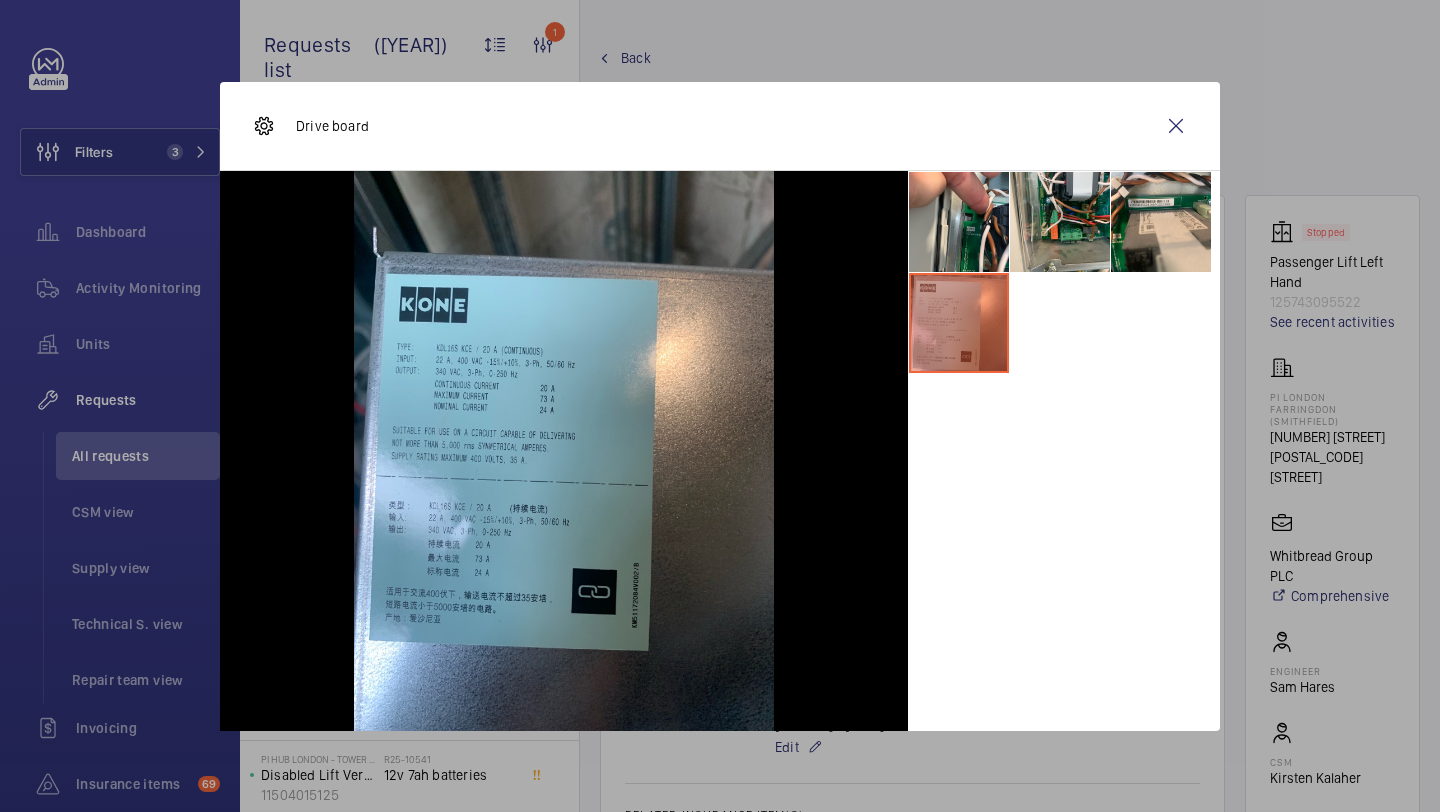 scroll, scrollTop: 0, scrollLeft: 0, axis: both 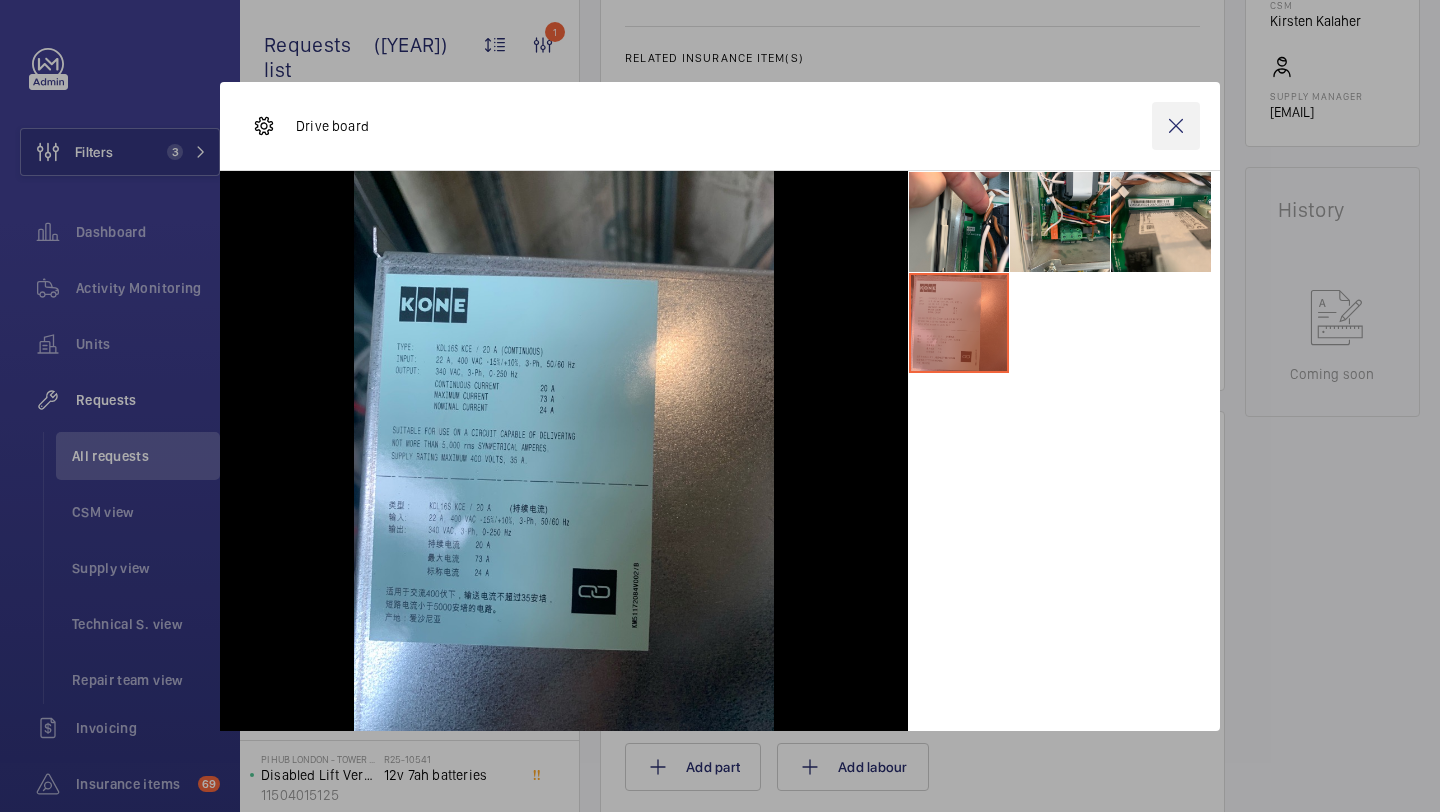 click at bounding box center (1176, 126) 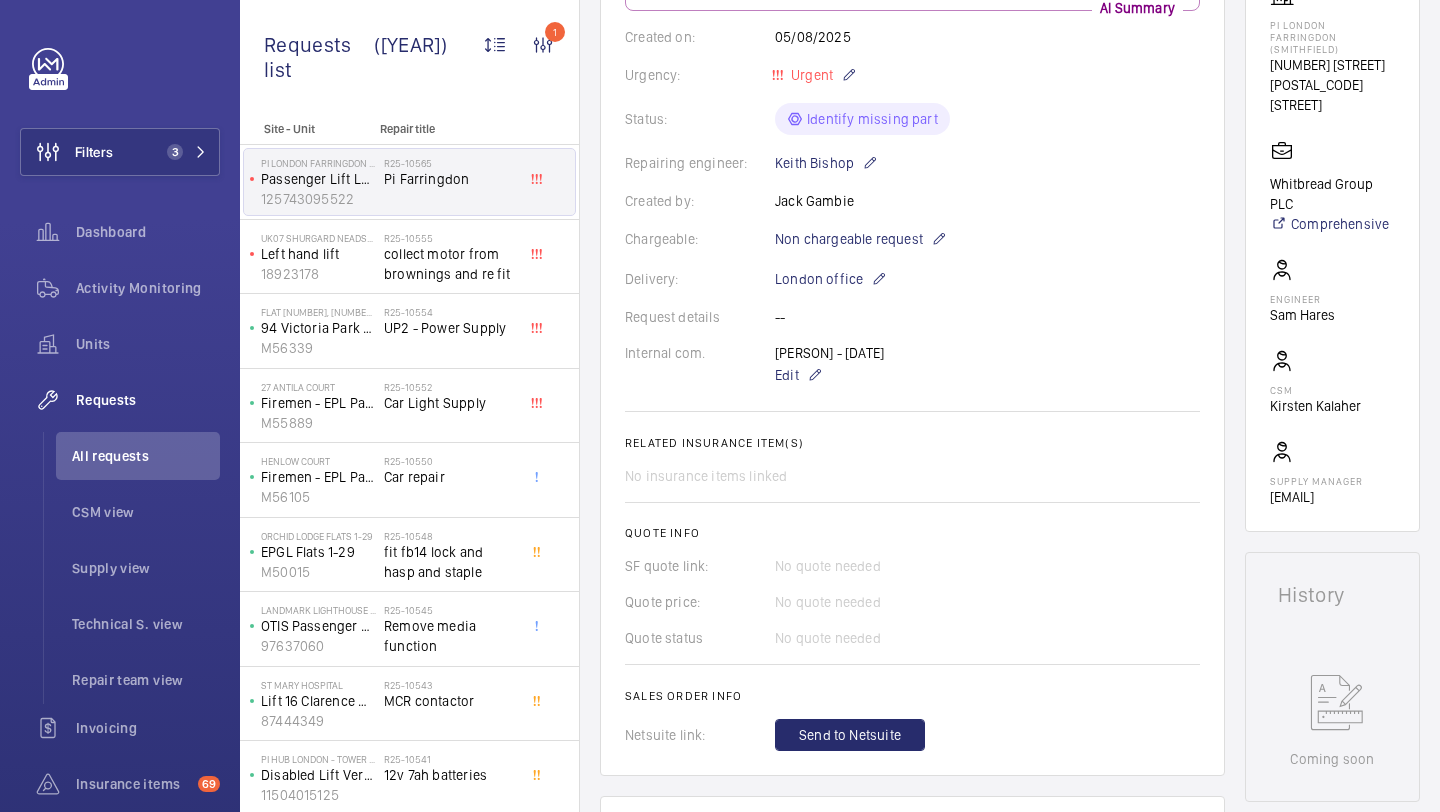 scroll, scrollTop: 324, scrollLeft: 0, axis: vertical 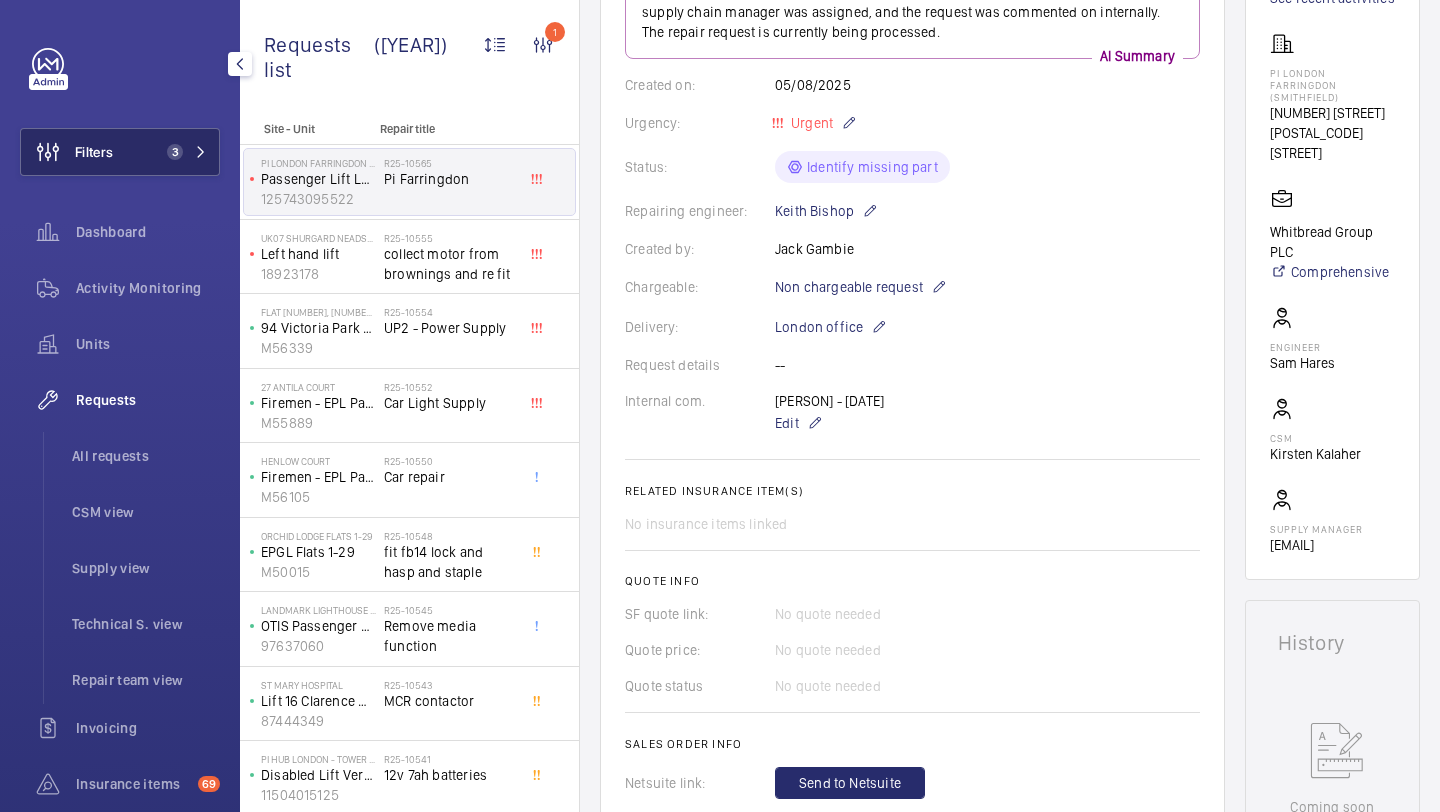 click on "3" 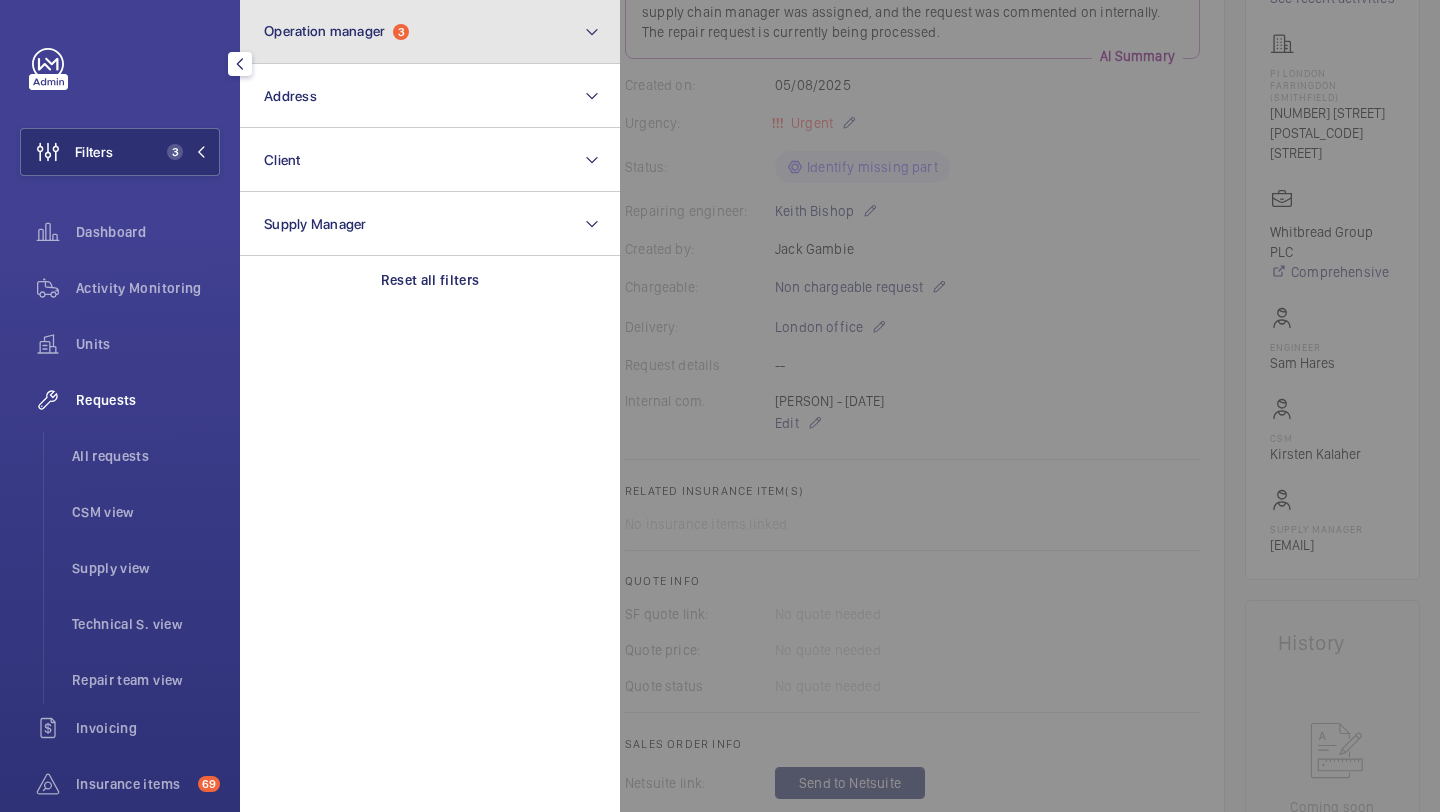click on "Operation manager  3" 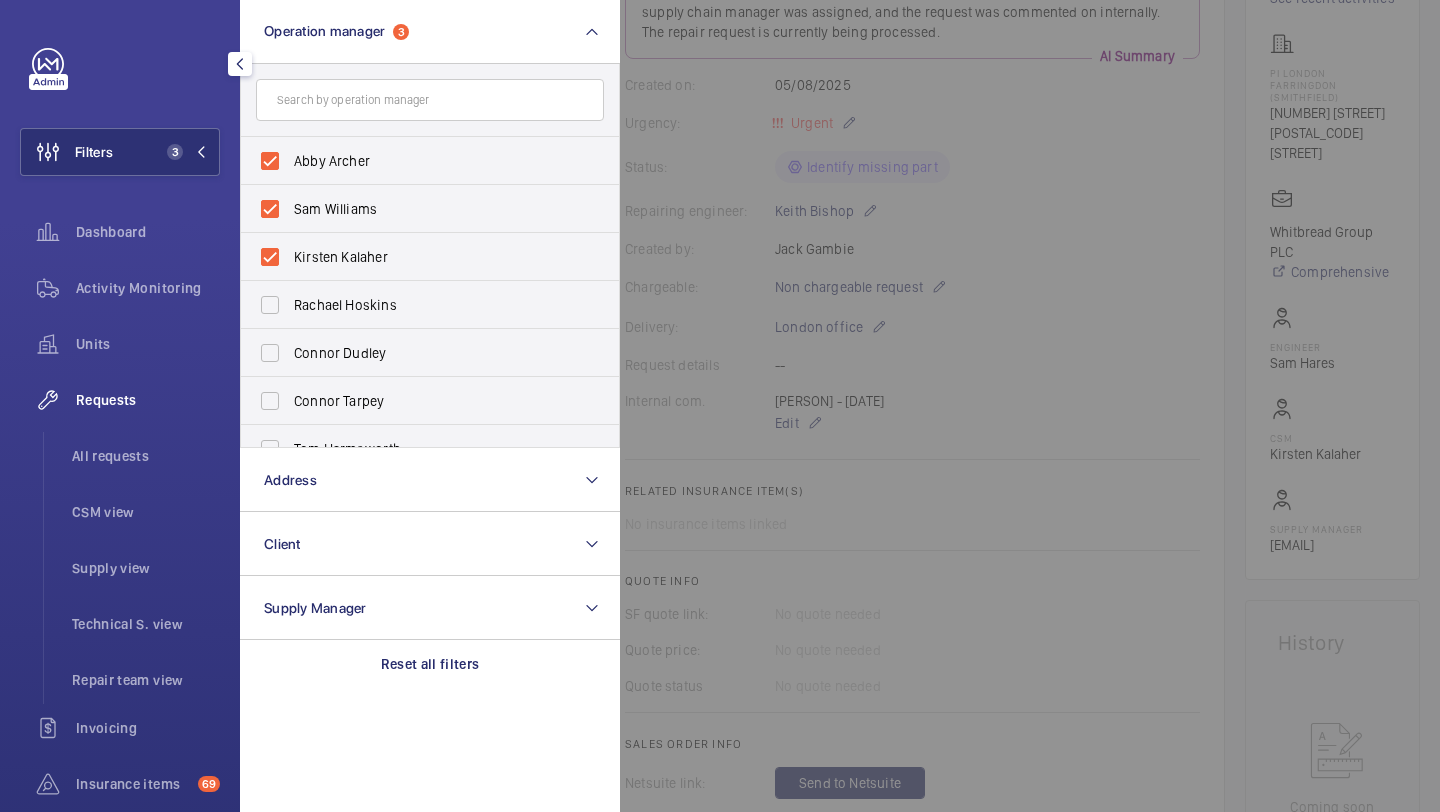 click 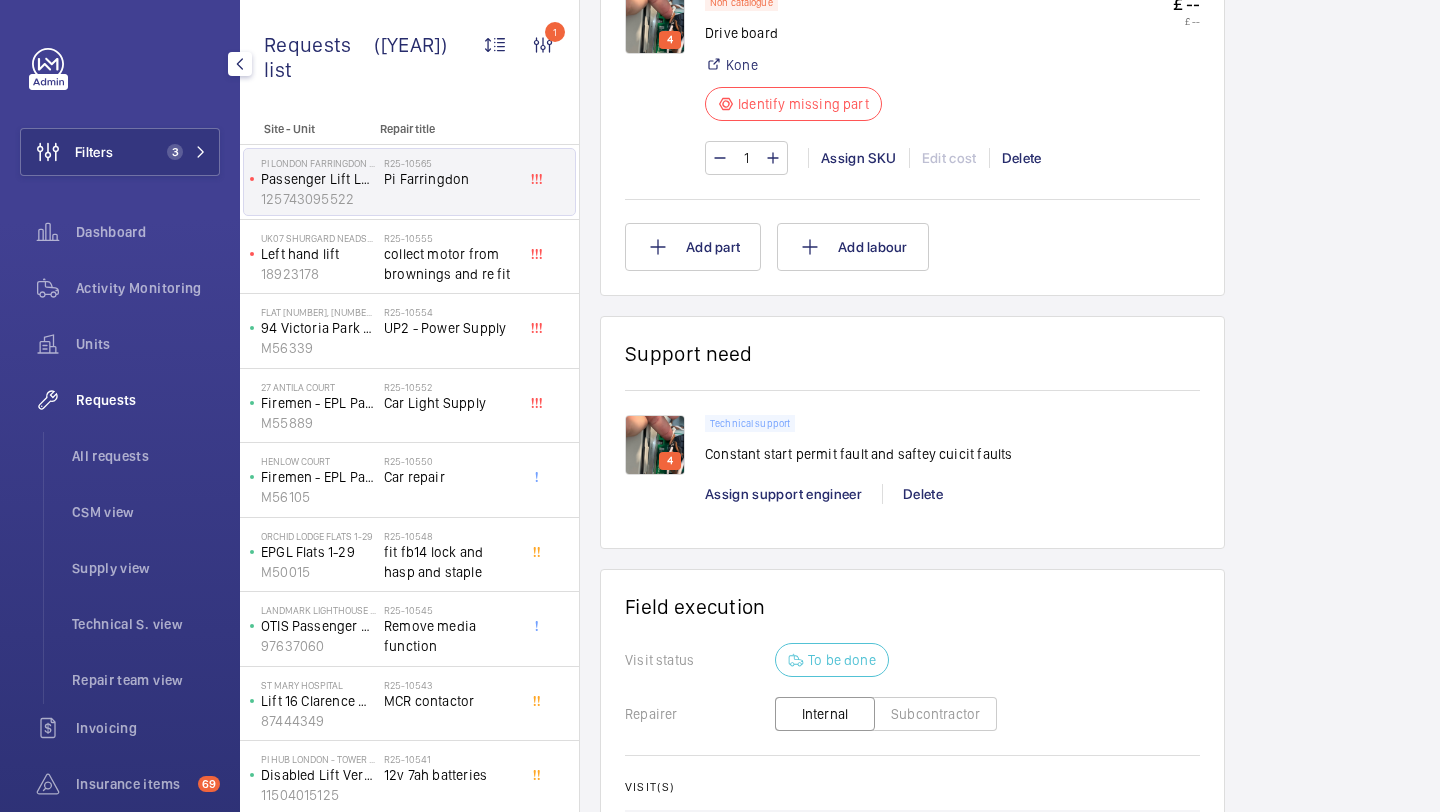 scroll, scrollTop: 1247, scrollLeft: 0, axis: vertical 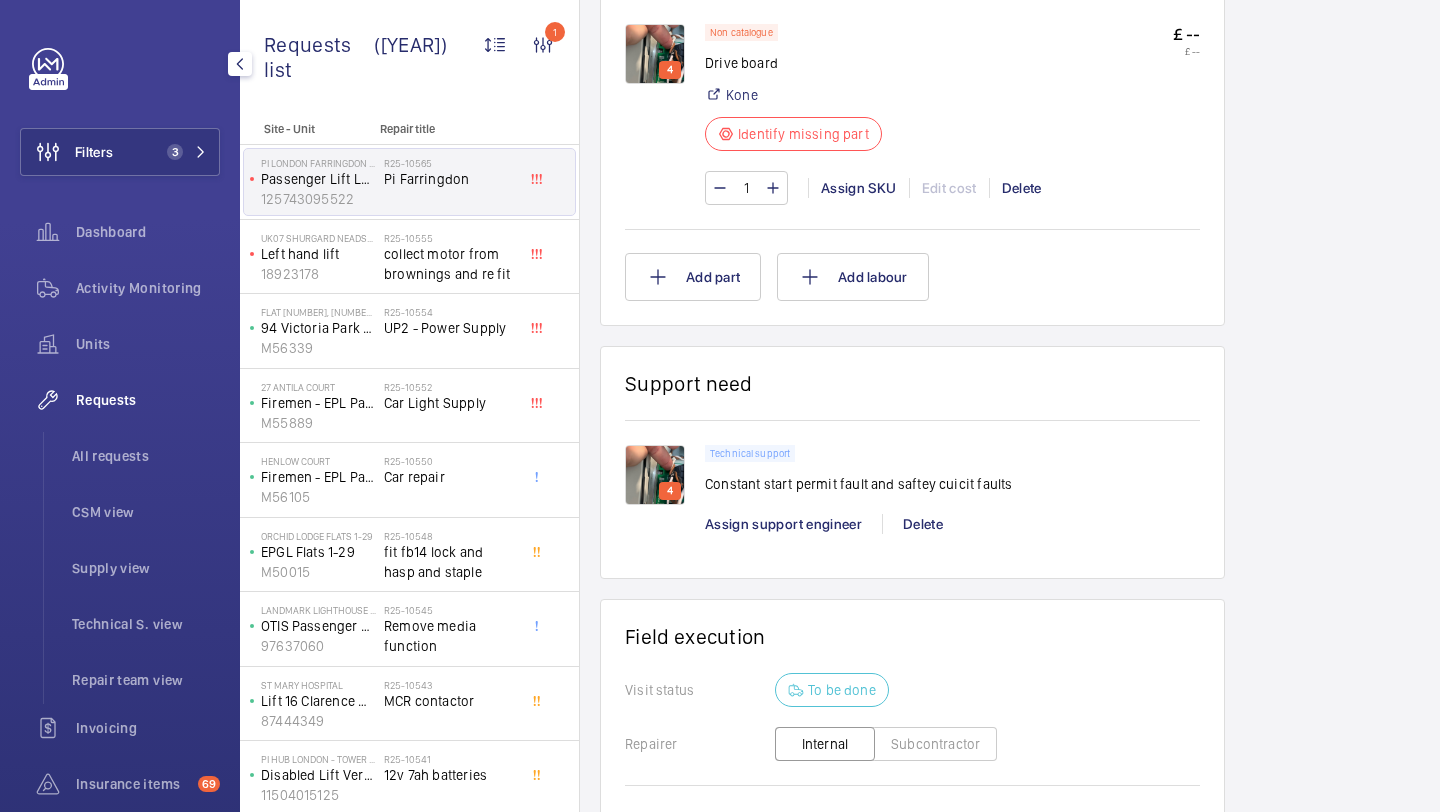 click 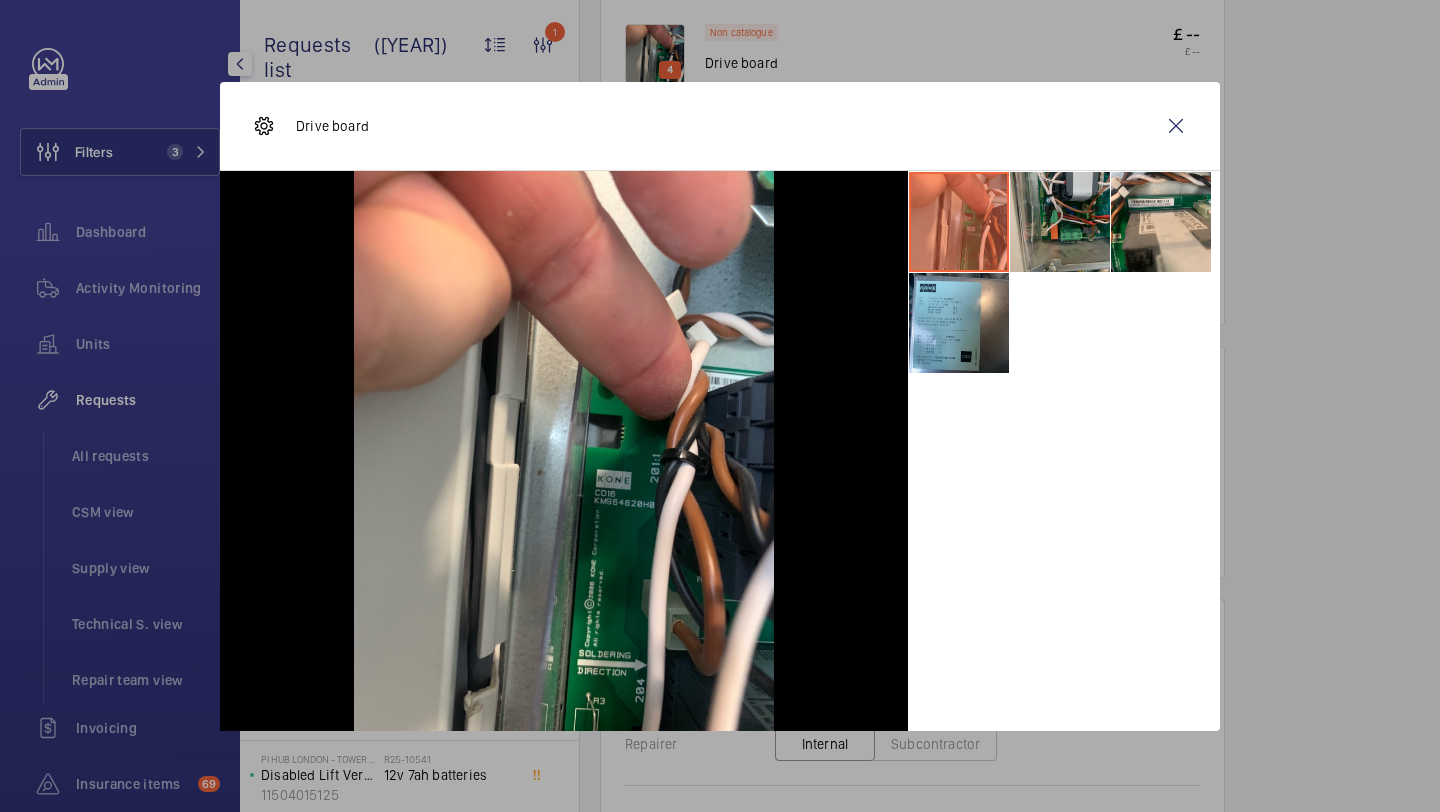 click at bounding box center (1060, 222) 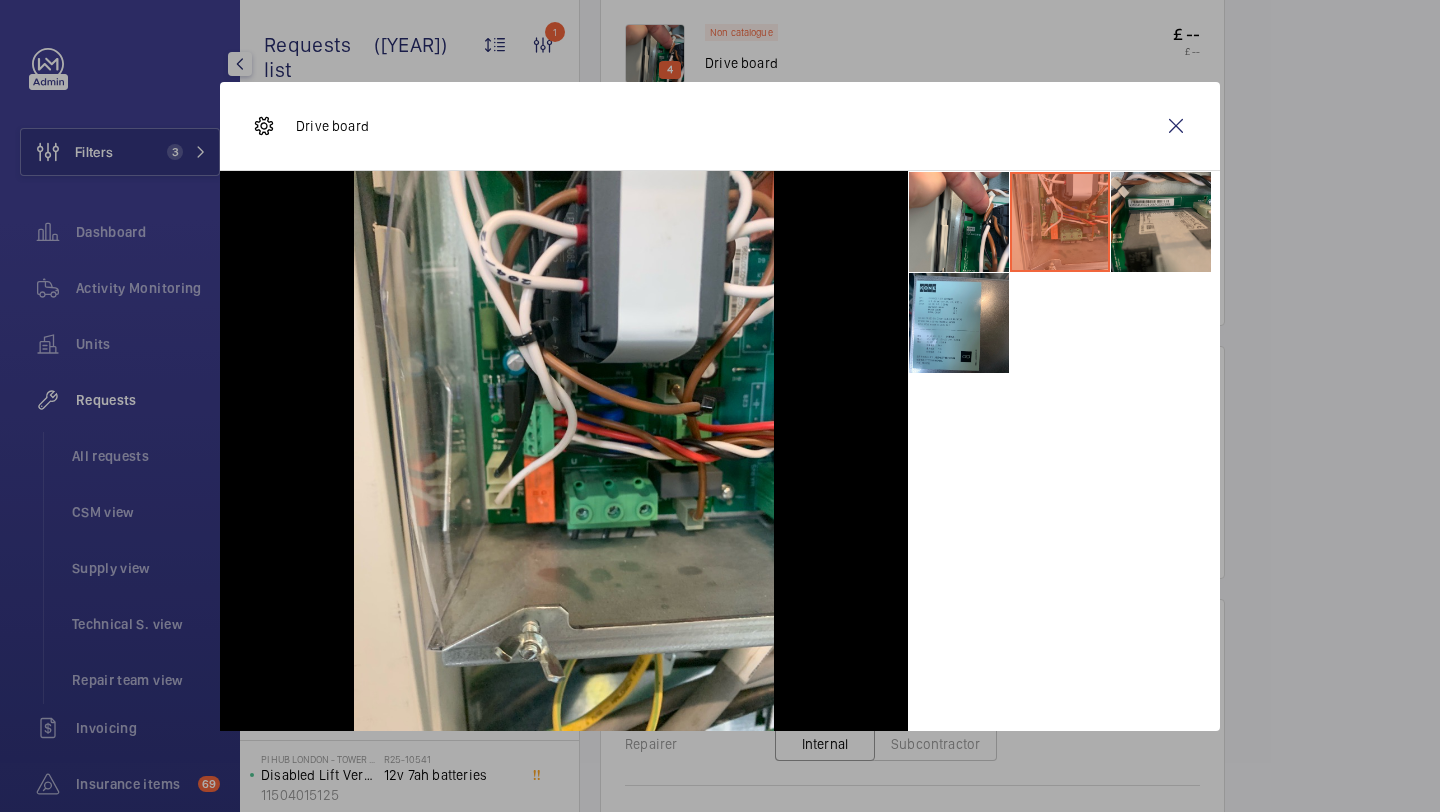 click at bounding box center [1161, 222] 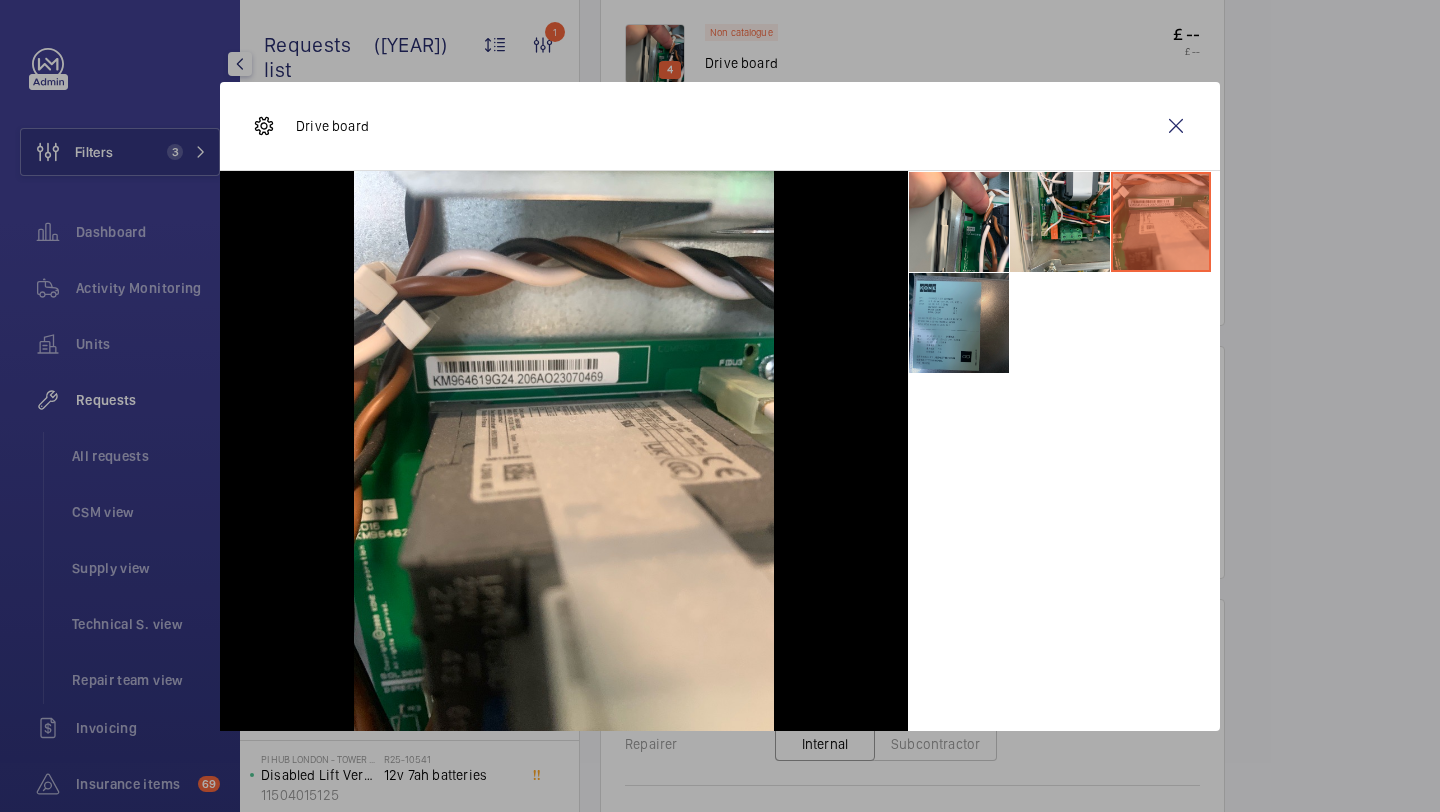 click at bounding box center (959, 323) 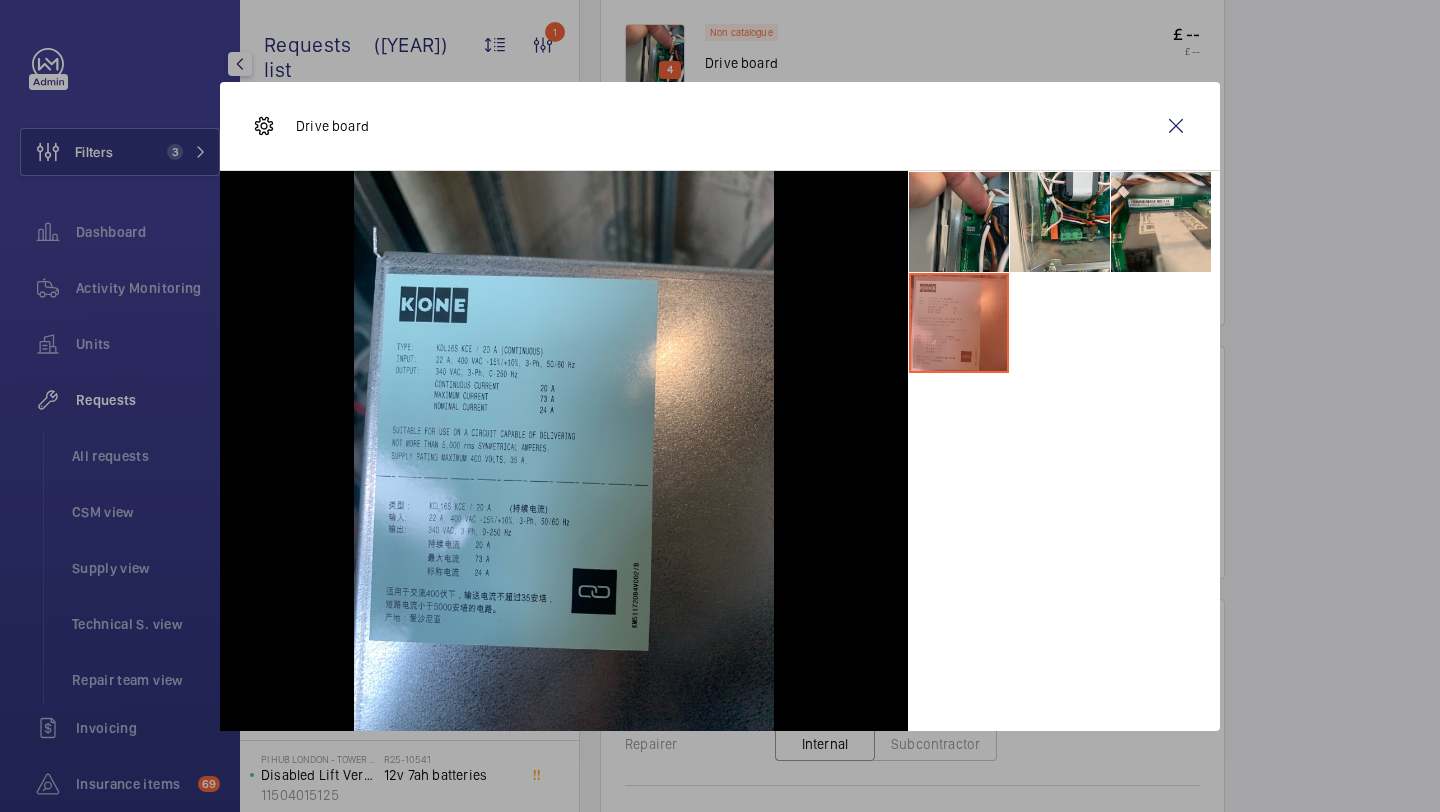 click at bounding box center [959, 222] 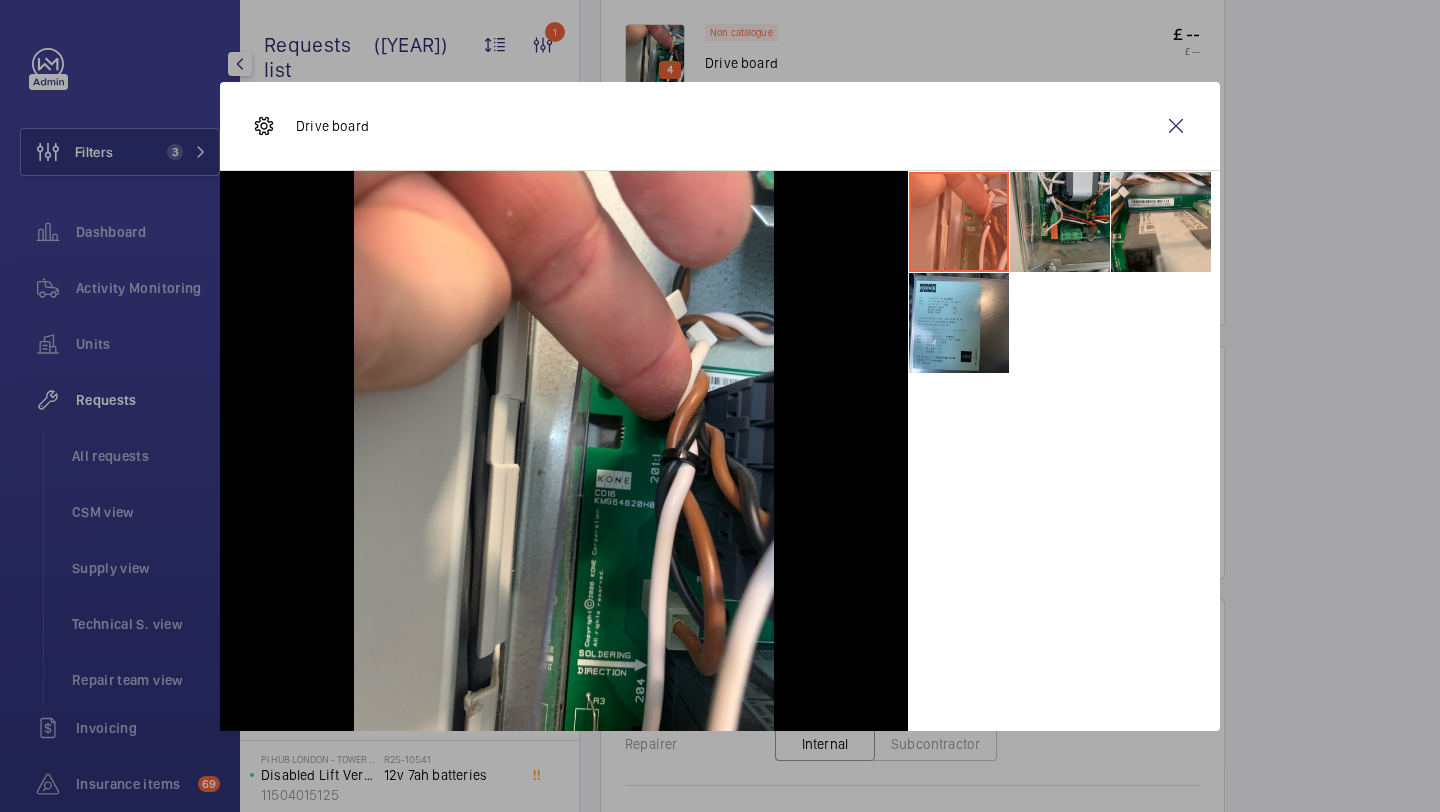 click at bounding box center [1060, 222] 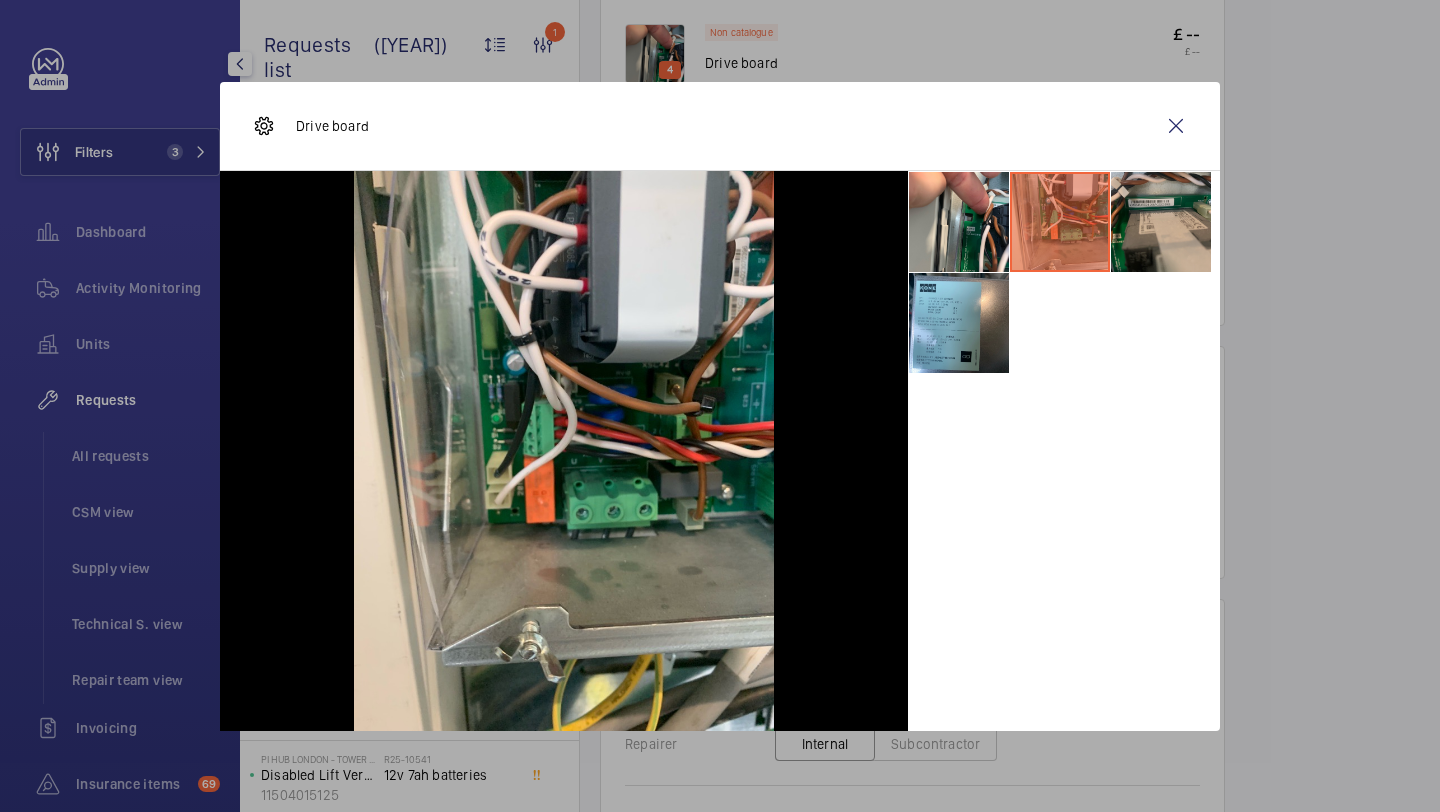 click at bounding box center [1161, 222] 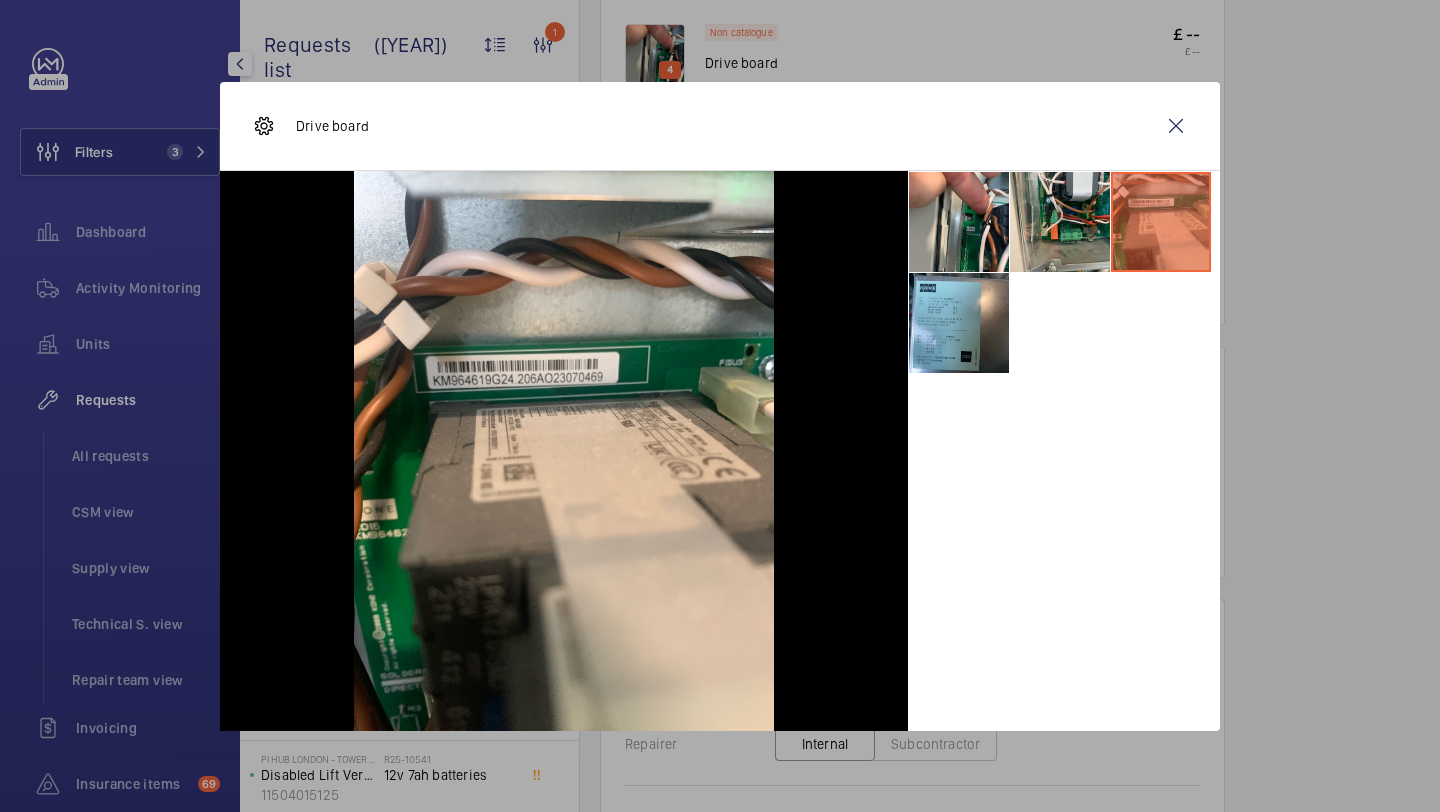 click at bounding box center [1161, 222] 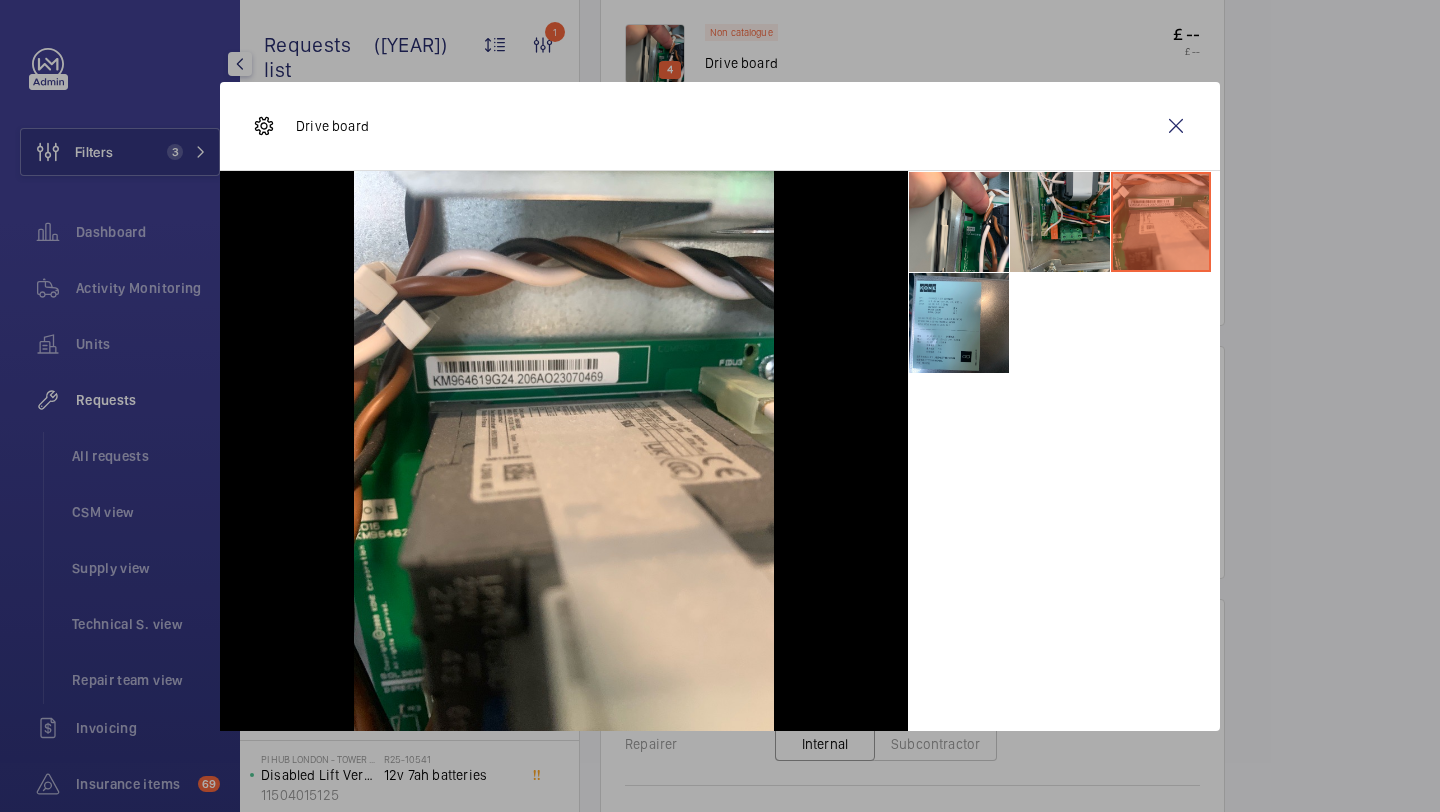 click at bounding box center [1060, 222] 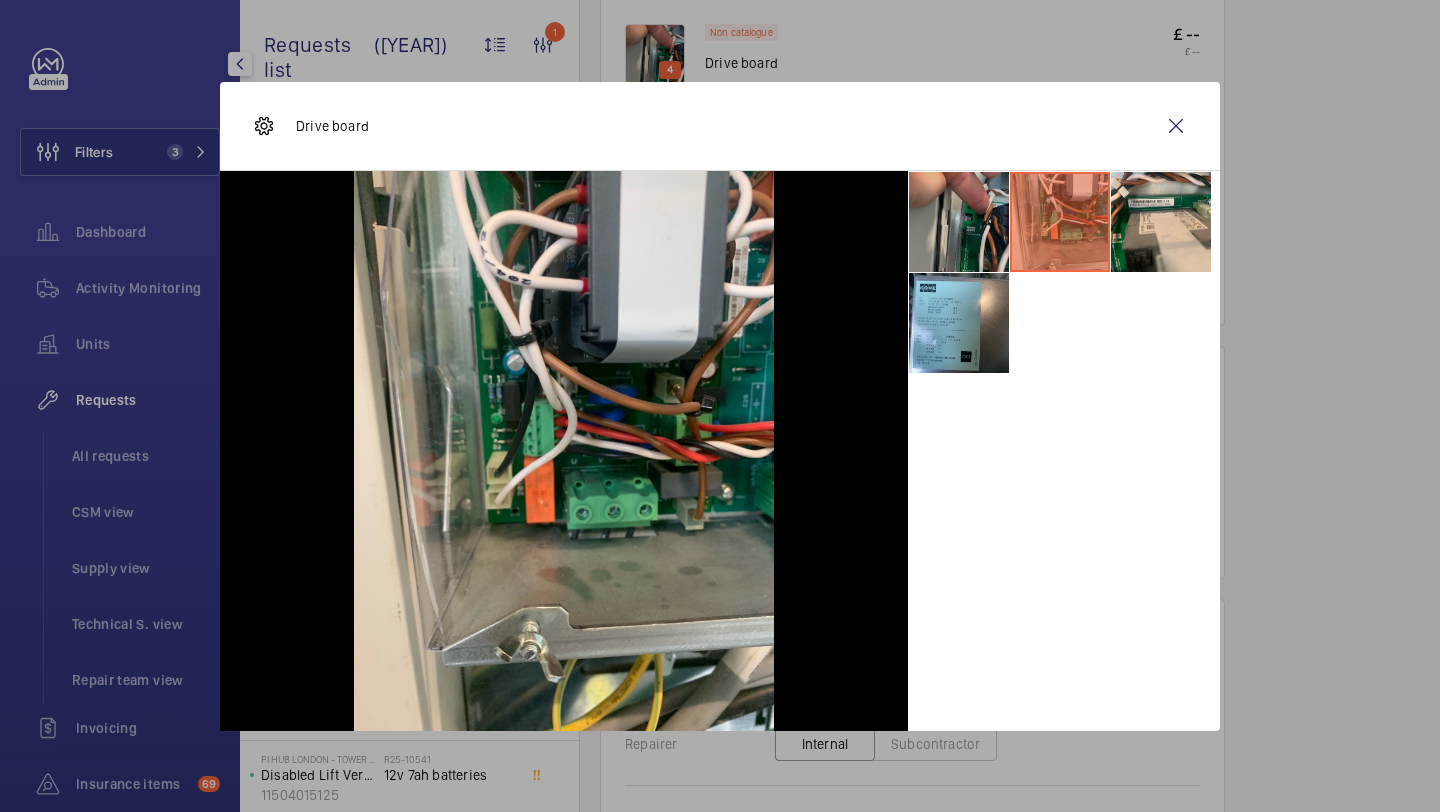 click at bounding box center (959, 222) 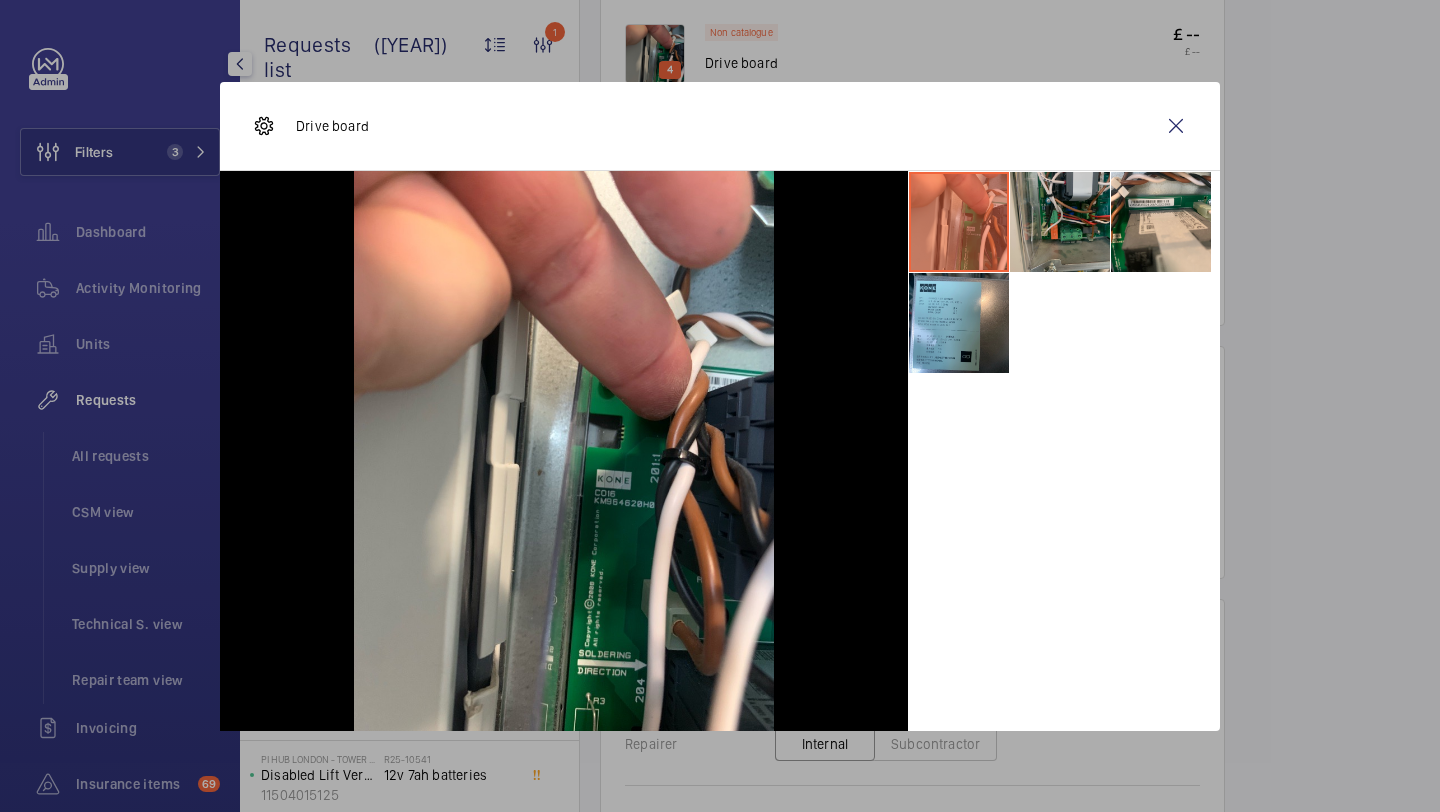click at bounding box center (1060, 222) 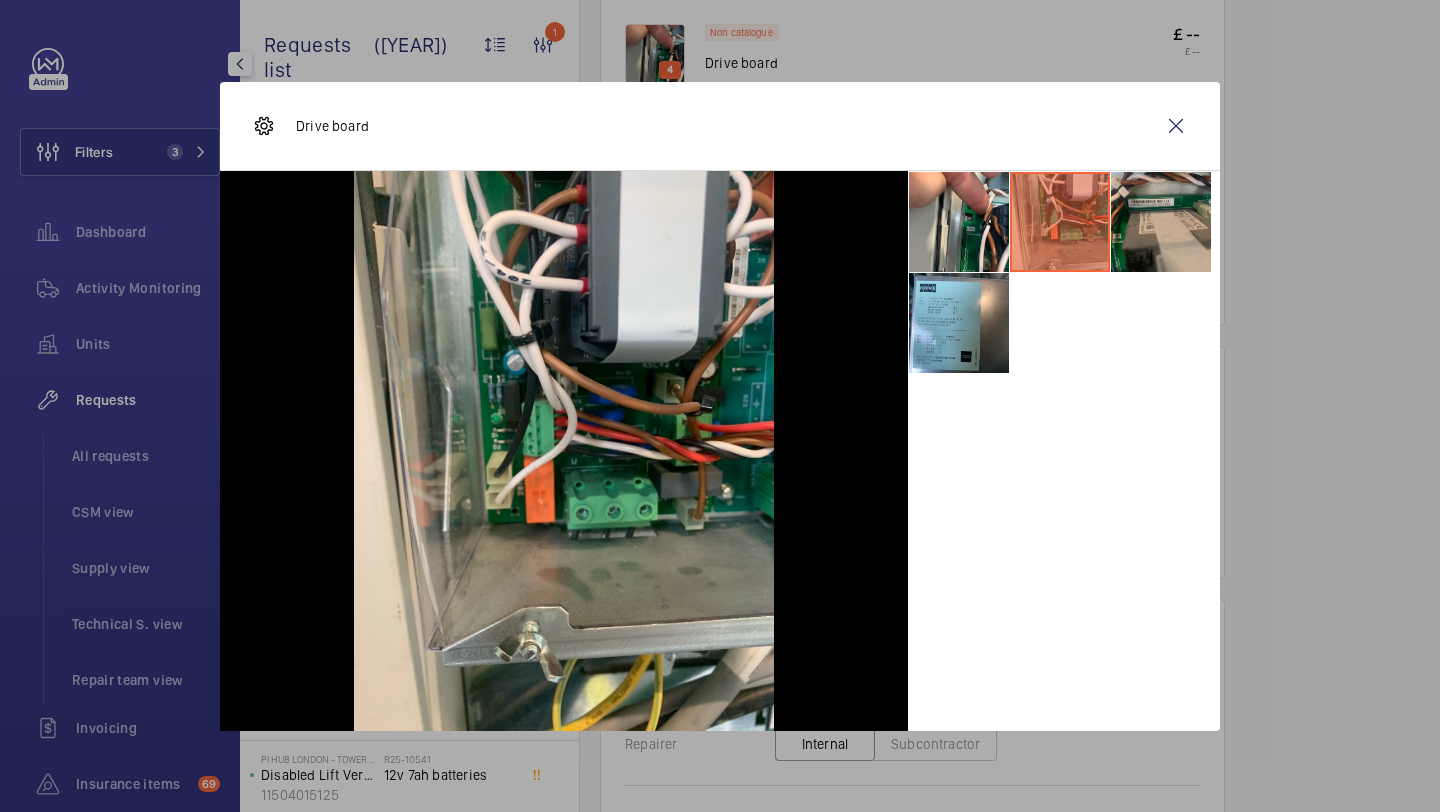 click at bounding box center [1161, 222] 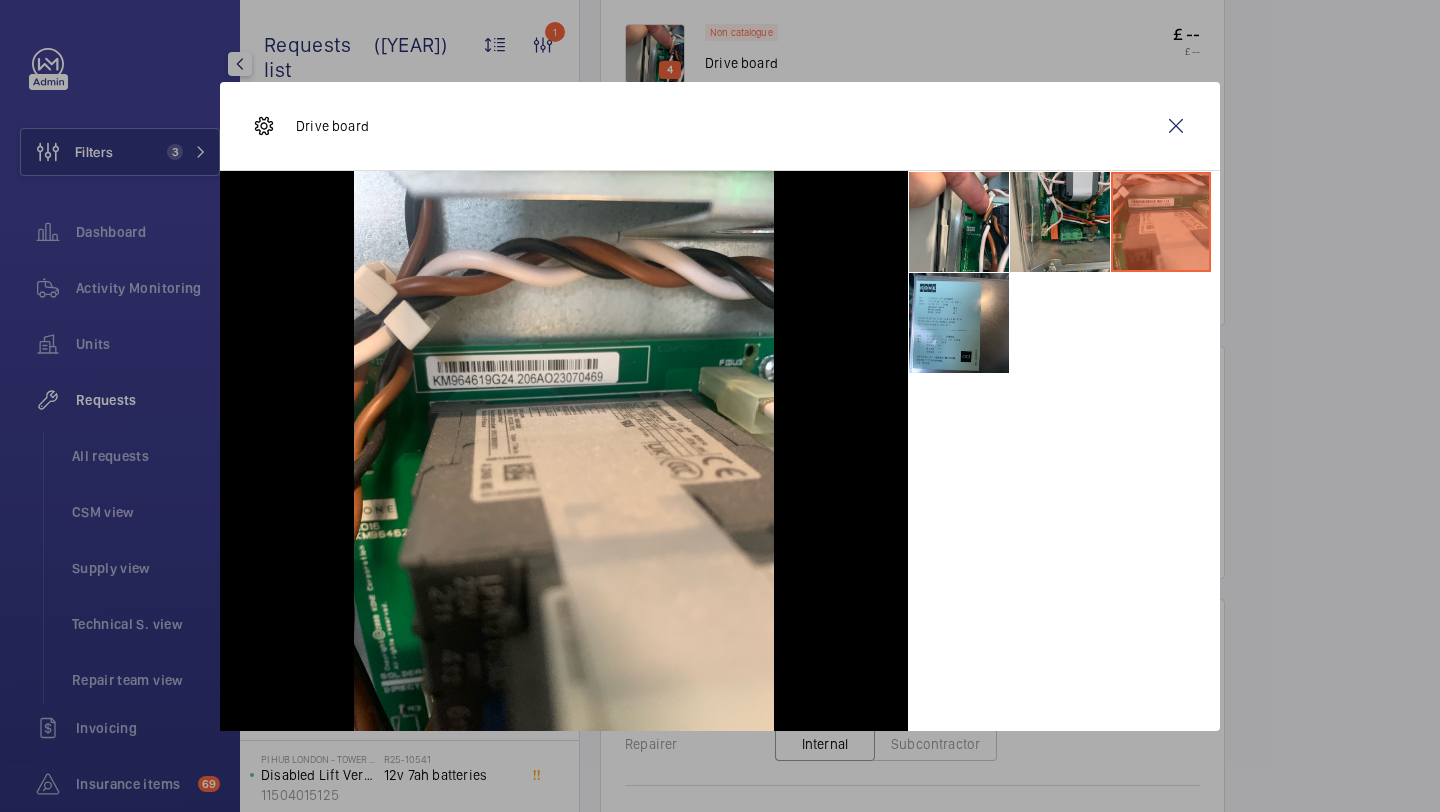 click at bounding box center [1060, 222] 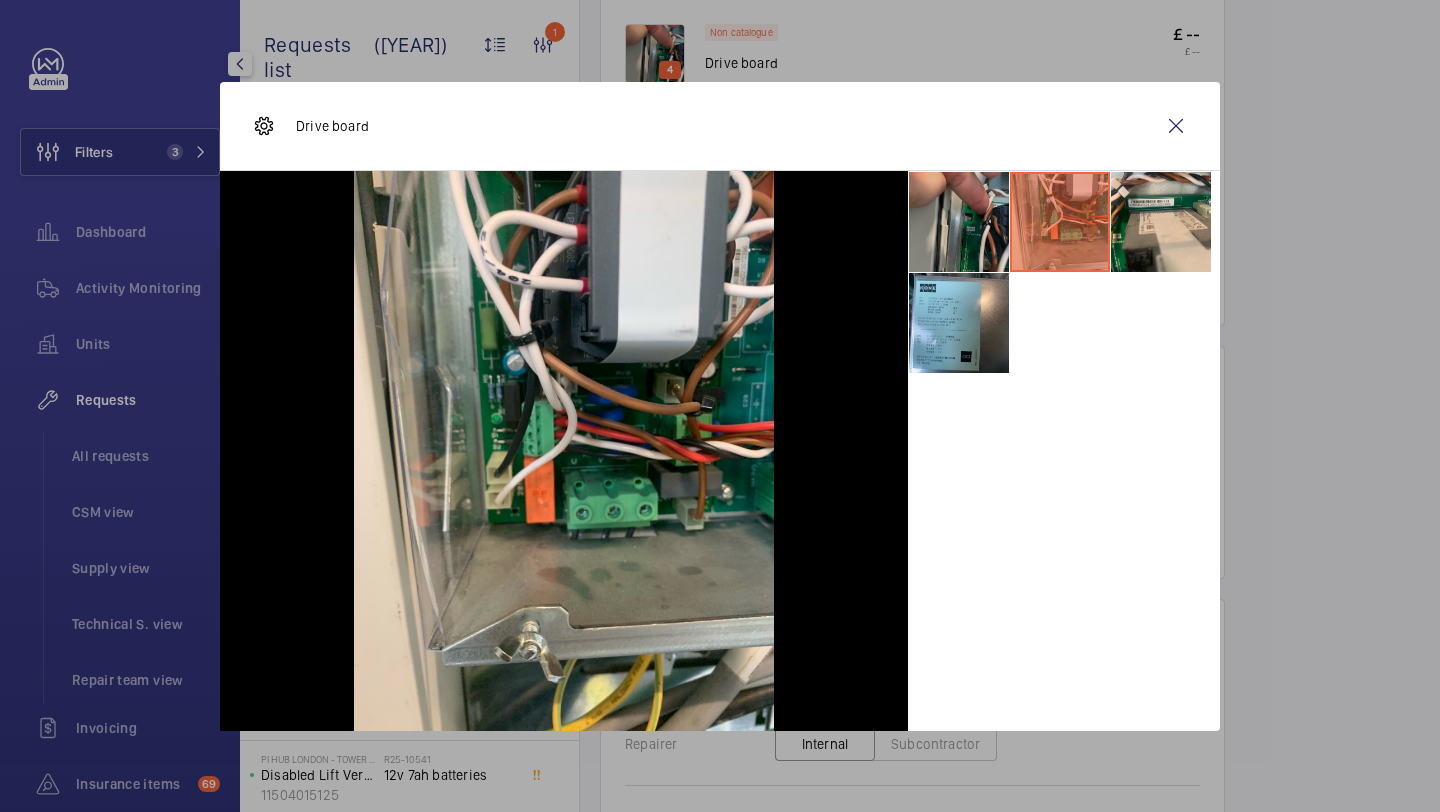 click at bounding box center (959, 222) 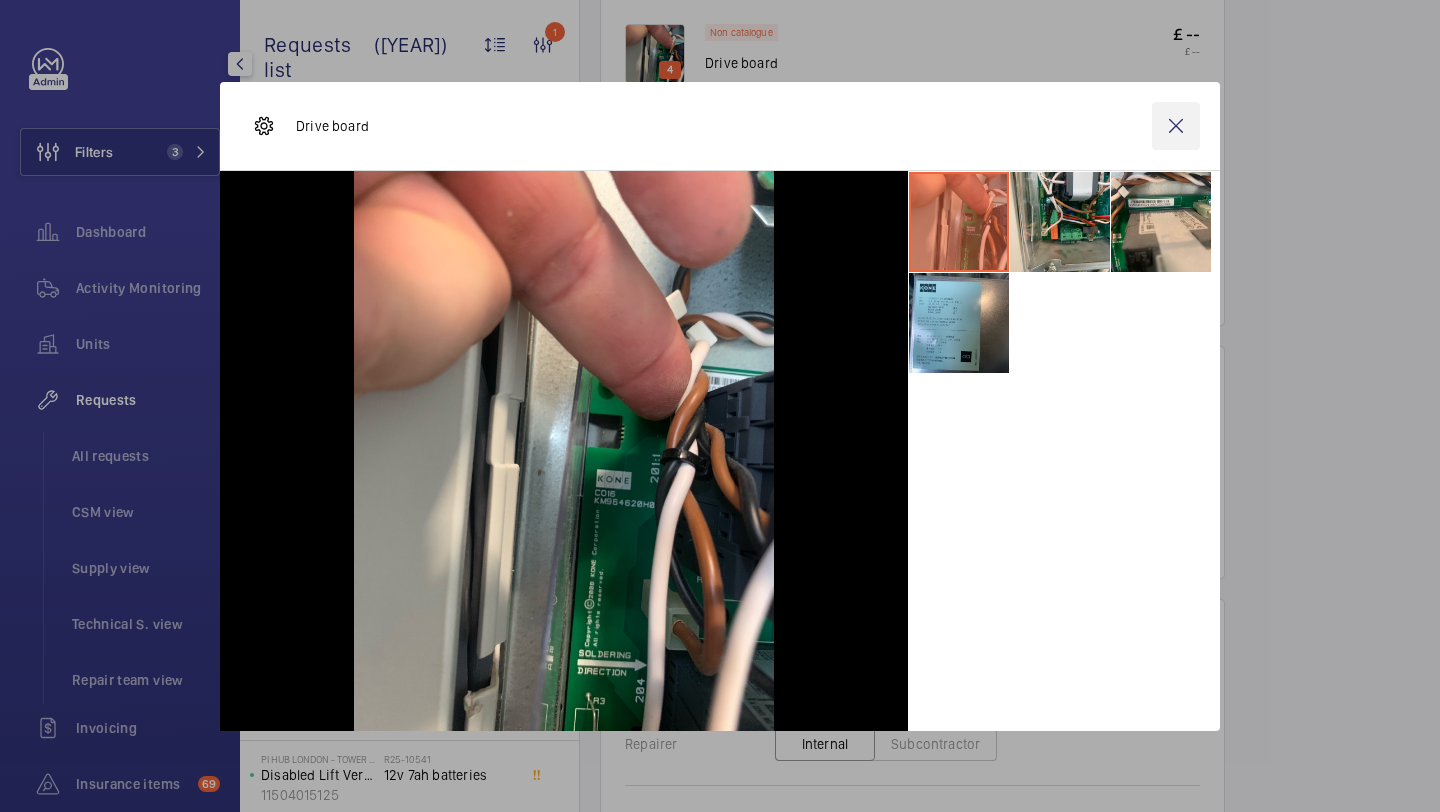 click at bounding box center [1176, 126] 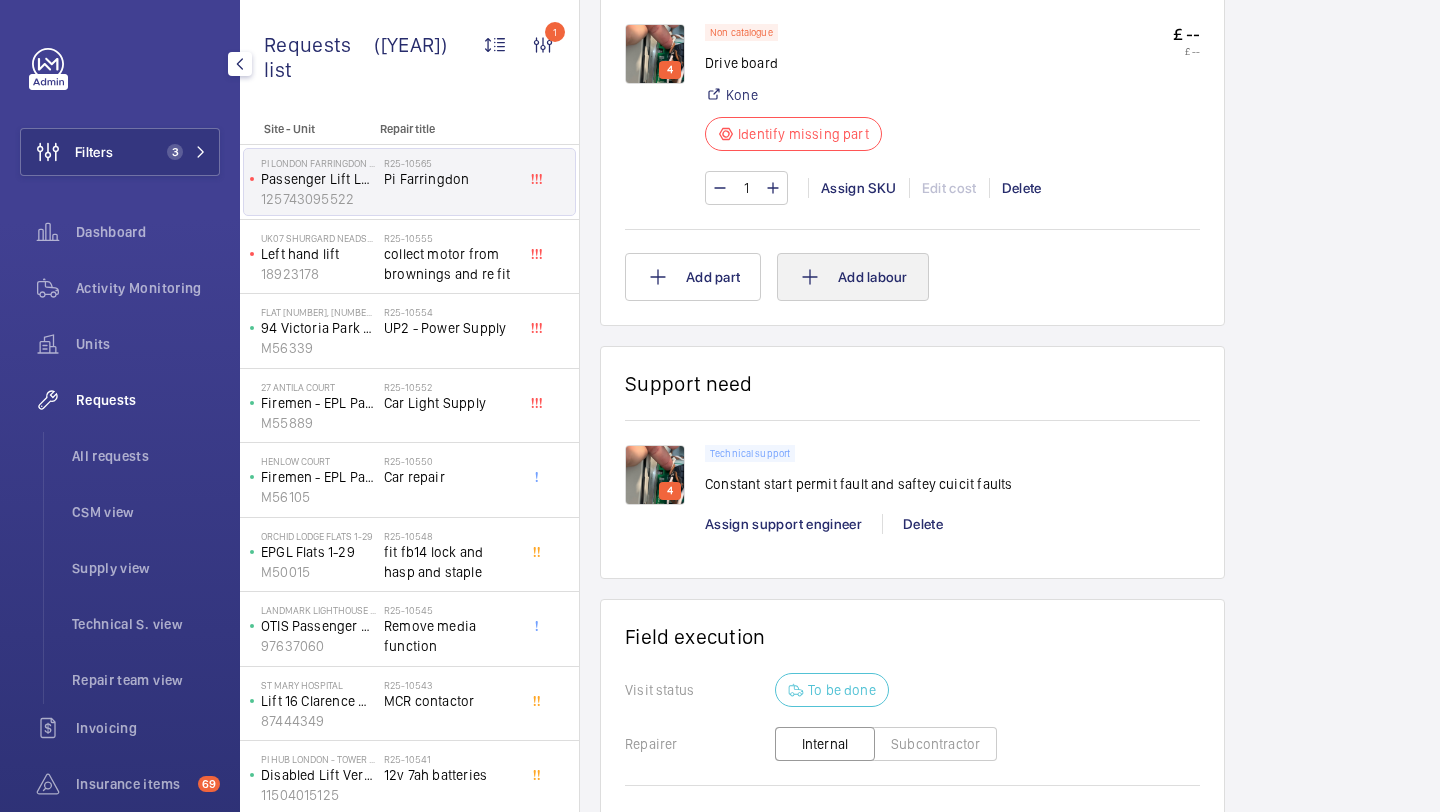 scroll, scrollTop: 808, scrollLeft: 0, axis: vertical 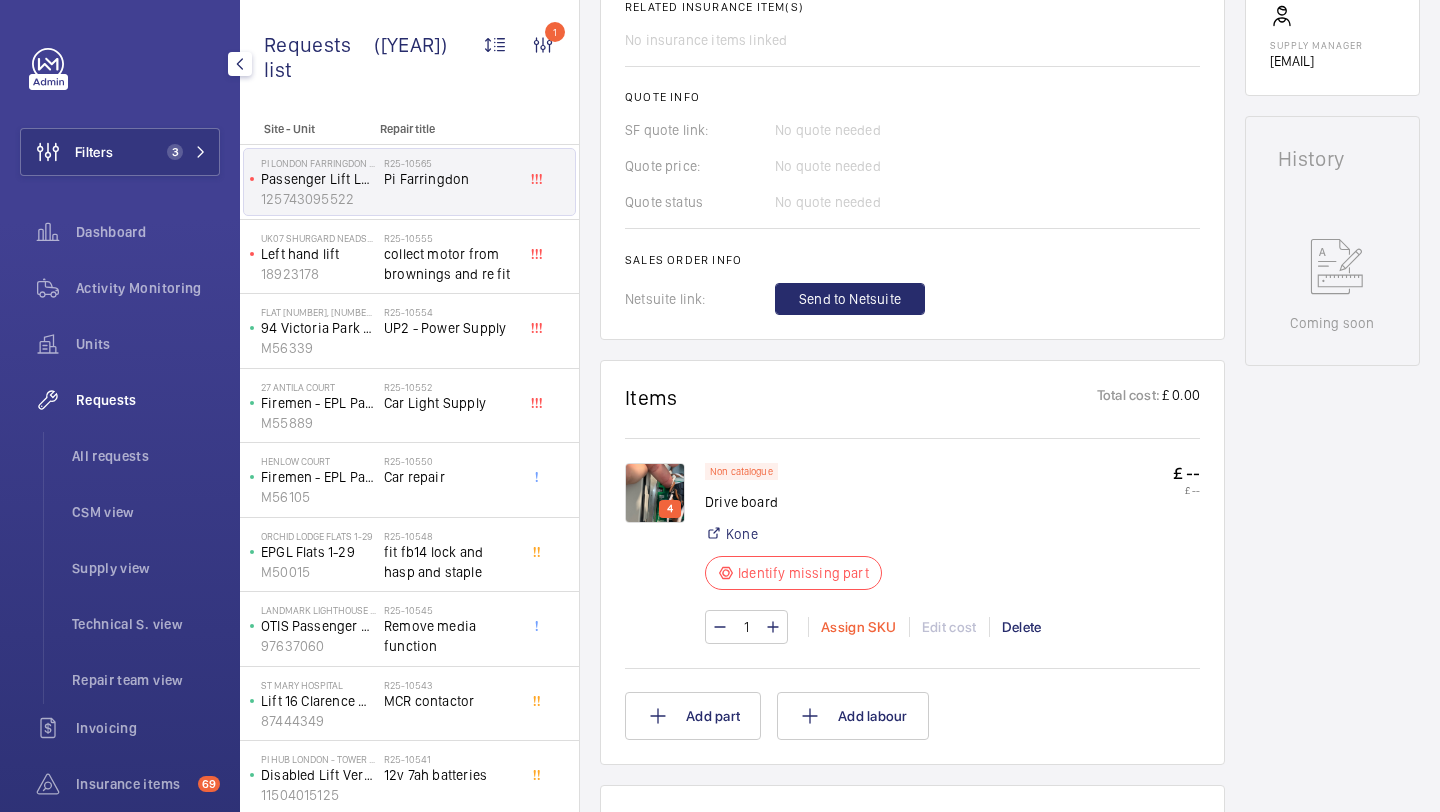 click on "1 Assign SKU Edit cost Delete" 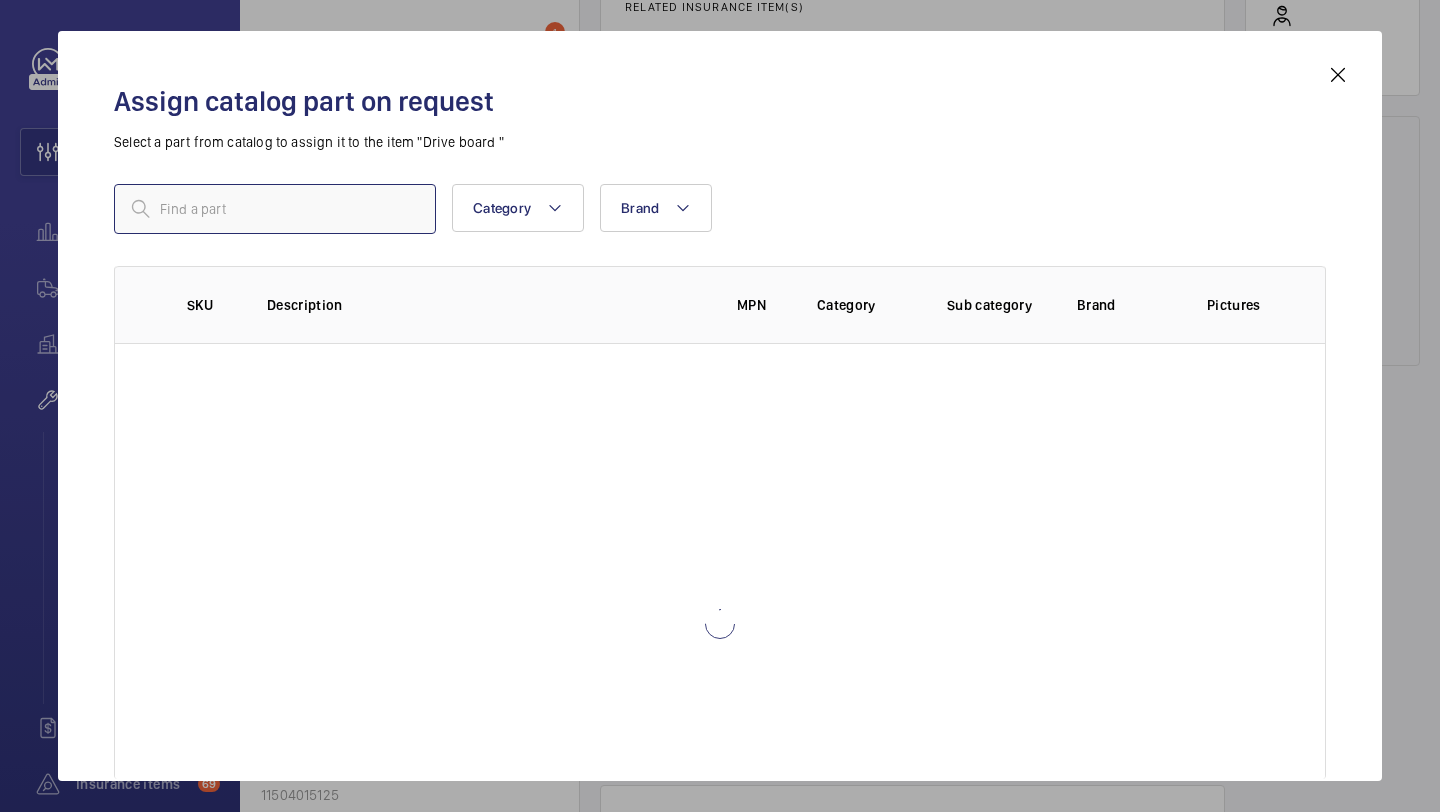 click at bounding box center (275, 209) 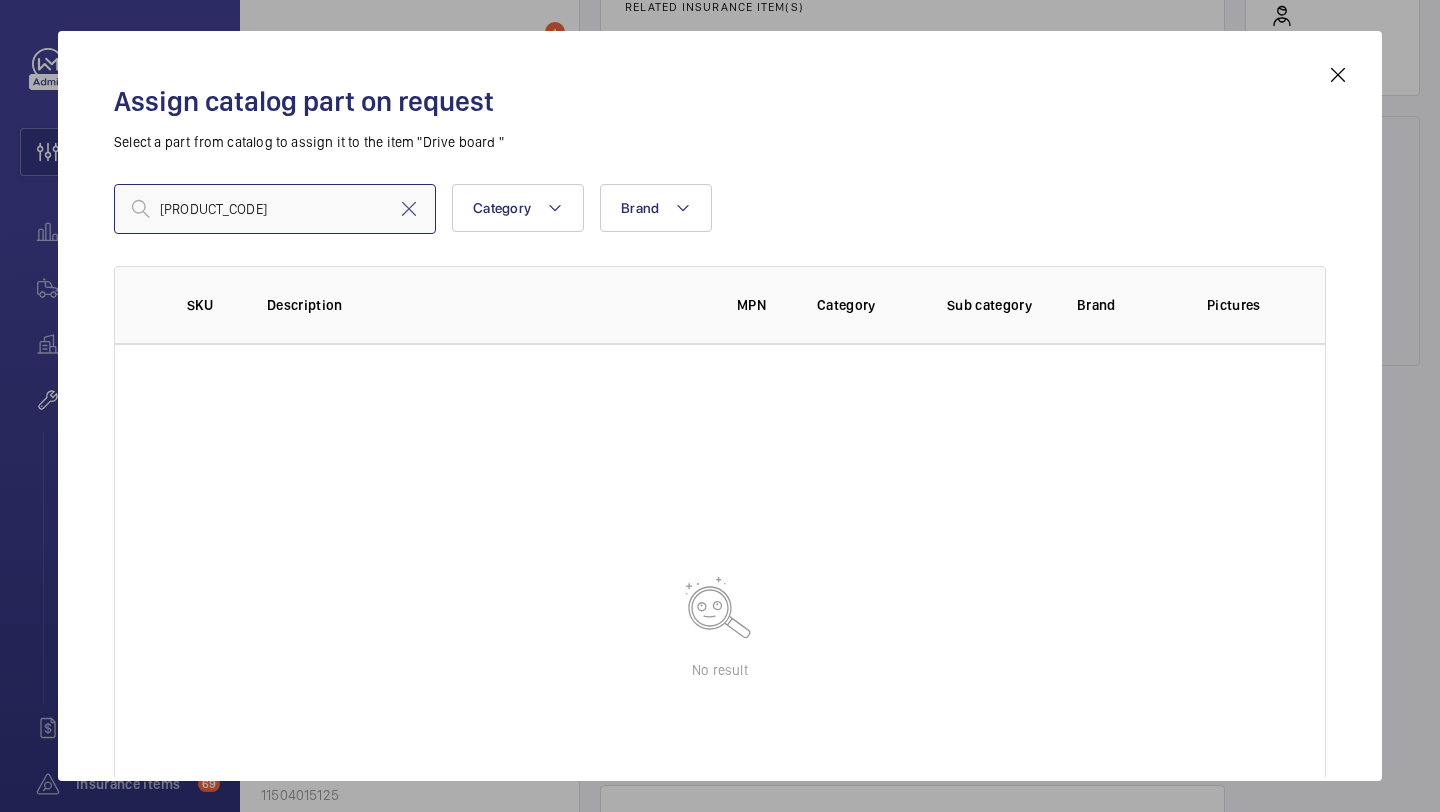 type on "KDLCO16" 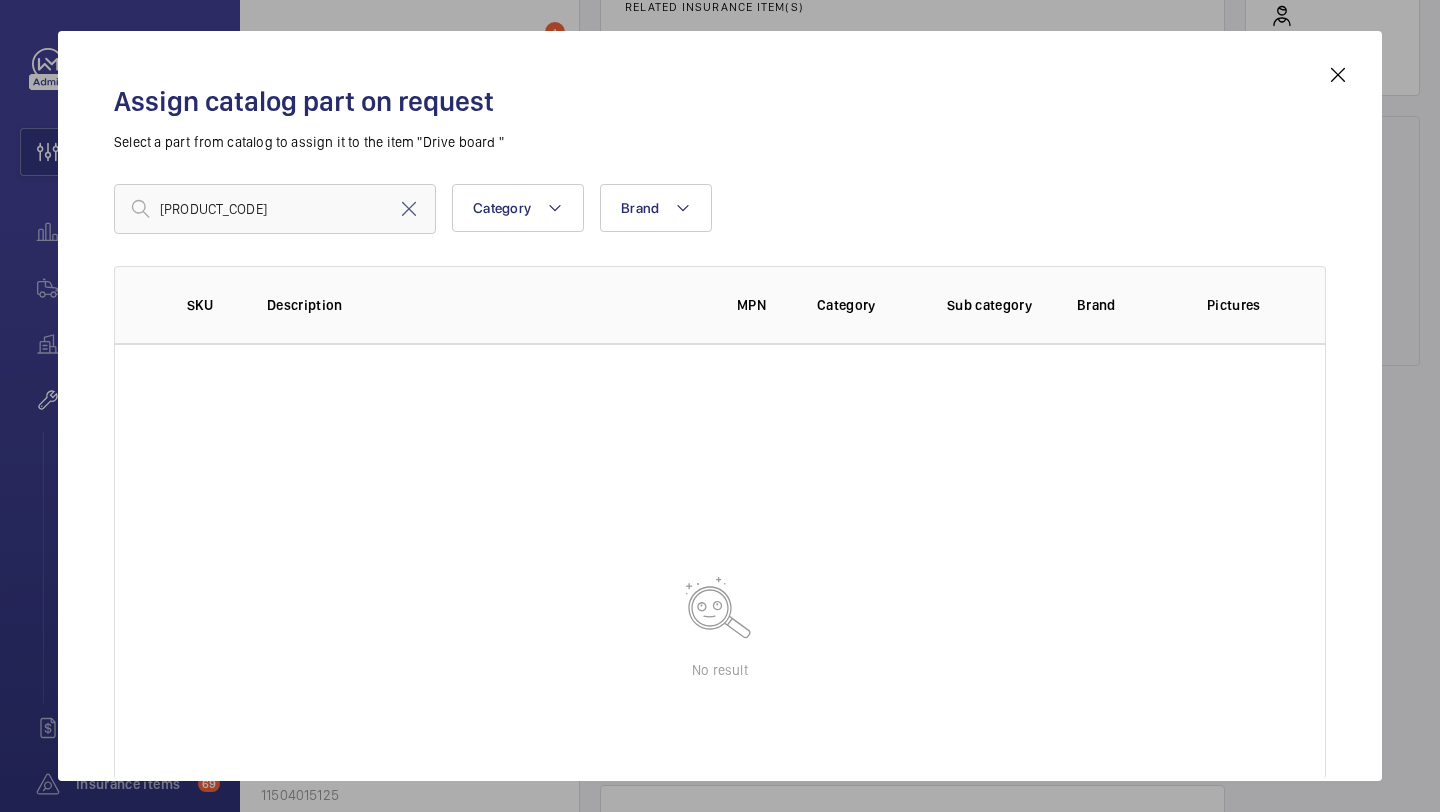 click at bounding box center [1338, 75] 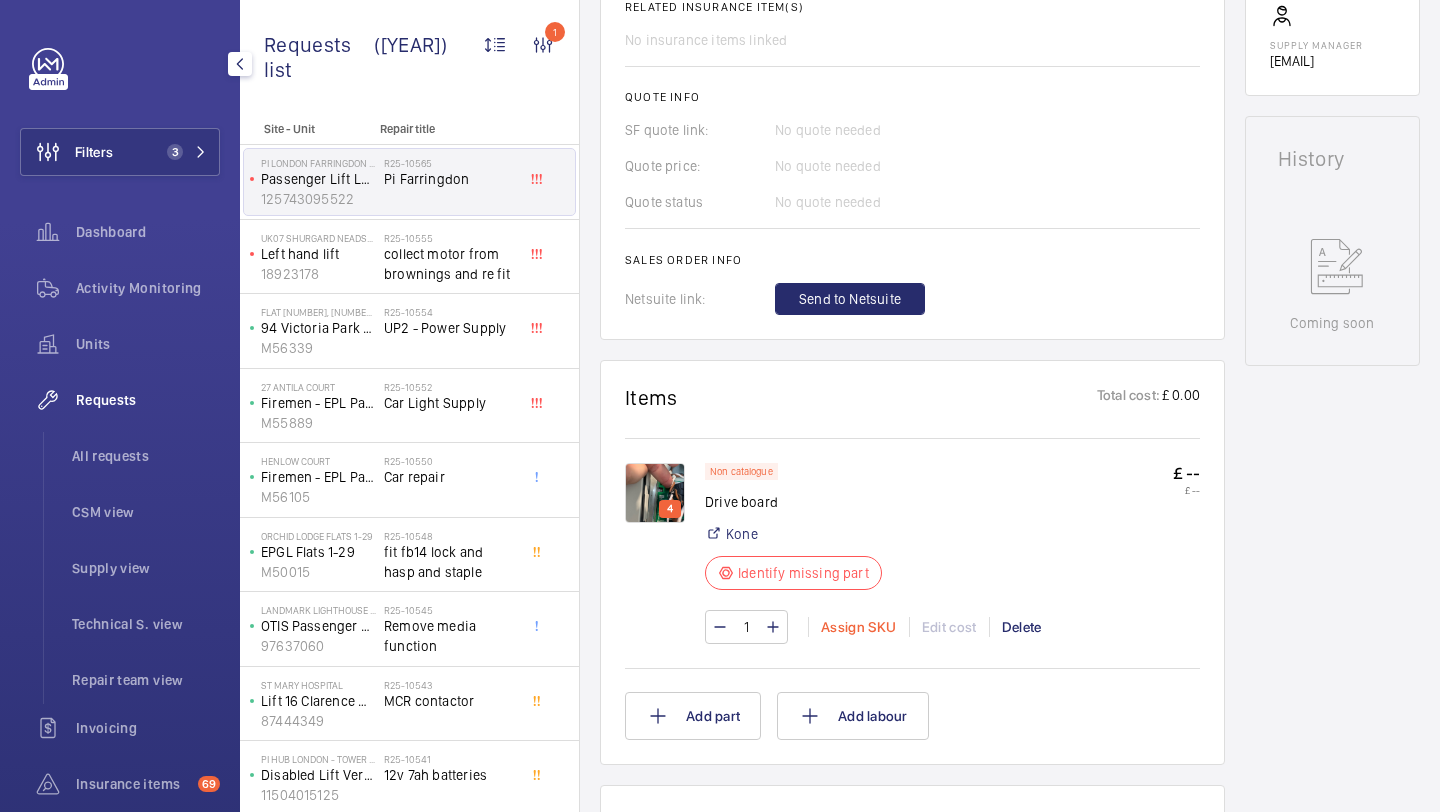 click on "Assign SKU" 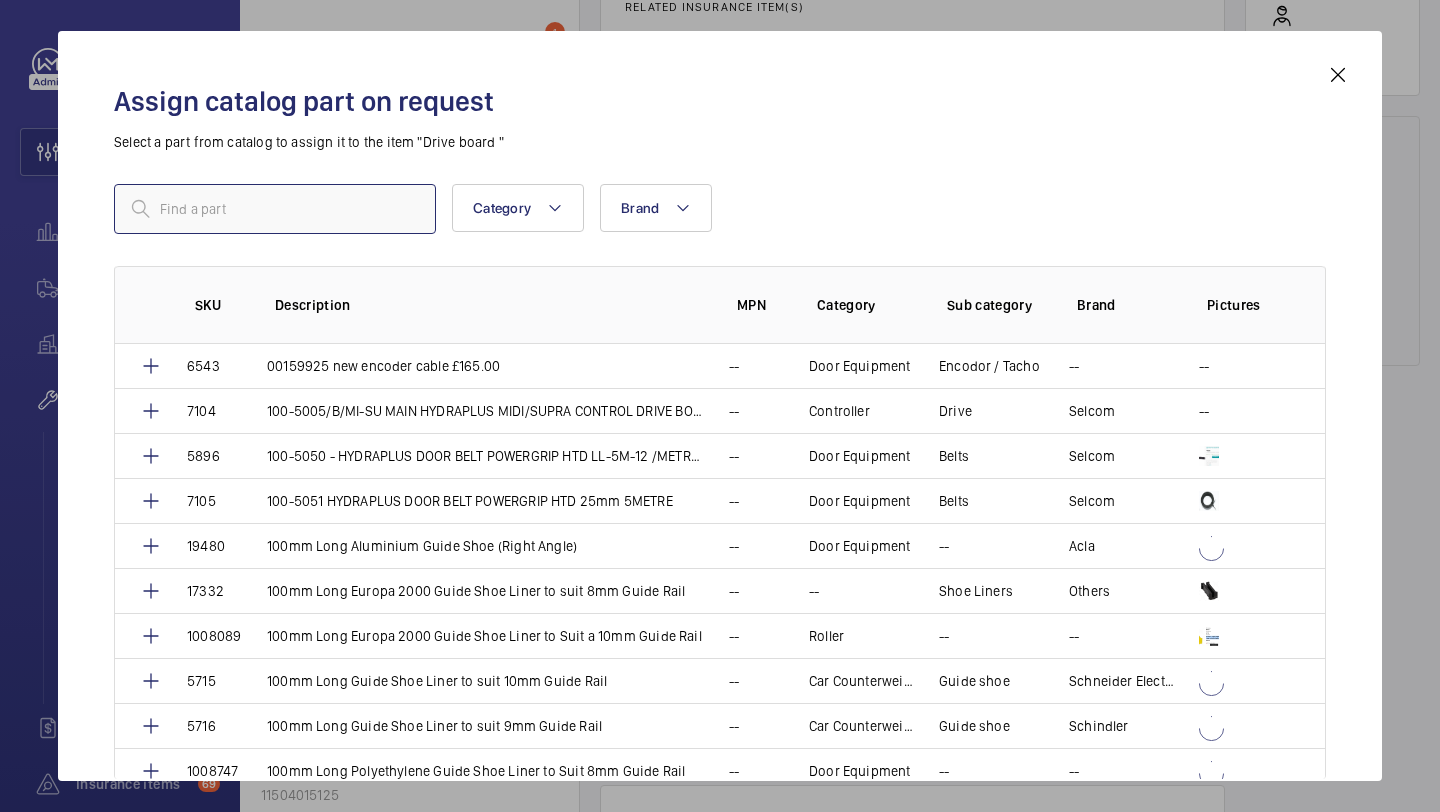 click at bounding box center (275, 209) 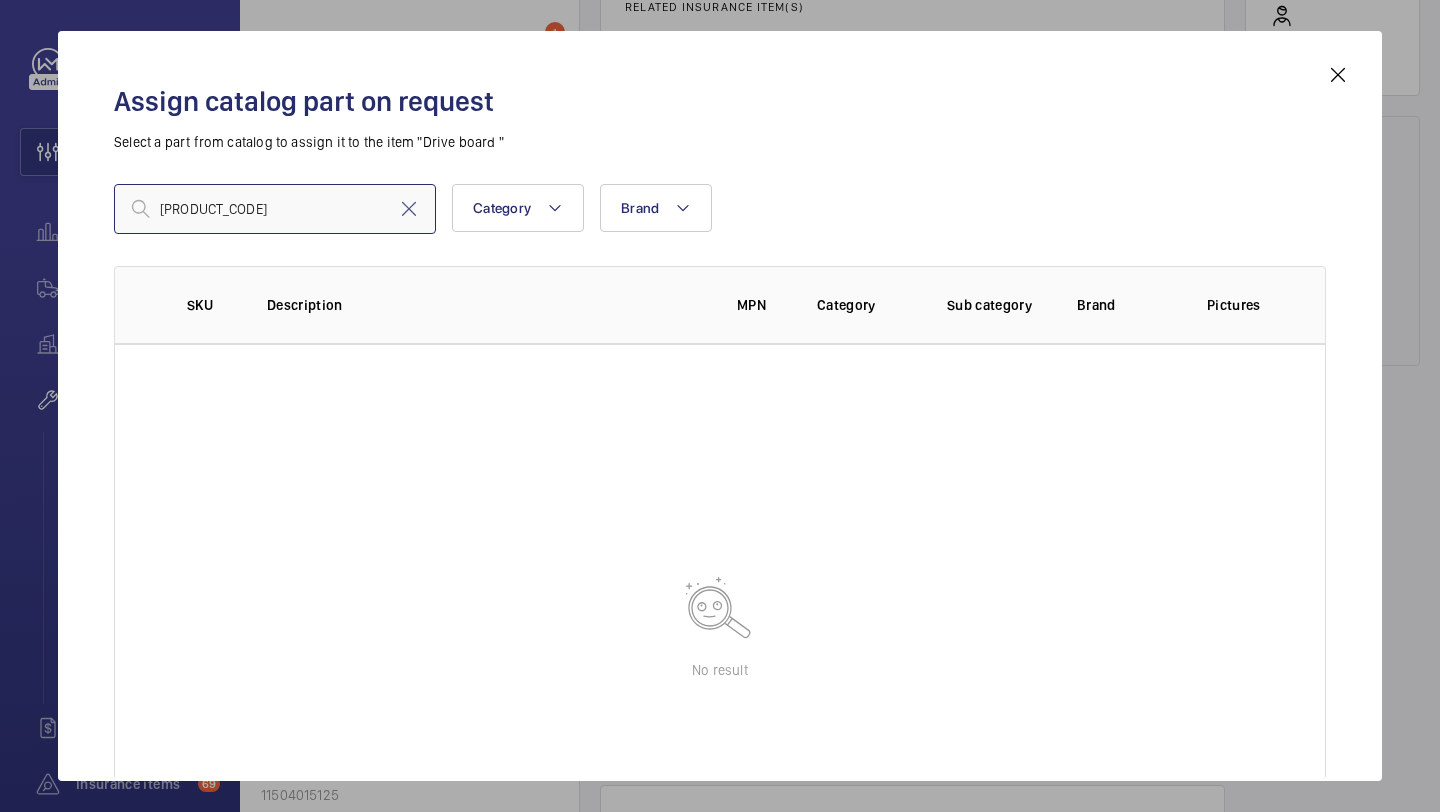 type on "kdclc01" 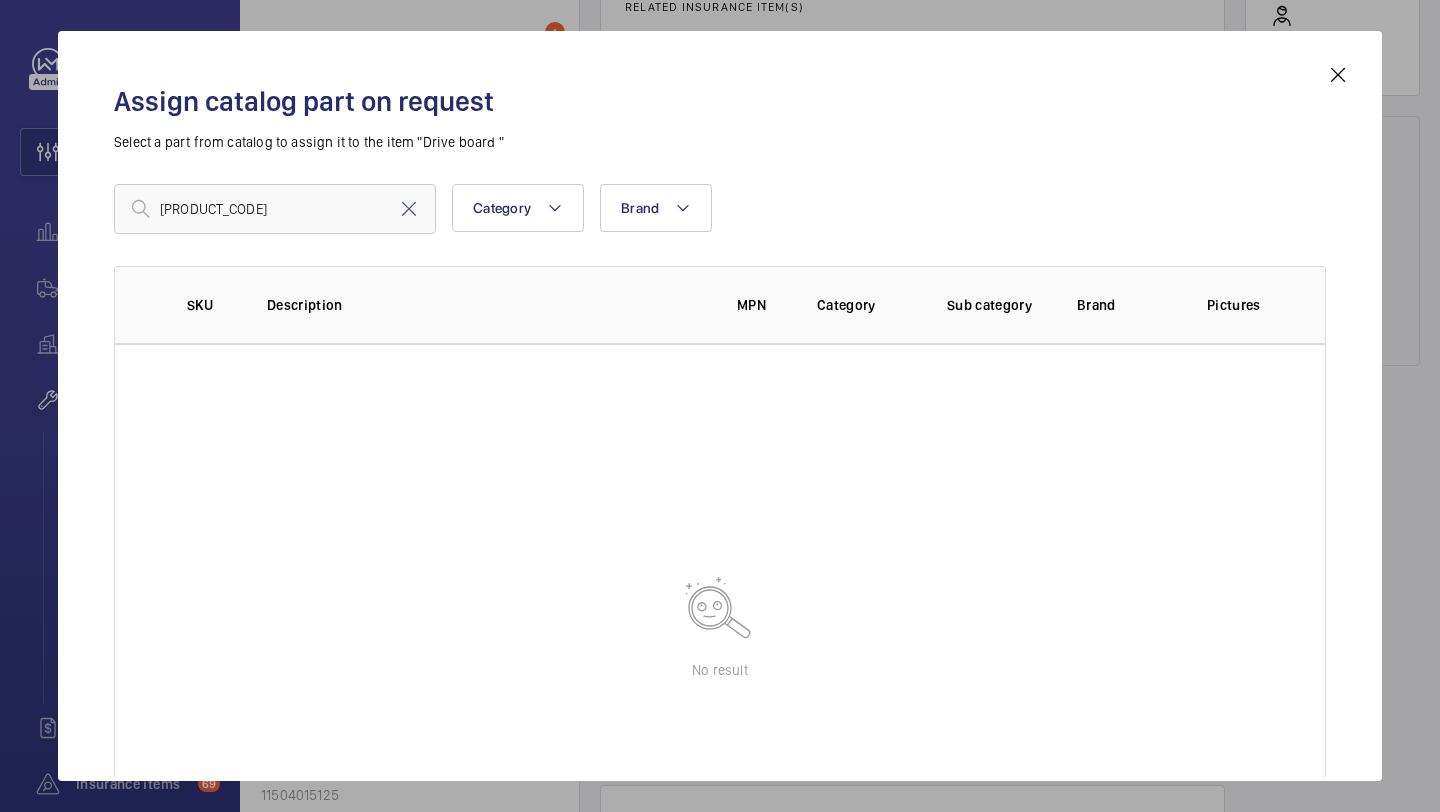 click at bounding box center [1338, 75] 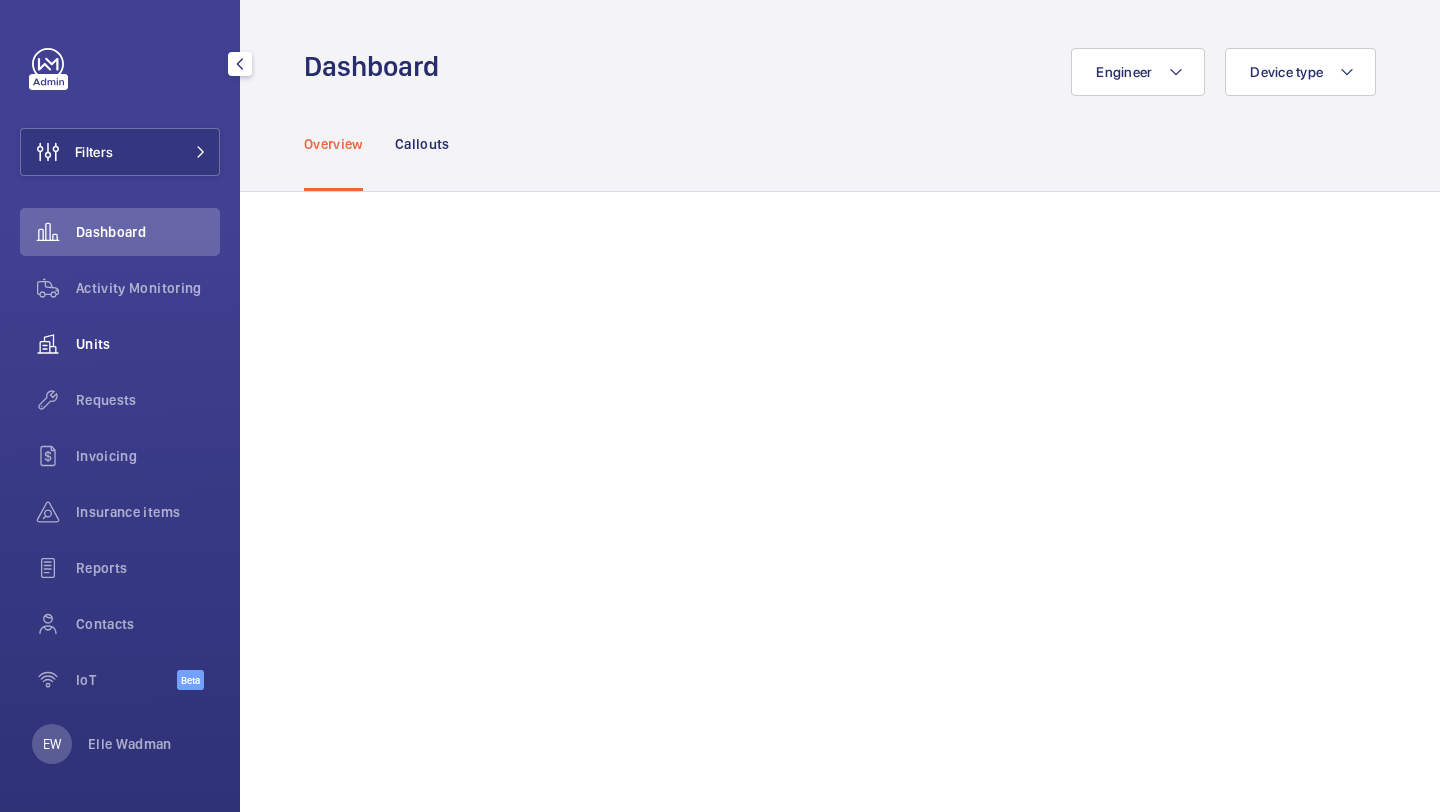scroll, scrollTop: 0, scrollLeft: 0, axis: both 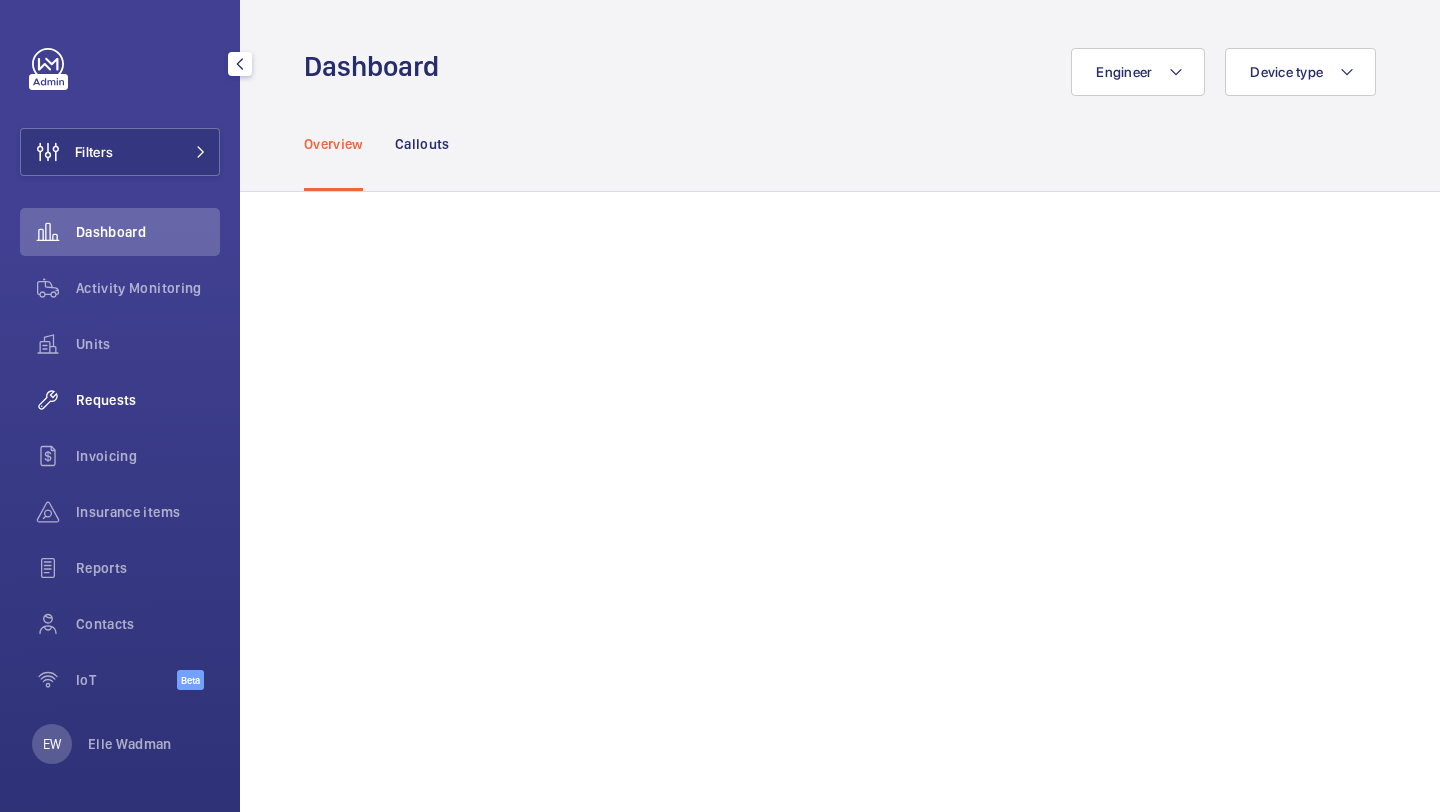 click on "Requests" 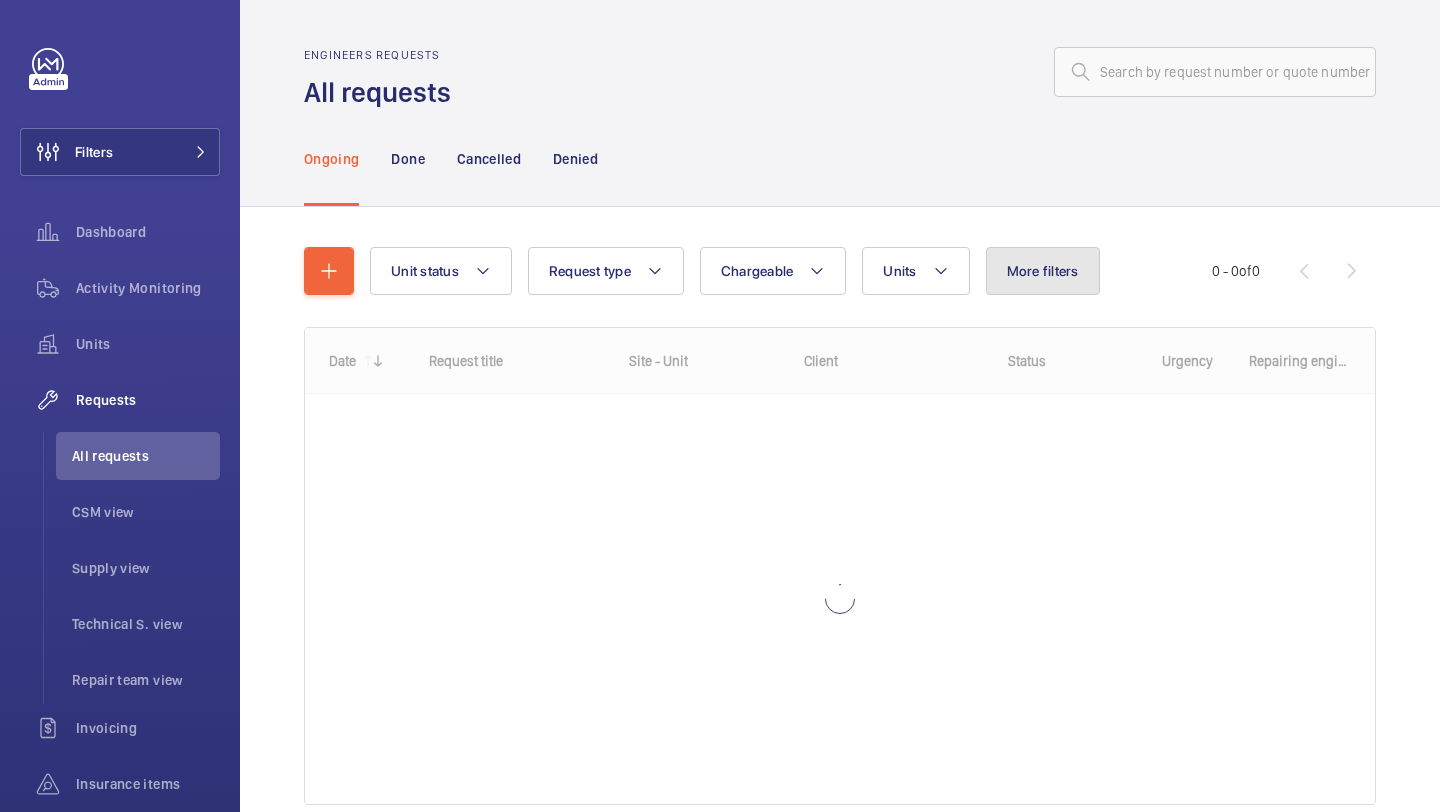 click on "More filters" 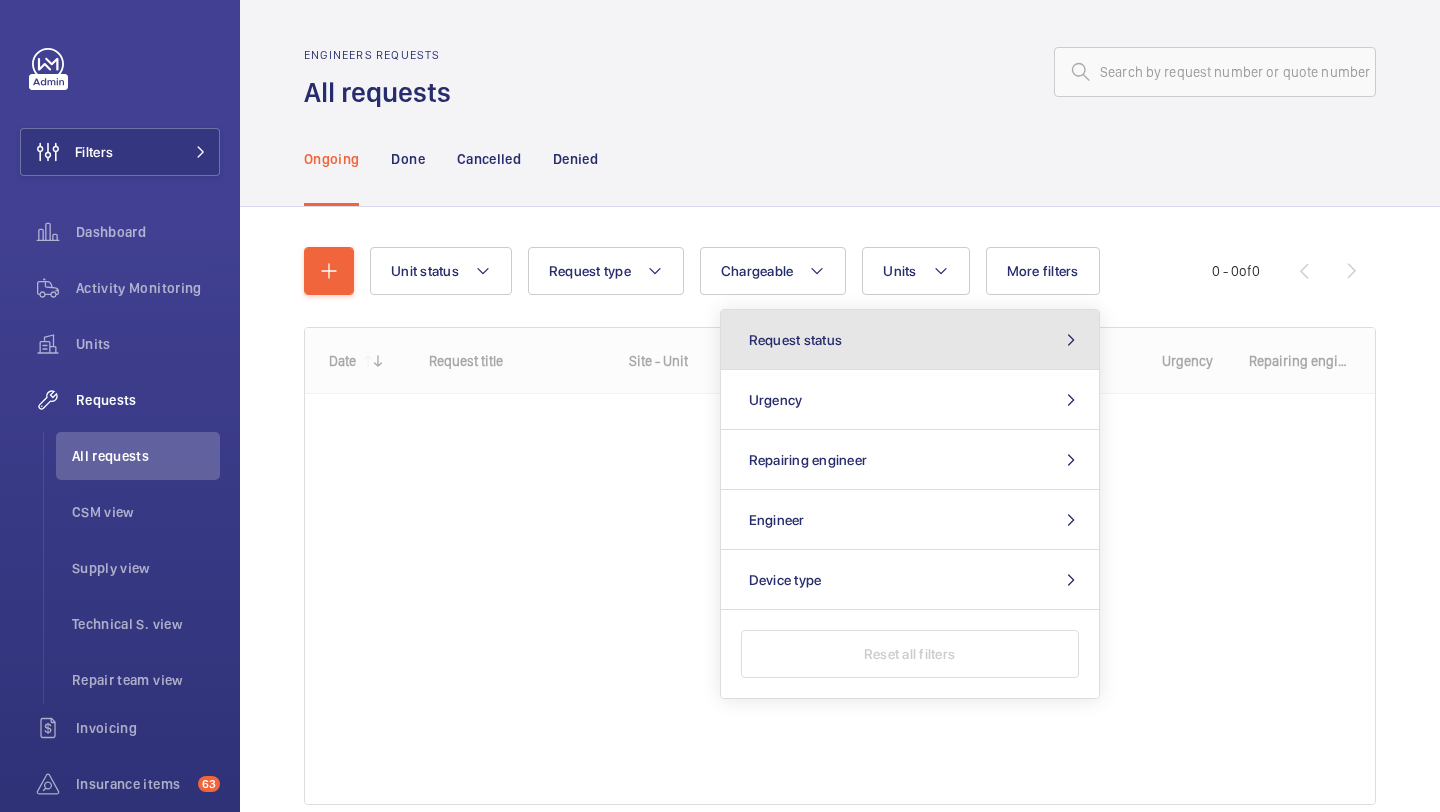 click on "Request status" 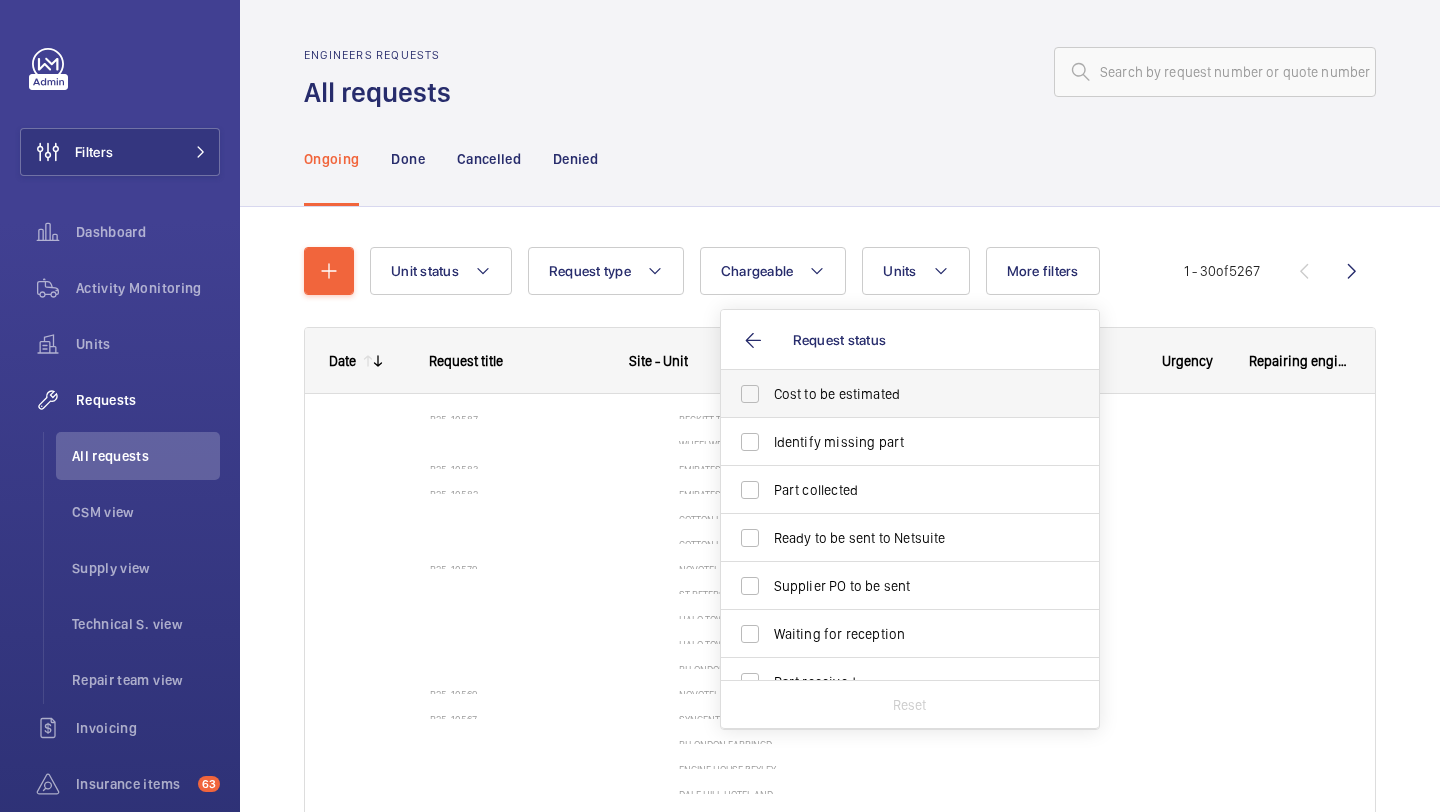 click on "Cost to be estimated" at bounding box center (911, 394) 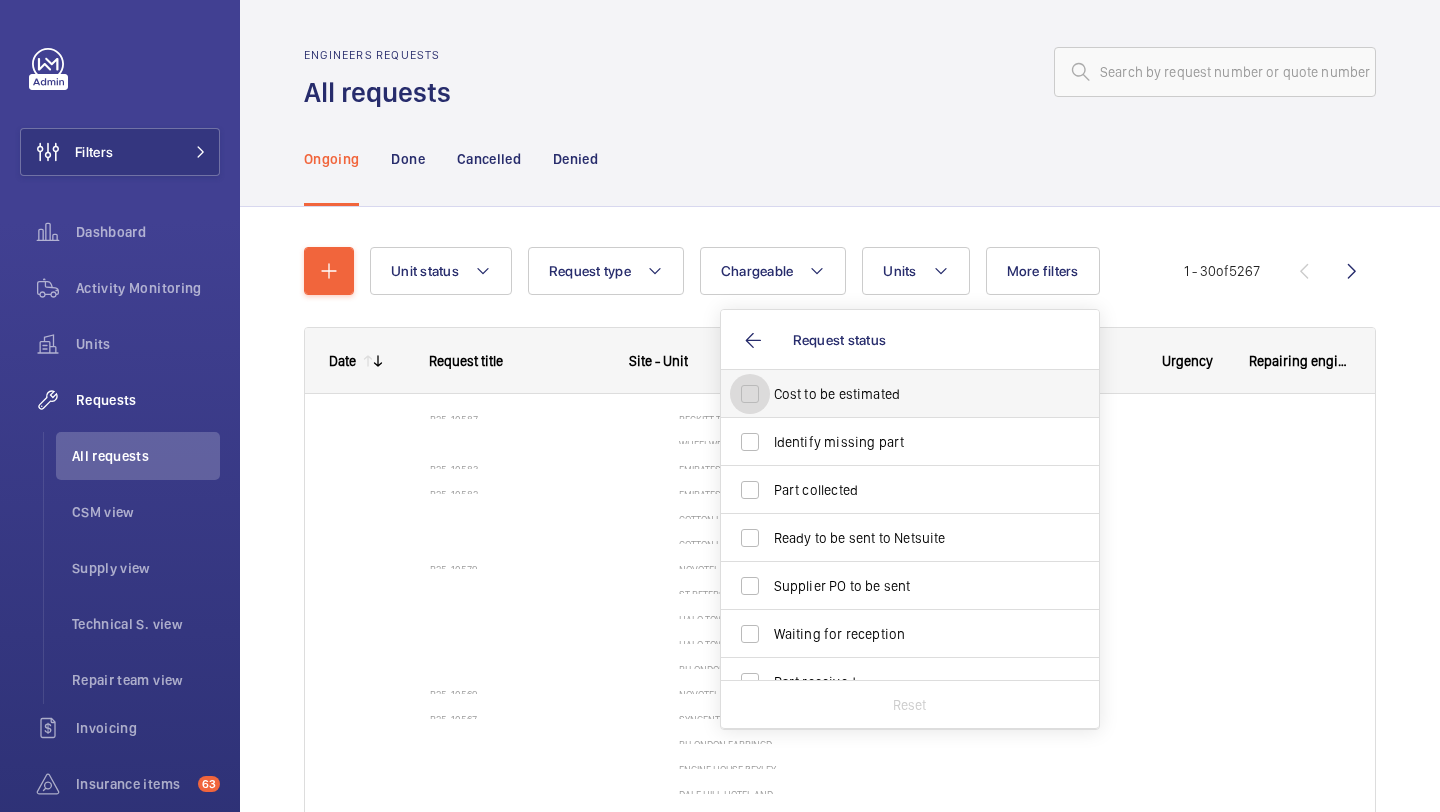 click on "Cost to be estimated" at bounding box center [750, 394] 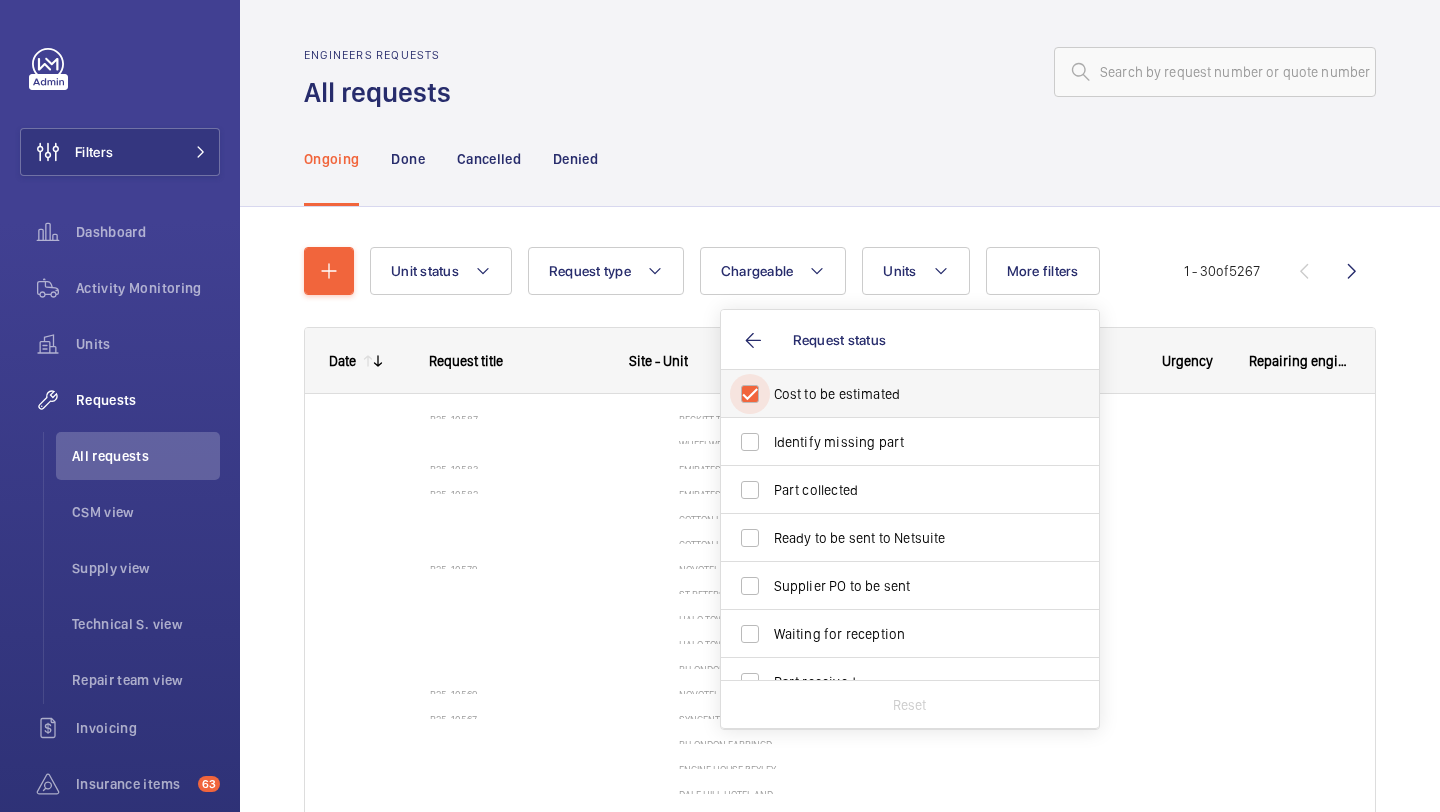 checkbox on "true" 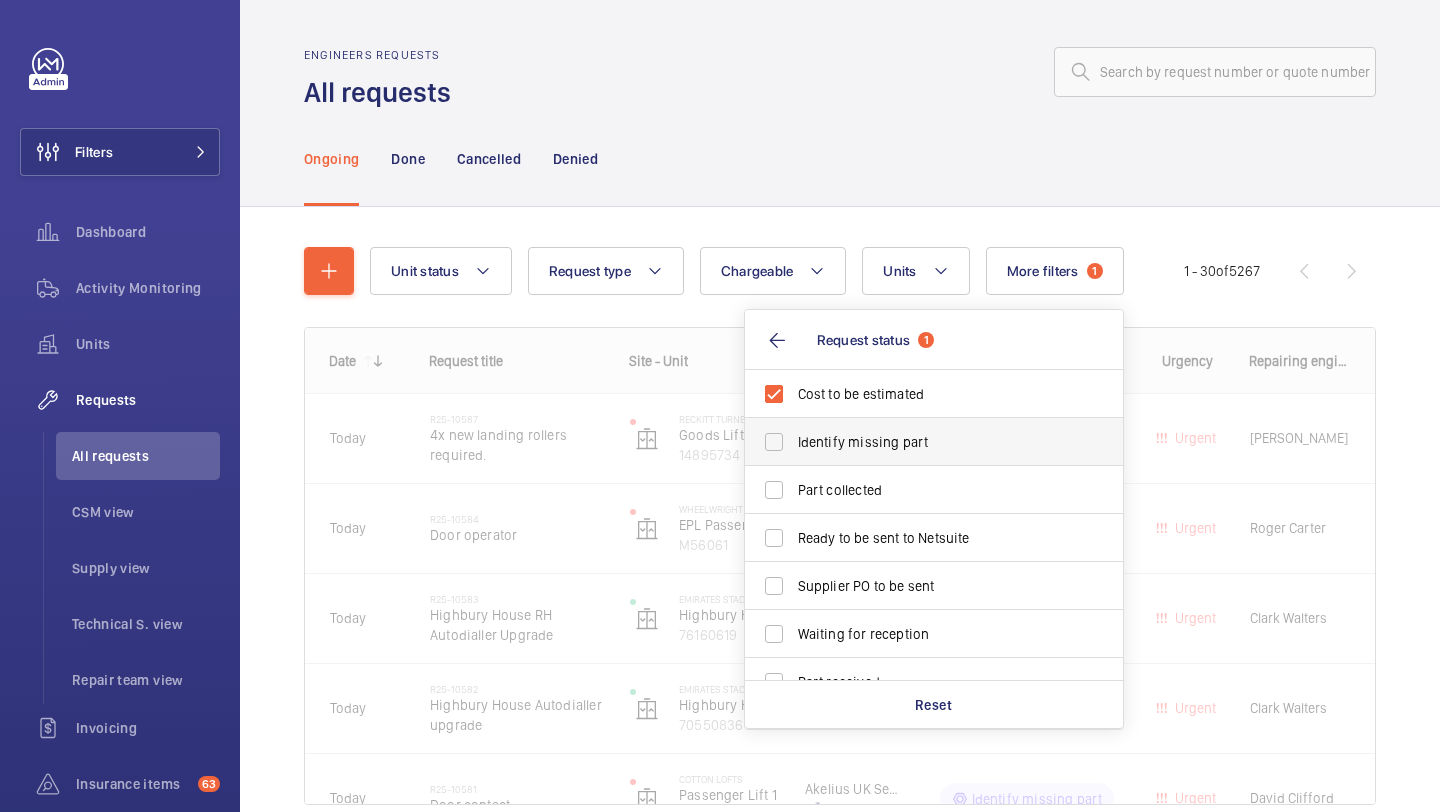 click on "Identify missing part" at bounding box center [919, 442] 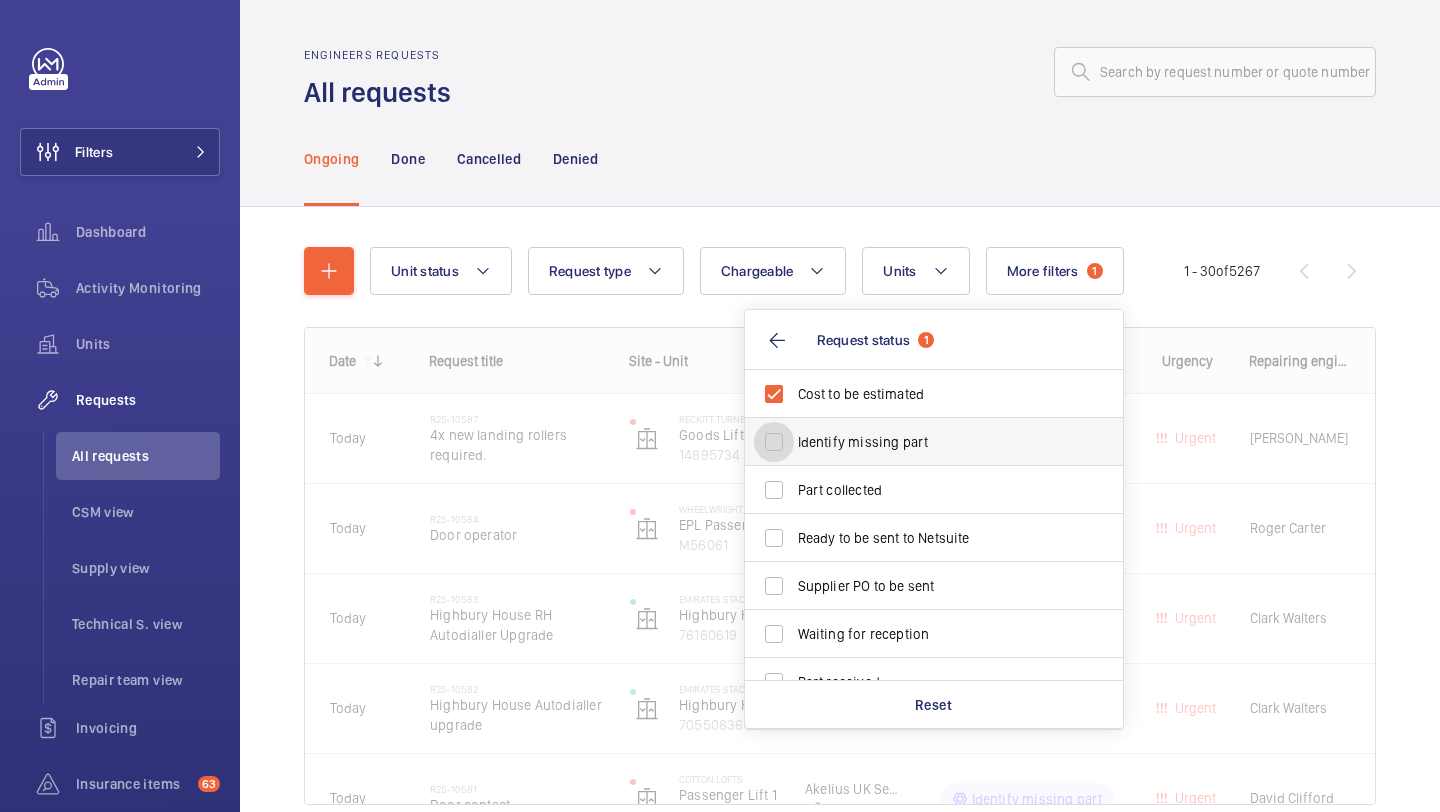 click on "Identify missing part" at bounding box center [774, 442] 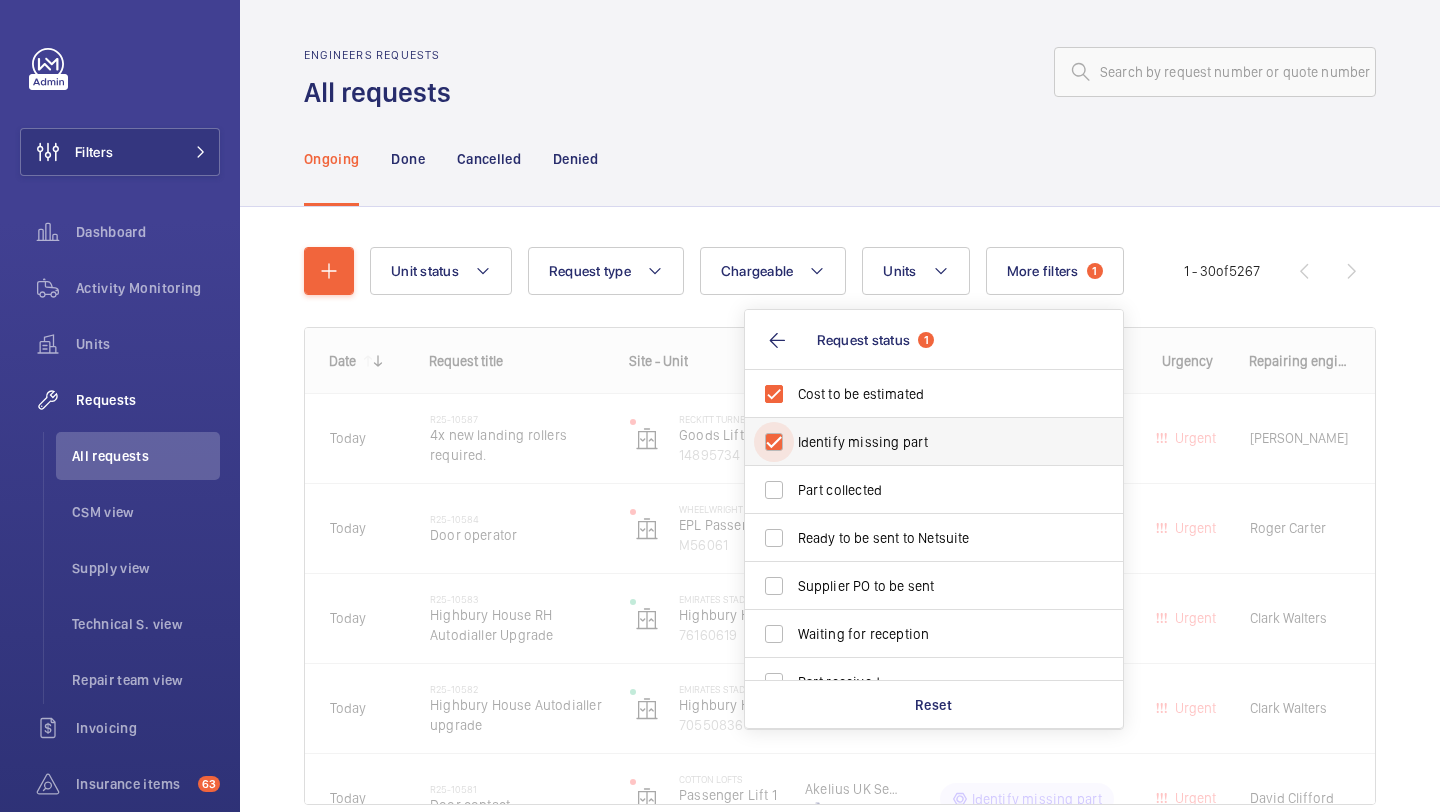 checkbox on "true" 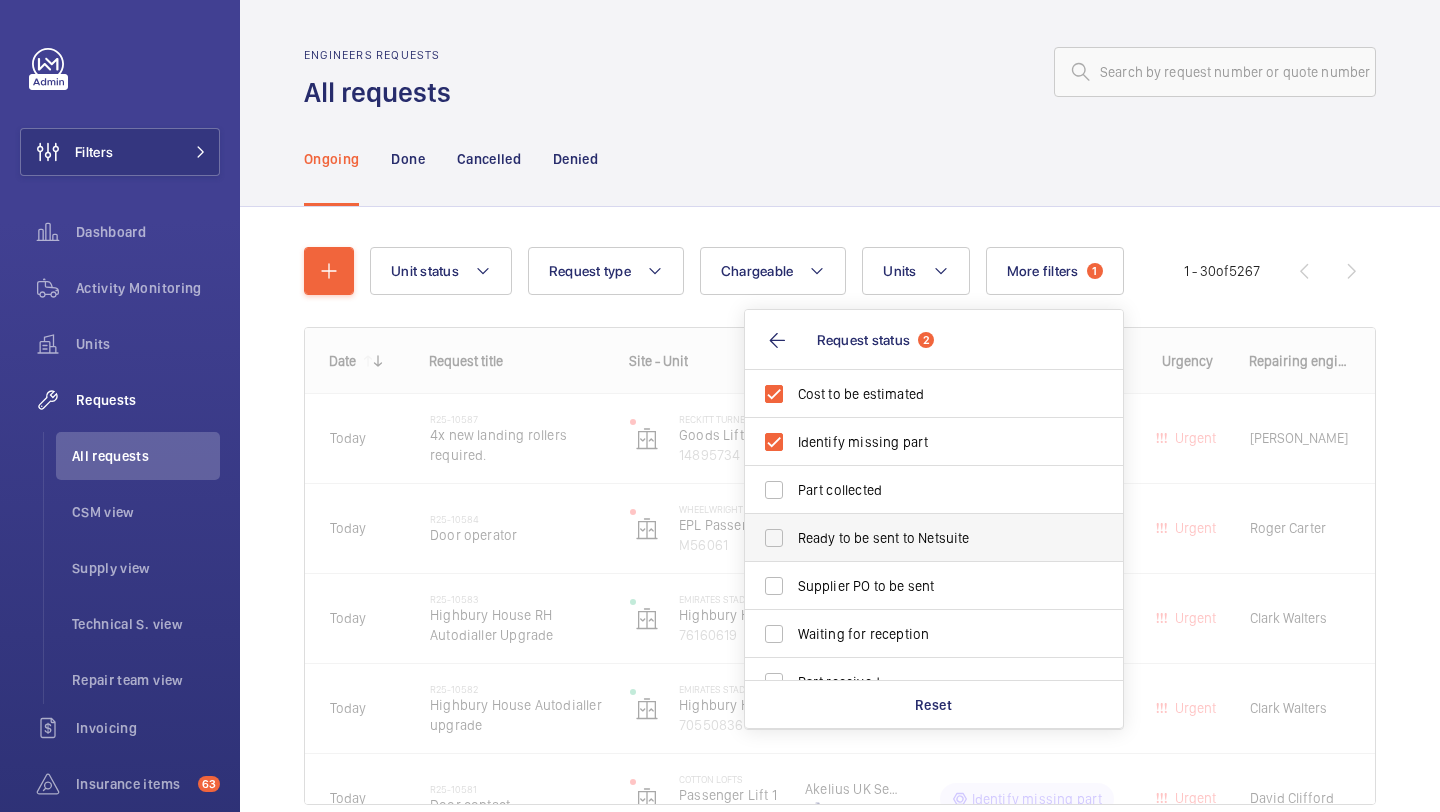 click on "Ready to be sent to Netsuite" at bounding box center (935, 538) 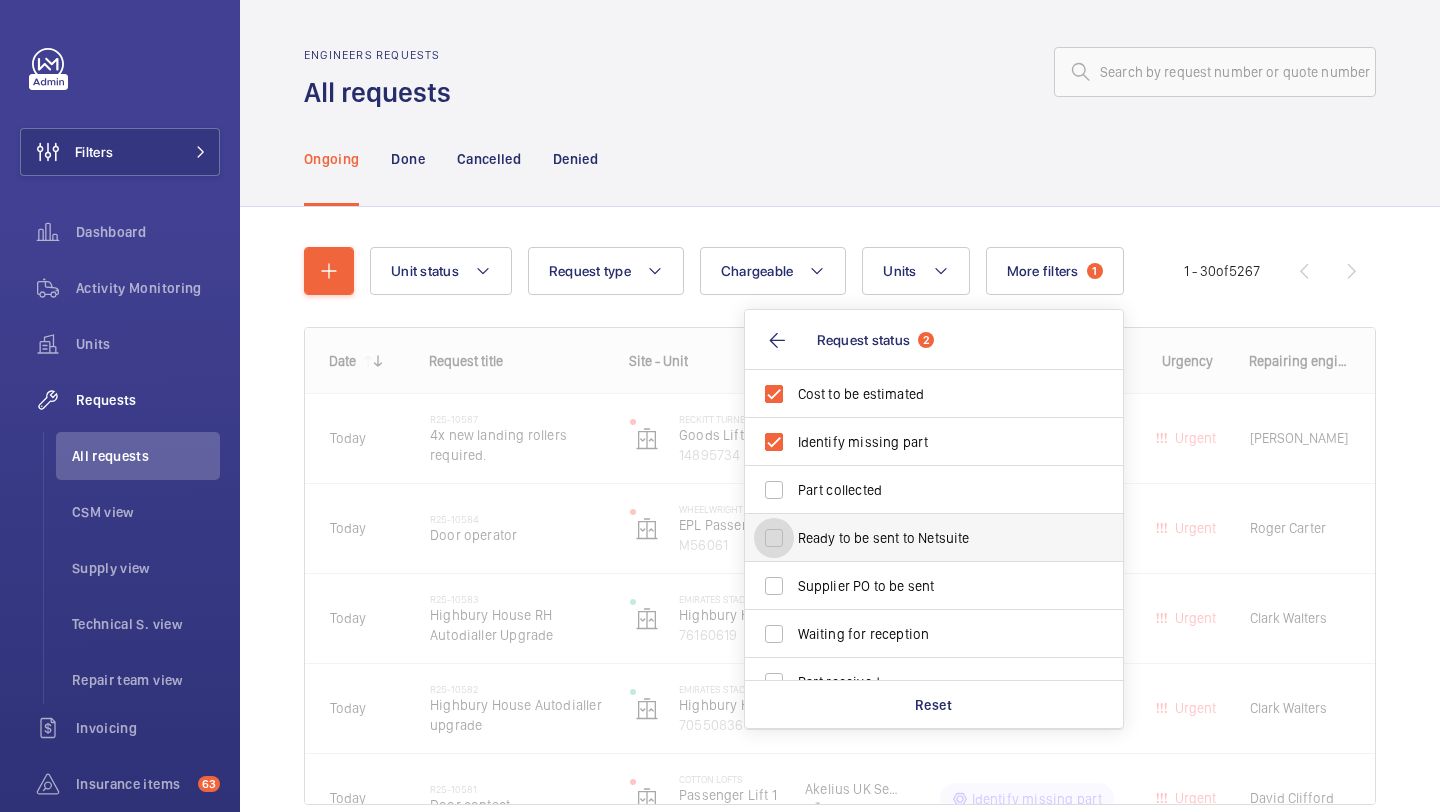 click on "Ready to be sent to Netsuite" at bounding box center (774, 538) 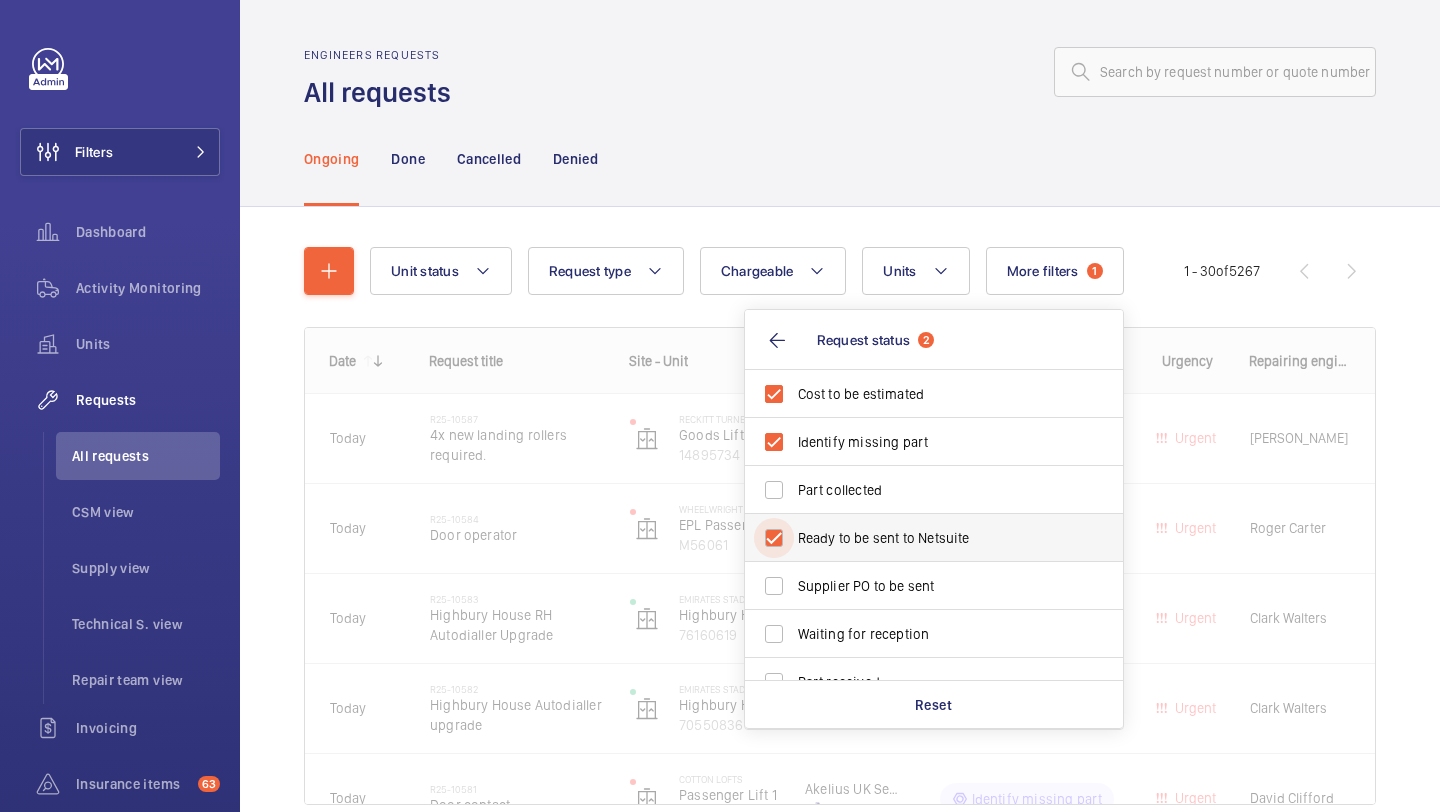 checkbox on "true" 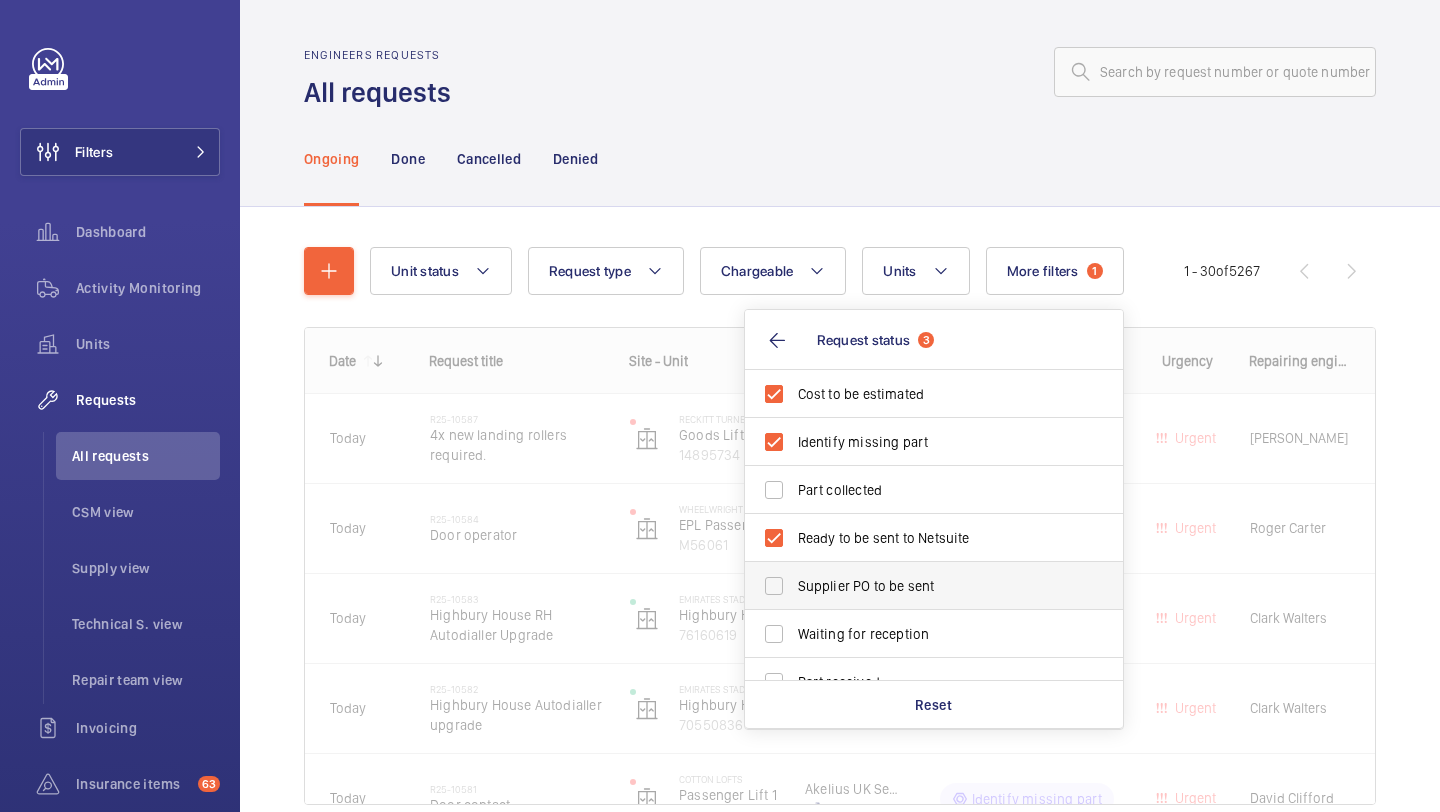 click on "Supplier PO to be sent" at bounding box center [919, 586] 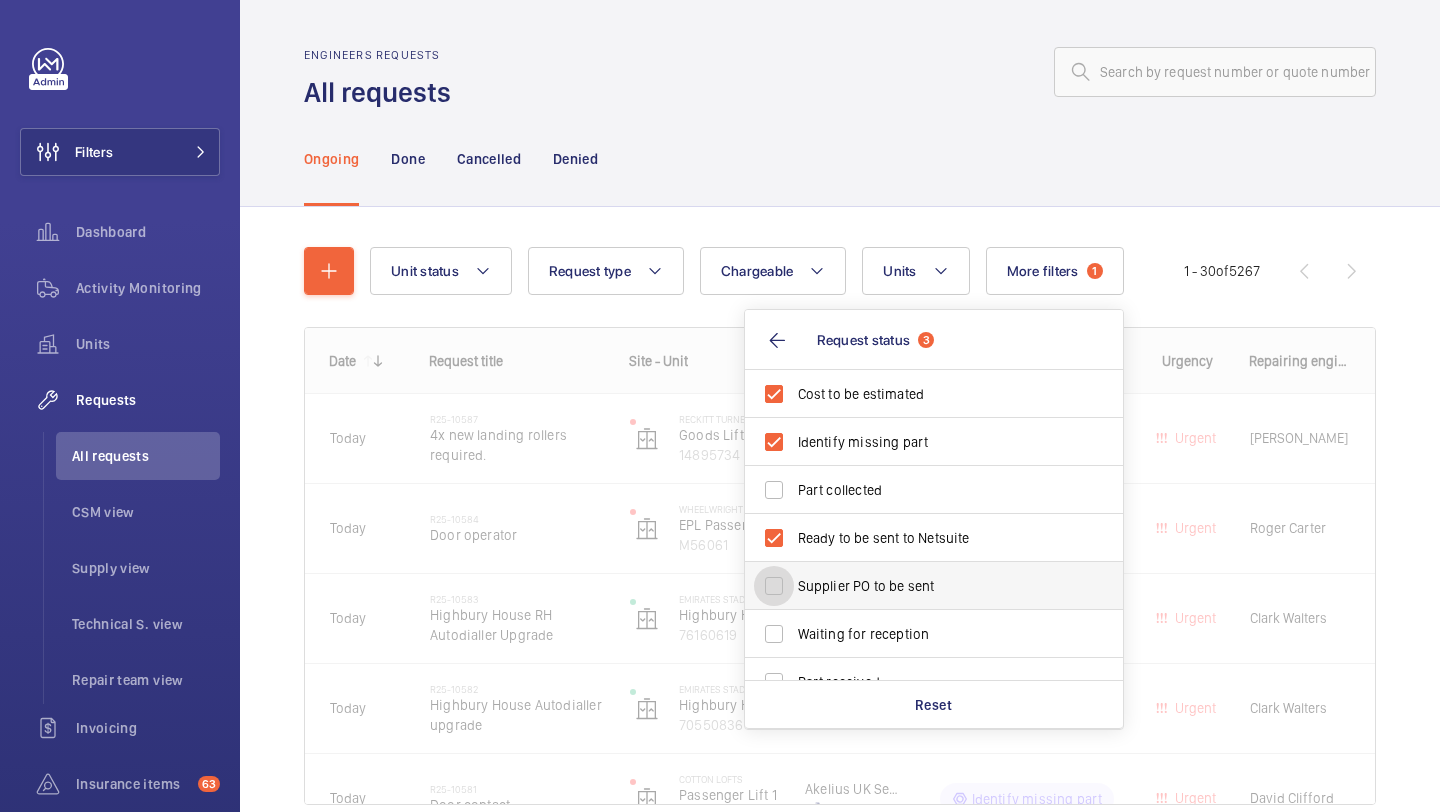 click on "Supplier PO to be sent" at bounding box center (774, 586) 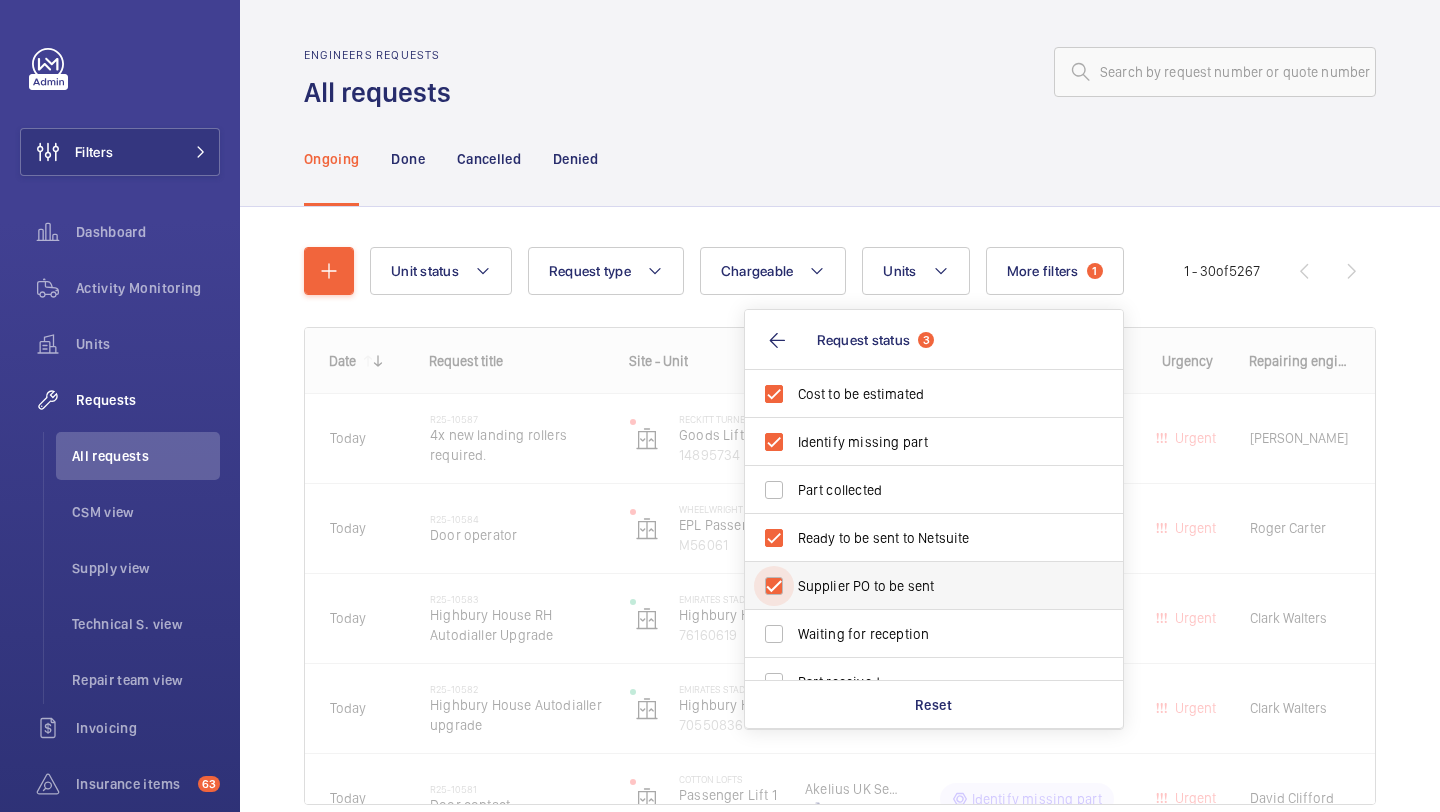 checkbox on "true" 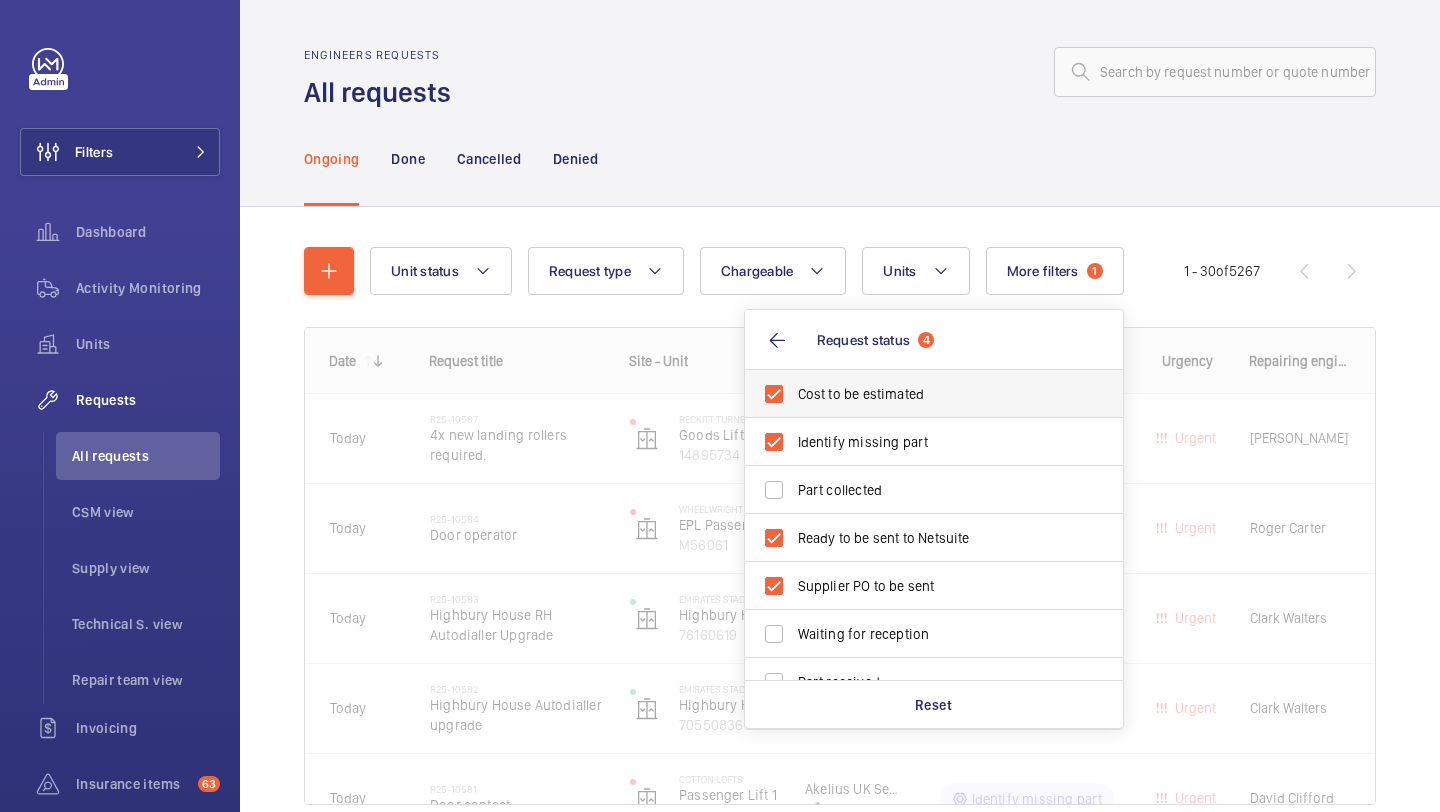 click on "Cost to be estimated" at bounding box center [919, 394] 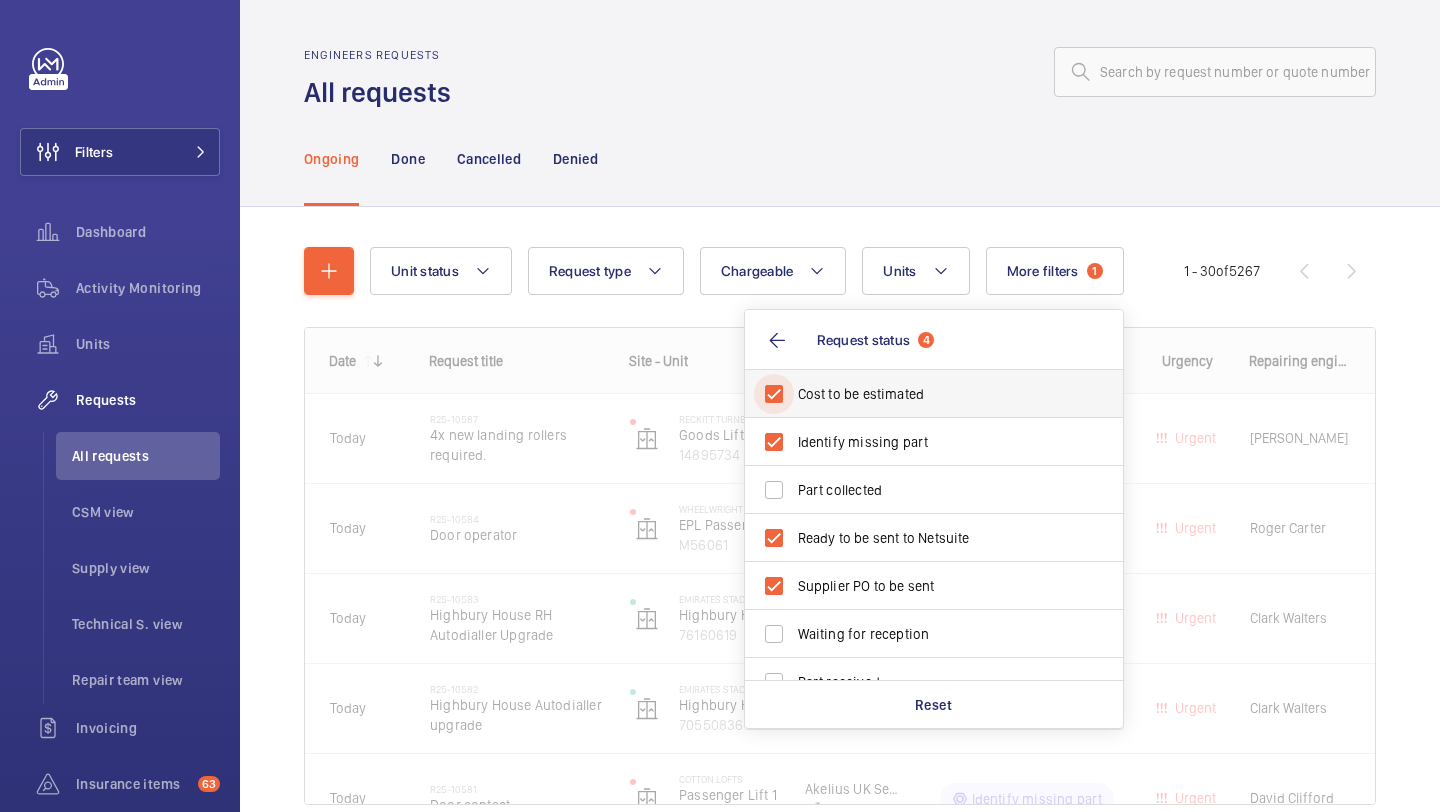 click on "Cost to be estimated" at bounding box center [774, 394] 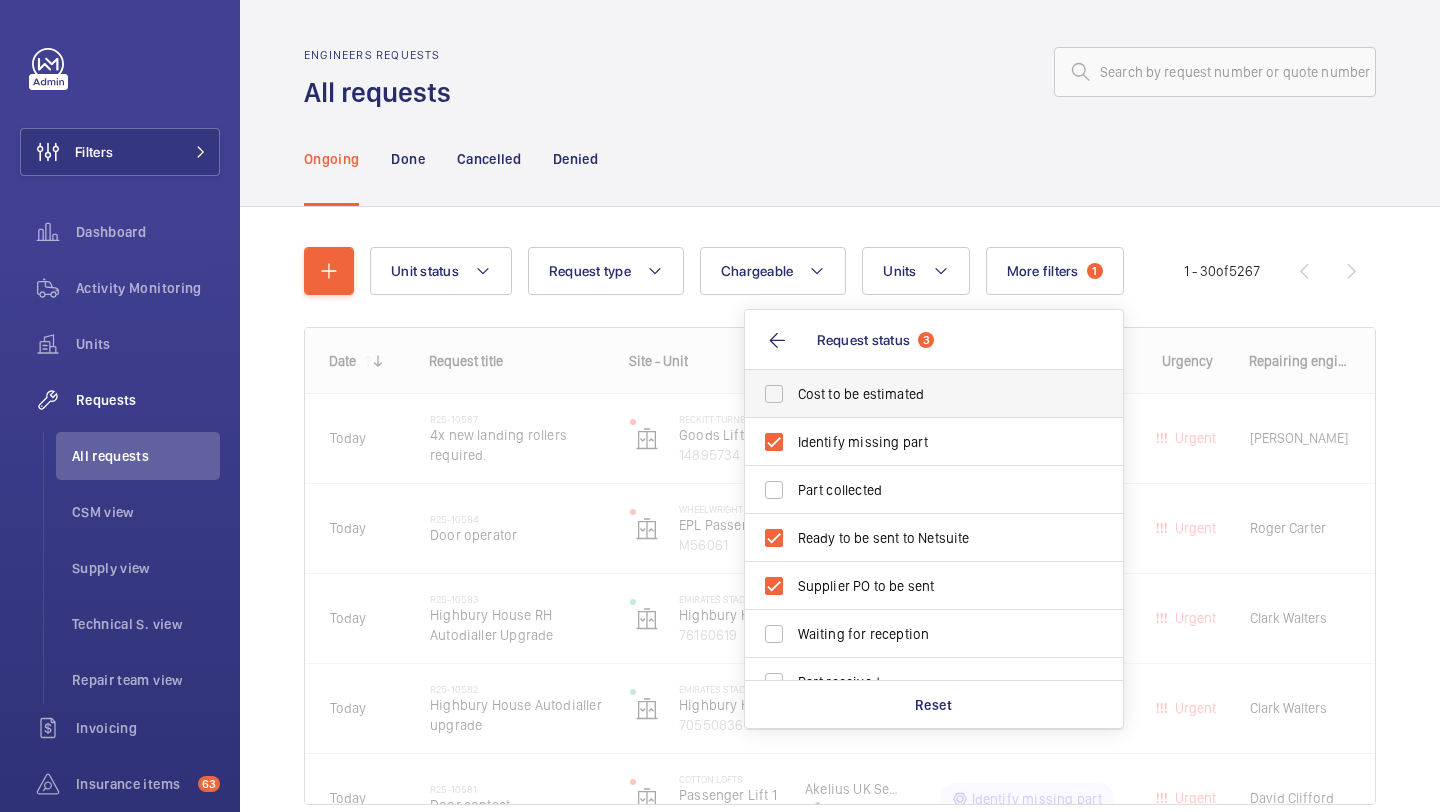 click on "Cost to be estimated" at bounding box center [935, 394] 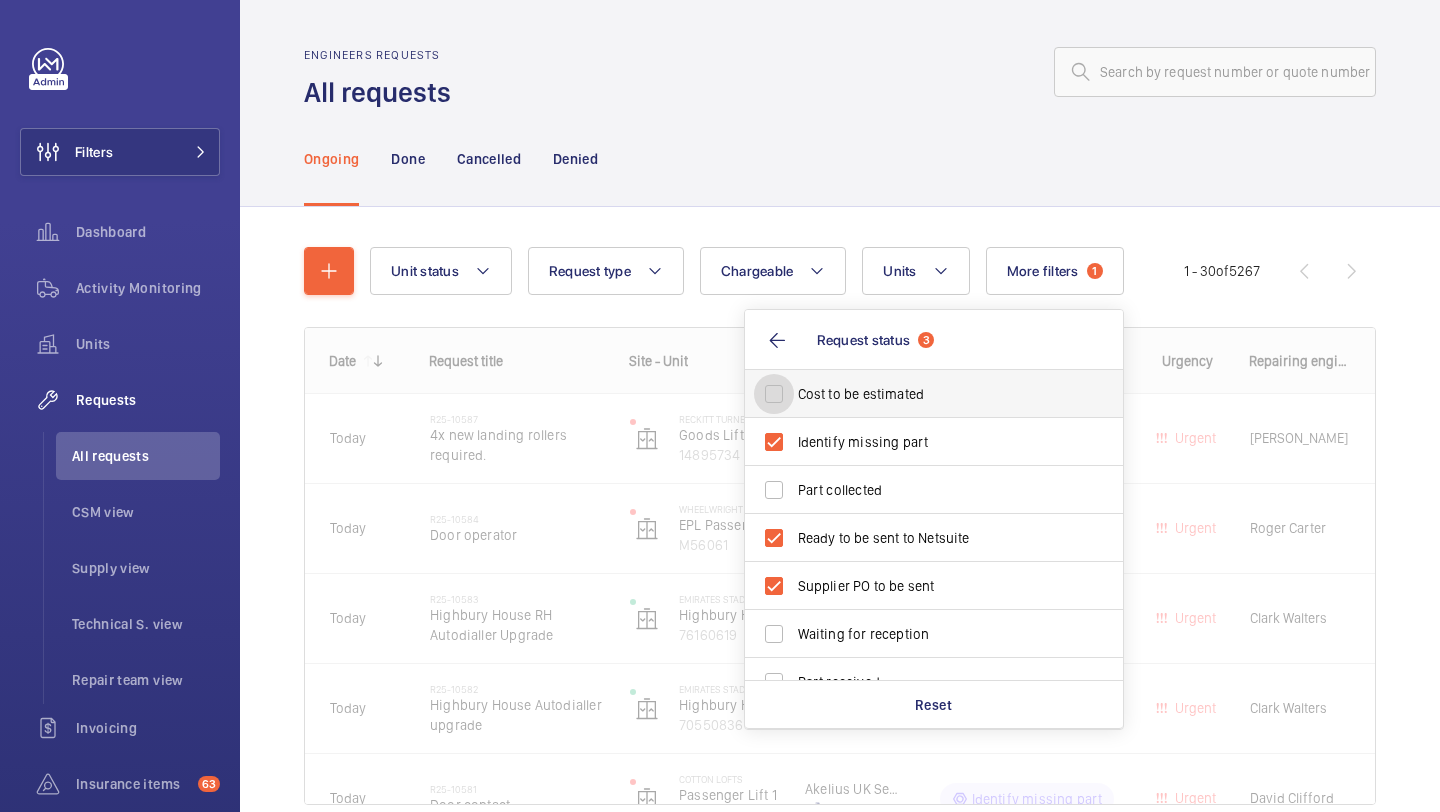 click on "Cost to be estimated" at bounding box center [774, 394] 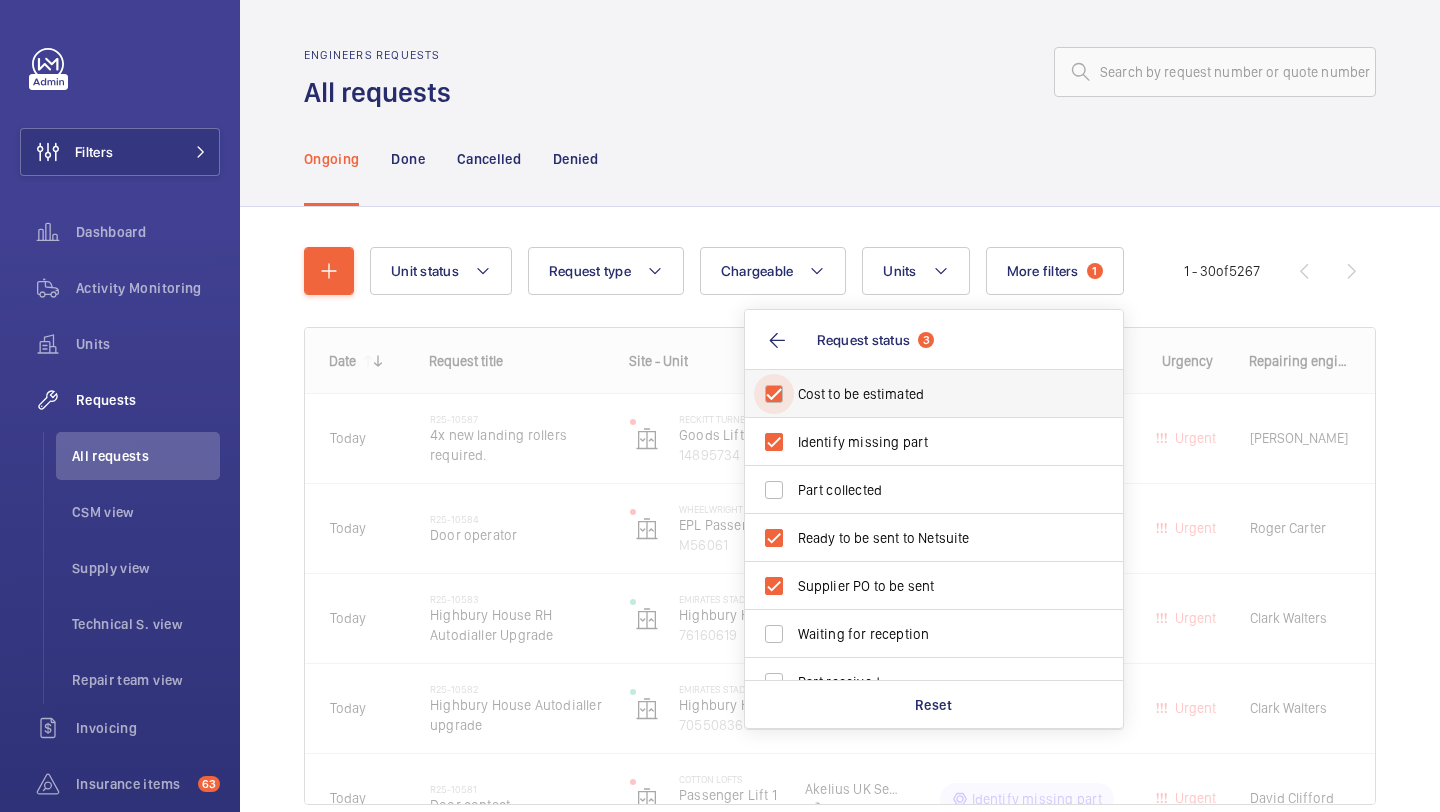 checkbox on "true" 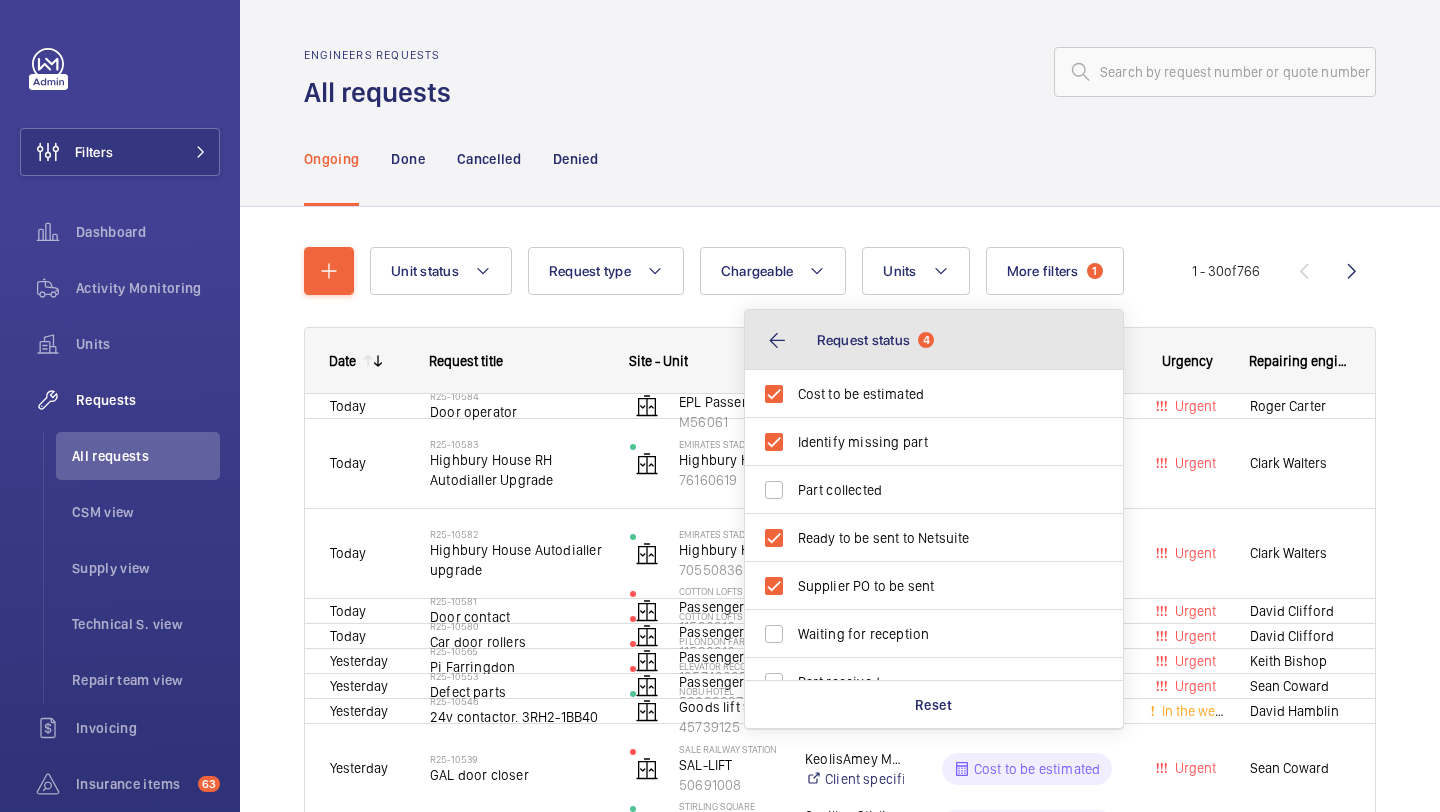 click on "Request status  4" 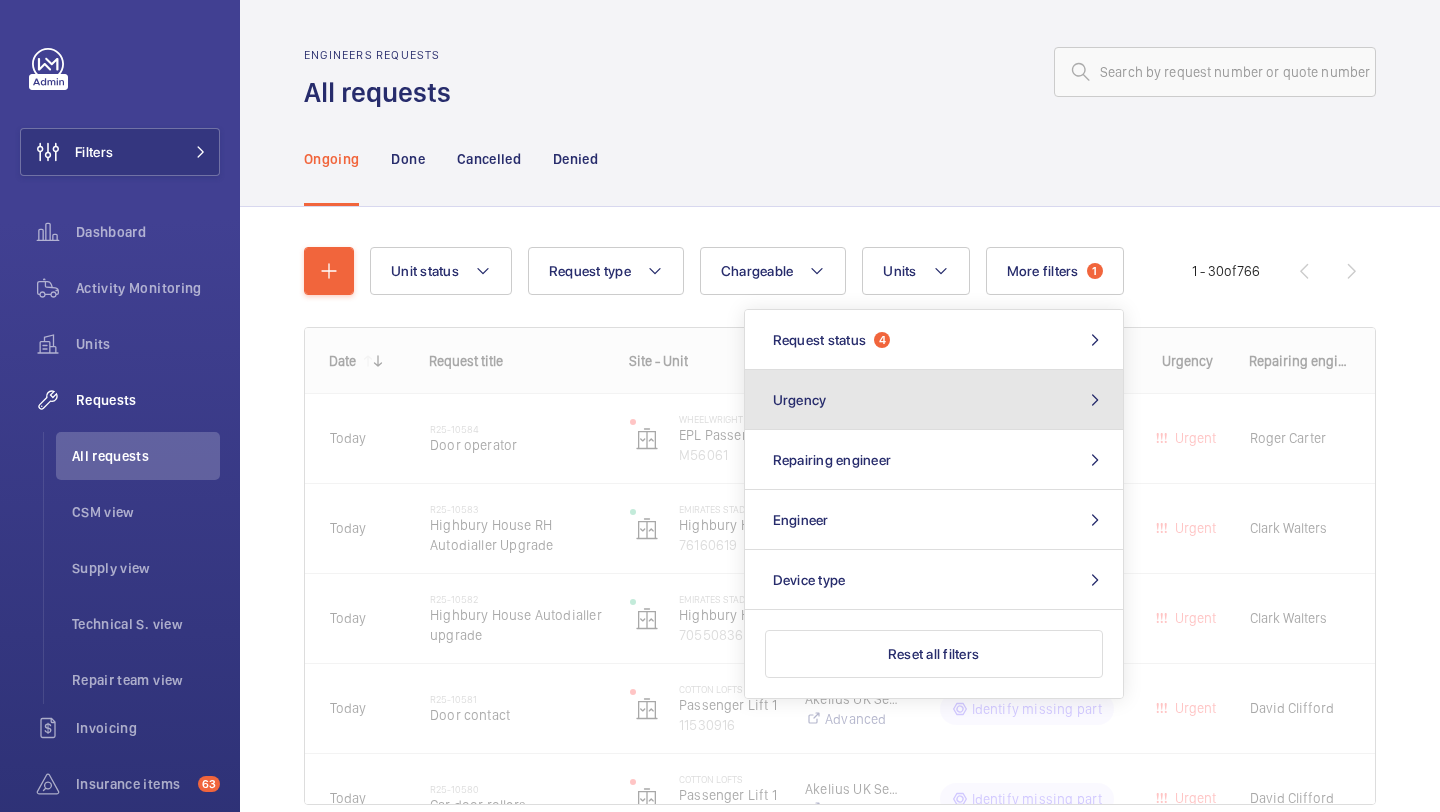 click on "Urgency" 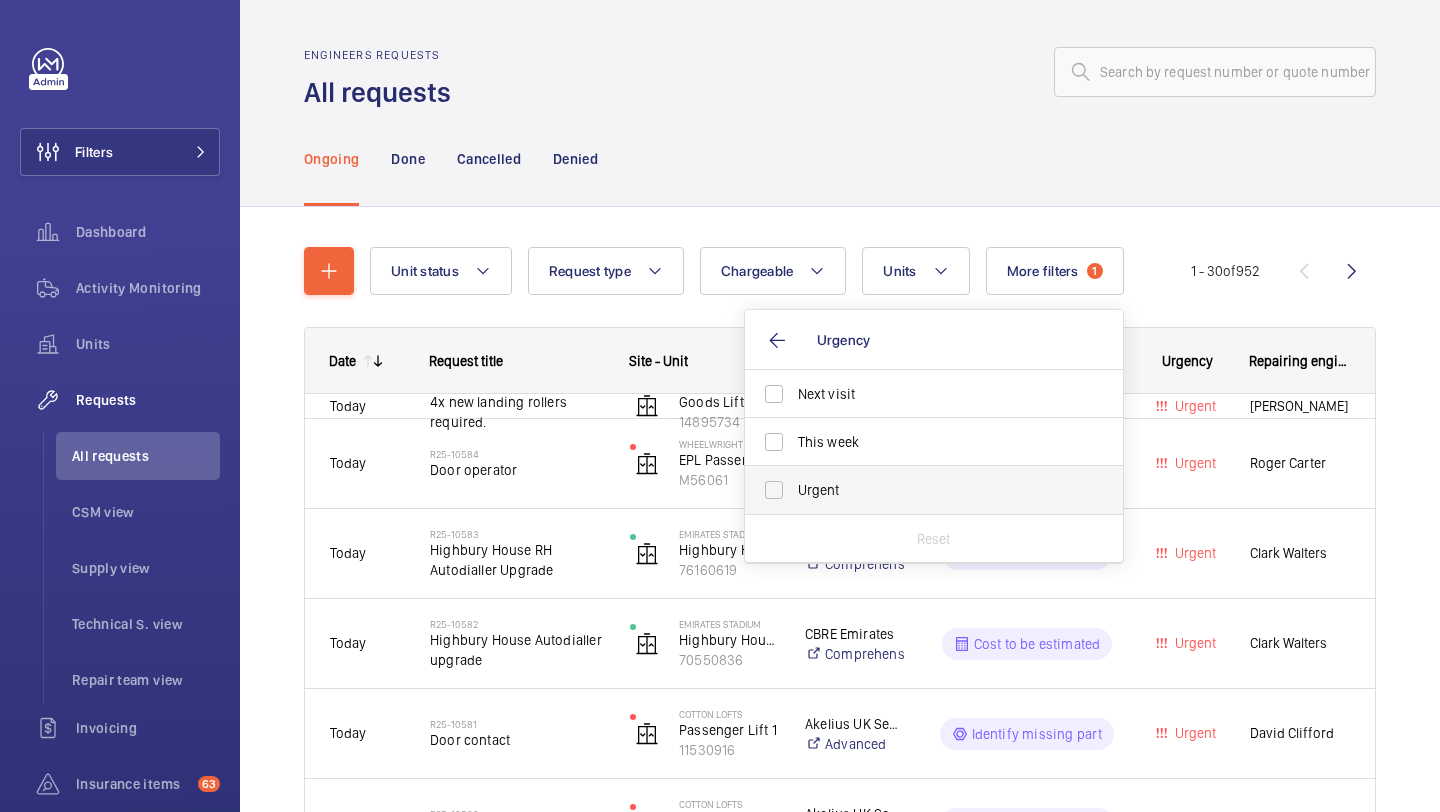 click on "Urgent" at bounding box center [919, 490] 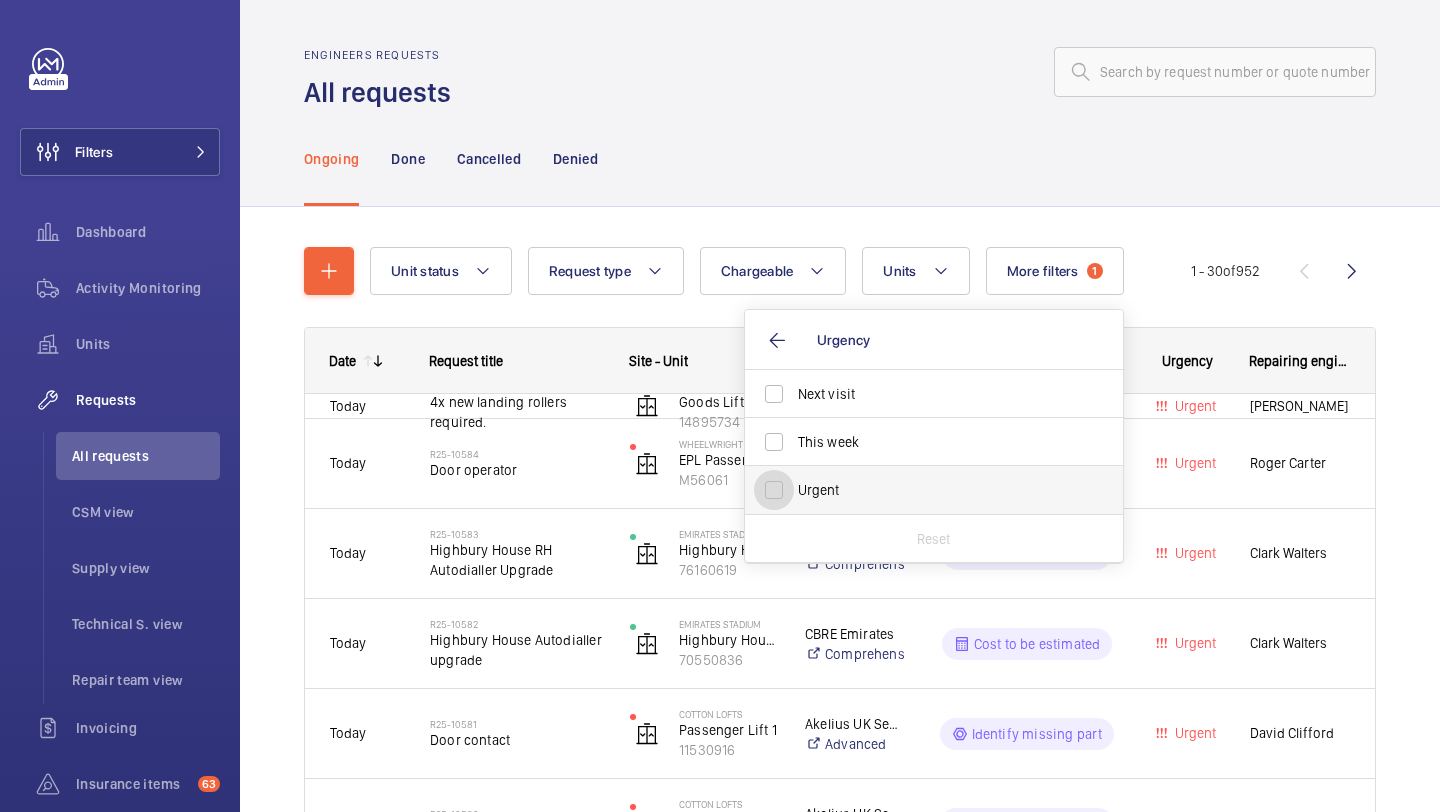 click on "Urgent" at bounding box center (774, 490) 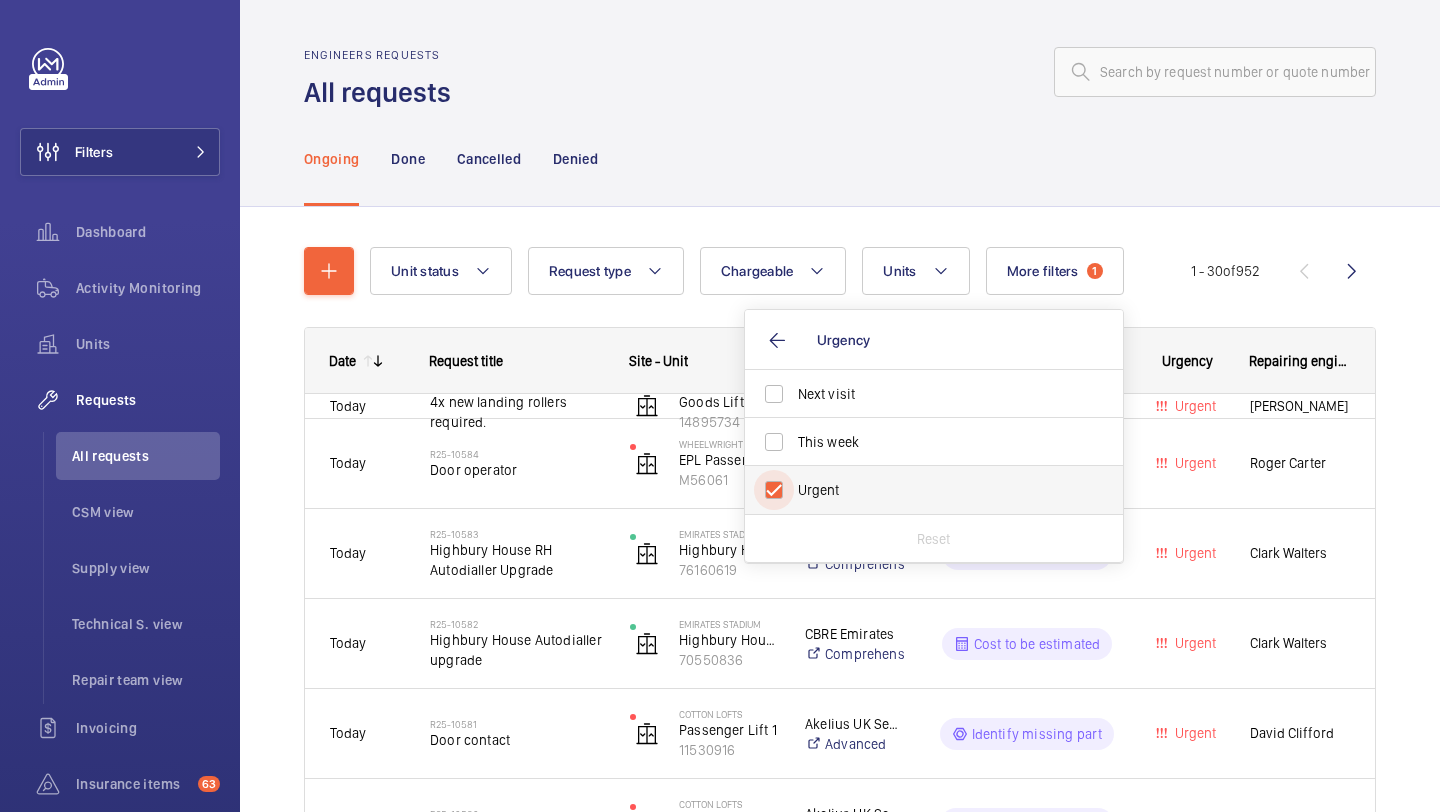 checkbox on "true" 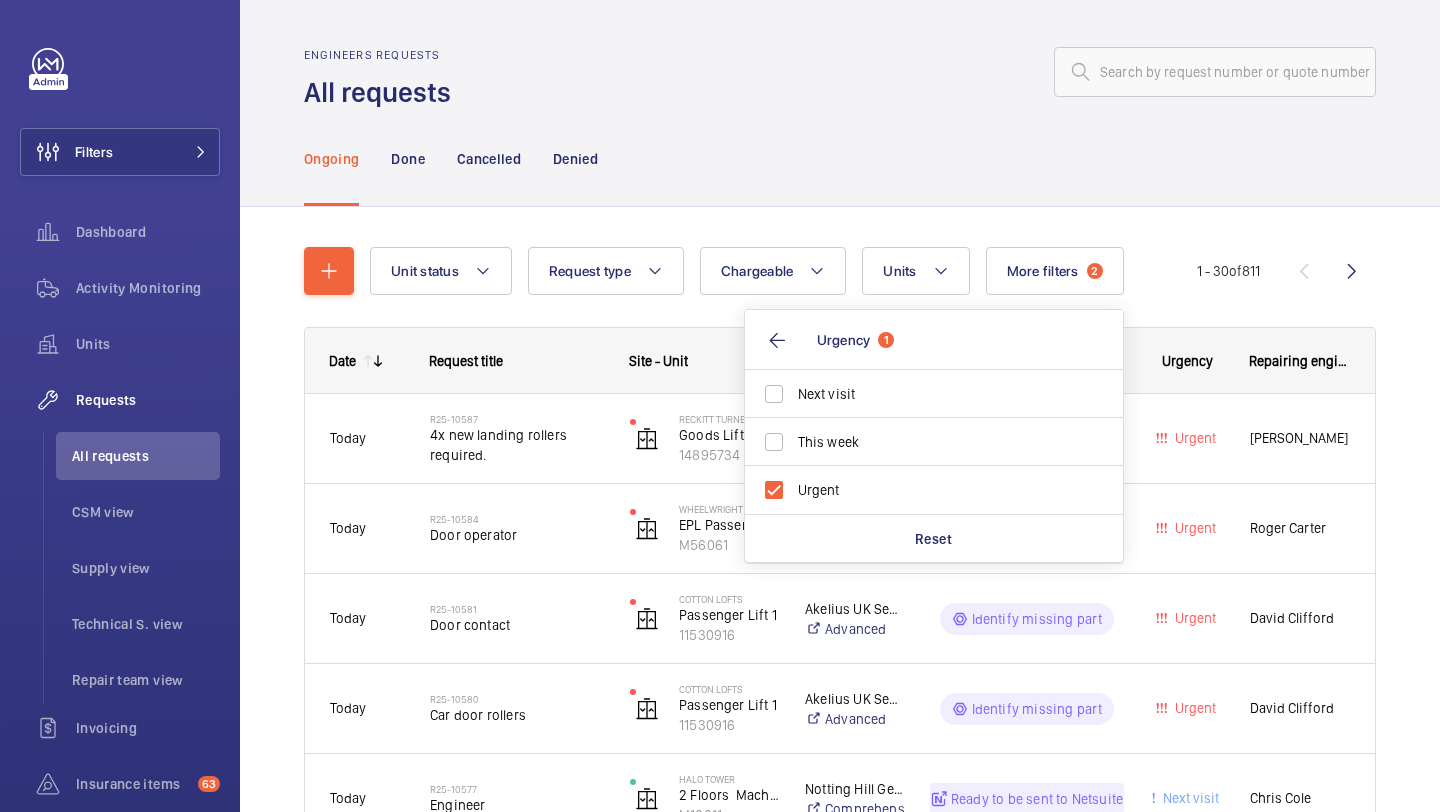 click on "Ongoing Done Cancelled Denied" 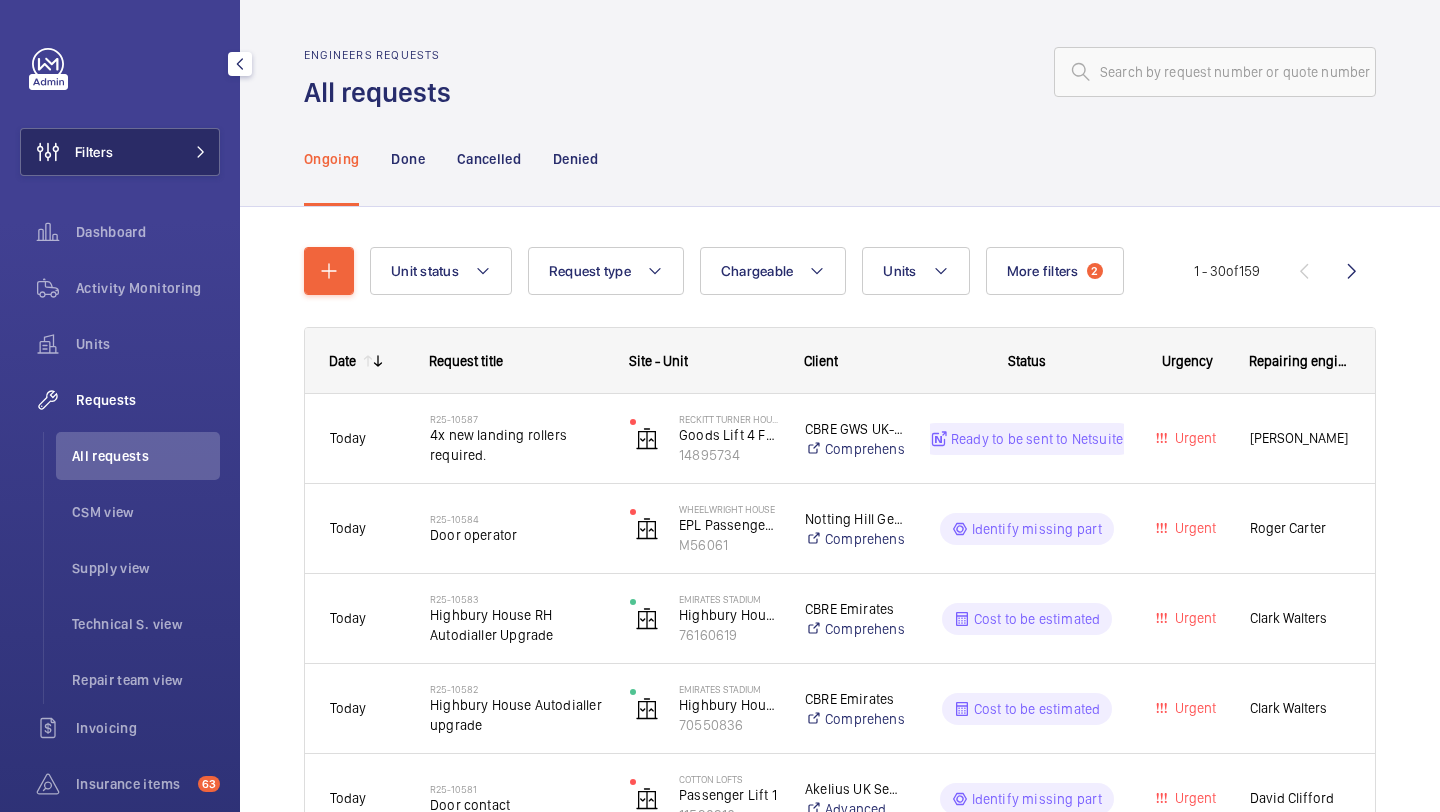 click on "Filters" 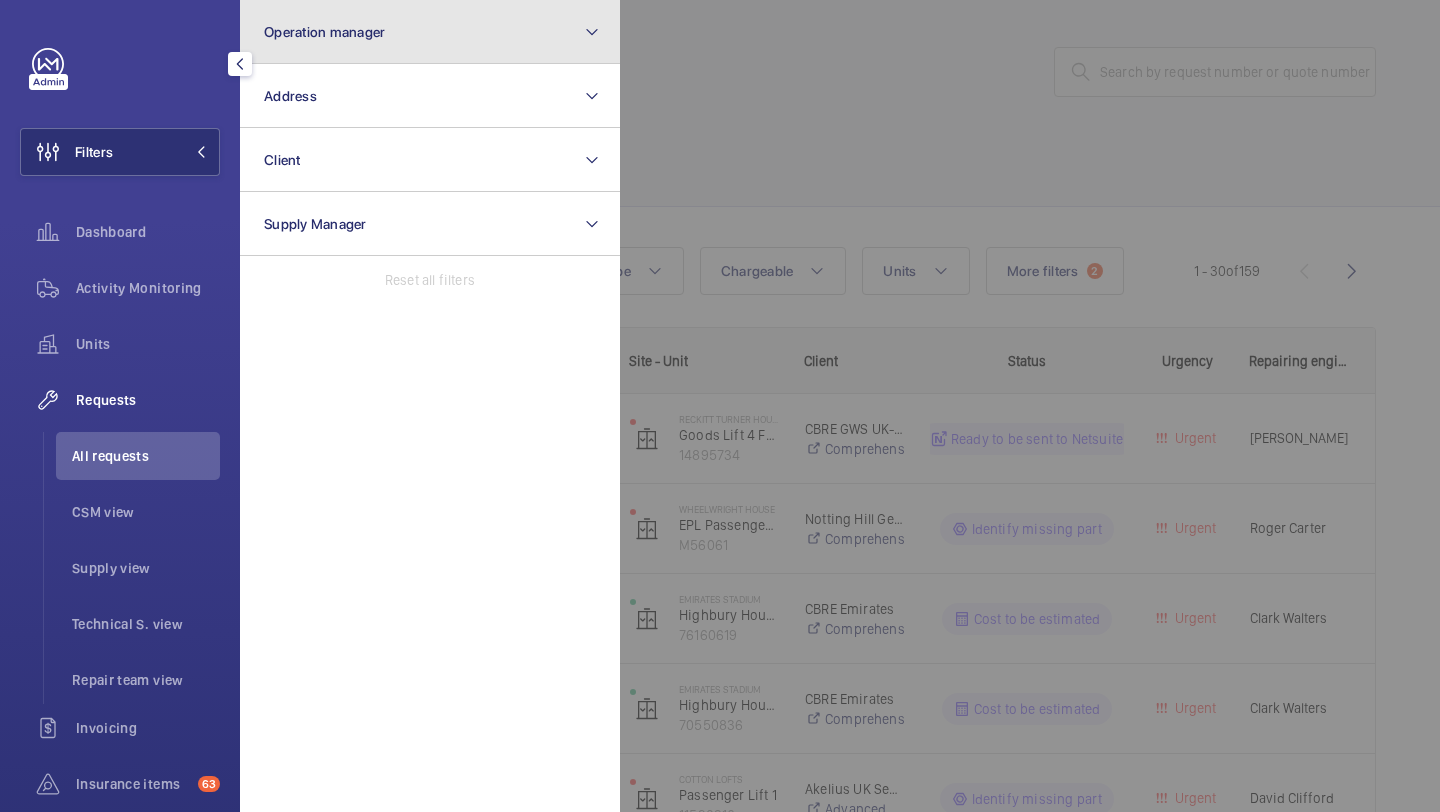click on "Operation manager" 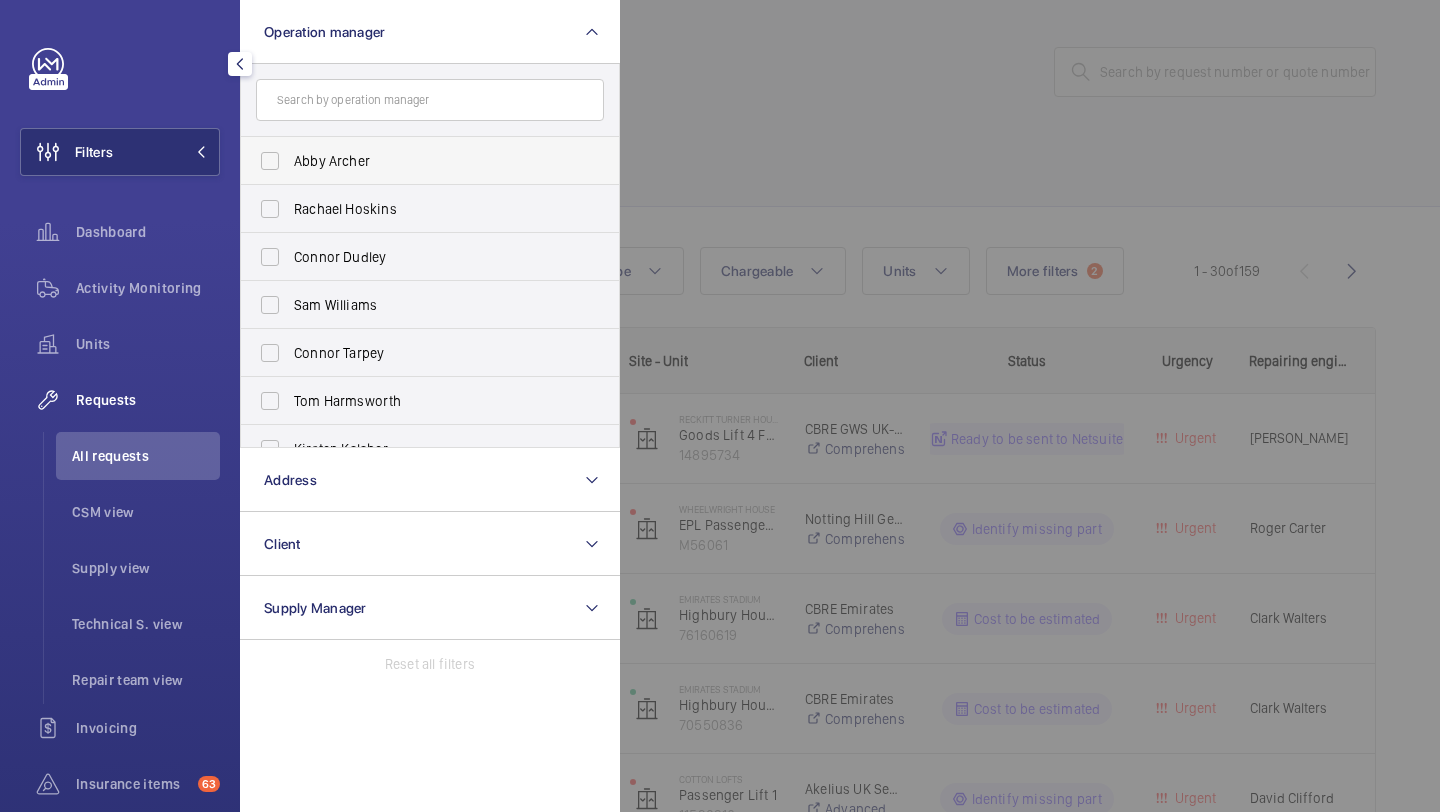 click on "Abby Archer" at bounding box center (415, 161) 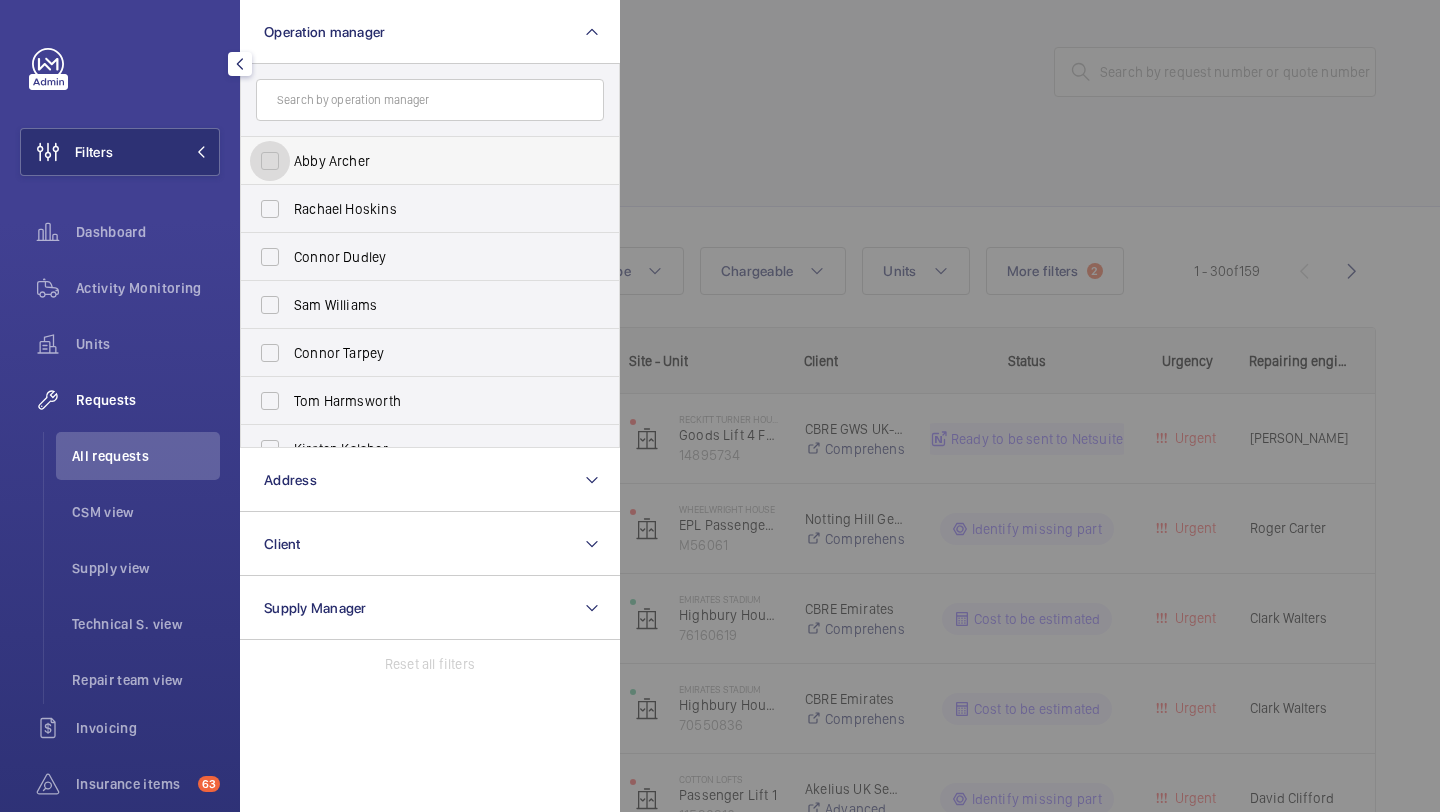 click on "Abby Archer" at bounding box center [270, 161] 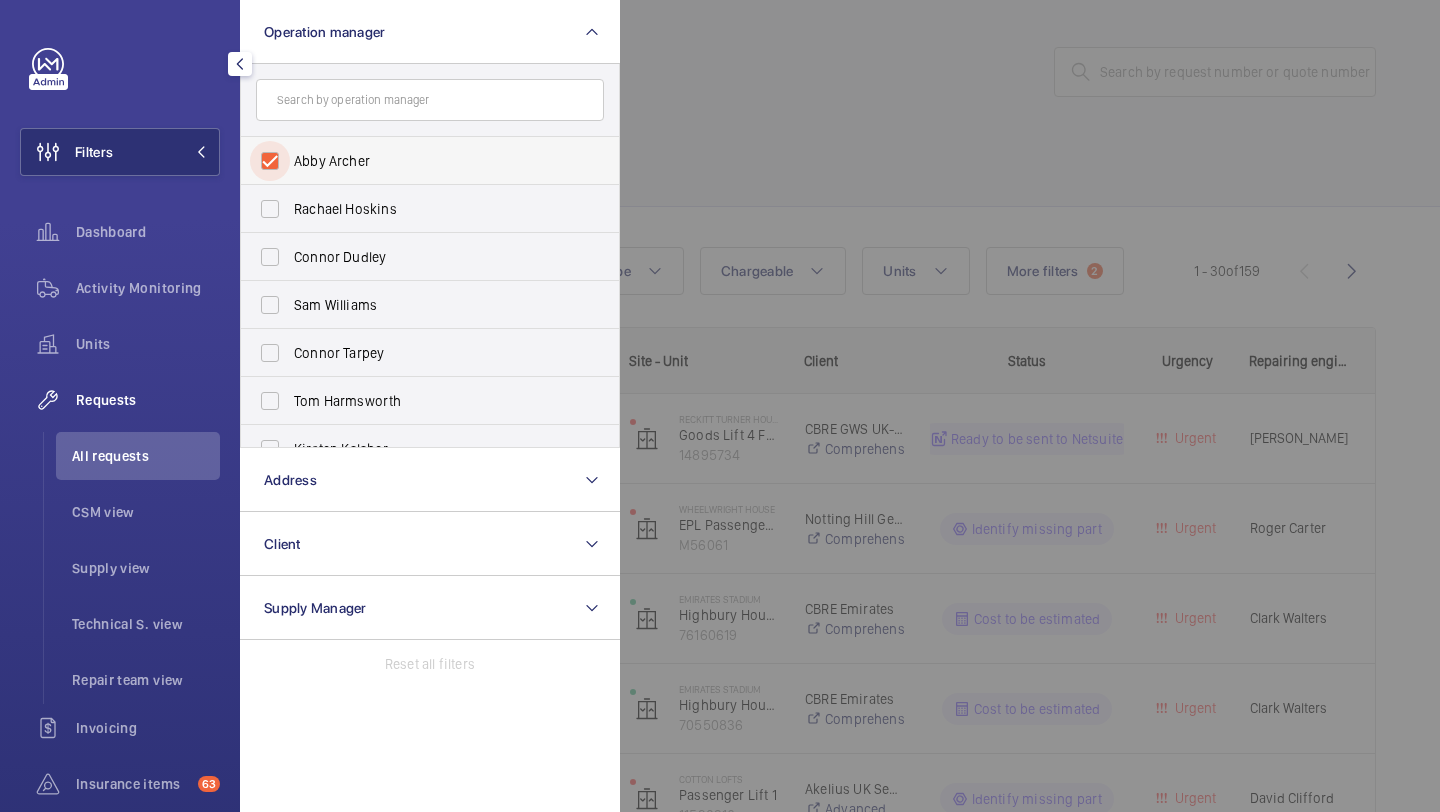 checkbox on "true" 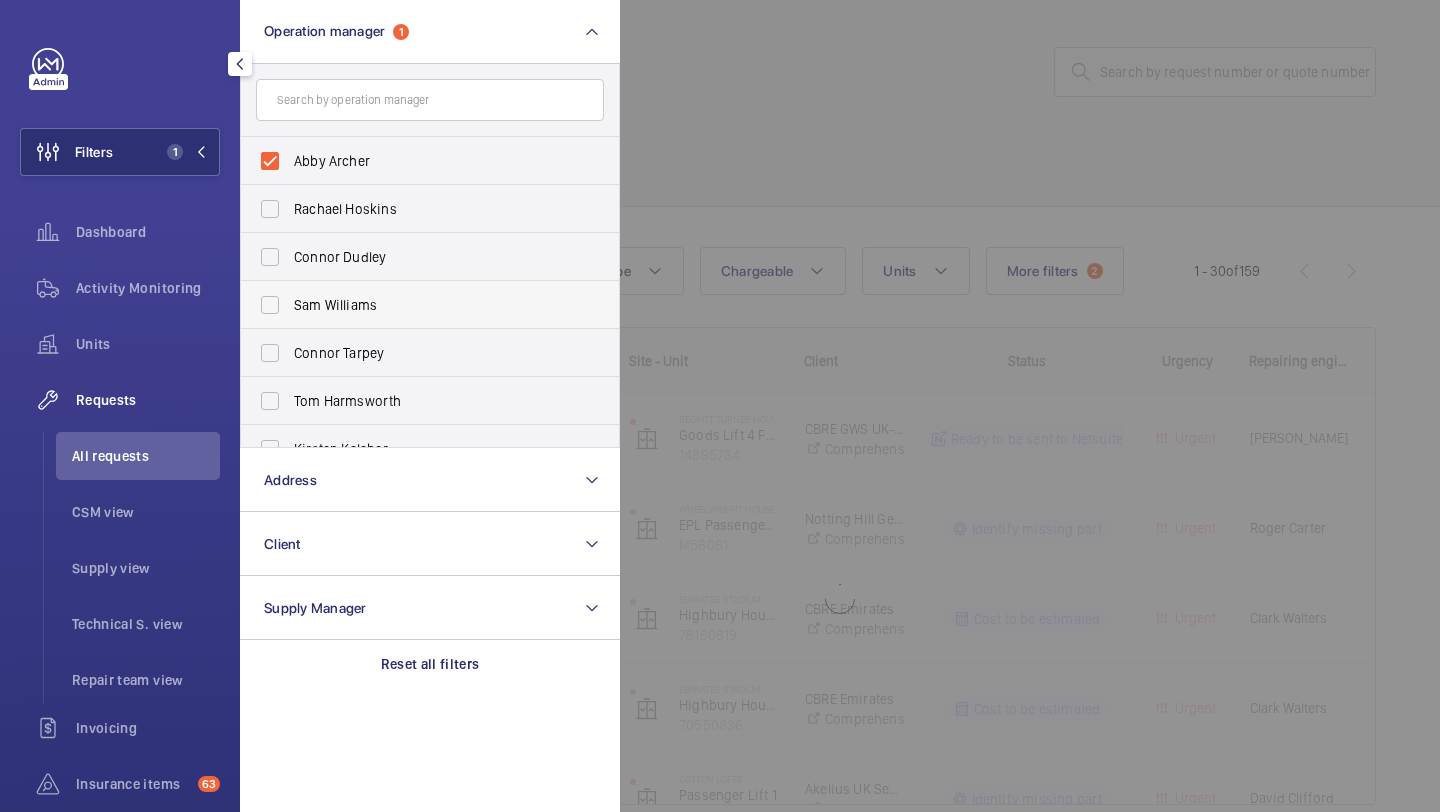 click on "Sam Williams" at bounding box center [415, 305] 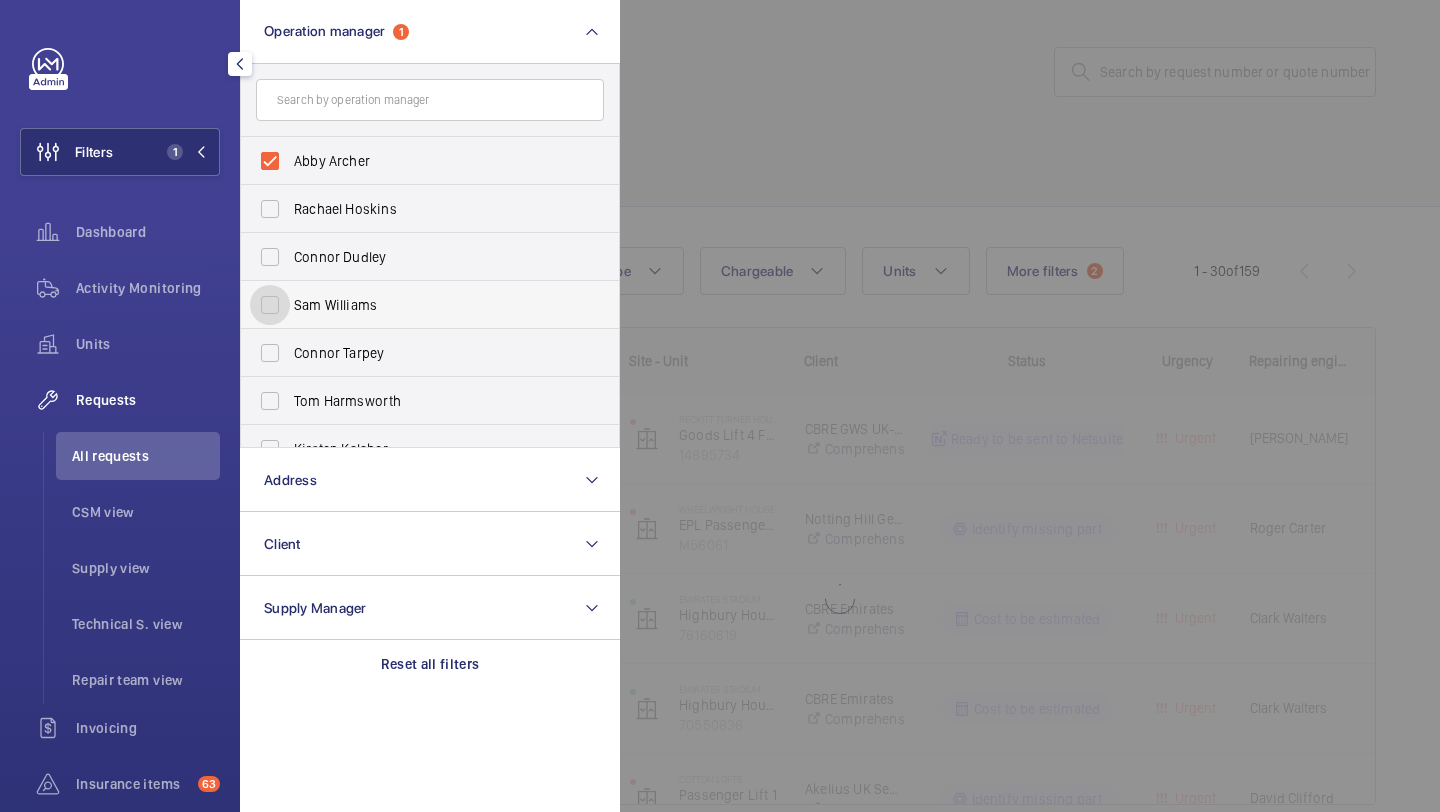 click on "Sam Williams" at bounding box center [270, 305] 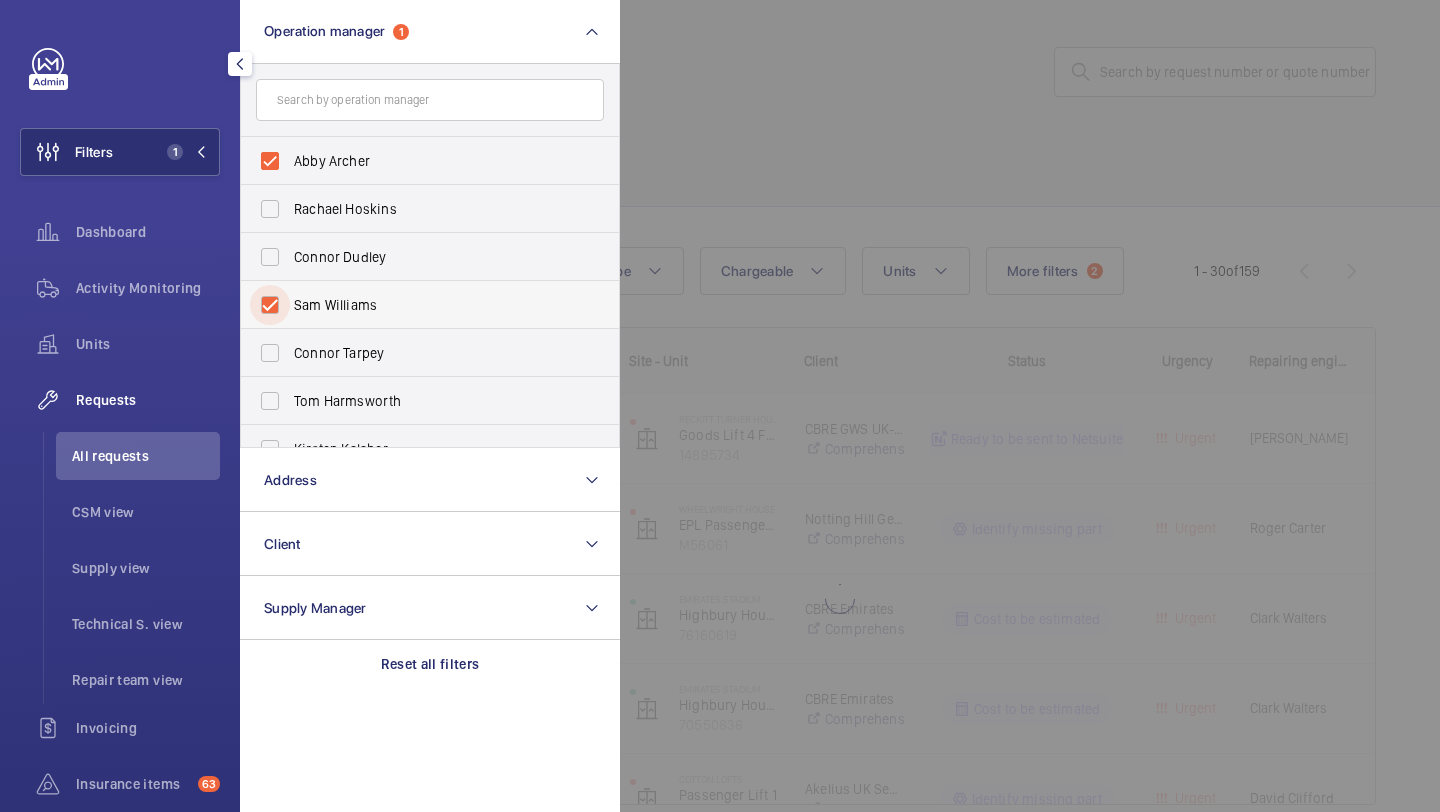 checkbox on "true" 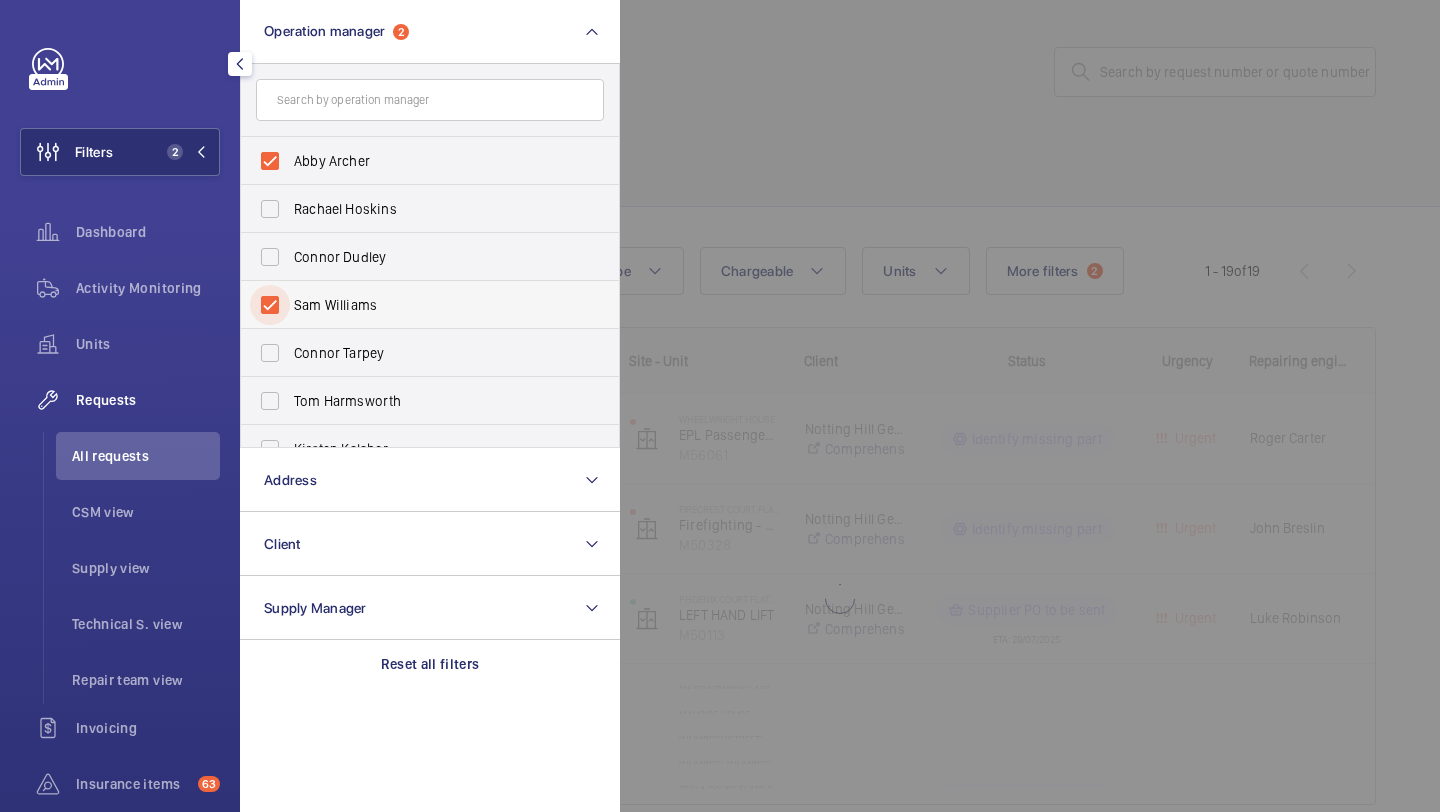 scroll, scrollTop: 74, scrollLeft: 0, axis: vertical 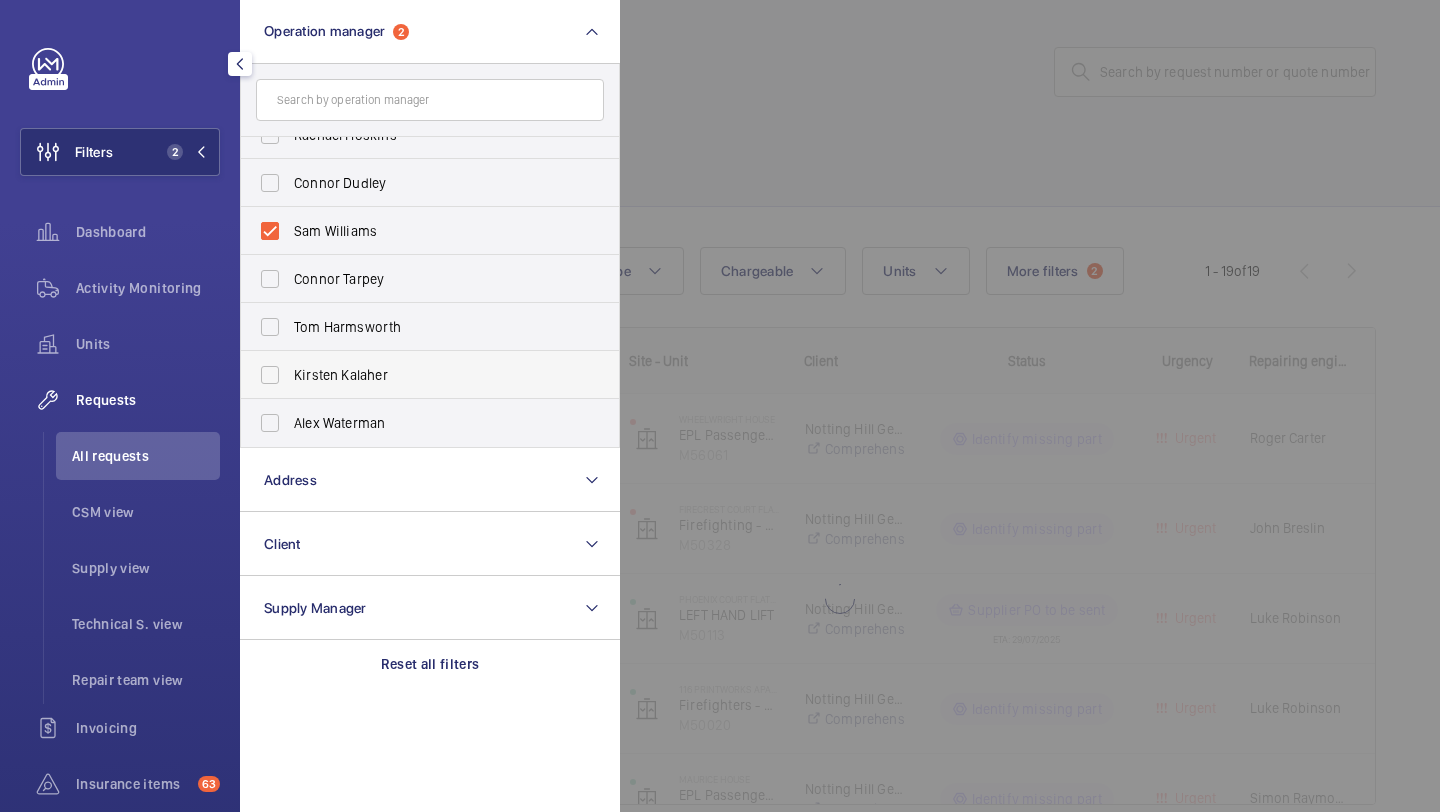 click on "Kirsten Kalaher" at bounding box center (431, 375) 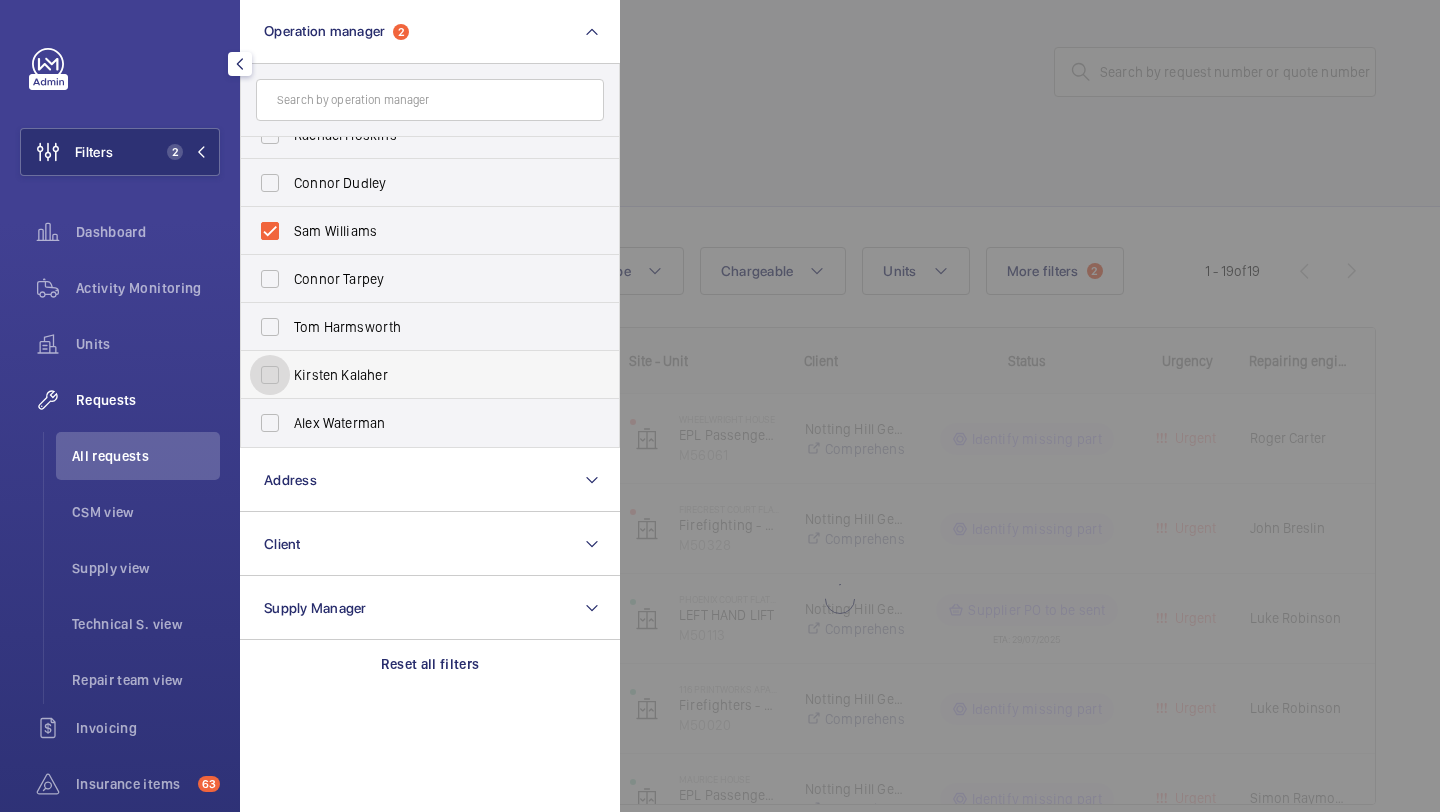 click on "Kirsten Kalaher" at bounding box center [270, 375] 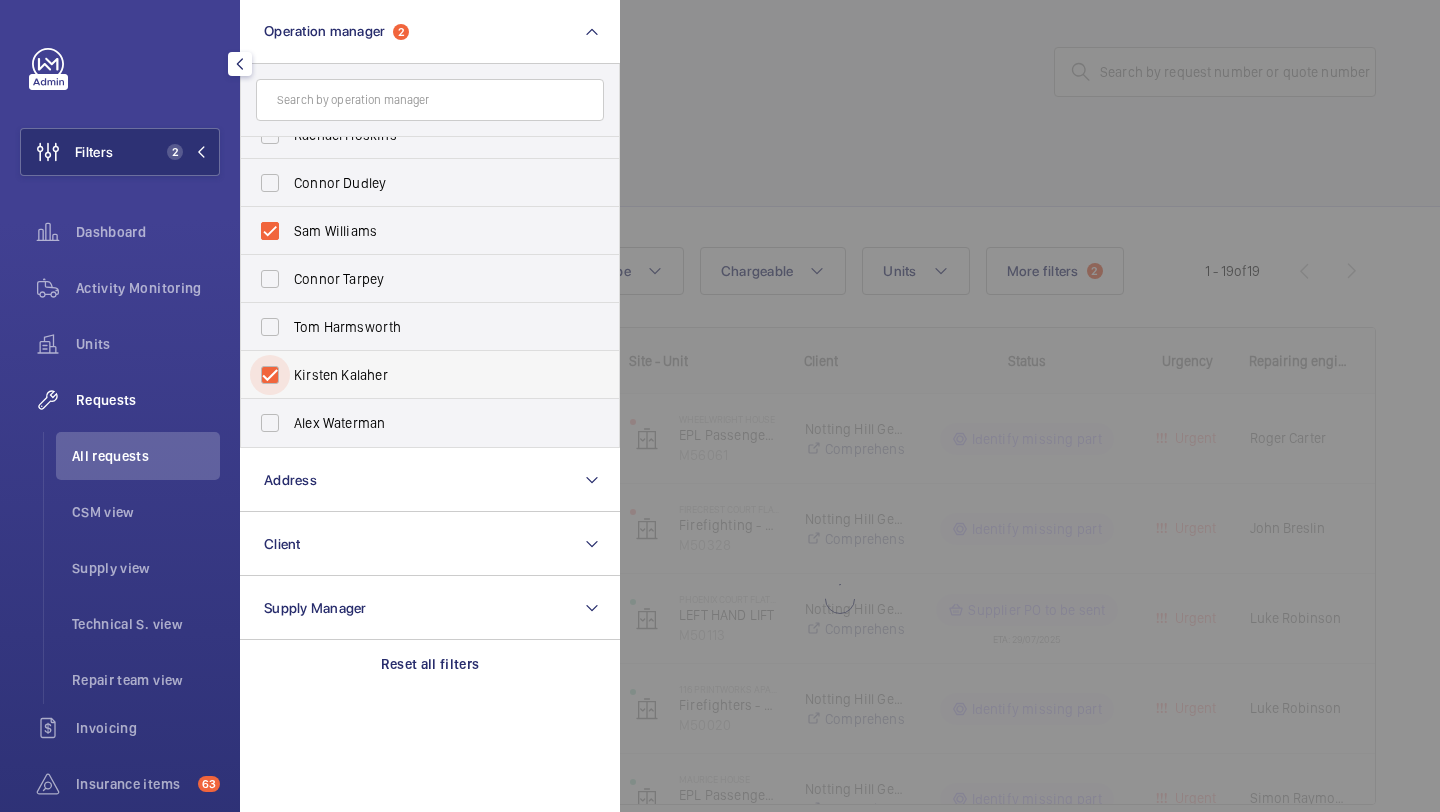 checkbox on "true" 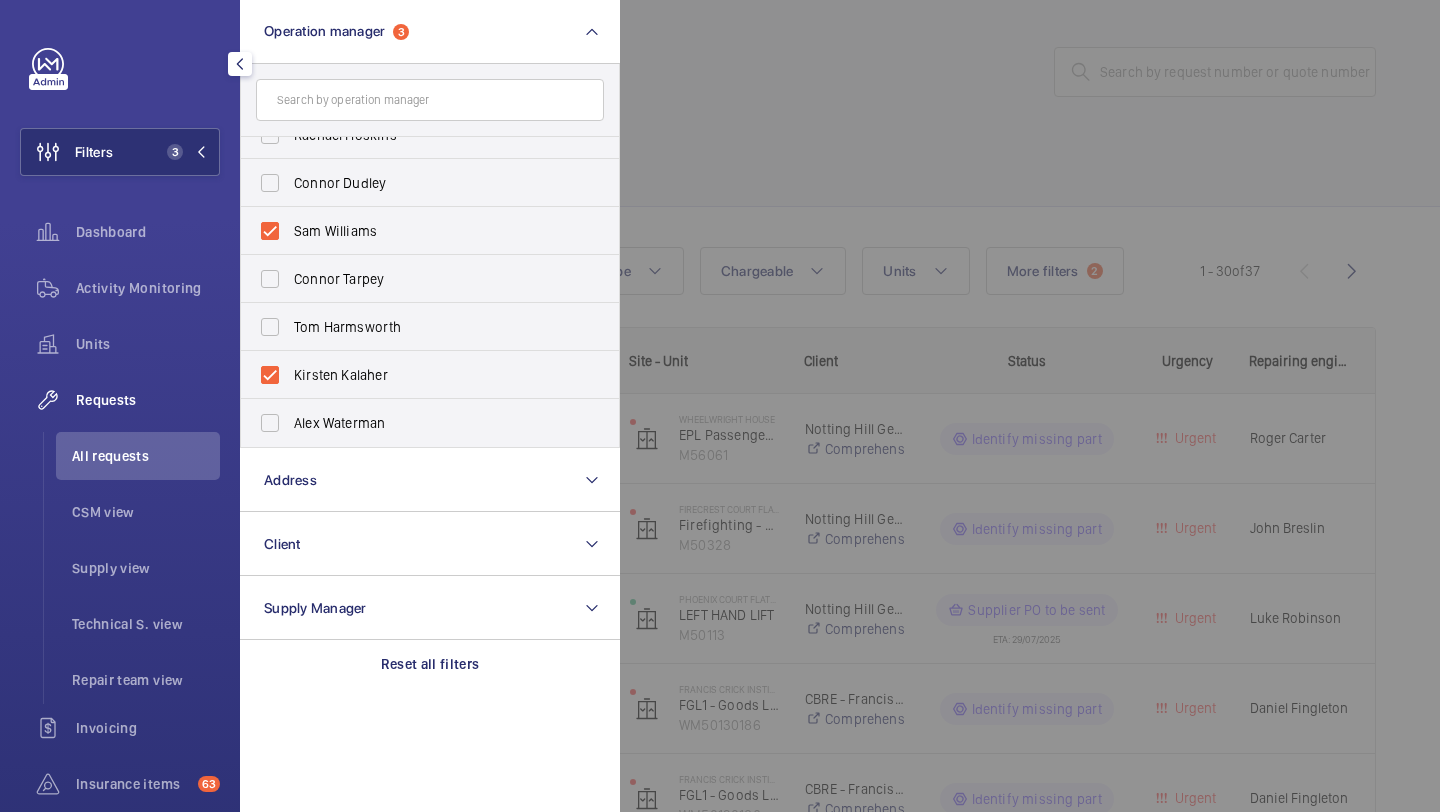 click 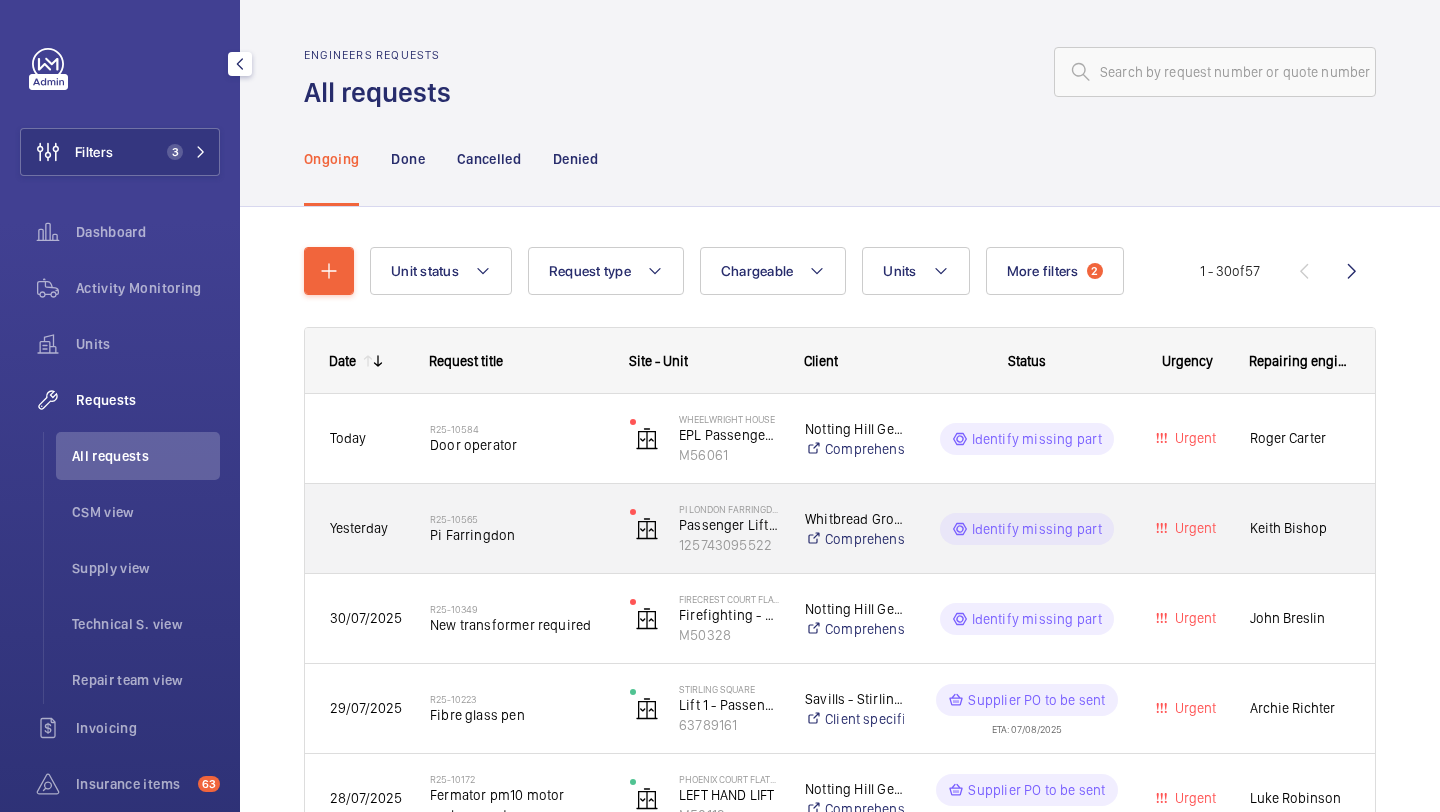 click on "R25-10565   Pi Farringdon" 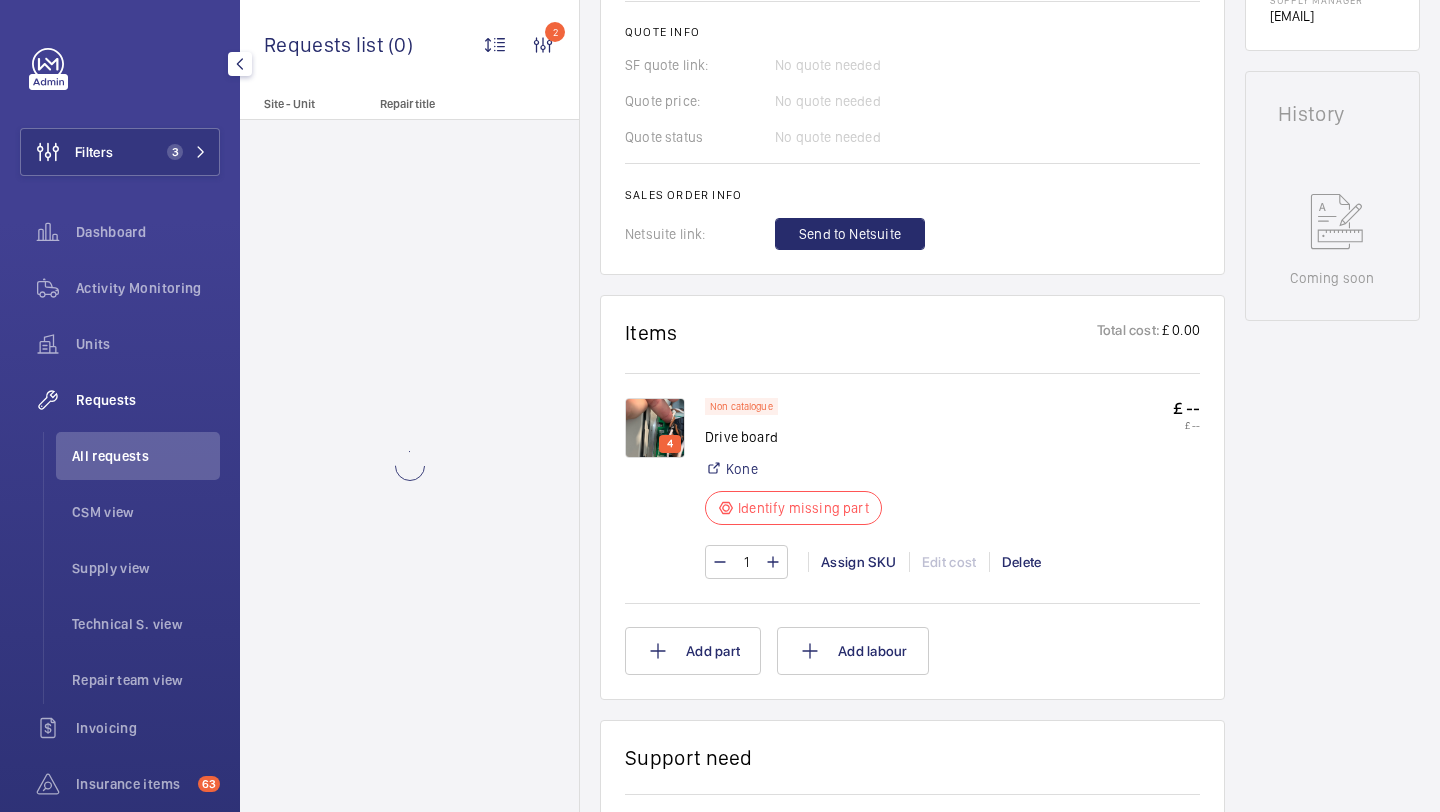 scroll, scrollTop: 856, scrollLeft: 0, axis: vertical 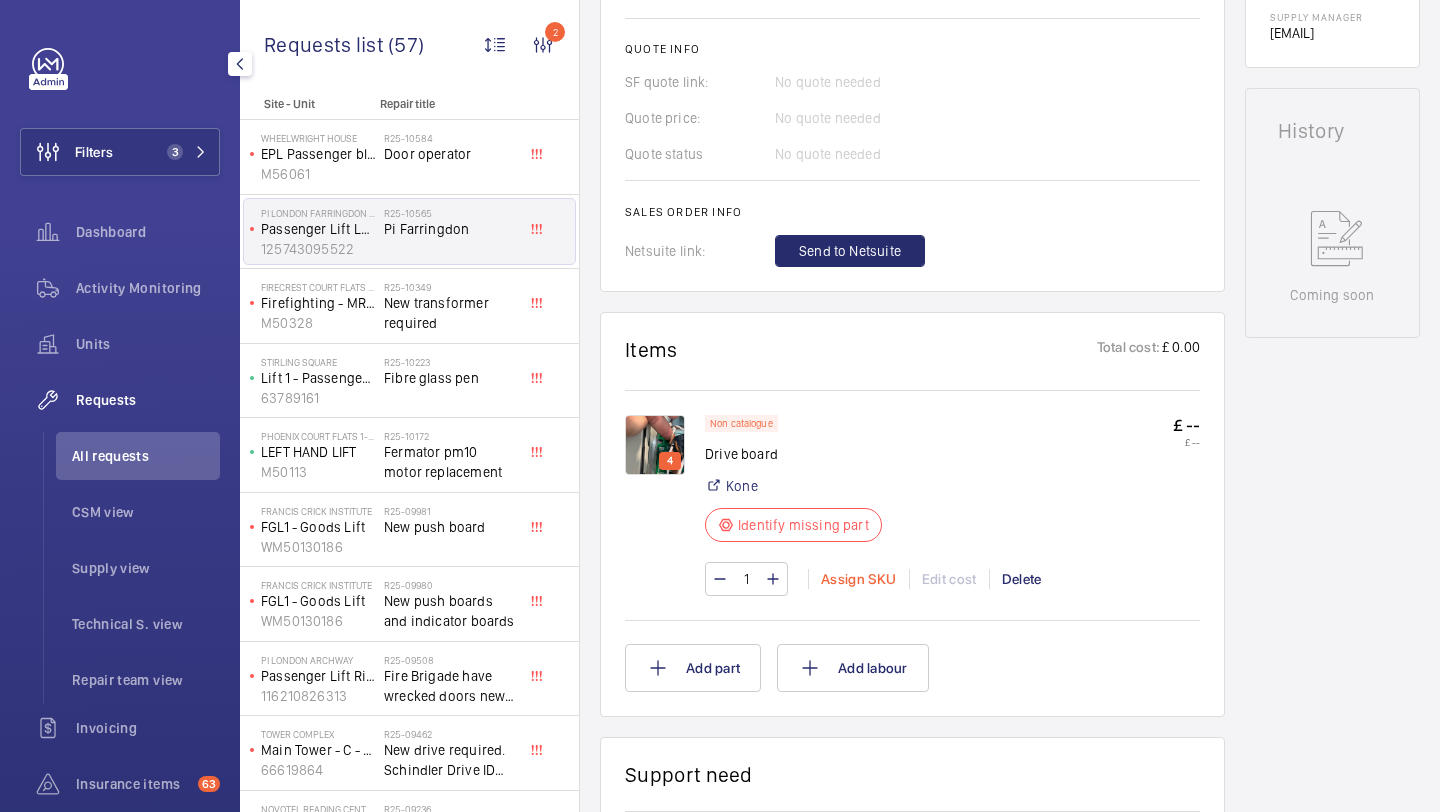 click on "Assign SKU" 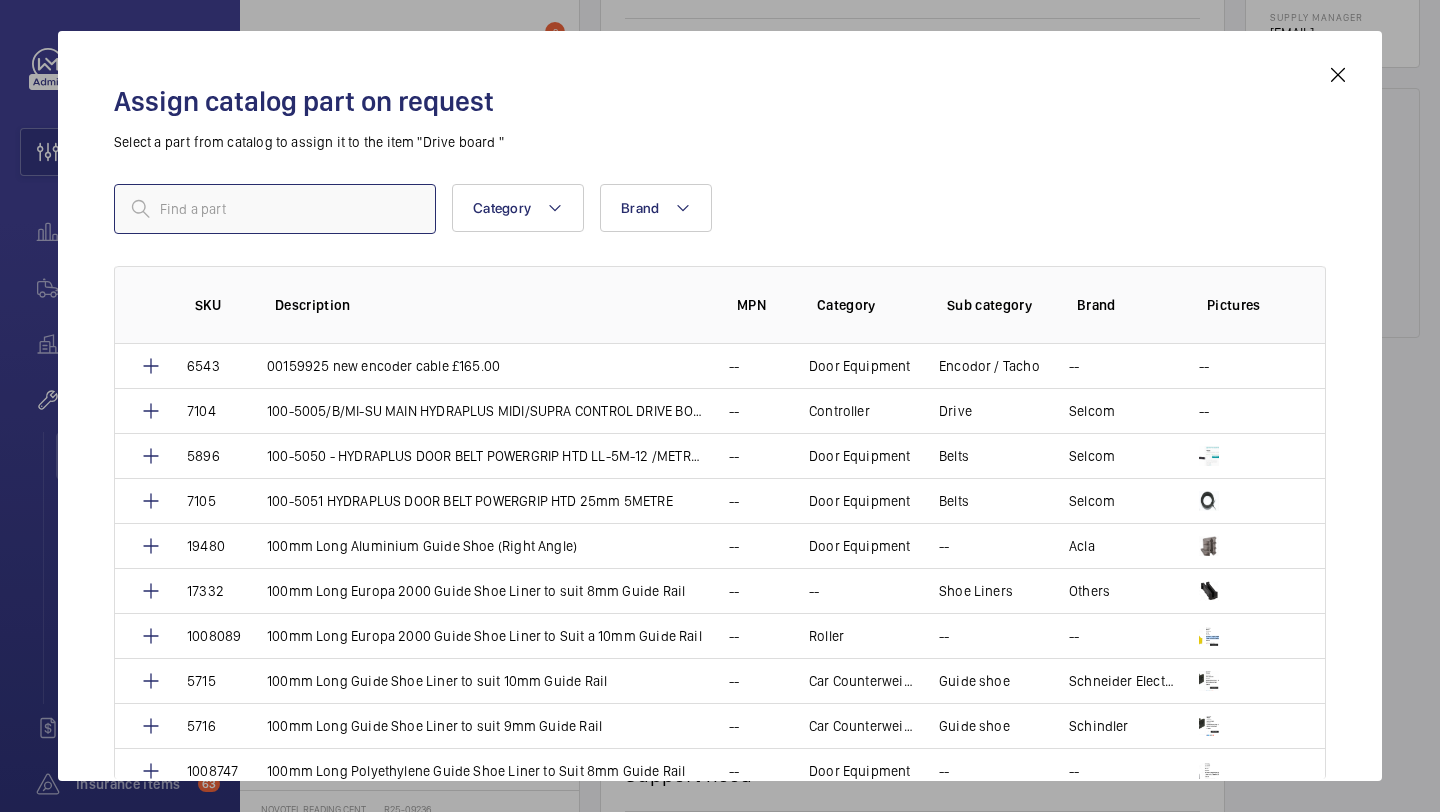 click at bounding box center [275, 209] 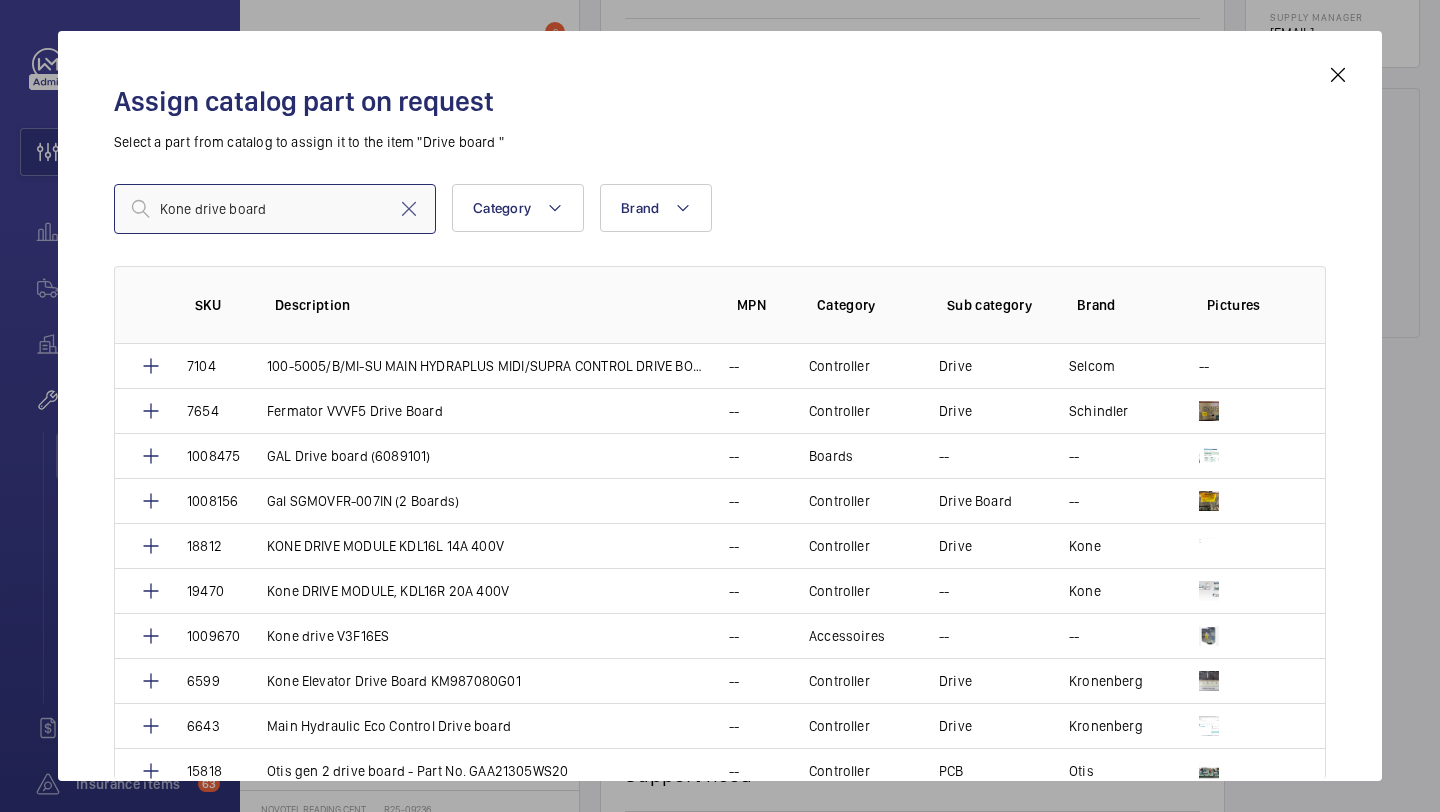 type on "Kone drive board" 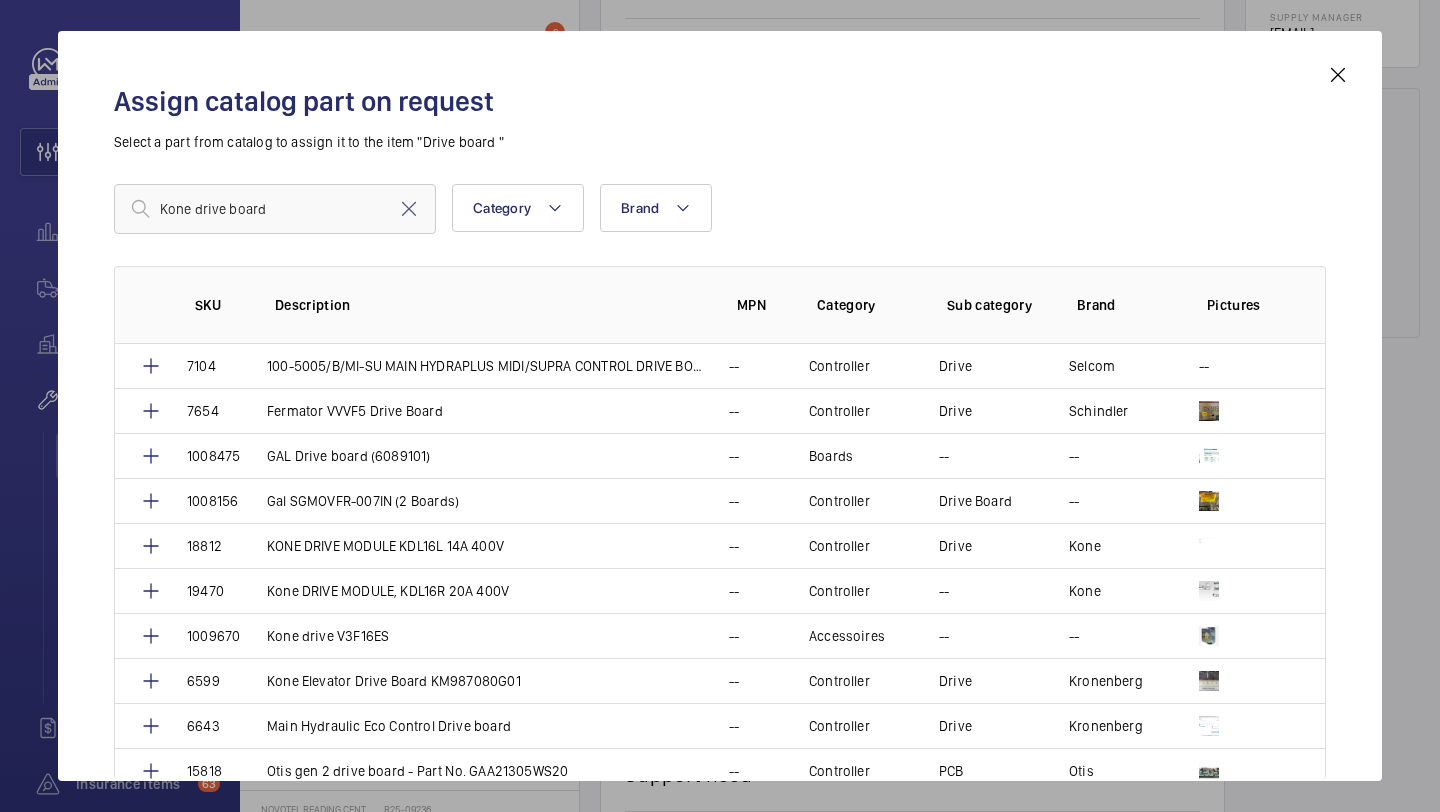 click at bounding box center [1338, 75] 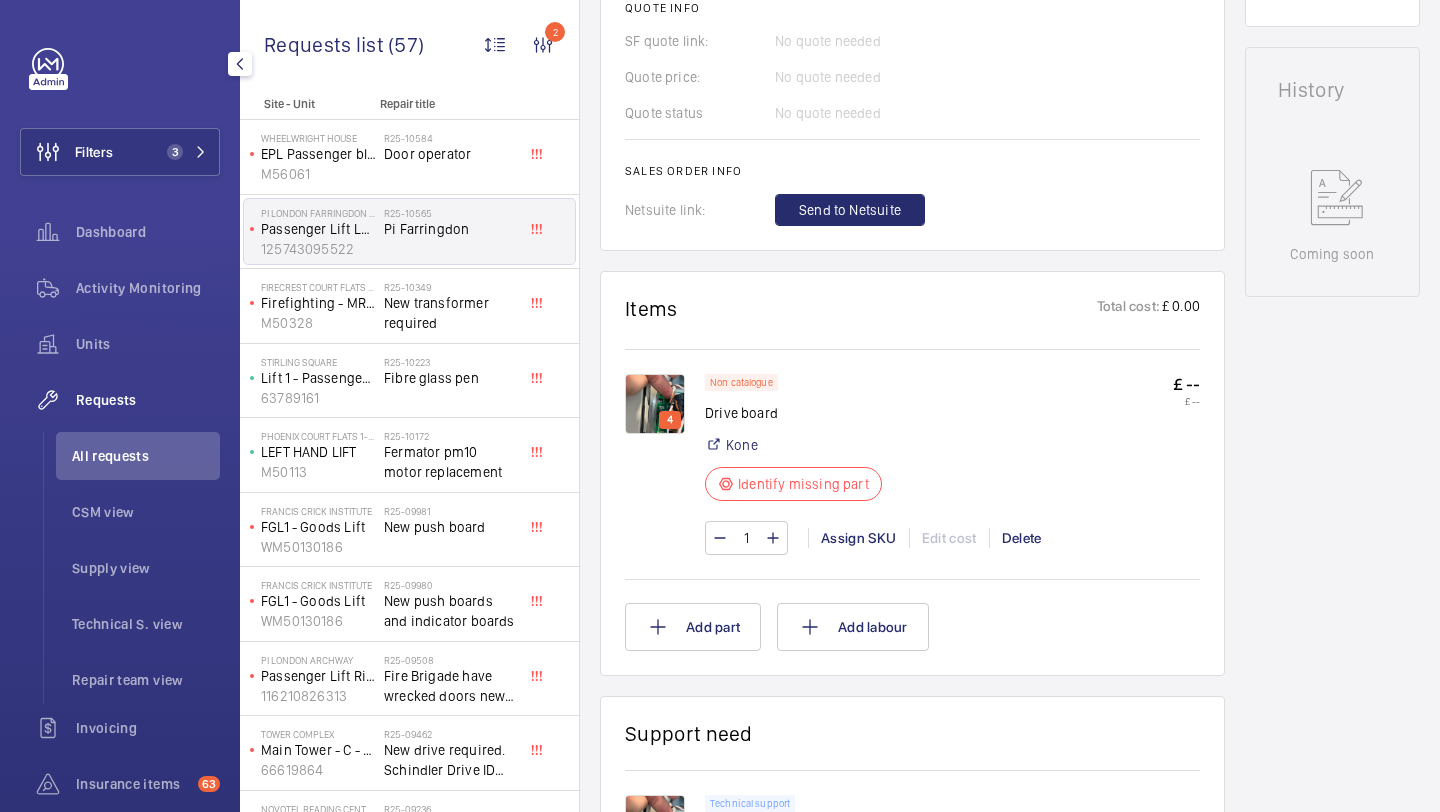 scroll, scrollTop: 899, scrollLeft: 0, axis: vertical 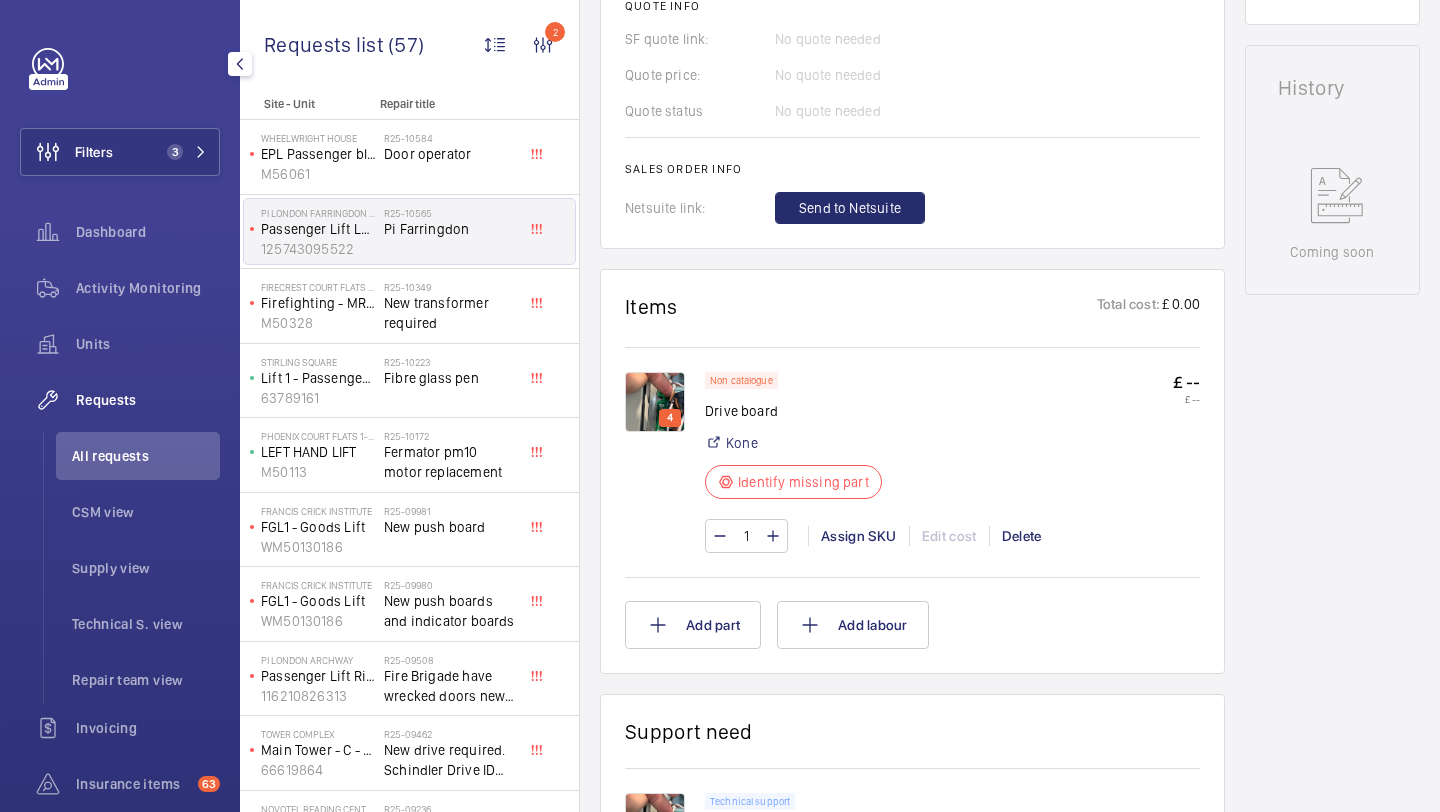 click on "1 Assign SKU Edit cost Delete" 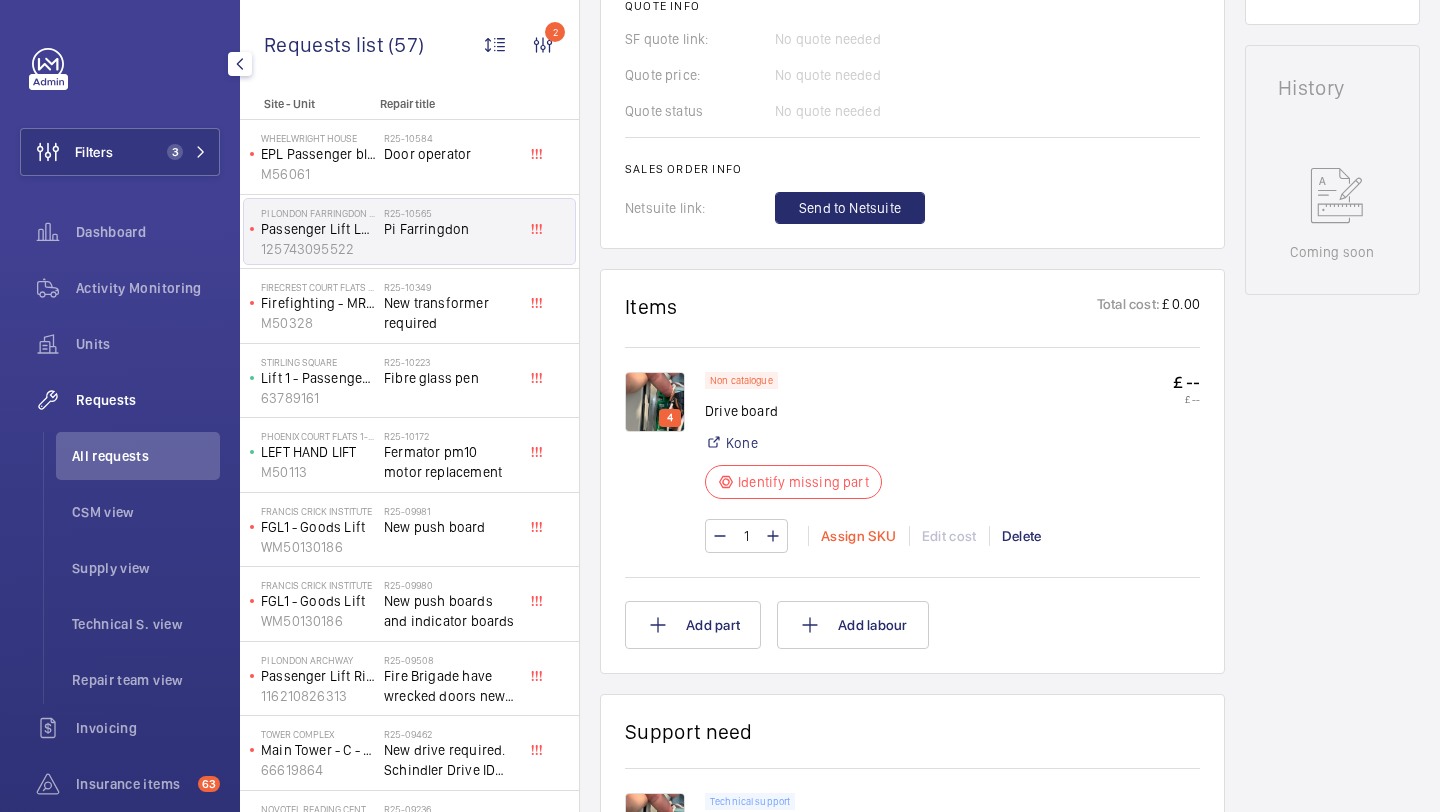 click on "Assign SKU" 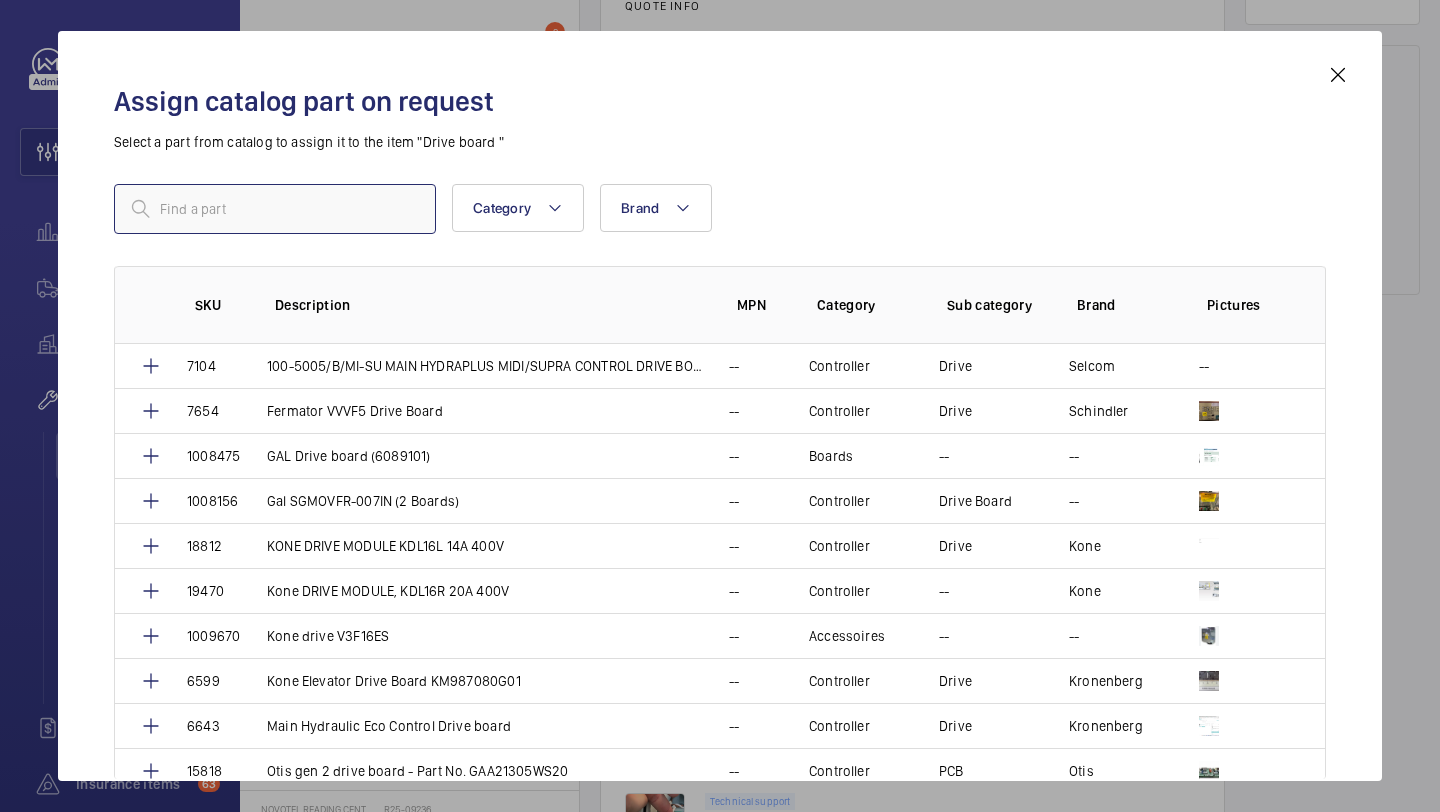 click at bounding box center (275, 209) 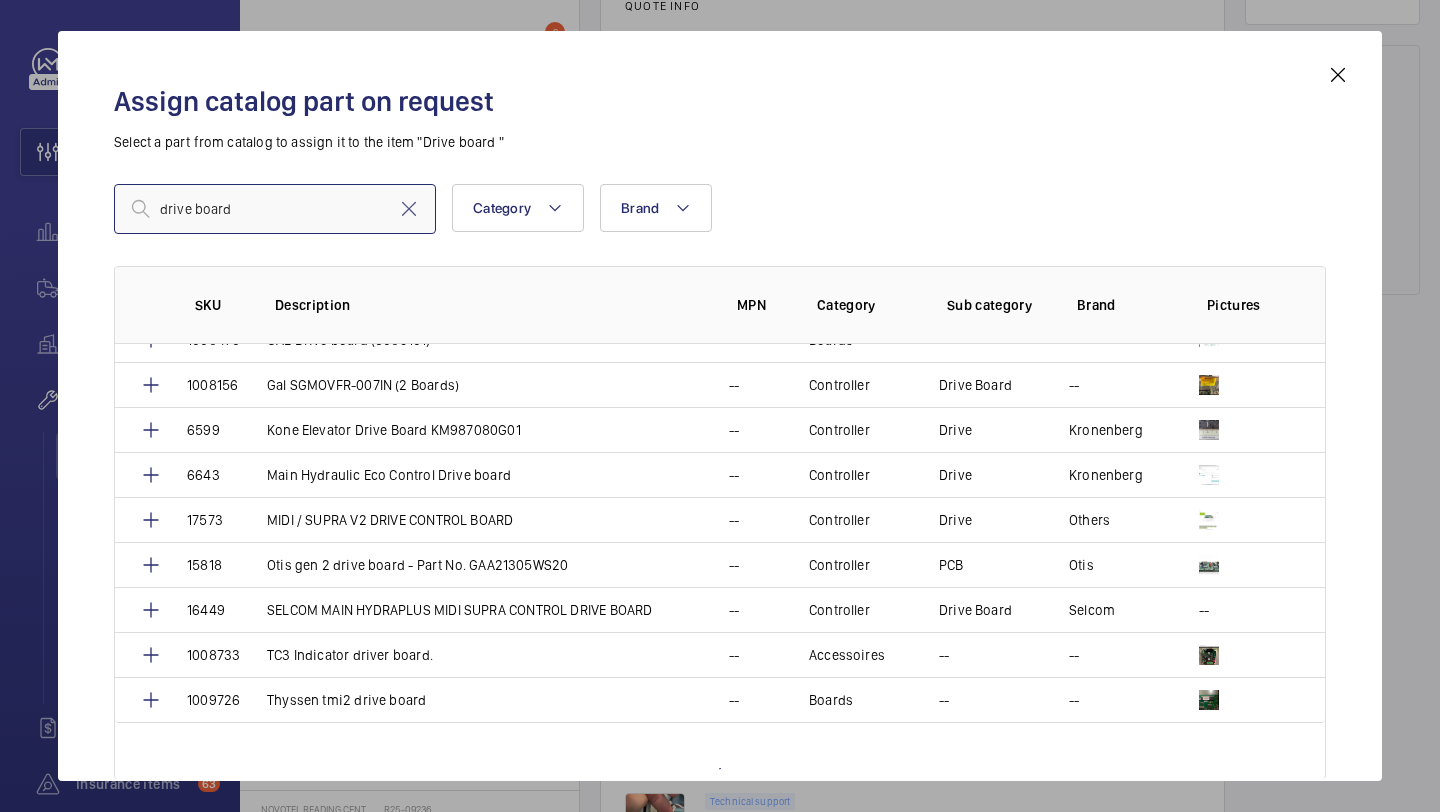 scroll, scrollTop: 105, scrollLeft: 0, axis: vertical 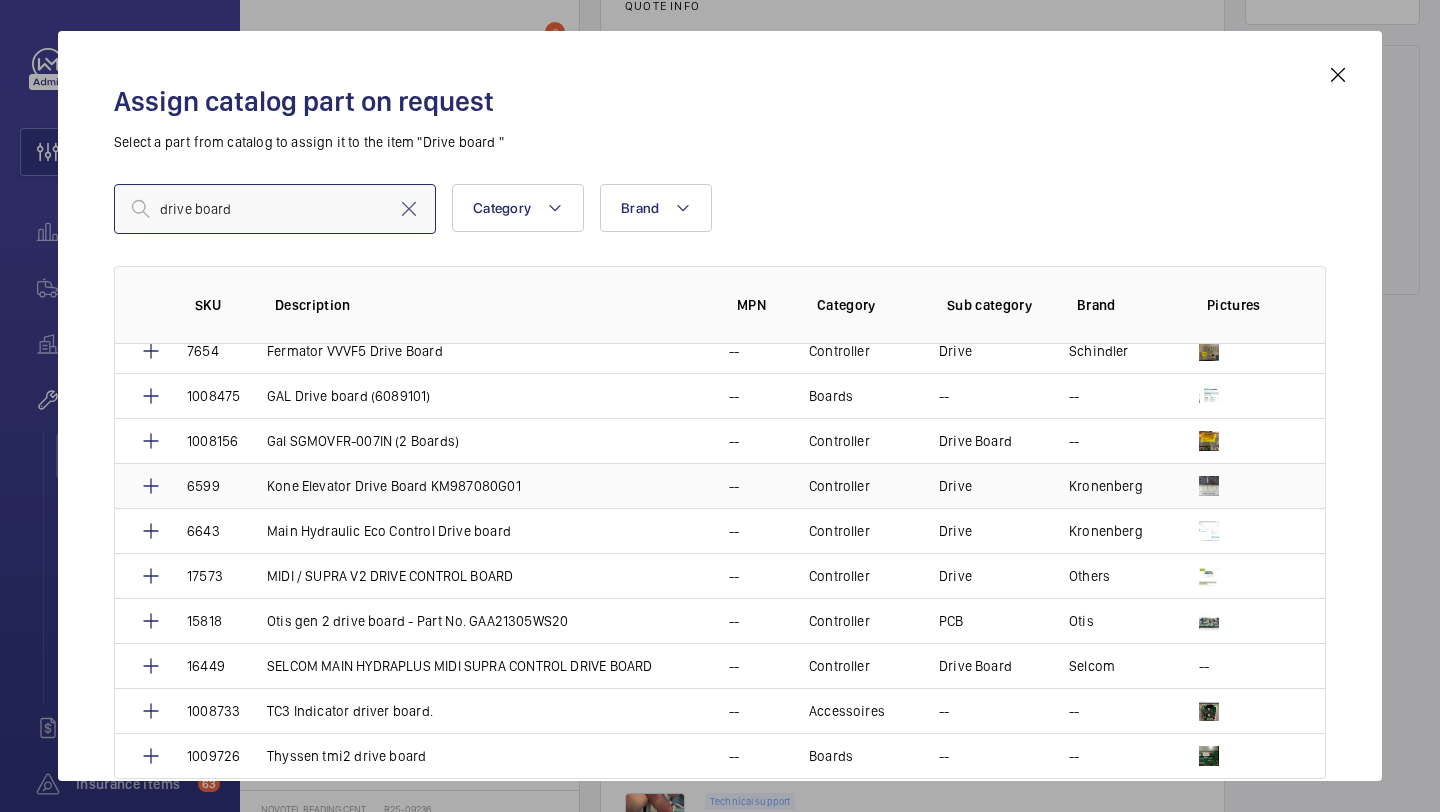type on "drive board" 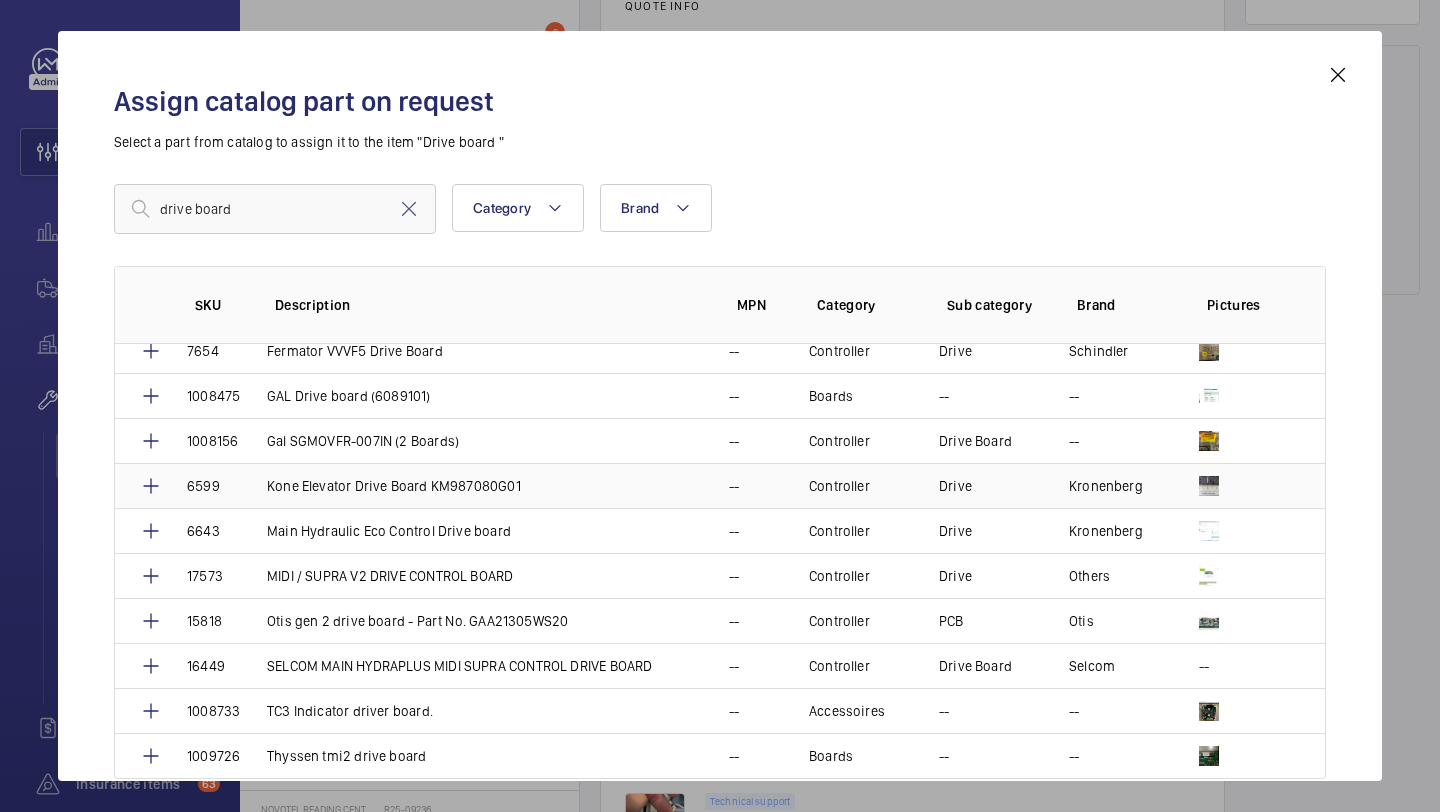 click on "6599" at bounding box center [203, 486] 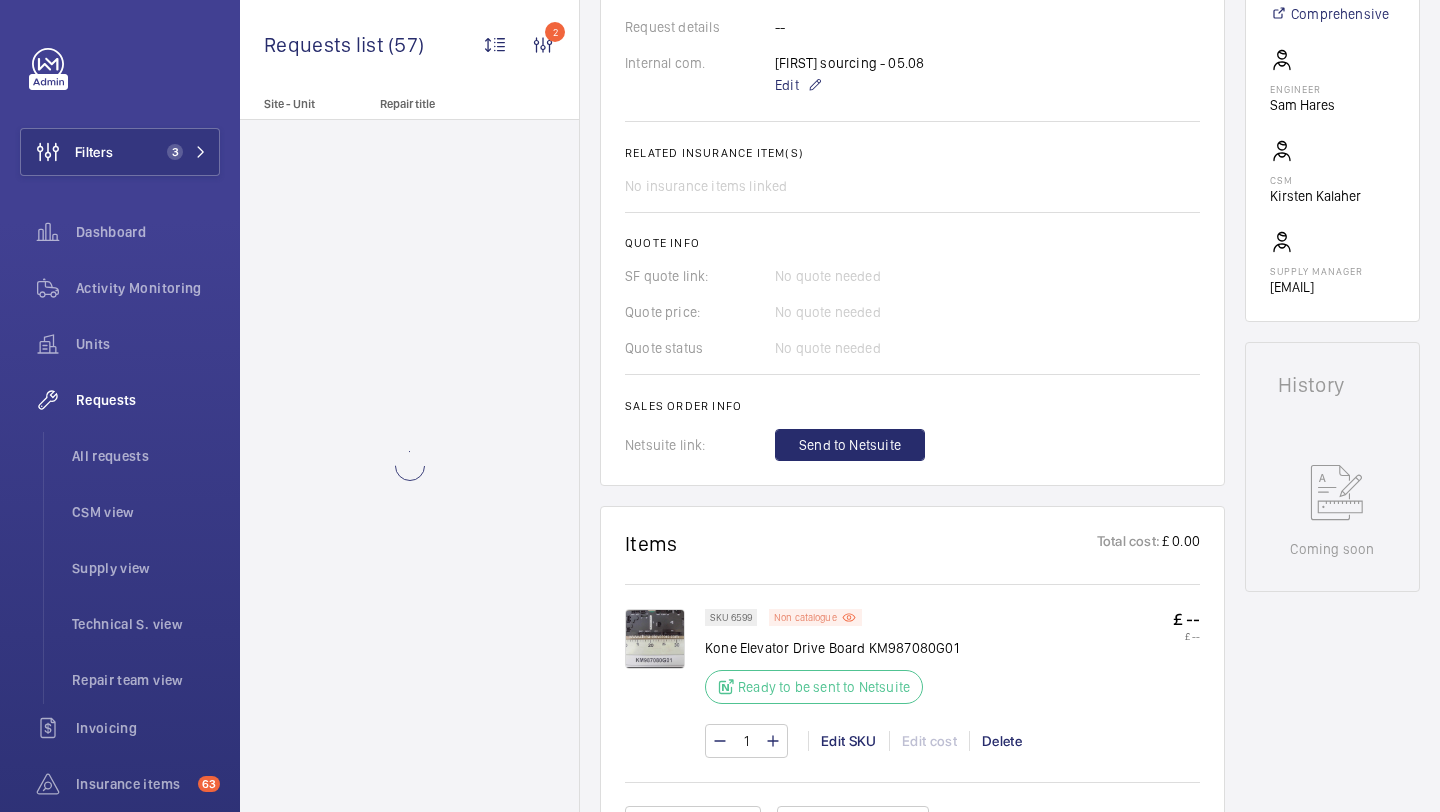 scroll, scrollTop: 229, scrollLeft: 0, axis: vertical 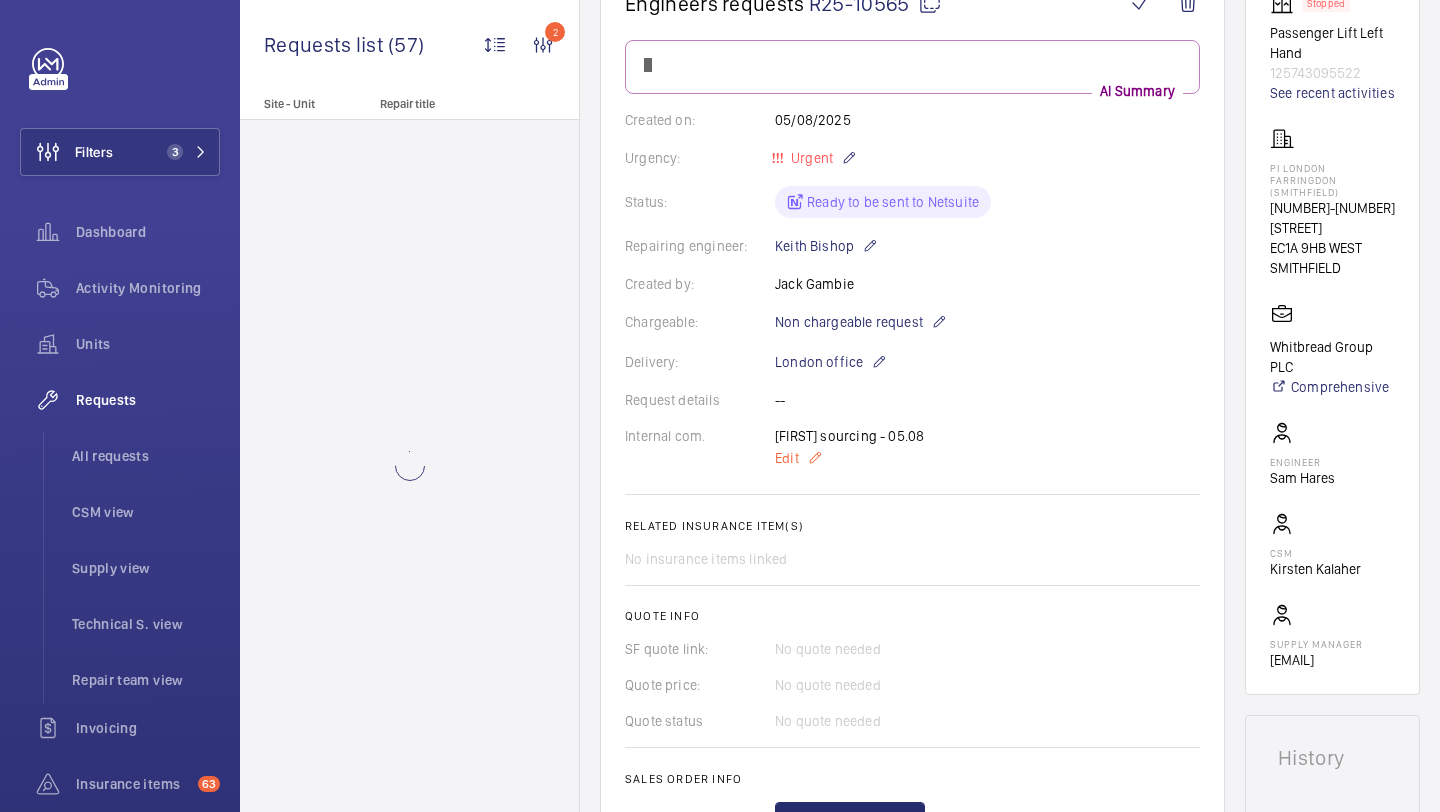 click 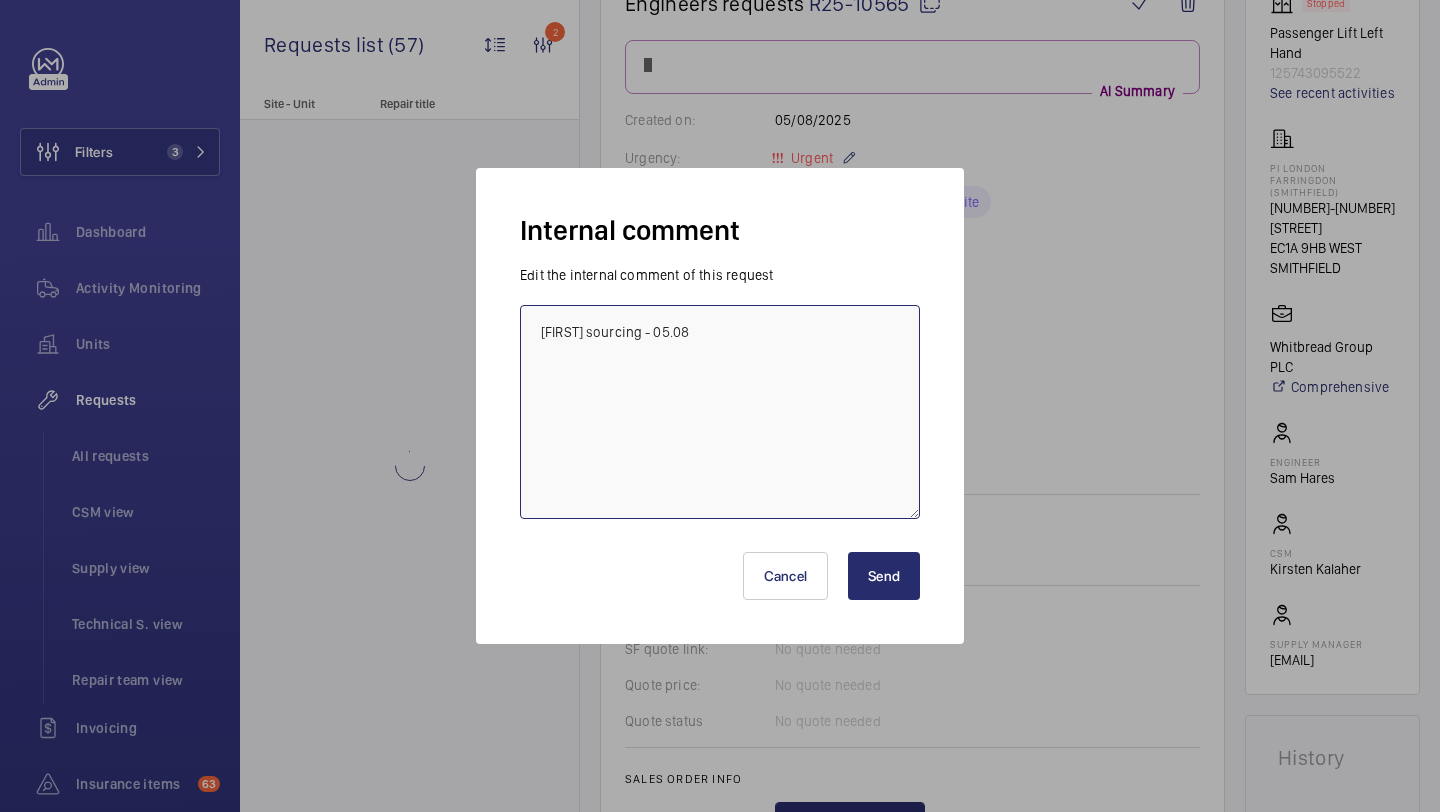 click on "Elle sourcing - 05.08" at bounding box center [720, 412] 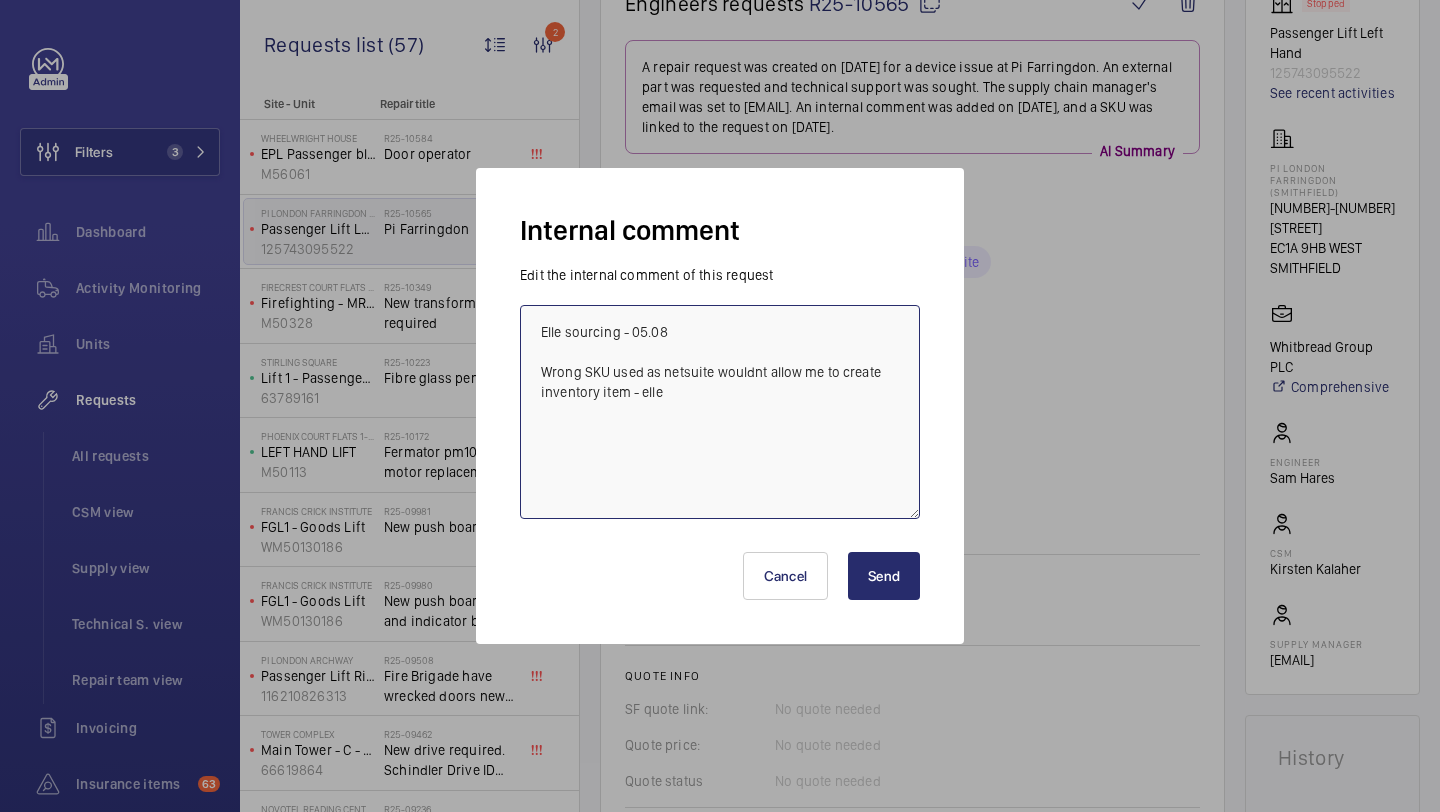 type on "Elle sourcing - 05.08
Wrong SKU used as netsuite wouldnt allow me to create inventory item - elle" 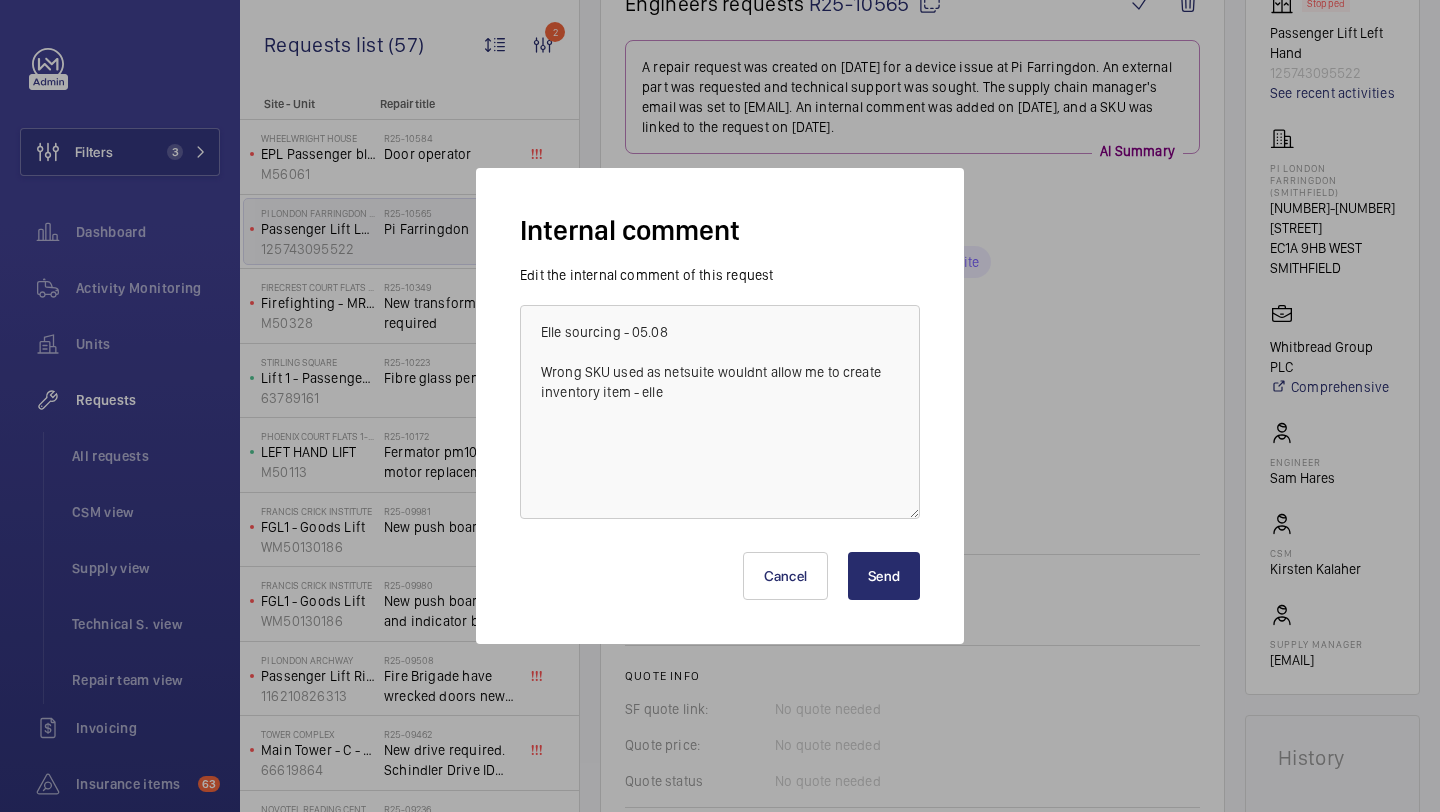 click on "Send" at bounding box center [884, 576] 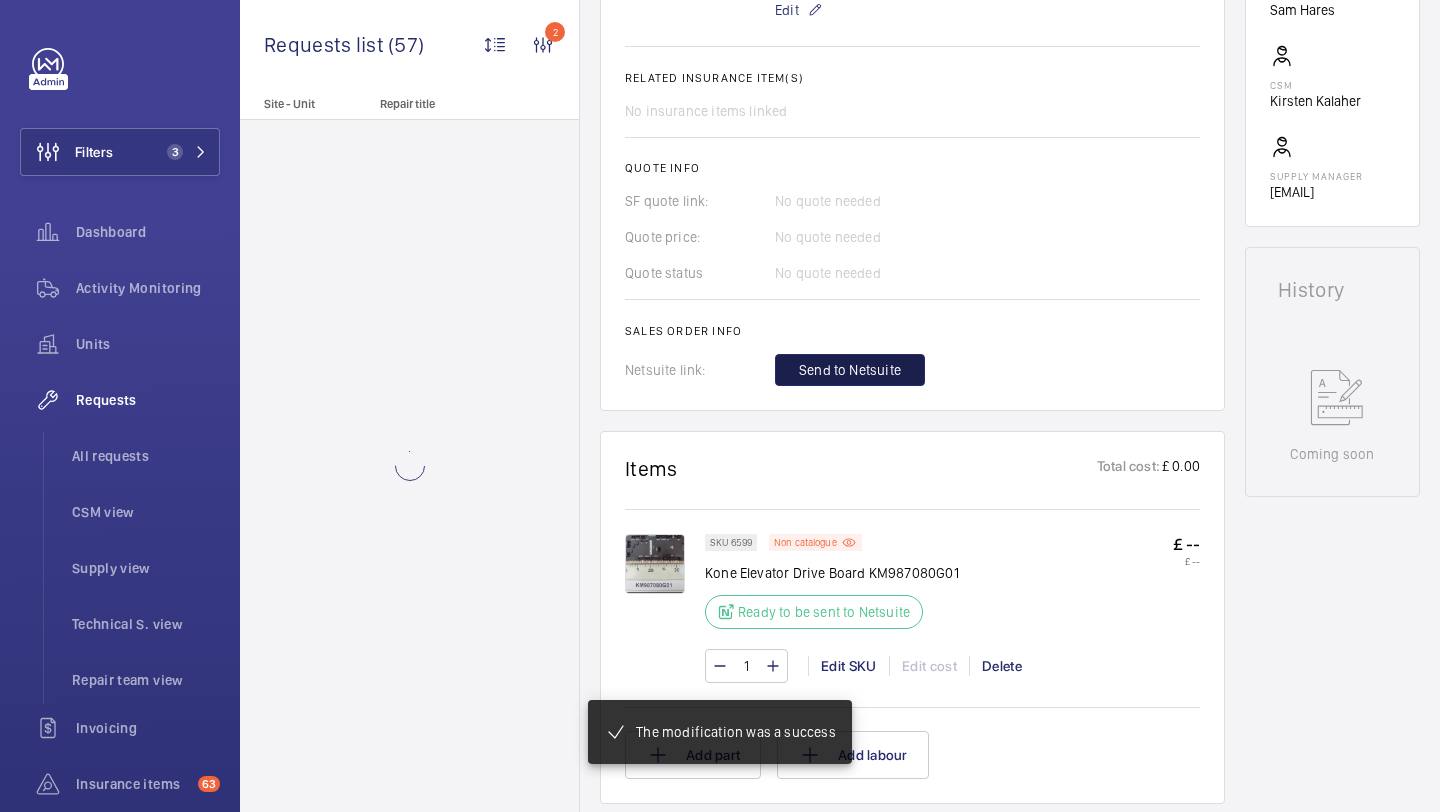 click on "Send to Netsuite" 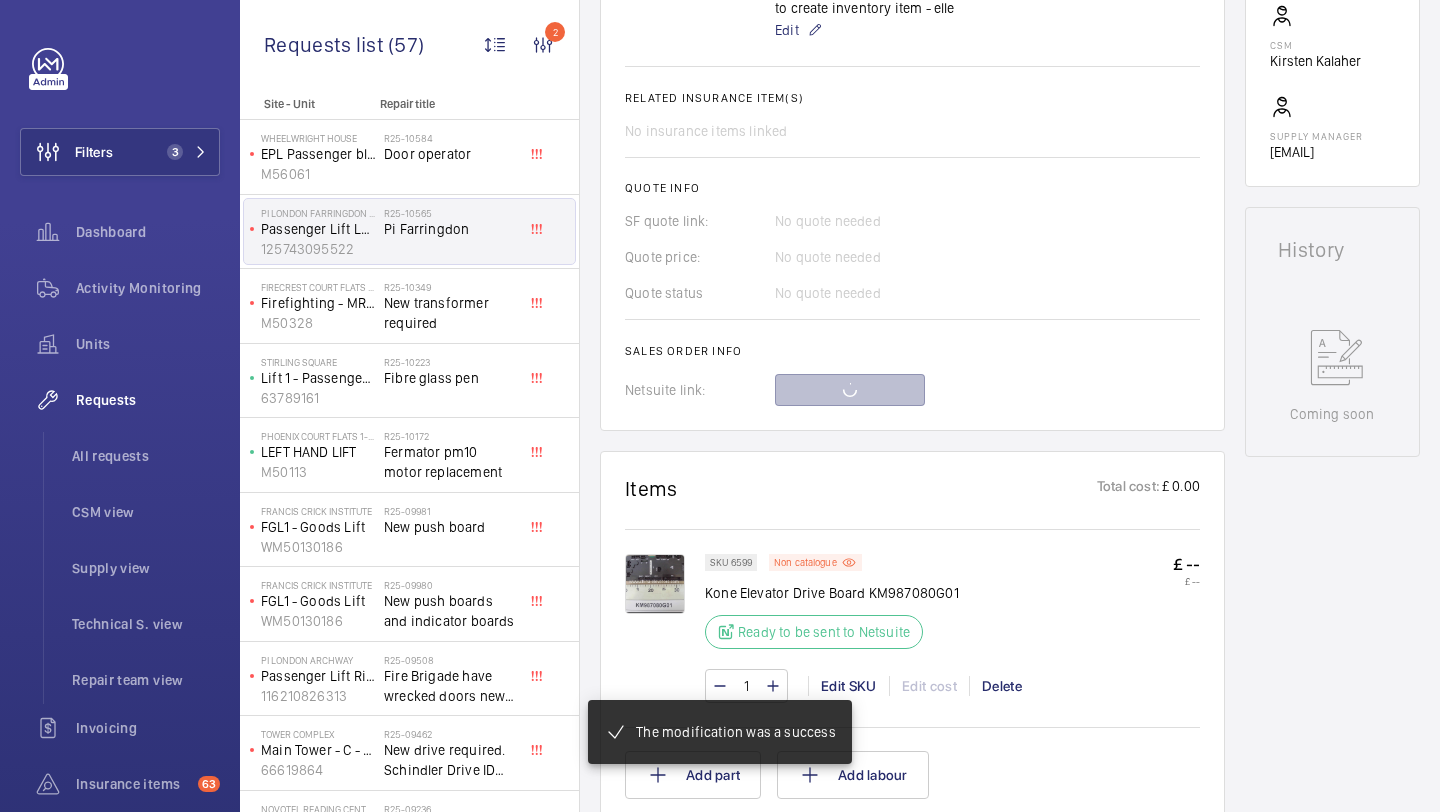 scroll, scrollTop: 757, scrollLeft: 0, axis: vertical 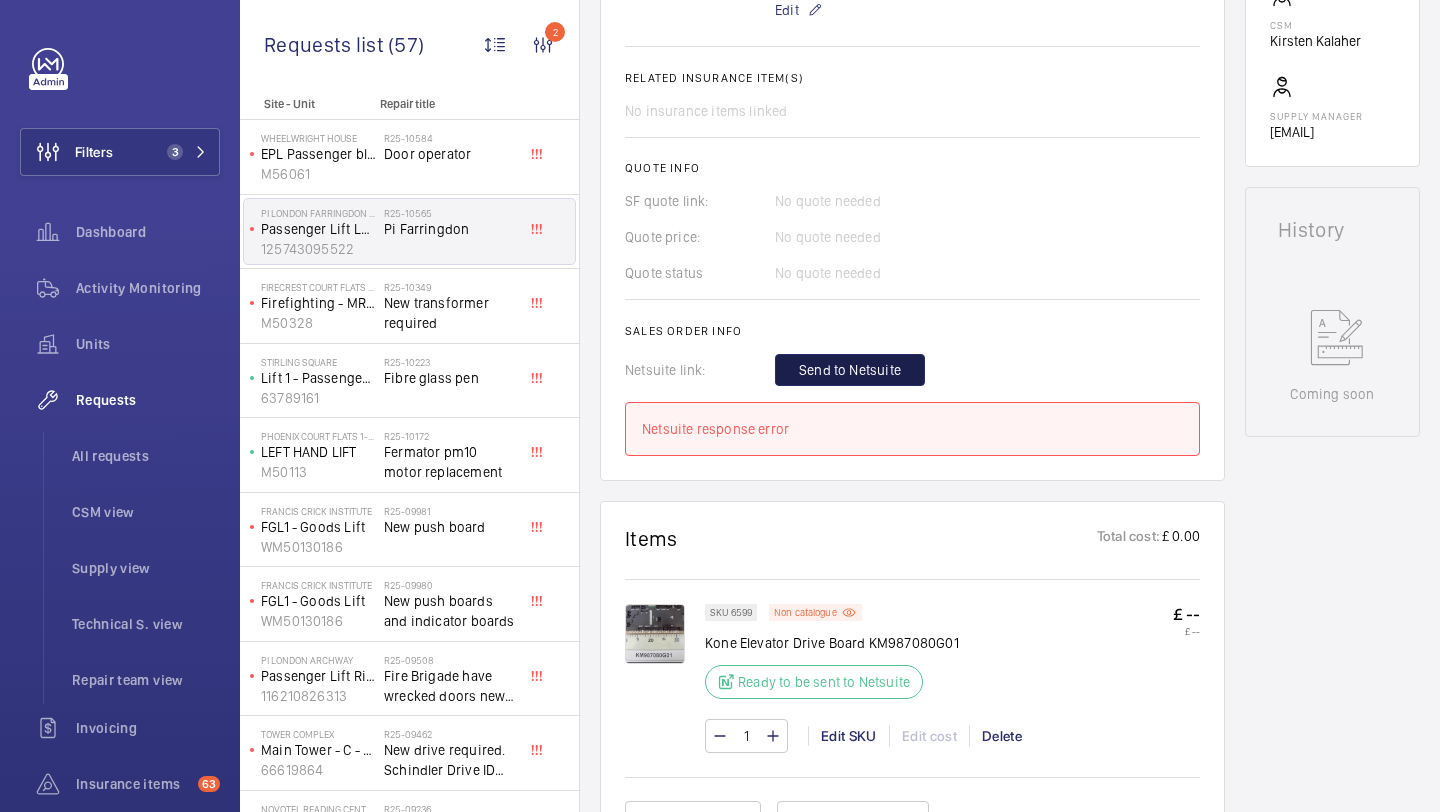 click on "Send to Netsuite" 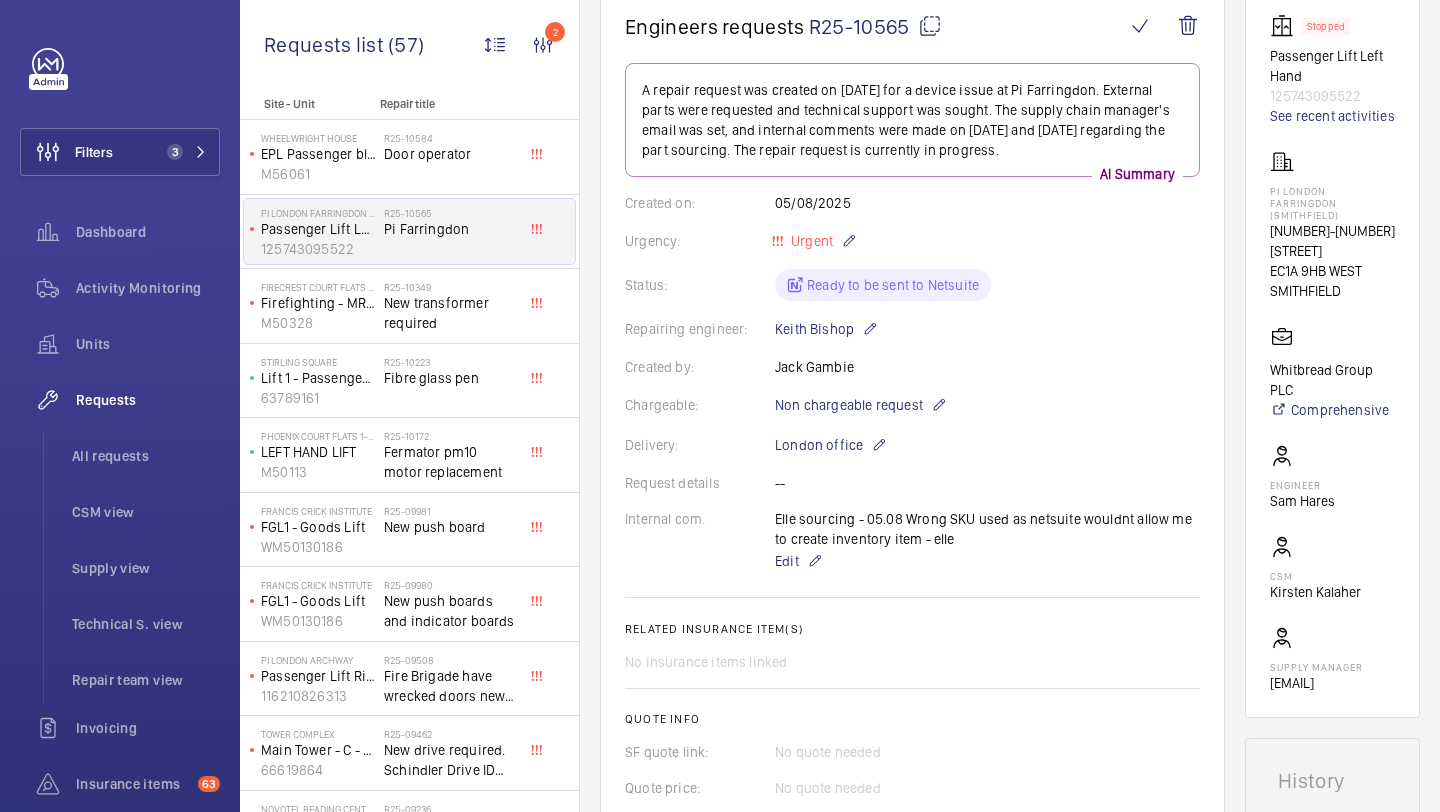 scroll, scrollTop: 165, scrollLeft: 0, axis: vertical 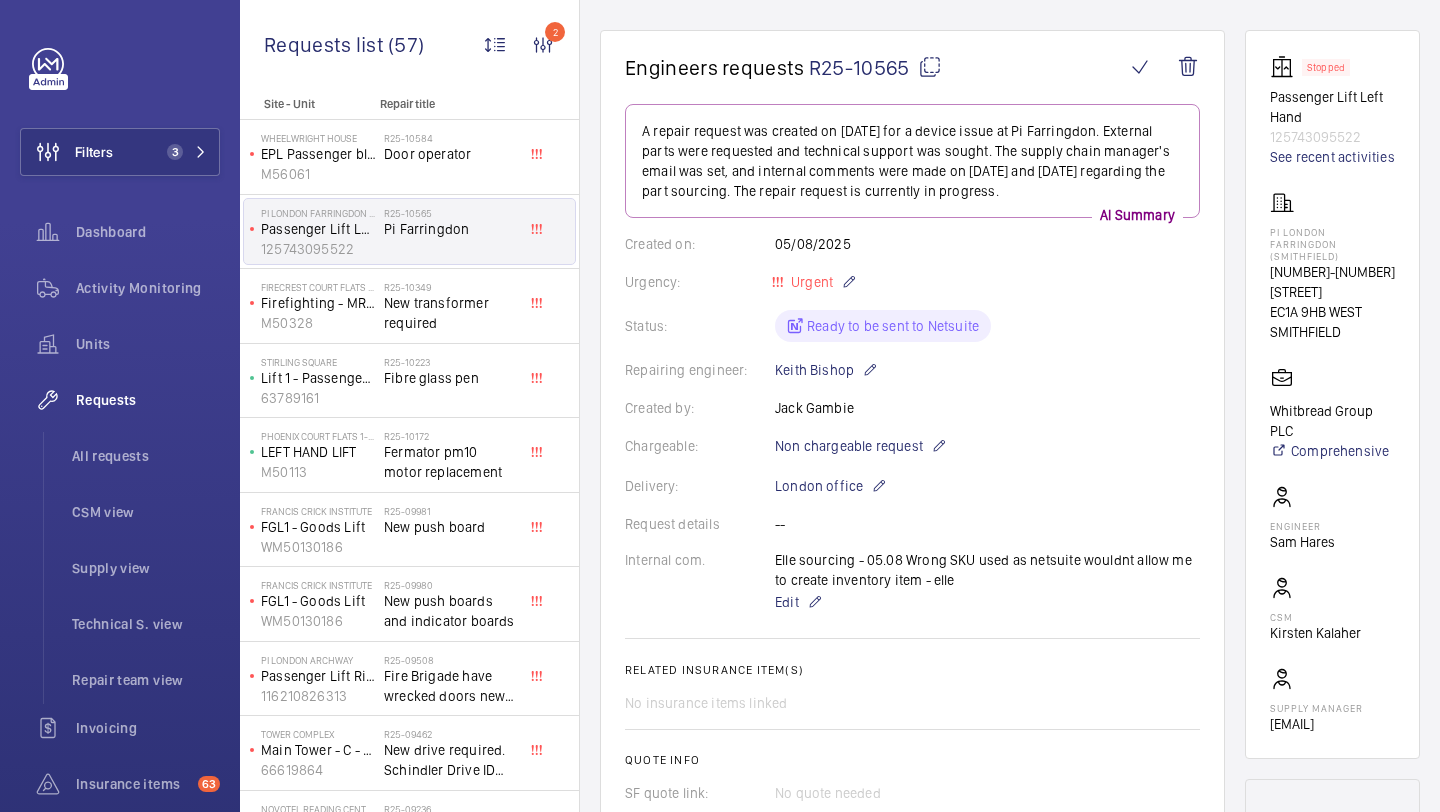 drag, startPoint x: 910, startPoint y: 77, endPoint x: 813, endPoint y: 70, distance: 97.25225 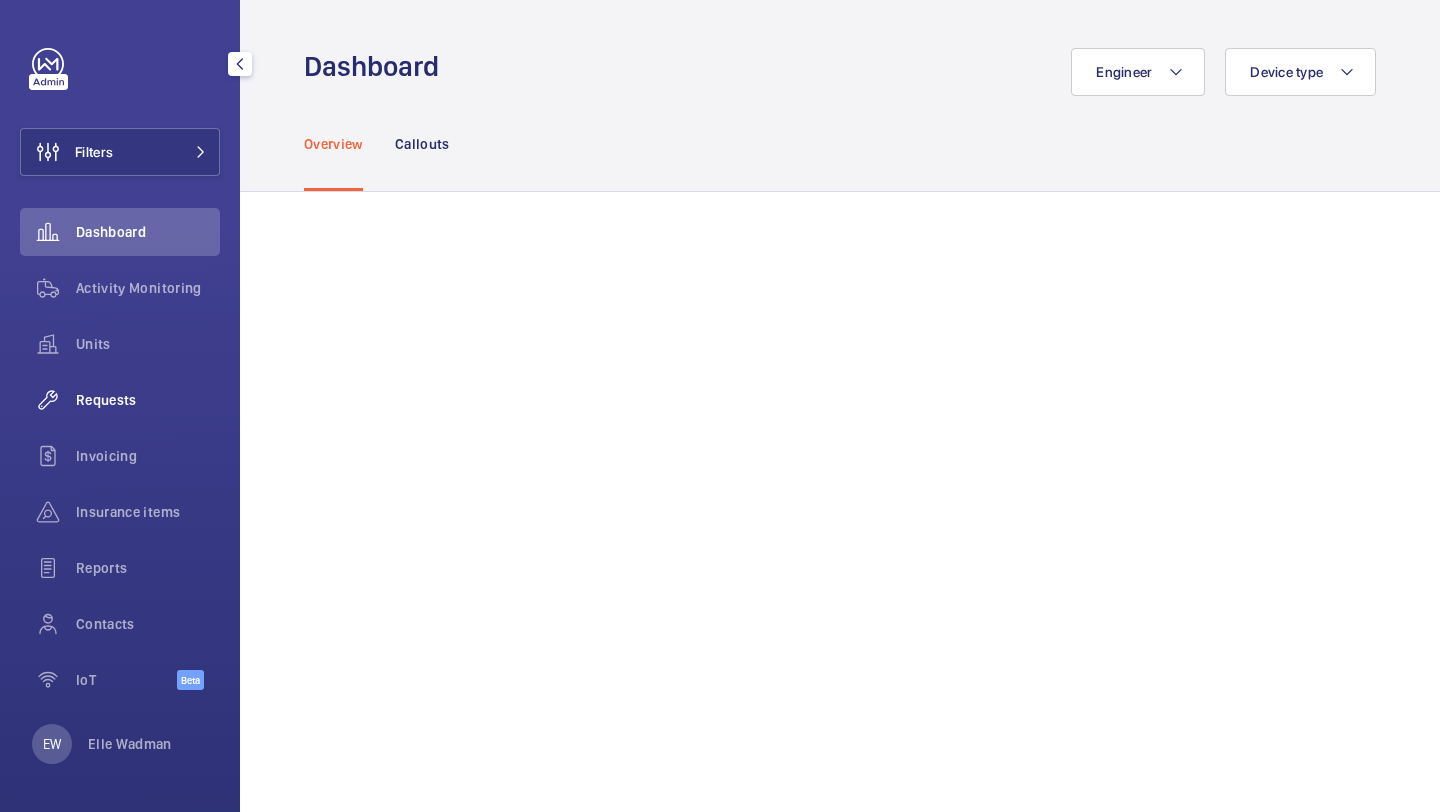 scroll, scrollTop: 0, scrollLeft: 0, axis: both 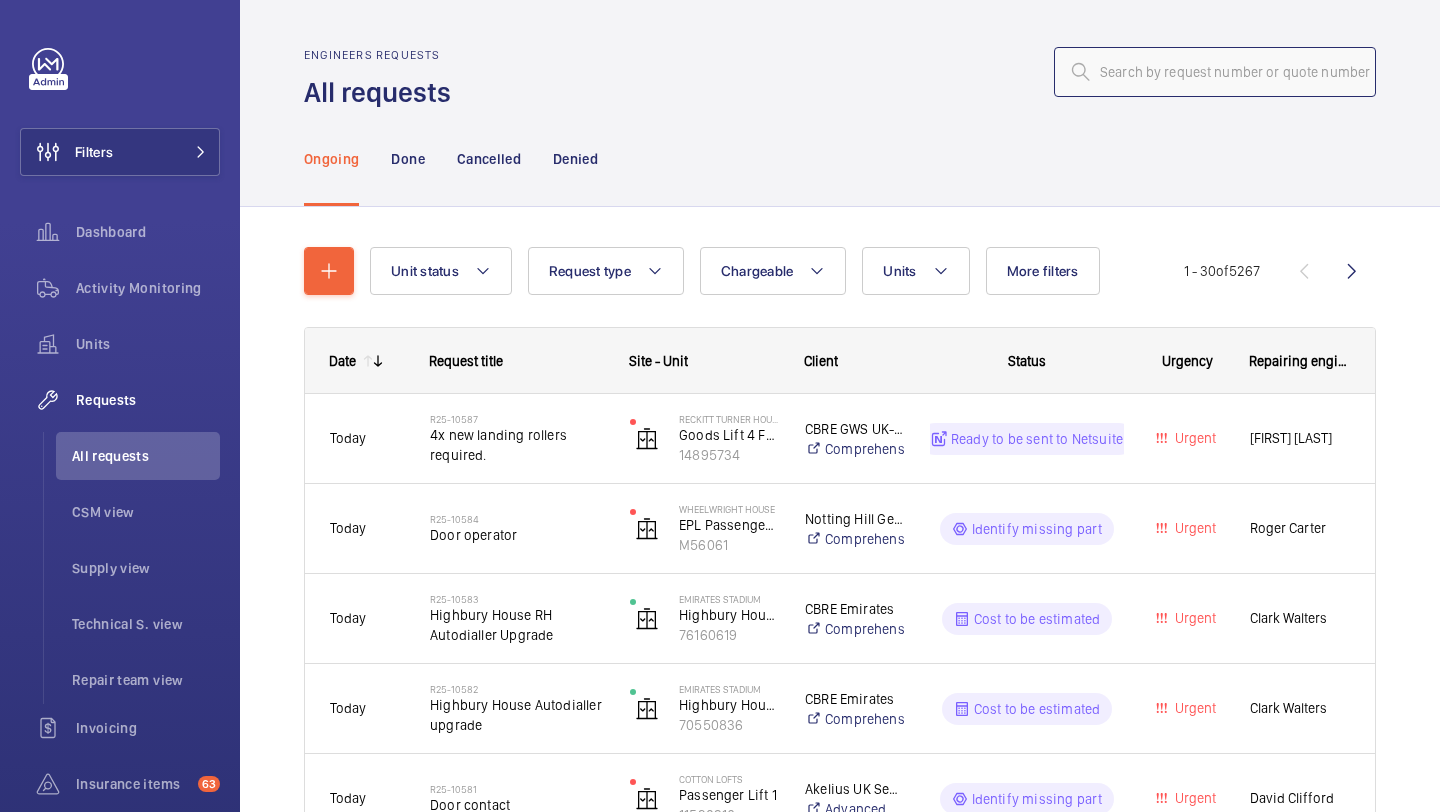 click 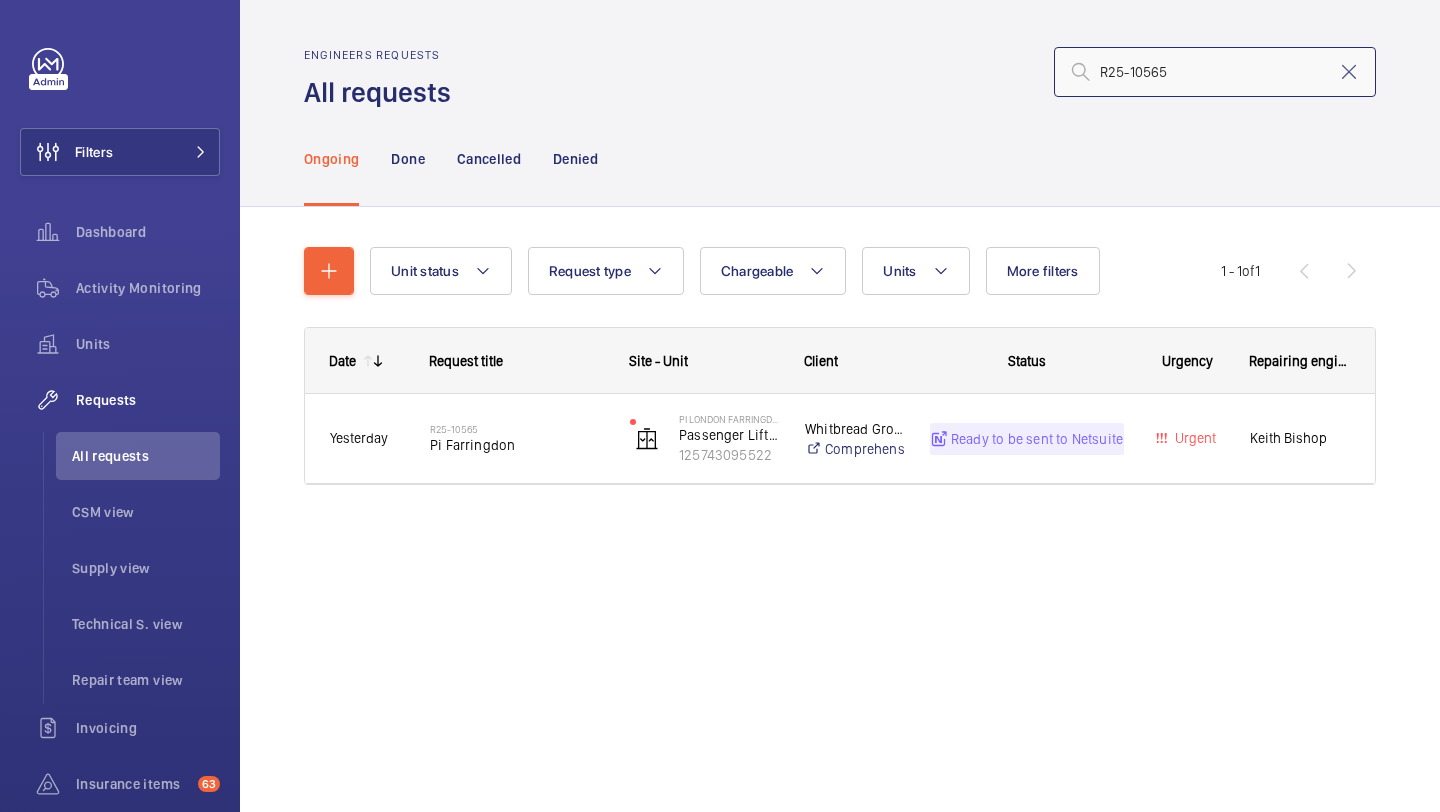 type on "R25-10565" 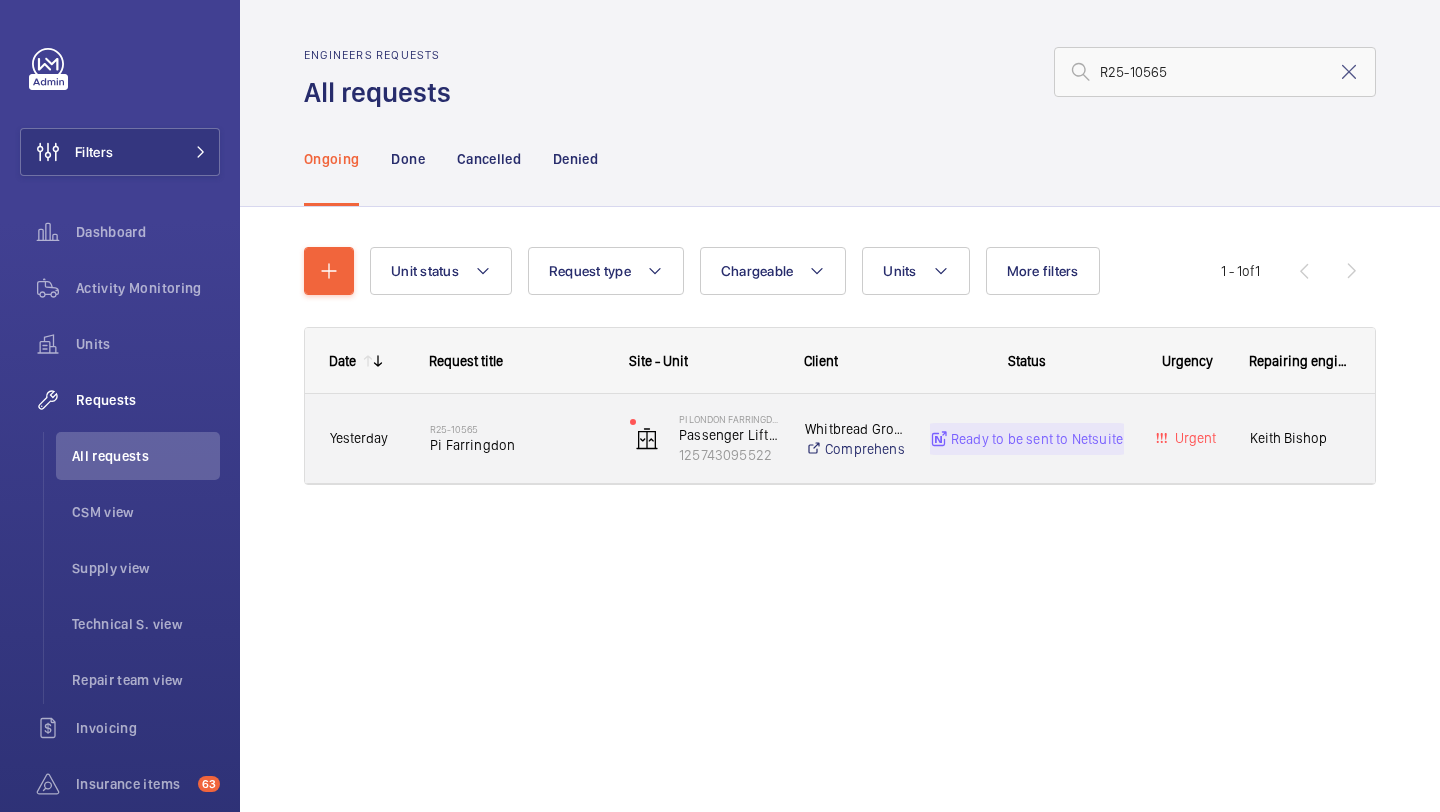 click on "[NUMBER] Pi Farringdon" 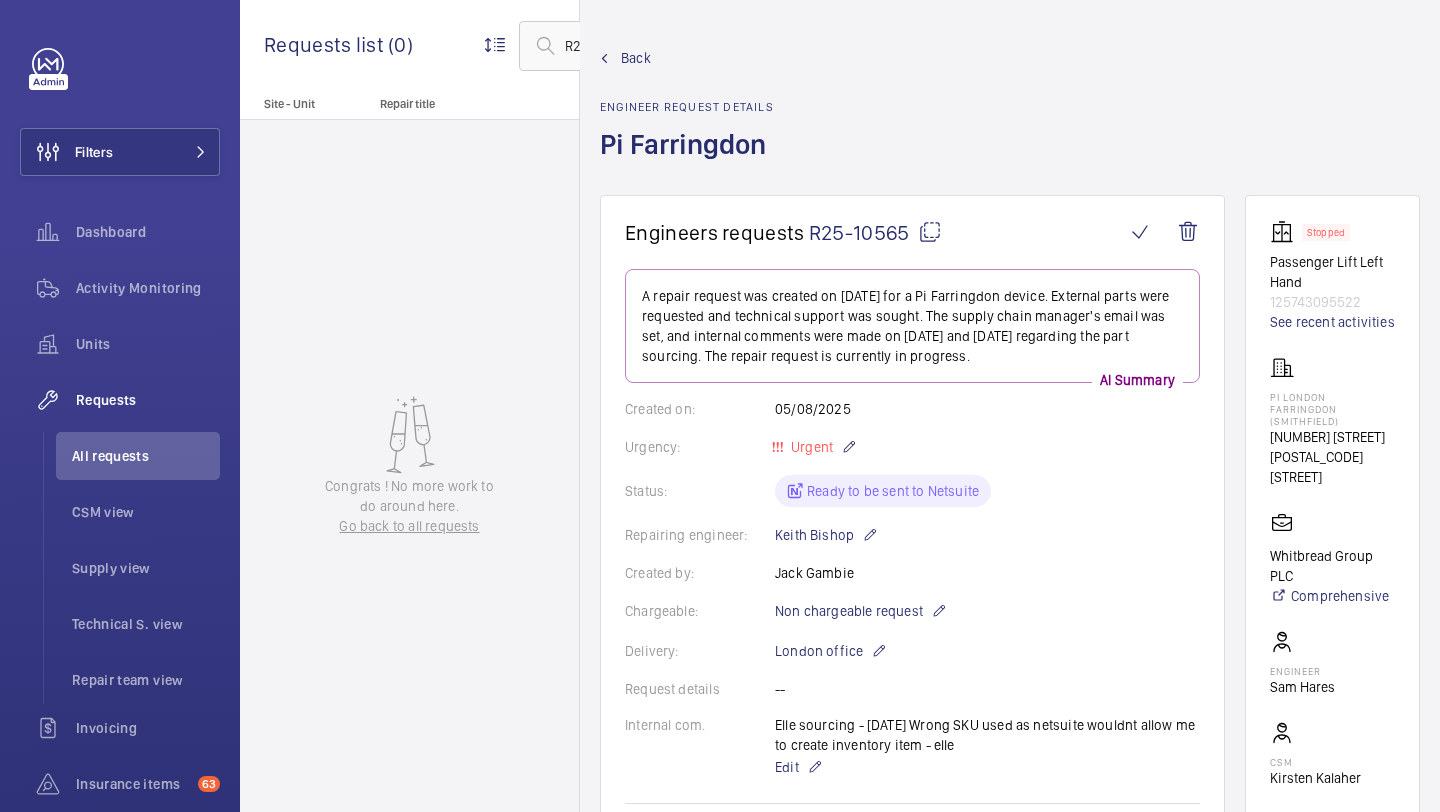 scroll, scrollTop: 450, scrollLeft: 0, axis: vertical 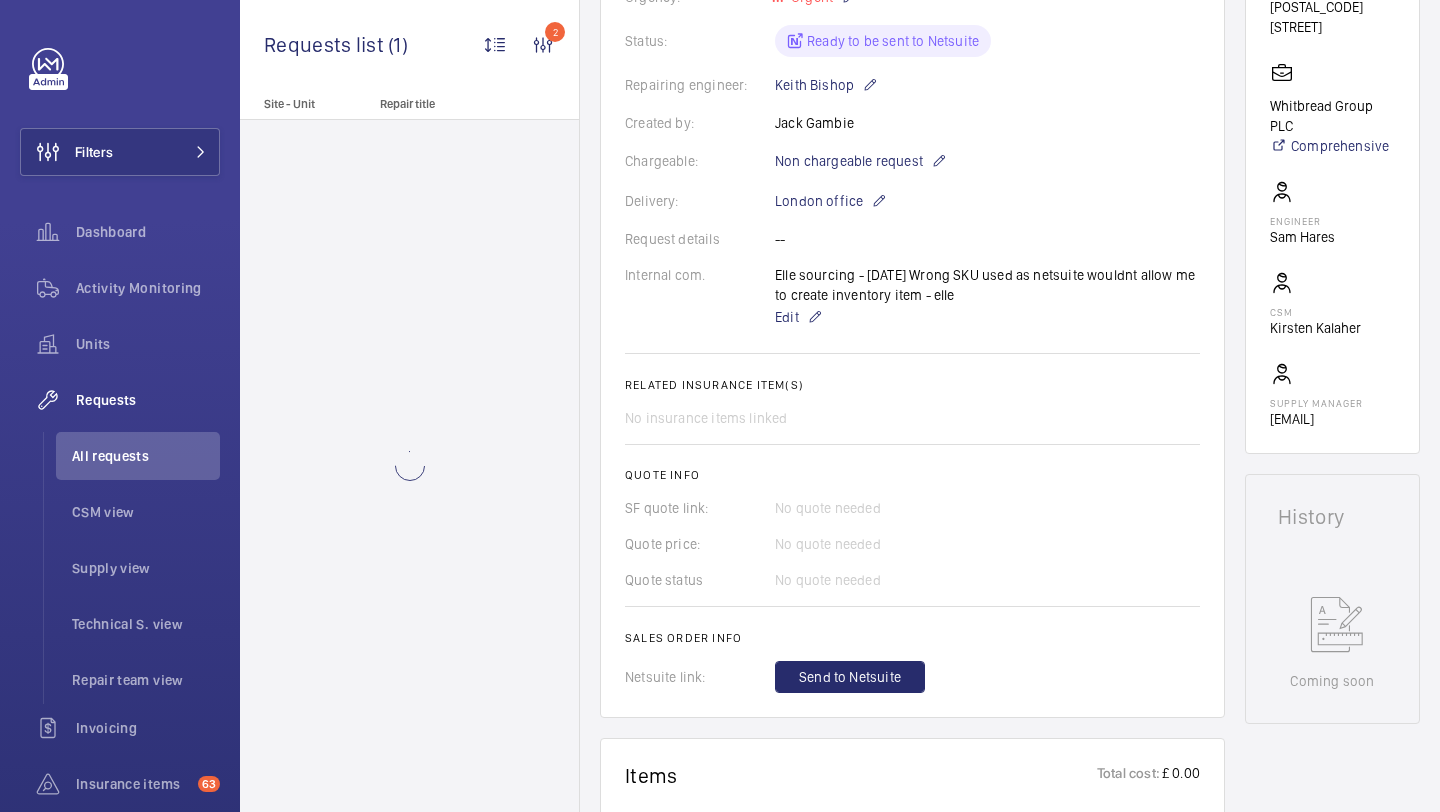 click on "A repair request was created on 2025-08-05 for a Pi Farringdon device. External parts were requested and technical support was sought. The supply chain manager's email was set, and internal comments were made on 2025-08-05 and 2025-08-06 regarding the part sourcing. The repair request is currently in progress.  AI Summary Created on:  05/08/2025  Urgency: Urgent Status: Ready to be sent to Netsuite Repairing engineer:  Keith Bishop  Created by:  Jack Gambie  Chargeable: Non chargeable request Delivery:  London office  Request details -- Internal com.  Elle sourcing - 05.08
Wrong SKU used as netsuite wouldnt allow me to create inventory item - elle  Edit Related insurance item(s)  No insurance items linked  Quote info SF quote link: No quote needed Quote price: No quote needed Quote status No quote needed Sales order info Netsuite link: Send to Netsuite" 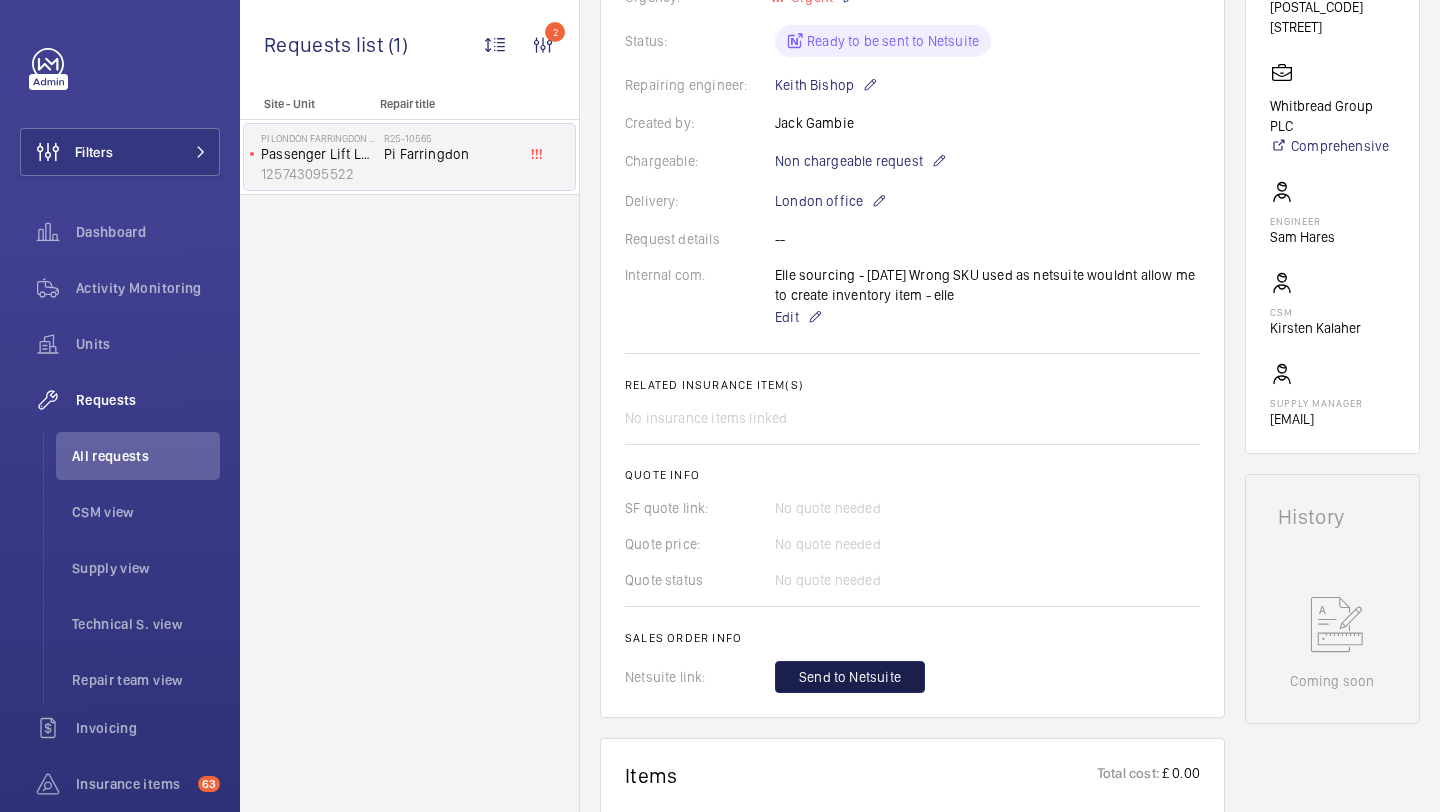 click on "Send to Netsuite" 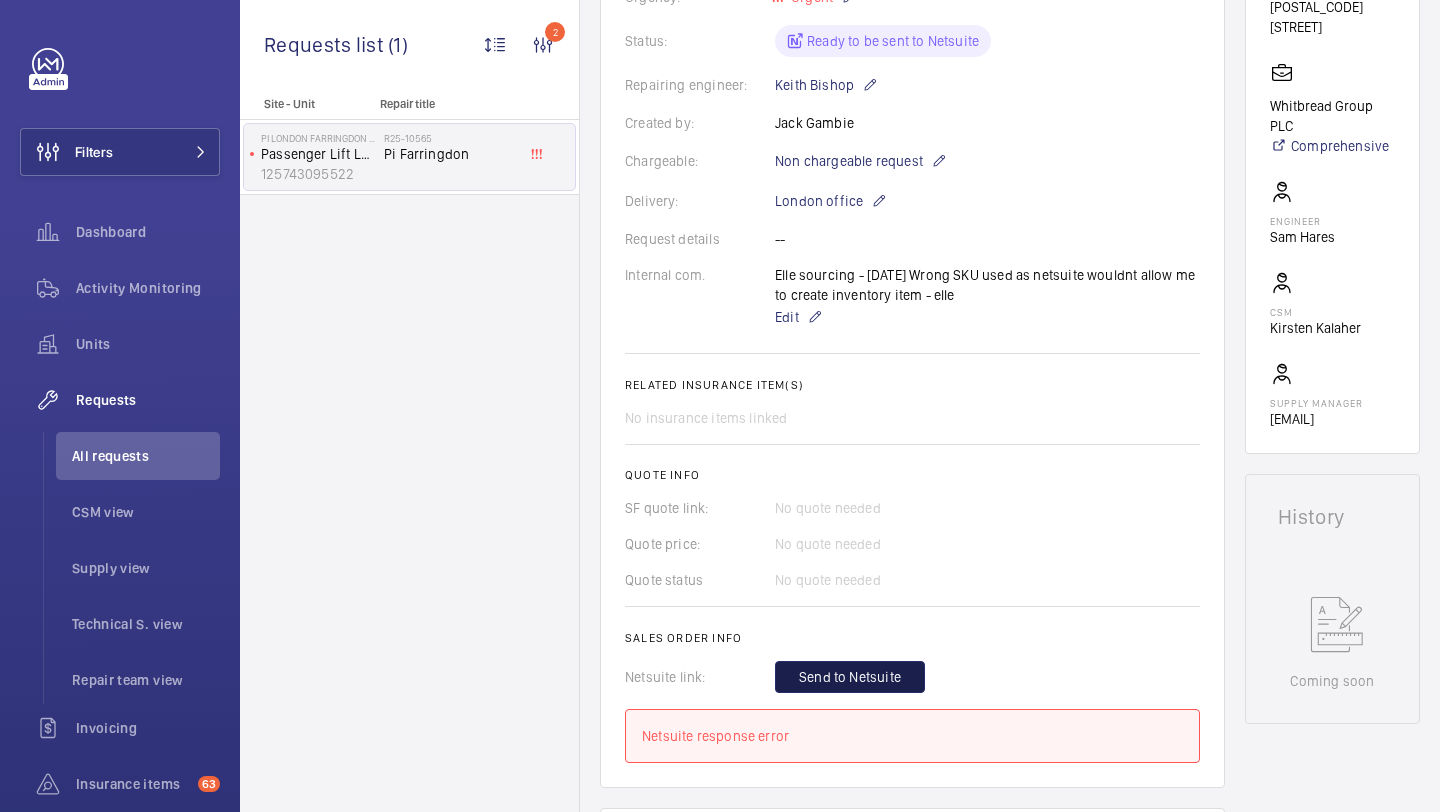 drag, startPoint x: 861, startPoint y: 677, endPoint x: 858, endPoint y: 706, distance: 29.15476 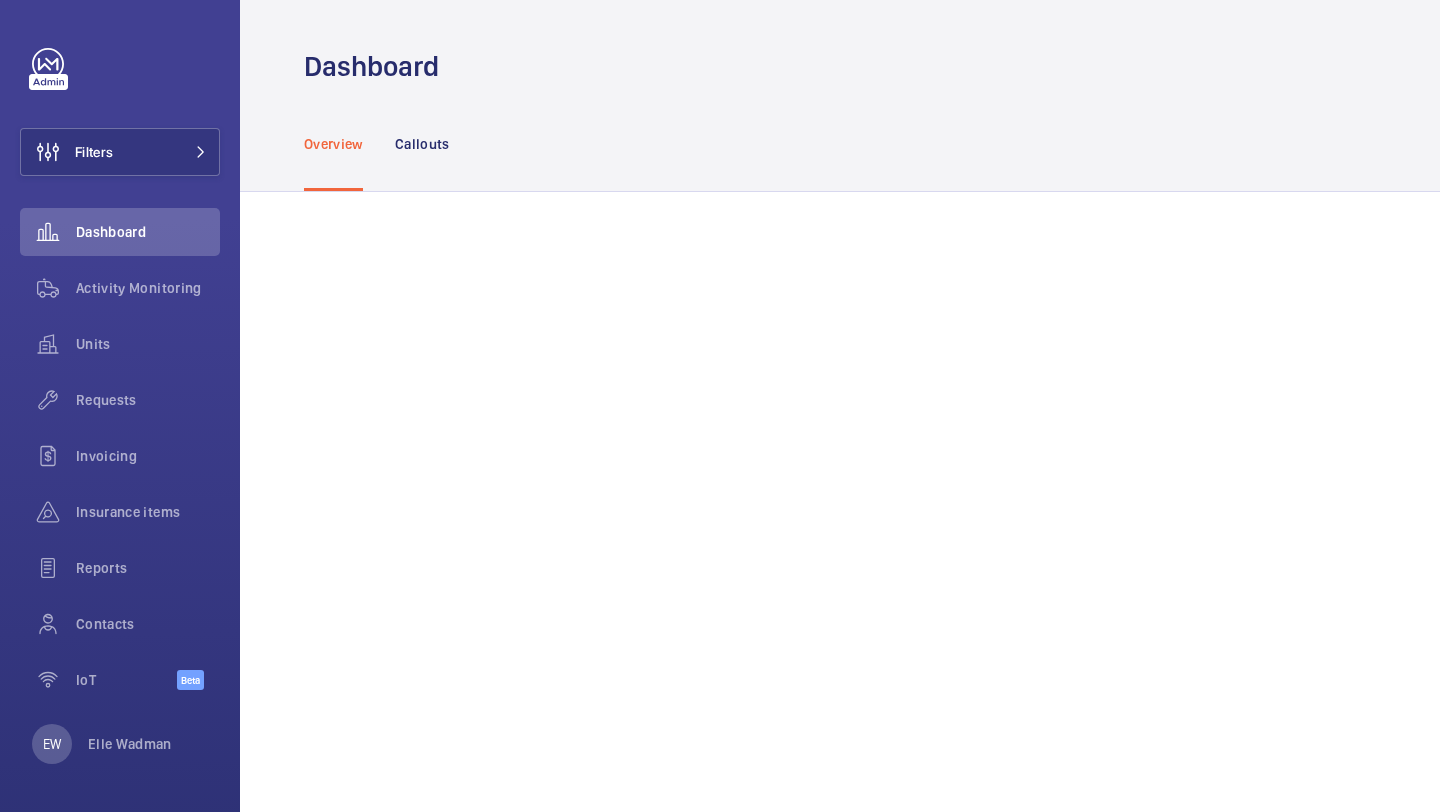 scroll, scrollTop: 0, scrollLeft: 0, axis: both 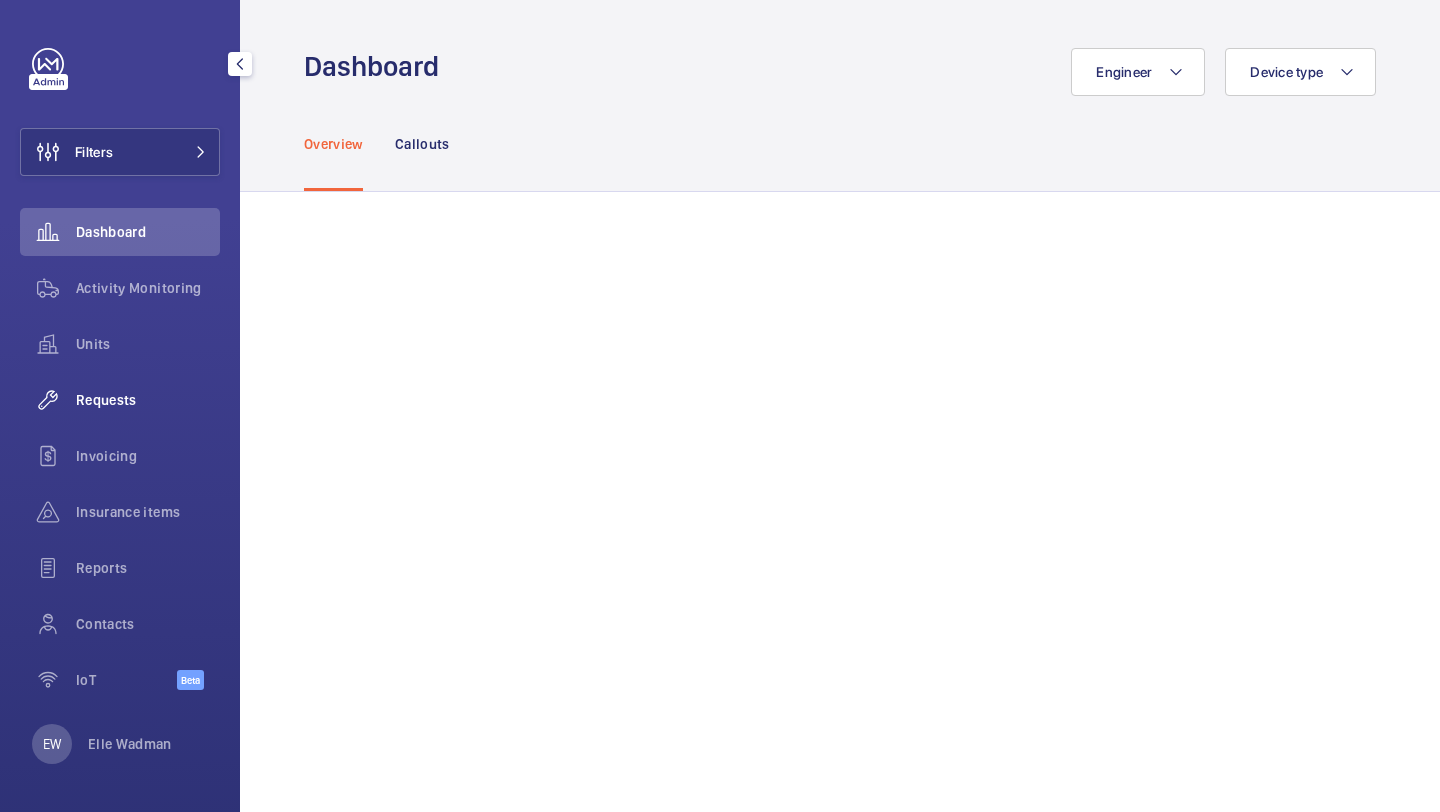 click on "Requests" 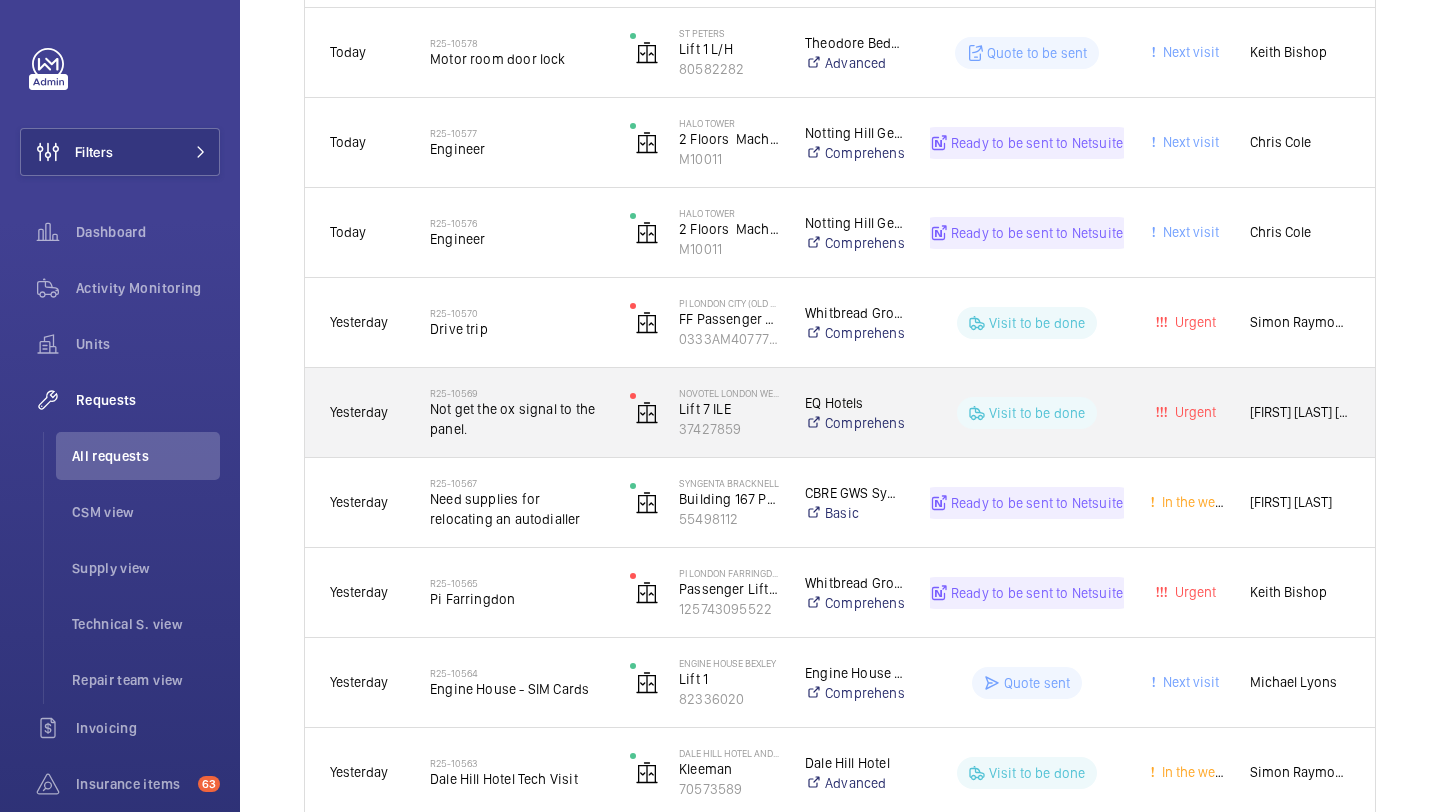 scroll, scrollTop: 1017, scrollLeft: 0, axis: vertical 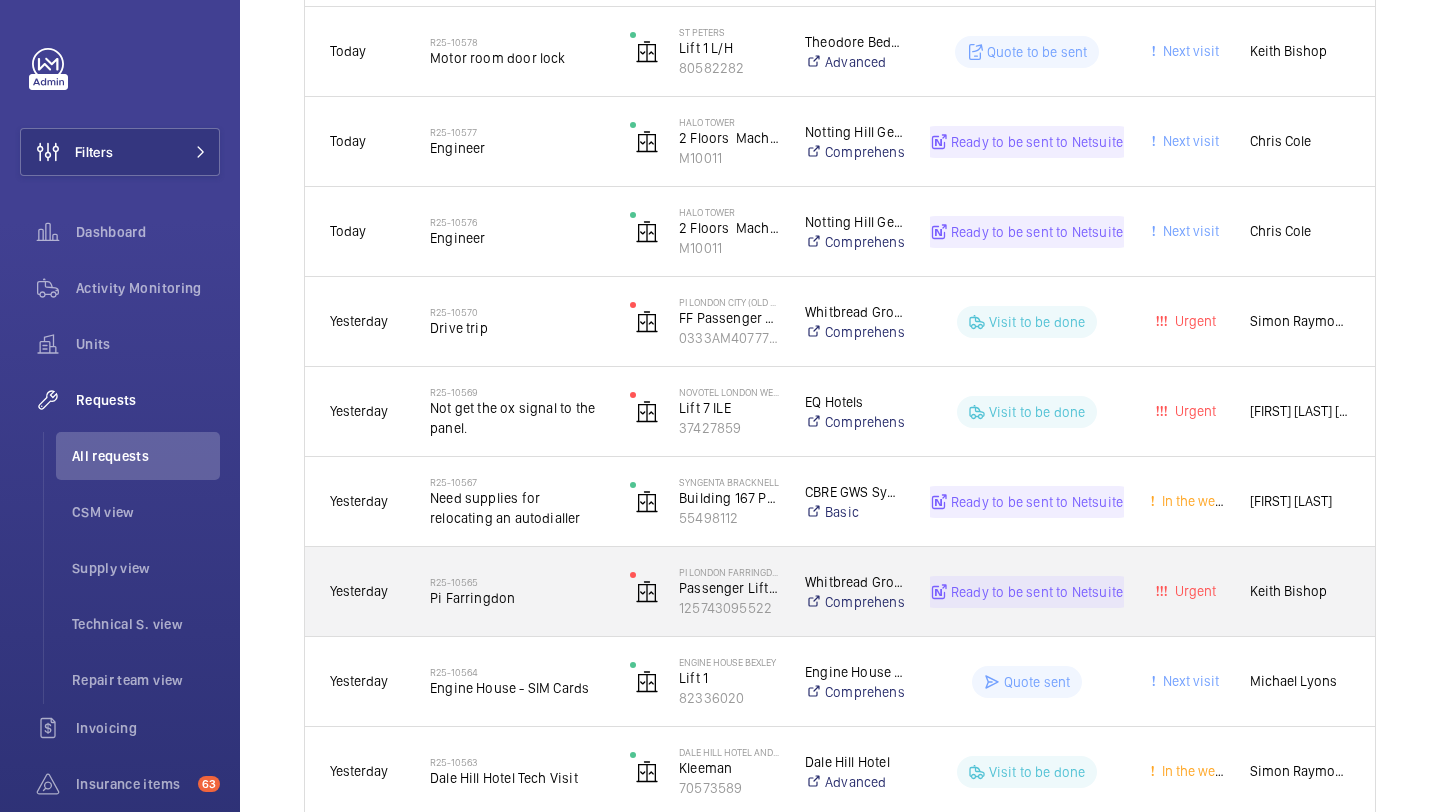 click on "R25-10565   Pi Farringdon" 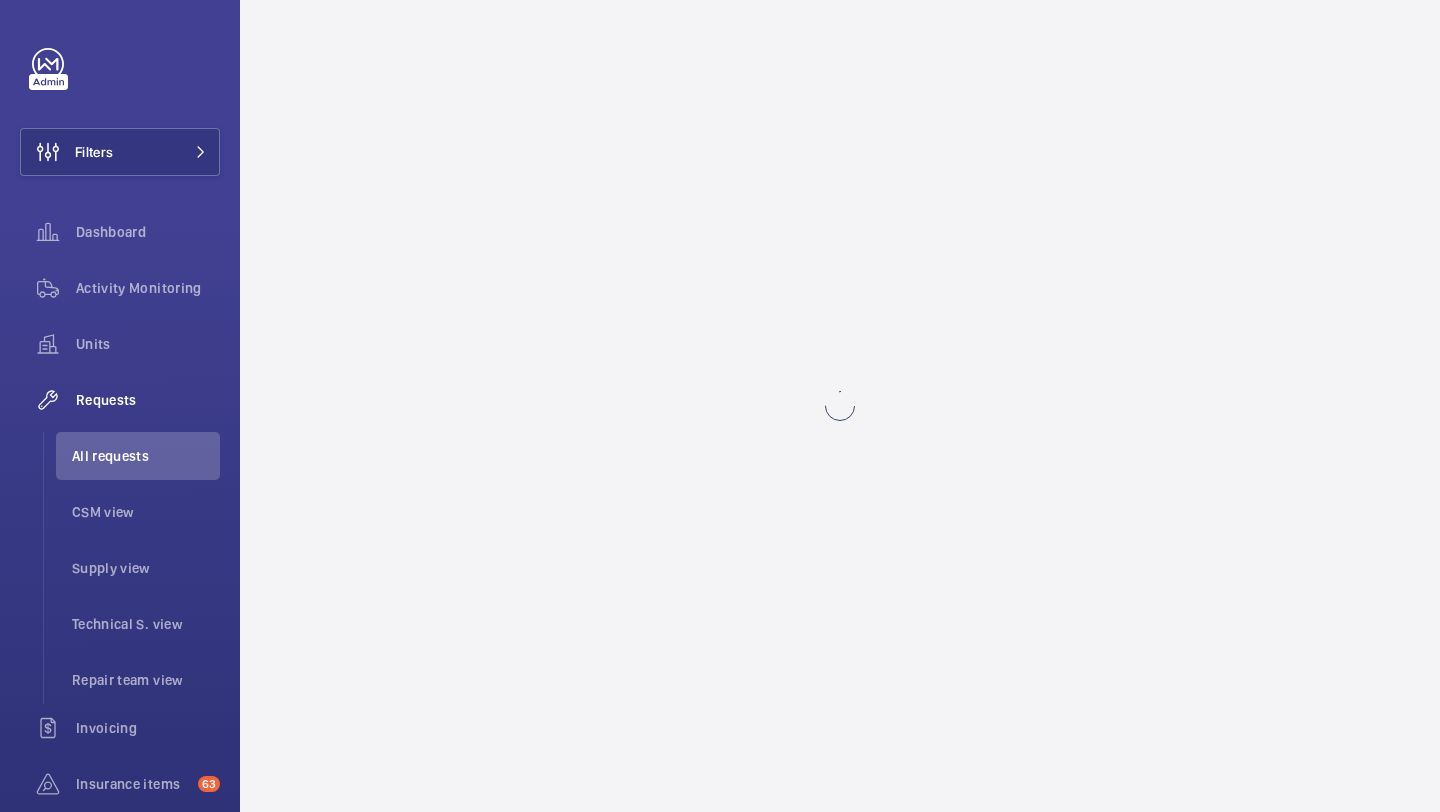 scroll, scrollTop: 0, scrollLeft: 0, axis: both 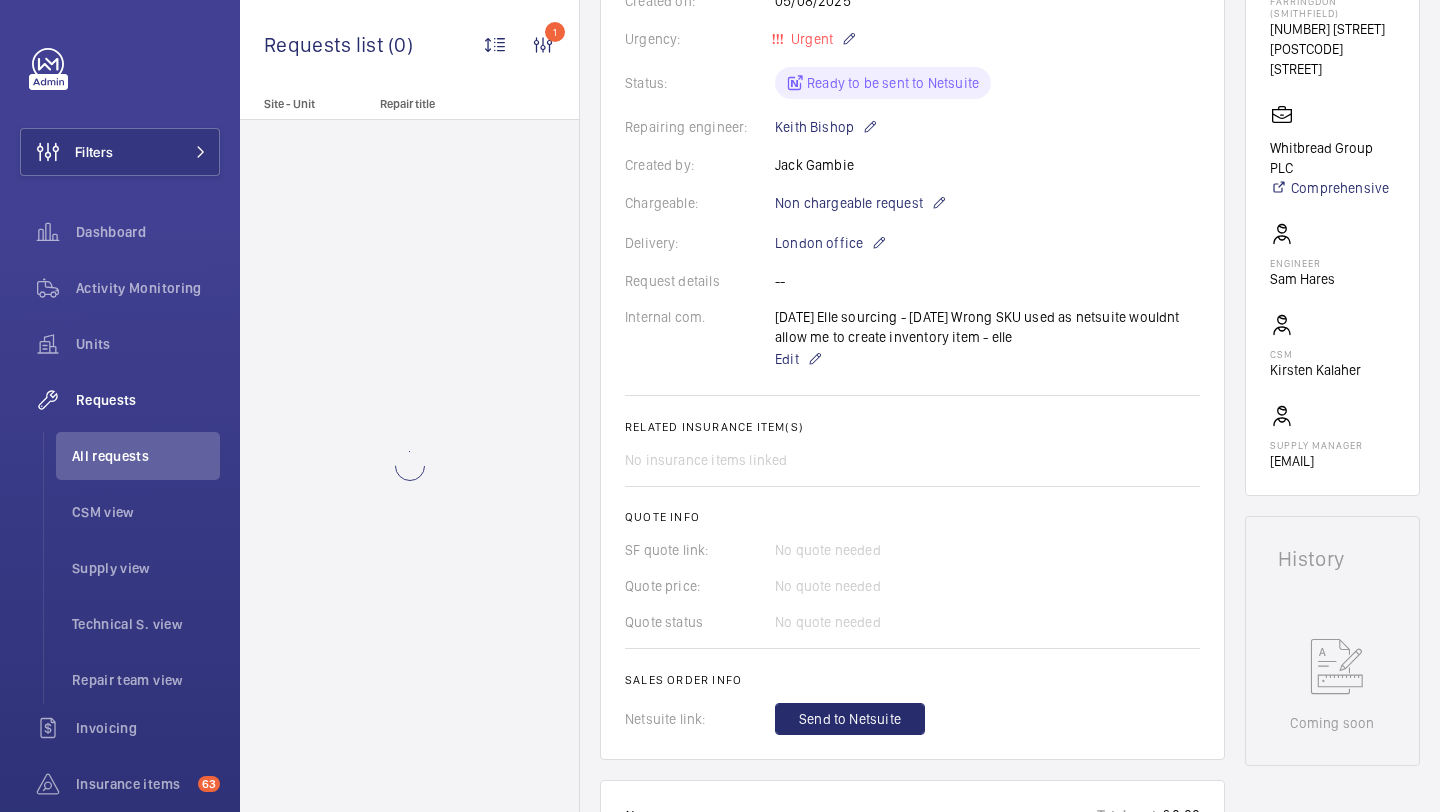 click on "Items Total cost: £ 0.00 SKU 6599 Non catalogue Kone Elevator Drive Board KM987080G01 Ready to be sent to Netsuite  £ --   £ --  1 Edit SKU Edit cost Delete  Add part   Add labour" 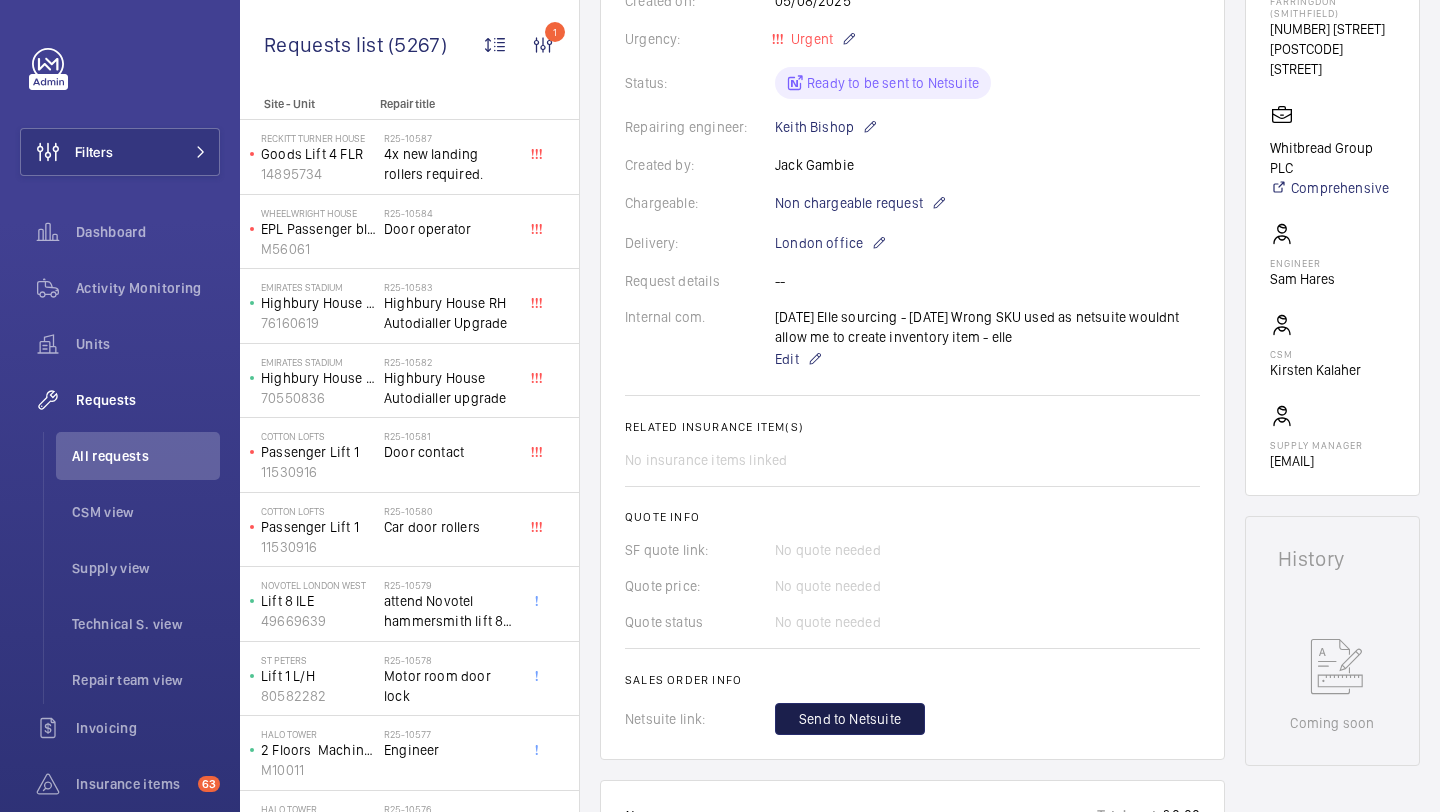 click on "Send to Netsuite" 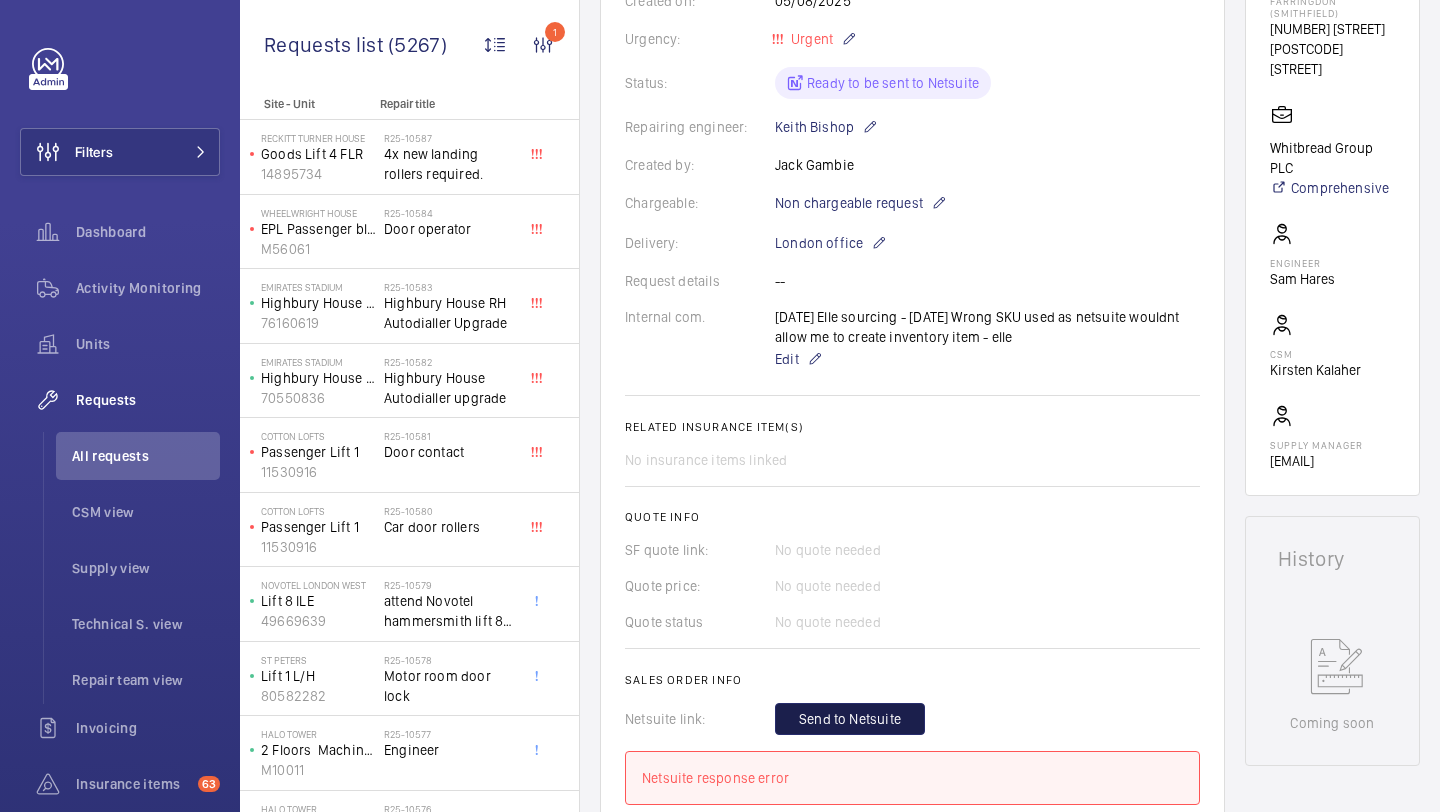 click on "Send to Netsuite" 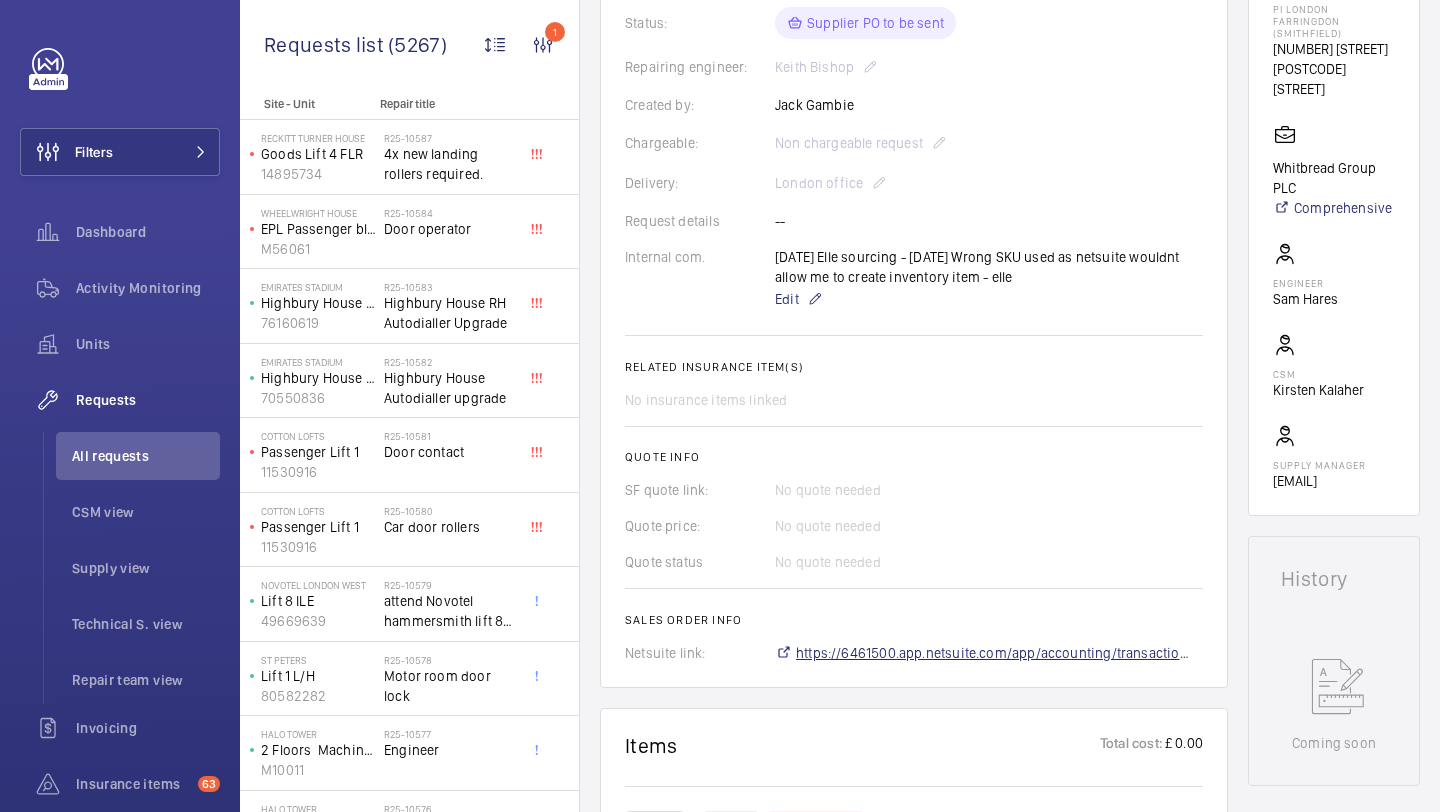 scroll, scrollTop: 428, scrollLeft: 0, axis: vertical 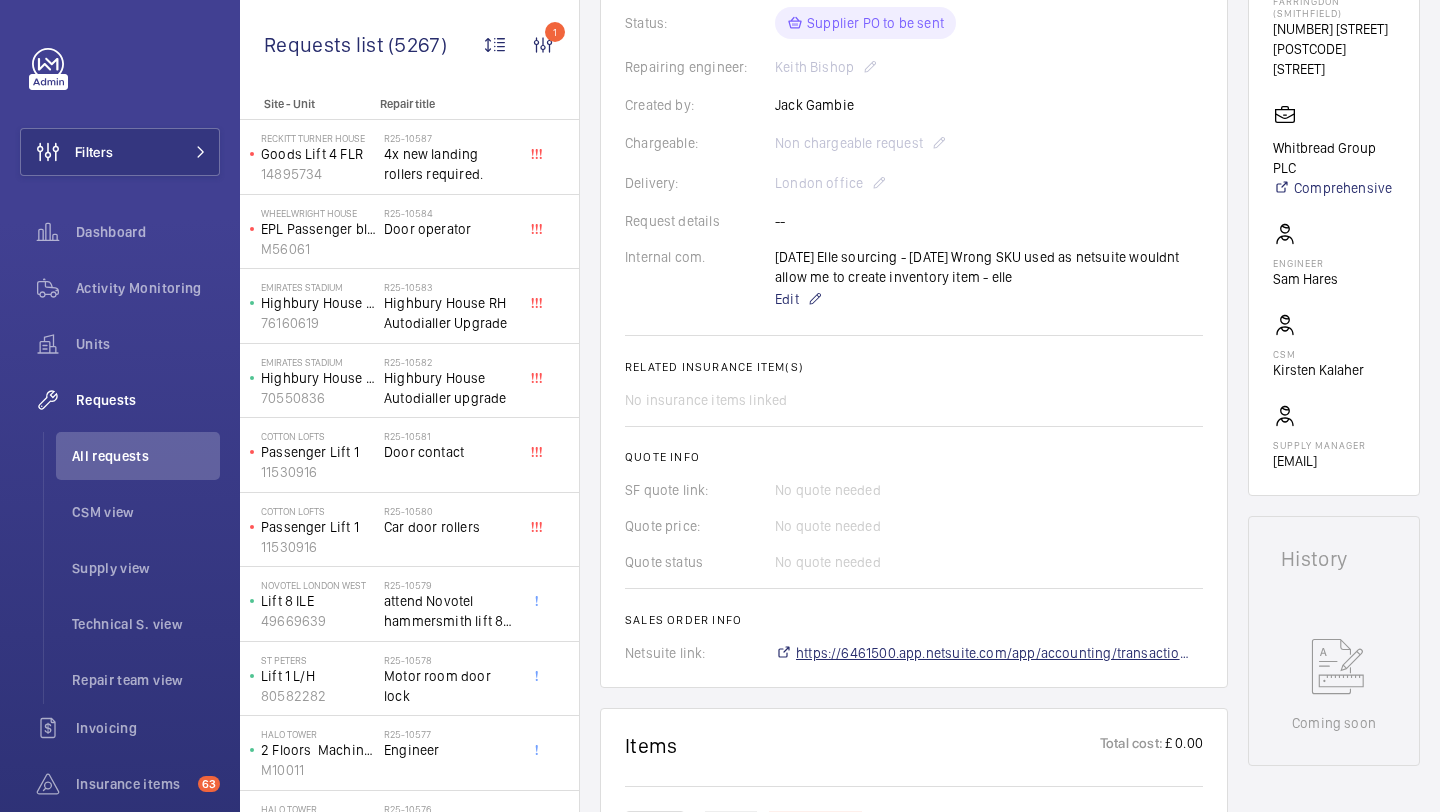 click on "https://[NUMBER].app.netsuite.com/app/accounting/transactions/salesord.nl?id=[NUMBER]" 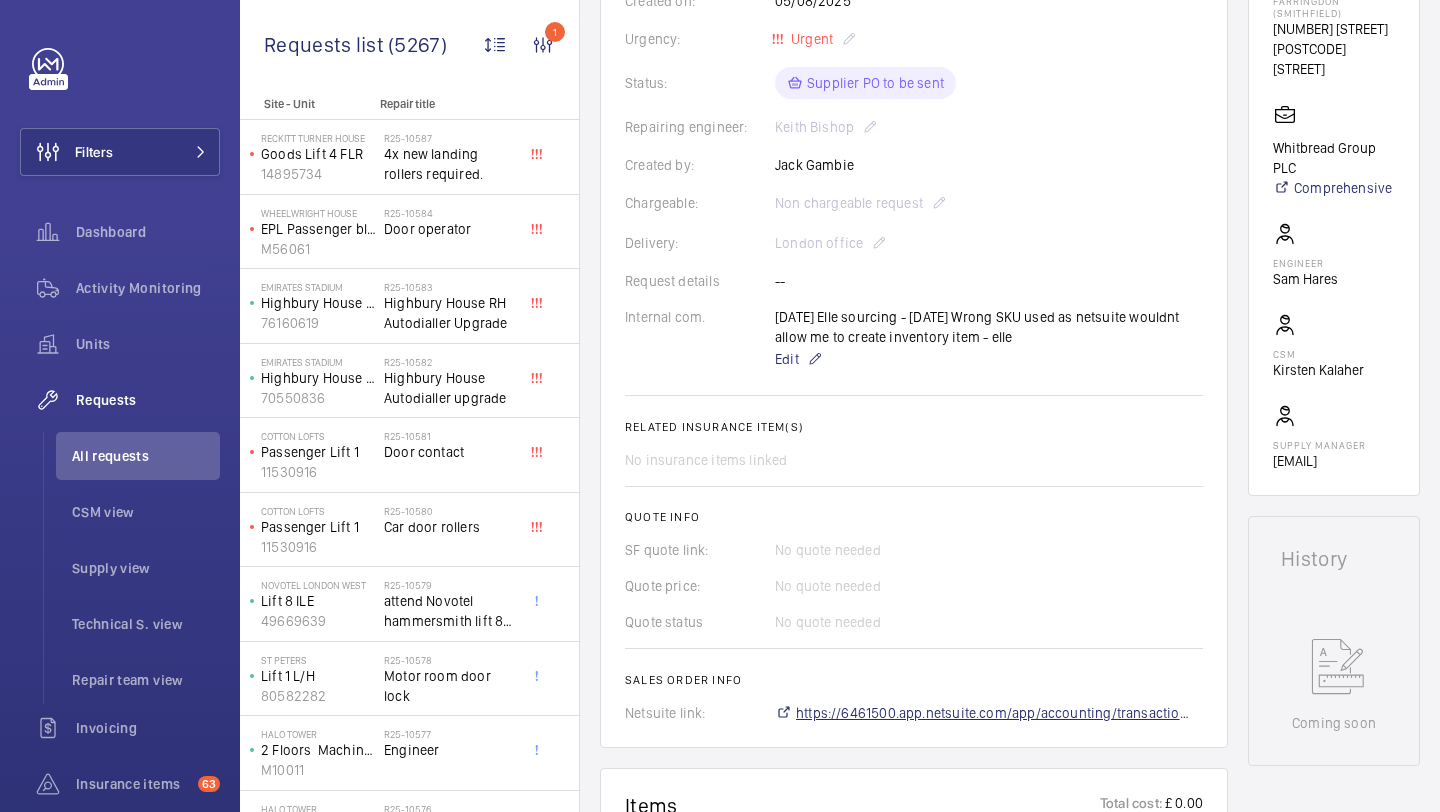 scroll, scrollTop: 488, scrollLeft: 0, axis: vertical 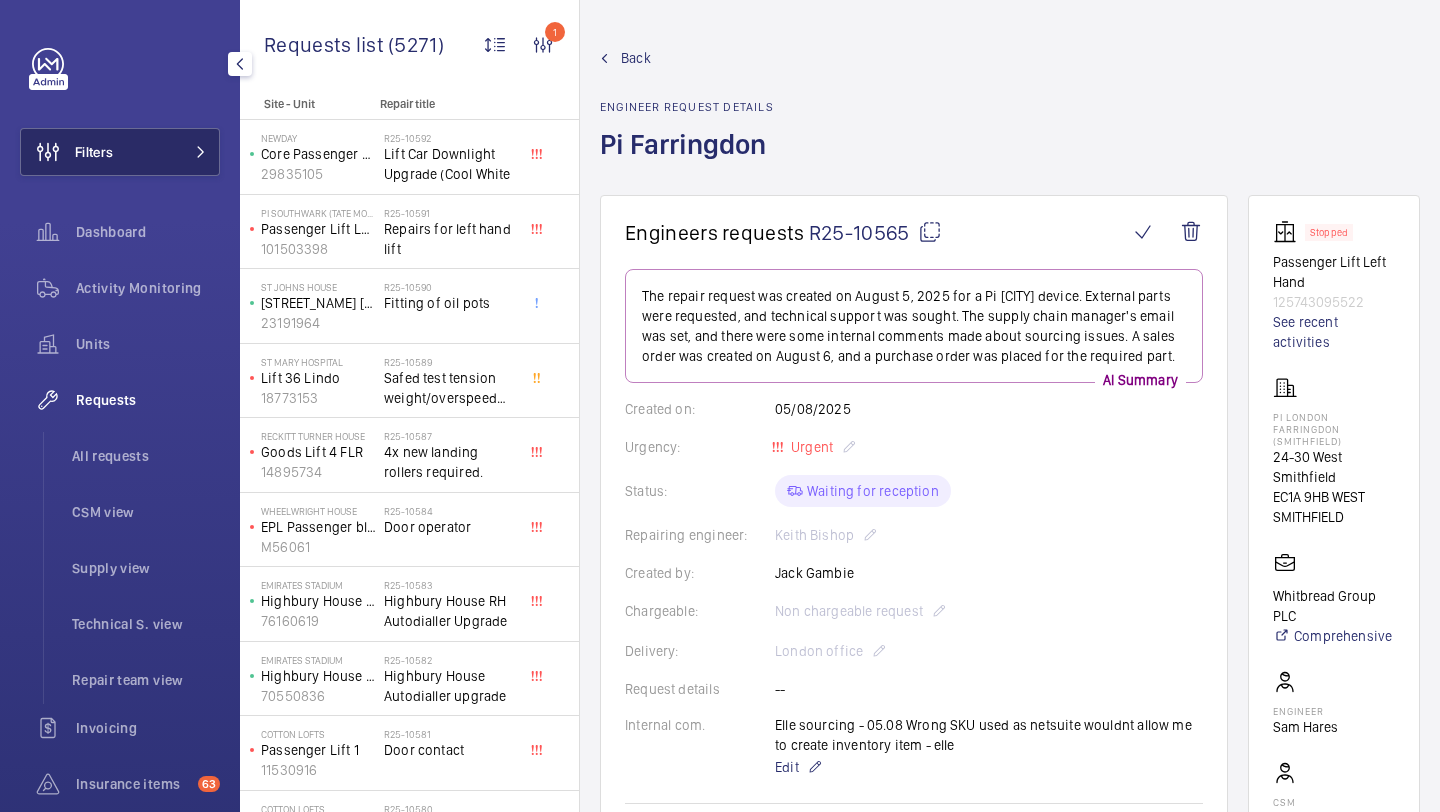 click on "Filters" 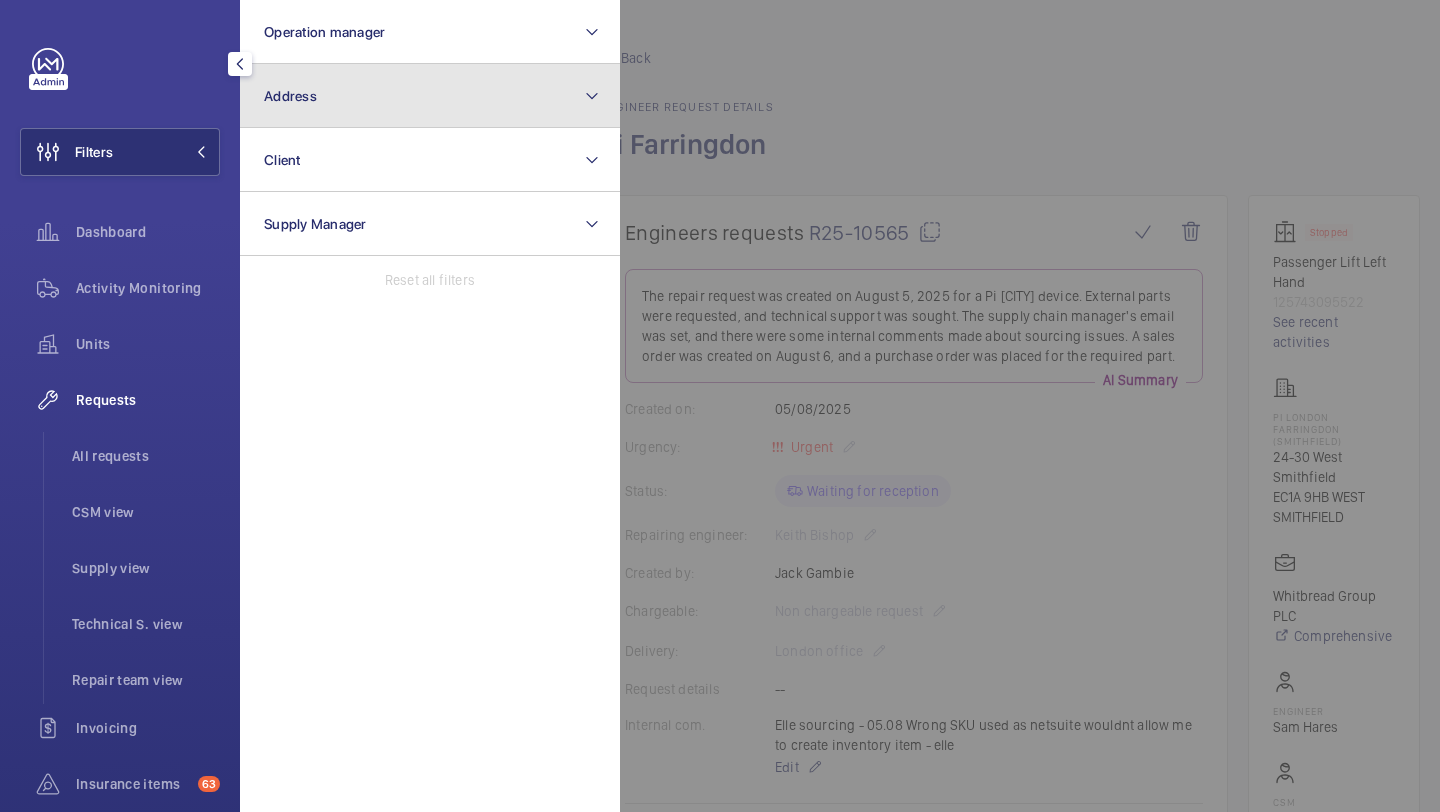click on "Address" 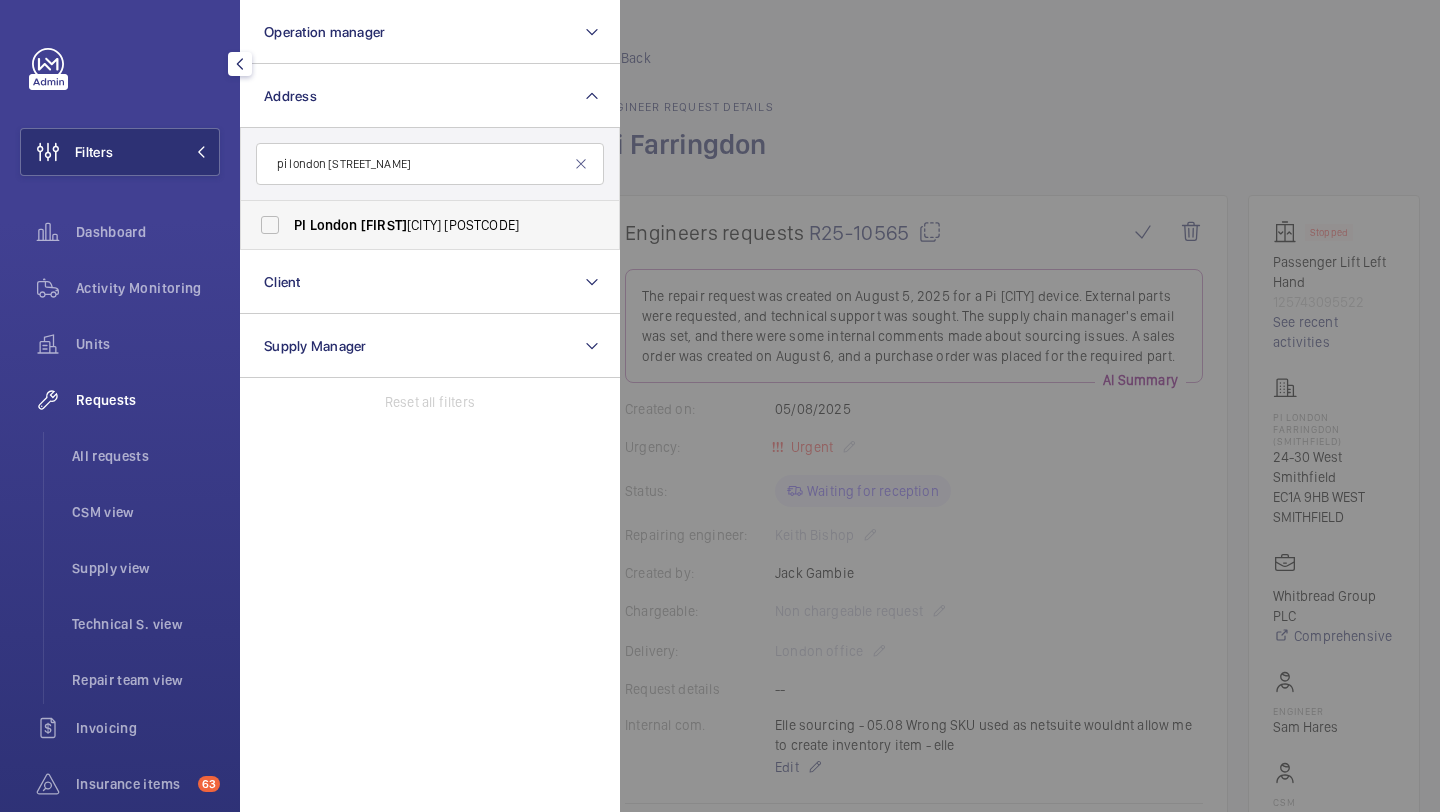 type on "pi london [STREET_NAME]" 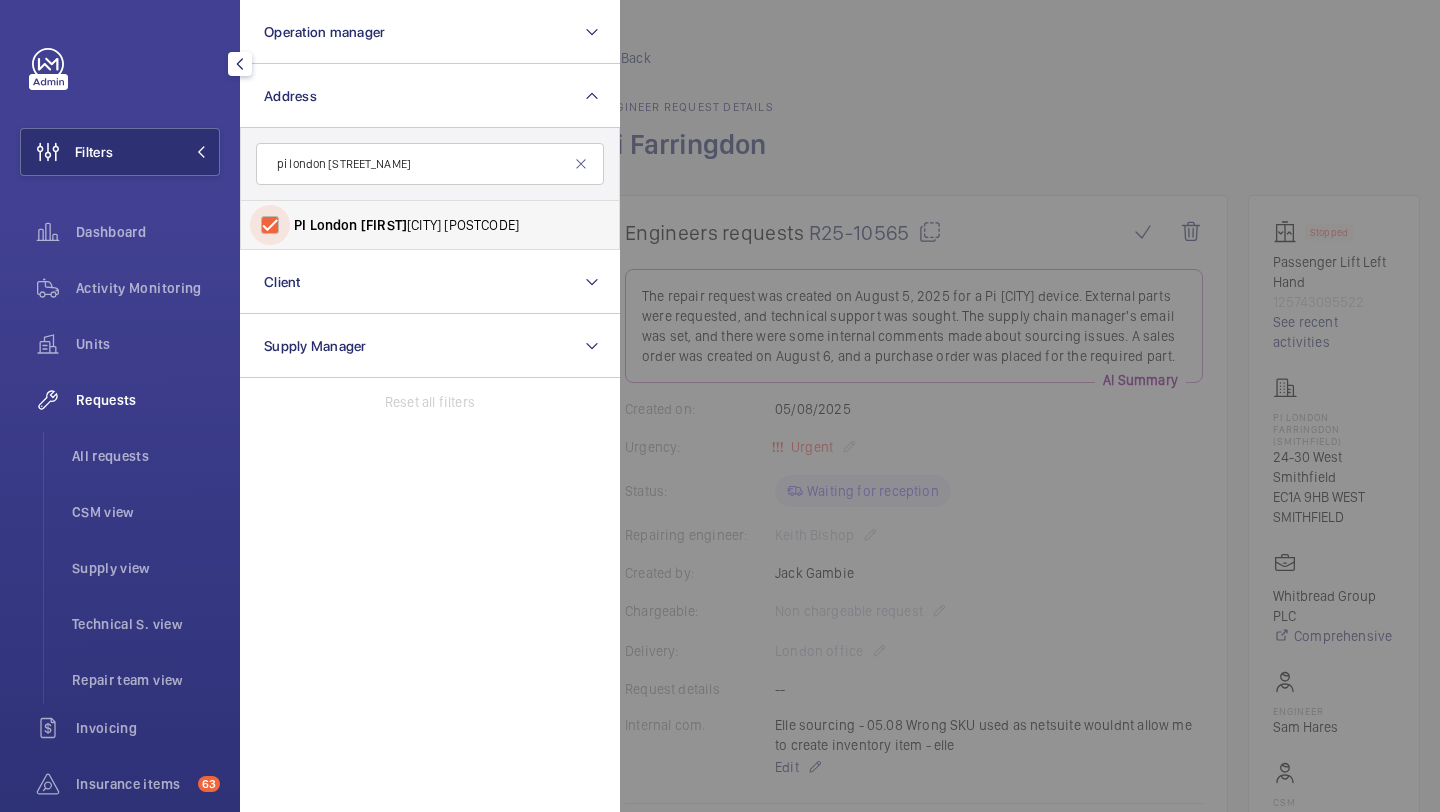 checkbox on "true" 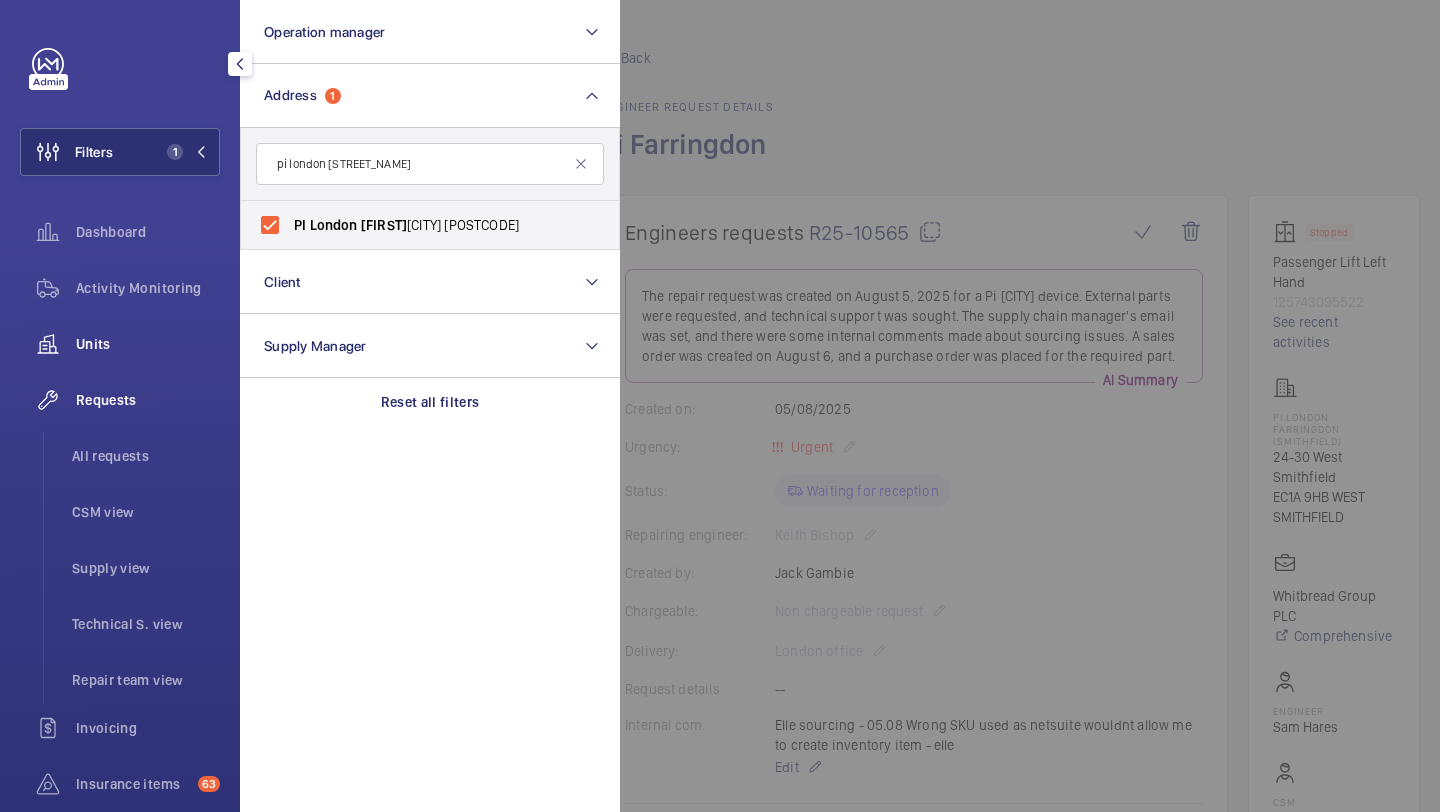 click on "Units" 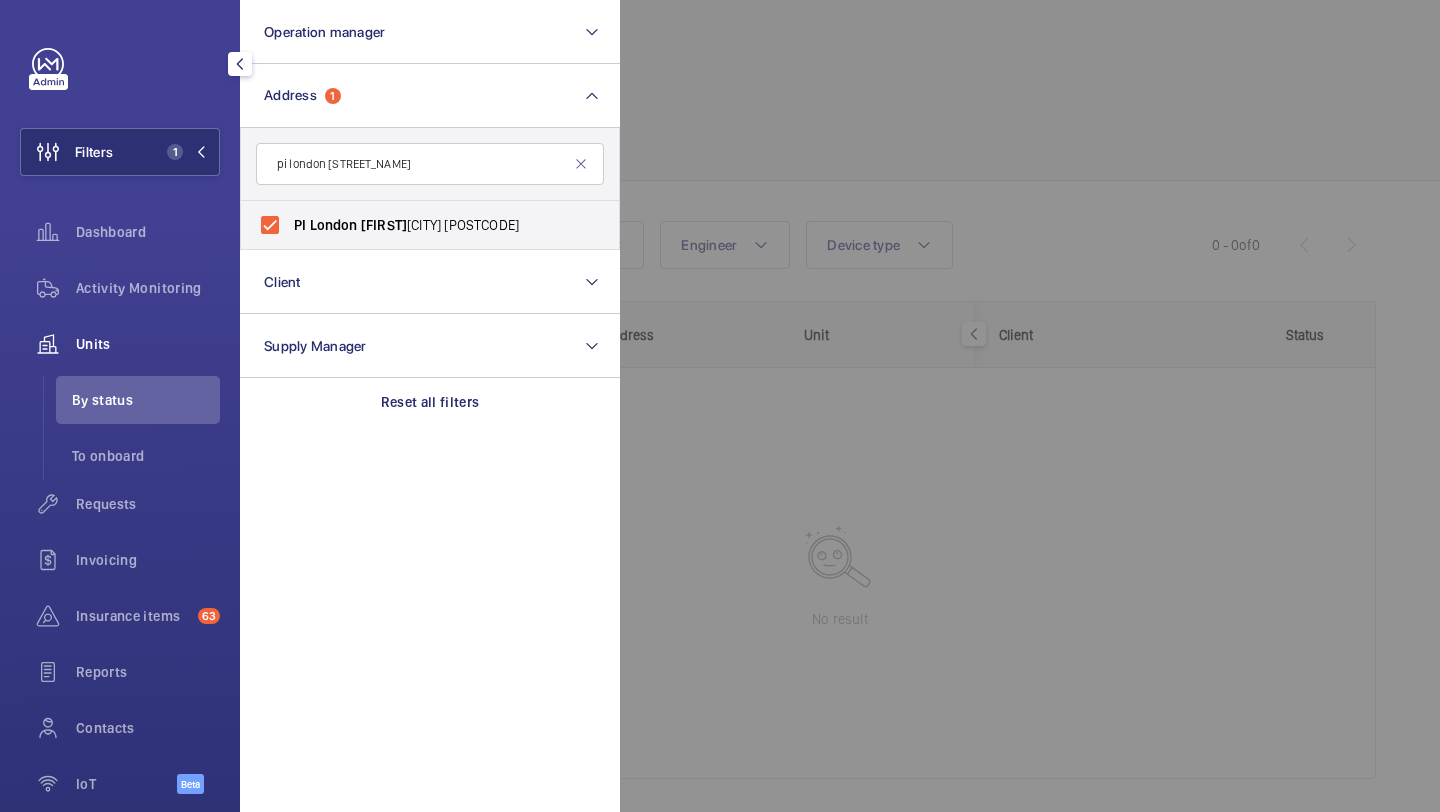 click 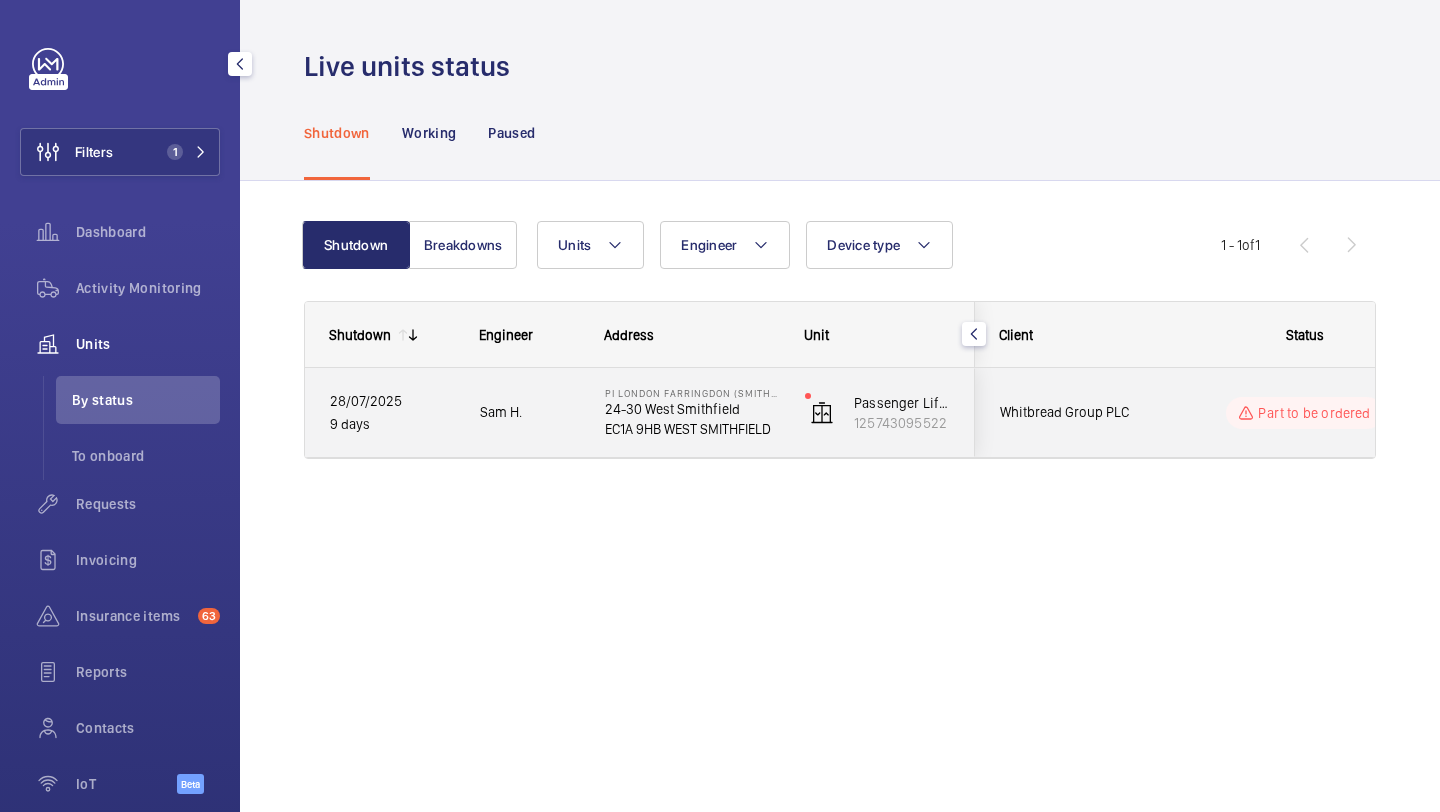 click on "Part to be ordered" 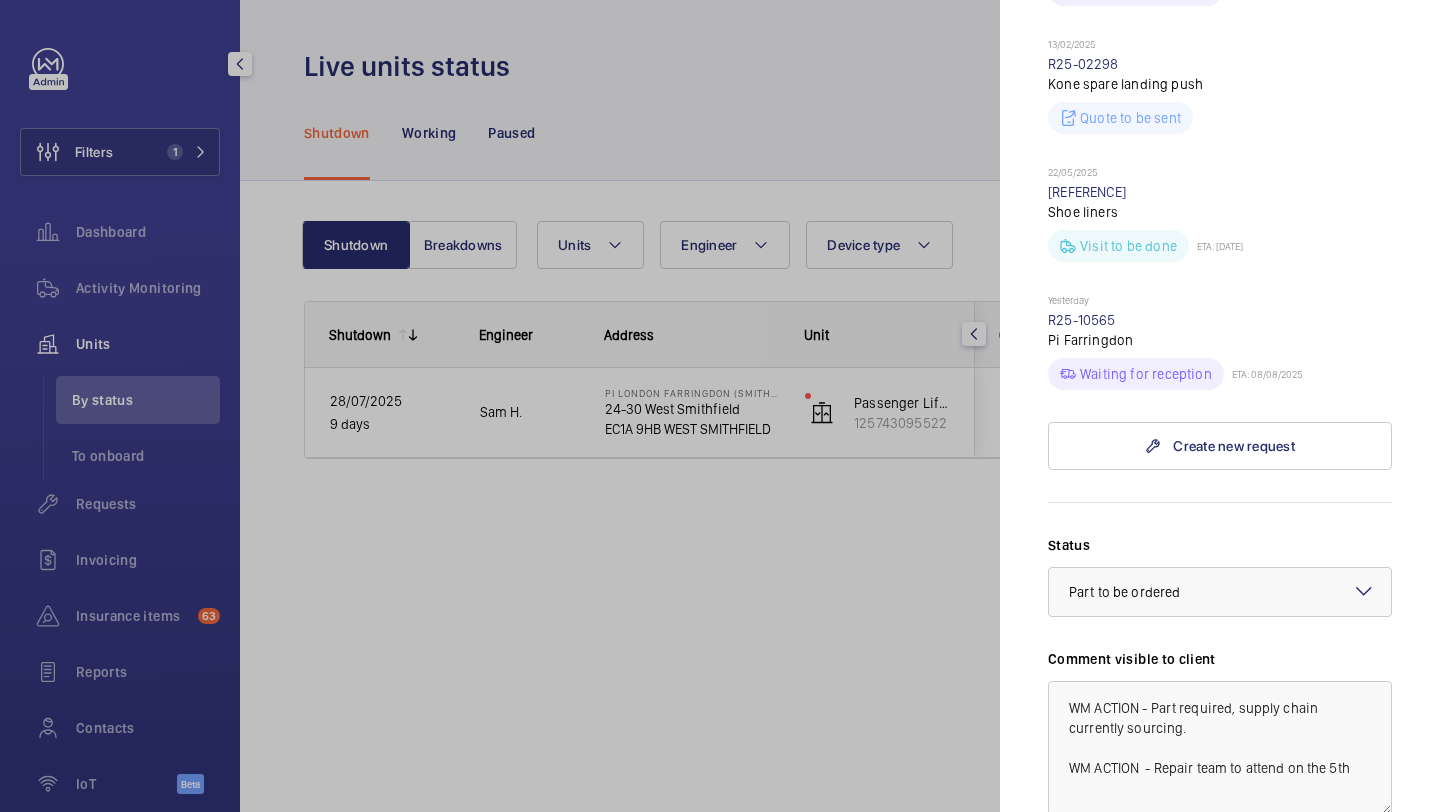 scroll, scrollTop: 1097, scrollLeft: 0, axis: vertical 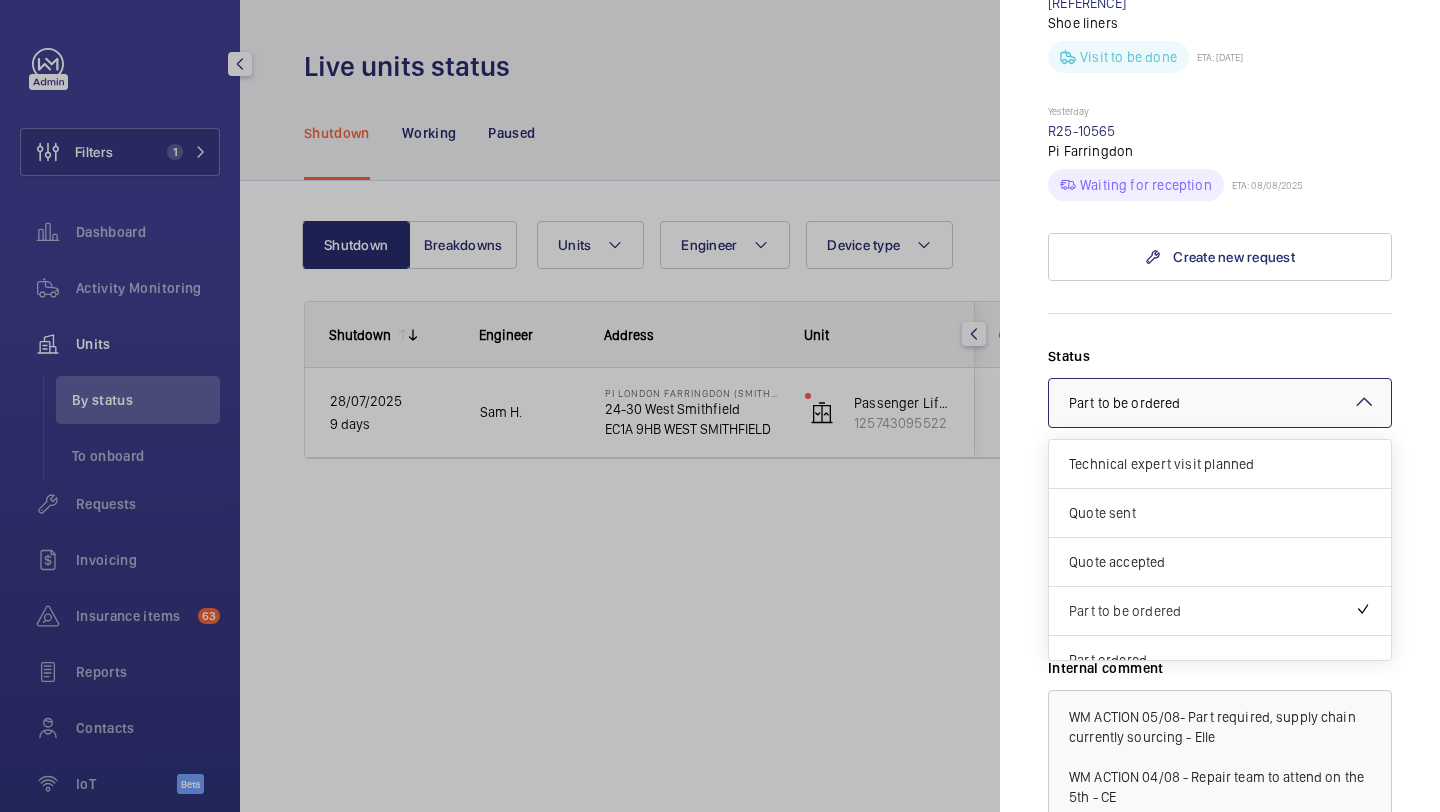 click on "Part to be ordered" 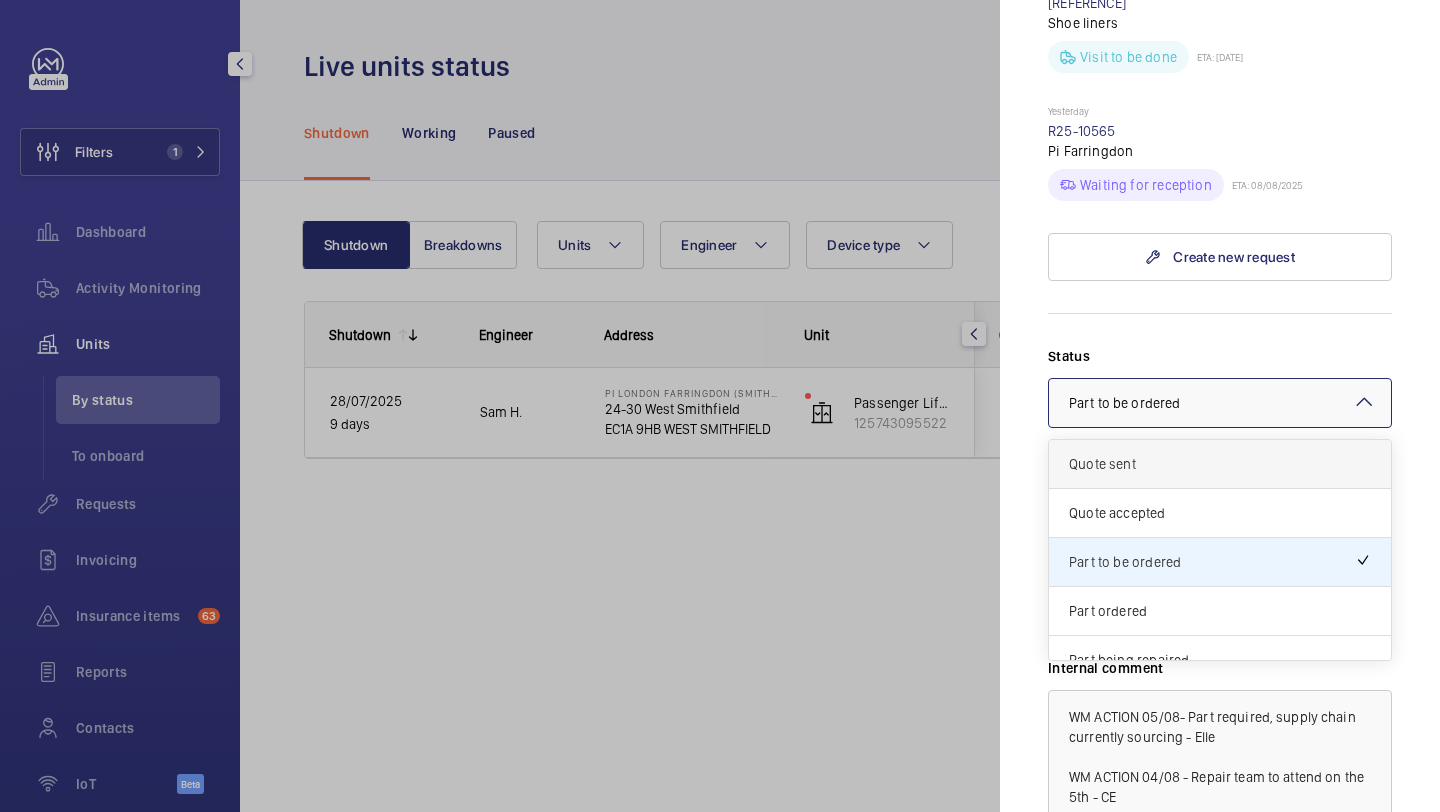 scroll, scrollTop: 65, scrollLeft: 0, axis: vertical 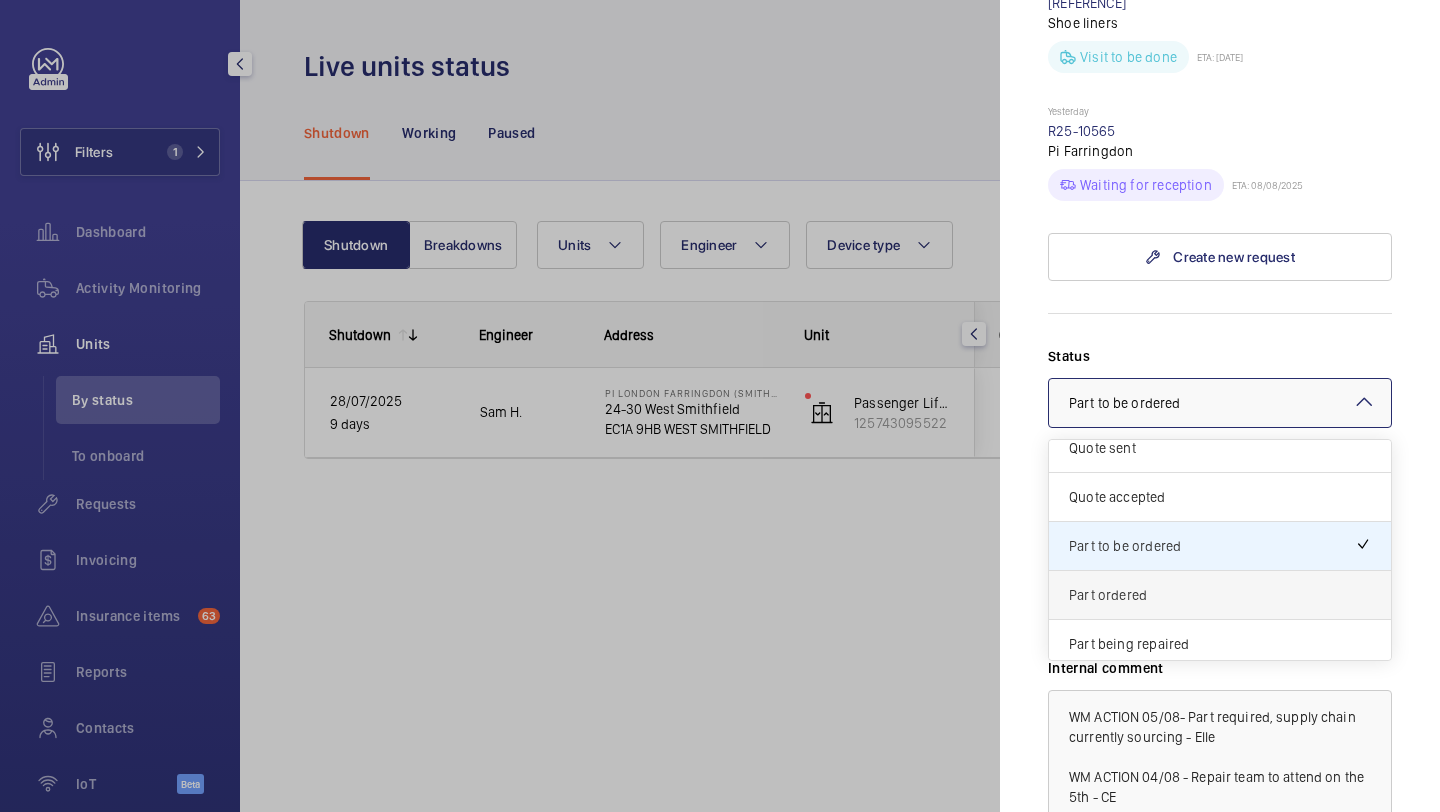 click on "Part ordered" at bounding box center [1220, 595] 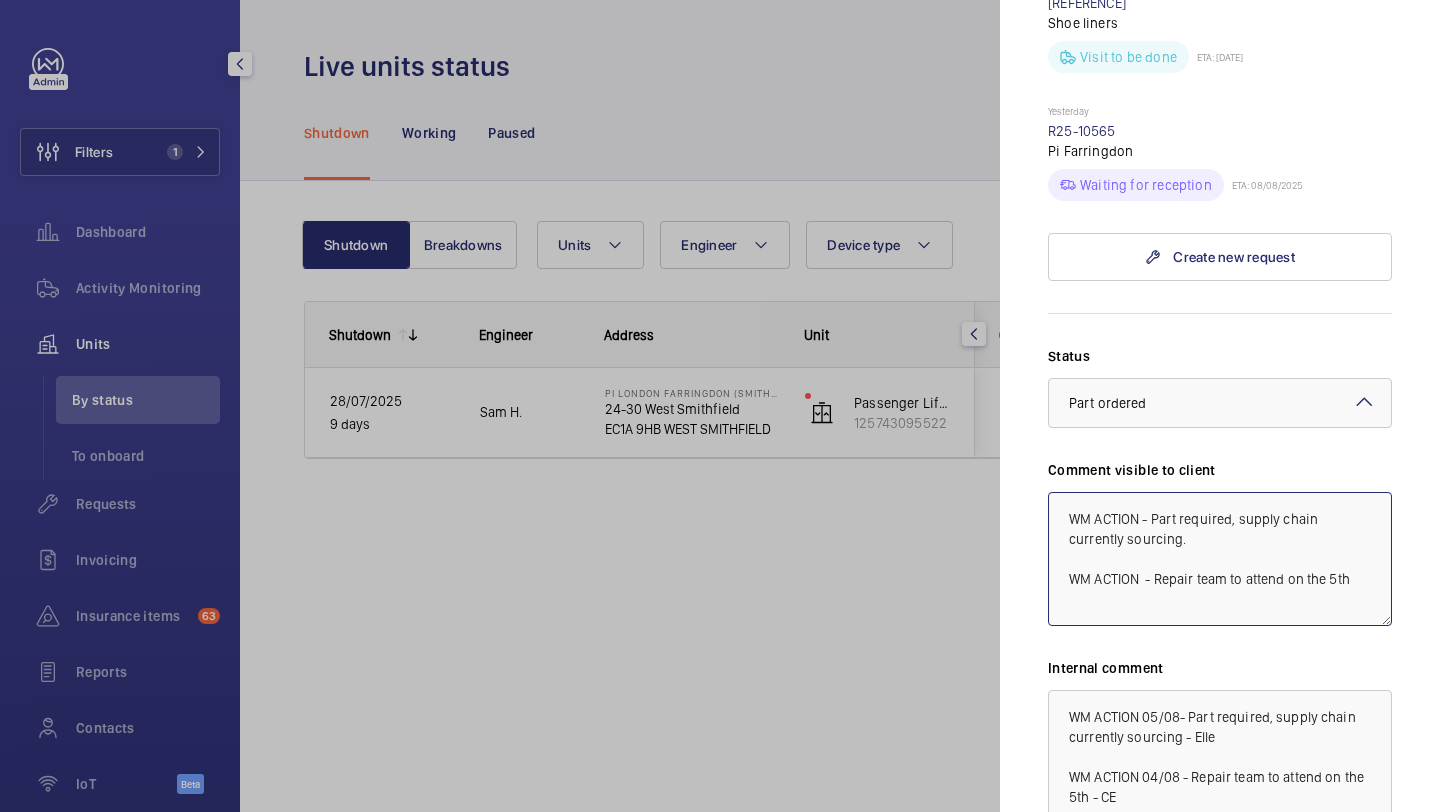 click on "WM ACTION - Part required, supply chain currently sourcing.
WM ACTION  - Repair team to attend on the 5th" 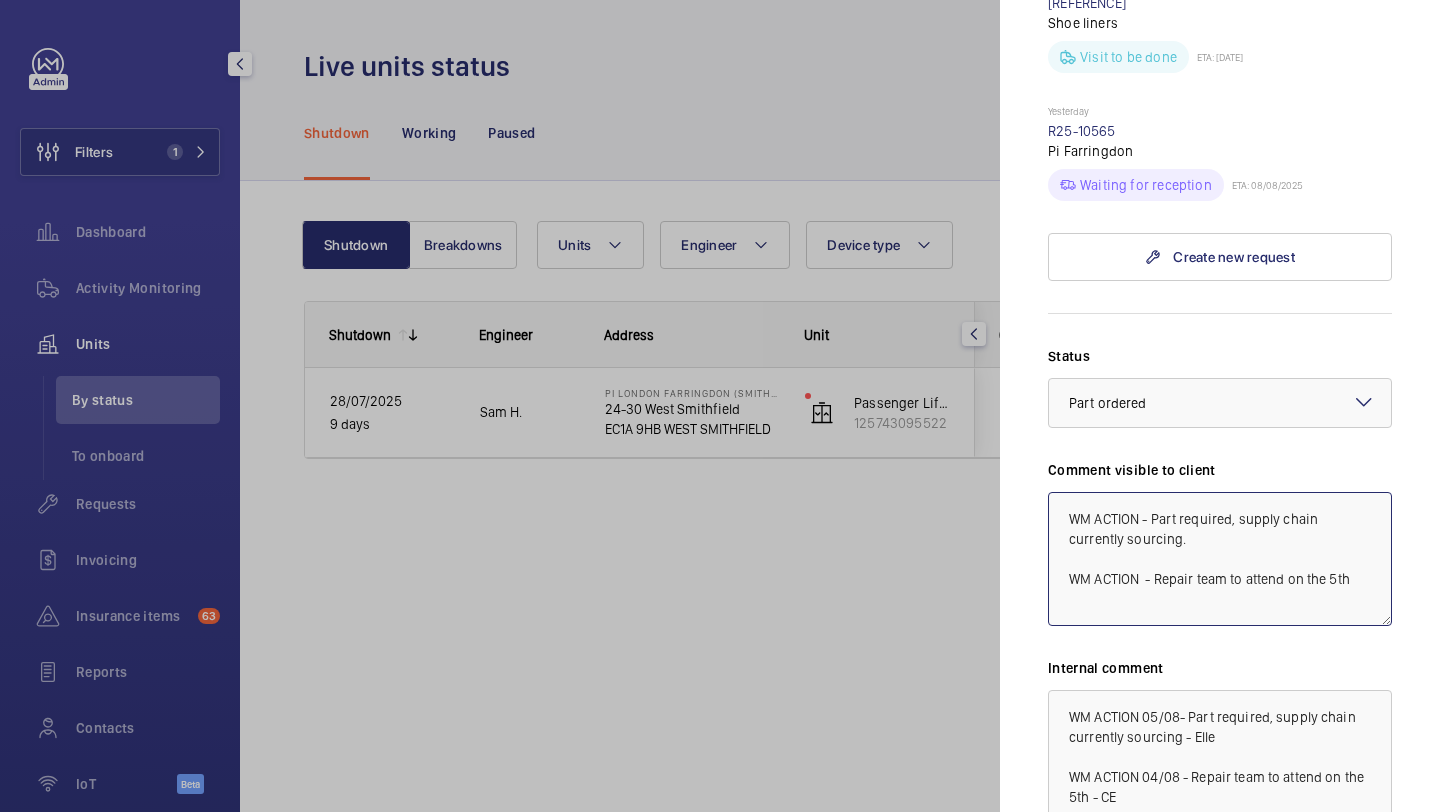 click on "WM ACTION - Part required, supply chain currently sourcing.
WM ACTION  - Repair team to attend on the 5th" 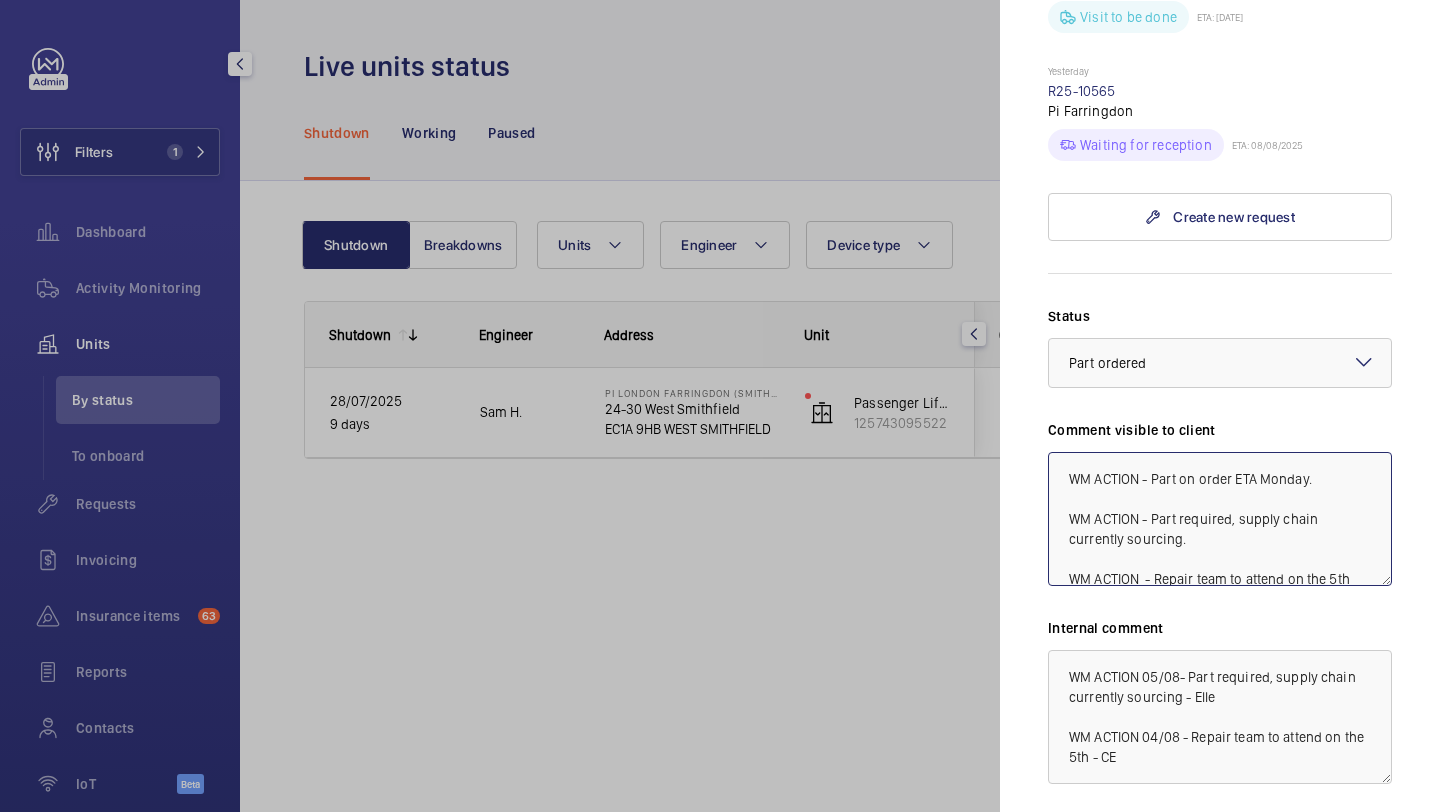 scroll, scrollTop: 1144, scrollLeft: 0, axis: vertical 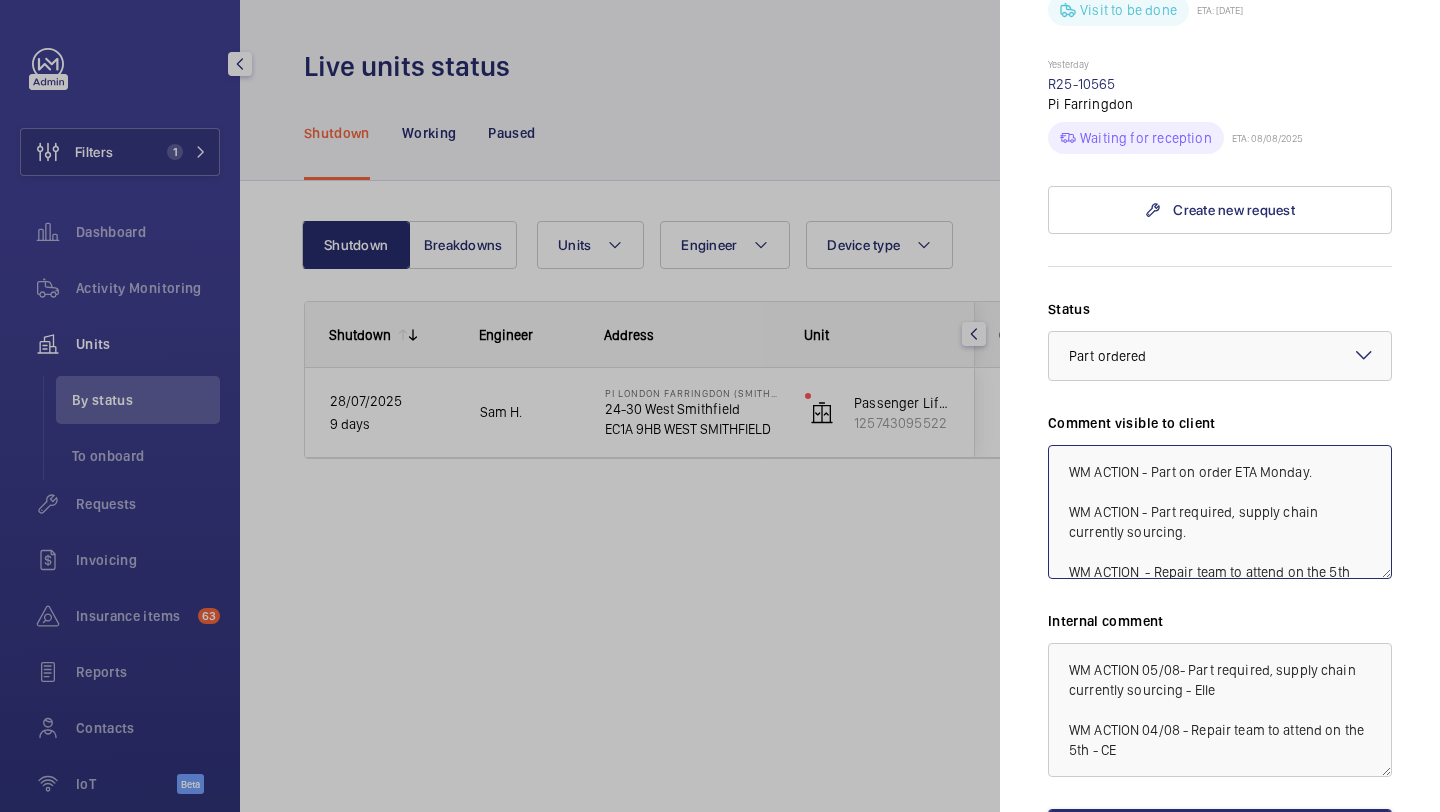 drag, startPoint x: 1312, startPoint y: 475, endPoint x: 1048, endPoint y: 474, distance: 264.0019 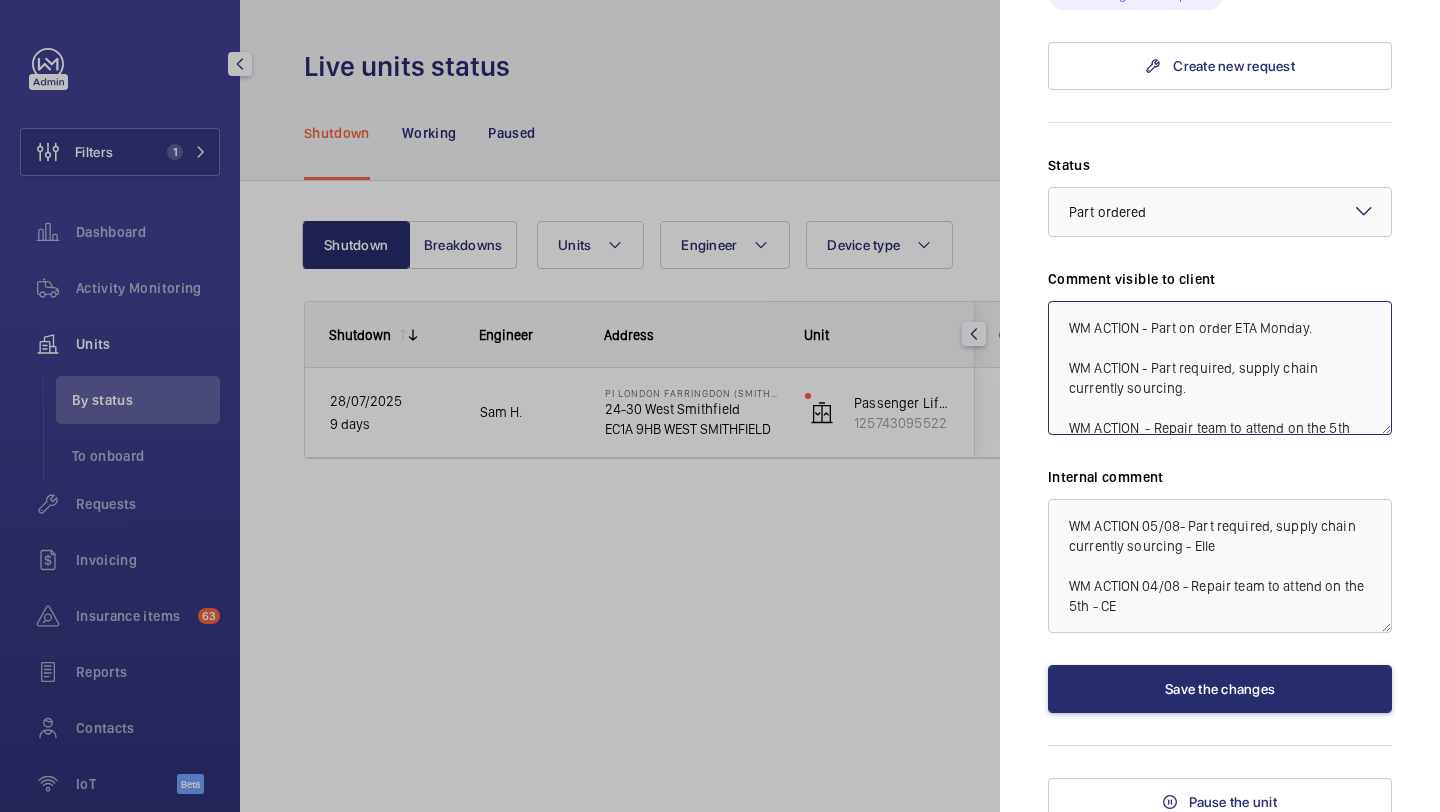 scroll, scrollTop: 1302, scrollLeft: 0, axis: vertical 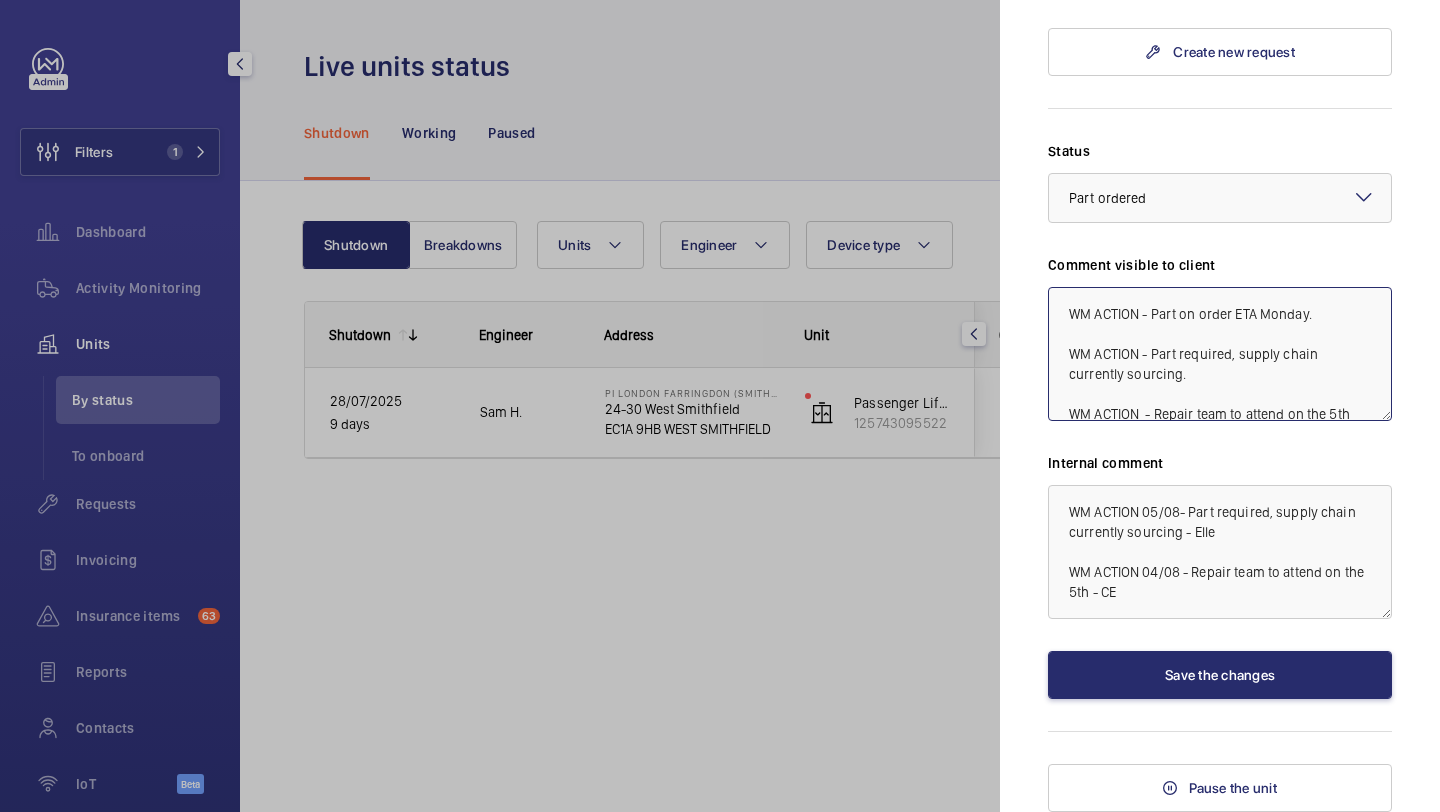 type on "WM ACTION - Part on order ETA Monday.
WM ACTION - Part required, supply chain currently sourcing.
WM ACTION  - Repair team to attend on the 5th" 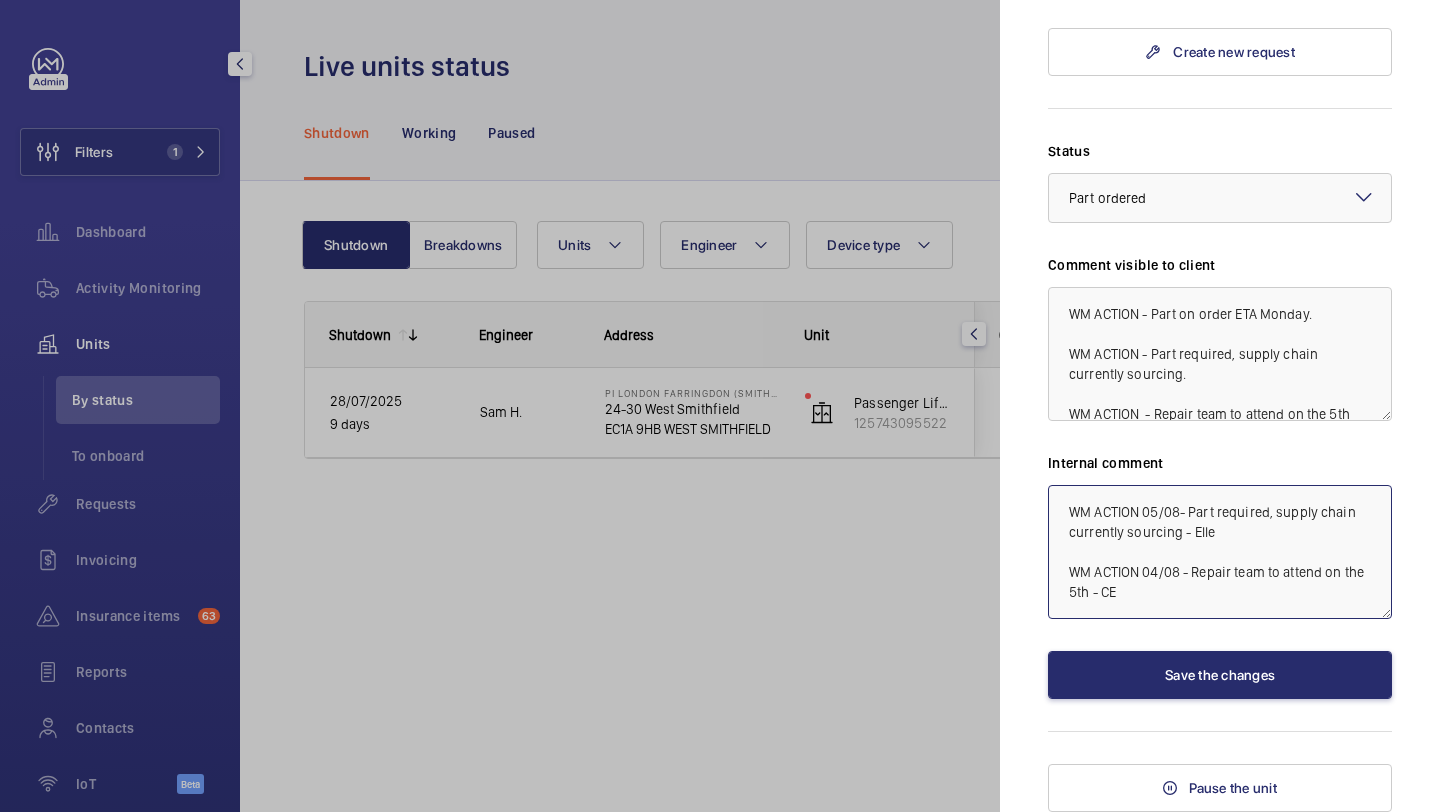 click on "WM ACTION 05/08- Part required, supply chain currently sourcing - Elle
WM ACTION 04/08 - Repair team to attend on the 5th - CE" 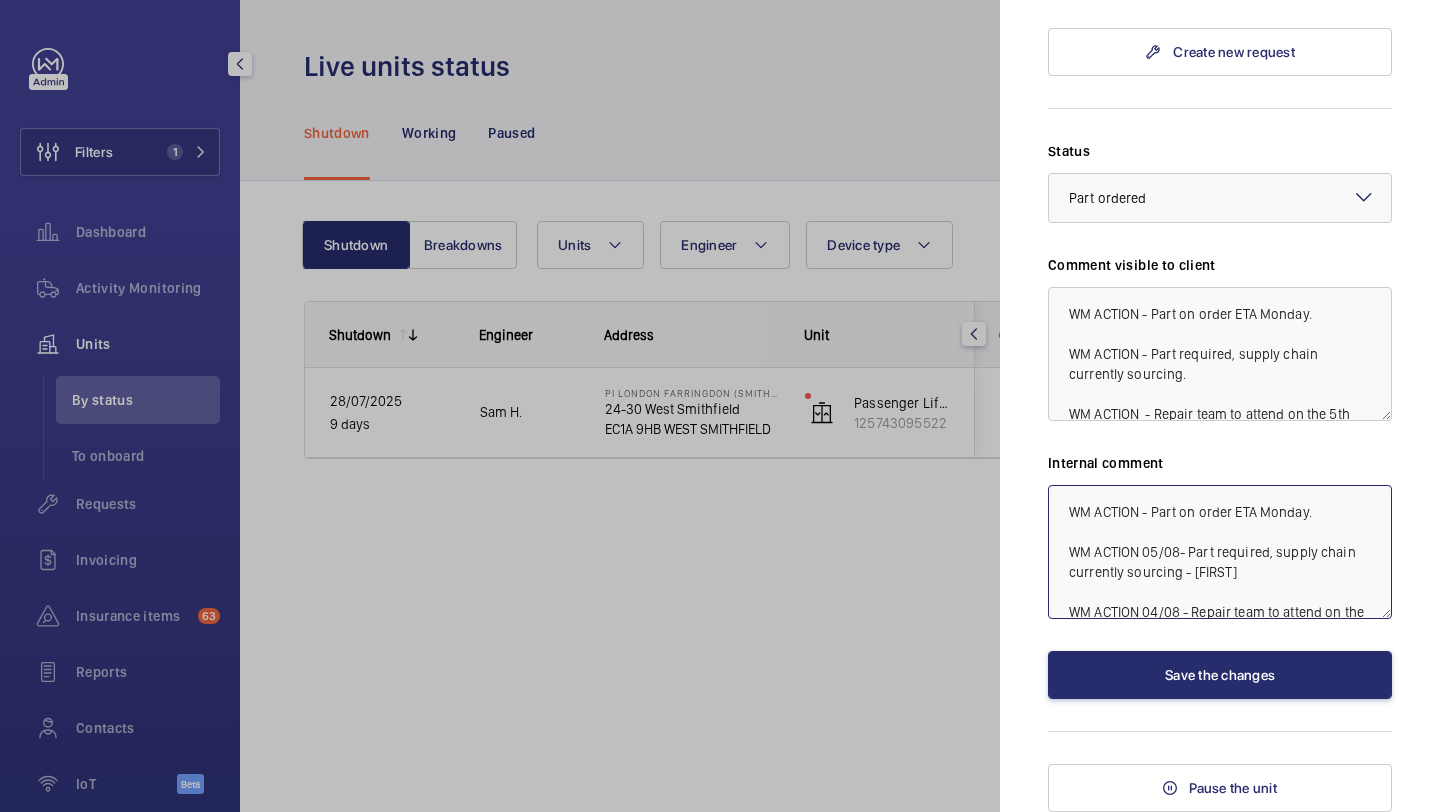 click on "WM ACTION - Part on order ETA Monday.
WM ACTION 05/08- Part required, supply chain currently sourcing - [FIRST]
WM ACTION 04/08 - Repair team to attend on the 5th - CE" 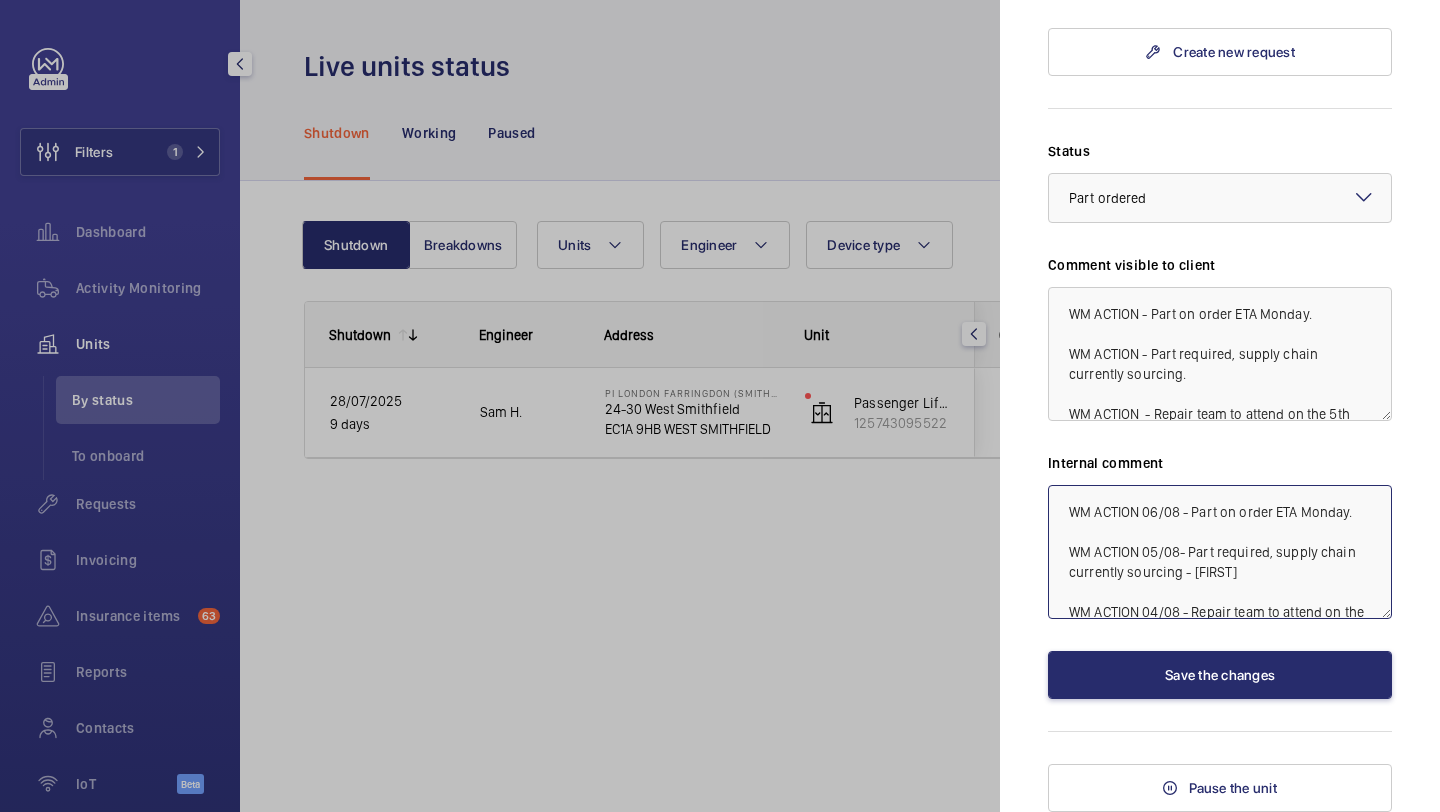drag, startPoint x: 1363, startPoint y: 515, endPoint x: 1302, endPoint y: 513, distance: 61.03278 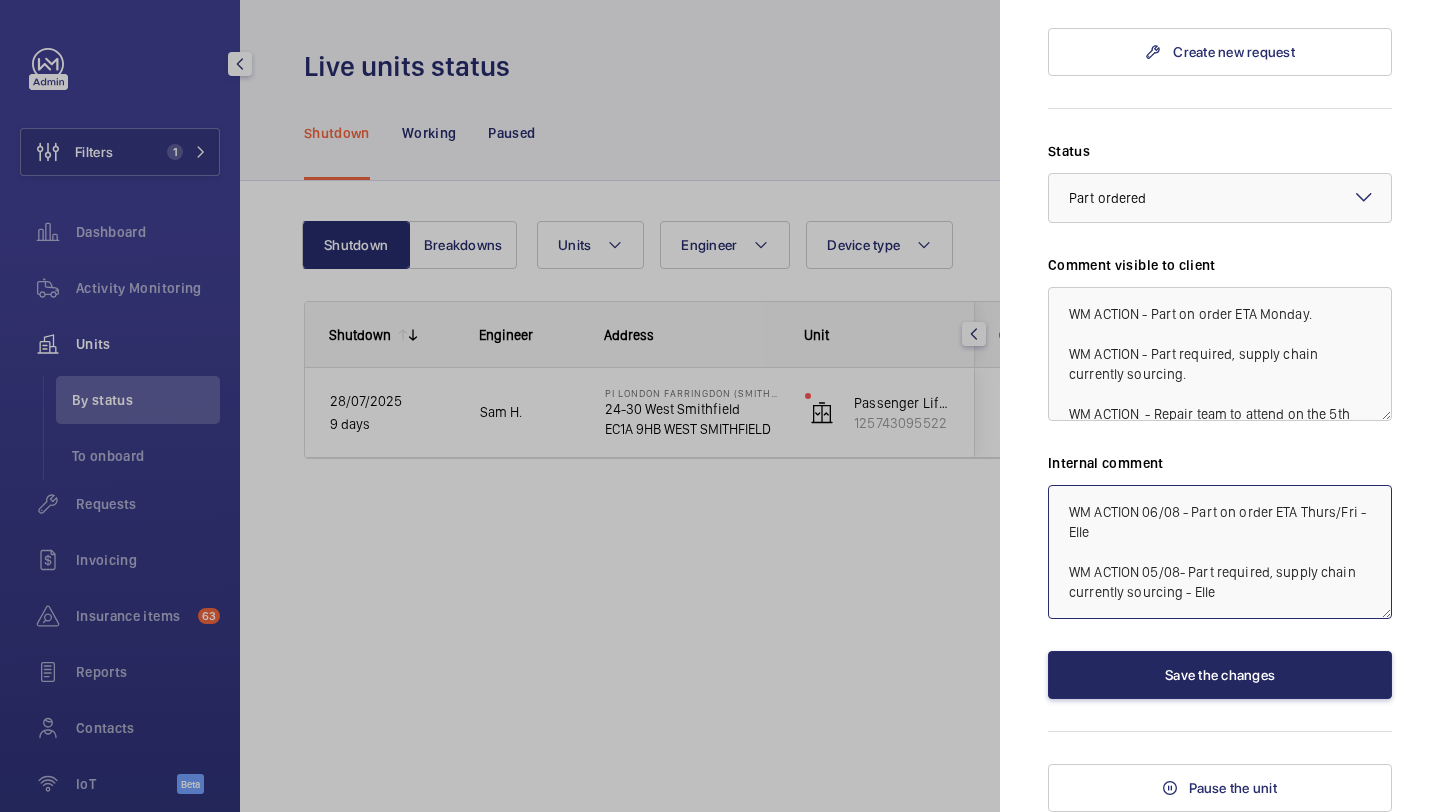 type on "WM ACTION 06/08 - Part on order ETA Thurs/Fri - Elle
WM ACTION 05/08- Part required, supply chain currently sourcing - Elle
WM ACTION 04/08 - Repair team to attend on the 5th - CE" 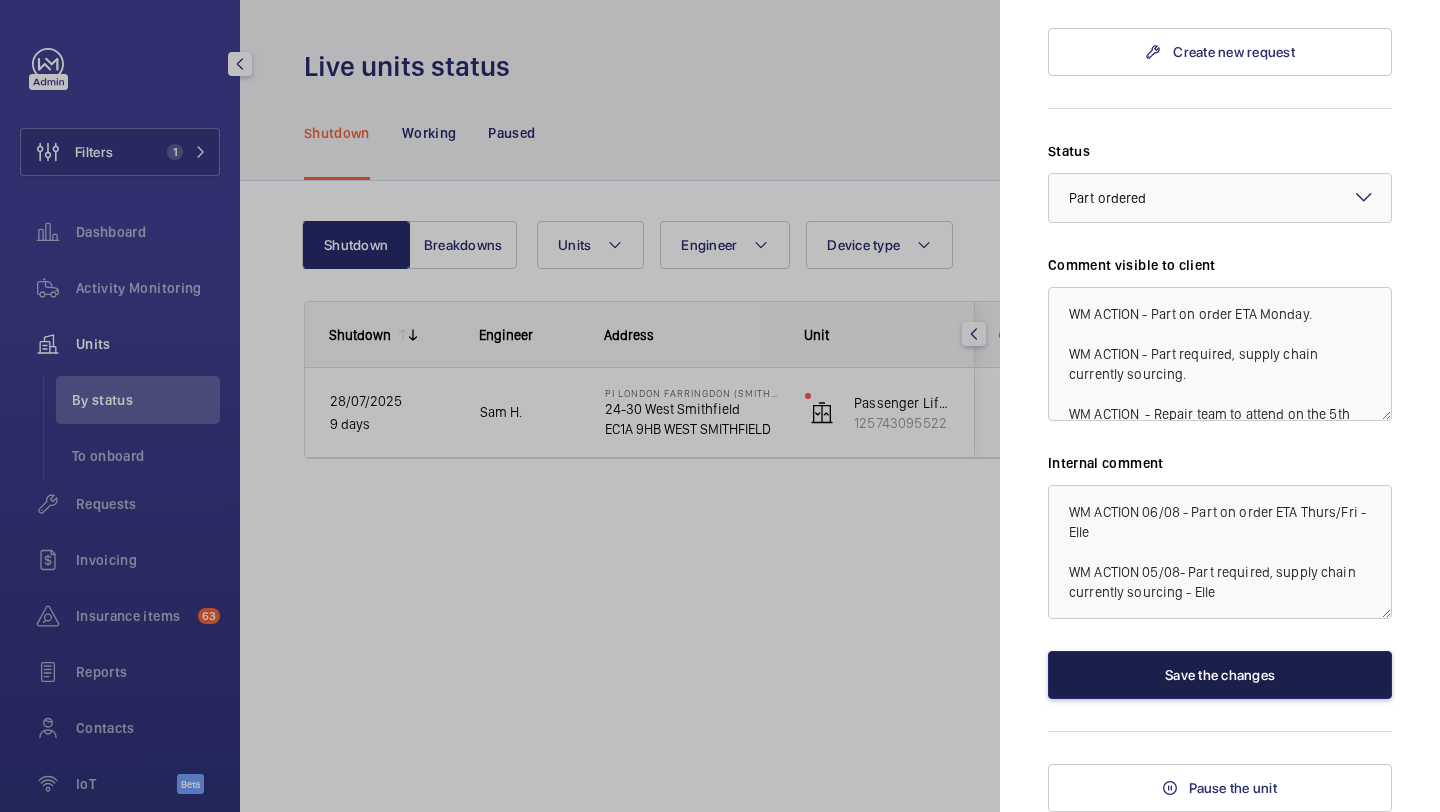 click on "Save the changes" 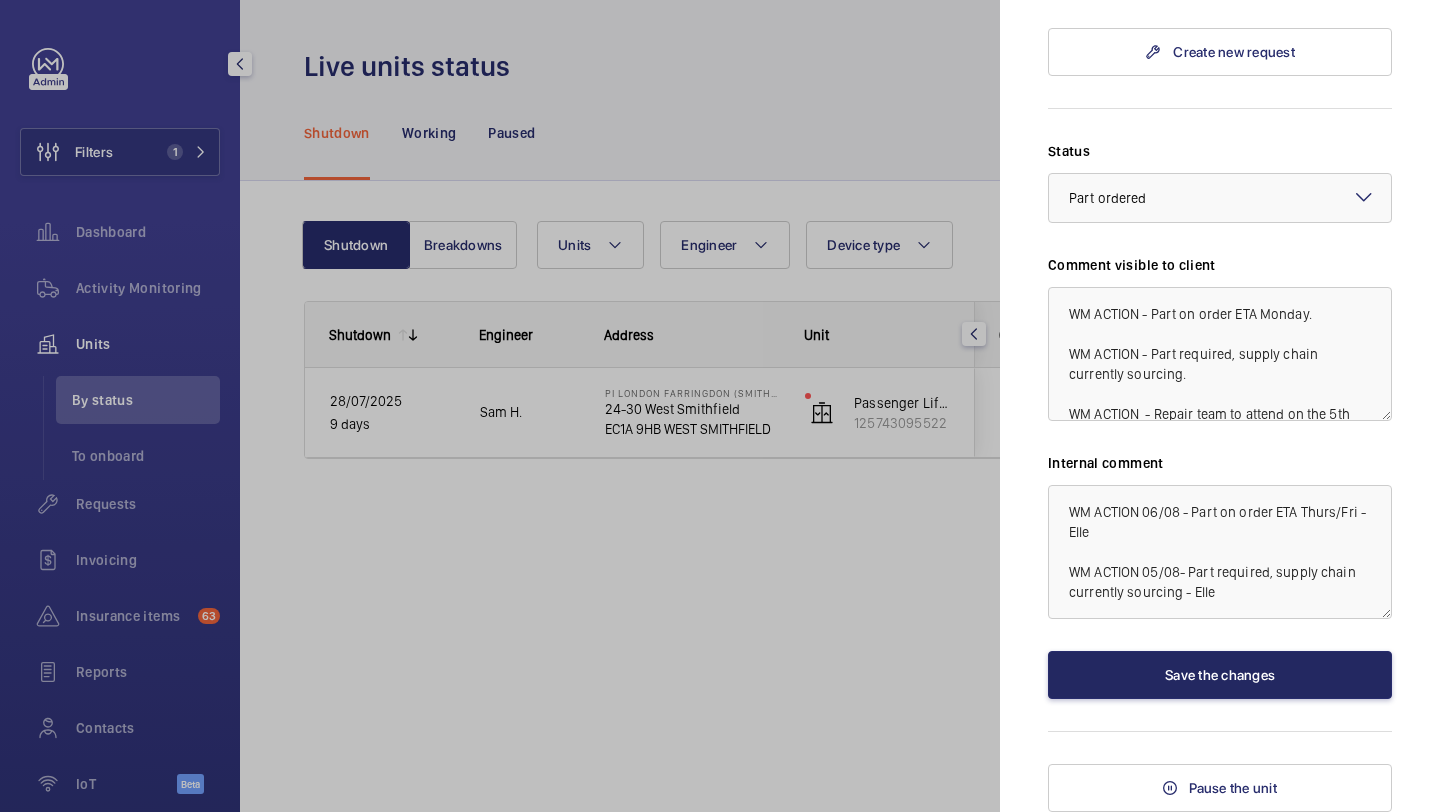 scroll, scrollTop: 0, scrollLeft: 0, axis: both 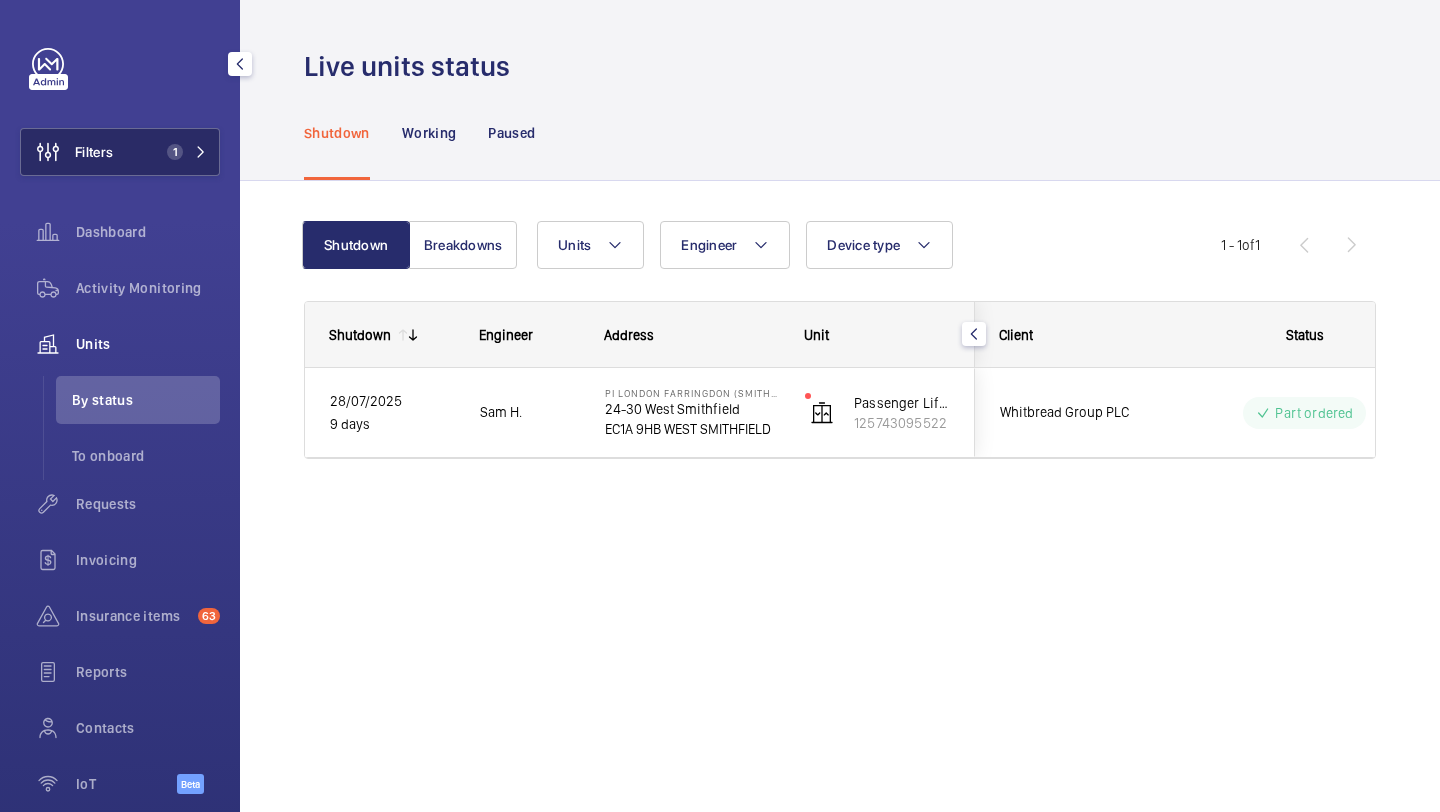 click on "Filters 1" 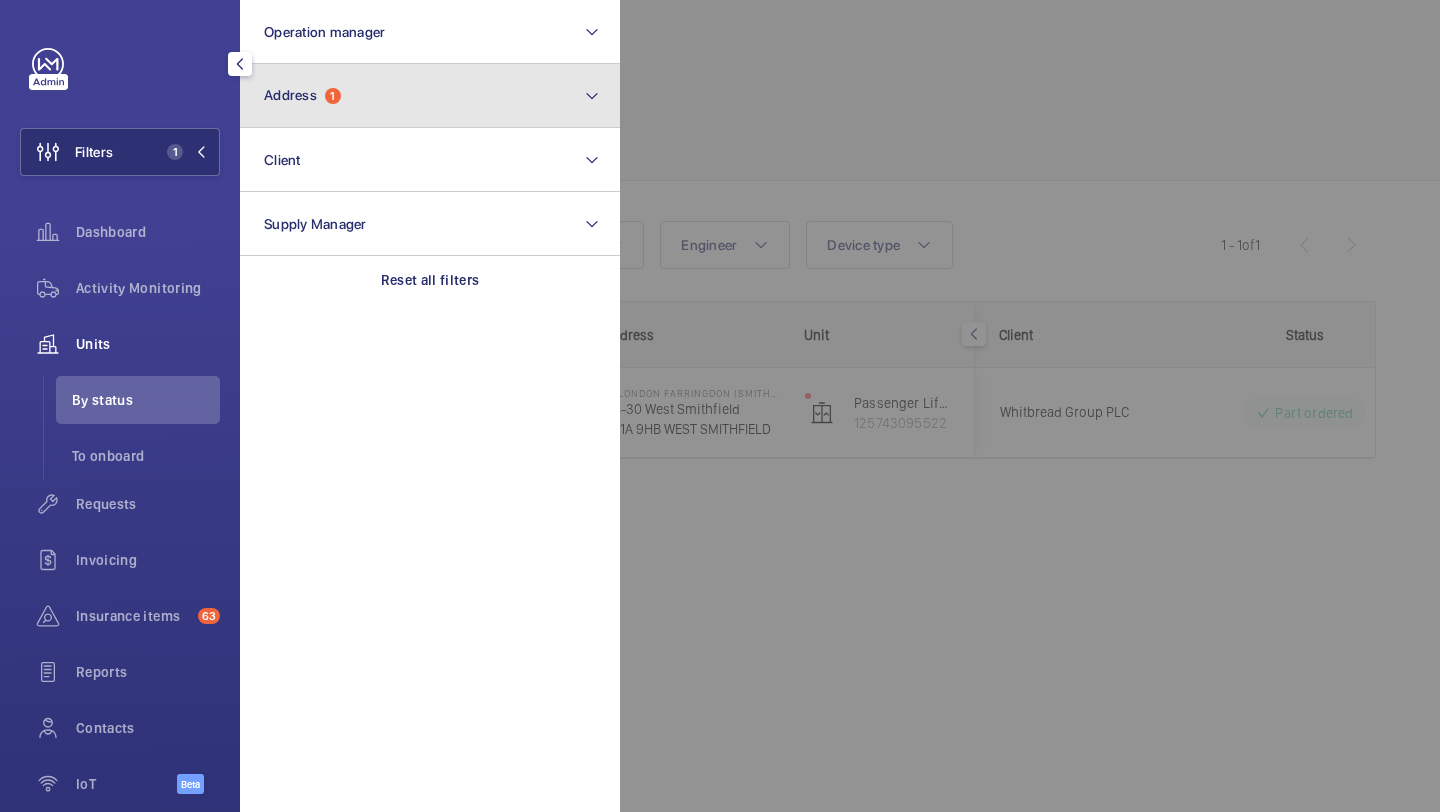 click on "Address" 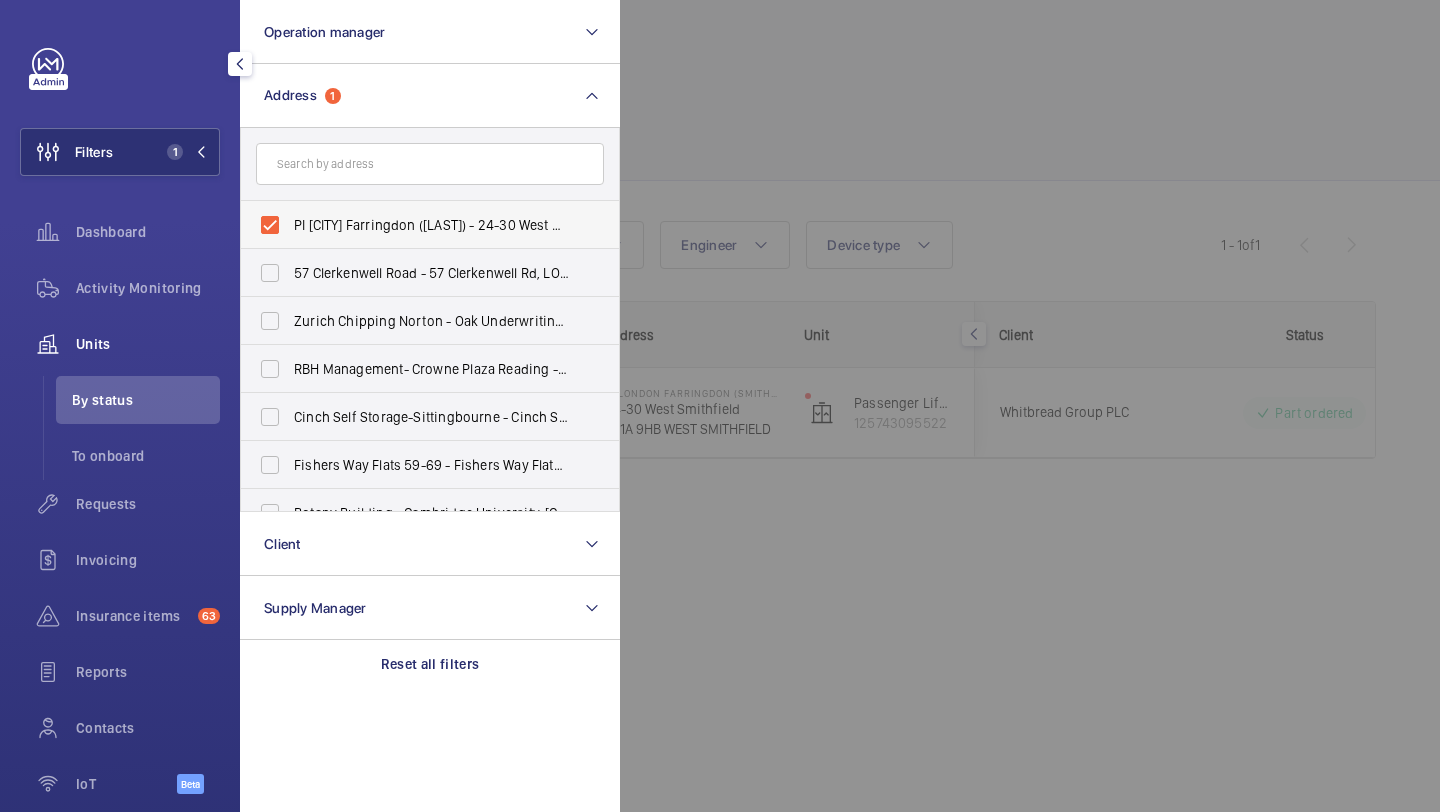 click on "PI [CITY] Farringdon ([LAST]) - 24-30 West Smithfield, WEST SMITHFIELD EC1A 9HB" at bounding box center (431, 225) 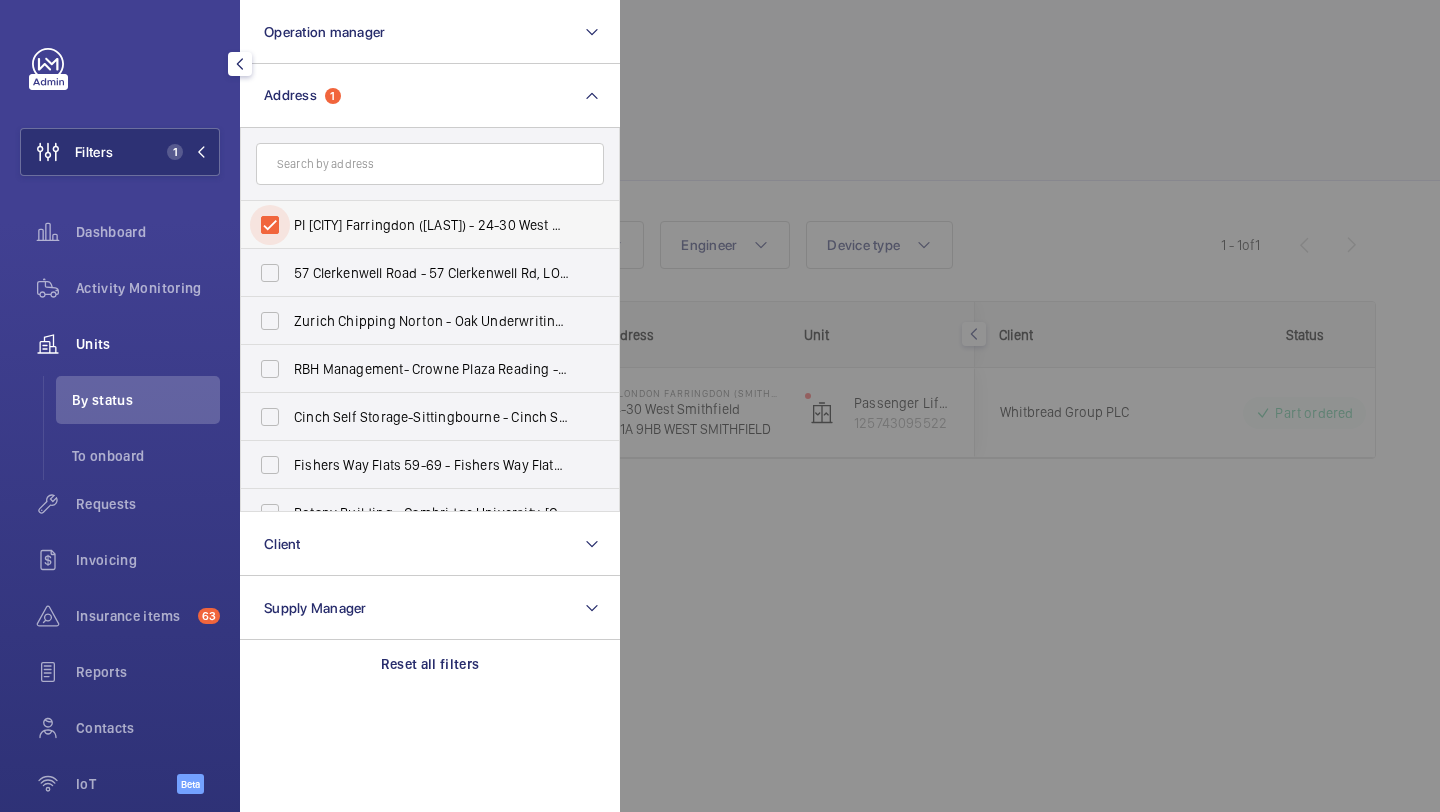 click on "PI [CITY] Farringdon ([LAST]) - 24-30 West Smithfield, WEST SMITHFIELD EC1A 9HB" at bounding box center [270, 225] 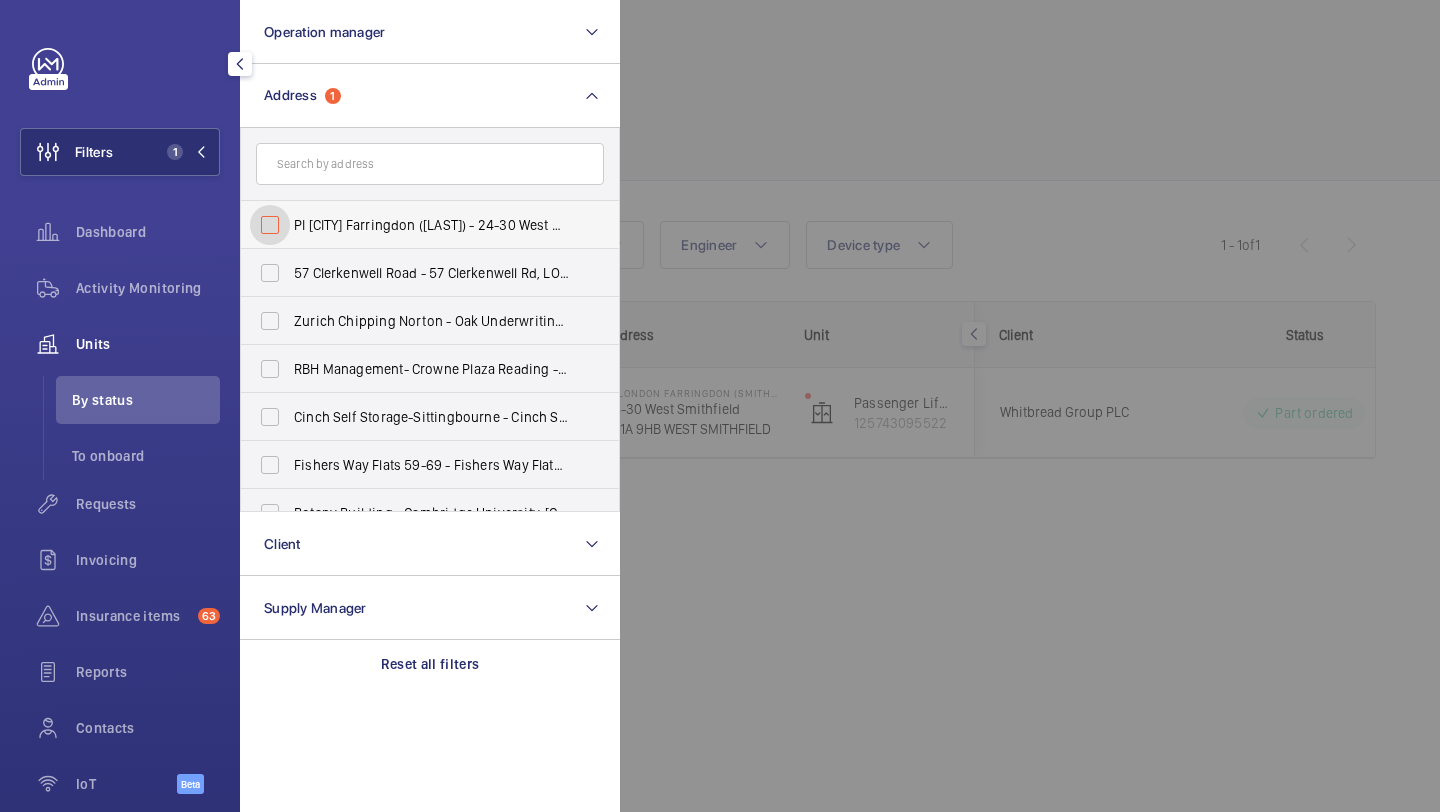 checkbox on "false" 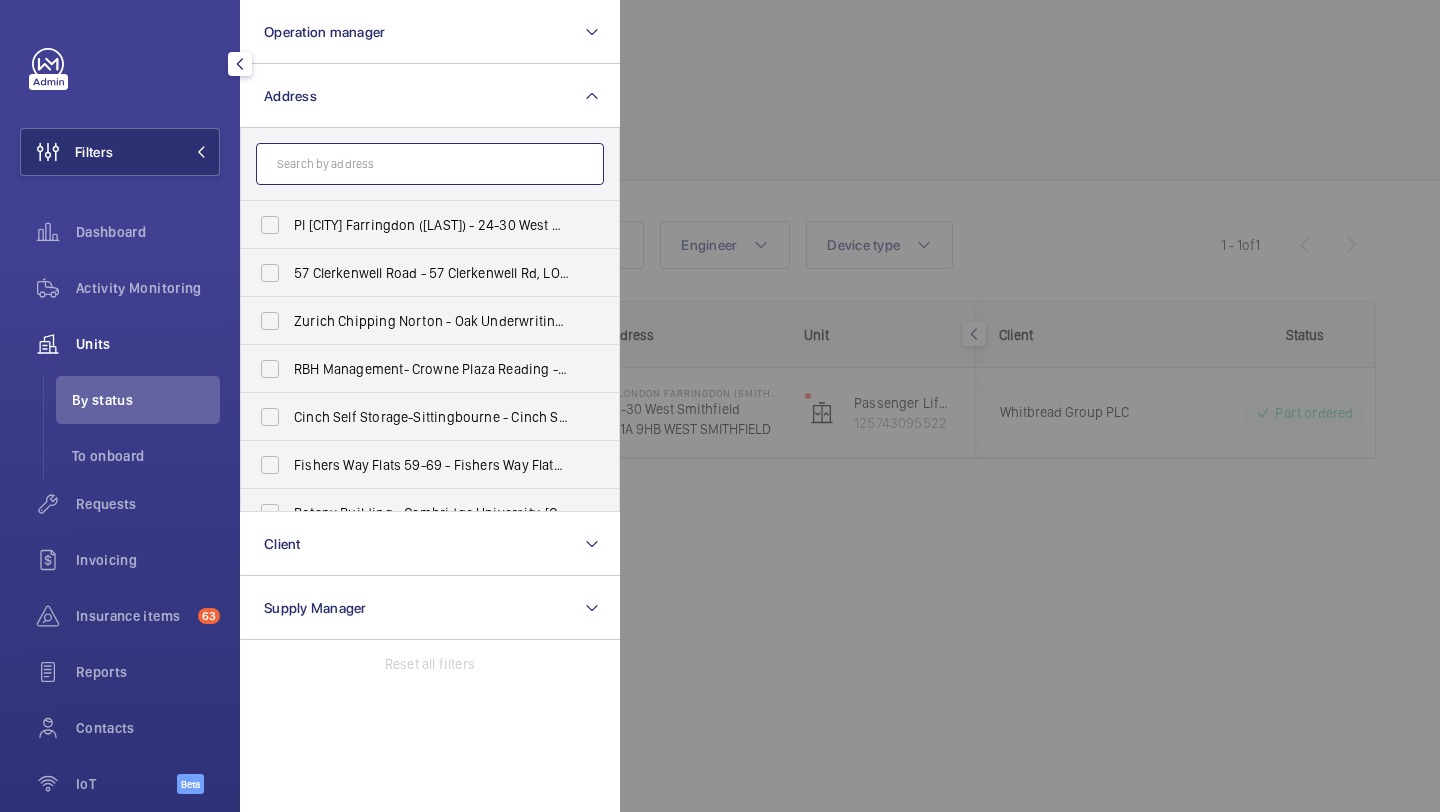 click 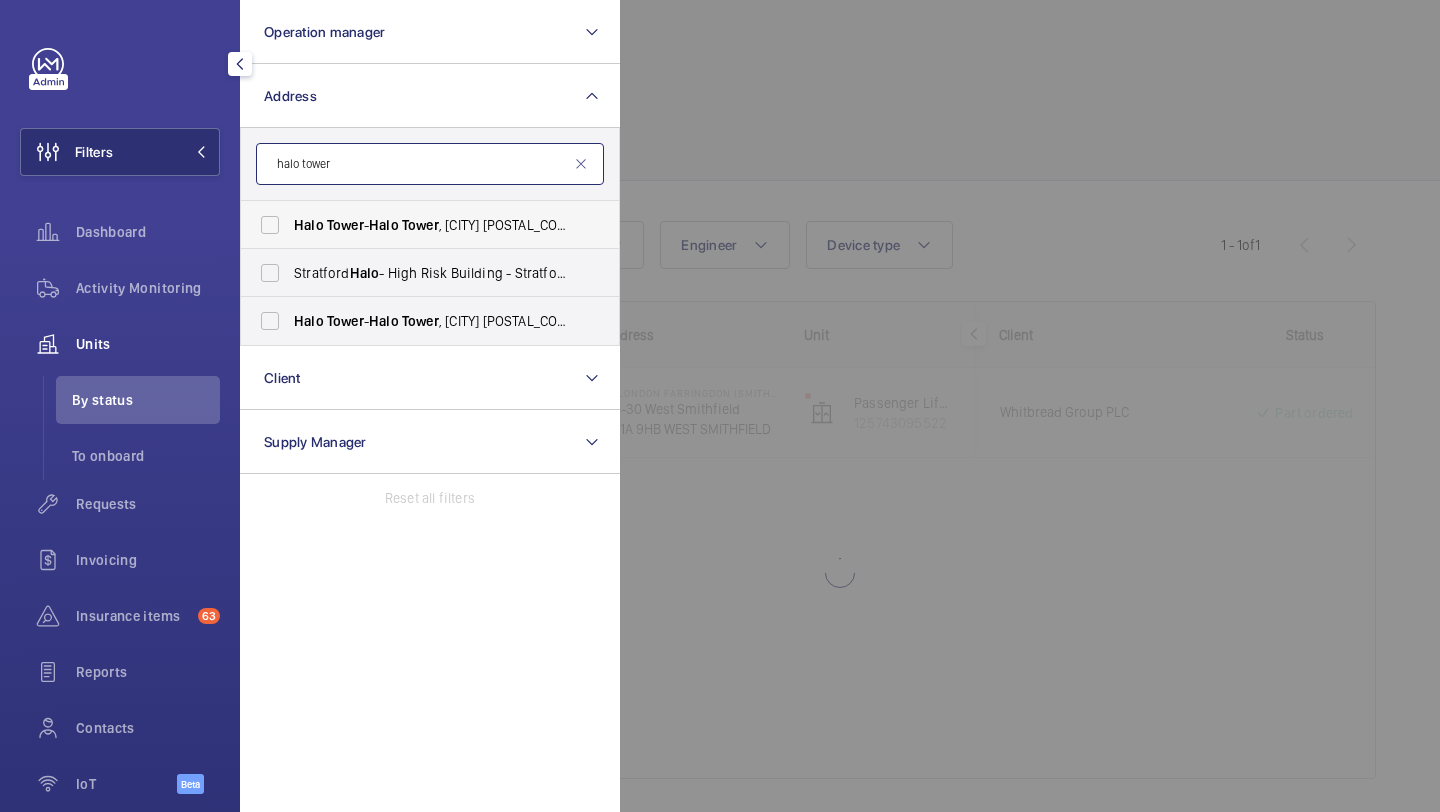 type on "halo tower" 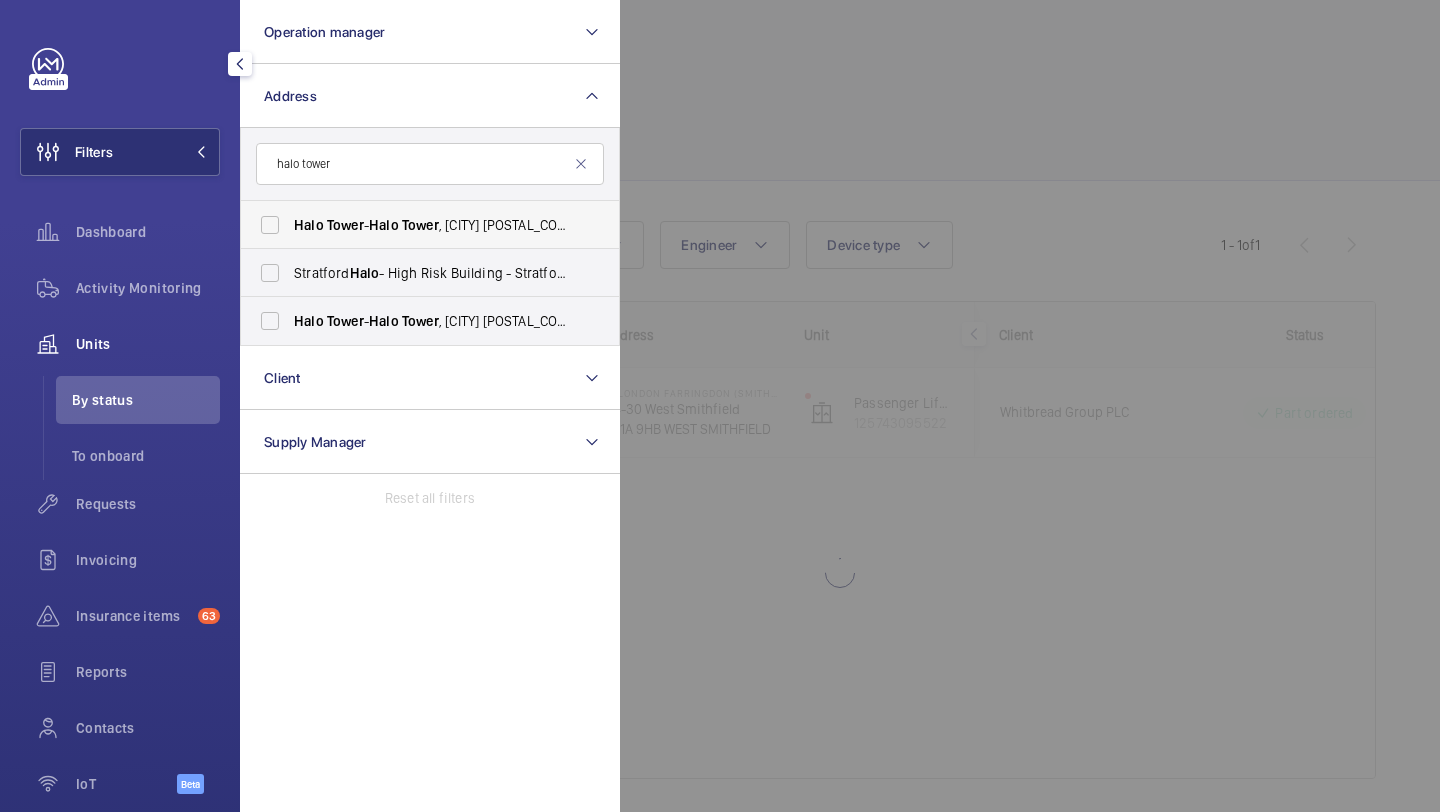 click on "Halo" at bounding box center [309, 225] 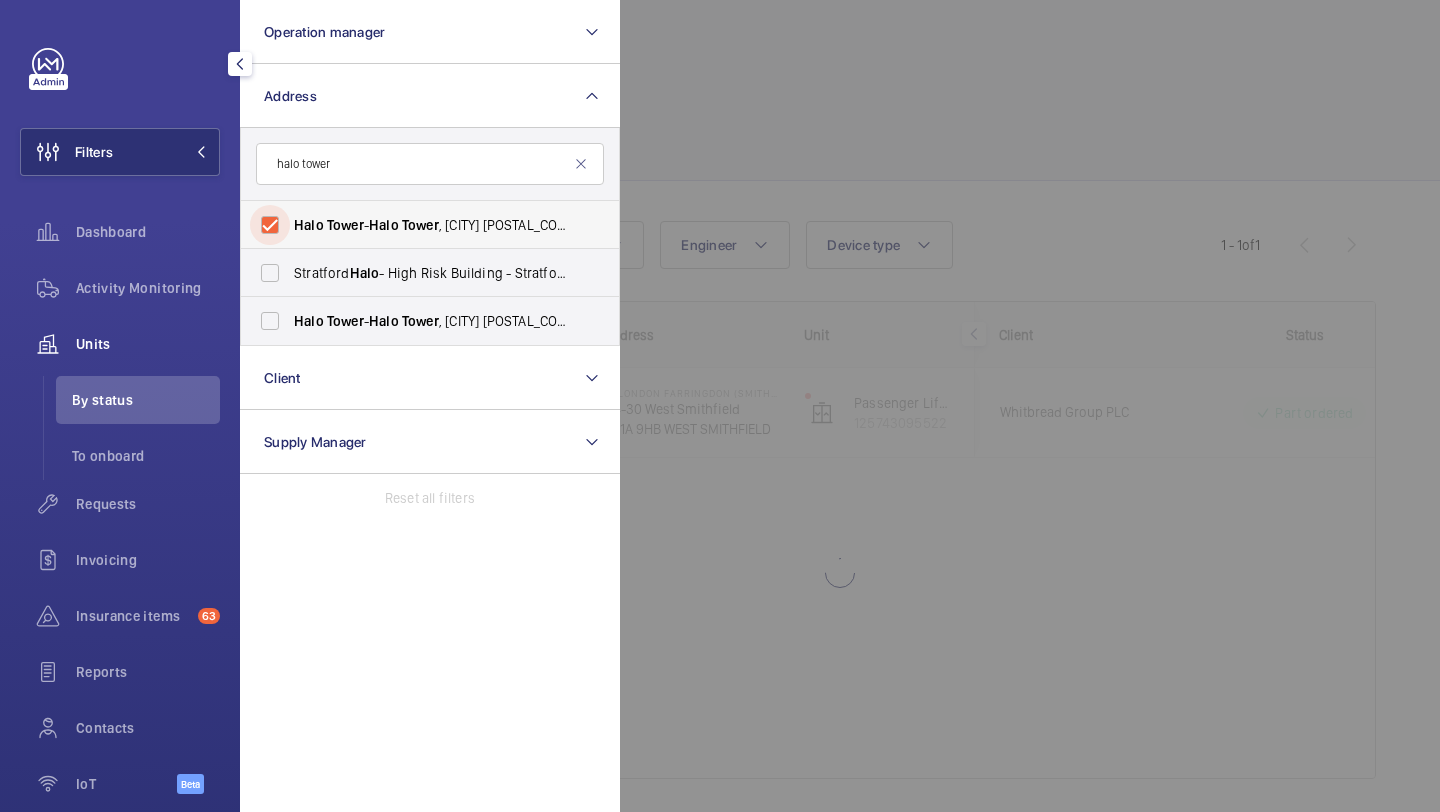 checkbox on "true" 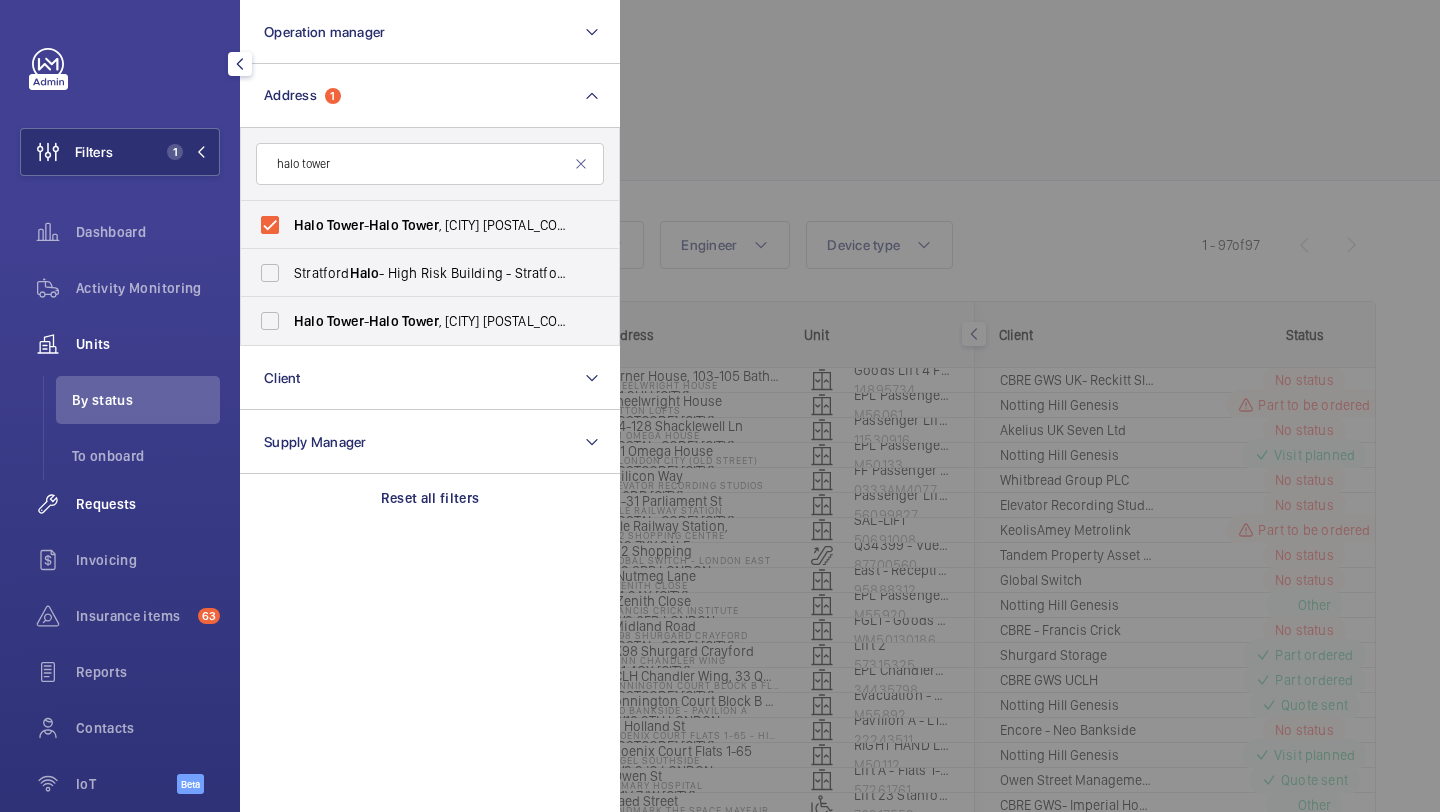 click on "Requests" 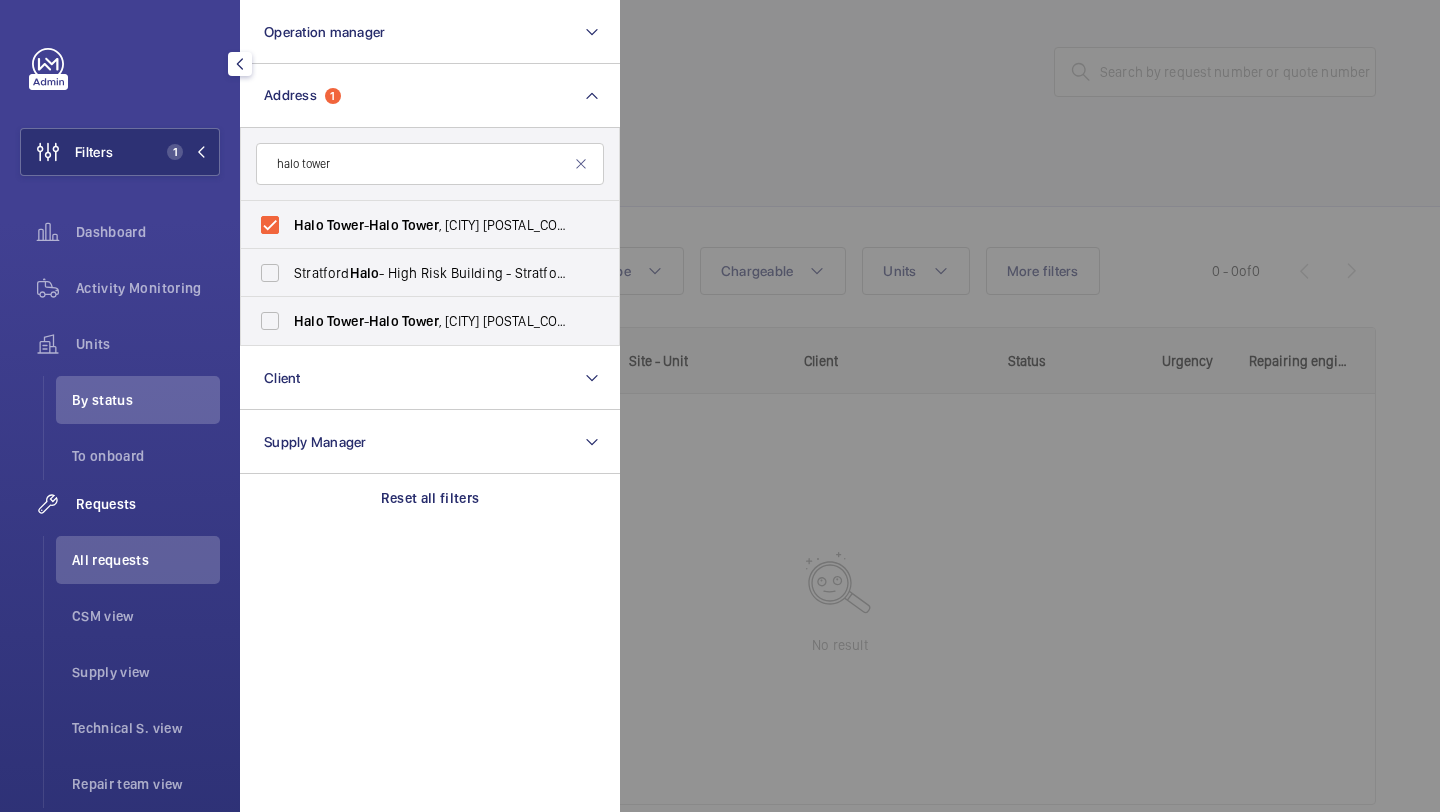 click 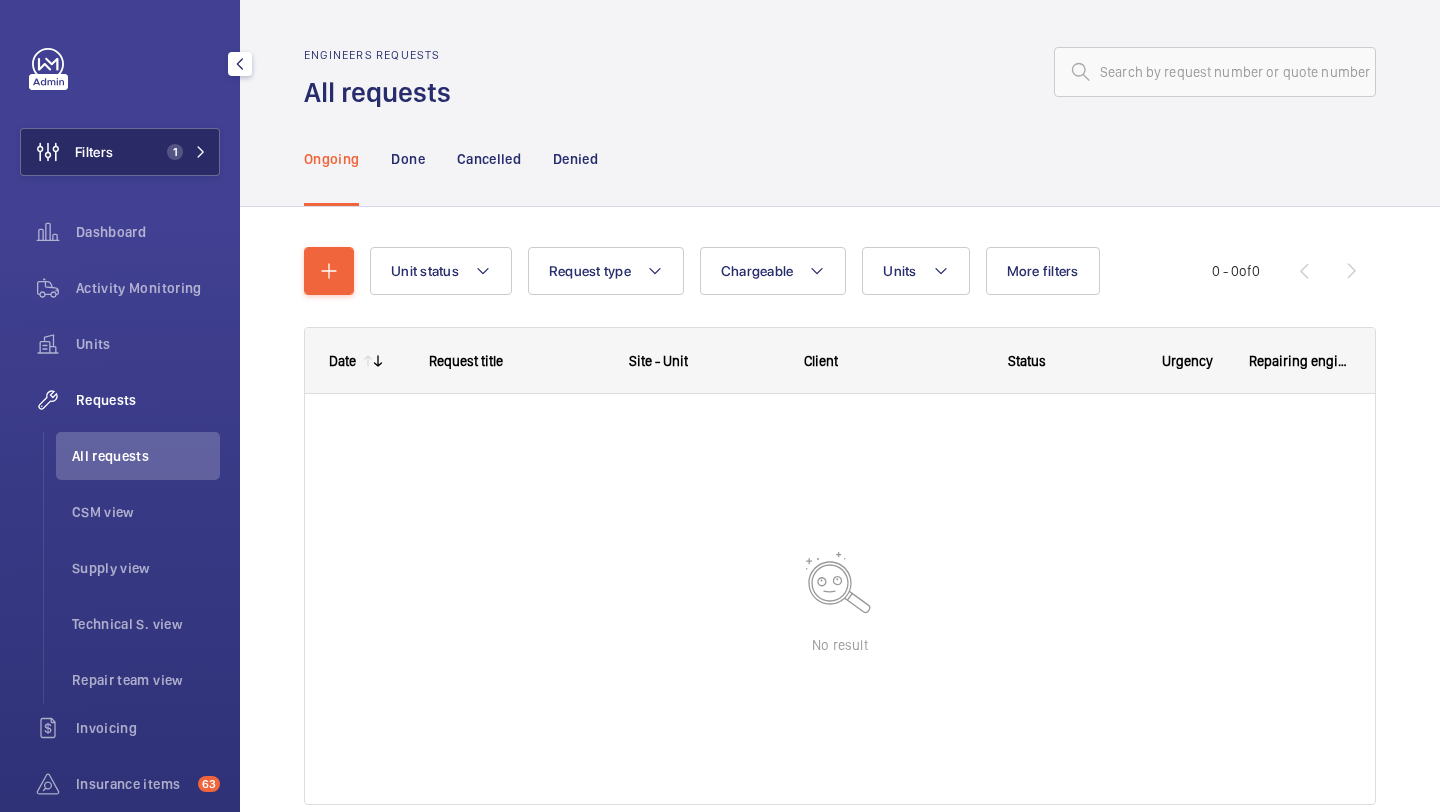 click on "Filters 1" 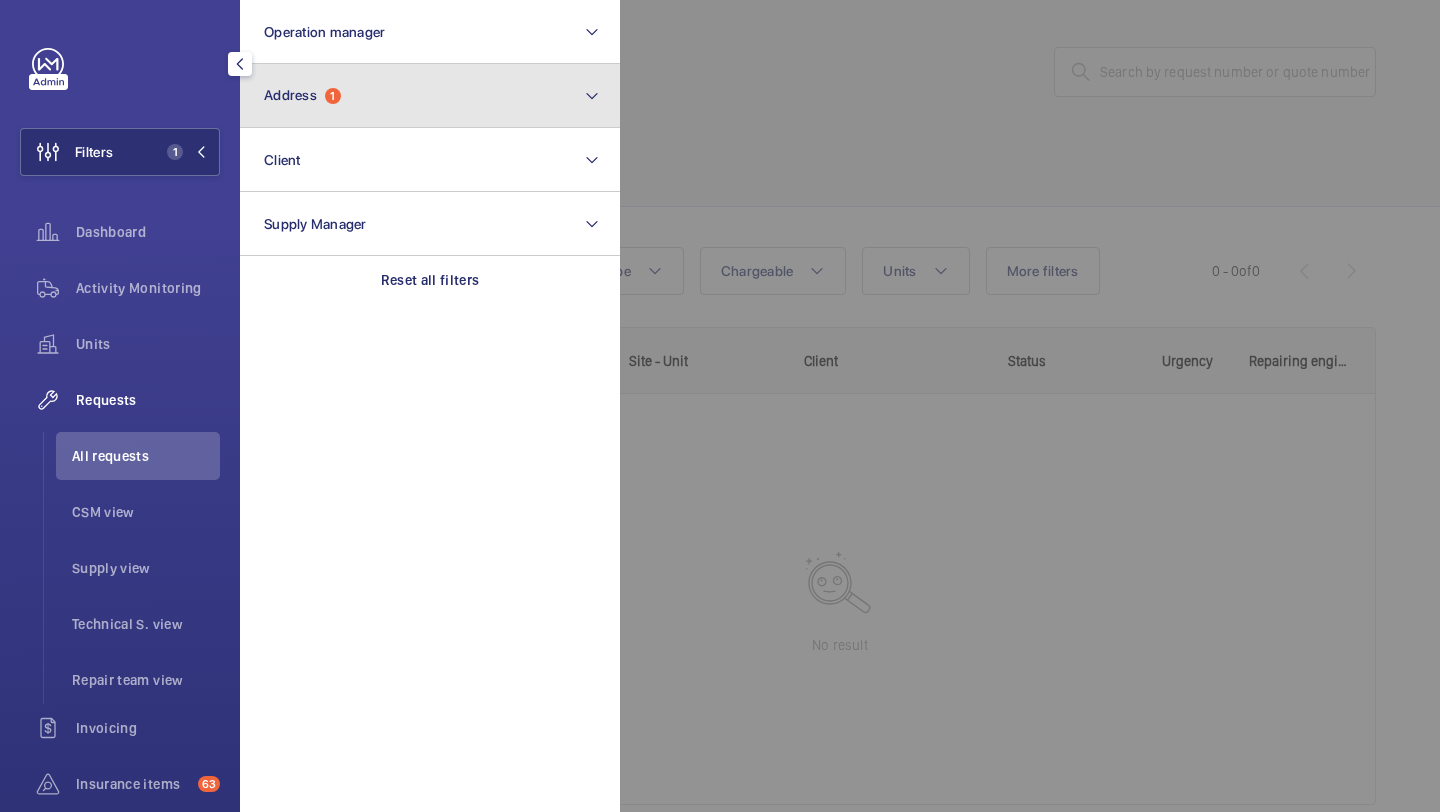 click on "Address  1" 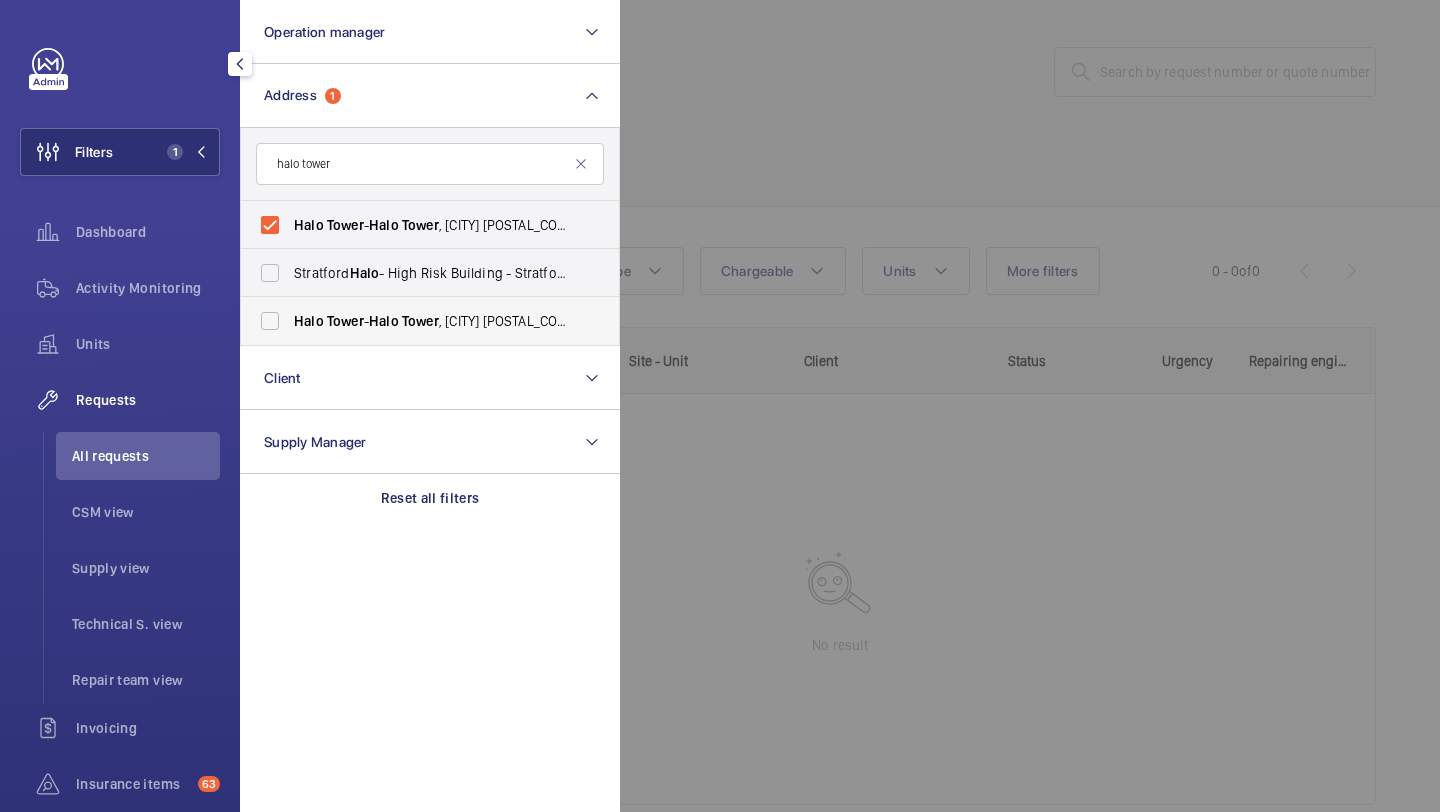 type on "halo tower" 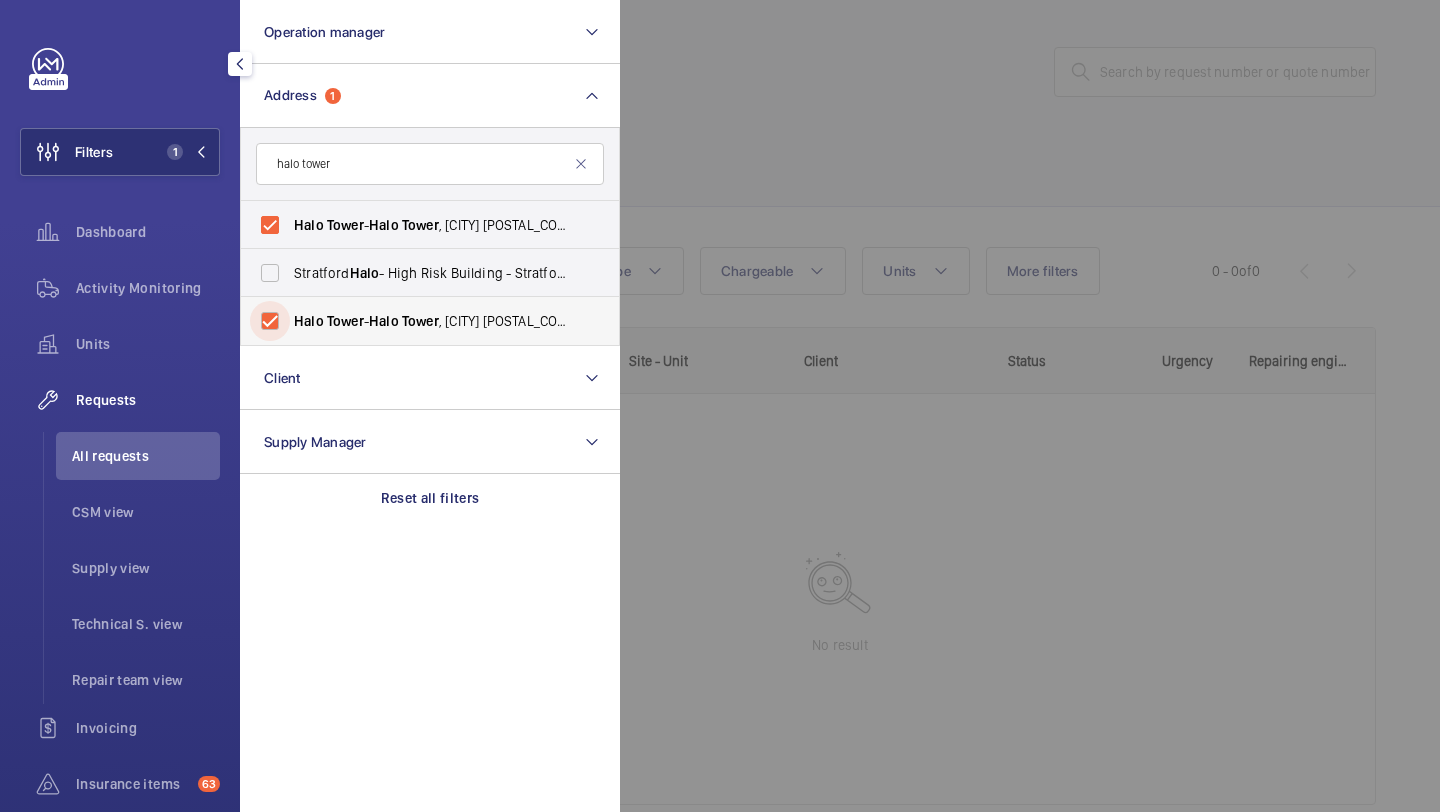 checkbox on "true" 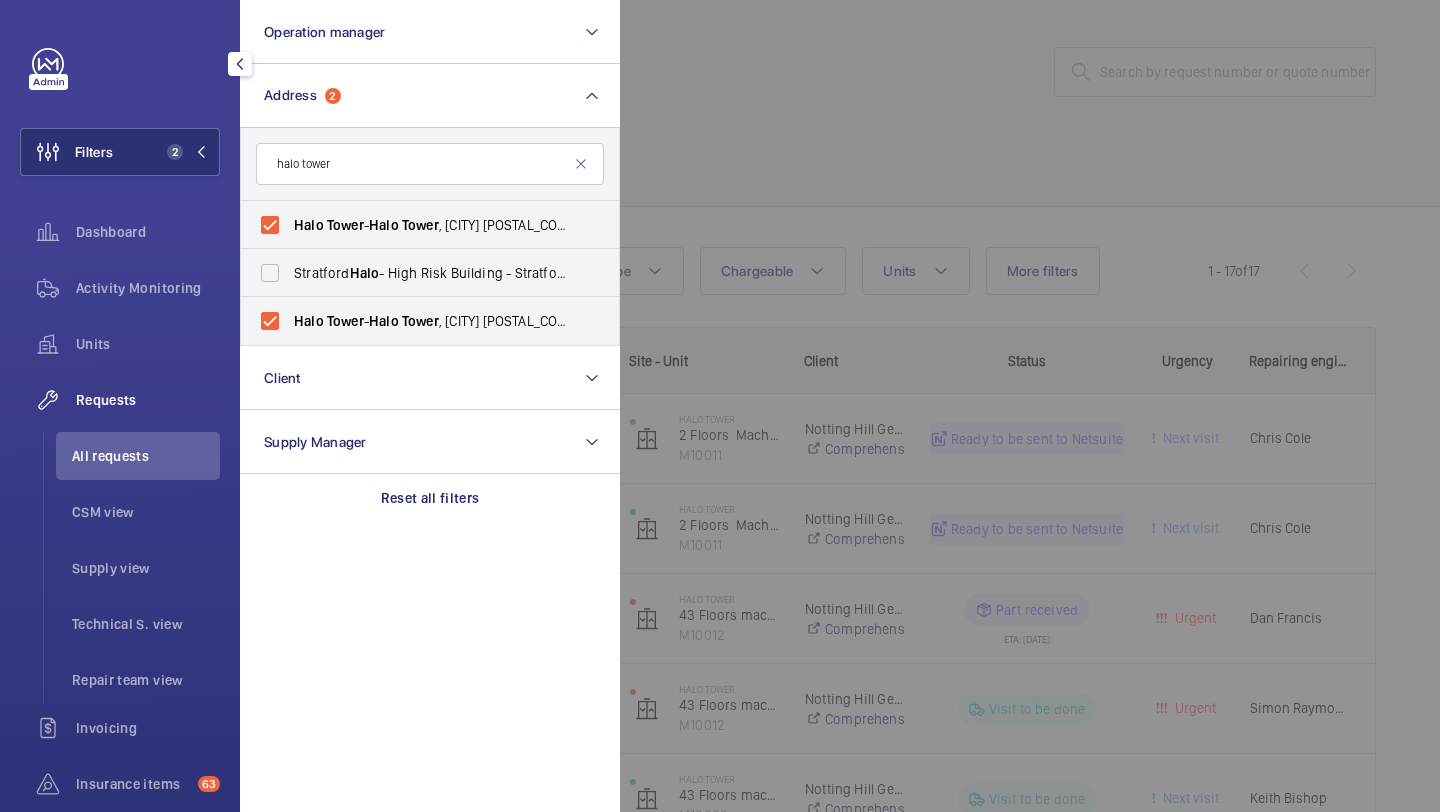 click 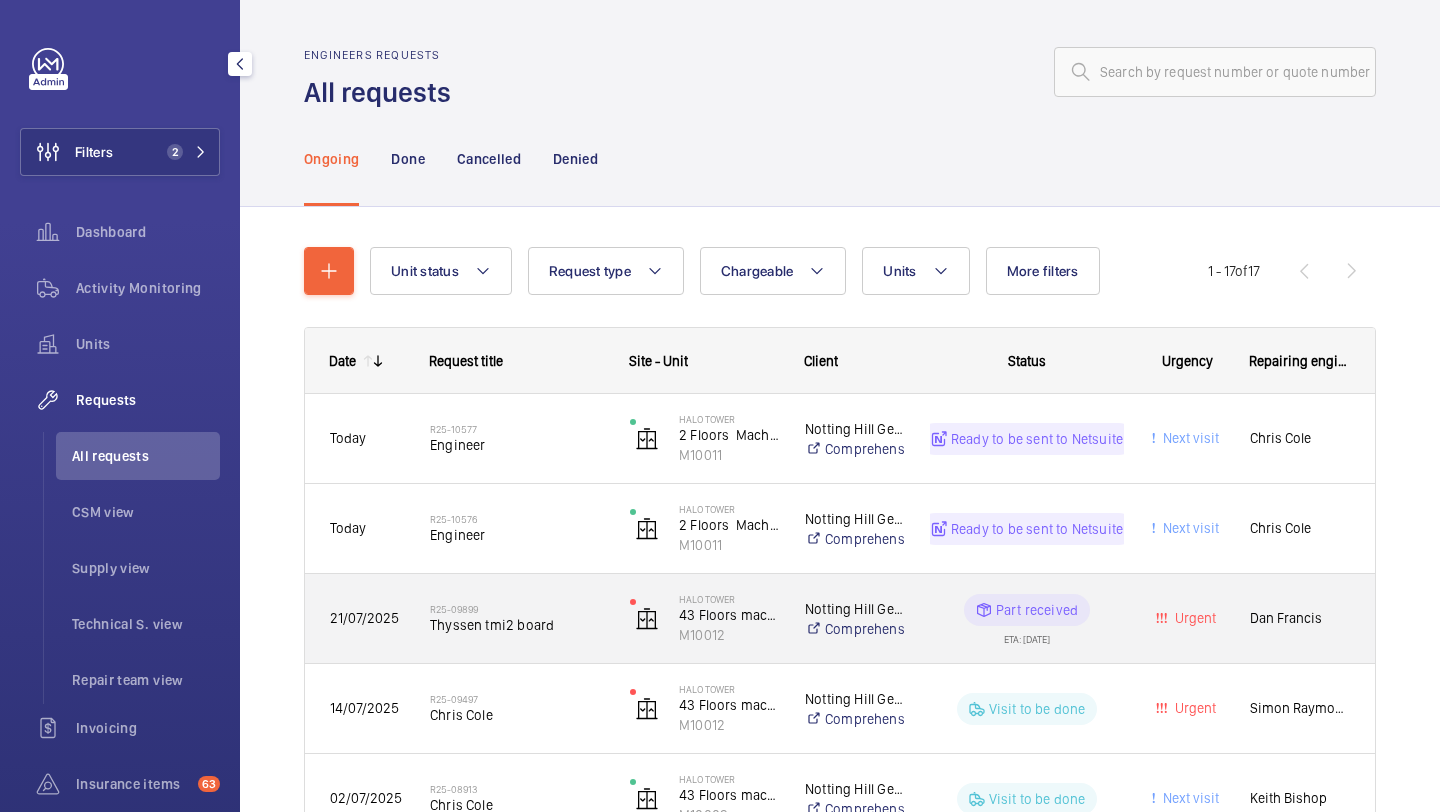click on "R25-09899   Thyssen tmi2 board" 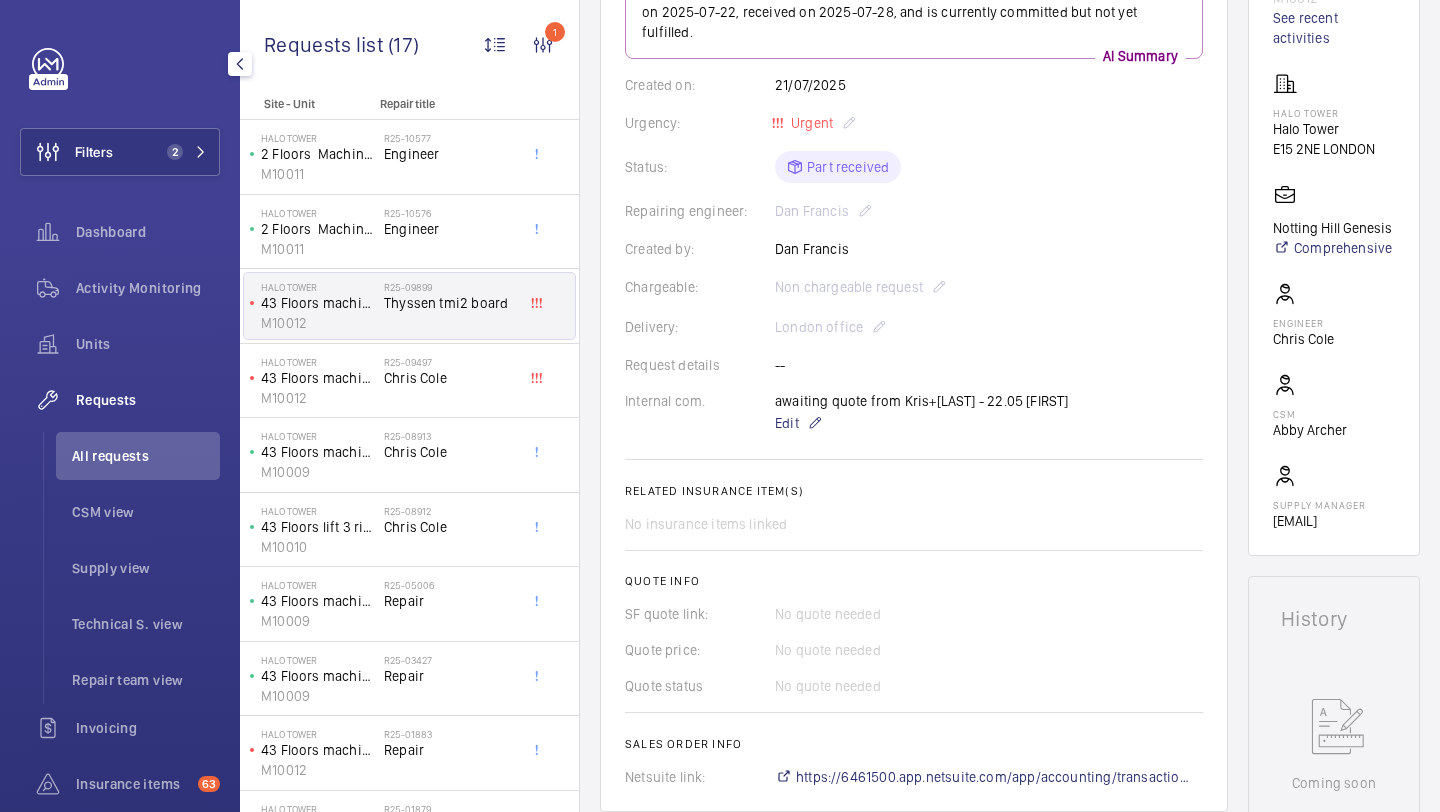 scroll, scrollTop: 770, scrollLeft: 0, axis: vertical 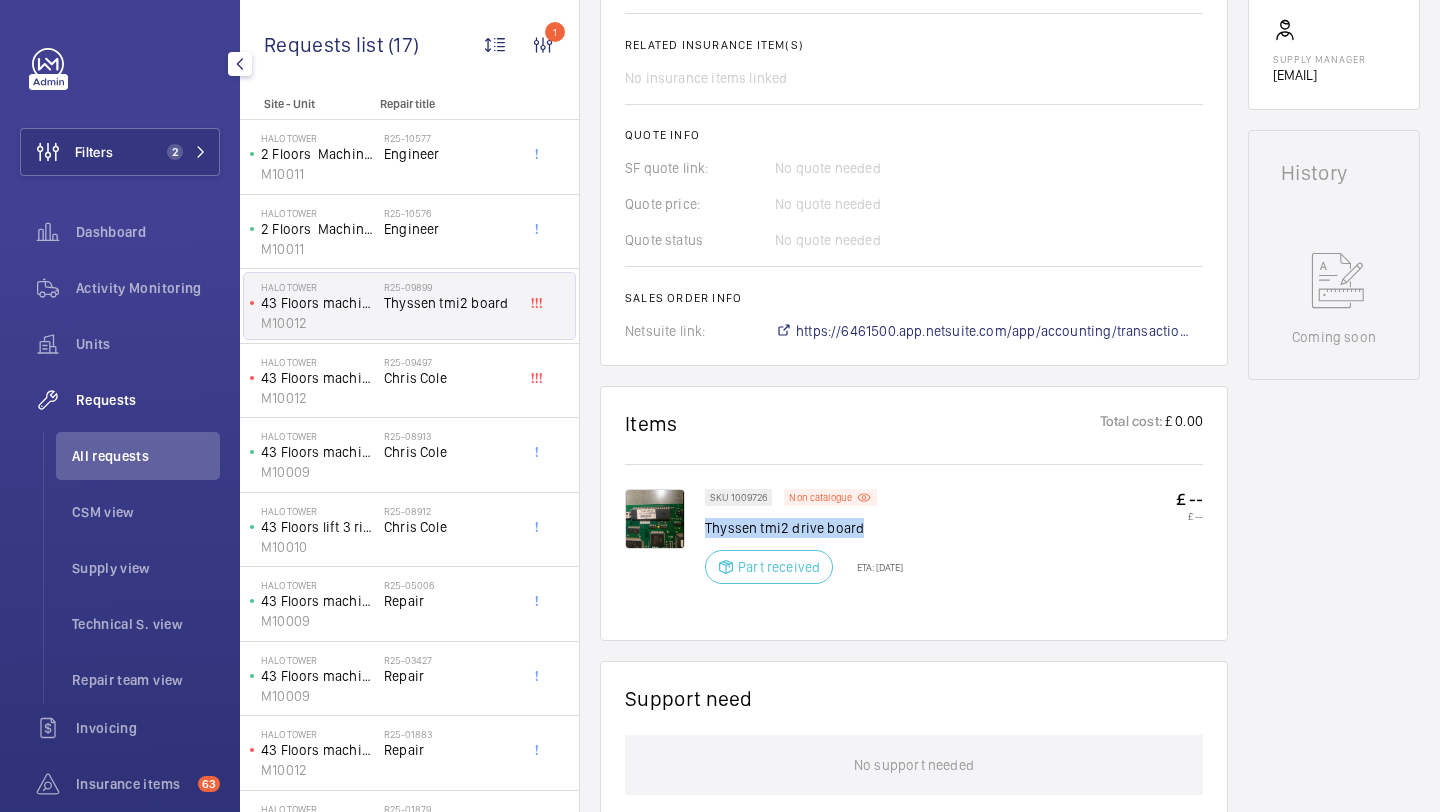 drag, startPoint x: 864, startPoint y: 514, endPoint x: 707, endPoint y: 516, distance: 157.01274 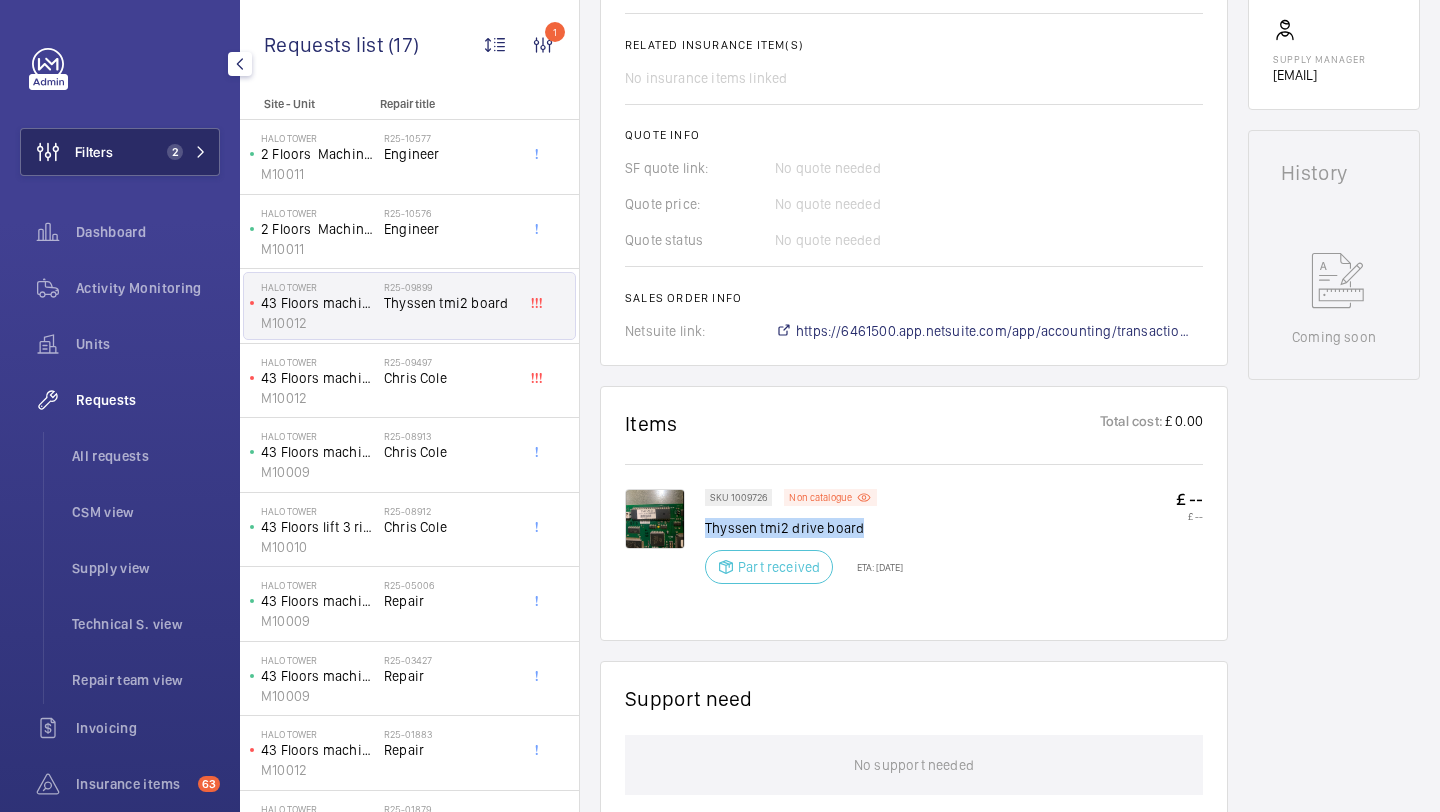 click on "Filters 2" 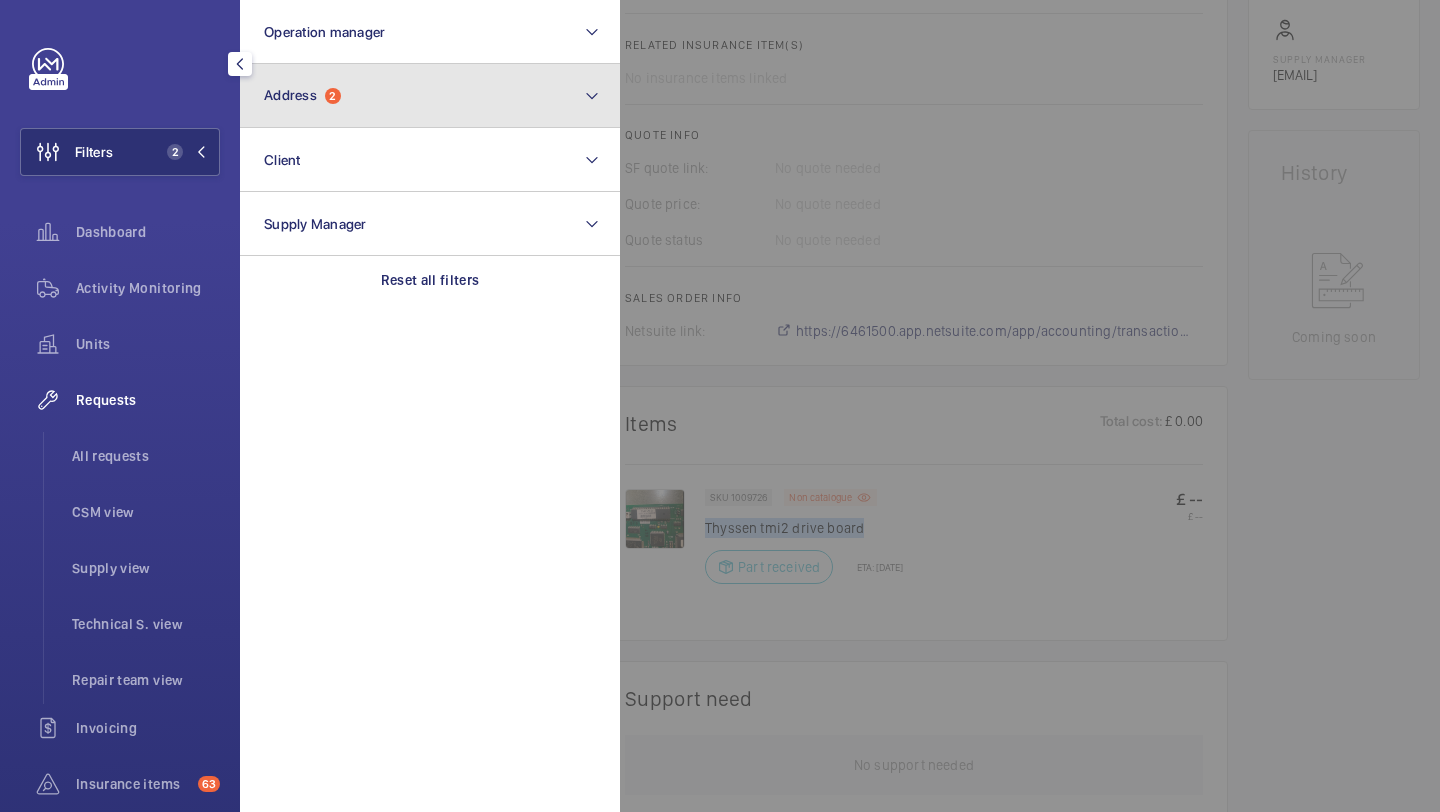 click on "Address  2" 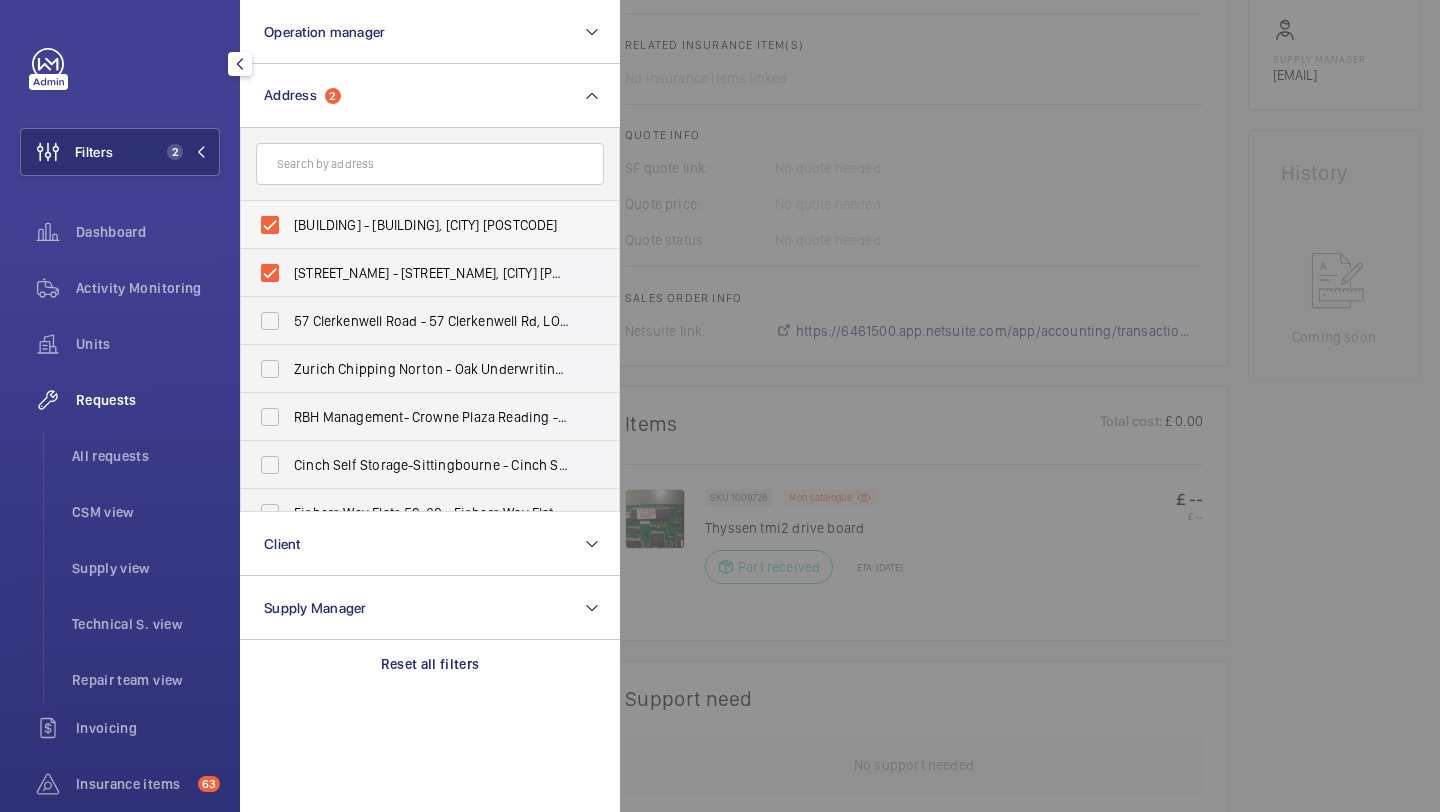 click on "Halo Tower - Halo Tower, LONDON E15 2FW" at bounding box center (431, 225) 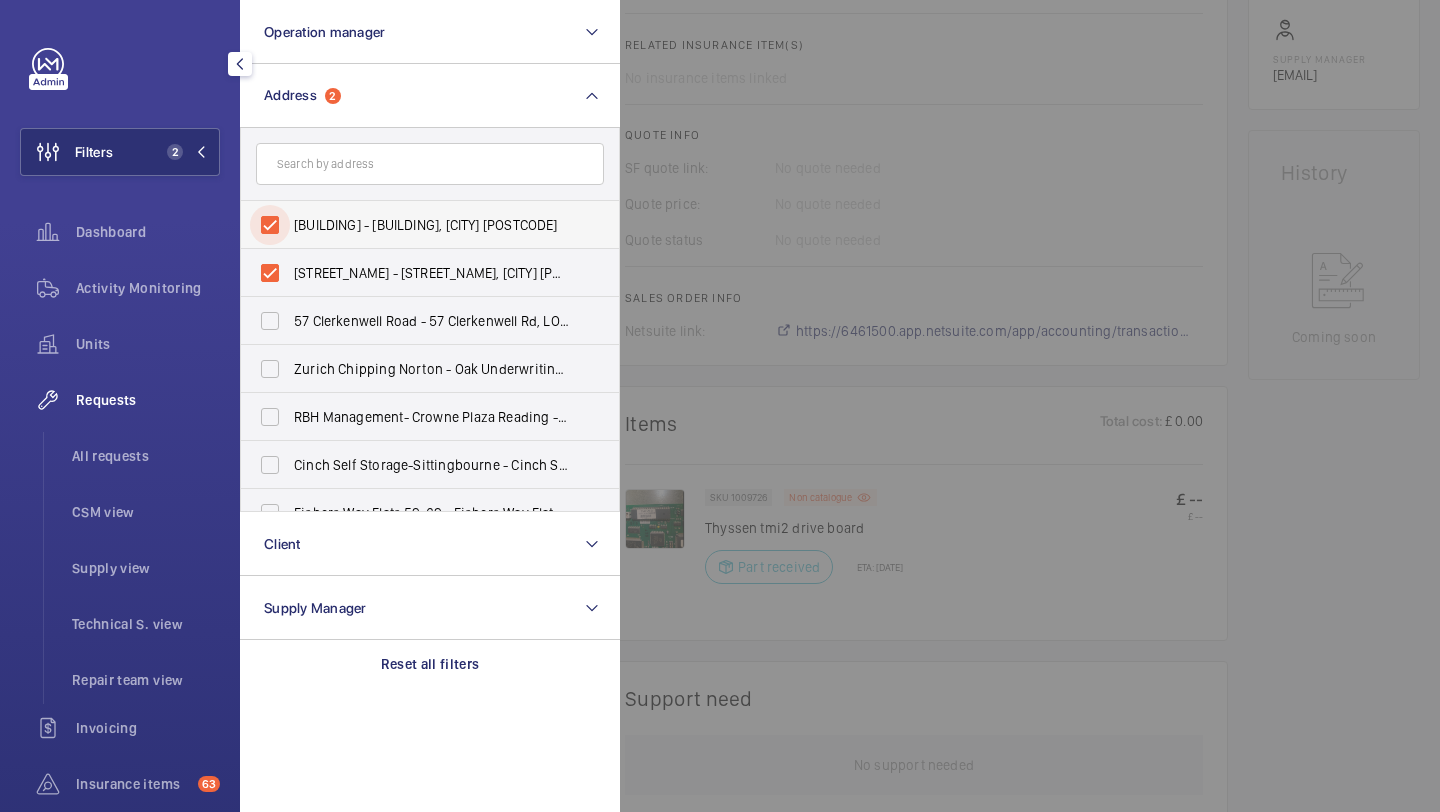 click on "Halo Tower - Halo Tower, LONDON E15 2FW" at bounding box center (270, 225) 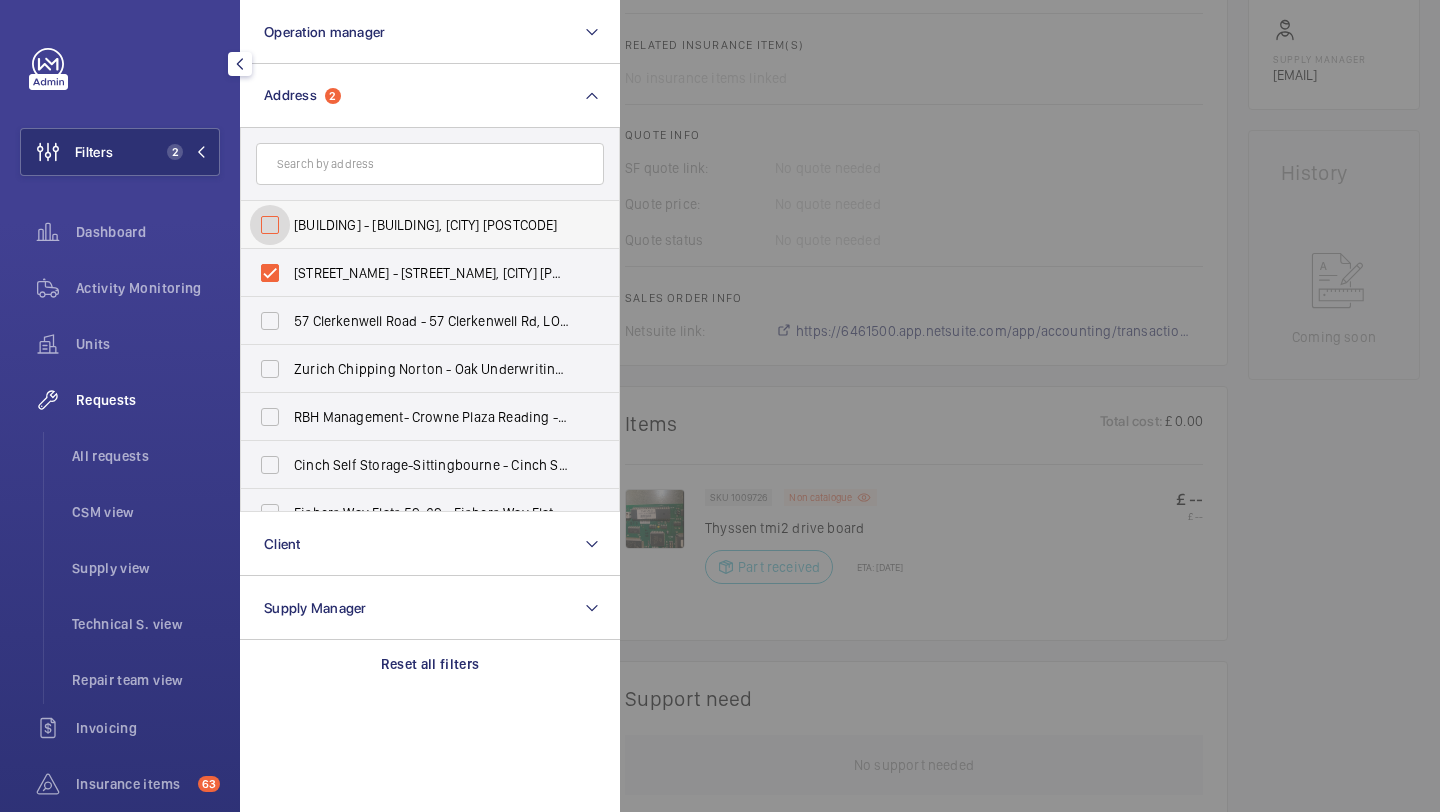 checkbox on "false" 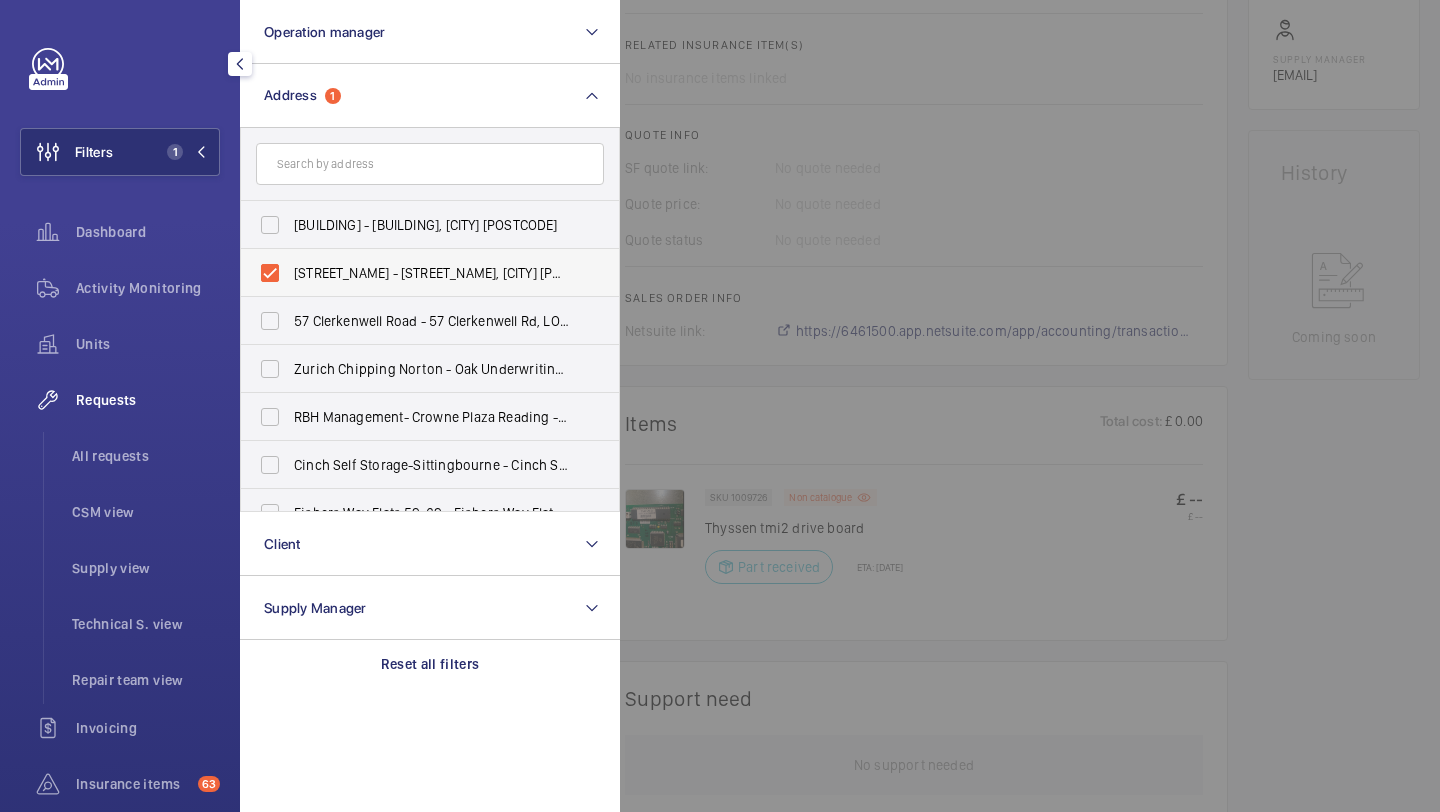 click on "Halo Tower - Halo Tower, LONDON E15 2NE" at bounding box center [415, 273] 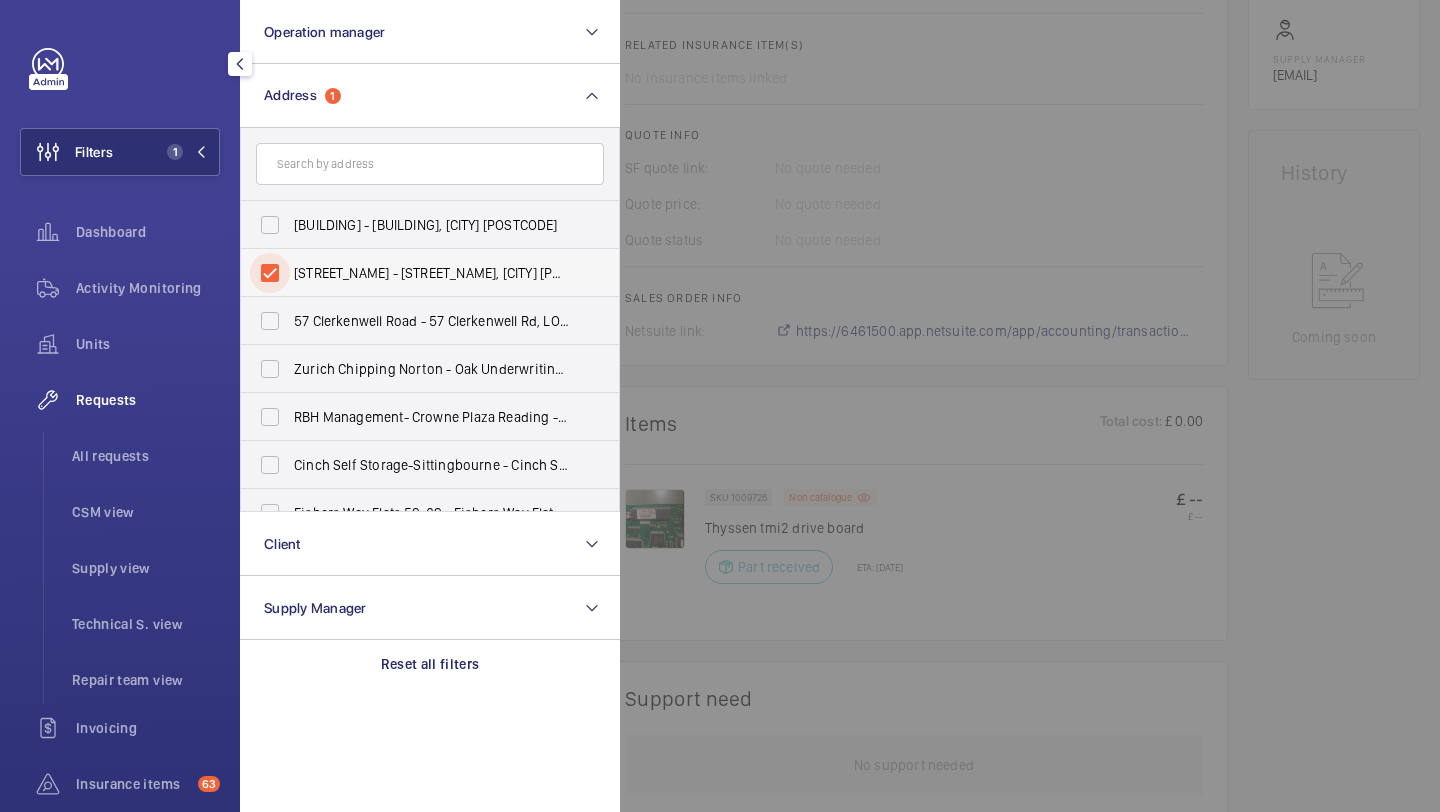 click on "Halo Tower - Halo Tower, LONDON E15 2NE" at bounding box center (270, 273) 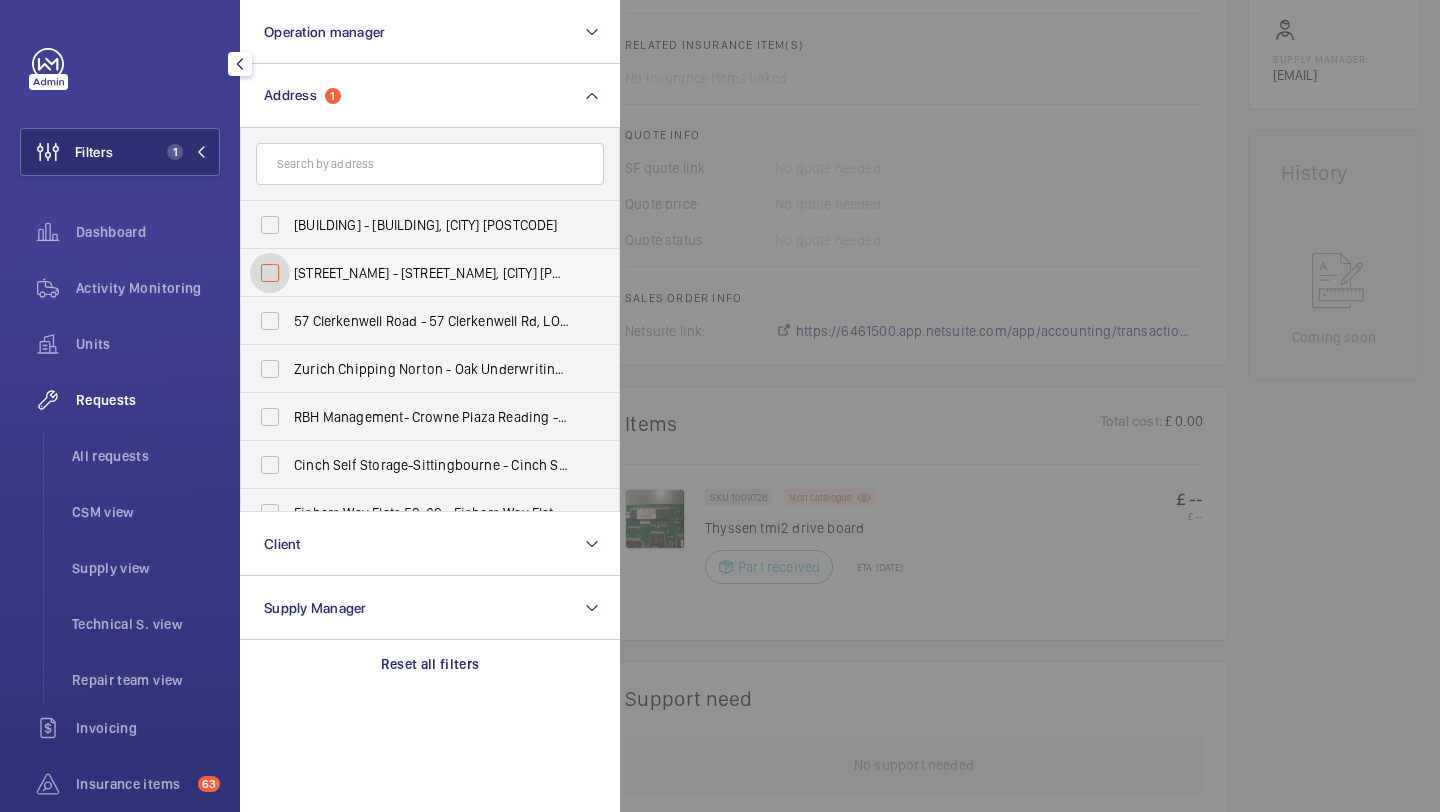 checkbox on "false" 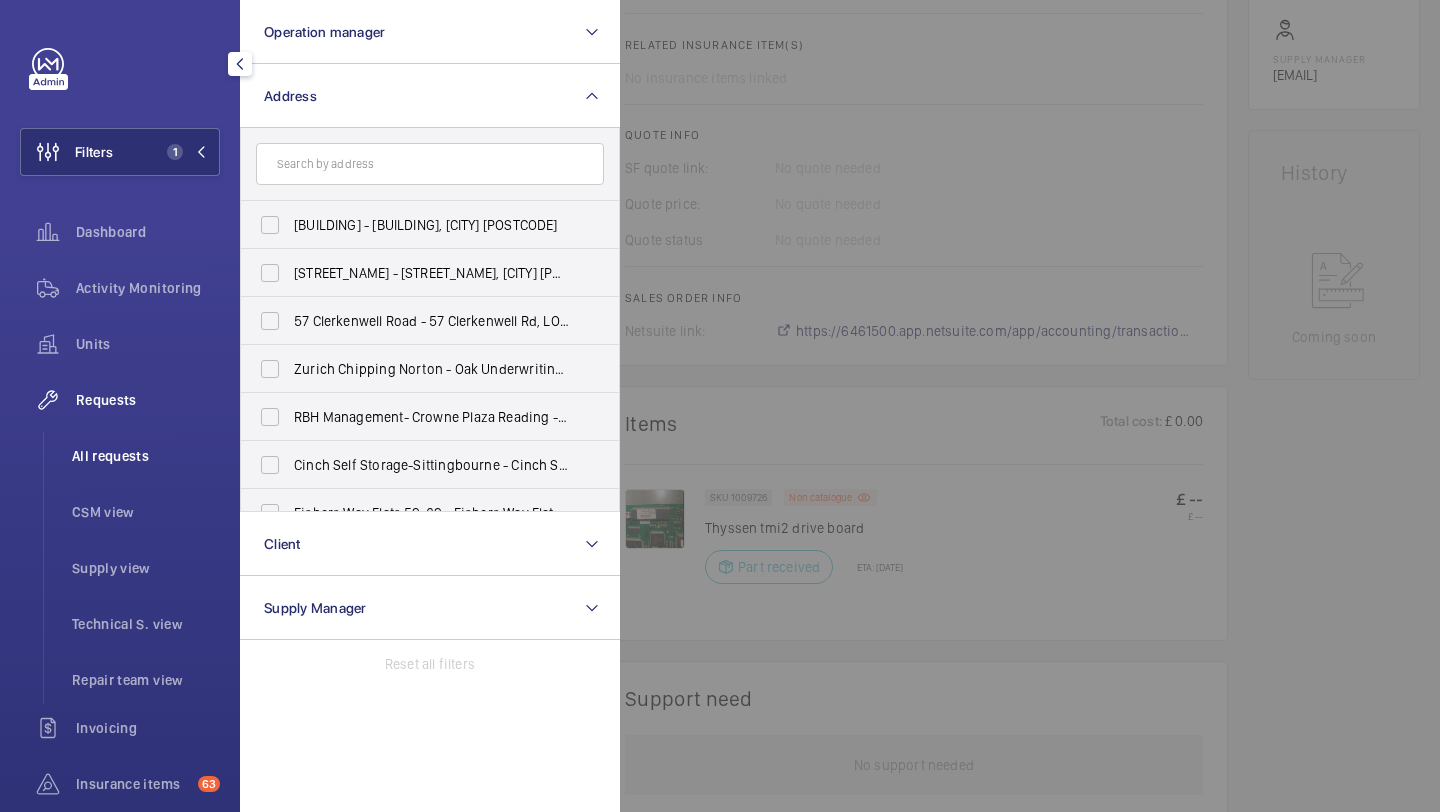 click on "All requests" 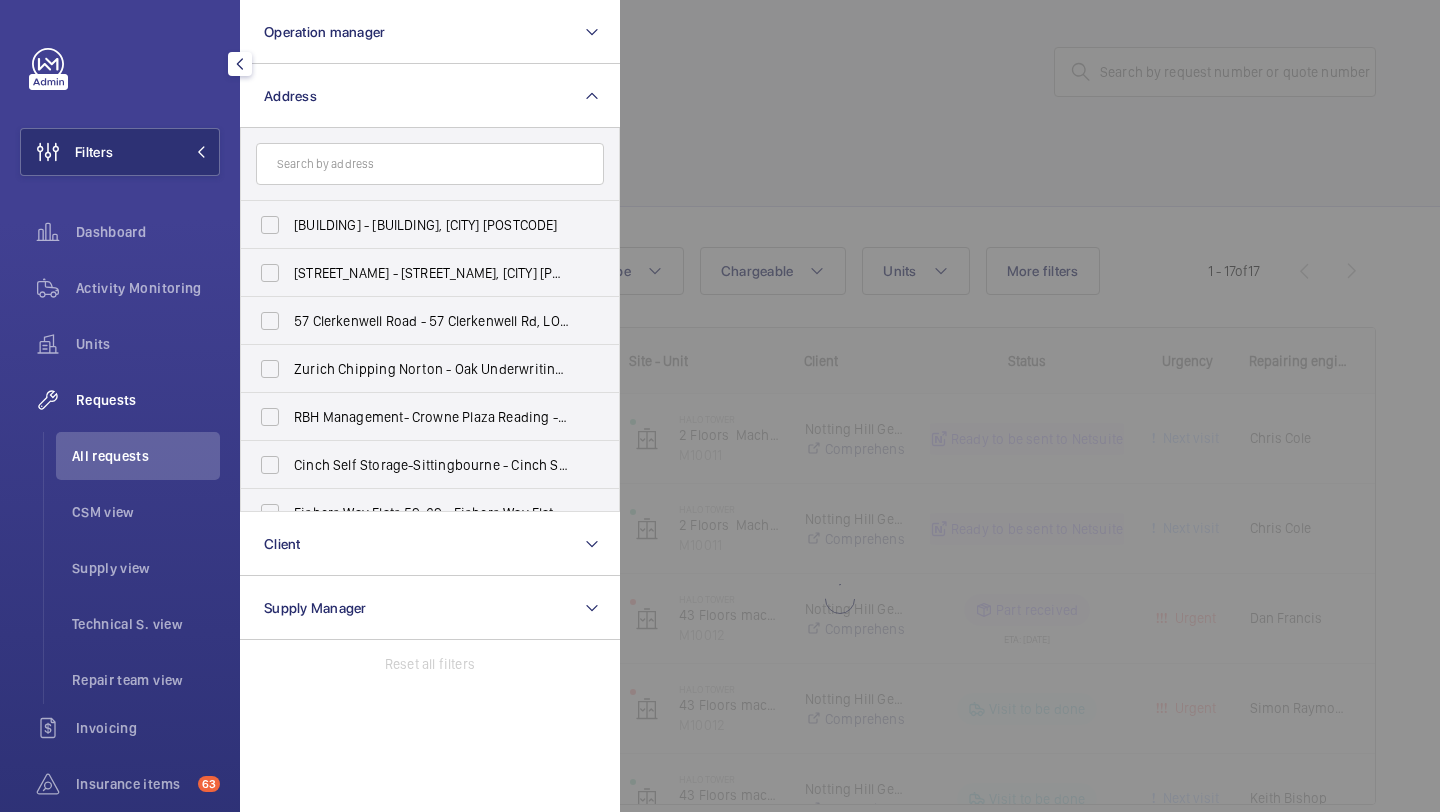 click 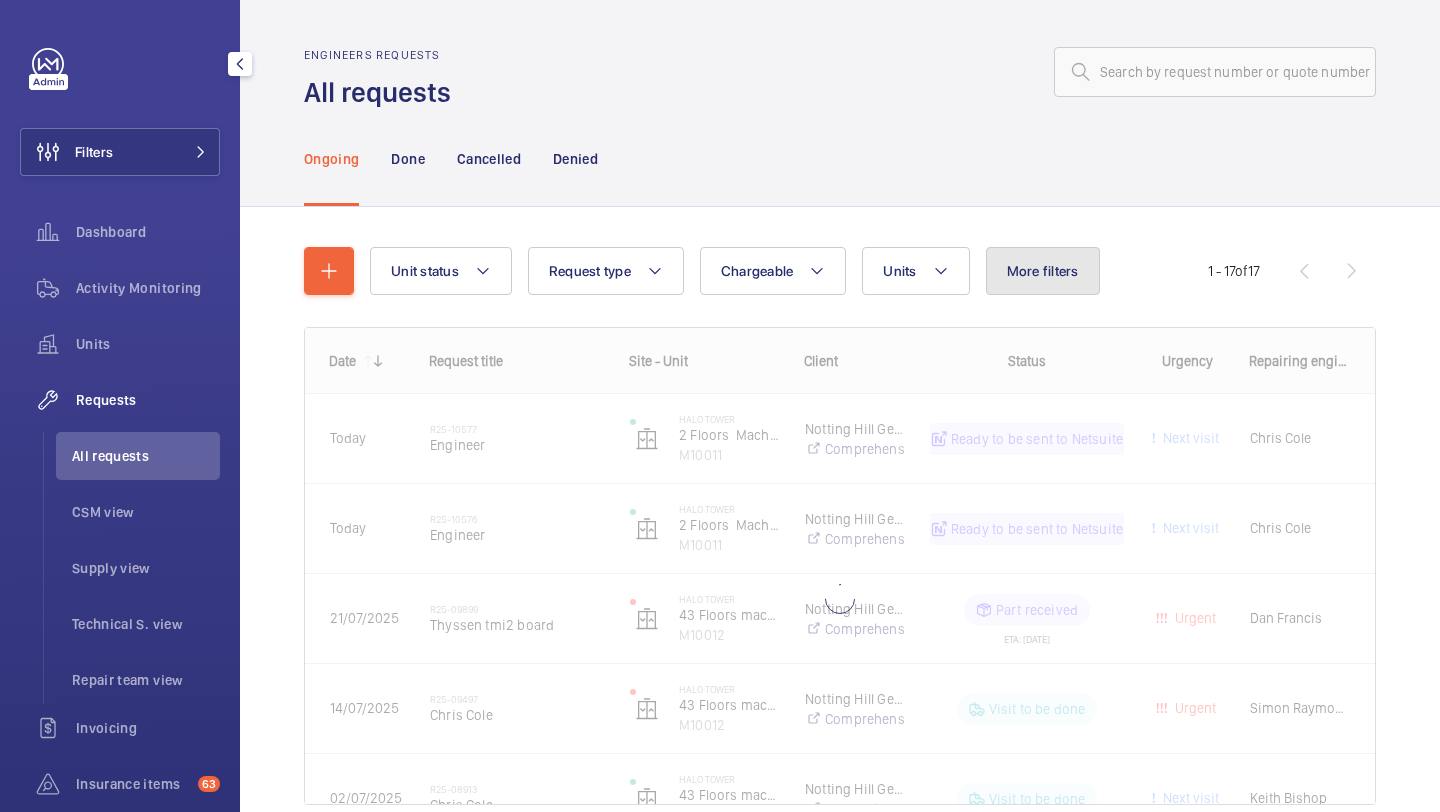 click on "More filters" 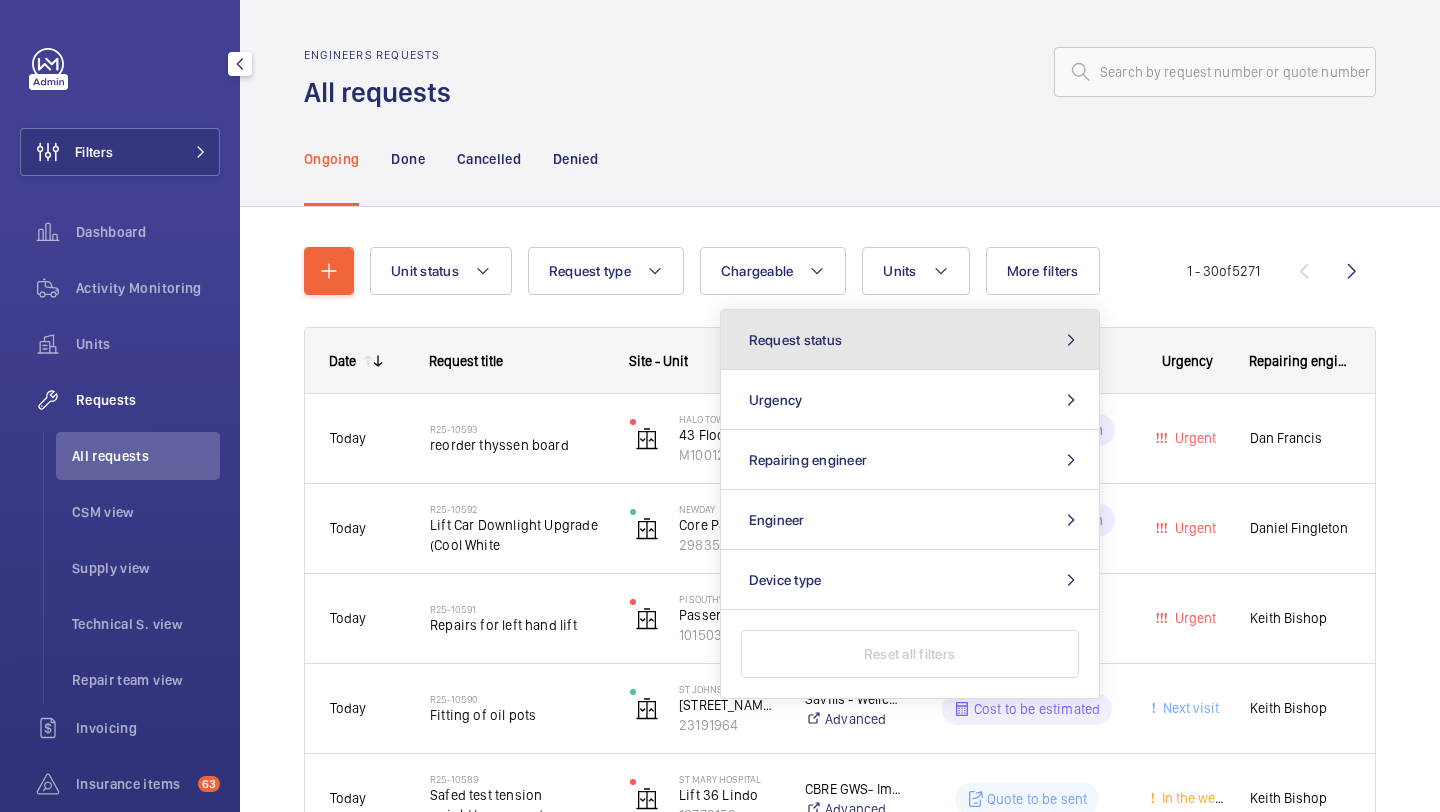 click on "Request status" 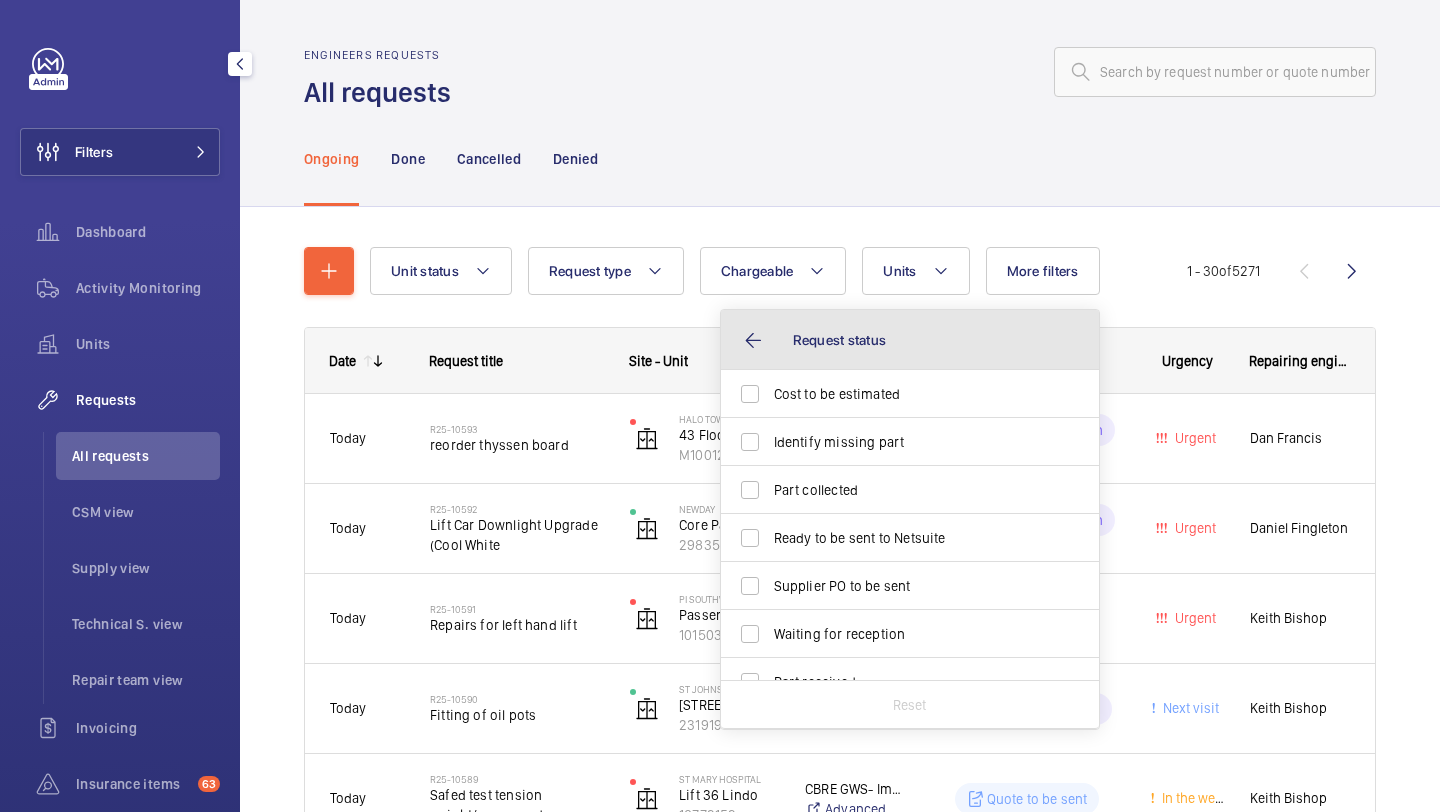 click on "Request status" 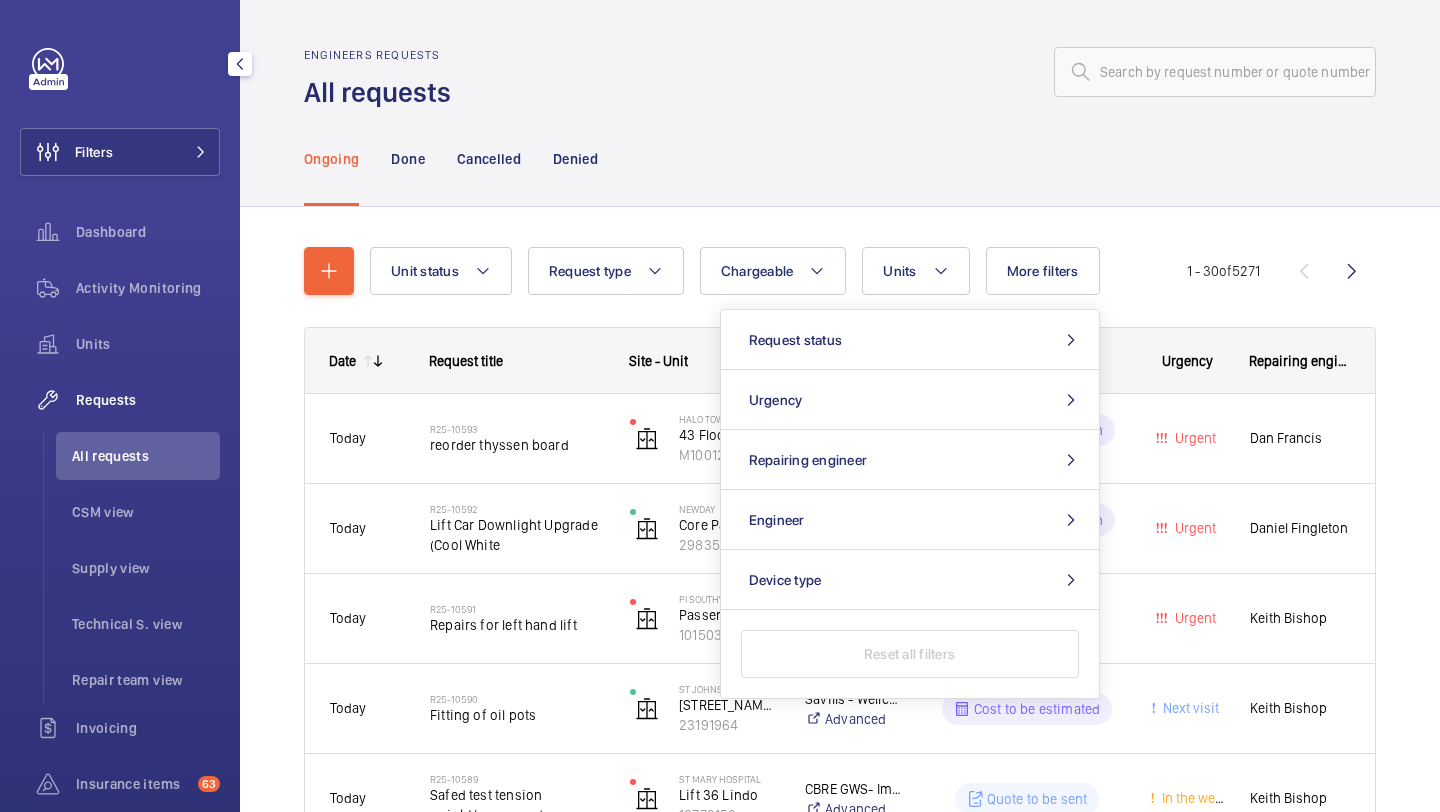 click on "Ongoing Done Cancelled Denied" 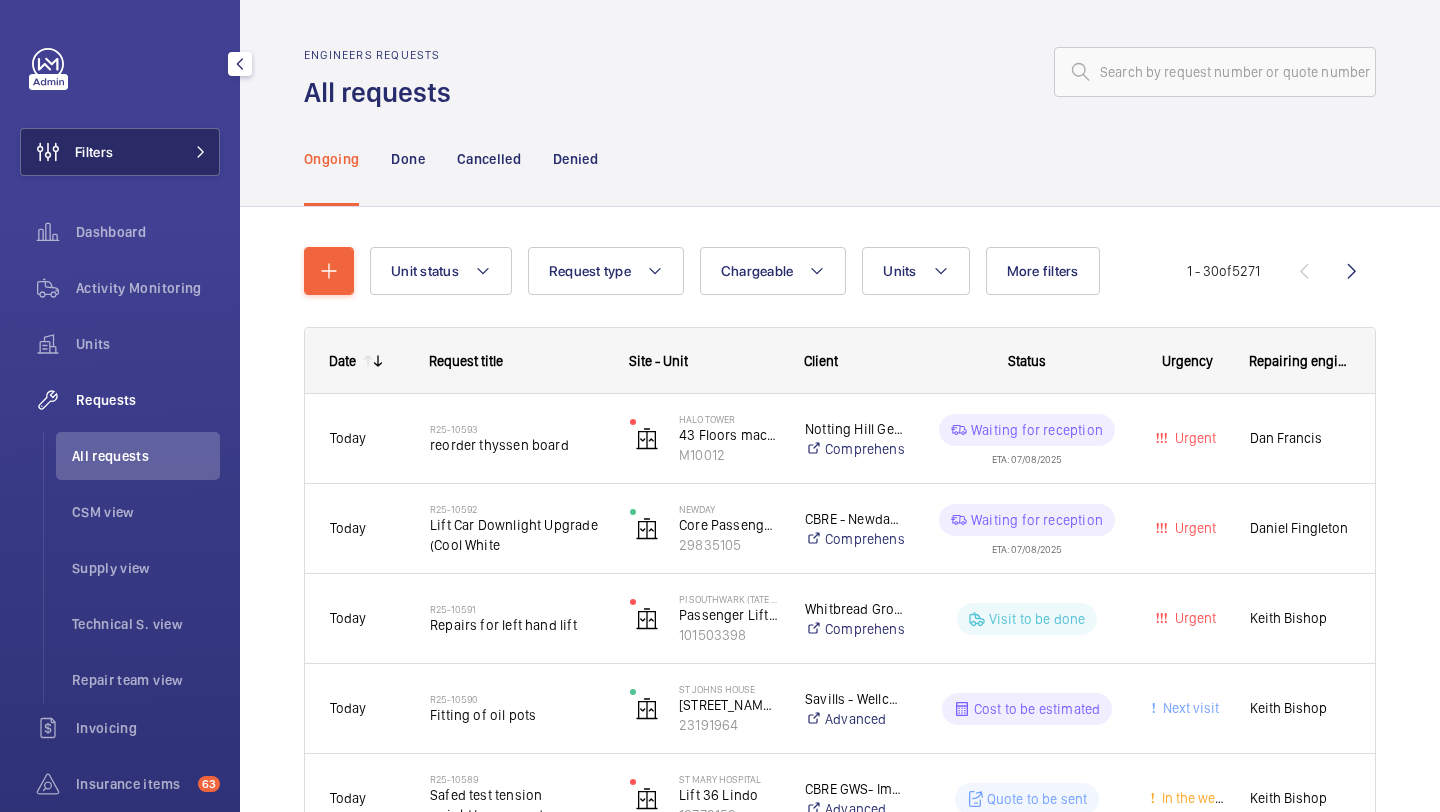 click on "Filters" 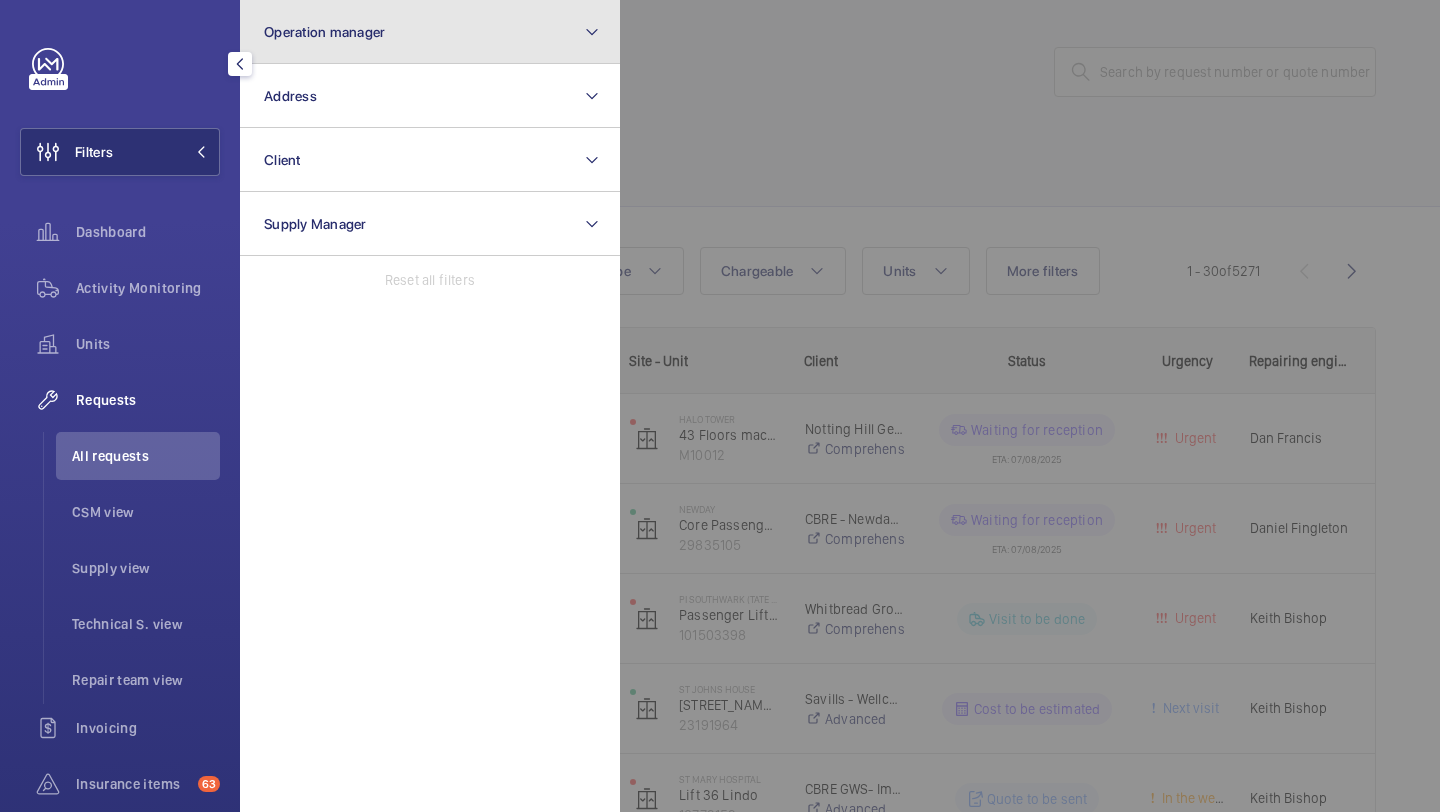 click on "Operation manager" 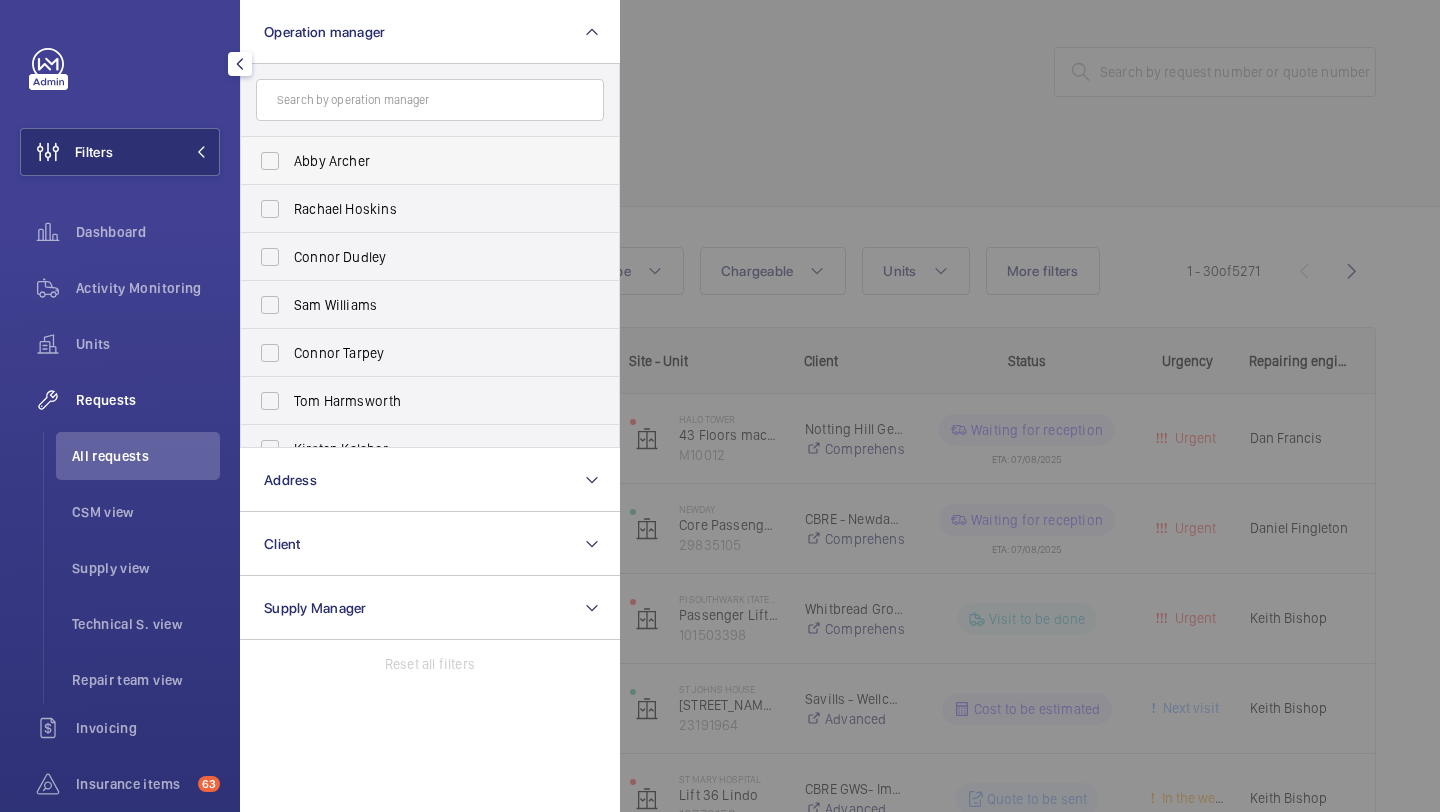 click on "Abby Archer" at bounding box center [415, 161] 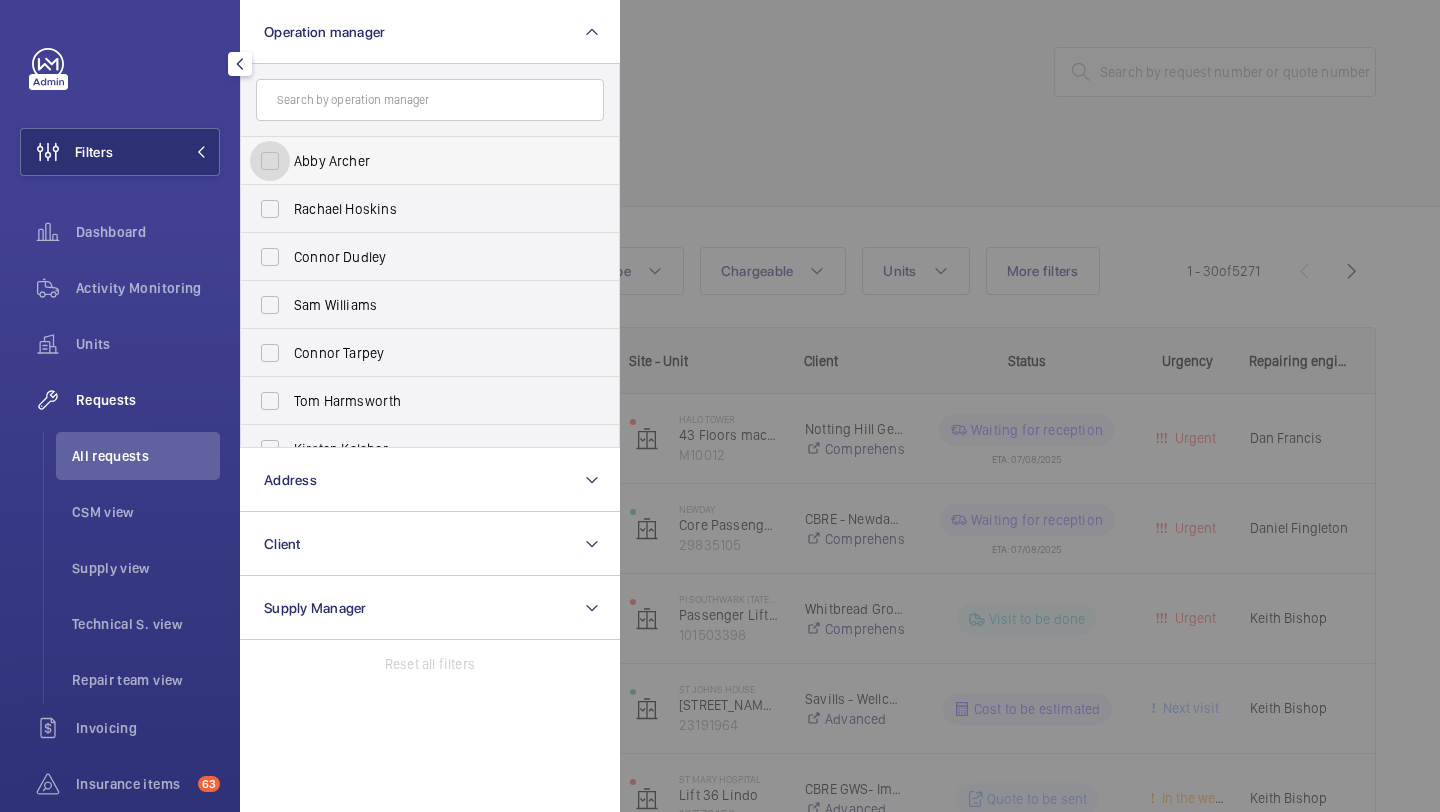 click on "Abby Archer" at bounding box center (270, 161) 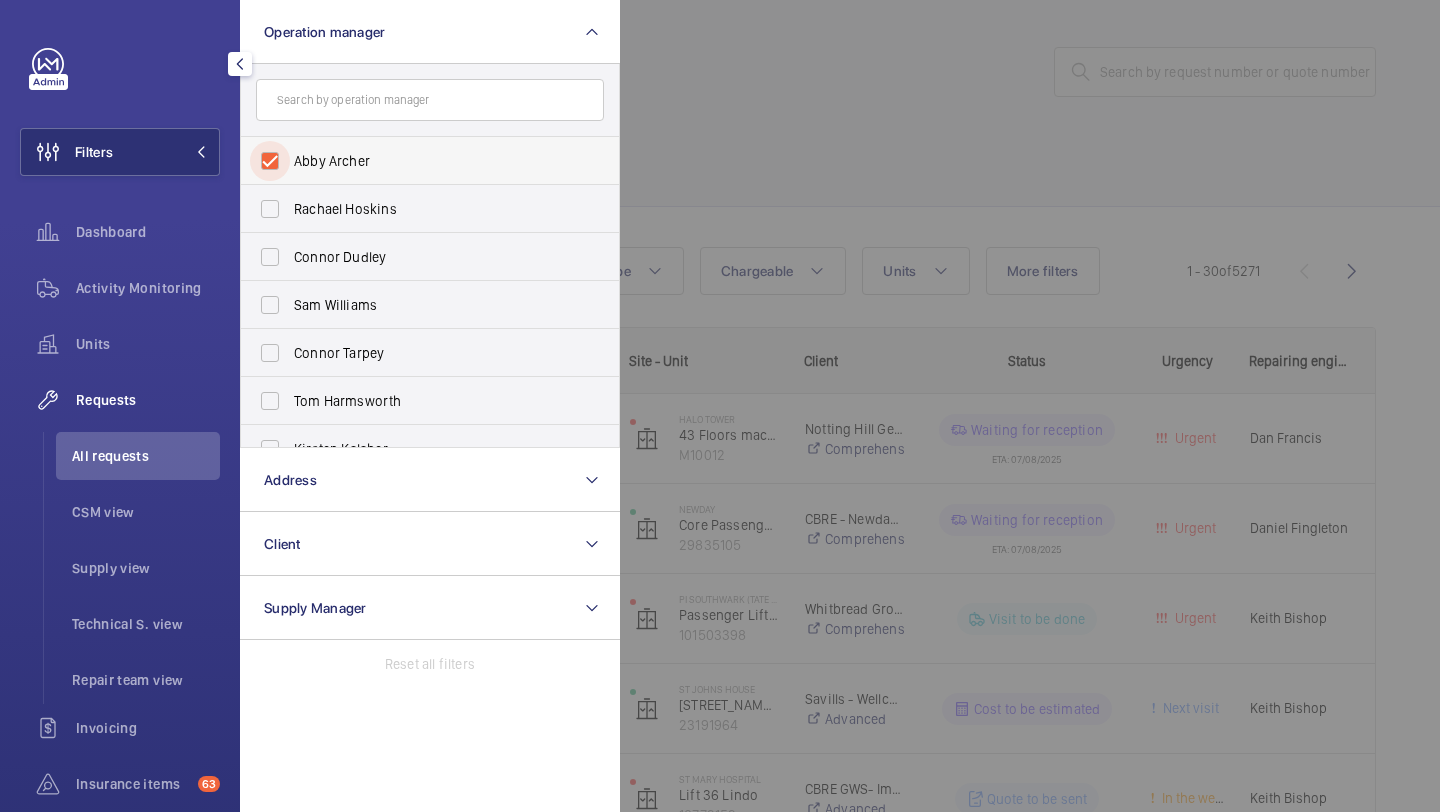 checkbox on "true" 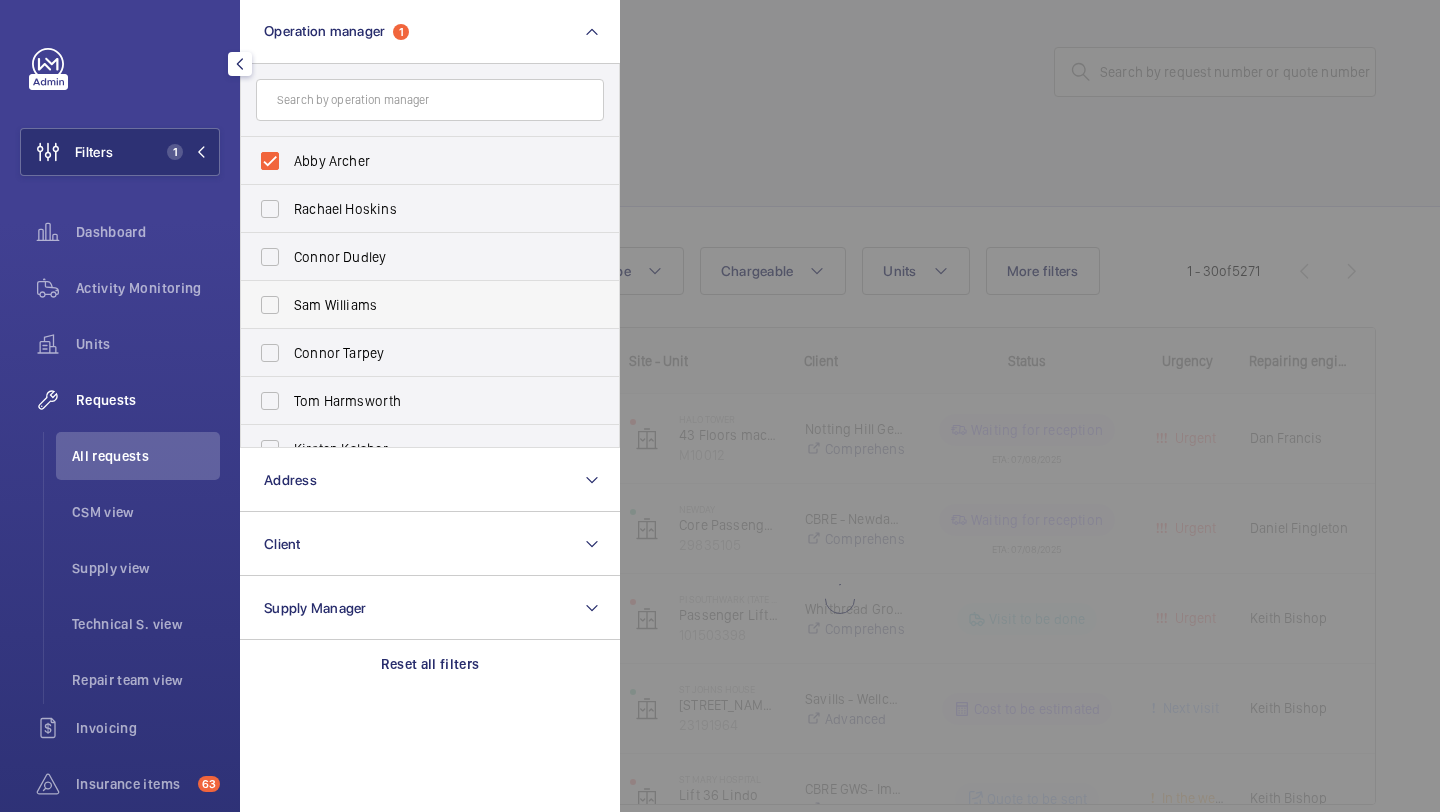 click on "Sam Williams" at bounding box center (415, 305) 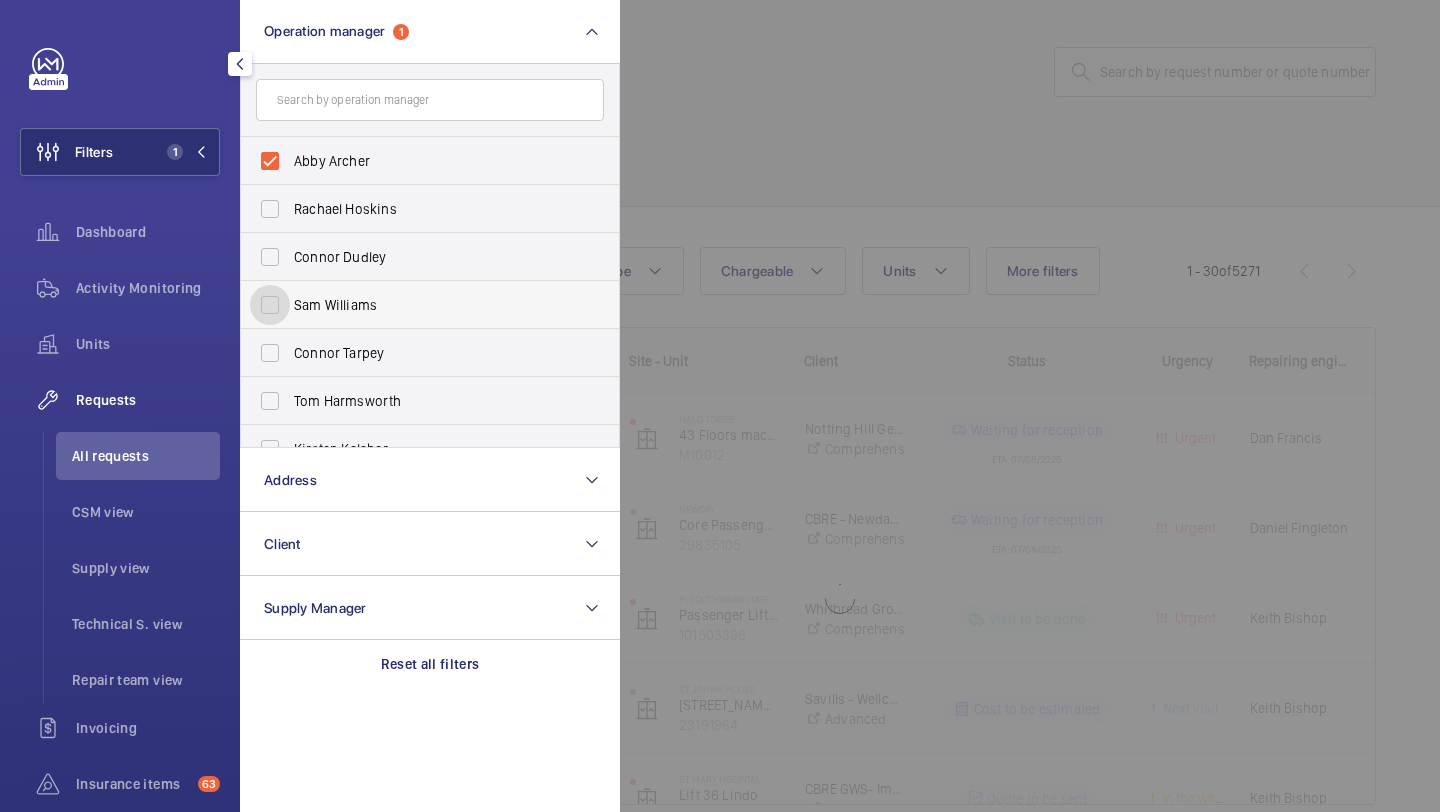 click on "Sam Williams" at bounding box center (270, 305) 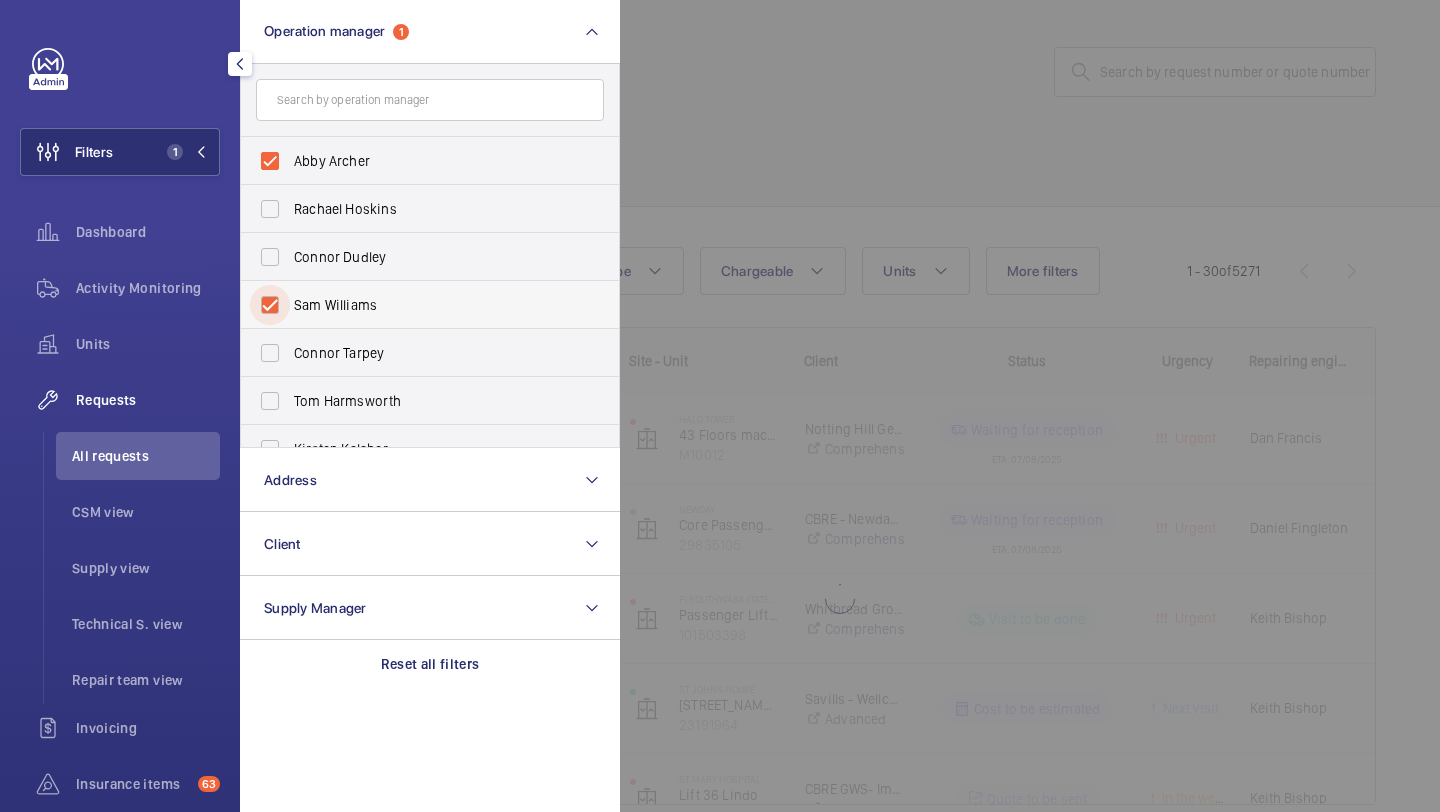 checkbox on "true" 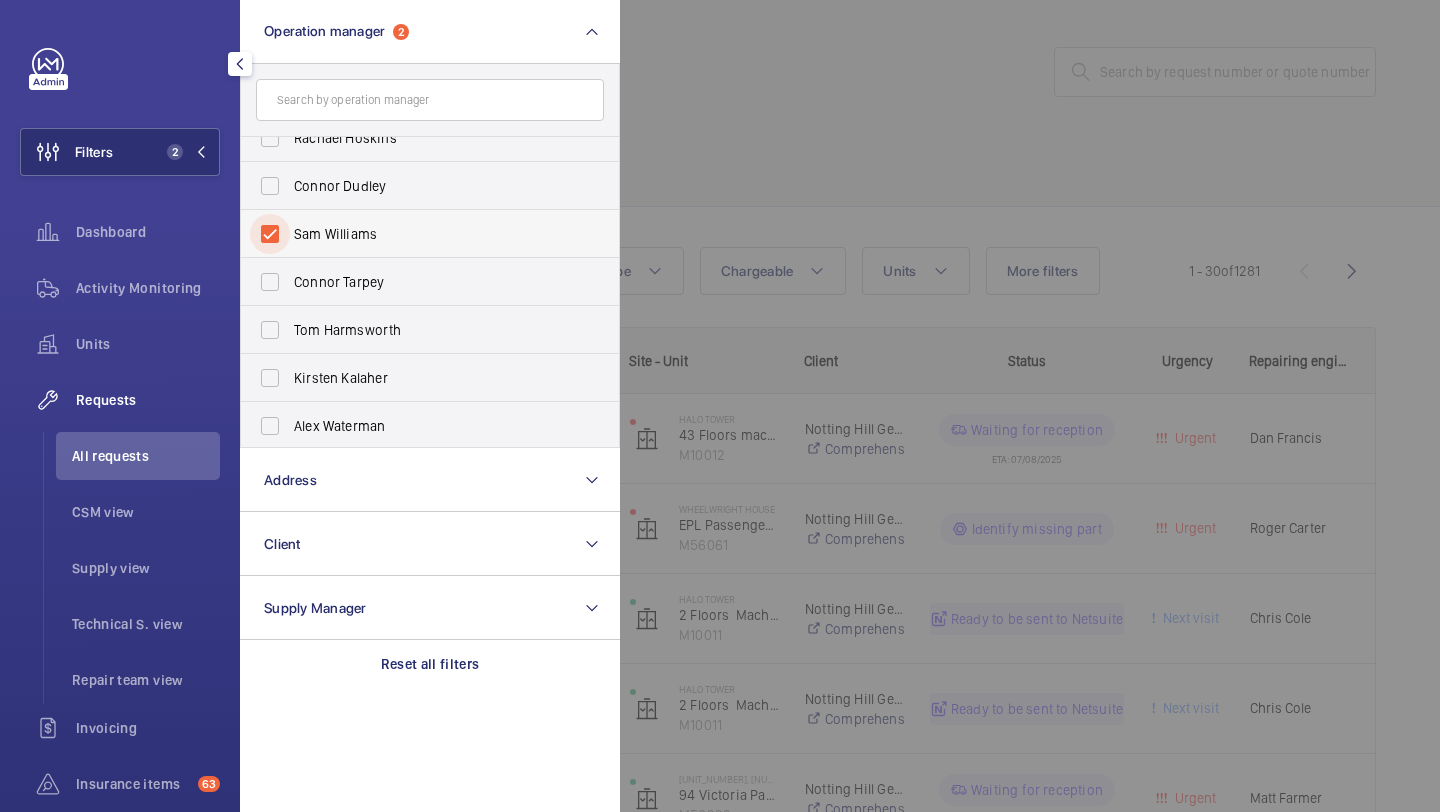 scroll, scrollTop: 74, scrollLeft: 0, axis: vertical 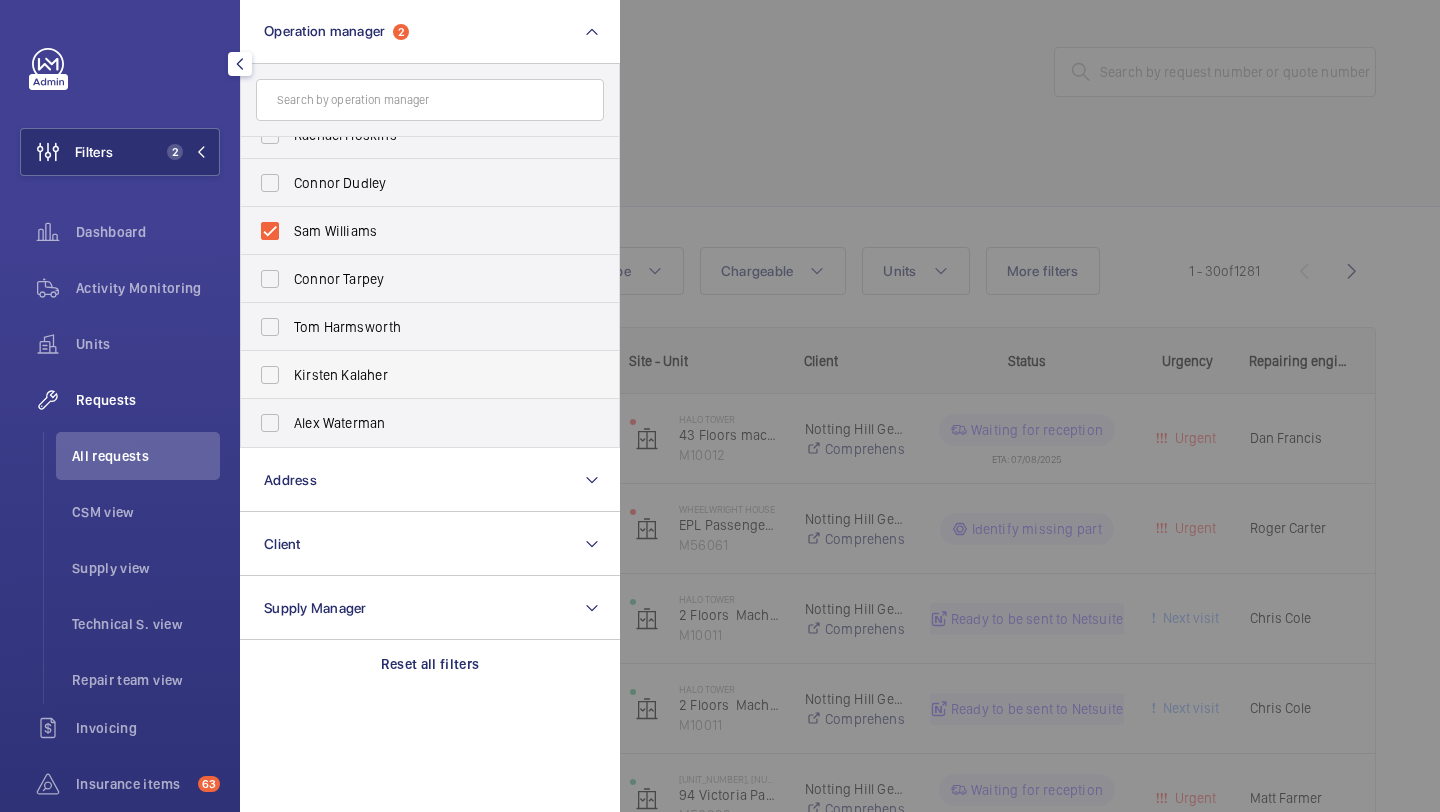 click on "Kirsten Kalaher" at bounding box center (431, 375) 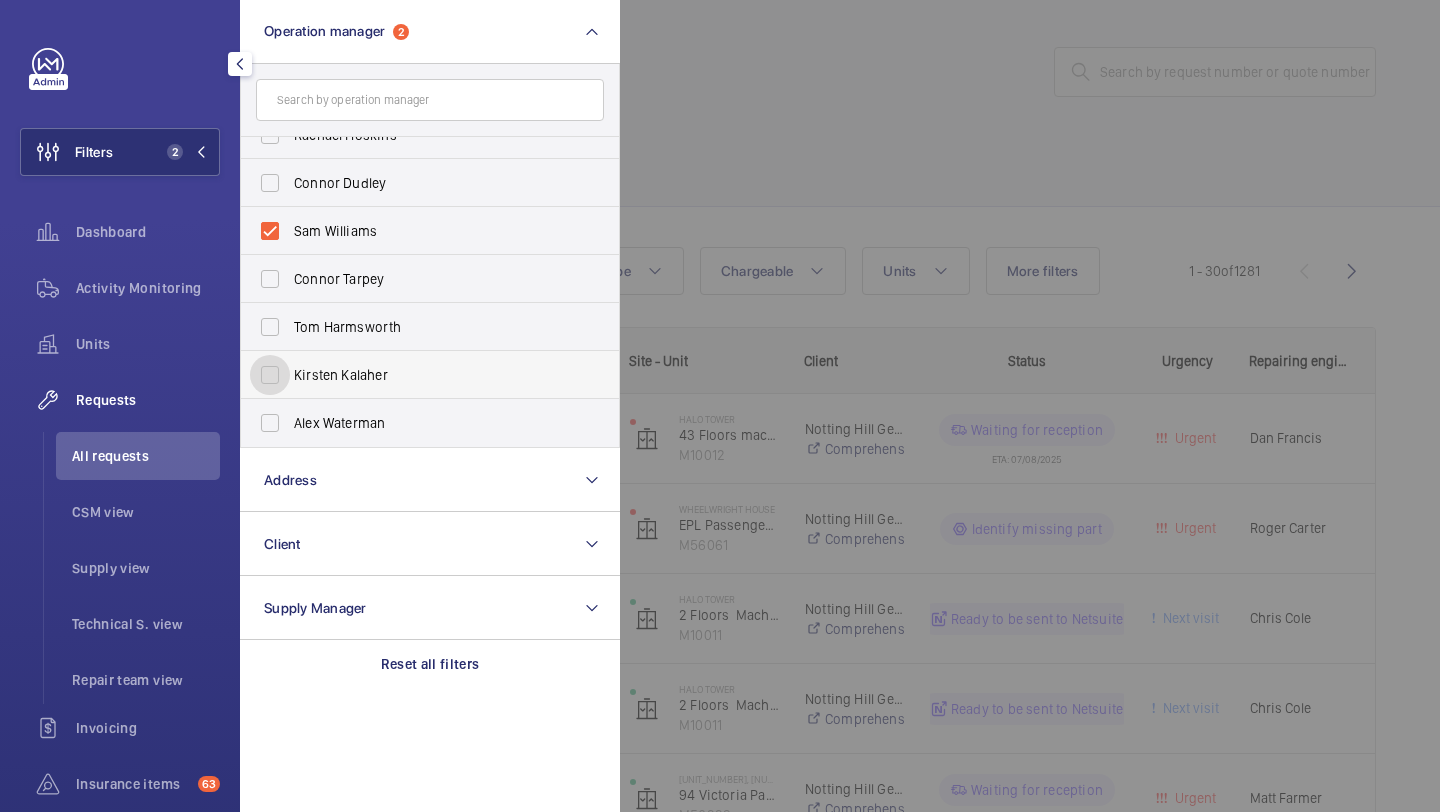 click on "Kirsten Kalaher" at bounding box center [270, 375] 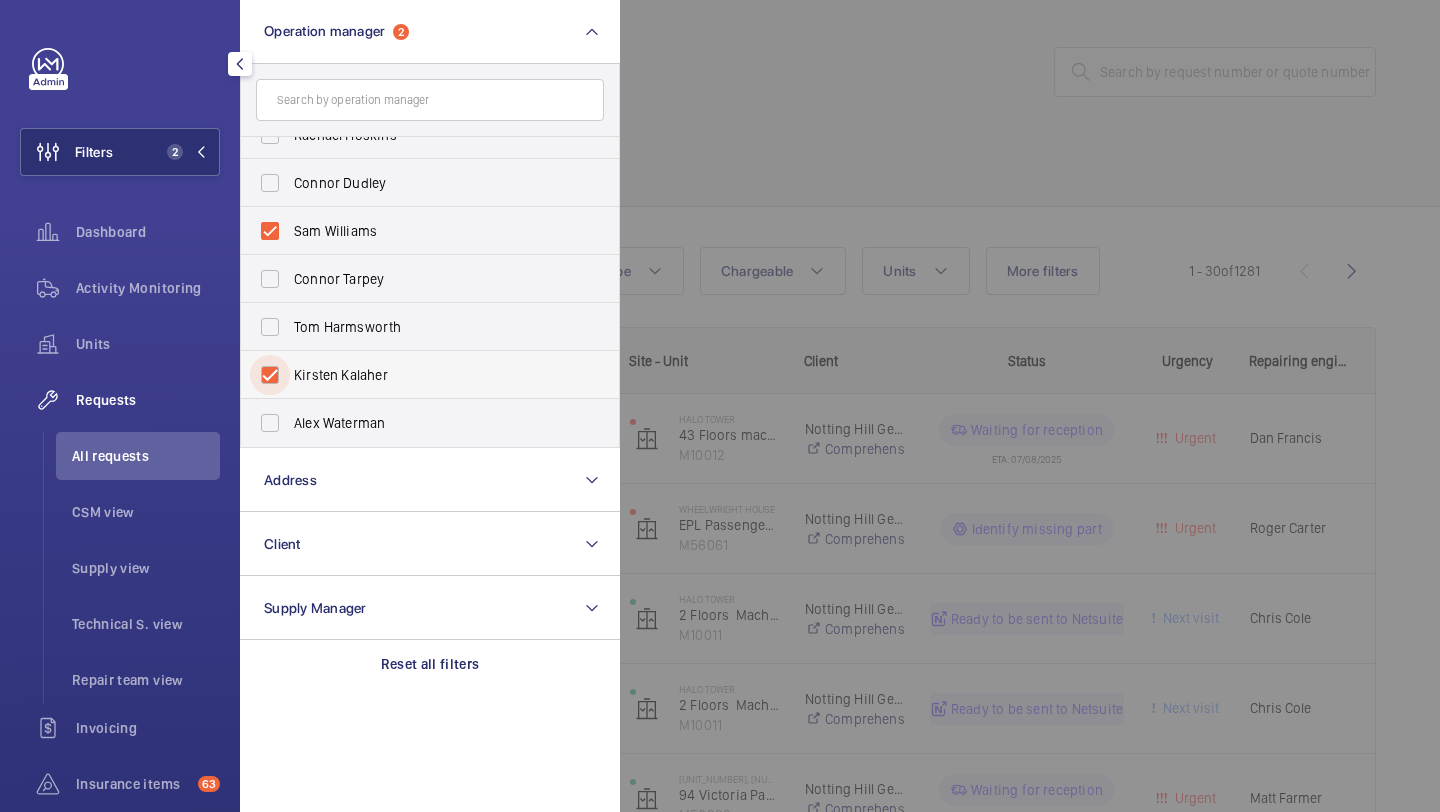 checkbox on "true" 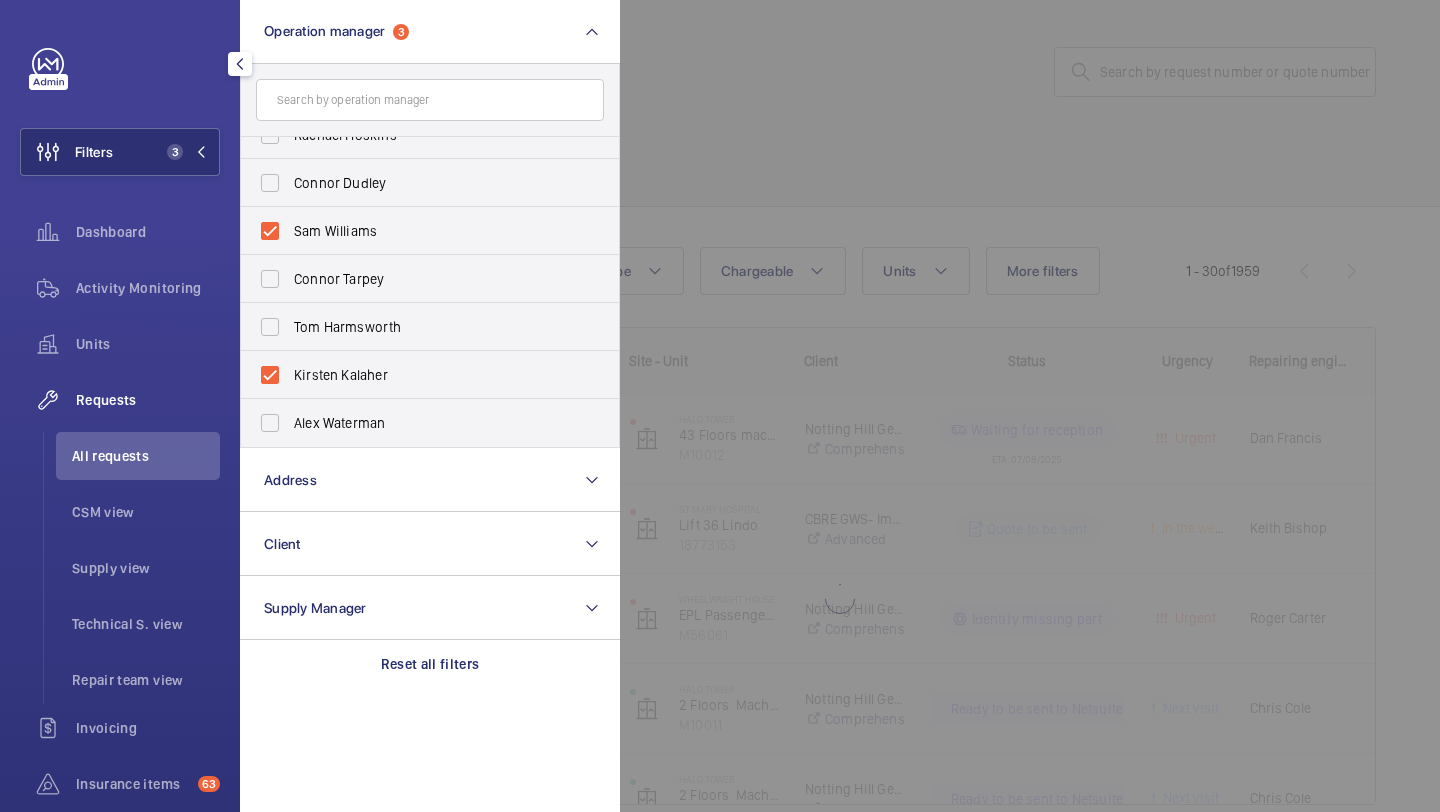 click 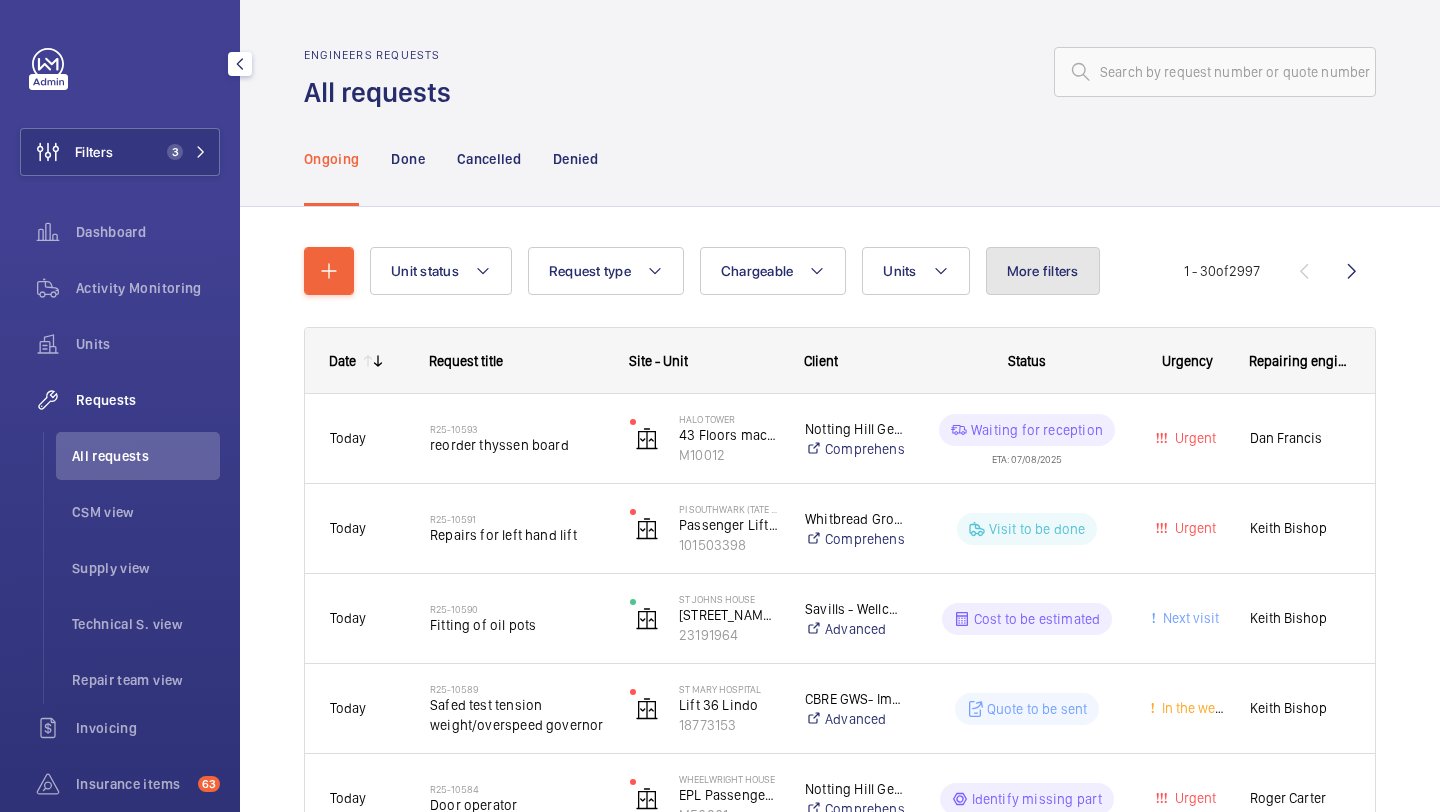 click on "More filters" 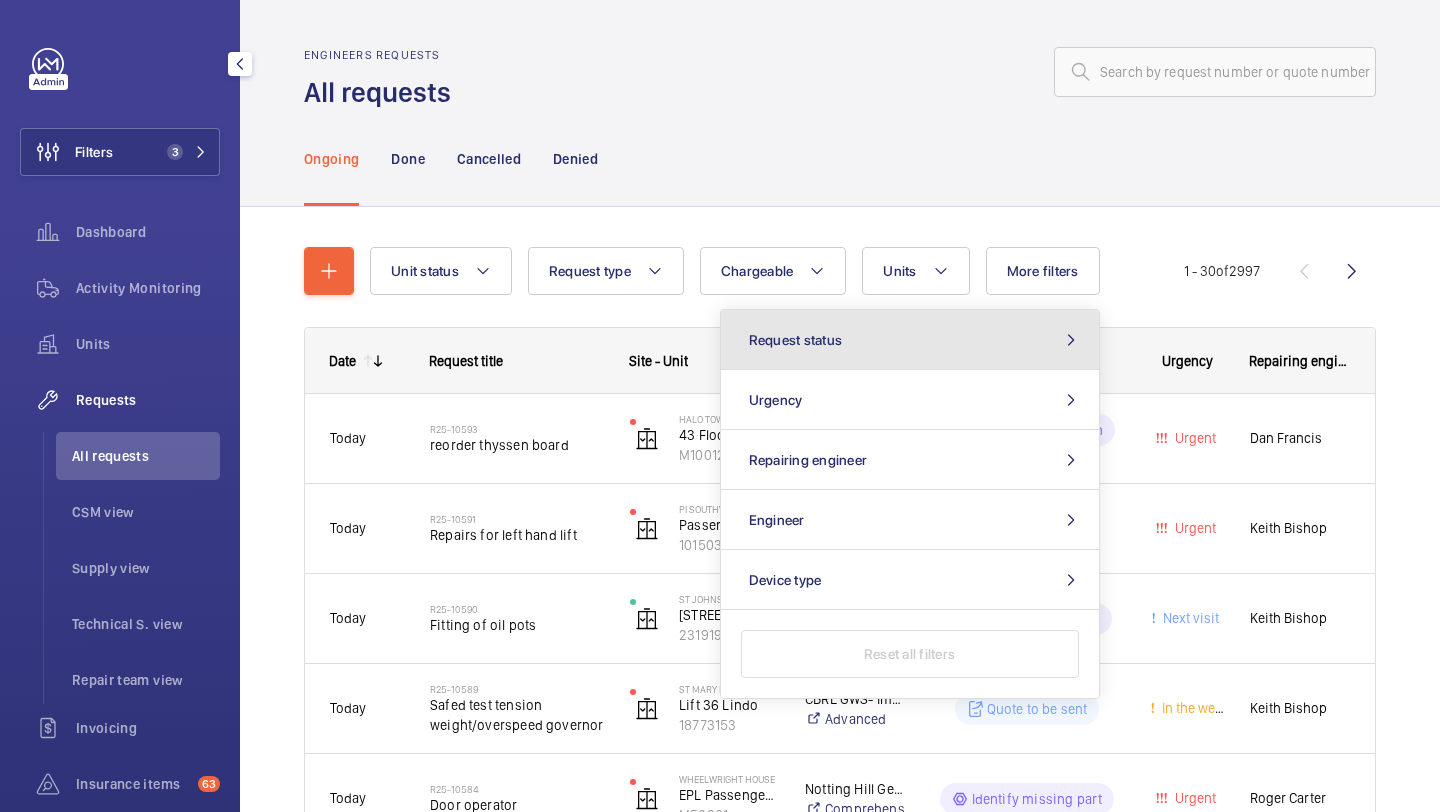 click on "Request status" 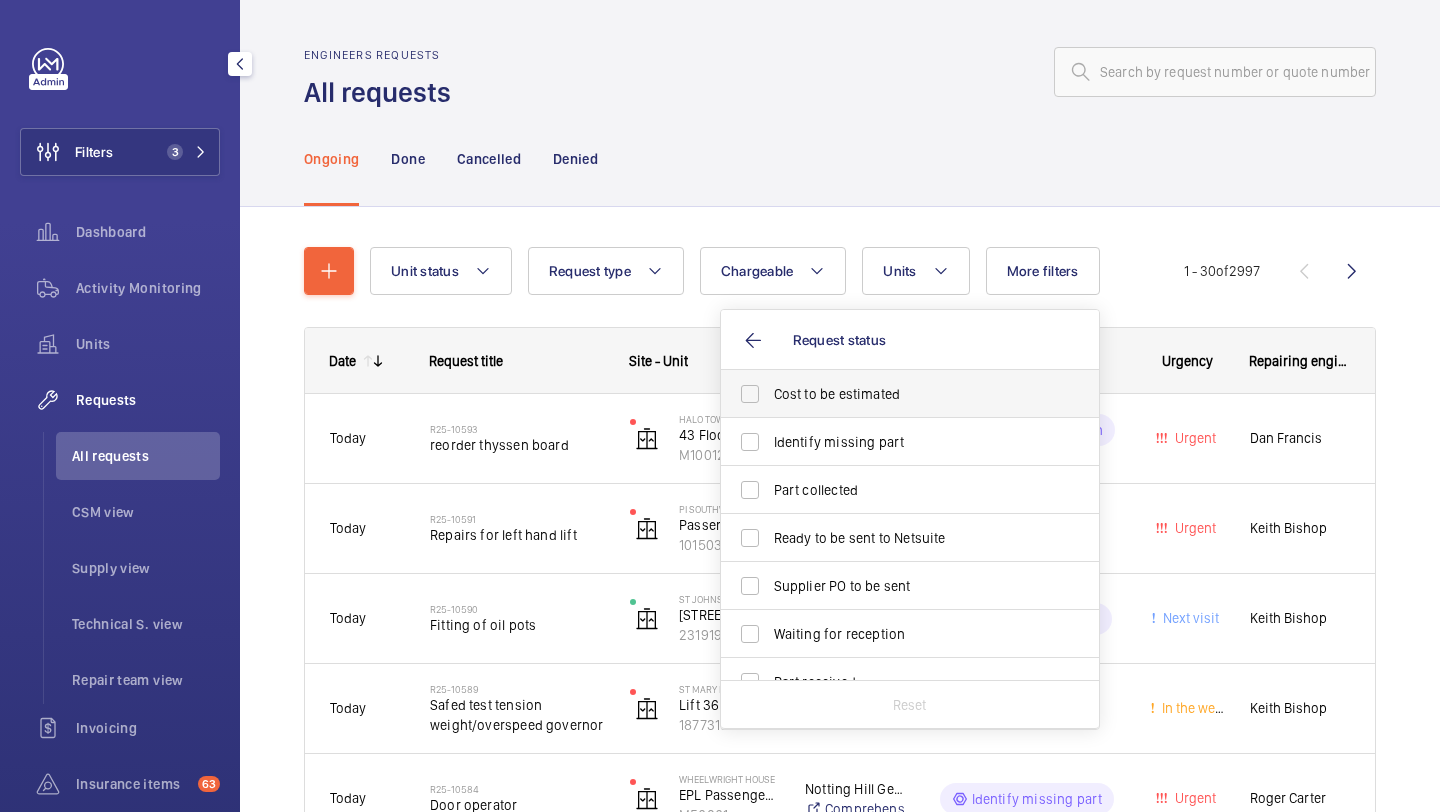 click on "Cost to be estimated" at bounding box center [895, 394] 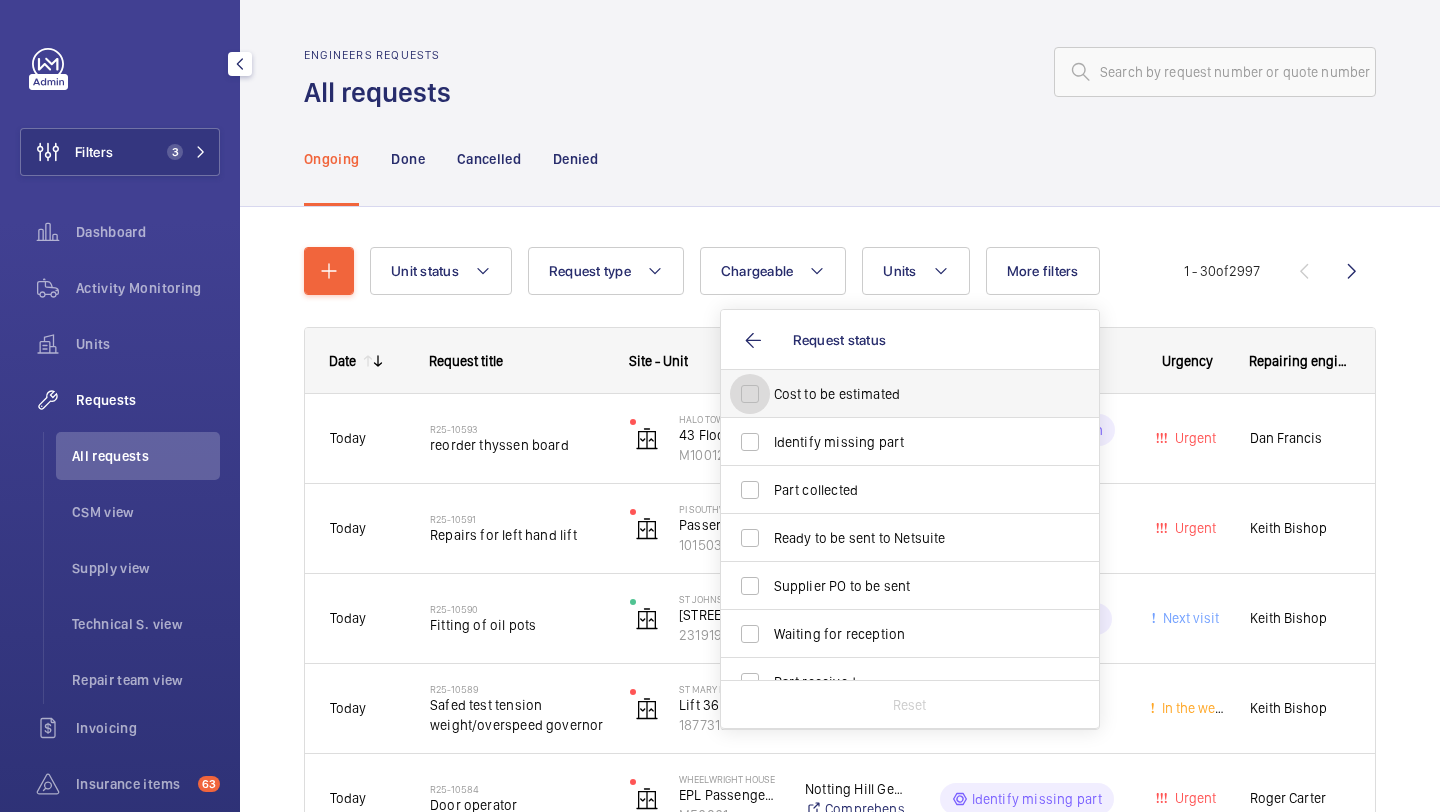 click on "Cost to be estimated" at bounding box center (750, 394) 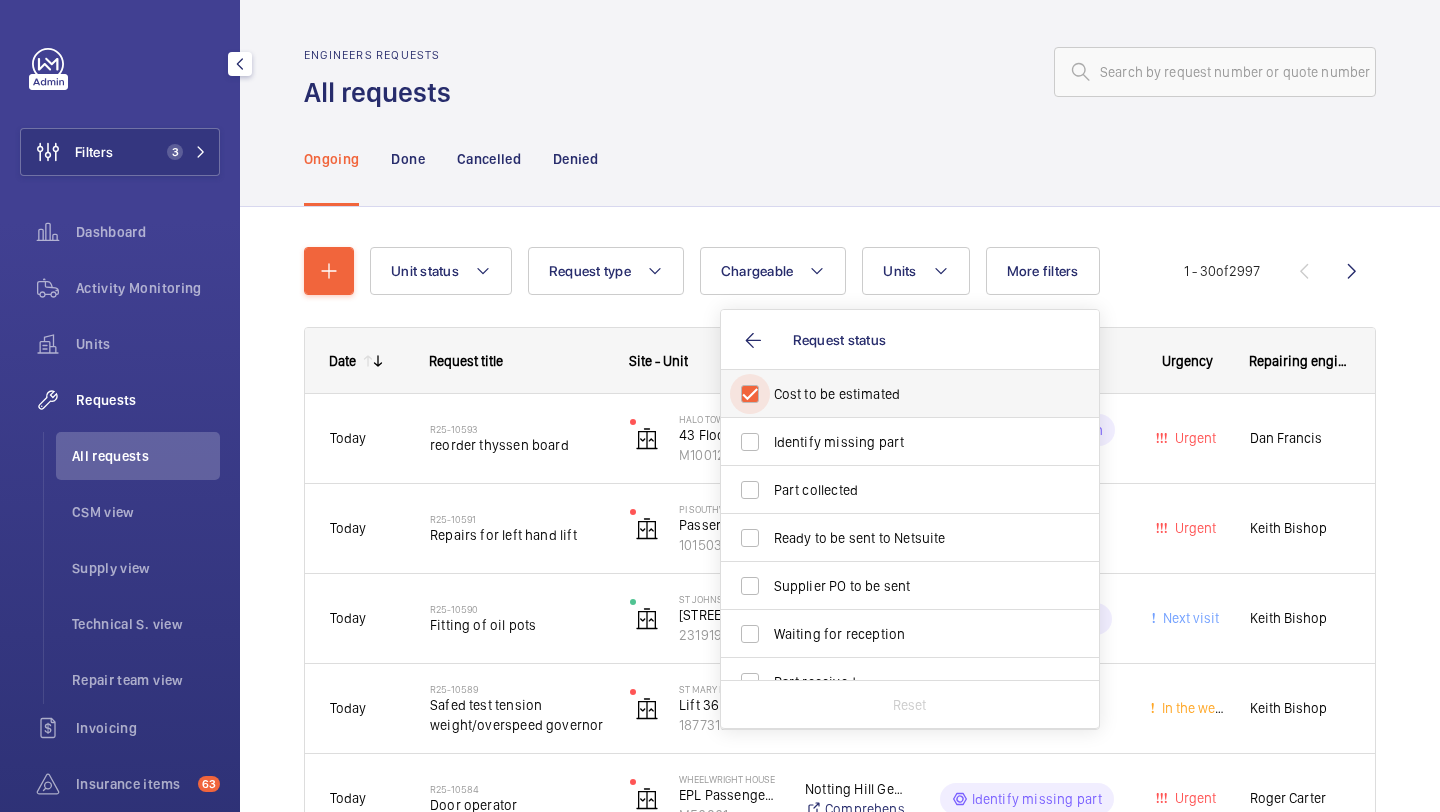 checkbox on "true" 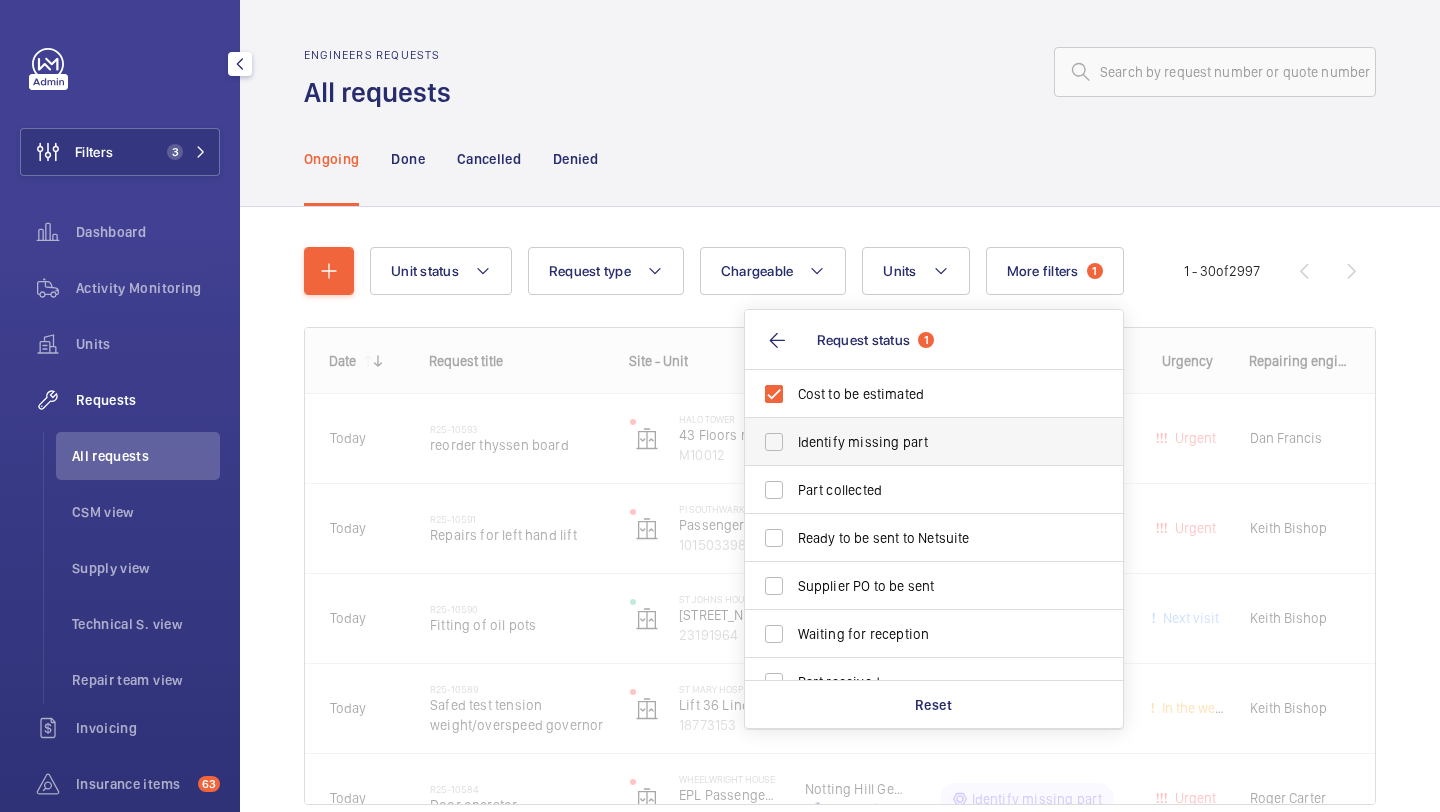 click on "Identify missing part" at bounding box center (935, 442) 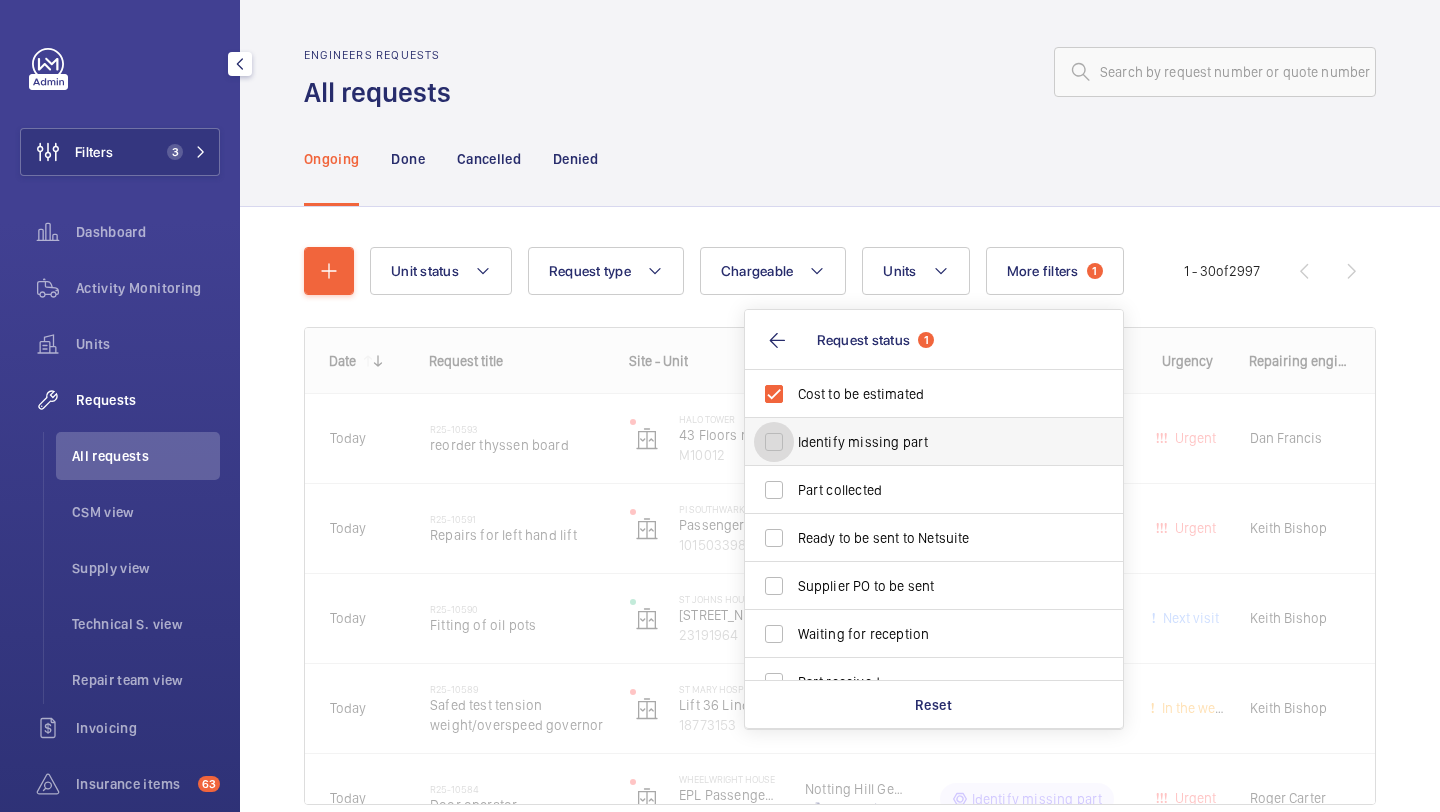click on "Identify missing part" at bounding box center (774, 442) 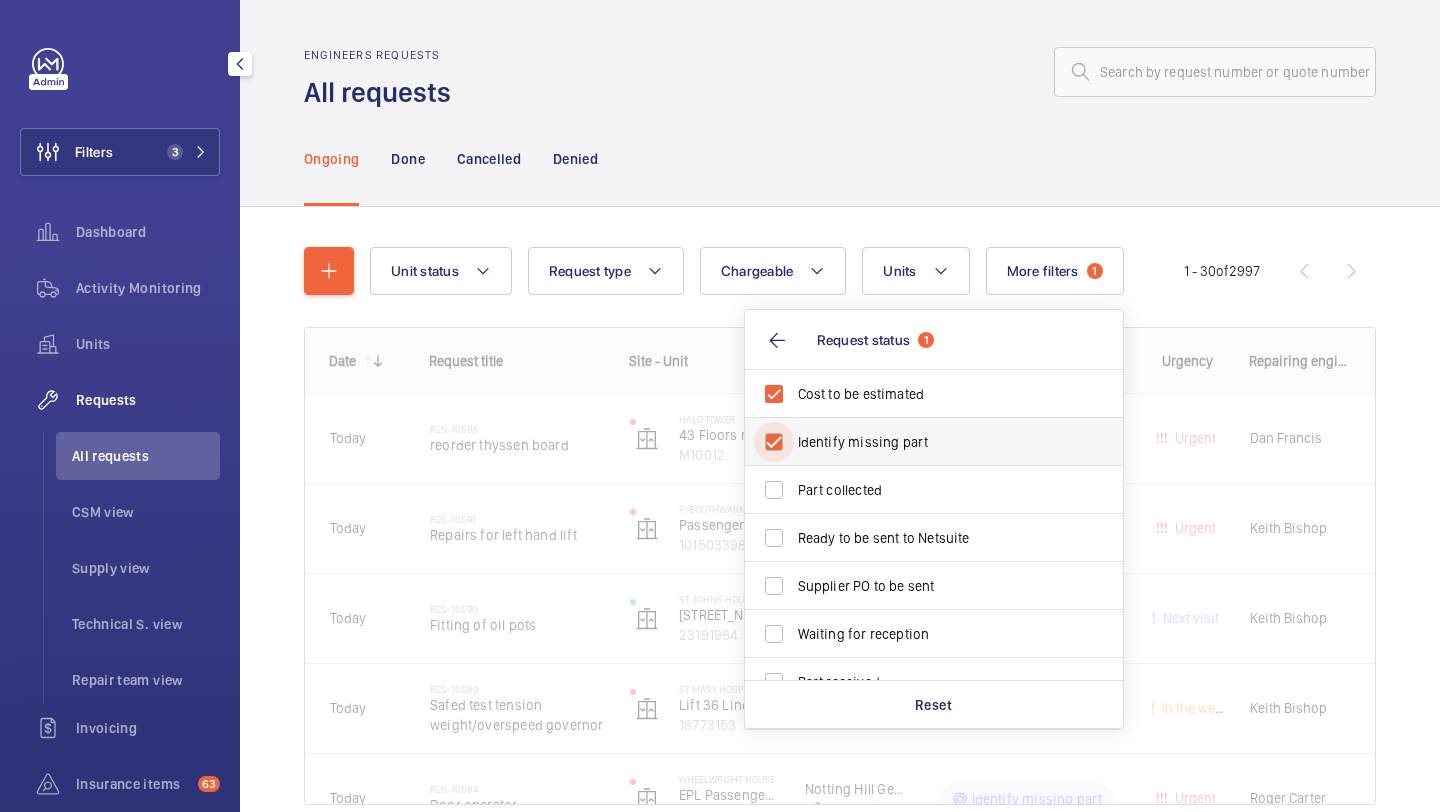 checkbox on "true" 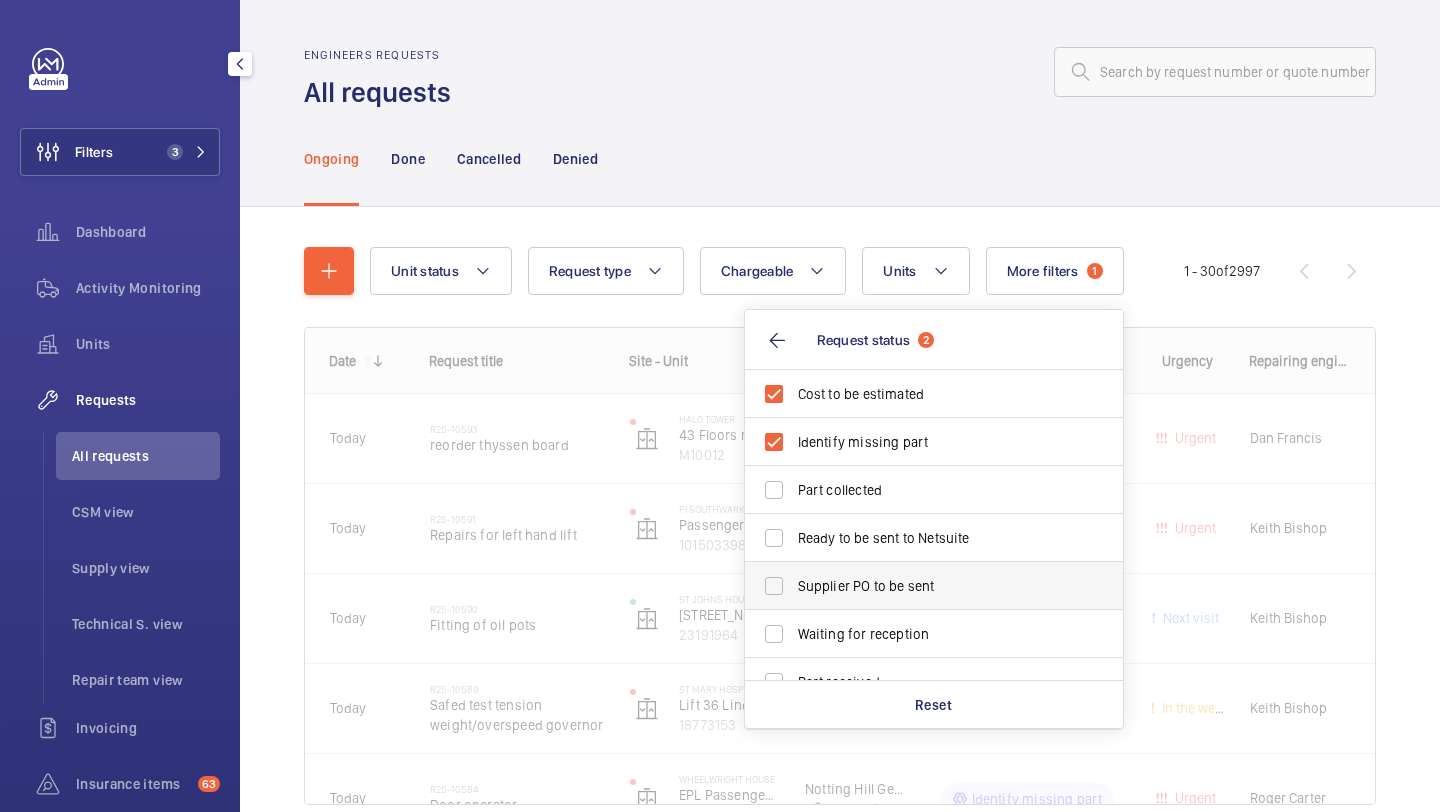 click on "Supplier PO to be sent" at bounding box center (919, 586) 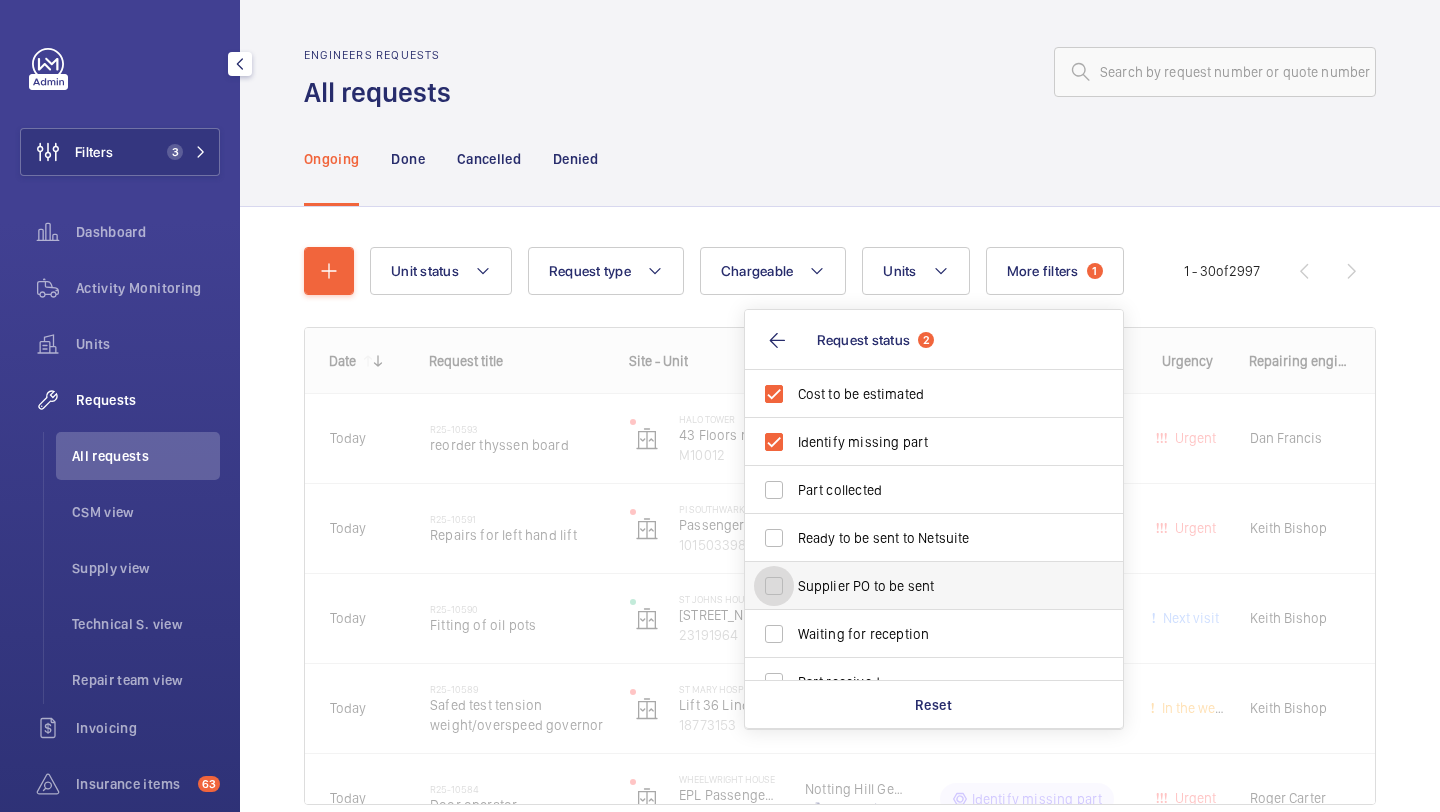 click on "Supplier PO to be sent" at bounding box center [774, 586] 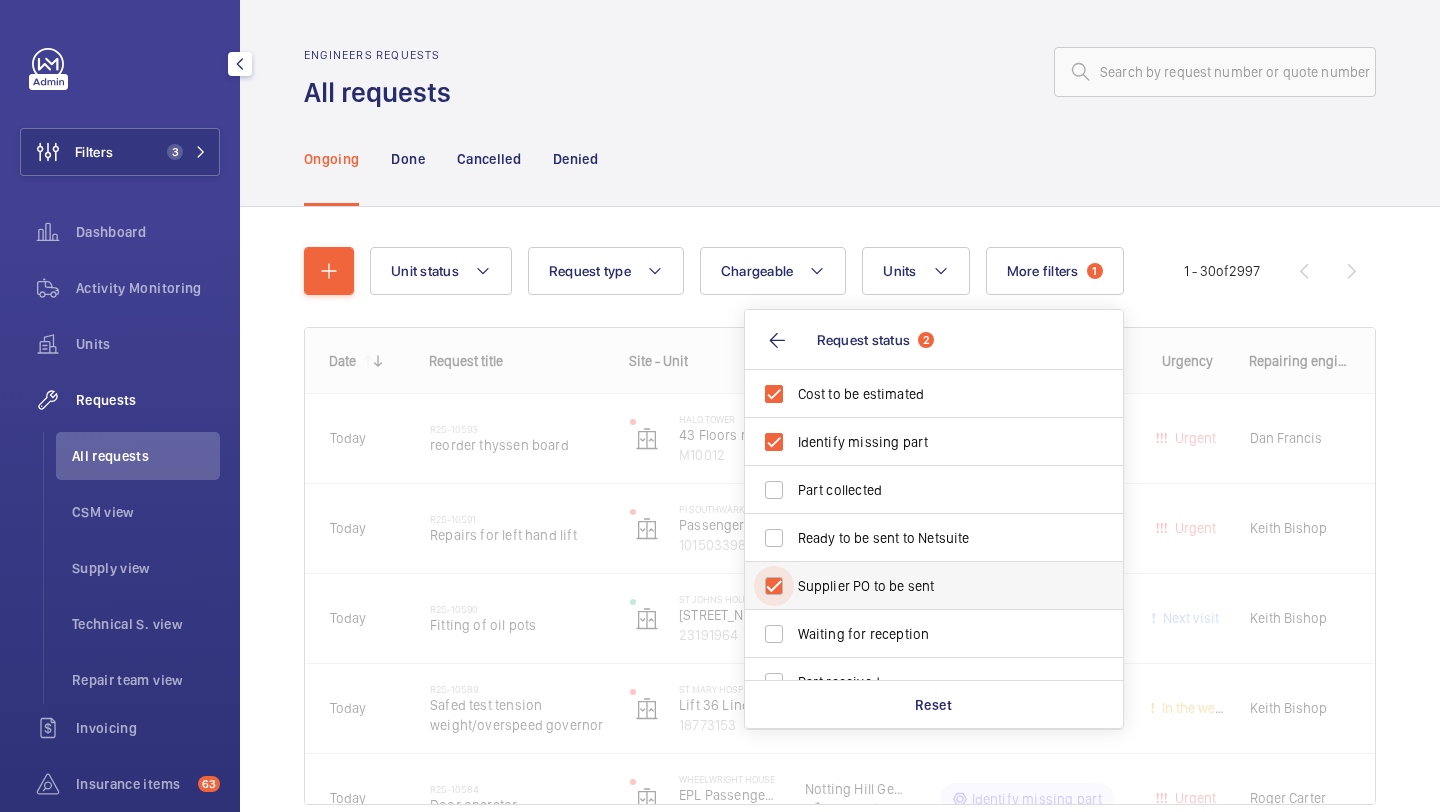 checkbox on "true" 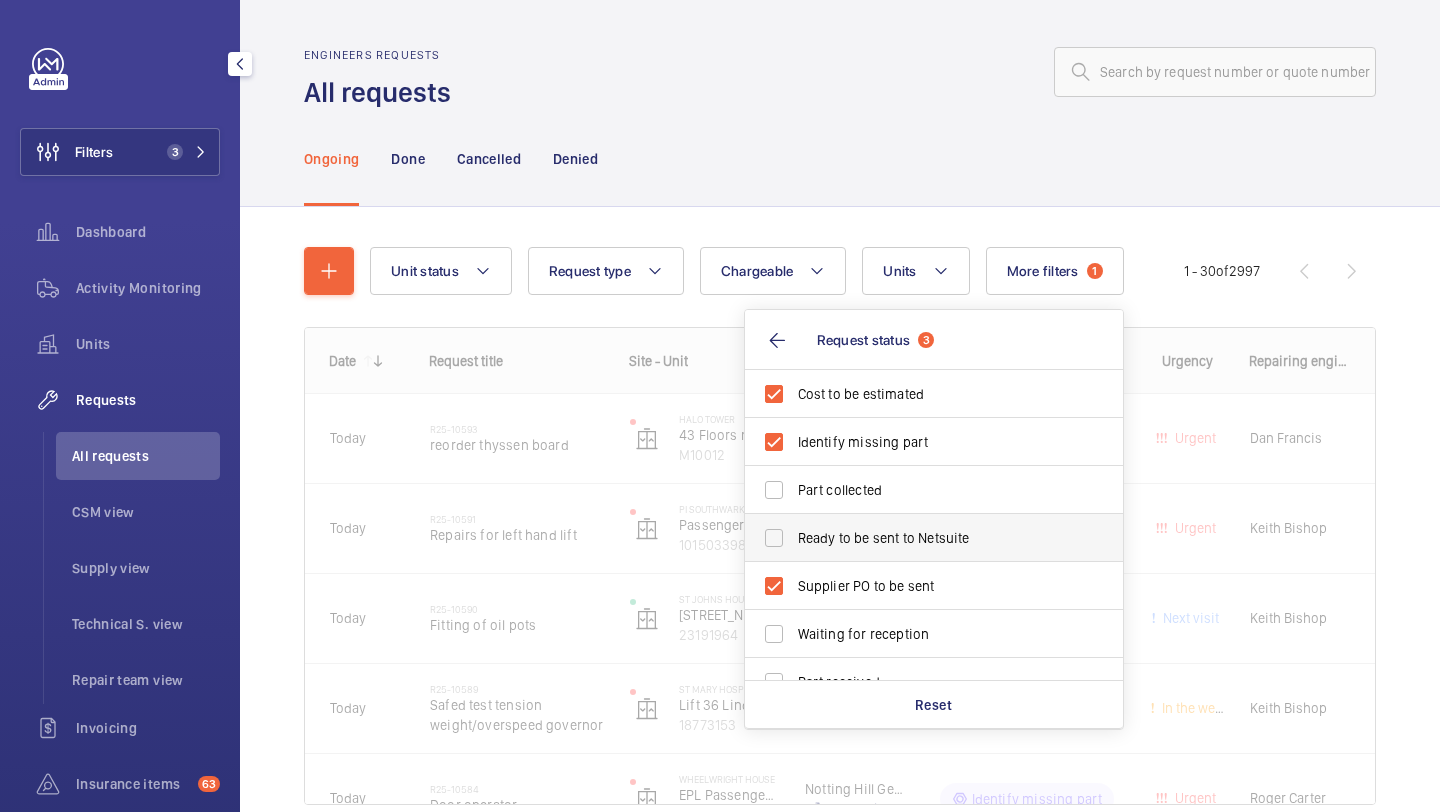 click on "Ready to be sent to Netsuite" at bounding box center (935, 538) 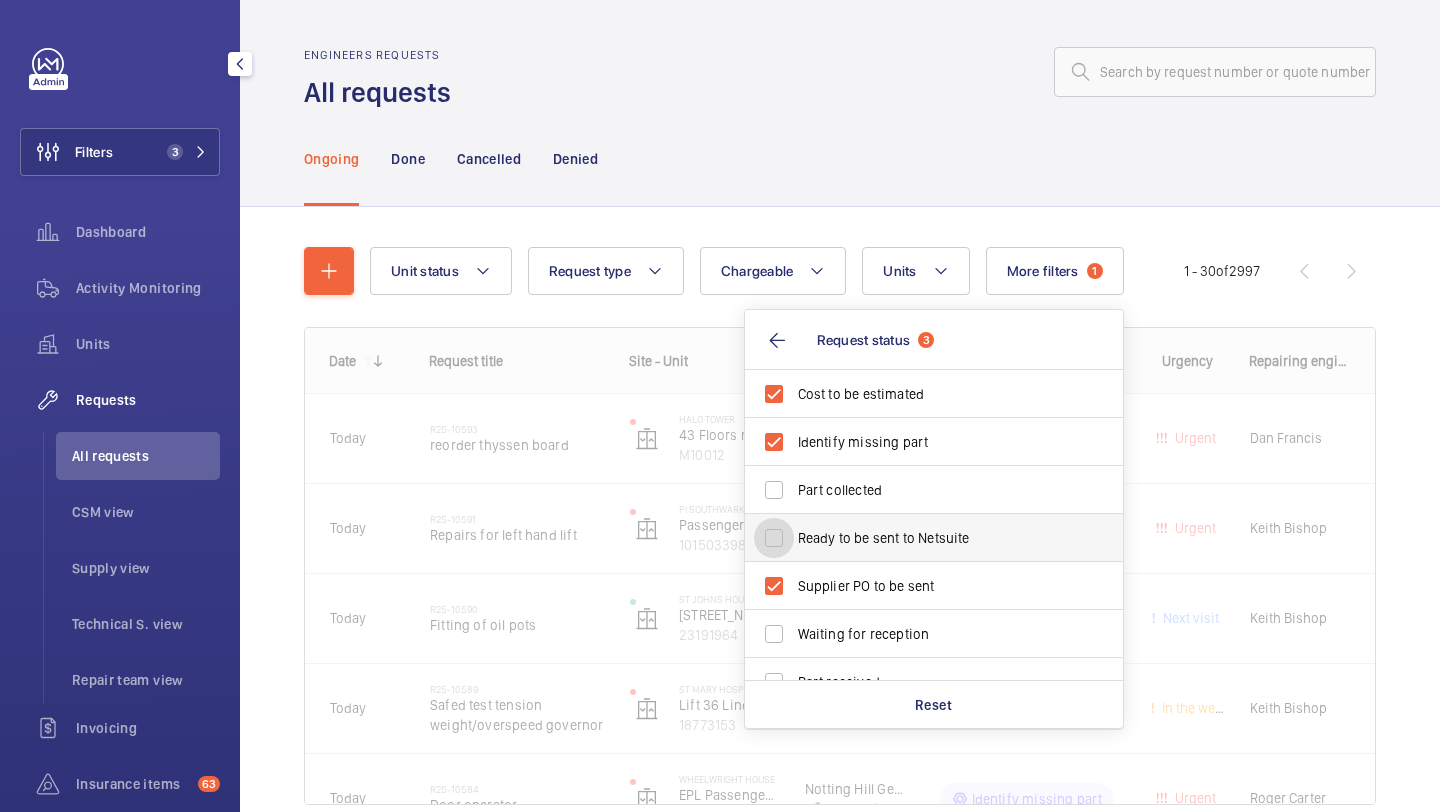 click on "Ready to be sent to Netsuite" at bounding box center [774, 538] 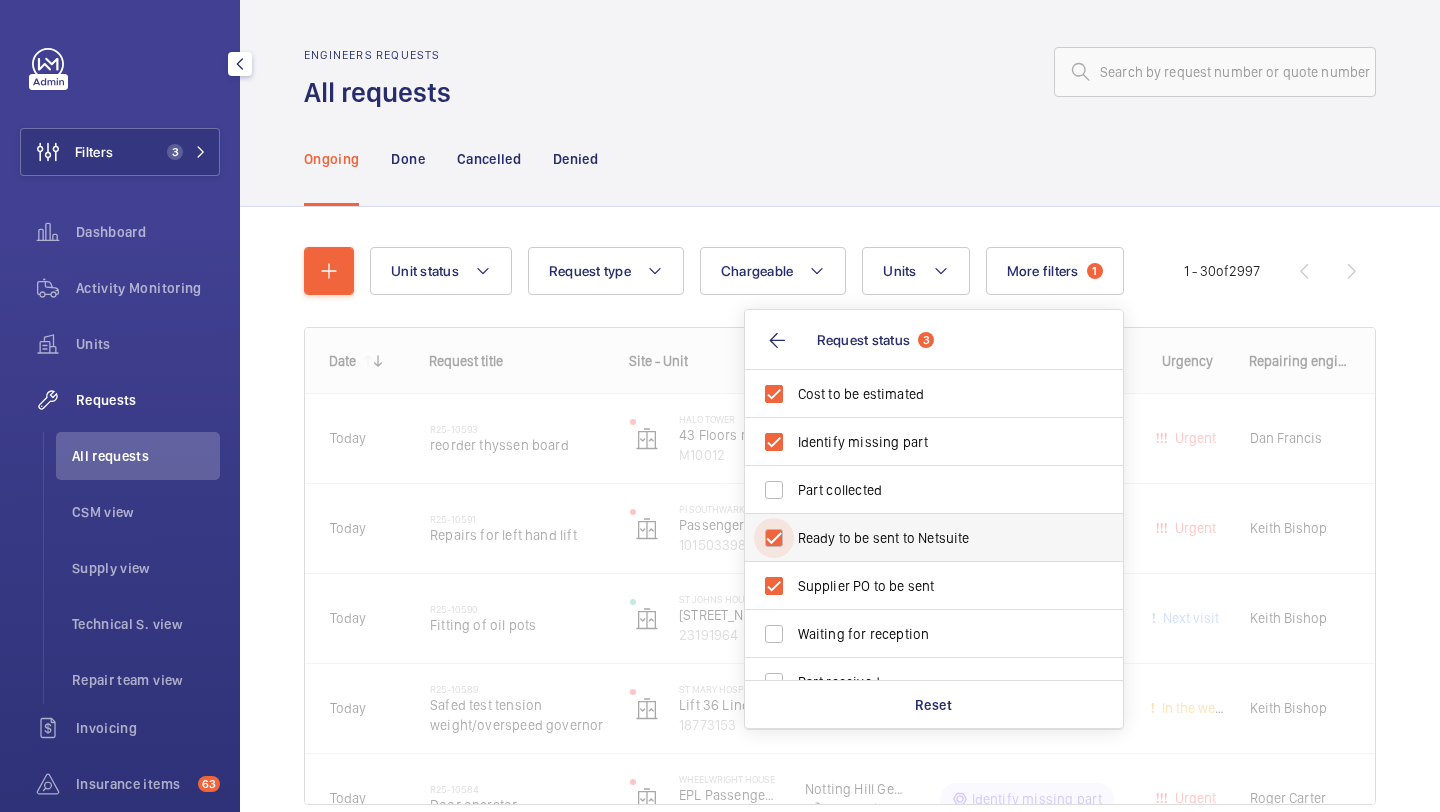 checkbox on "true" 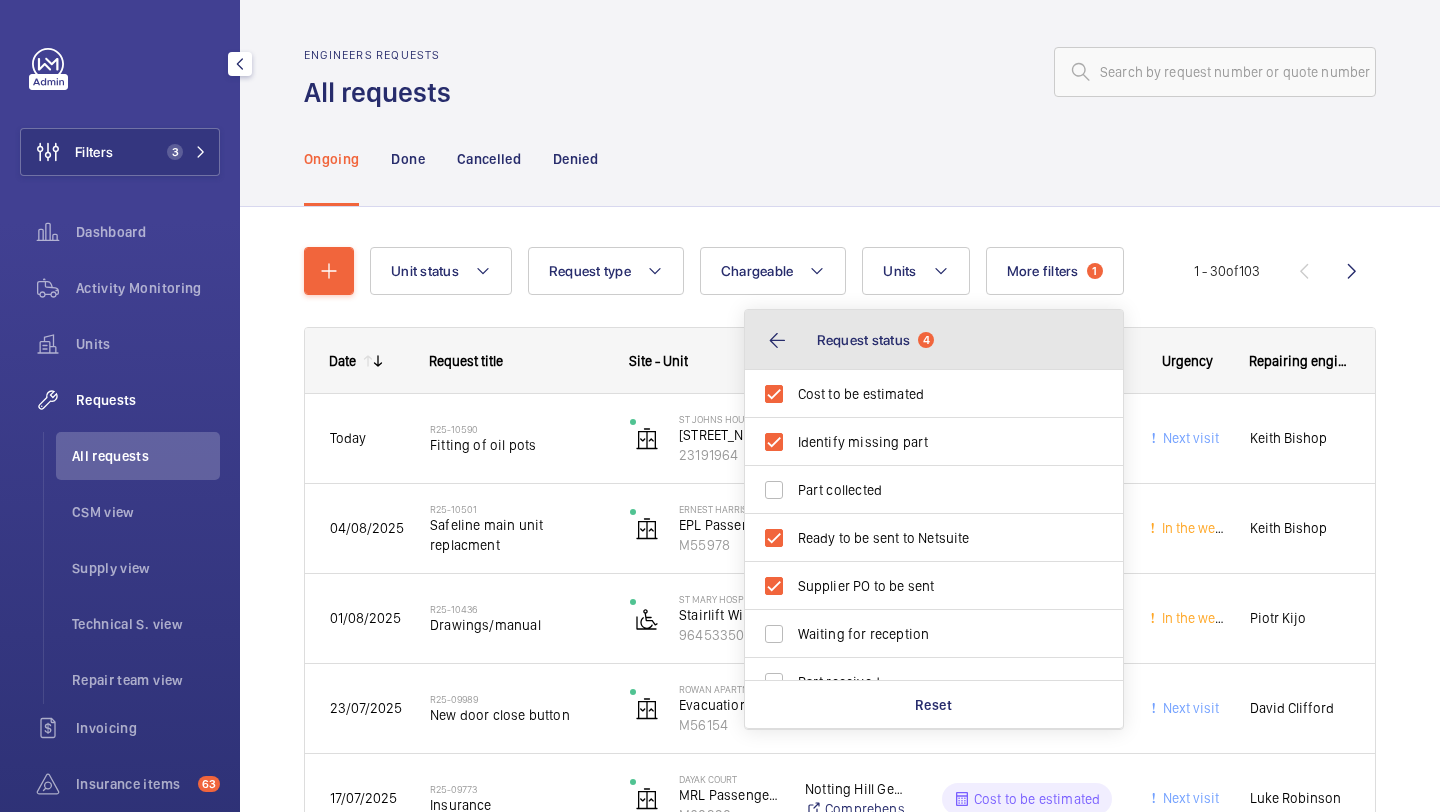 click on "Request status  4" 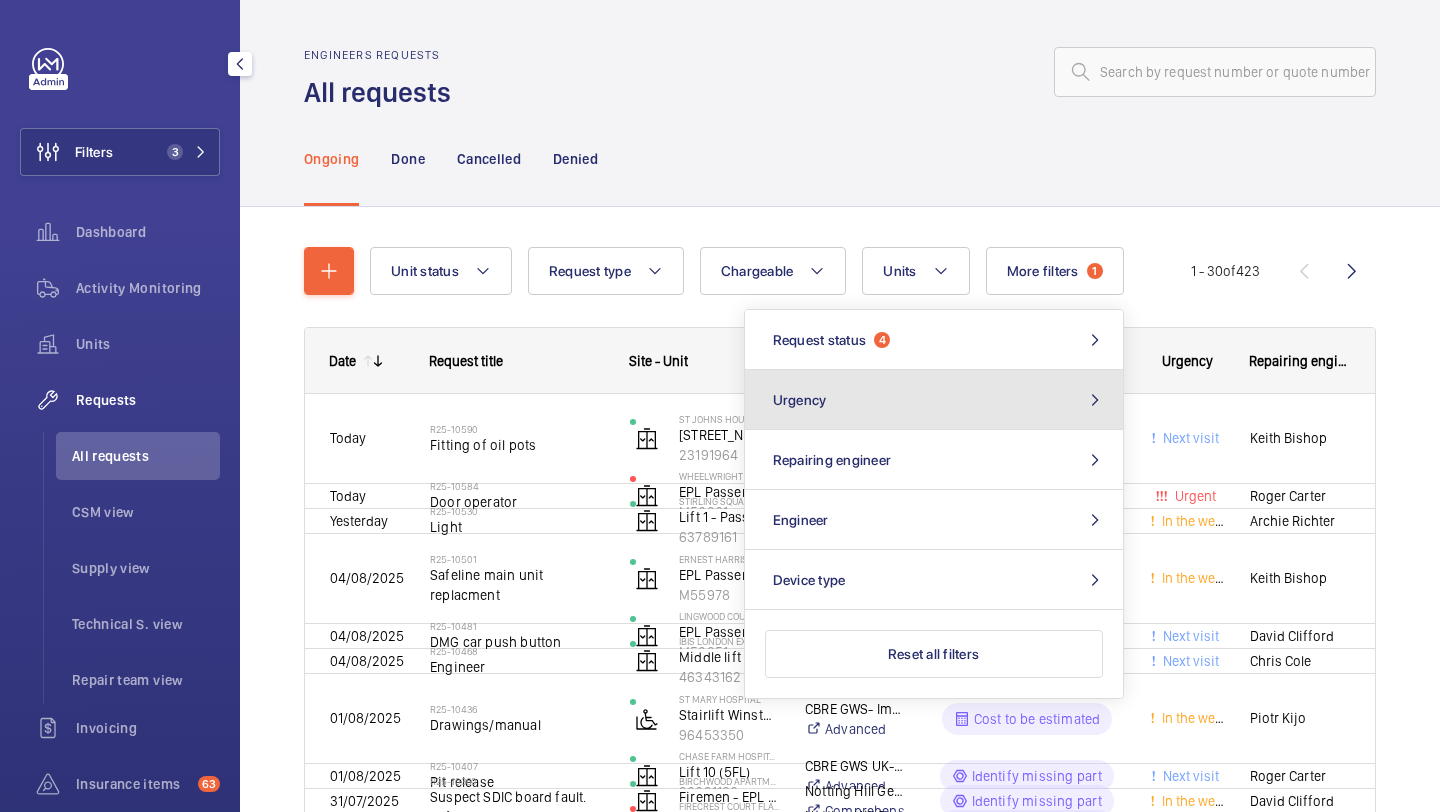 click on "Urgency" 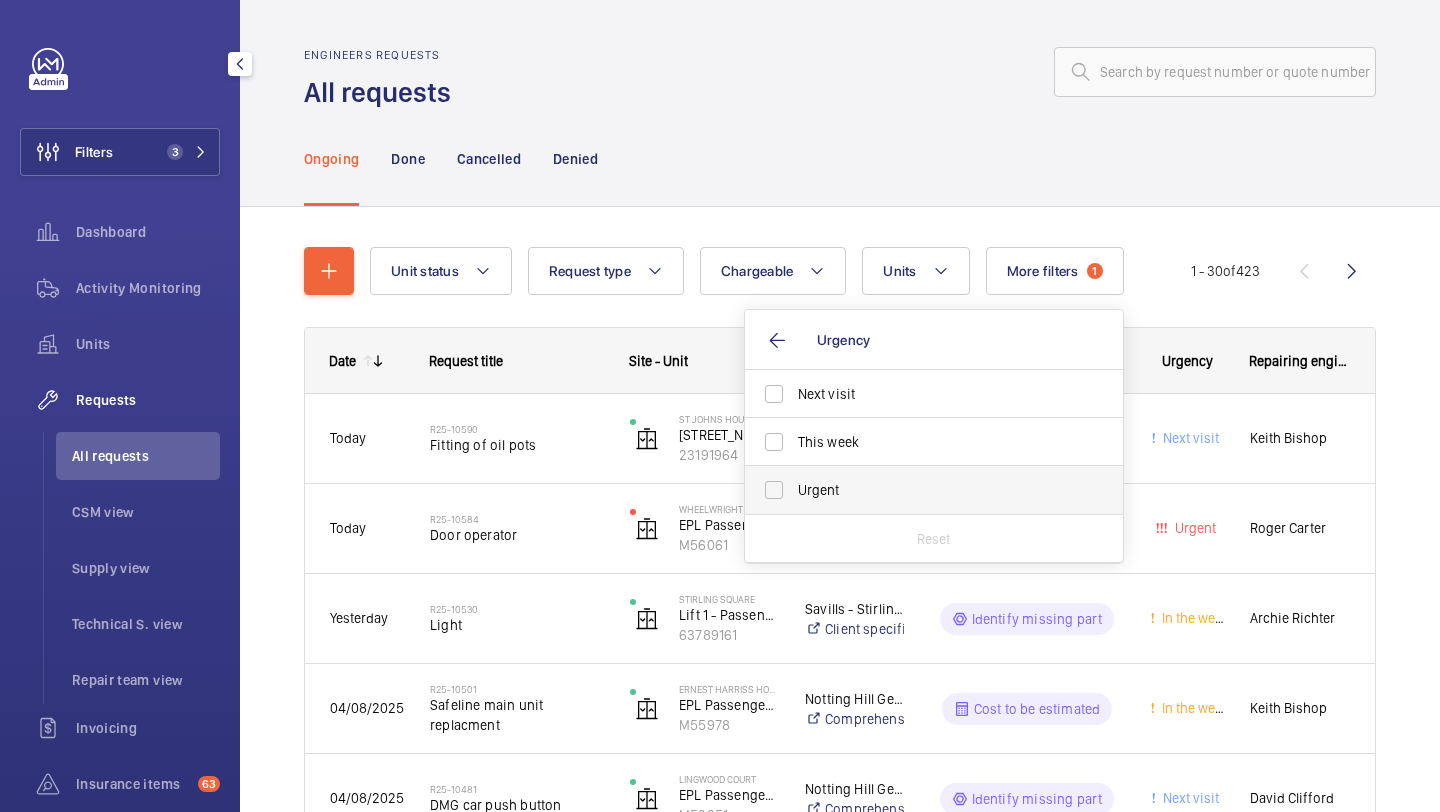 click on "Urgent" at bounding box center [935, 490] 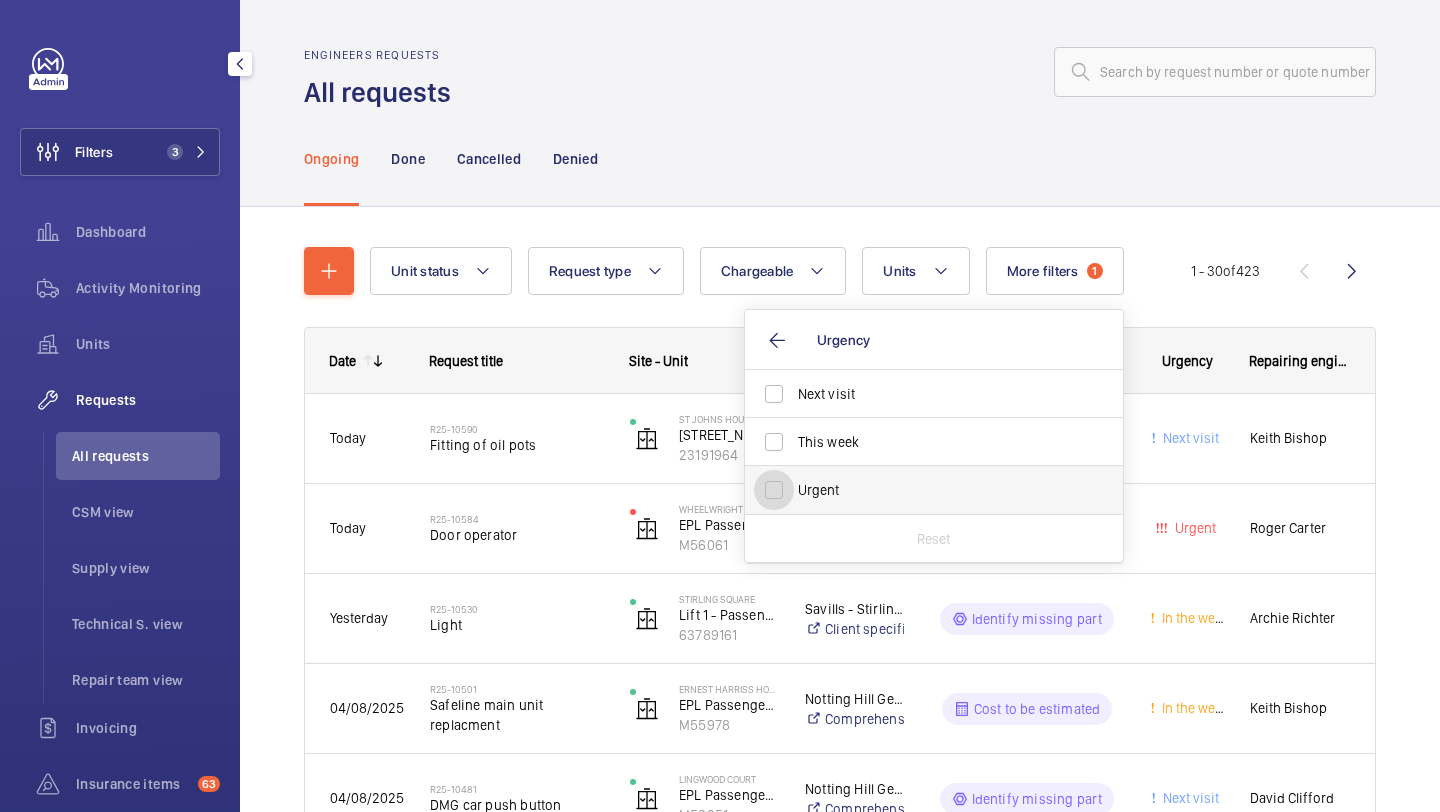 click on "Urgent" at bounding box center (774, 490) 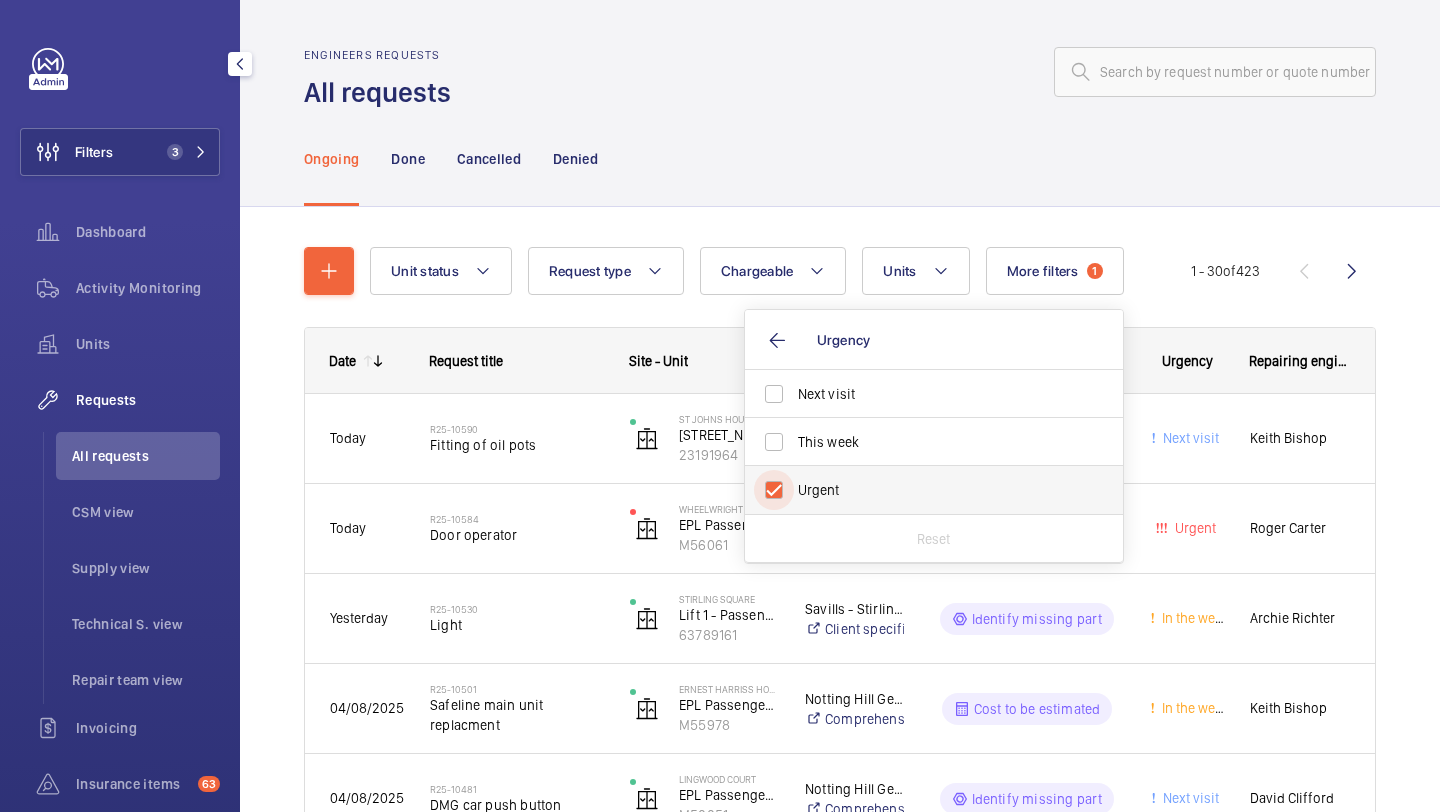 checkbox on "true" 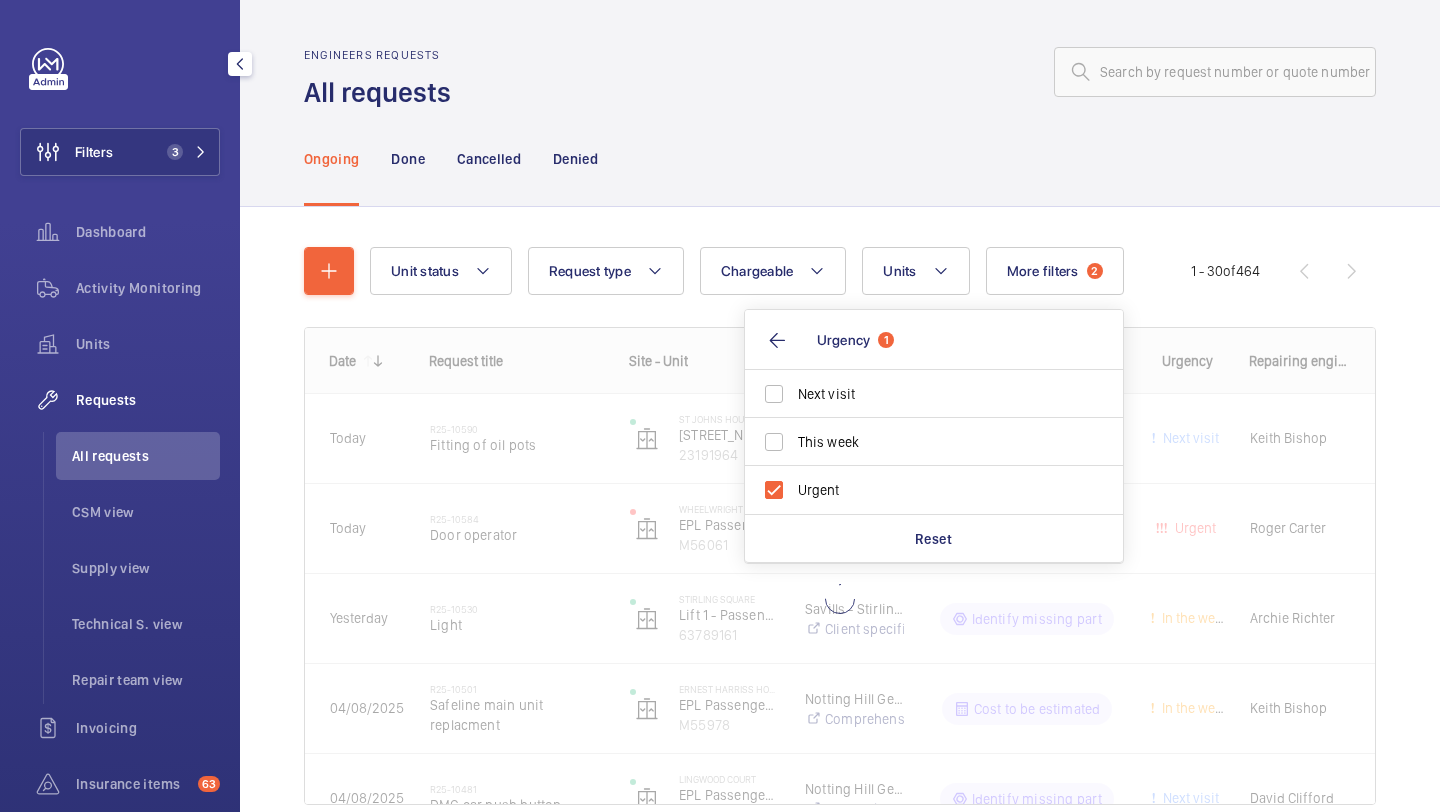 click on "Ongoing Done Cancelled Denied" 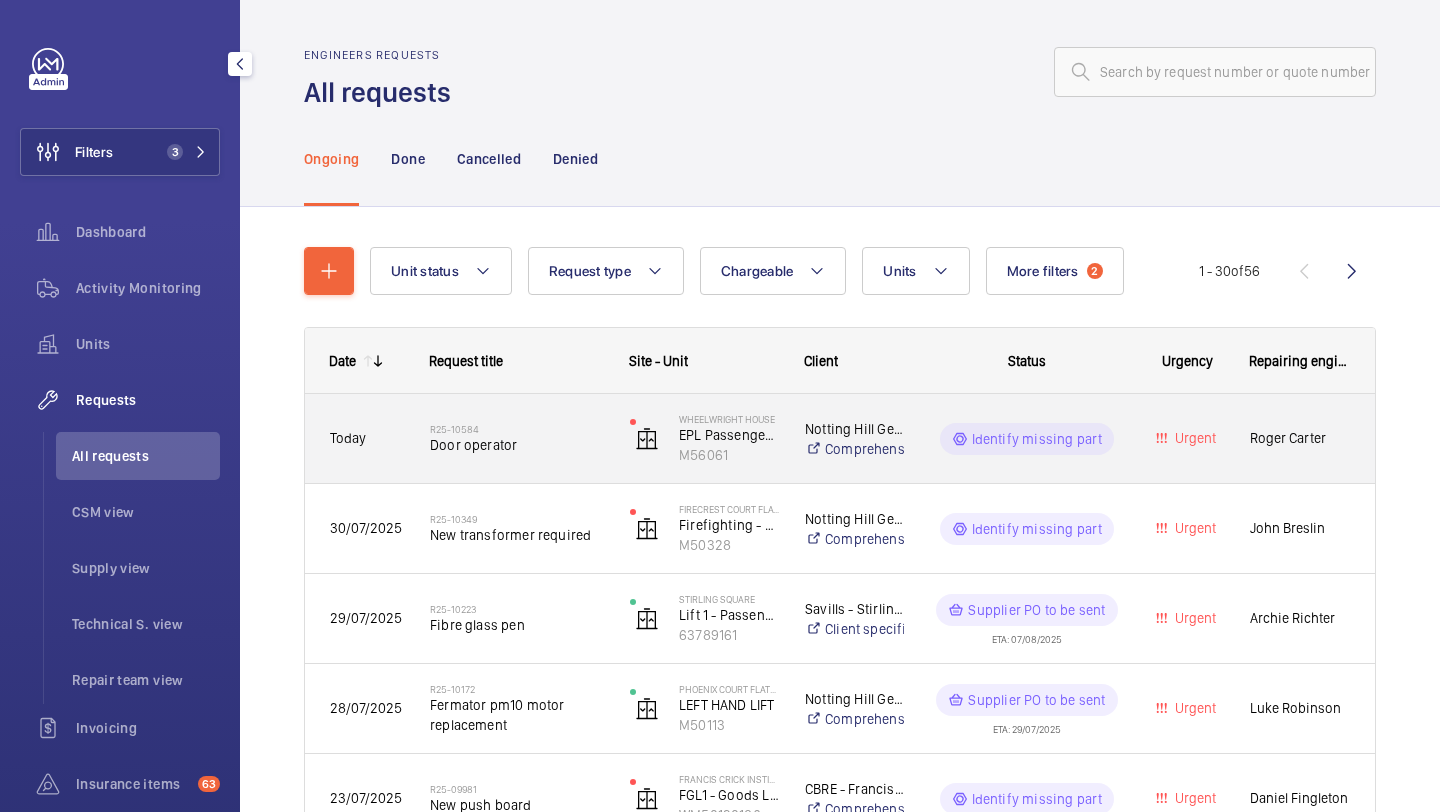 click on "Wheelwright House   EPL Passenger block 25/33   M56061" 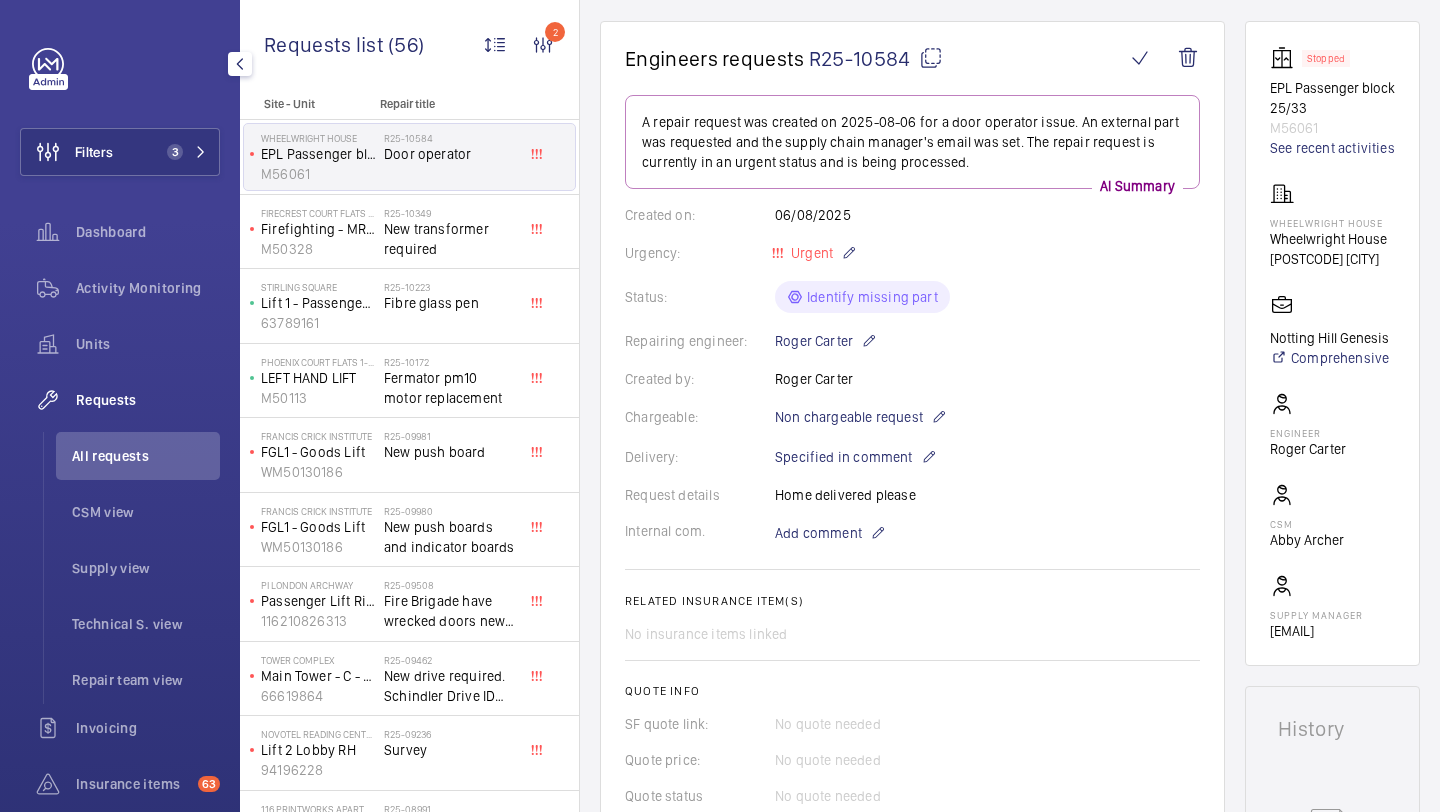 scroll, scrollTop: 729, scrollLeft: 0, axis: vertical 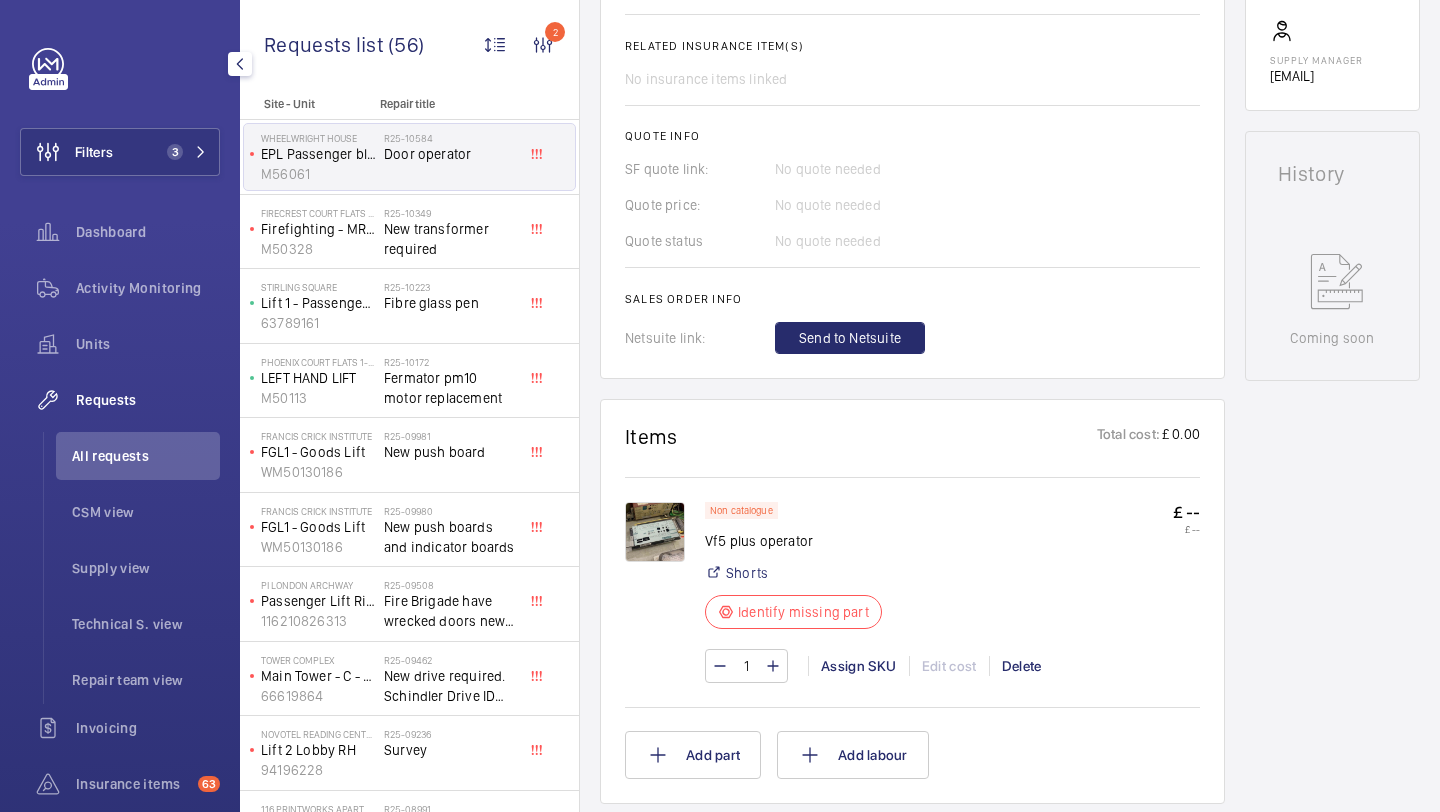 click 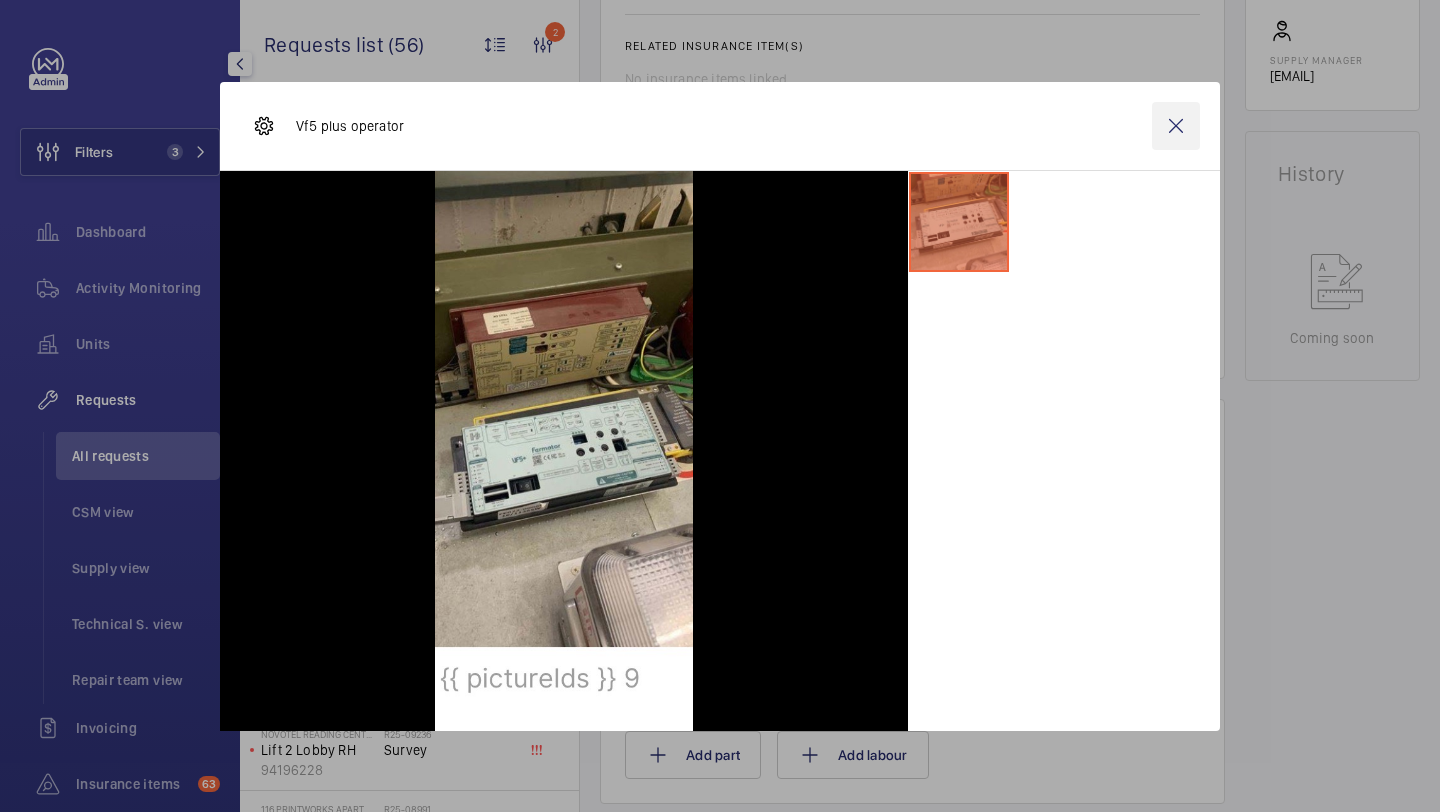 click at bounding box center (1176, 126) 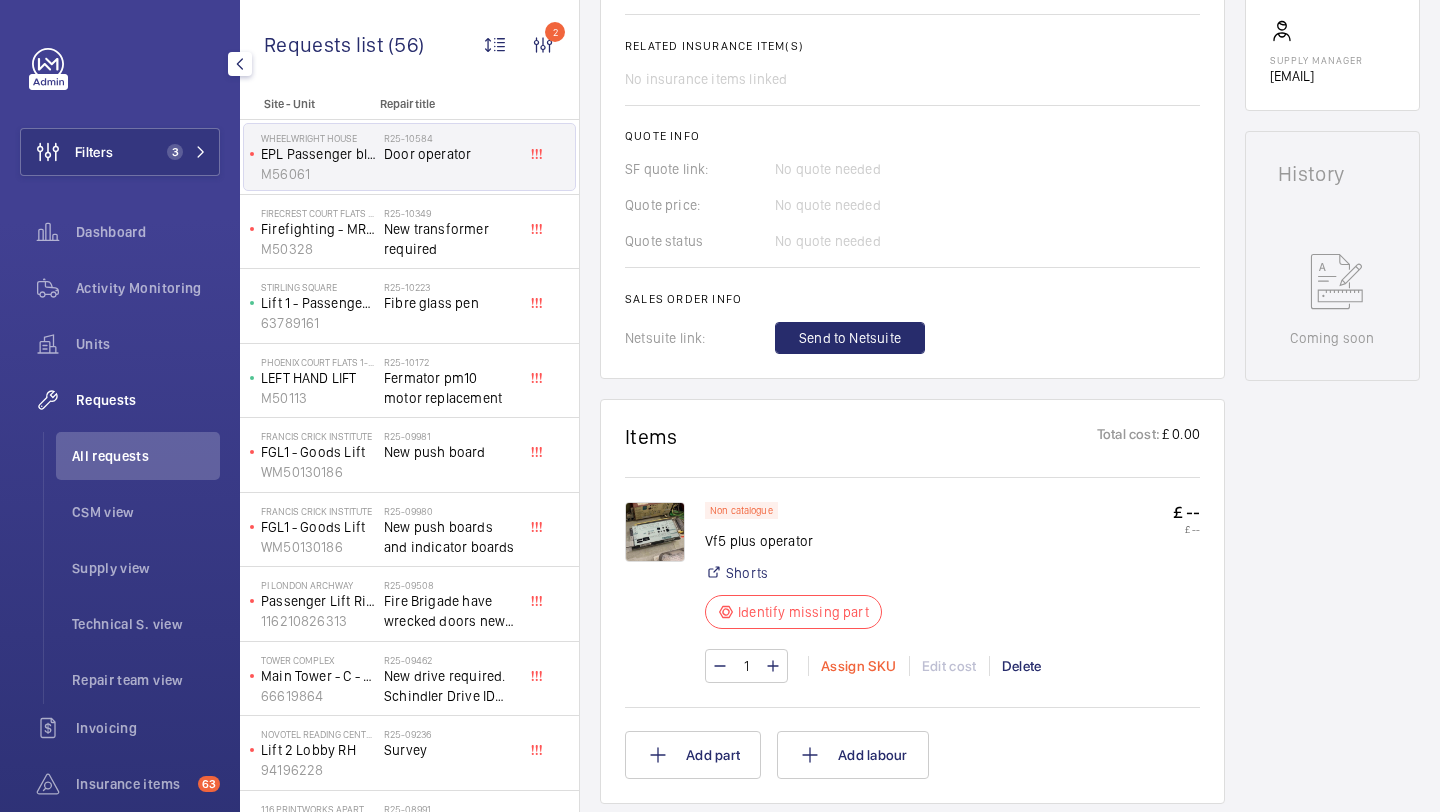 click on "Assign SKU" 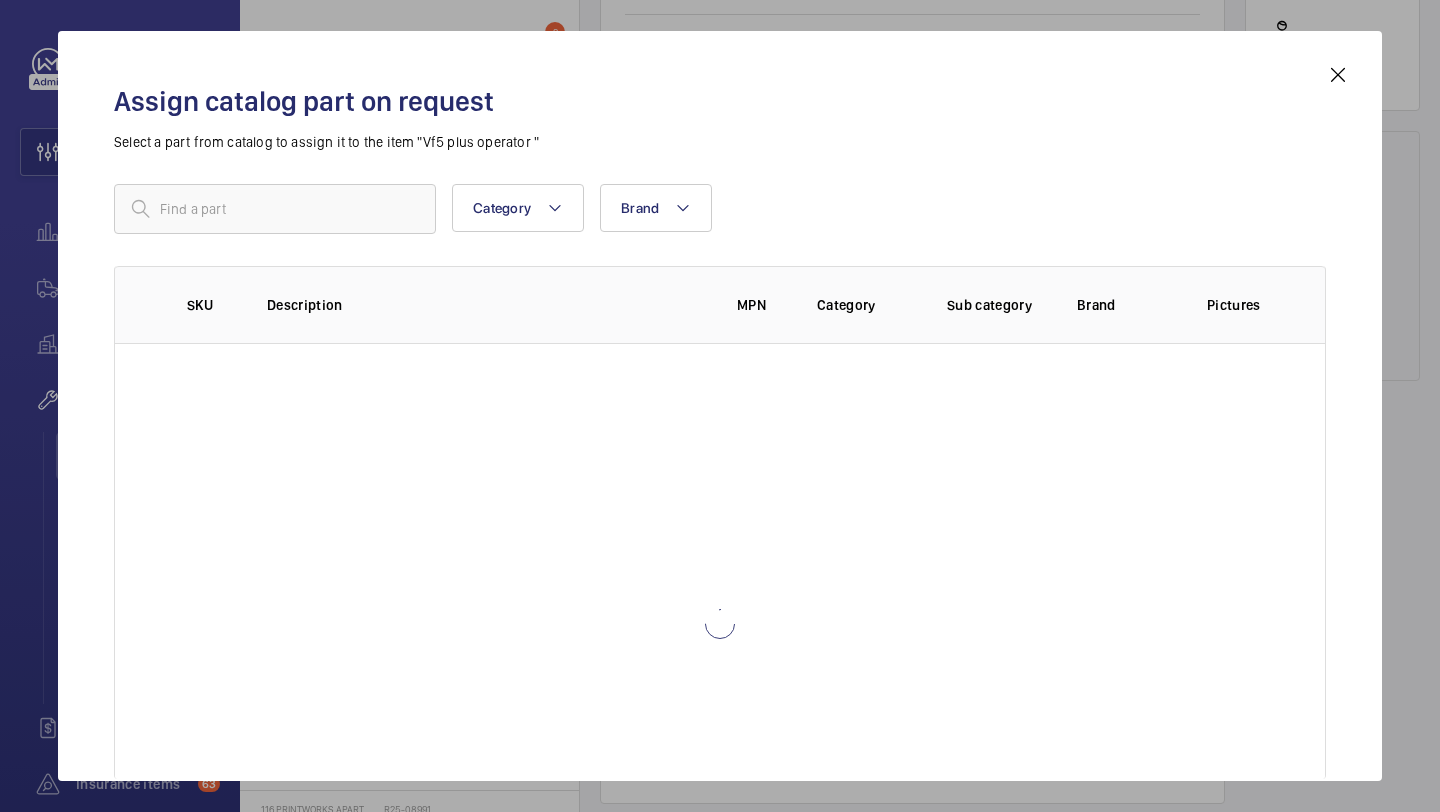 click on "Category Brand More filters Reset all filters SKU Description  MPN   Category Sub category Brand Pictures" at bounding box center (720, 434) 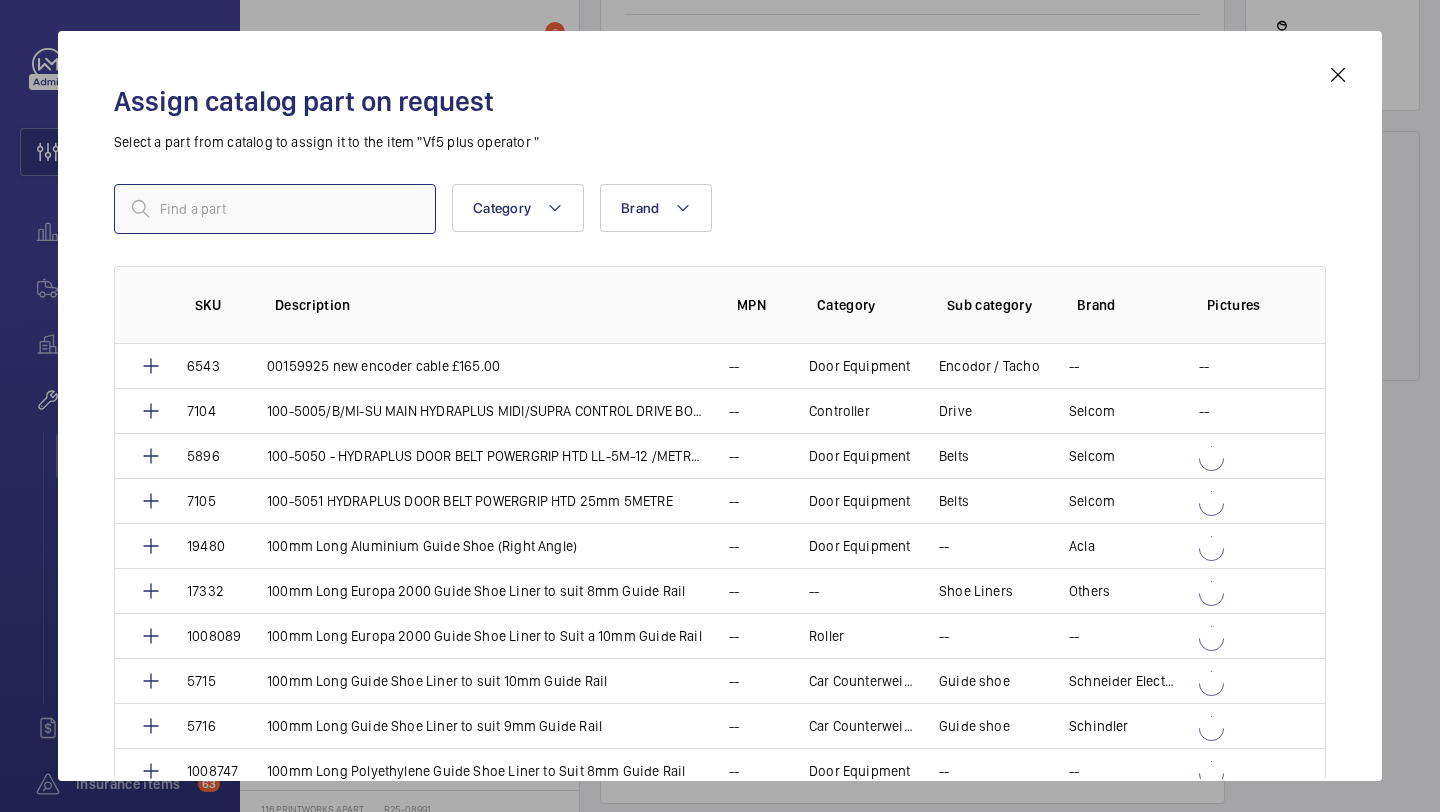 click at bounding box center (275, 209) 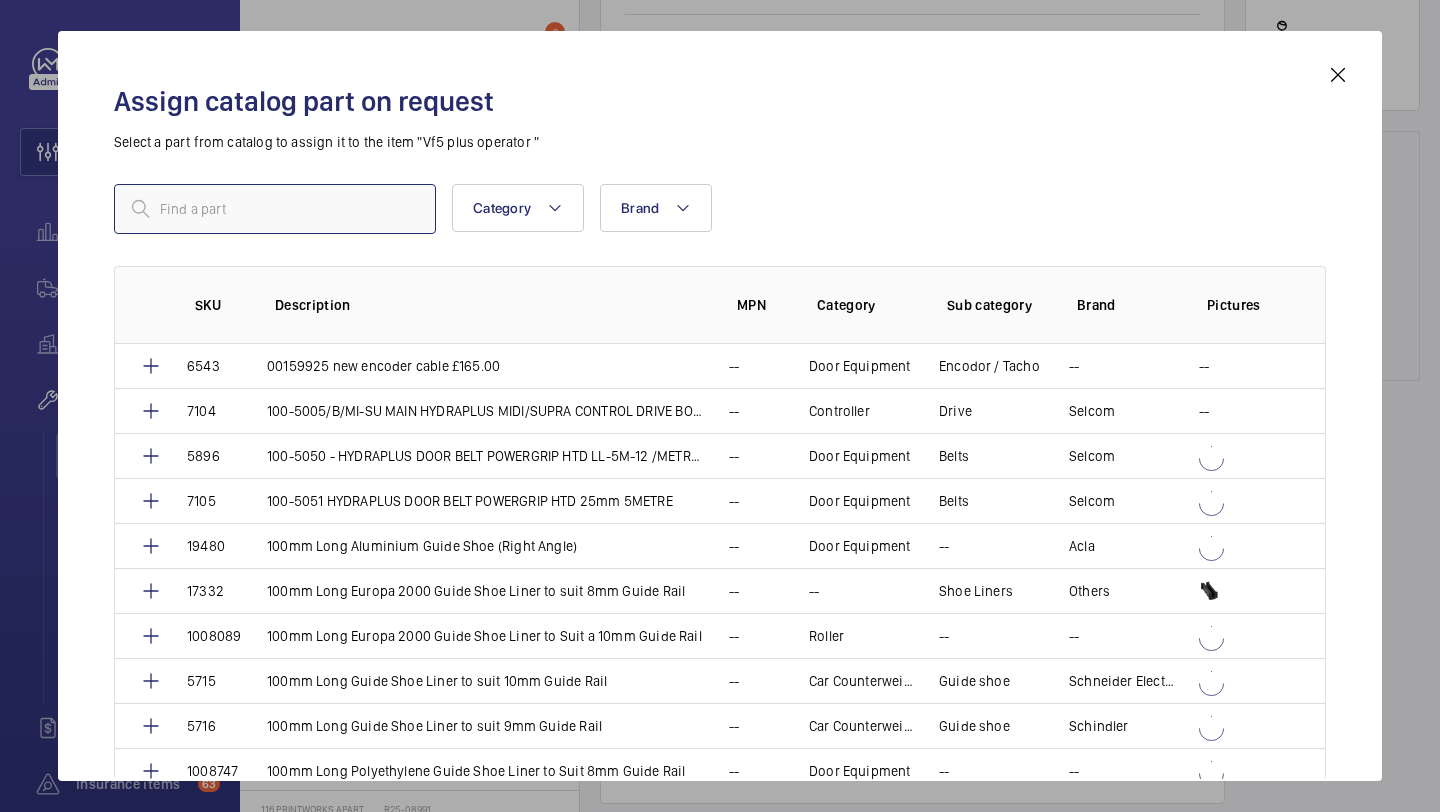 paste on "VVVF5+" 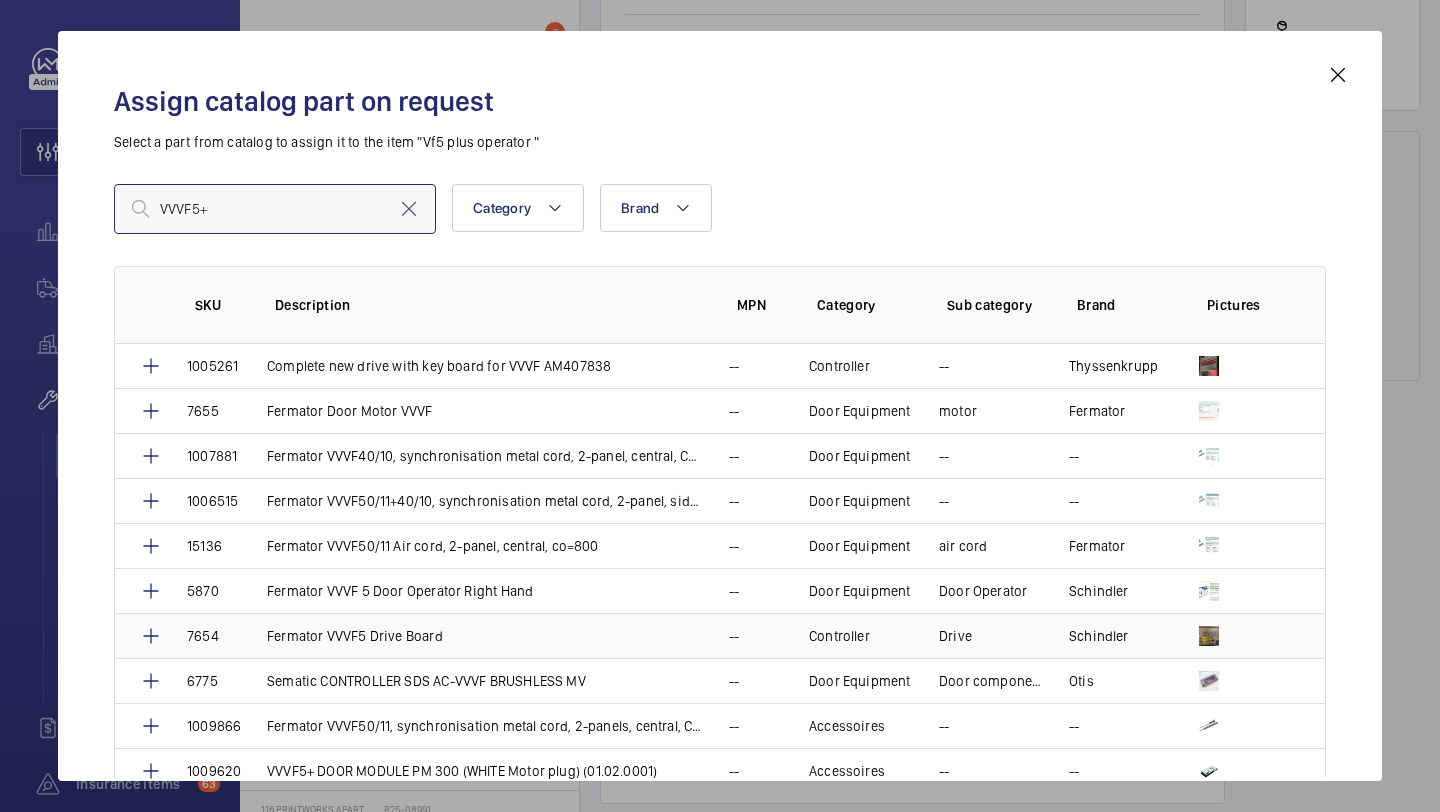 type on "VVVF5+" 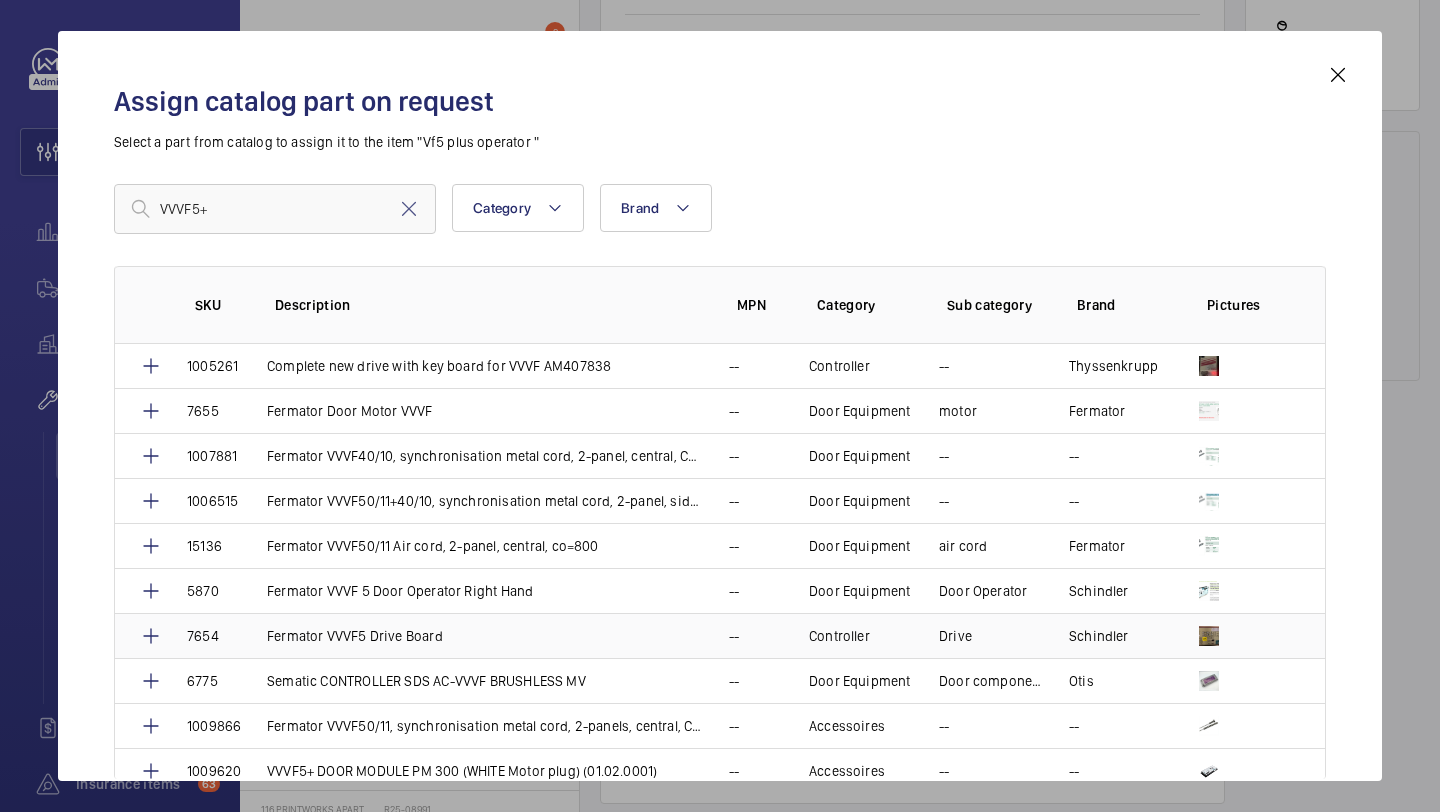 click on "Fermator VVVF5 Drive Board" at bounding box center (355, 636) 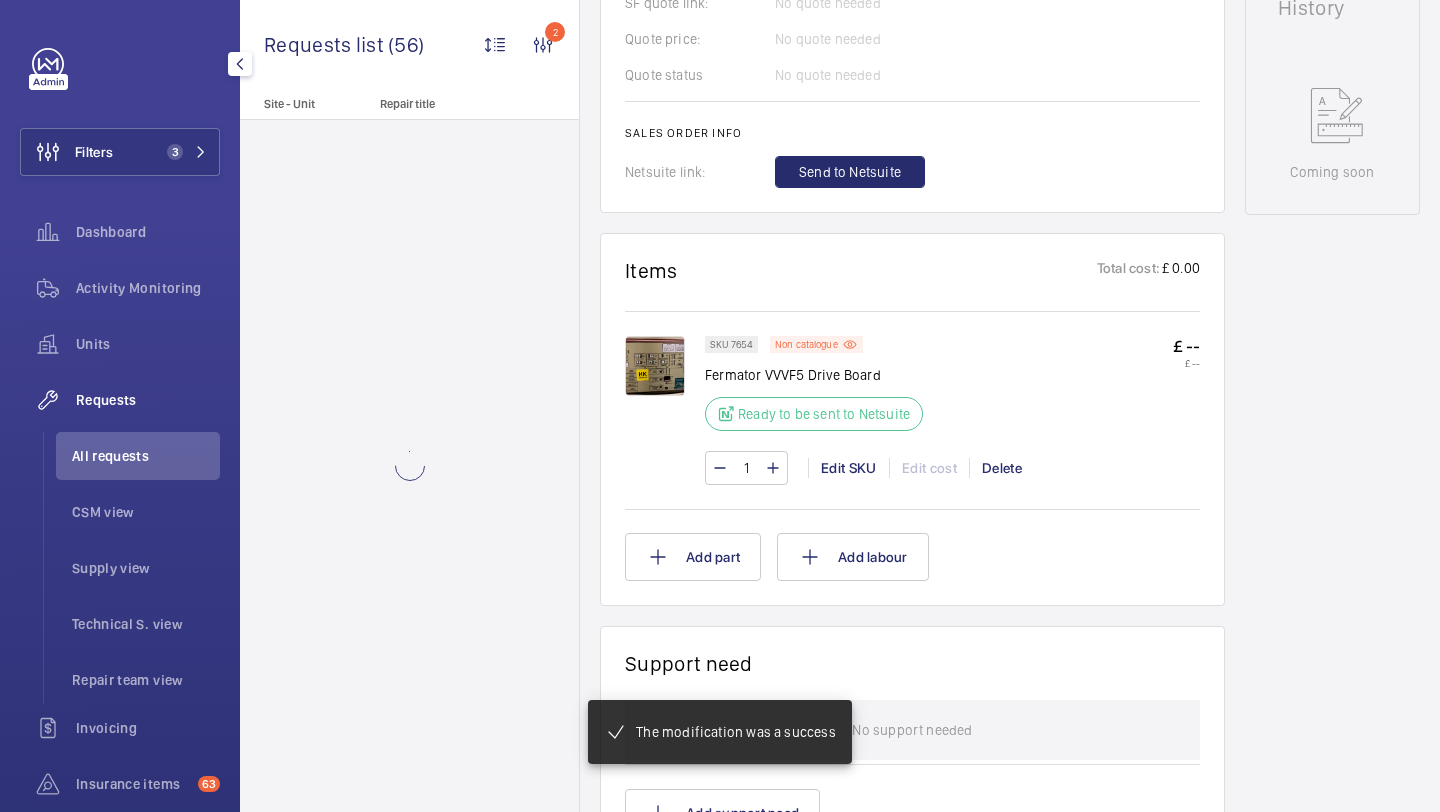 scroll, scrollTop: 926, scrollLeft: 0, axis: vertical 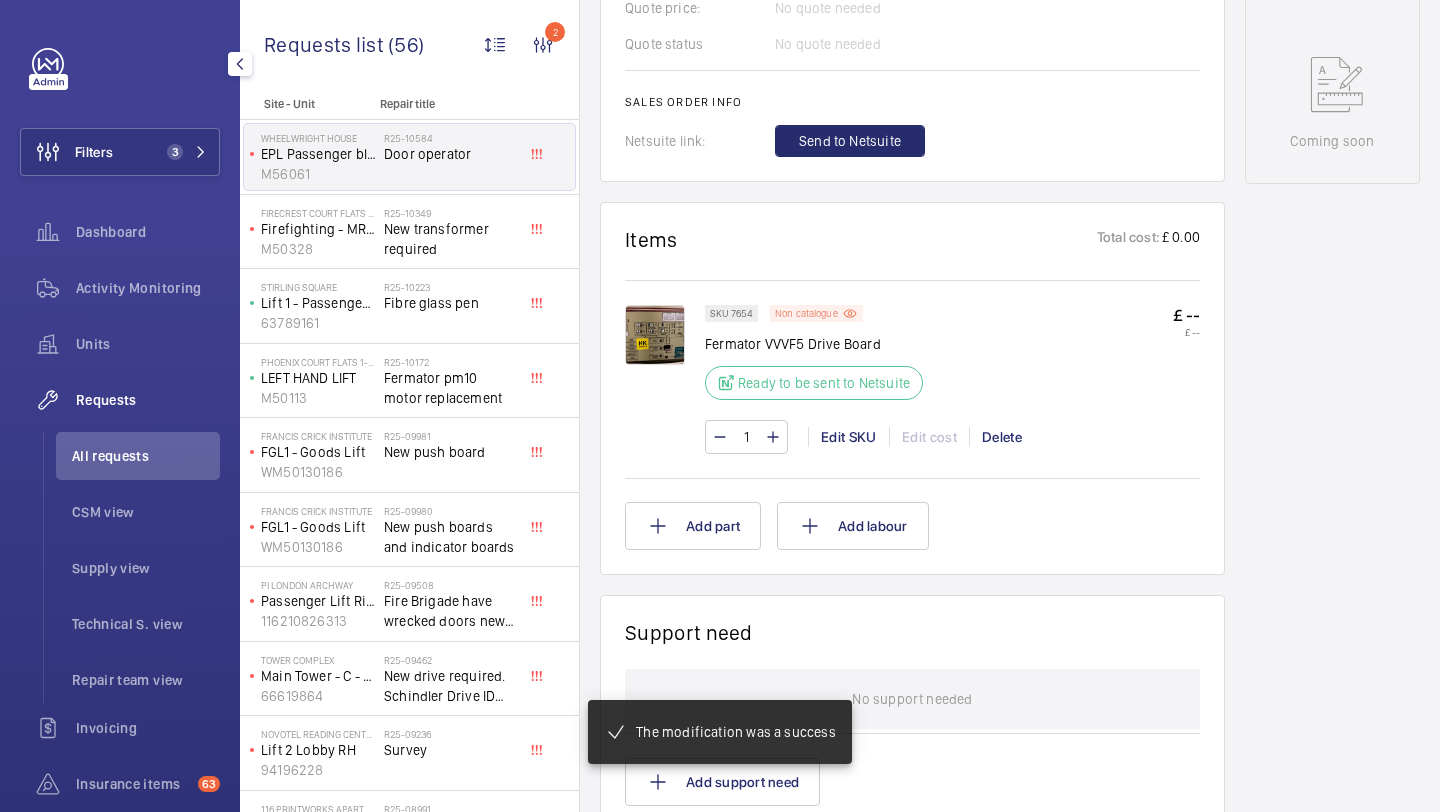 click on "Non catalogue" 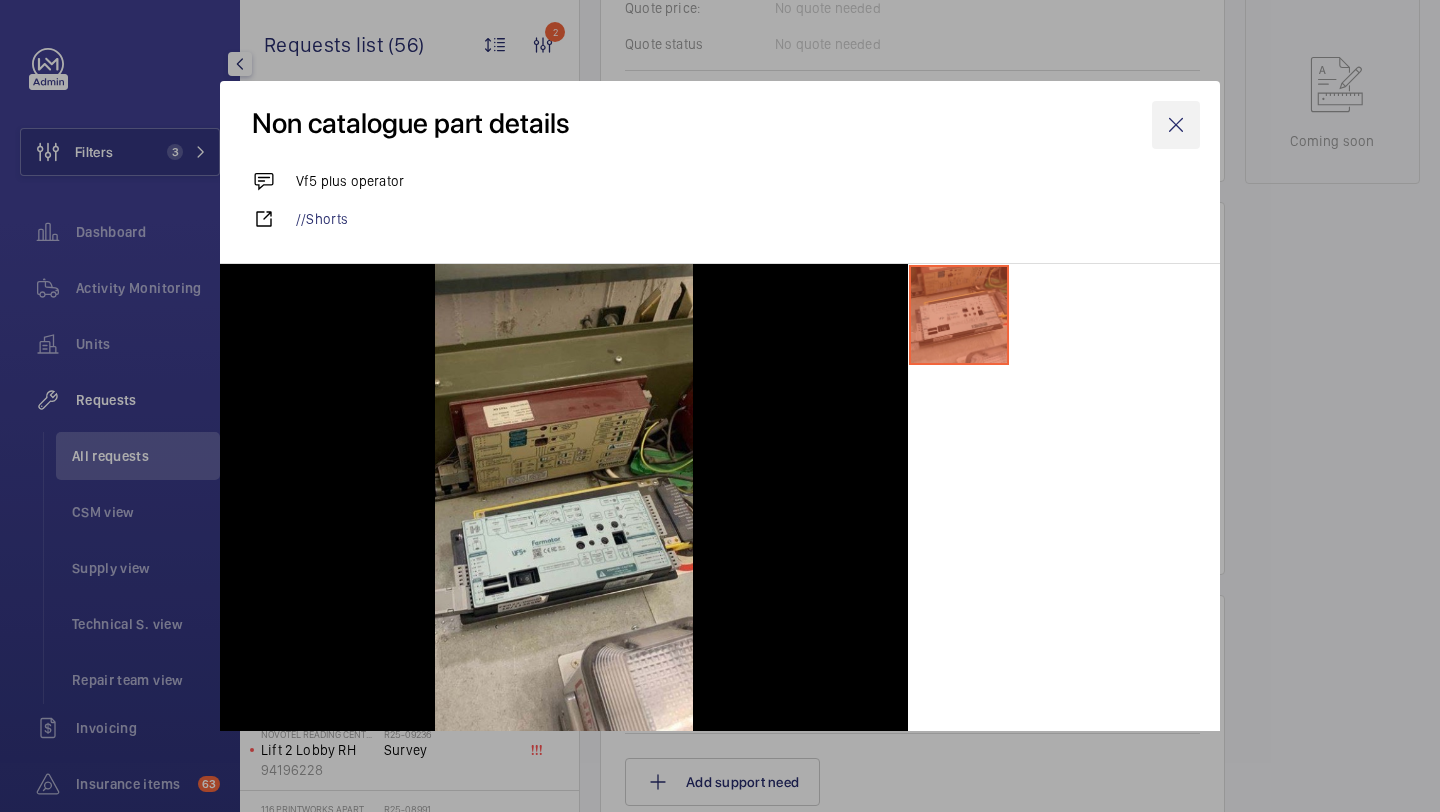 click at bounding box center (1176, 125) 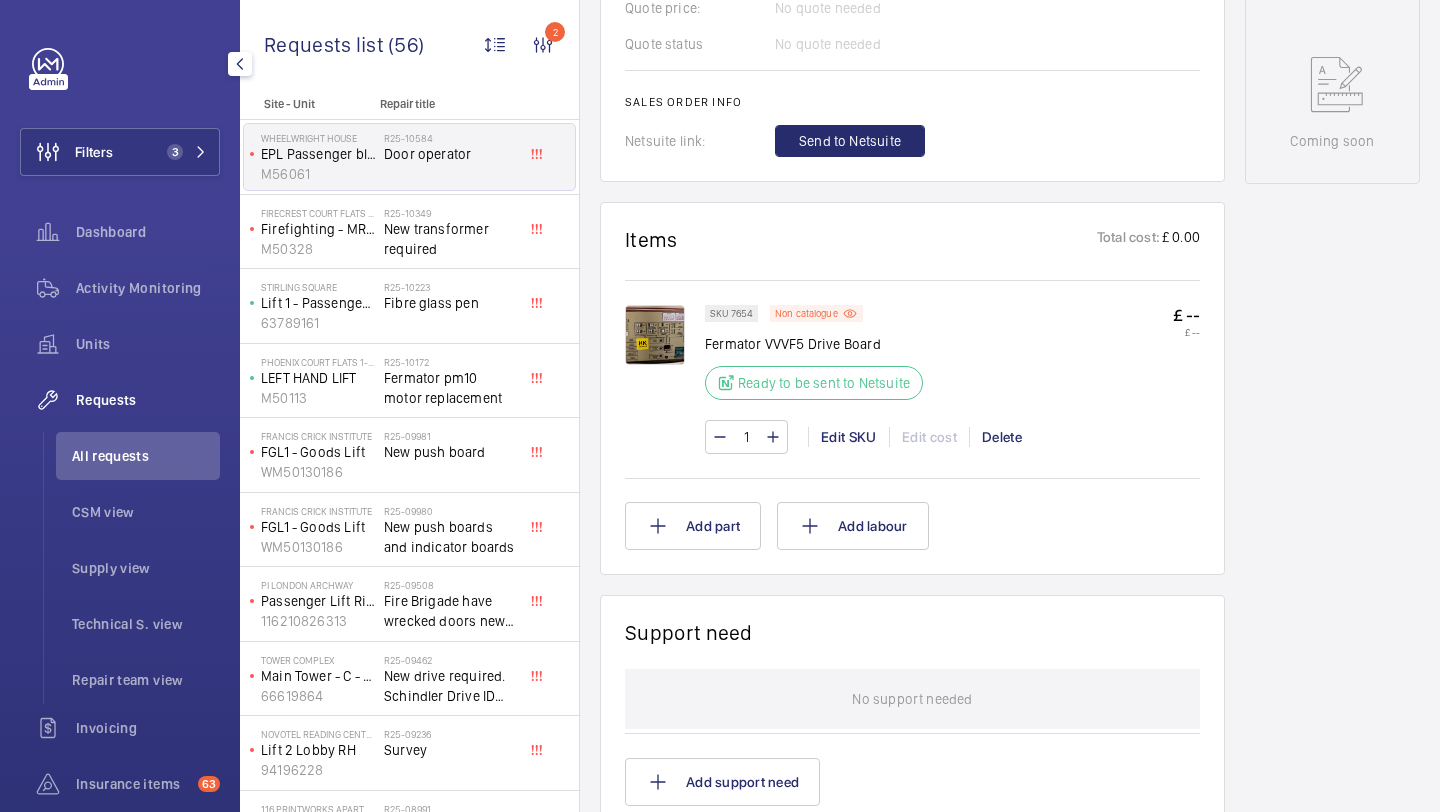 scroll, scrollTop: 440, scrollLeft: 0, axis: vertical 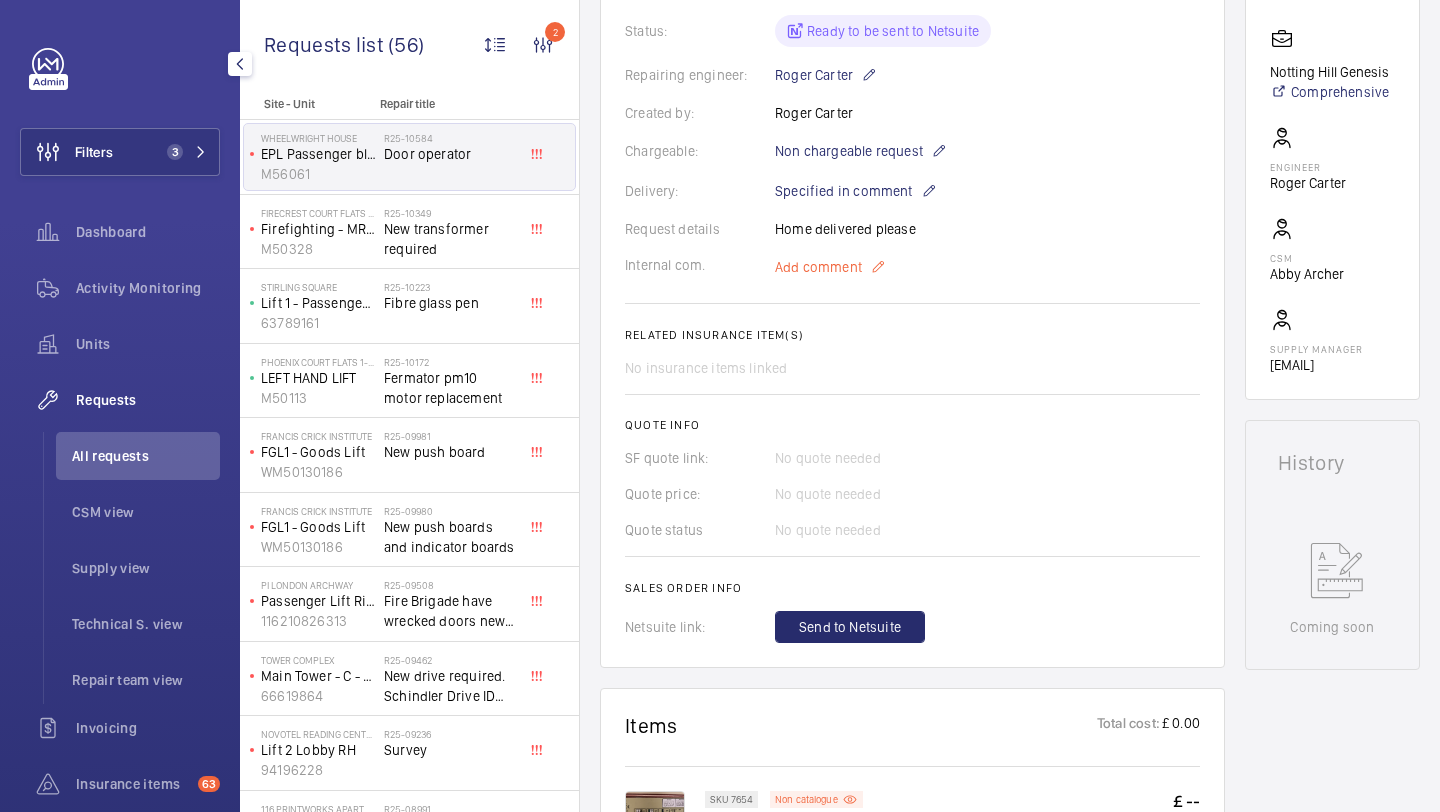 click on "Add comment" 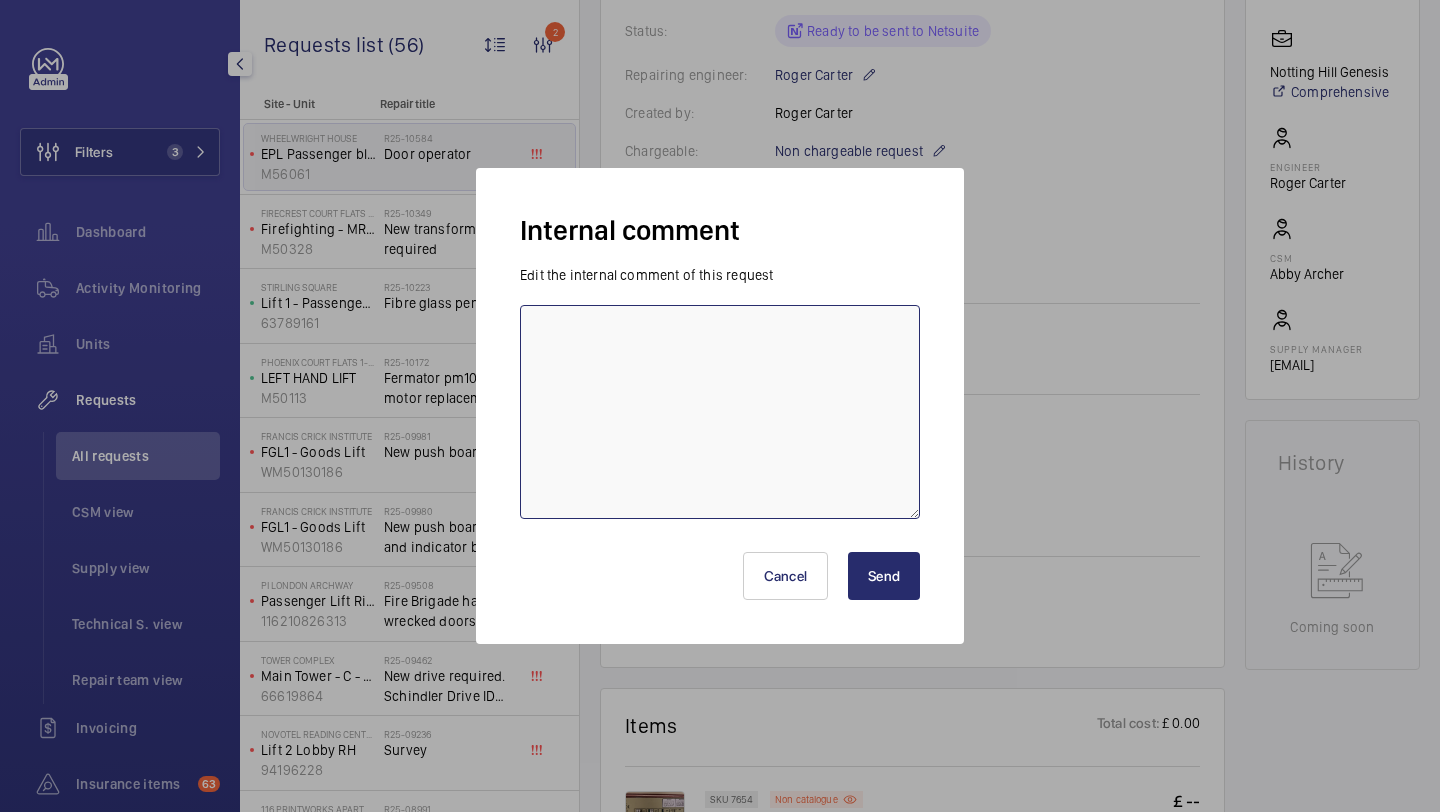 click at bounding box center (720, 412) 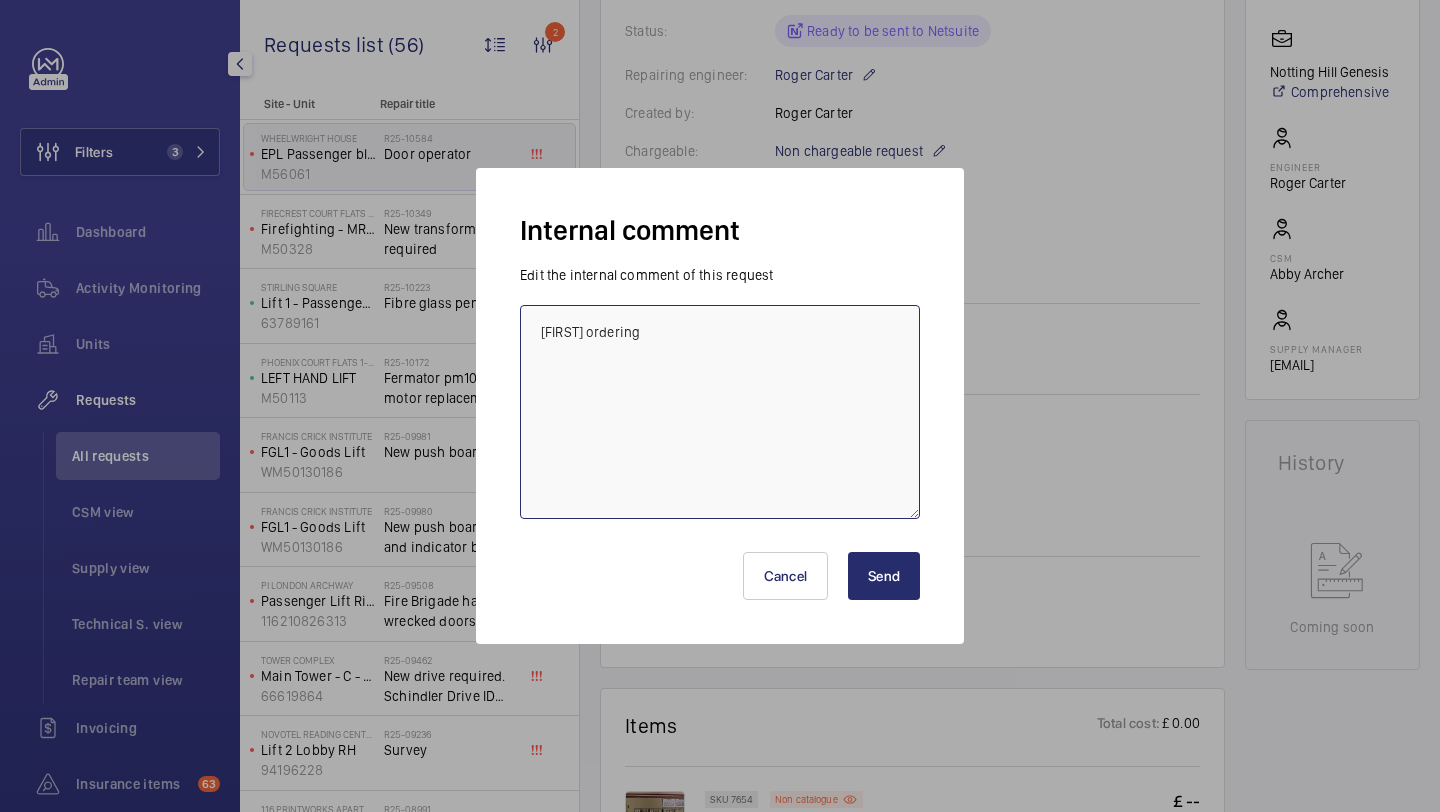 type on "elle ordering" 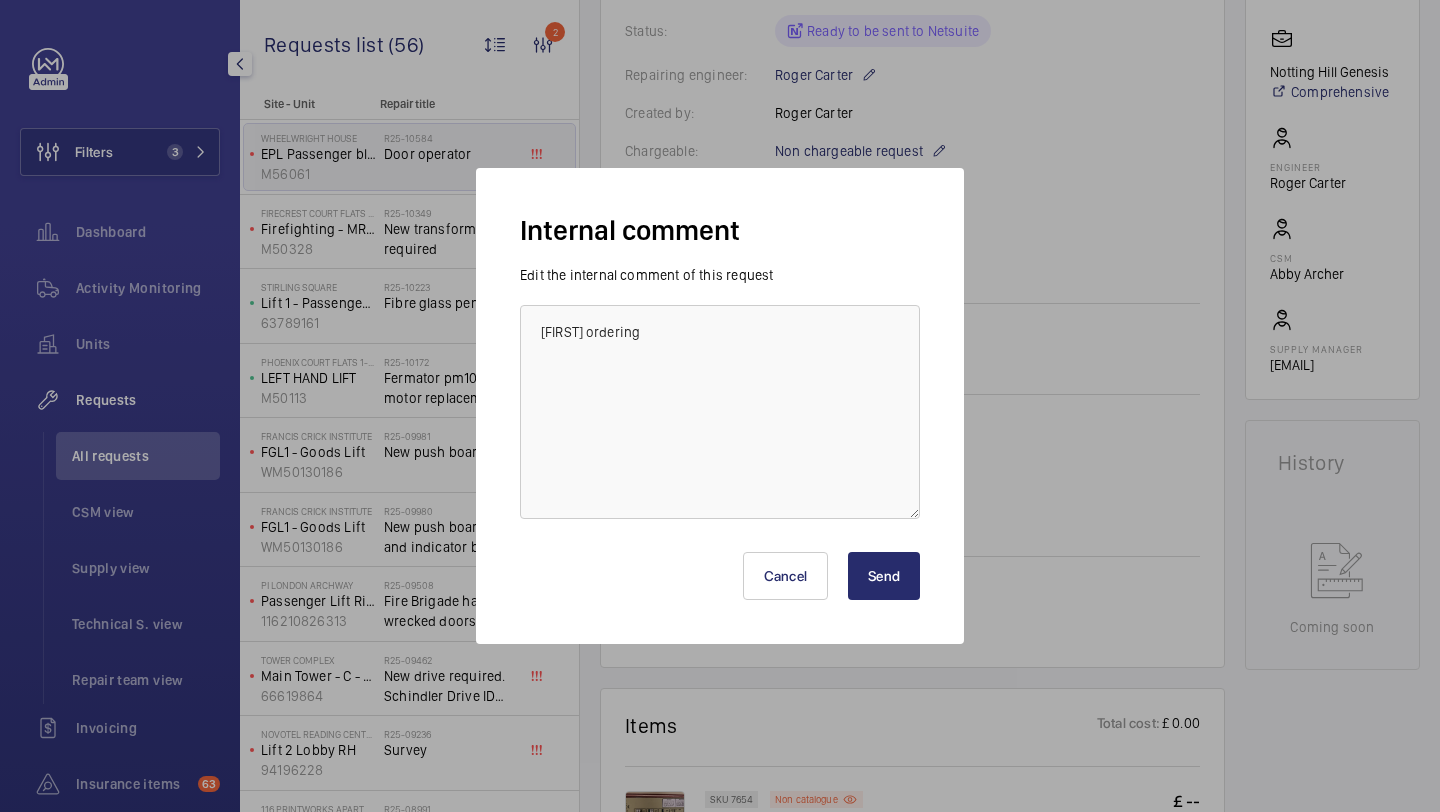 click on "Send" at bounding box center [884, 576] 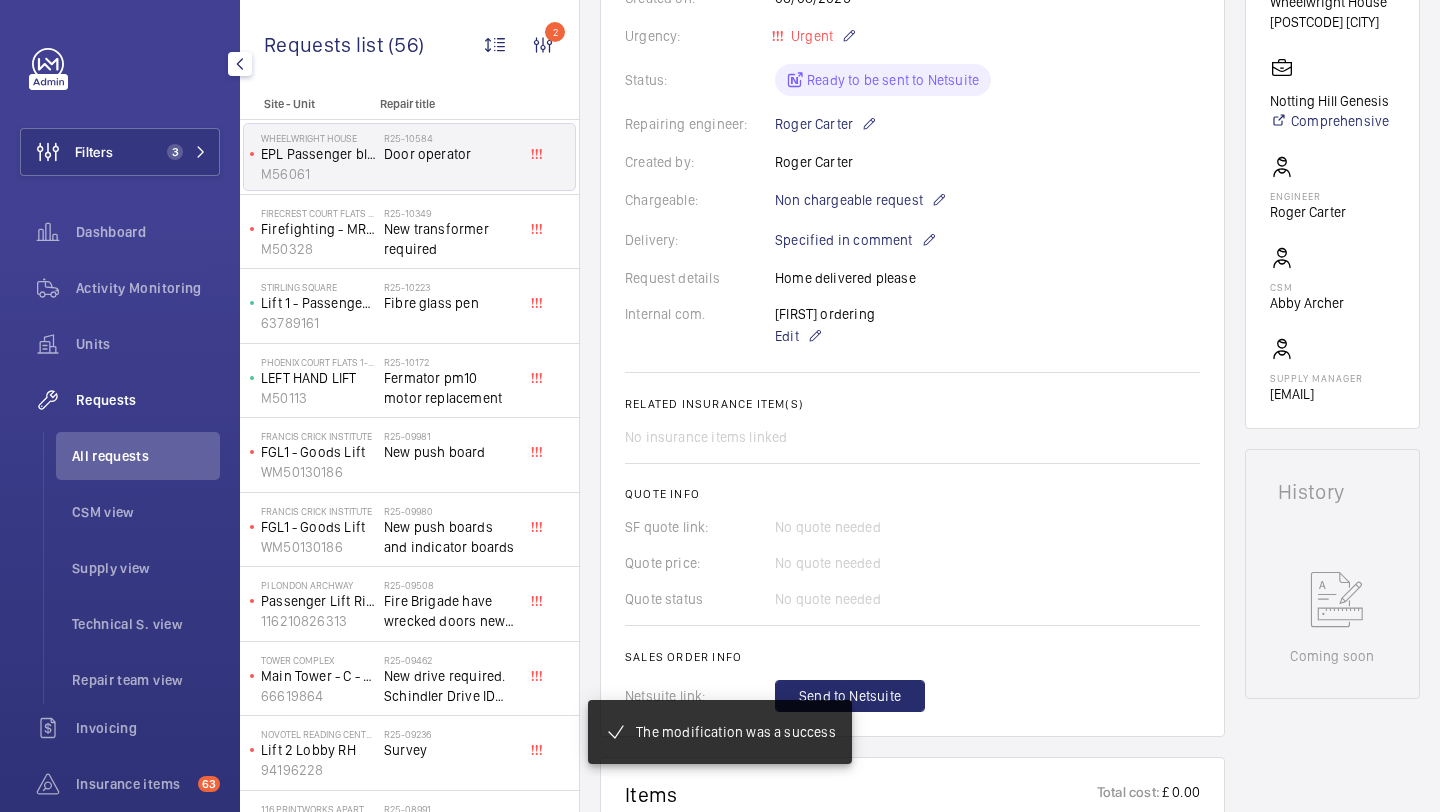 click on "The modification was a success" at bounding box center [719, 732] 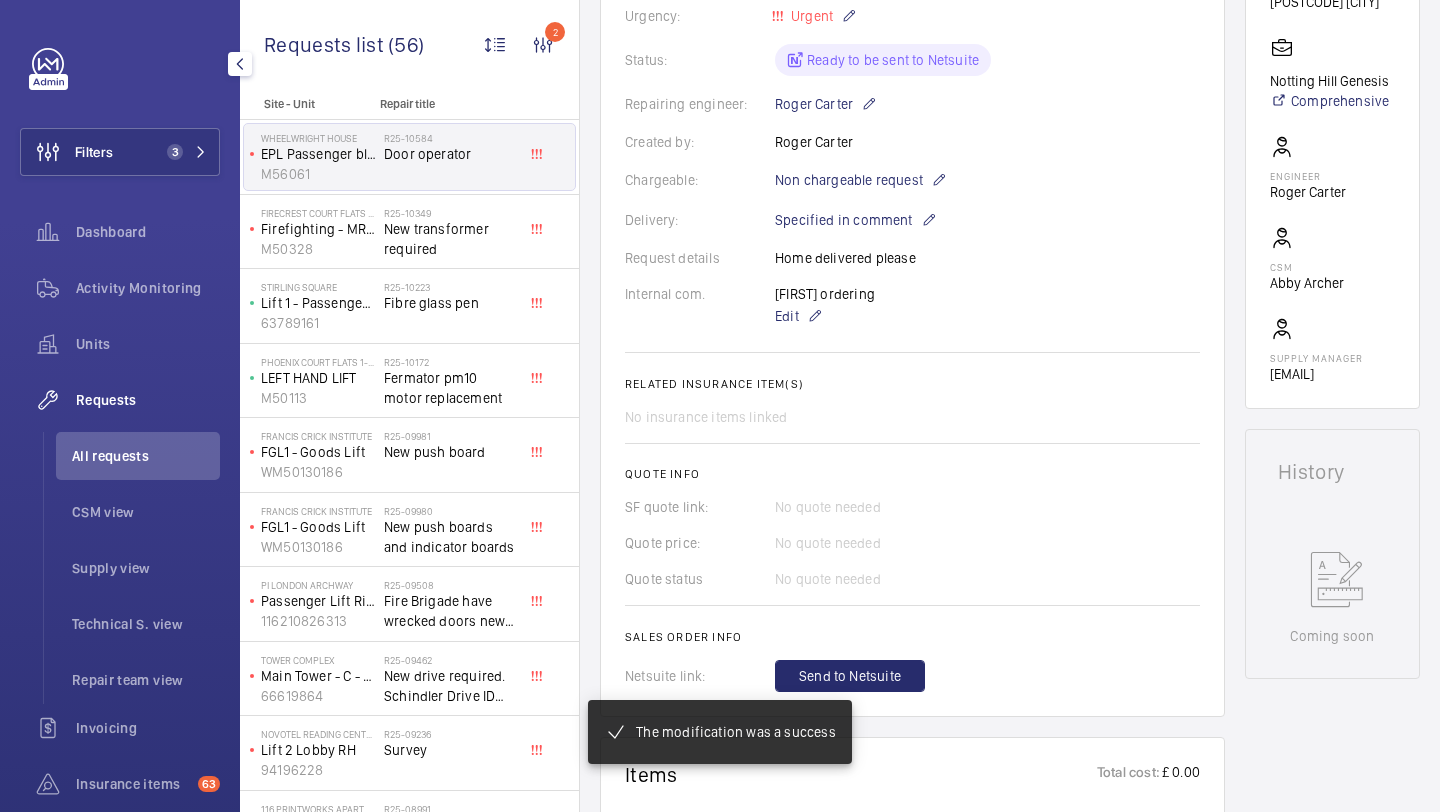click on "The modification was a success" at bounding box center (719, 732) 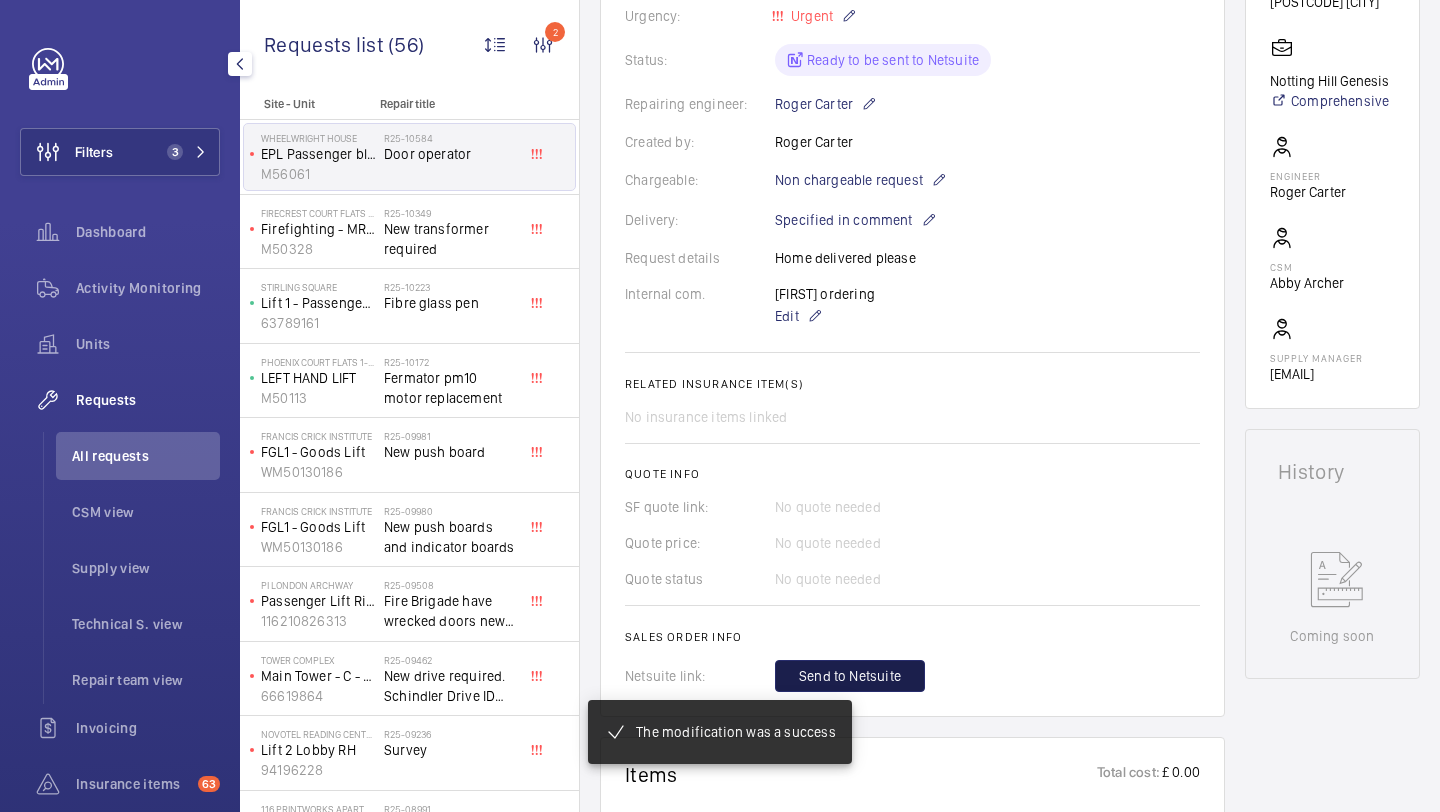 click on "Send to Netsuite" 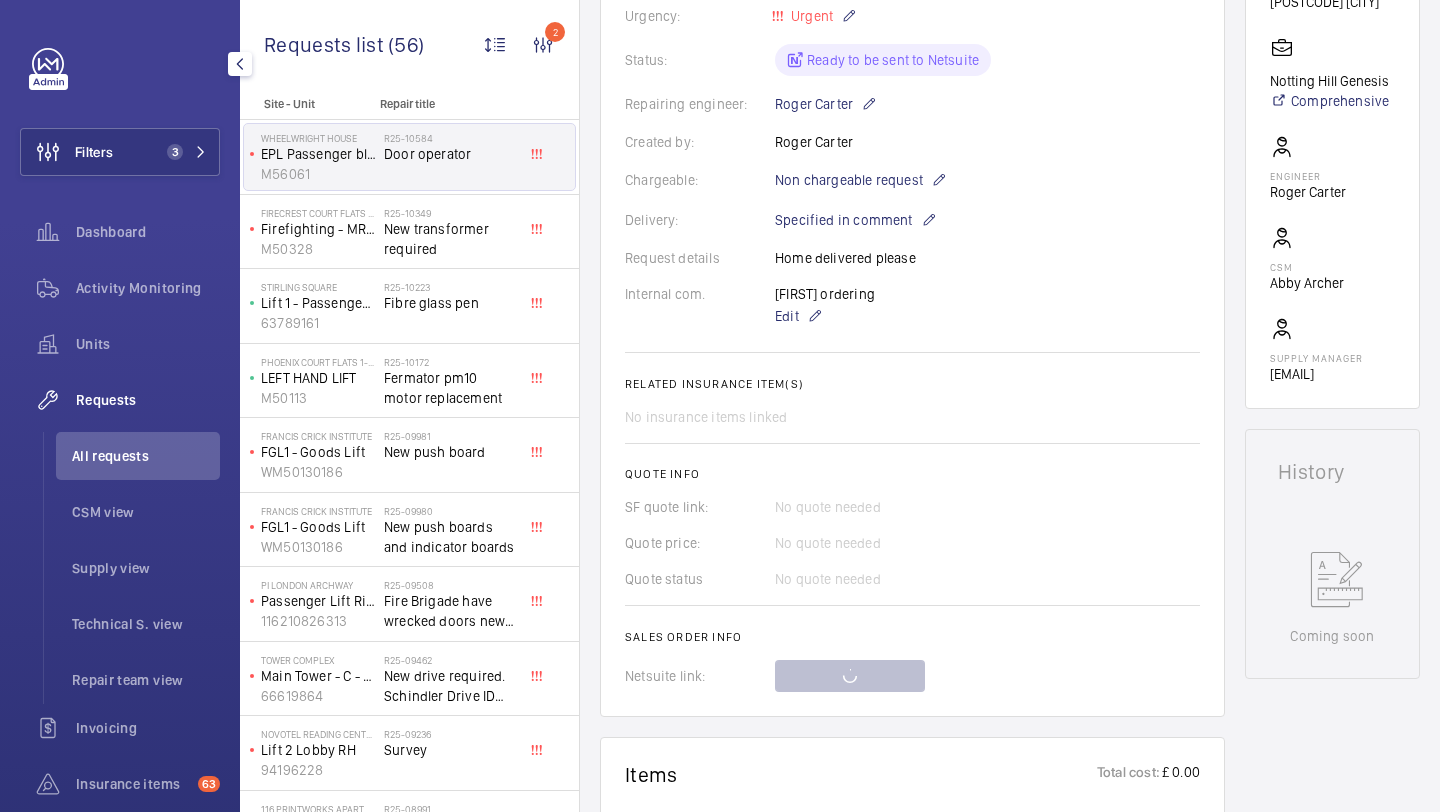 click 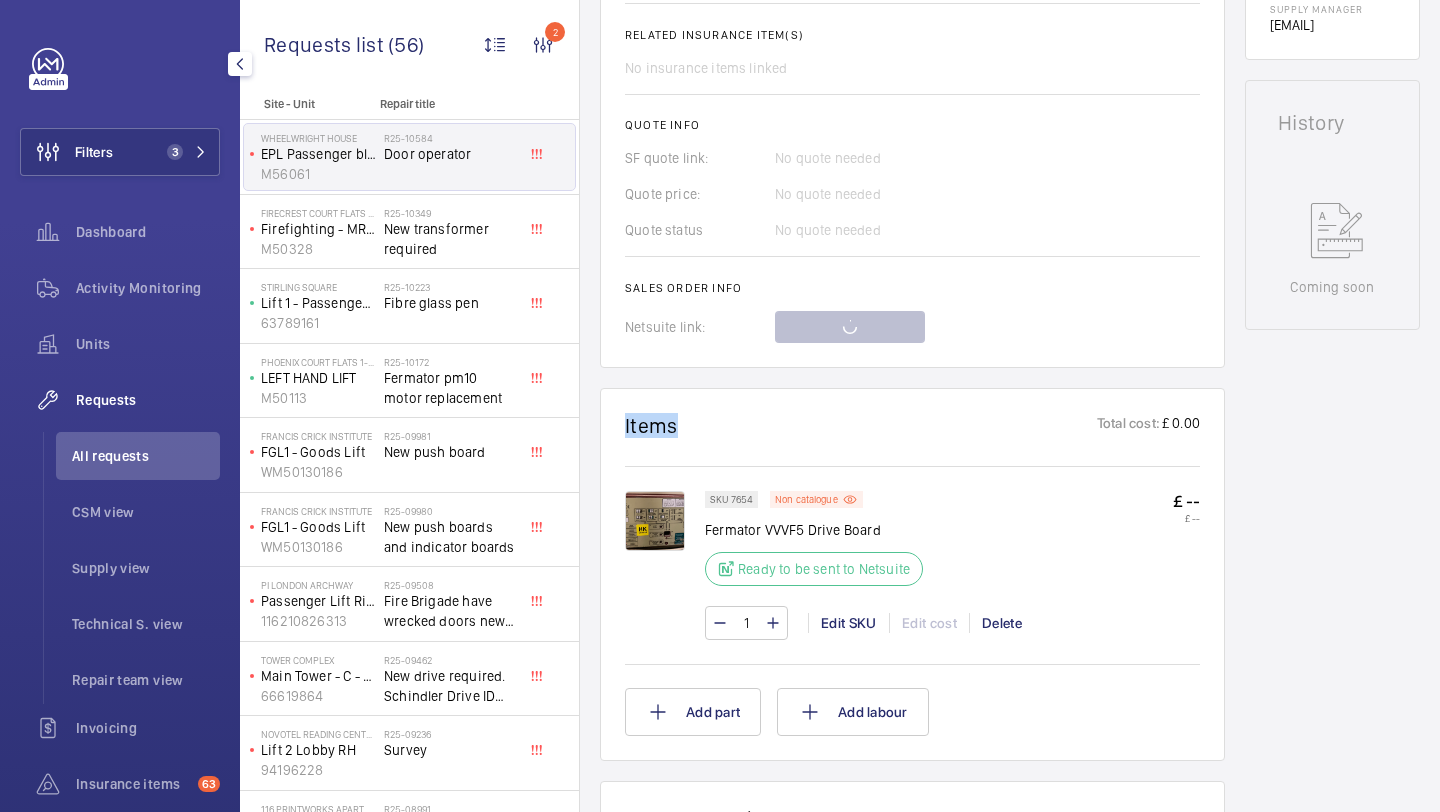 scroll, scrollTop: 819, scrollLeft: 0, axis: vertical 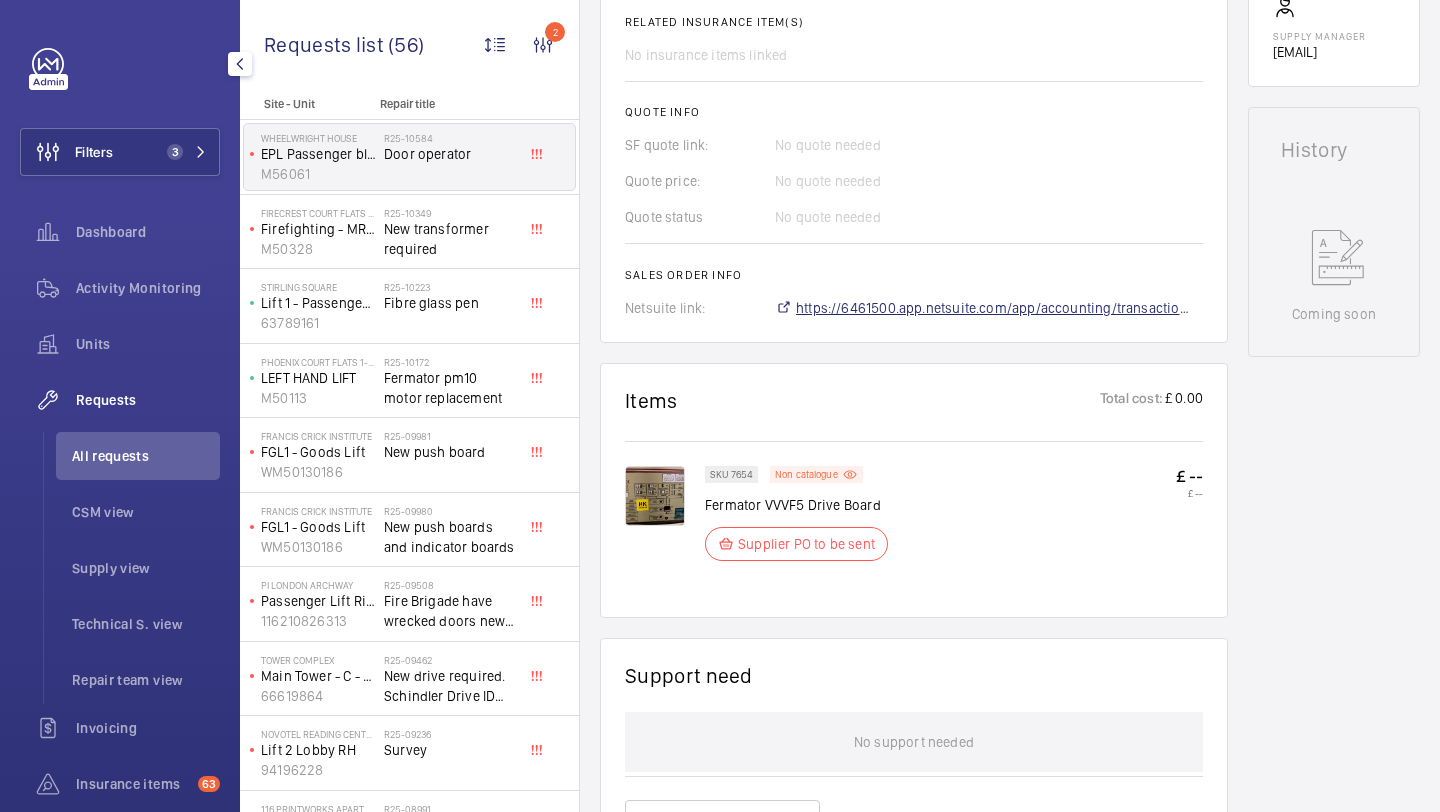 click on "https://6461500.app.netsuite.com/app/accounting/transactions/salesord.nl?id=2881859" 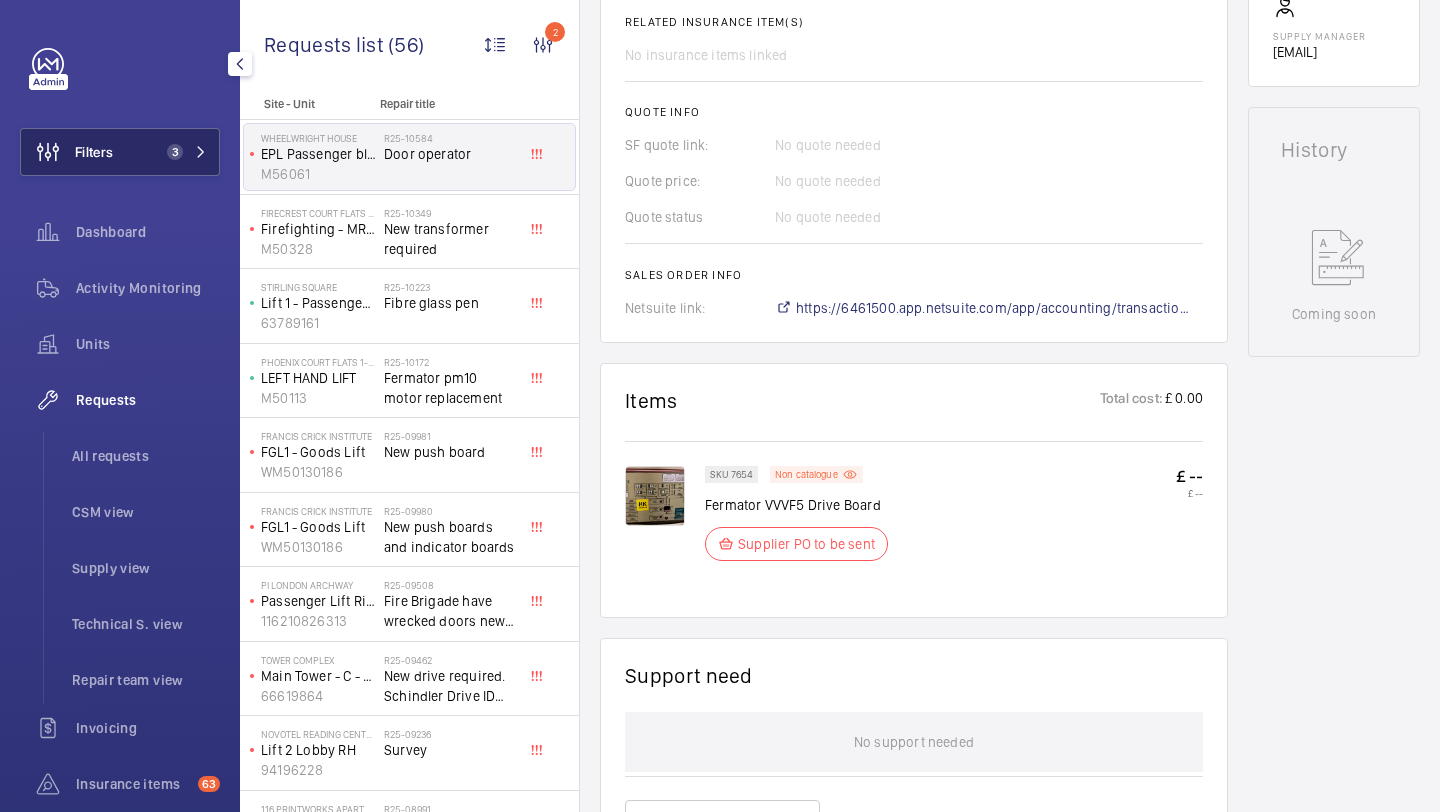 click on "Filters 3" 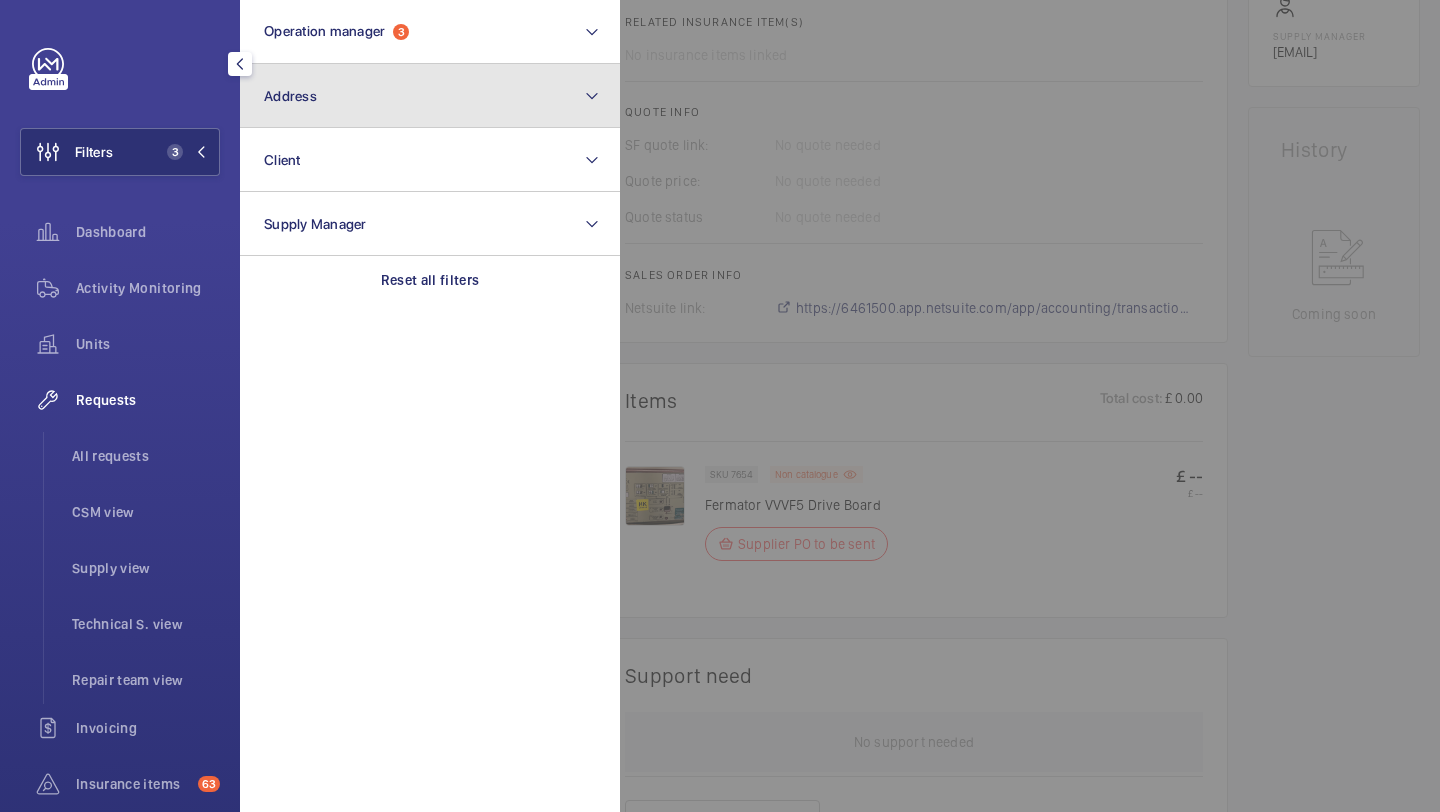 click on "Address" 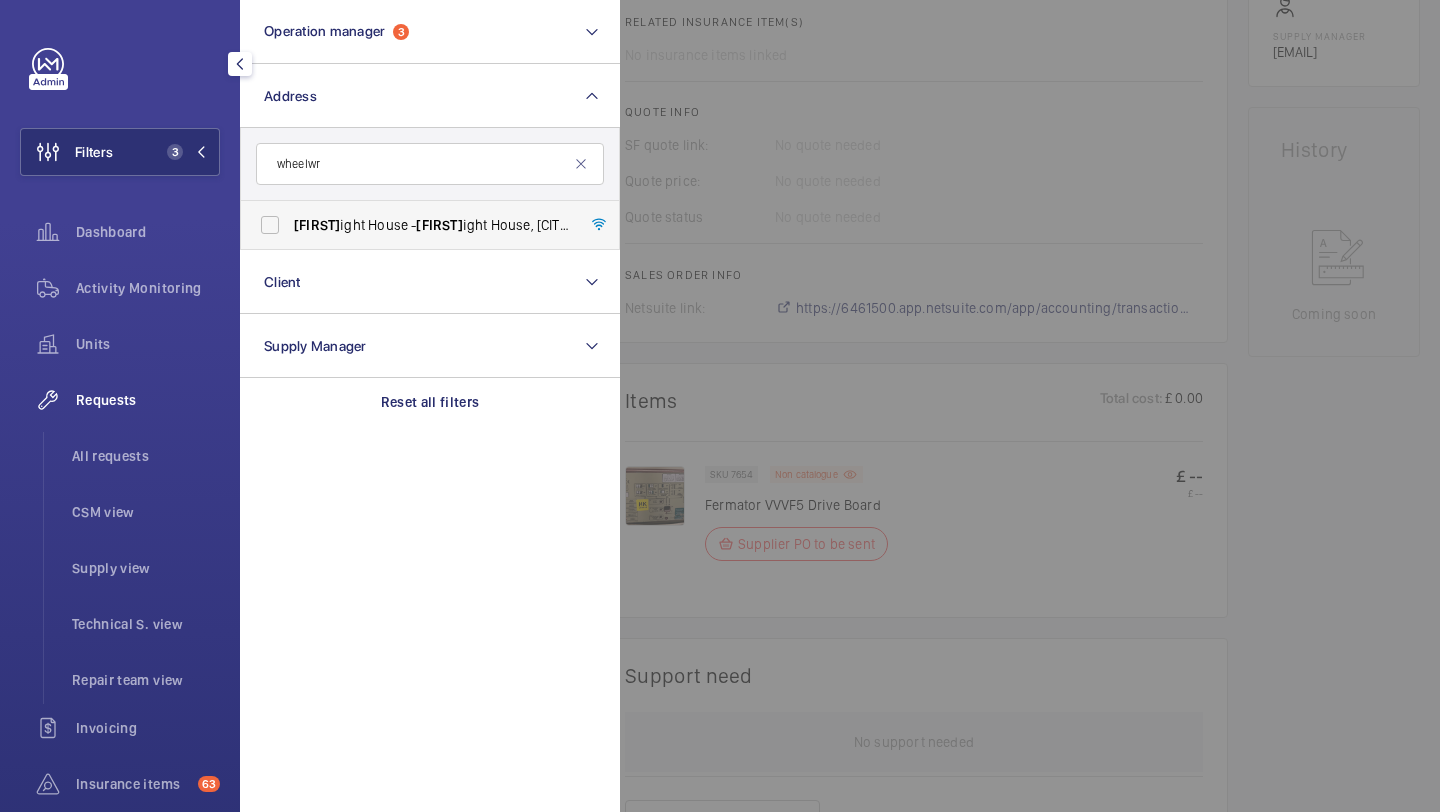 type on "wheelwr" 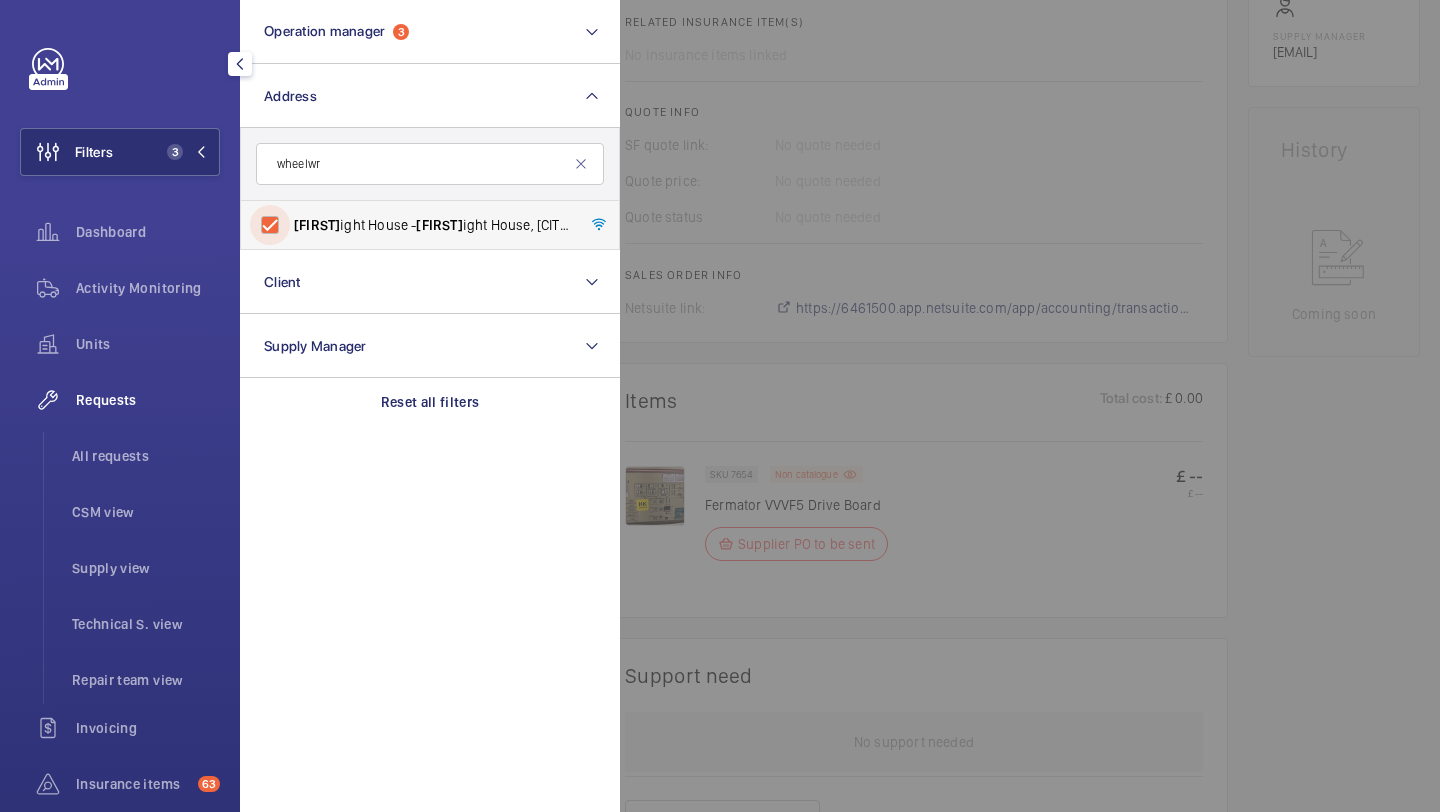 checkbox on "true" 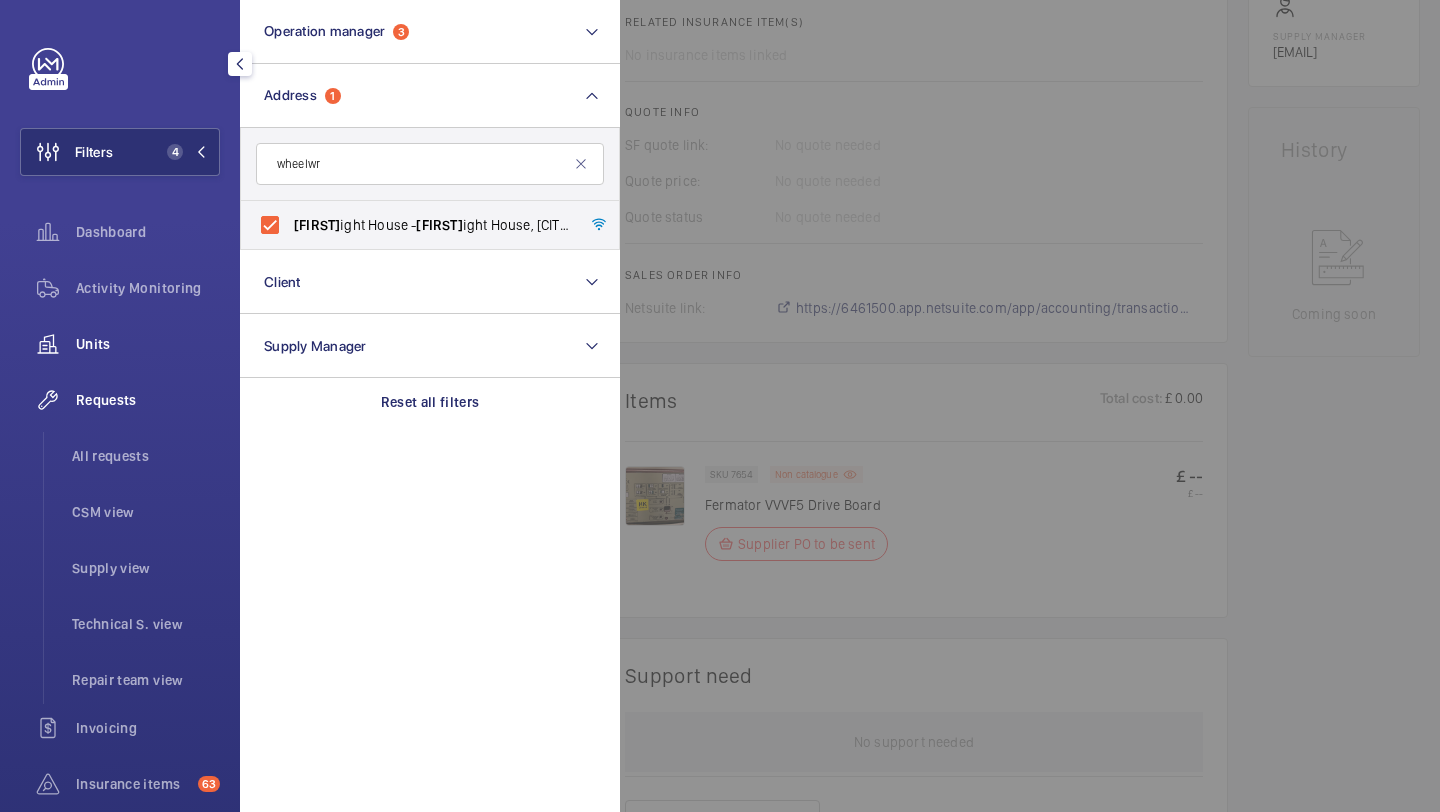 click on "Units" 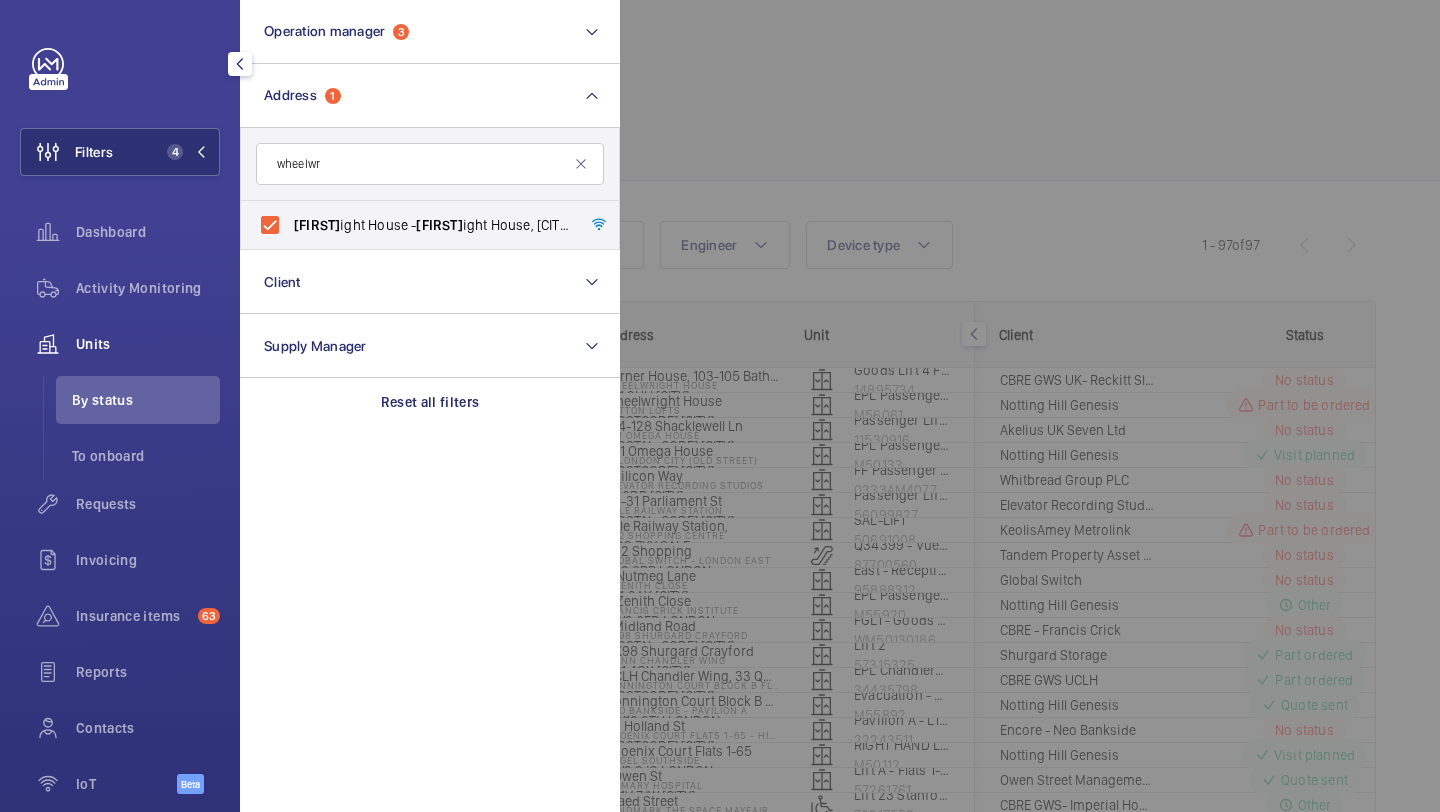 click 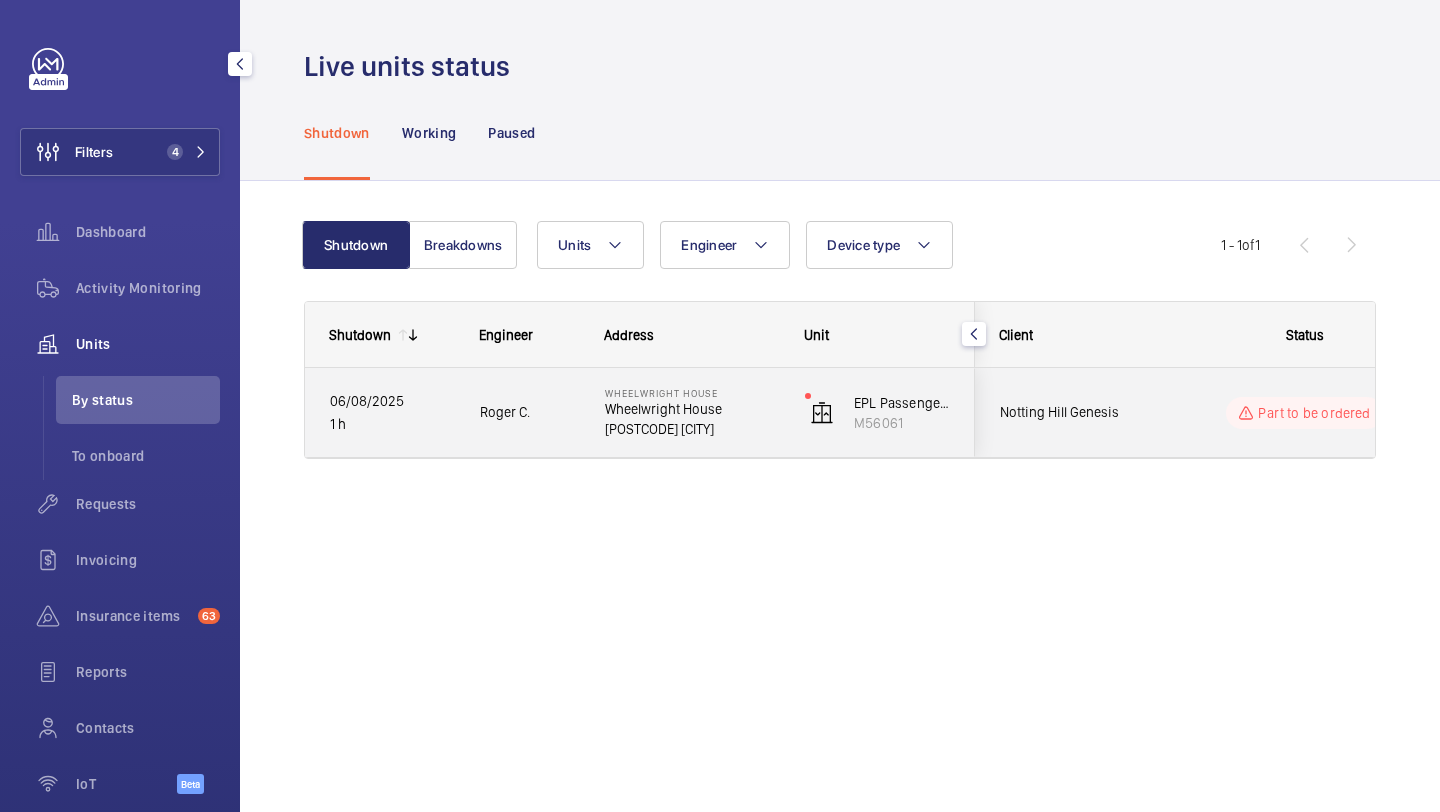 click on "Notting Hill Genesis" 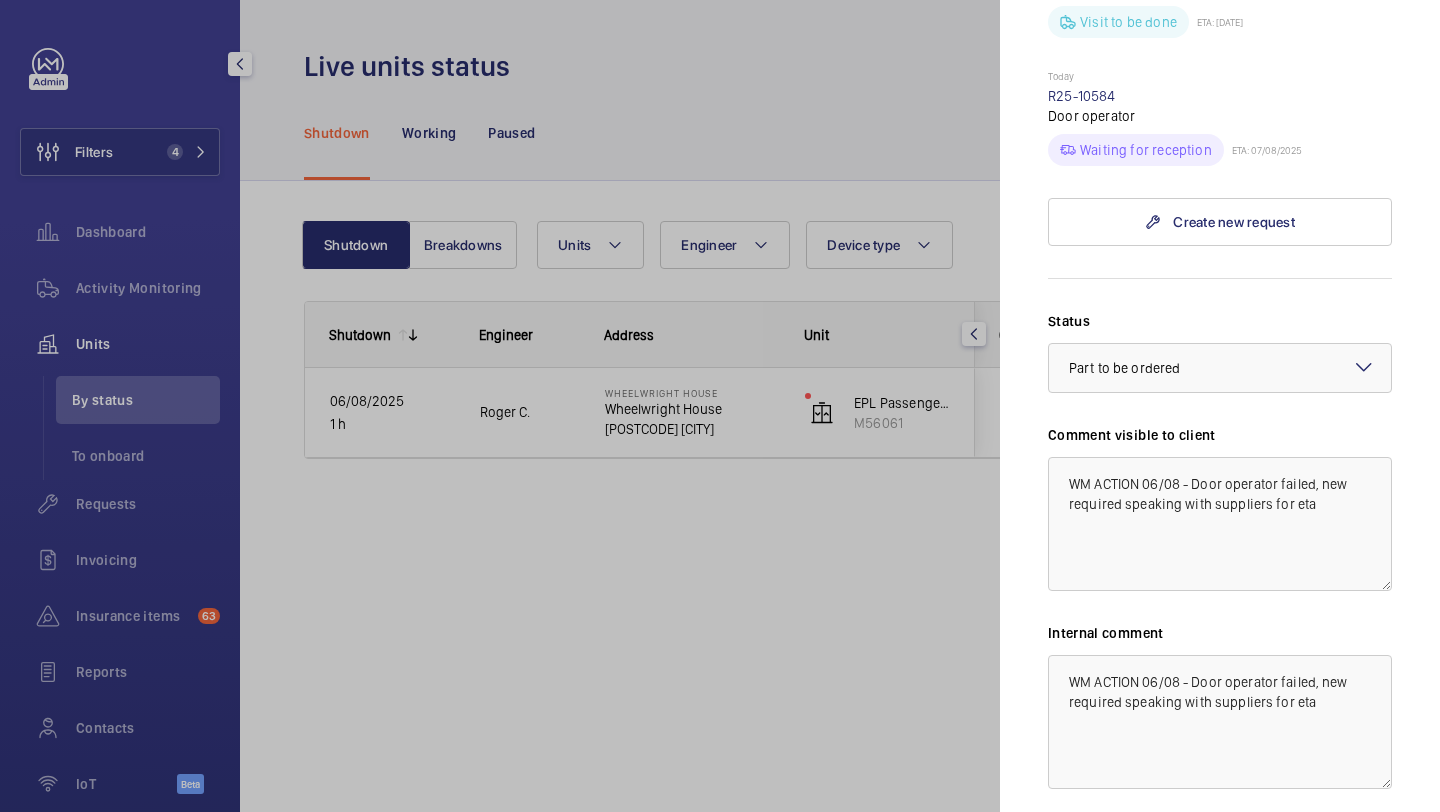 scroll, scrollTop: 1059, scrollLeft: 0, axis: vertical 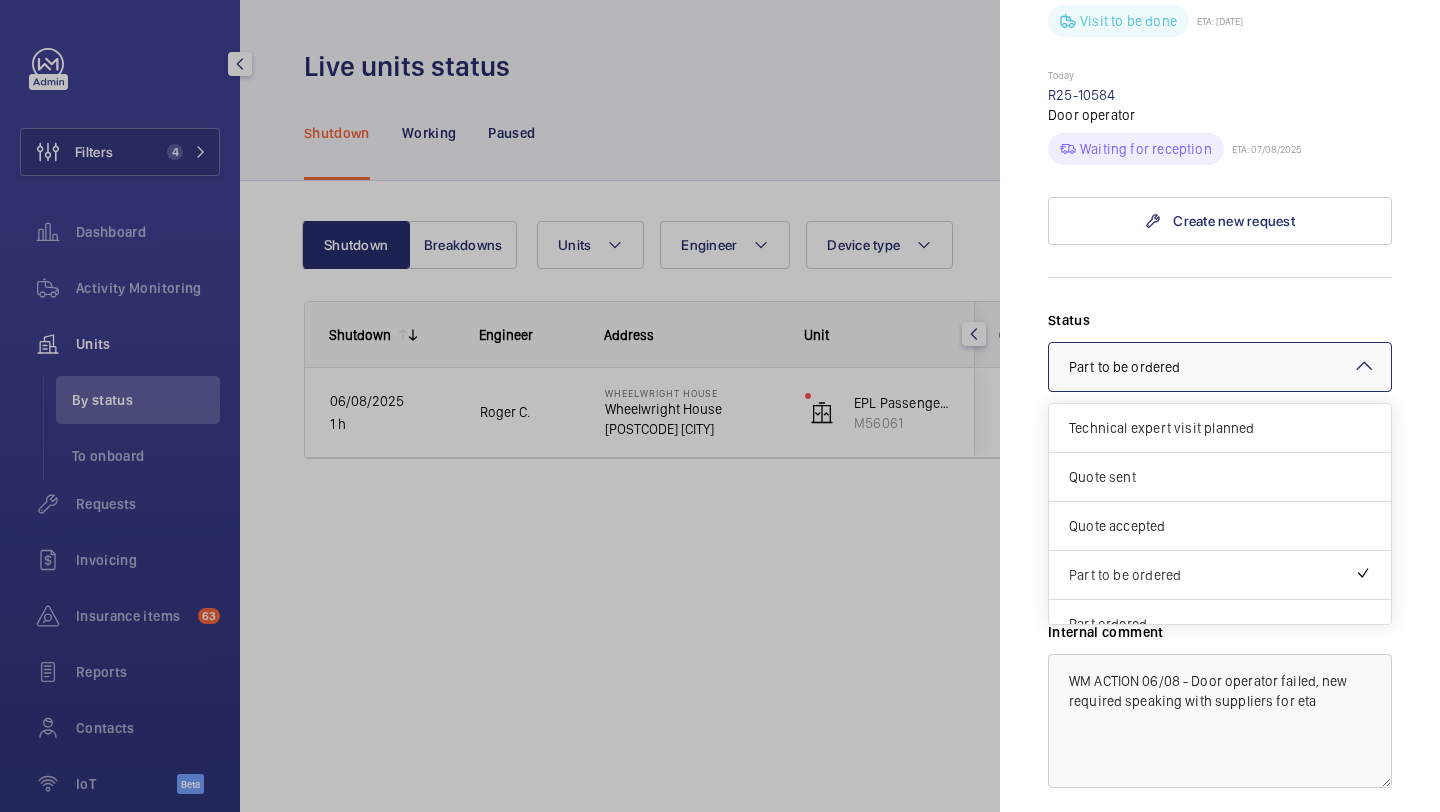 click 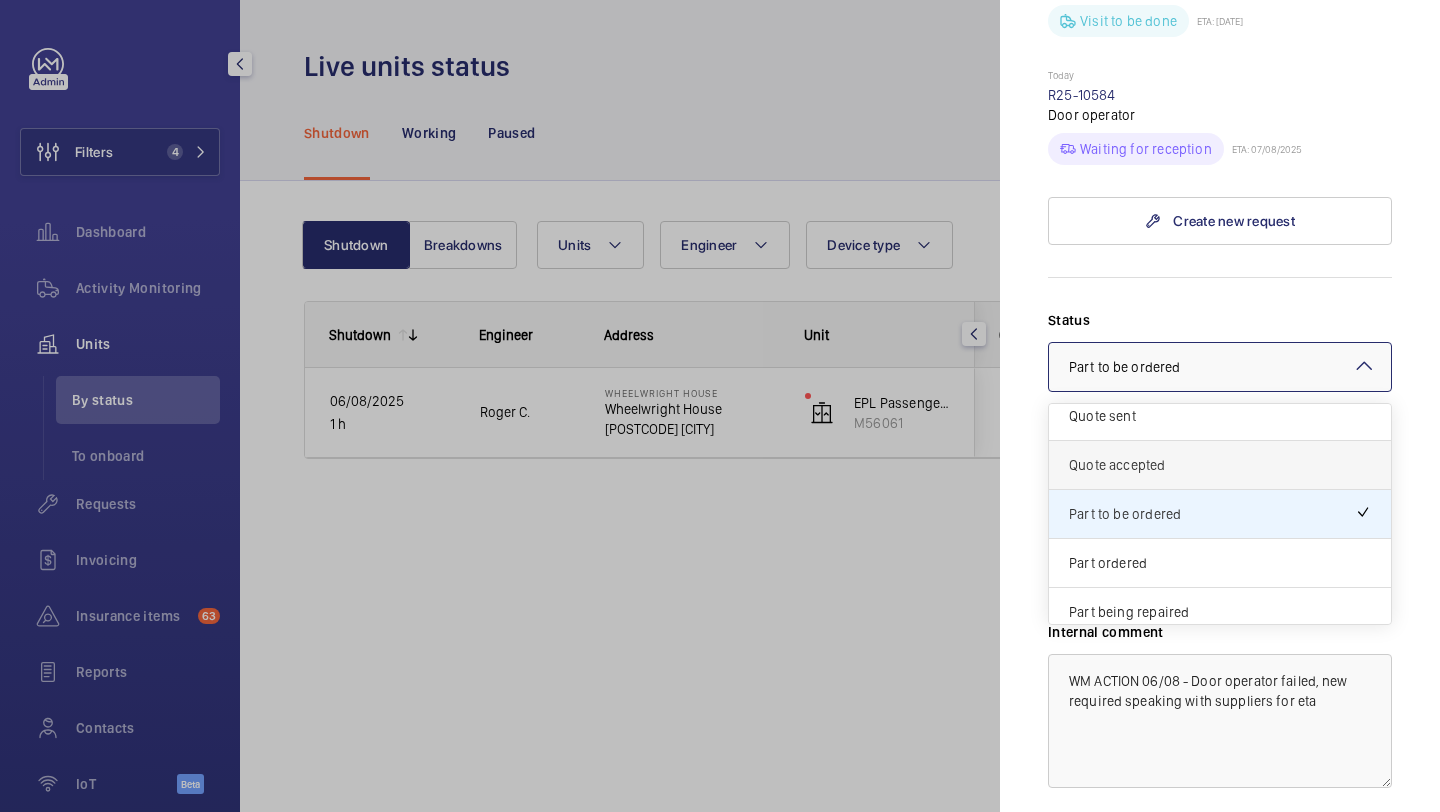 scroll, scrollTop: 84, scrollLeft: 0, axis: vertical 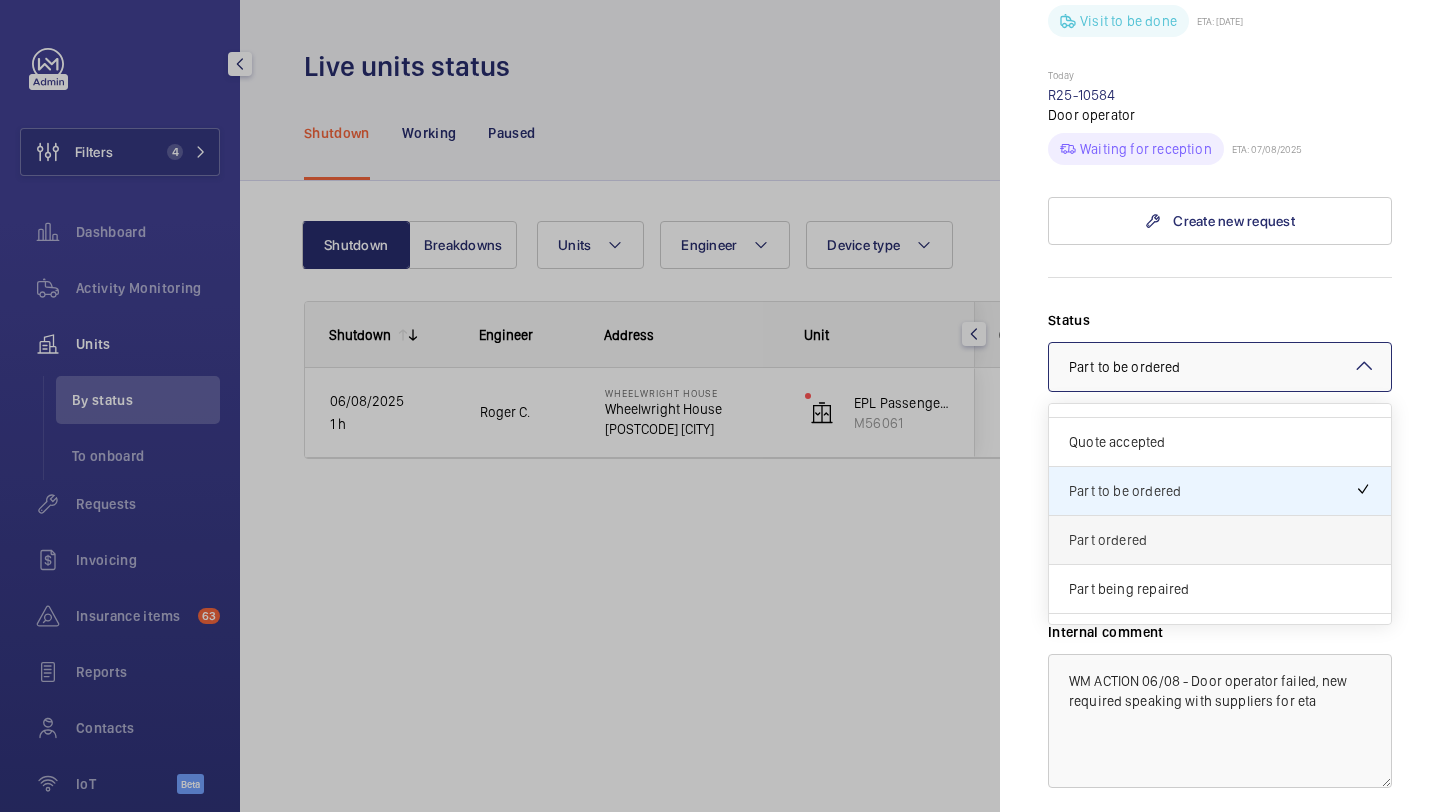 click on "Part ordered" at bounding box center (1220, 540) 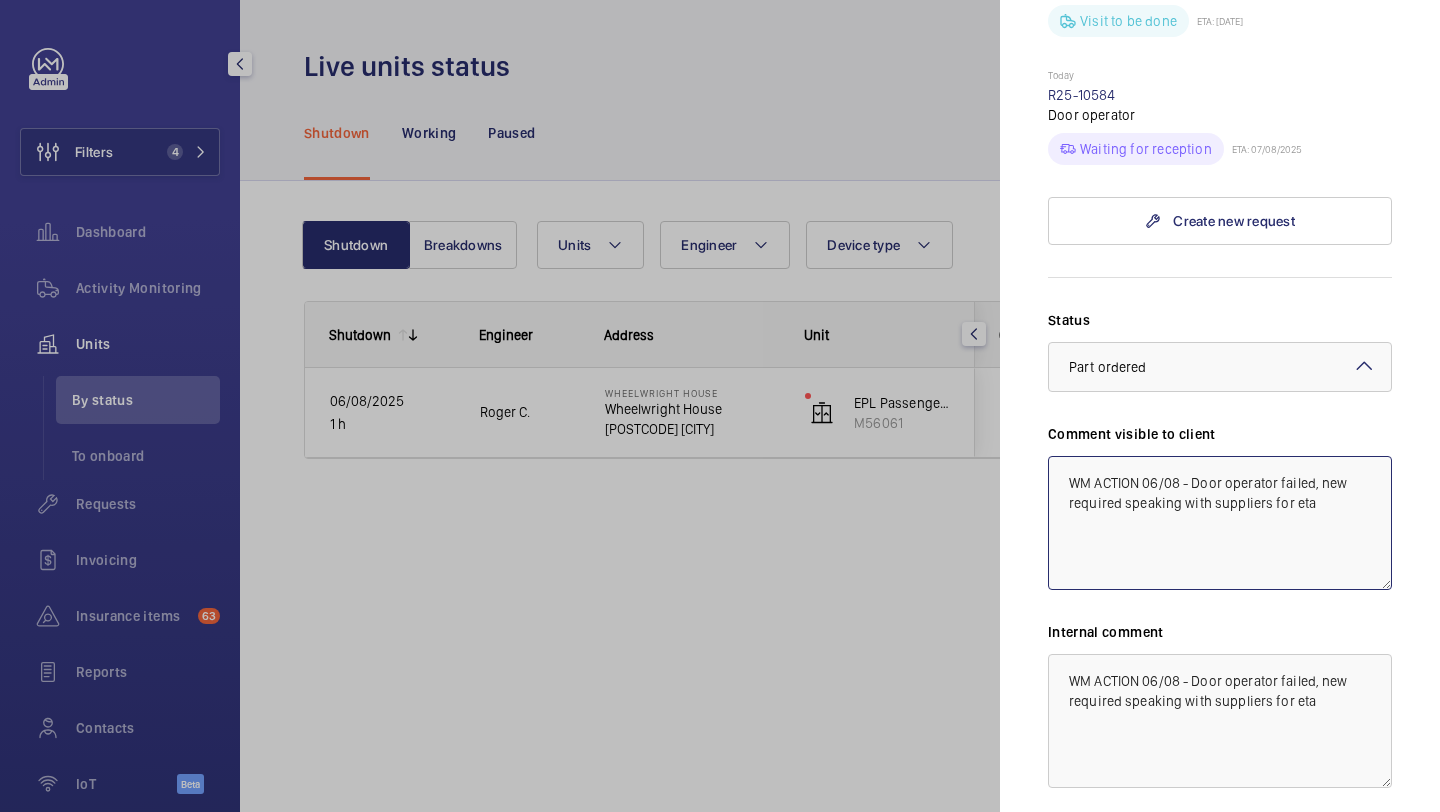 click on "WM ACTION 06/08 - Door operator failed, new required speaking with suppliers for eta" 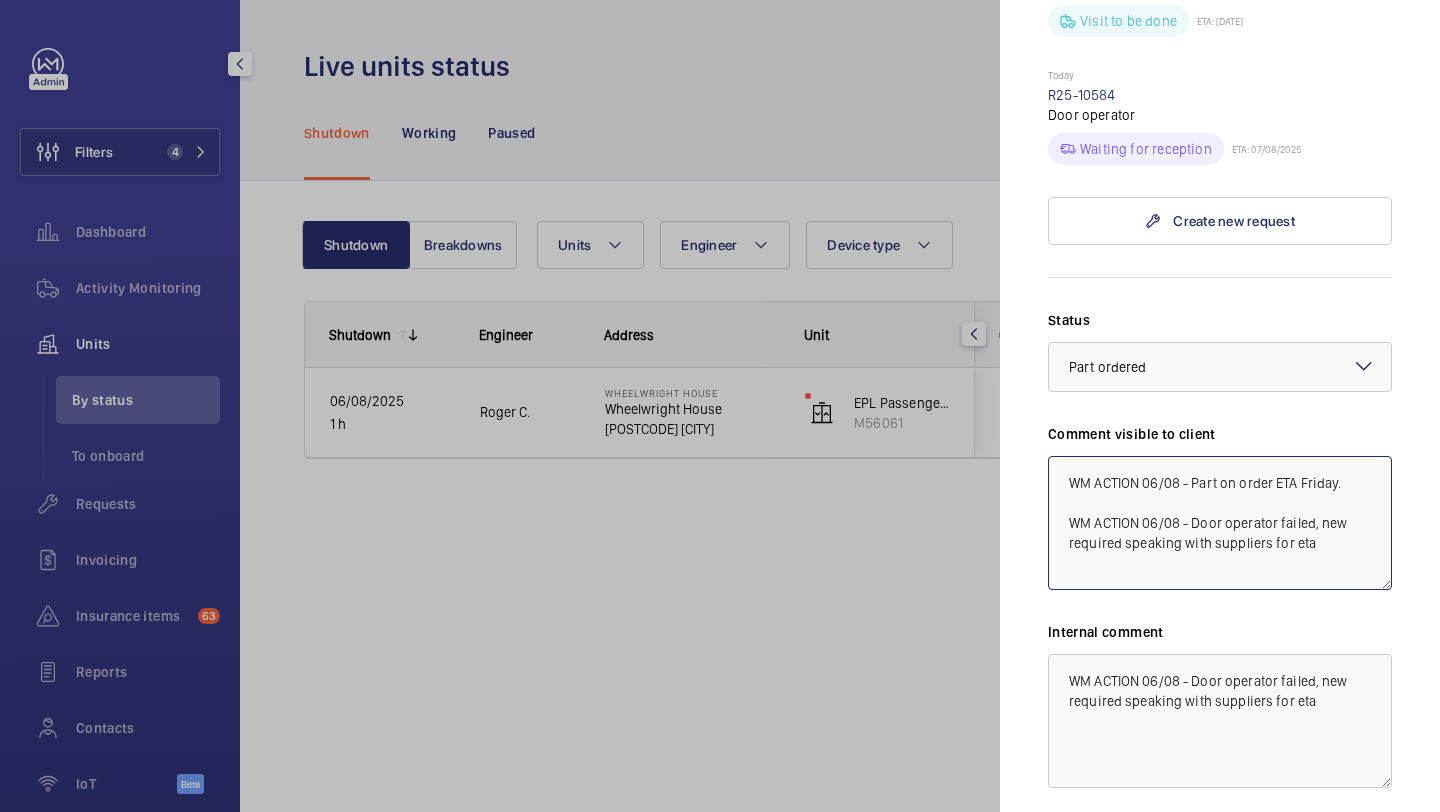 drag, startPoint x: 1345, startPoint y: 487, endPoint x: 1050, endPoint y: 481, distance: 295.061 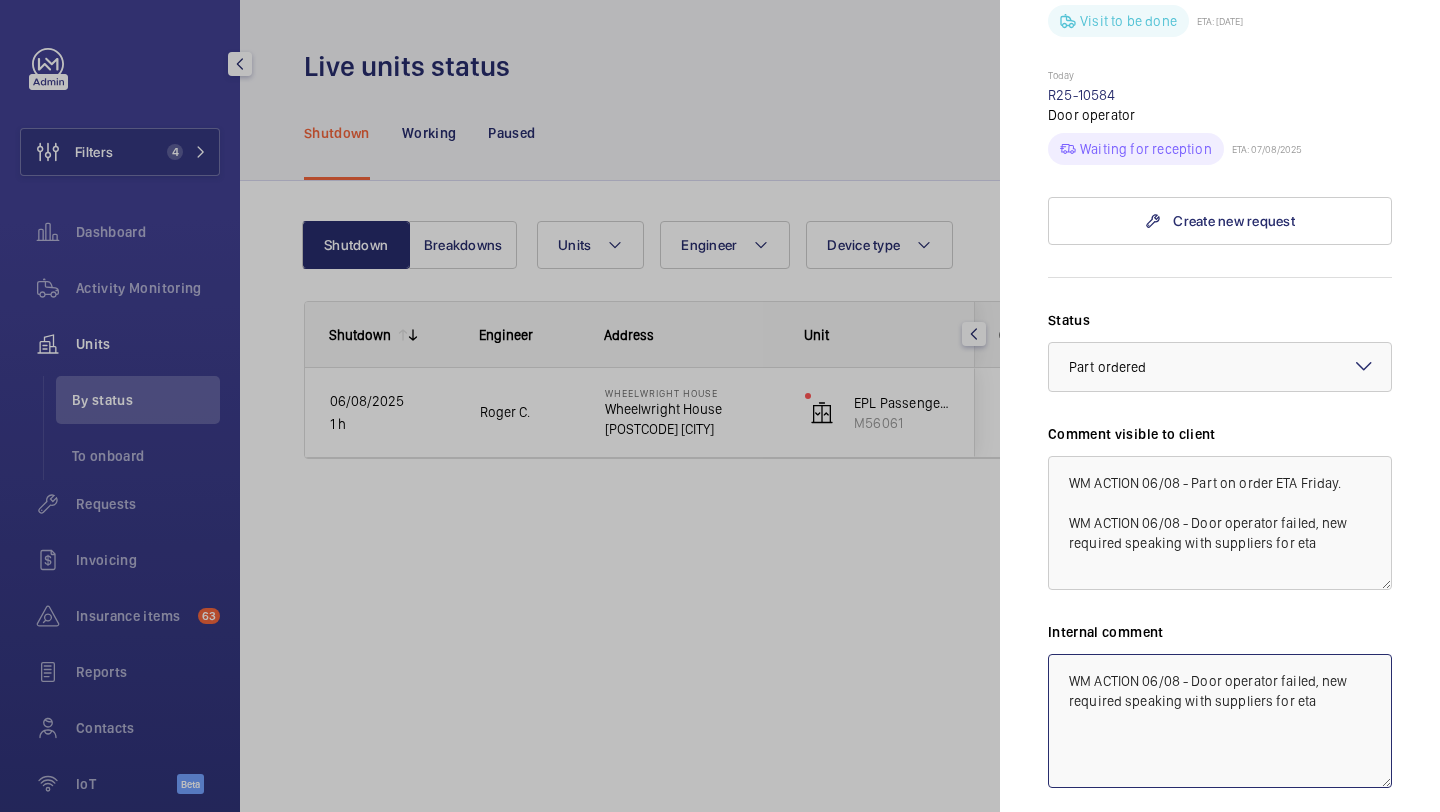 click on "WM ACTION 06/08 - Door operator failed, new required speaking with suppliers for eta" 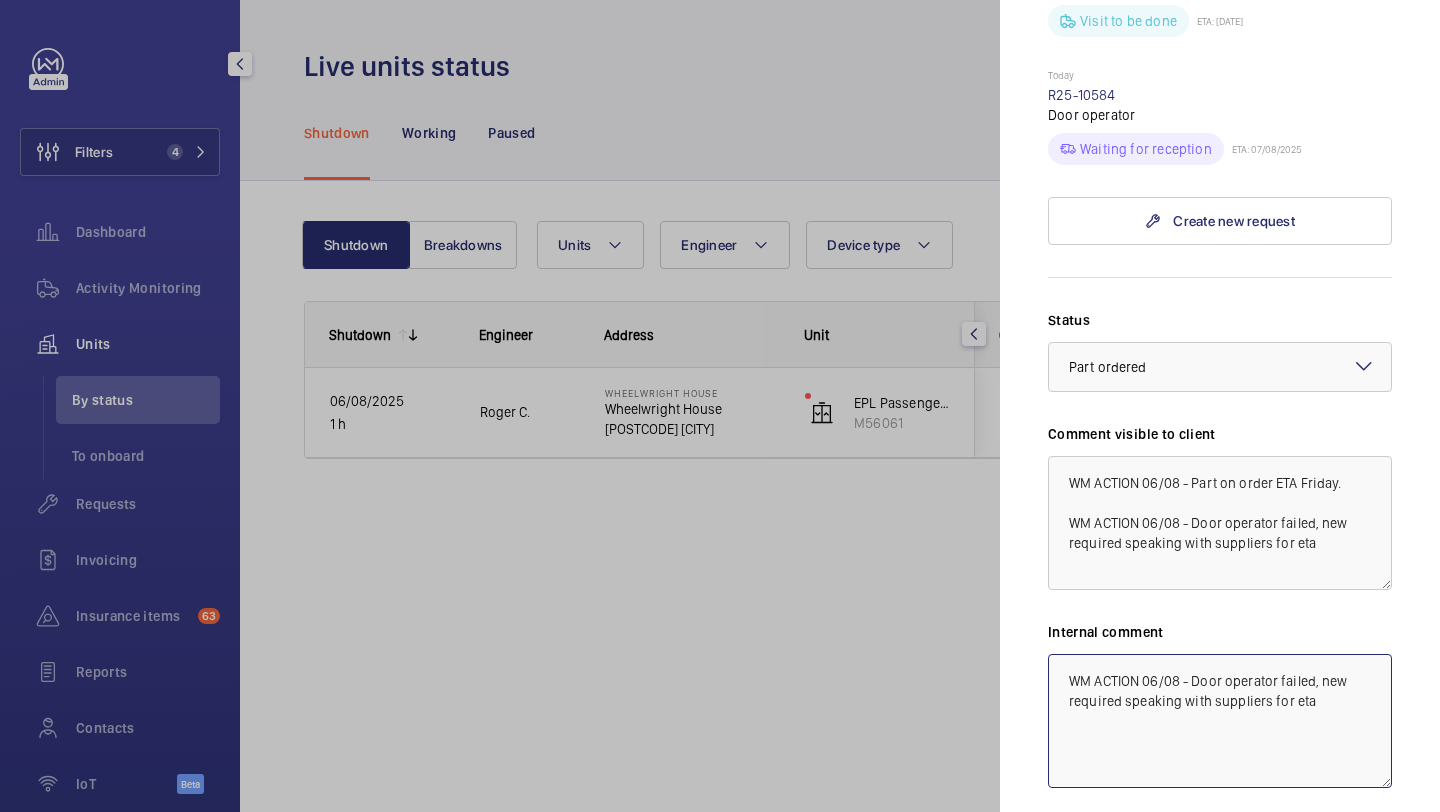paste on "WM ACTION 06/08 - Part on order ETA Friday." 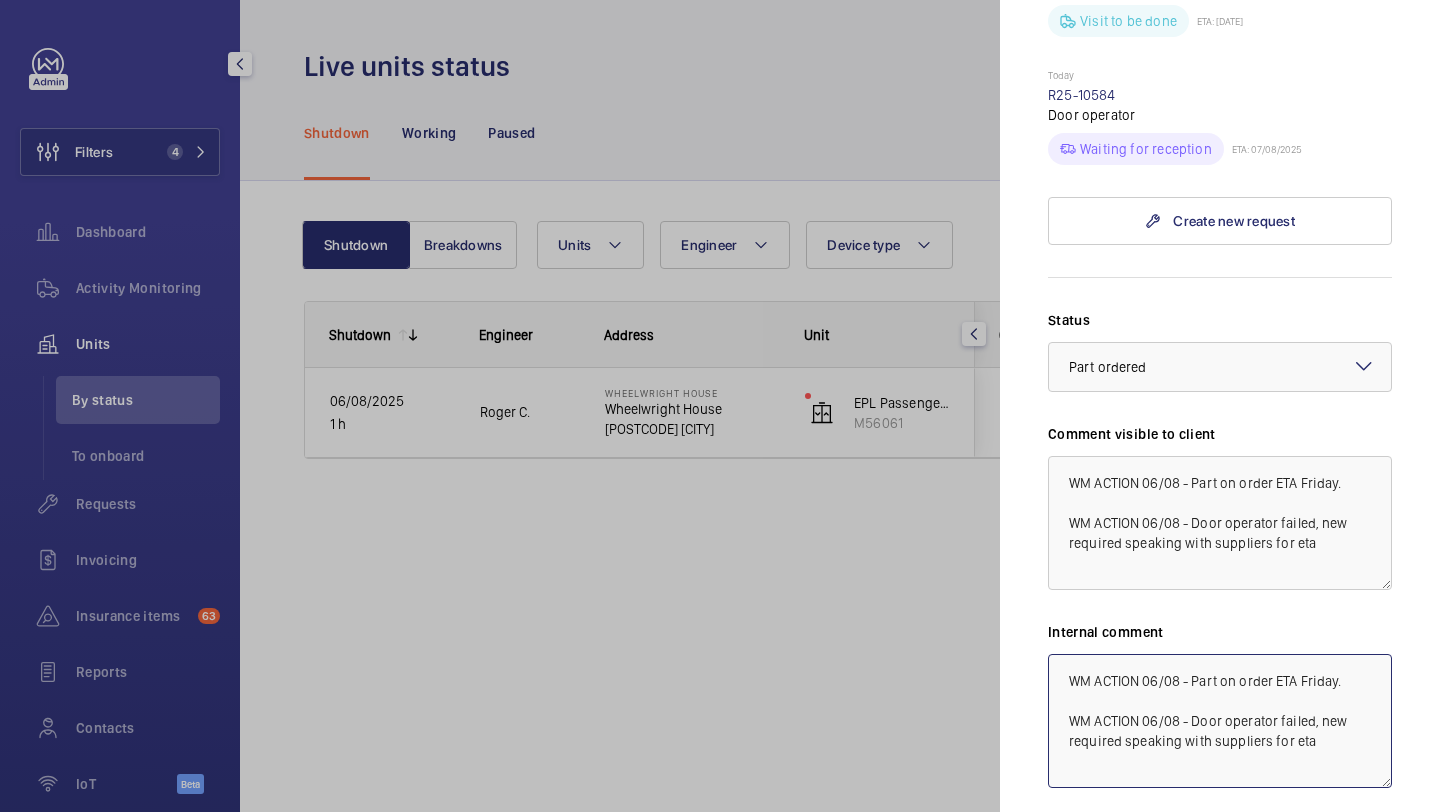 drag, startPoint x: 1348, startPoint y: 685, endPoint x: 1299, endPoint y: 684, distance: 49.010204 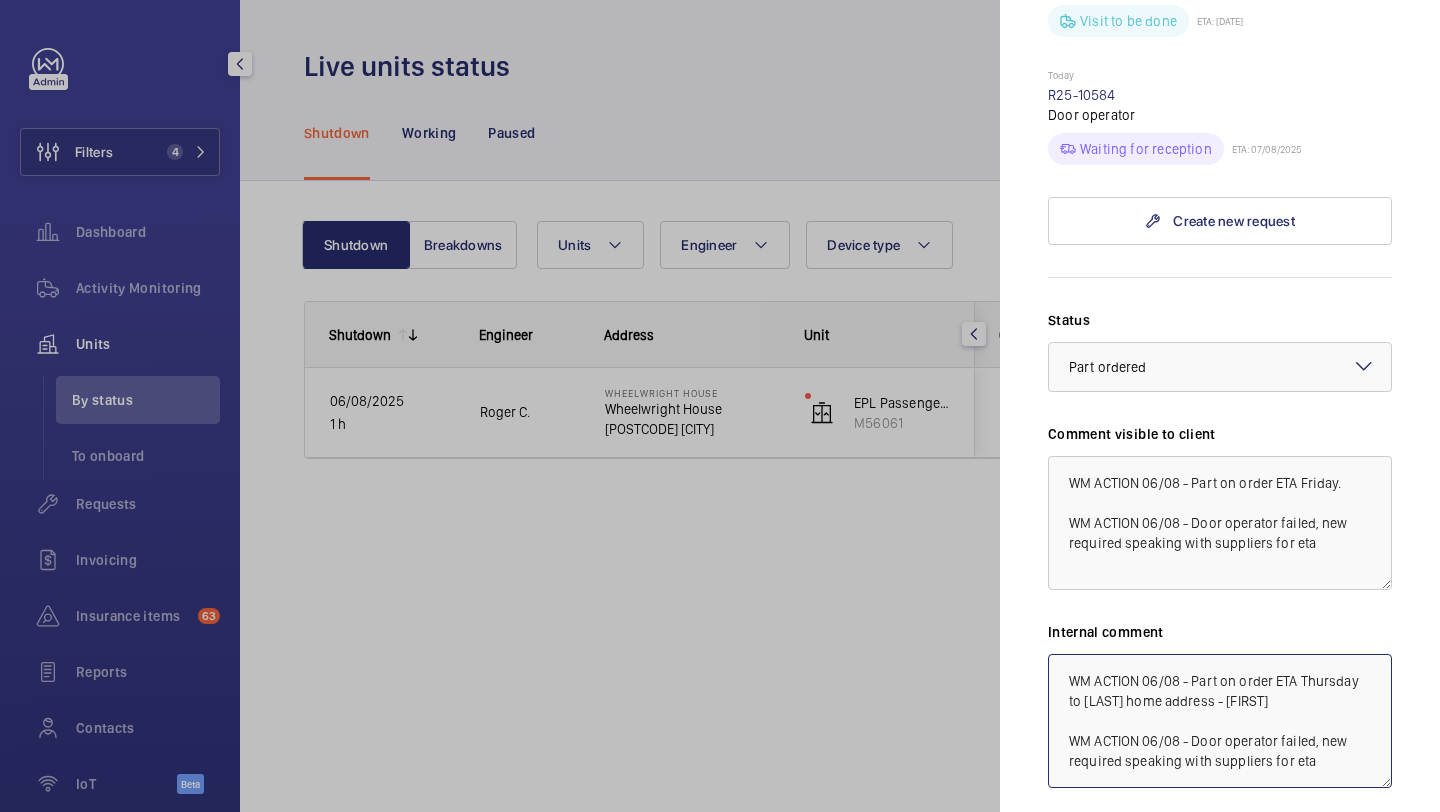 scroll, scrollTop: 1228, scrollLeft: 0, axis: vertical 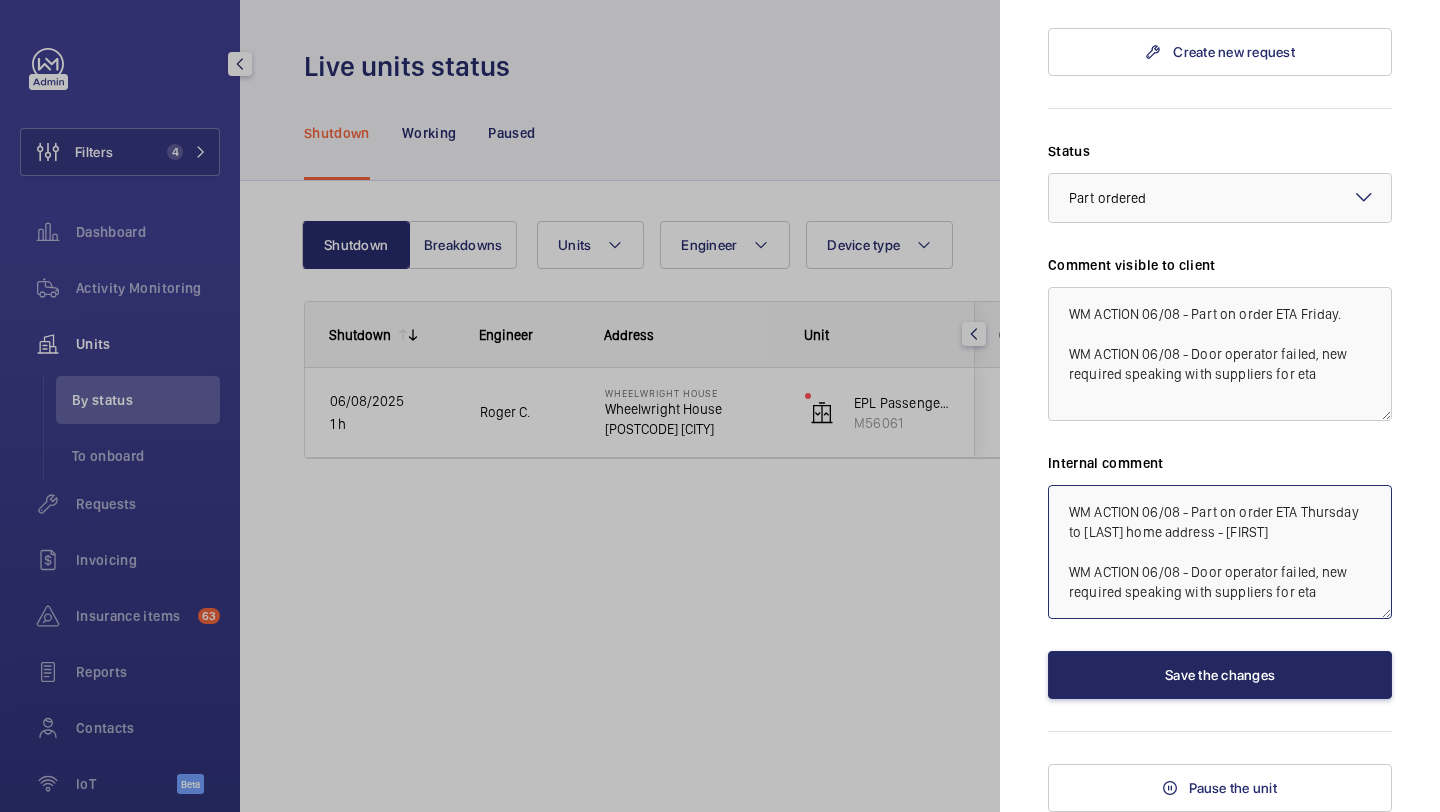 type on "WM ACTION 06/08 - Part on order ETA Thursday to Rogers home address - Elle
WM ACTION 06/08 - Door operator failed, new required speaking with suppliers for eta" 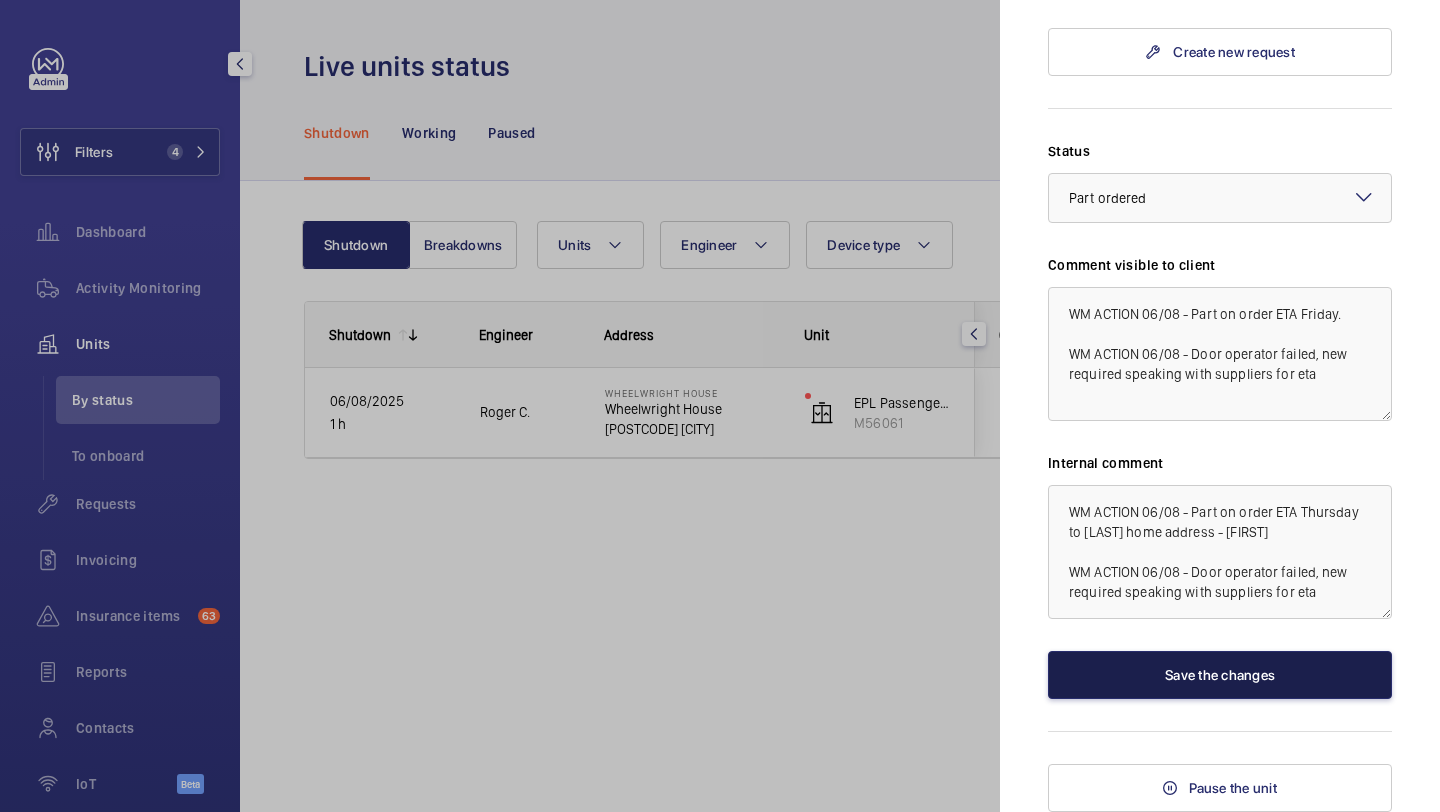 click on "Save the changes" 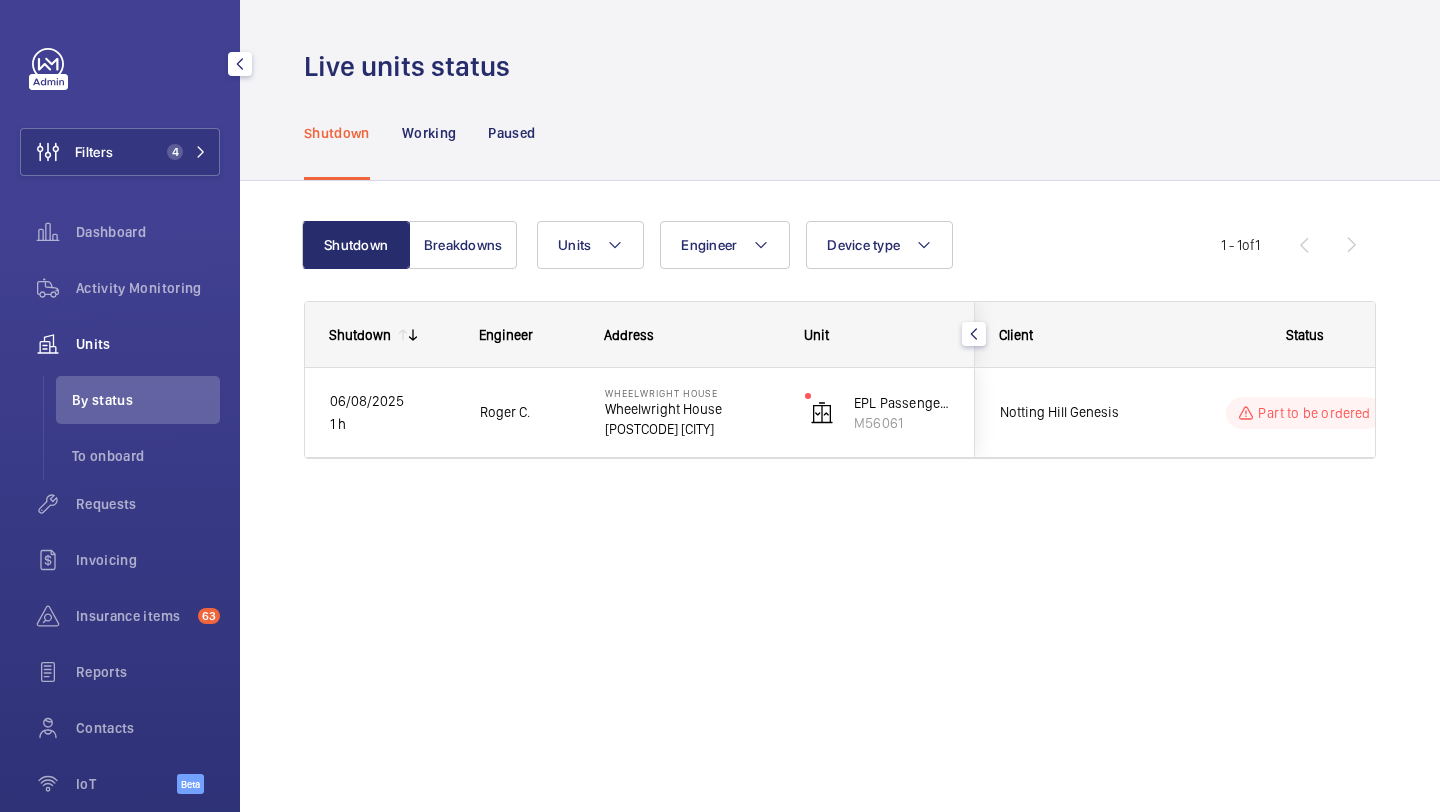 scroll, scrollTop: 0, scrollLeft: 0, axis: both 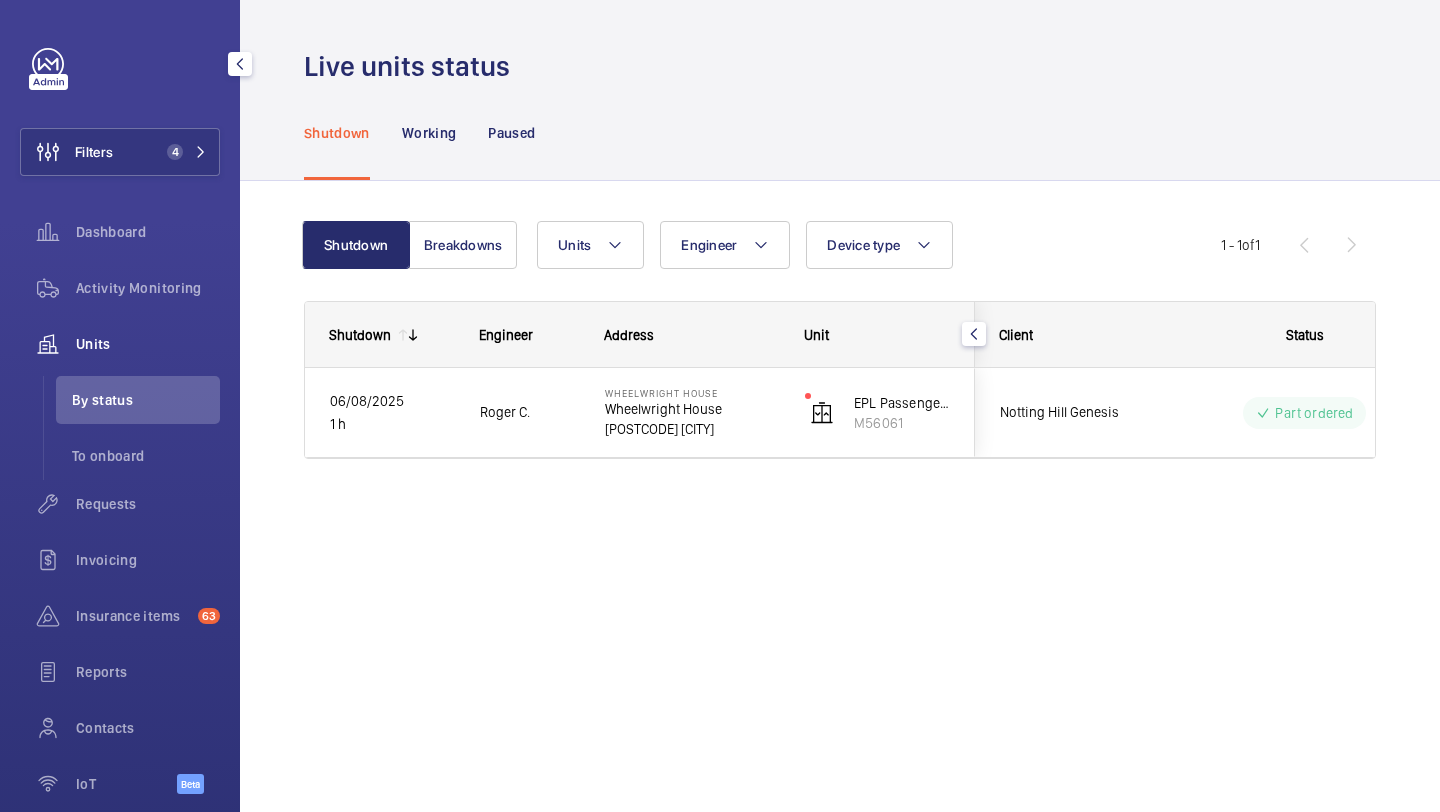 click on "Filters 4  Dashboard   Activity Monitoring   Units   By status   To onboard   Requests   Invoicing   Insurance items  63  Reports   Contacts   IoT  Beta" 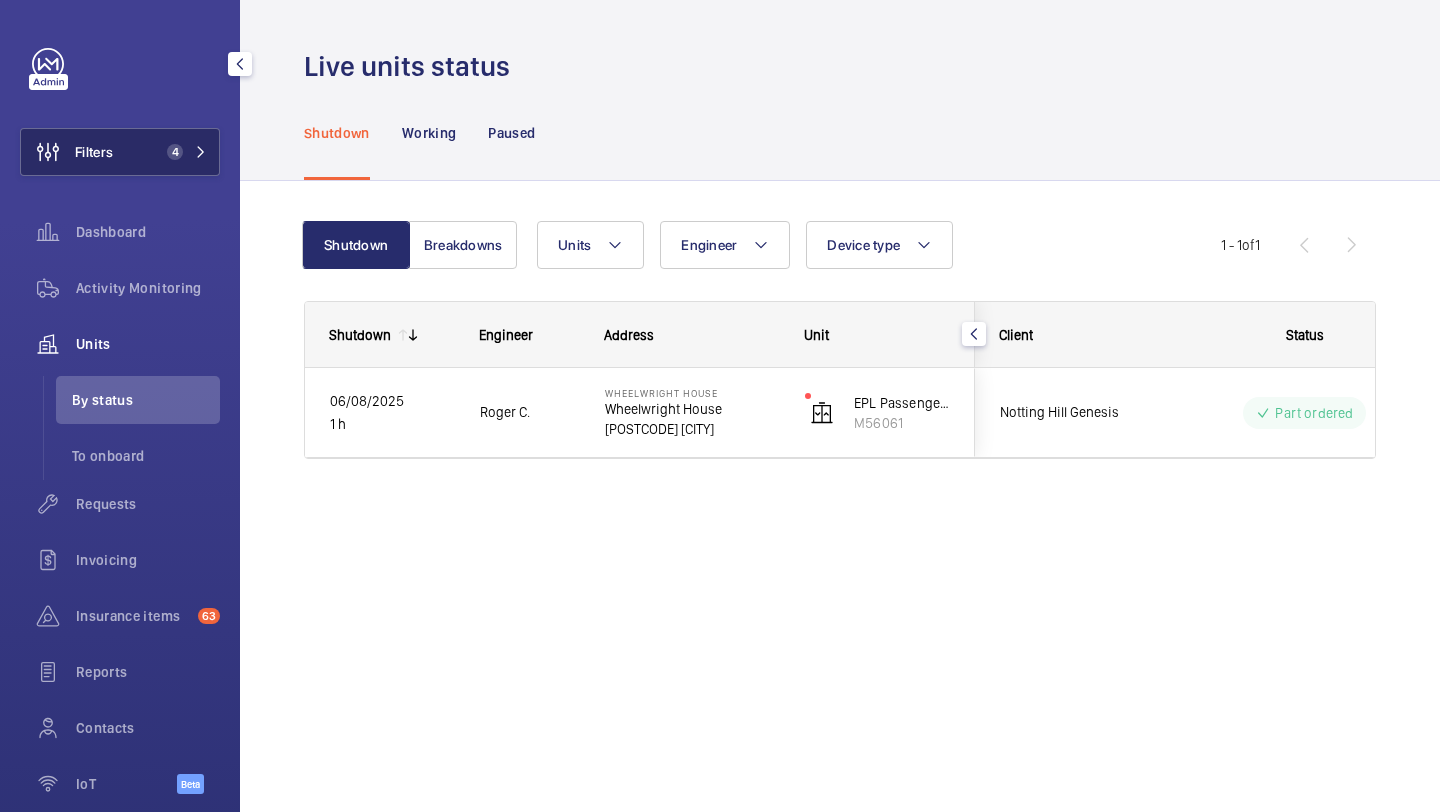 click on "Filters 4" 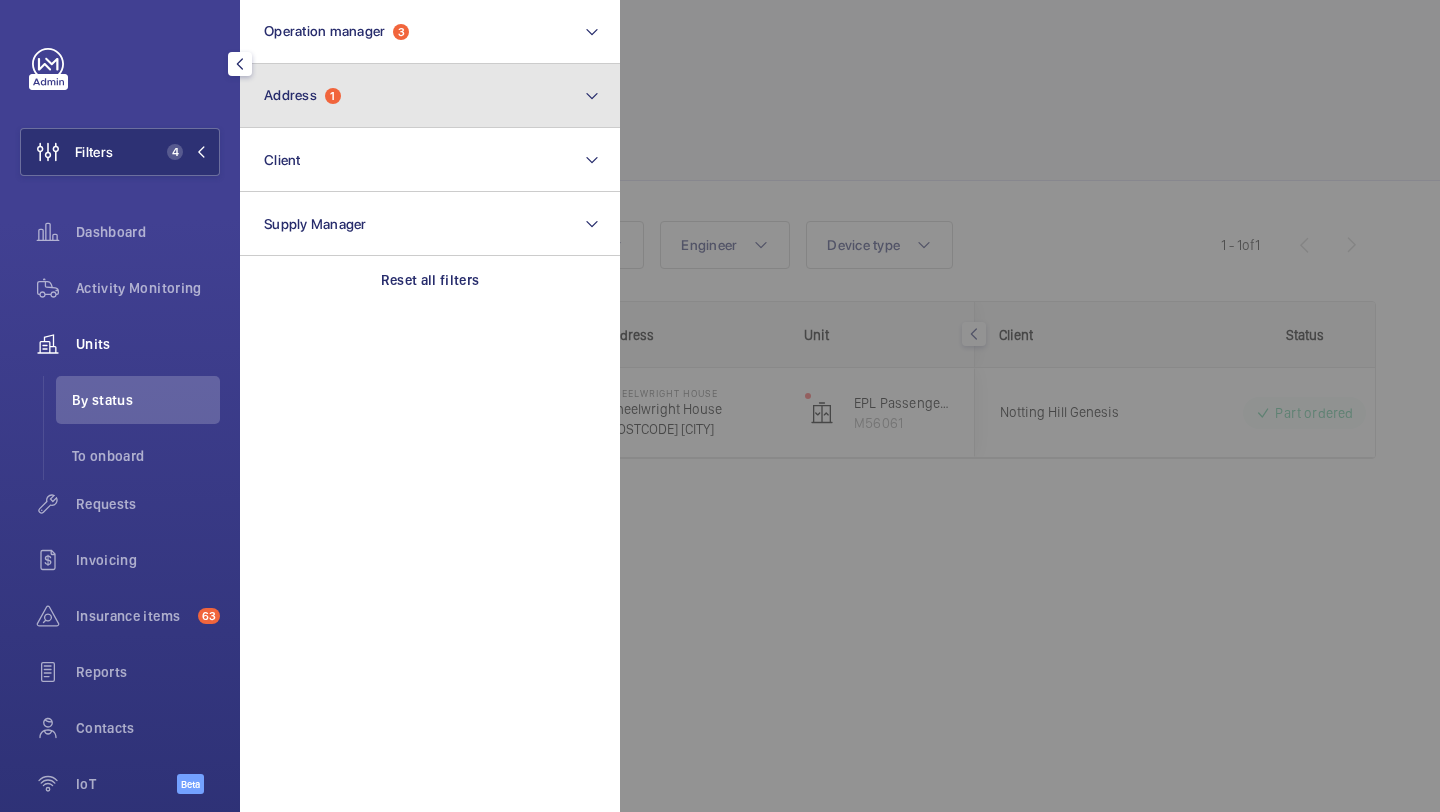 click on "Address  1" 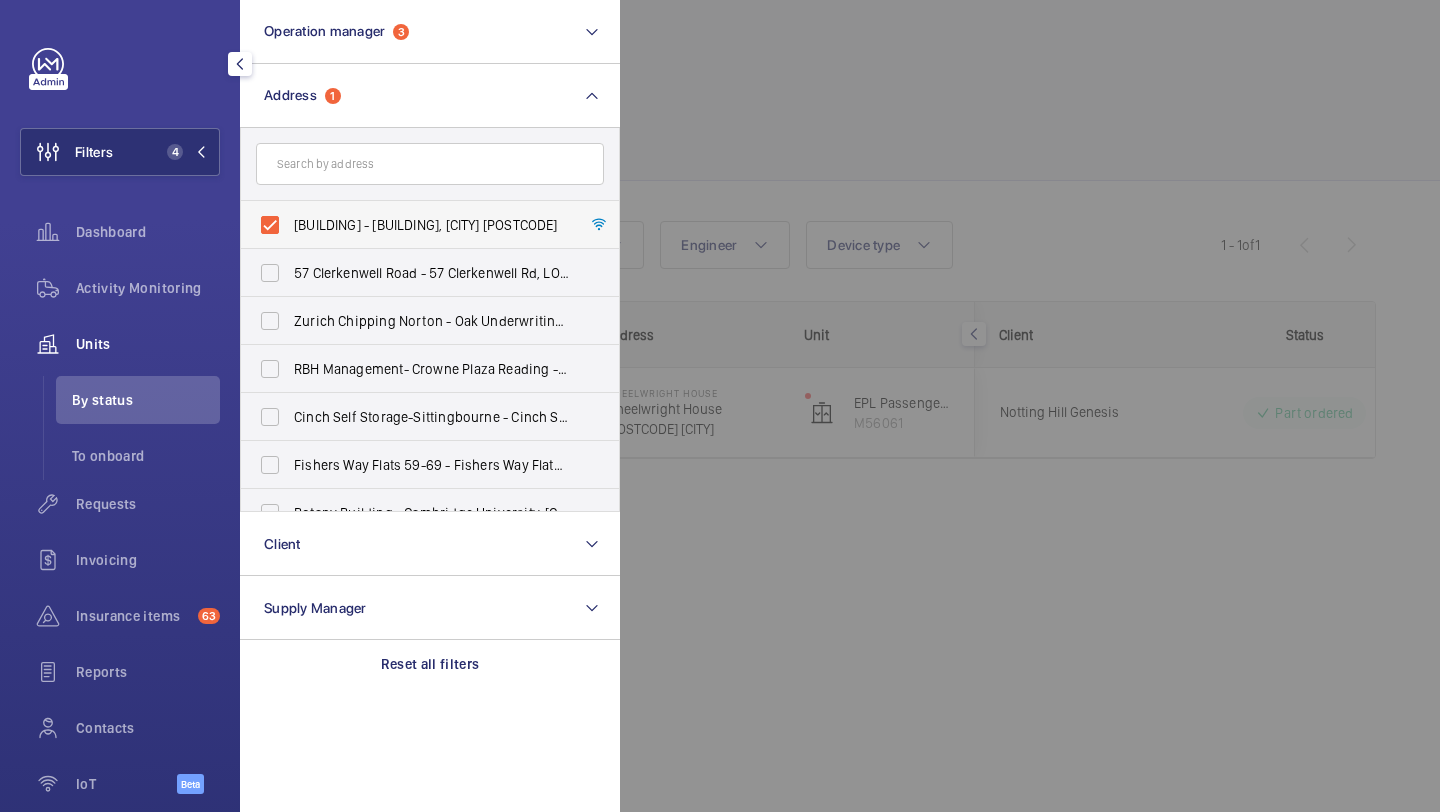 click on "Wheelwright House - Wheelwright House, LONDON MK42 9EX" at bounding box center (415, 225) 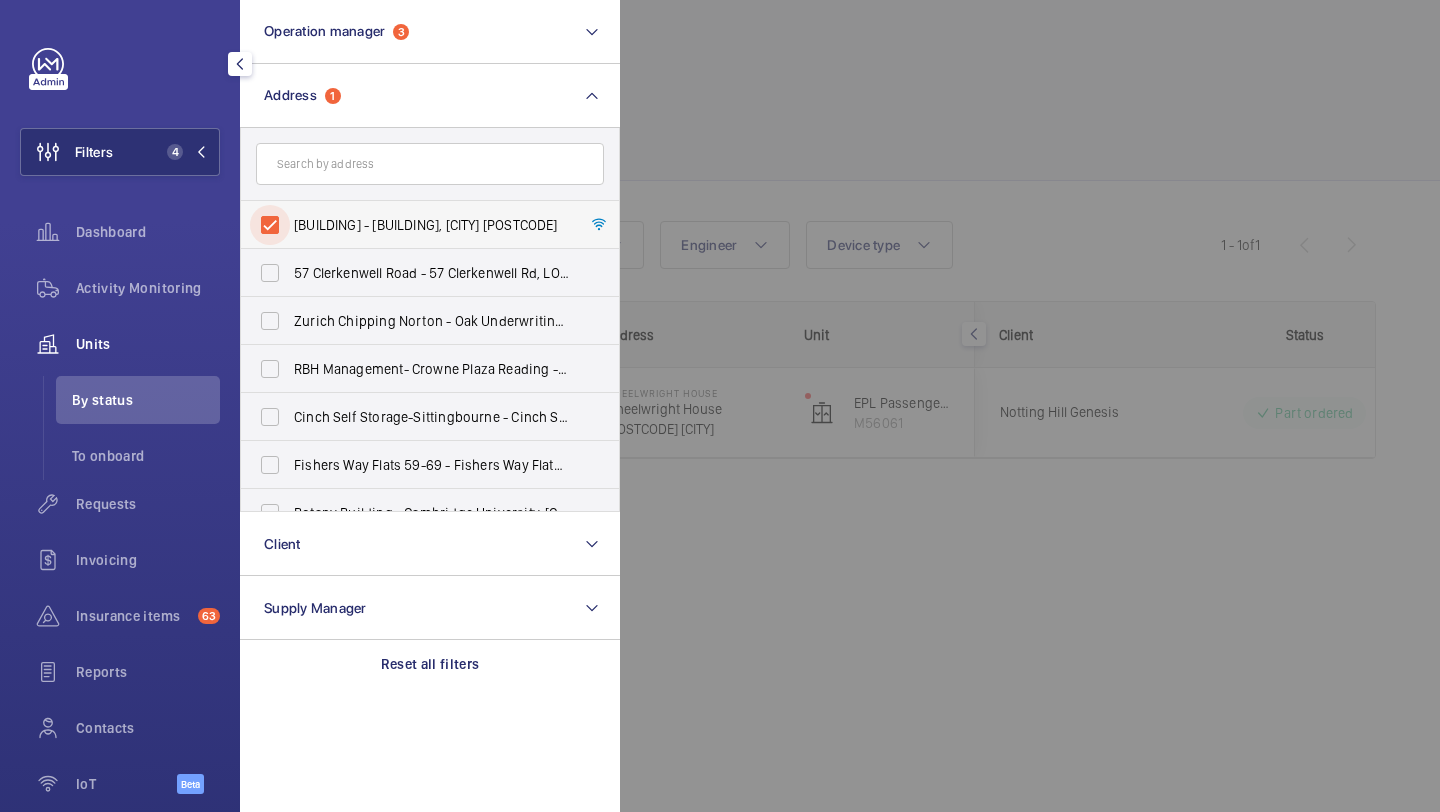 click on "Wheelwright House - Wheelwright House, LONDON MK42 9EX" at bounding box center (270, 225) 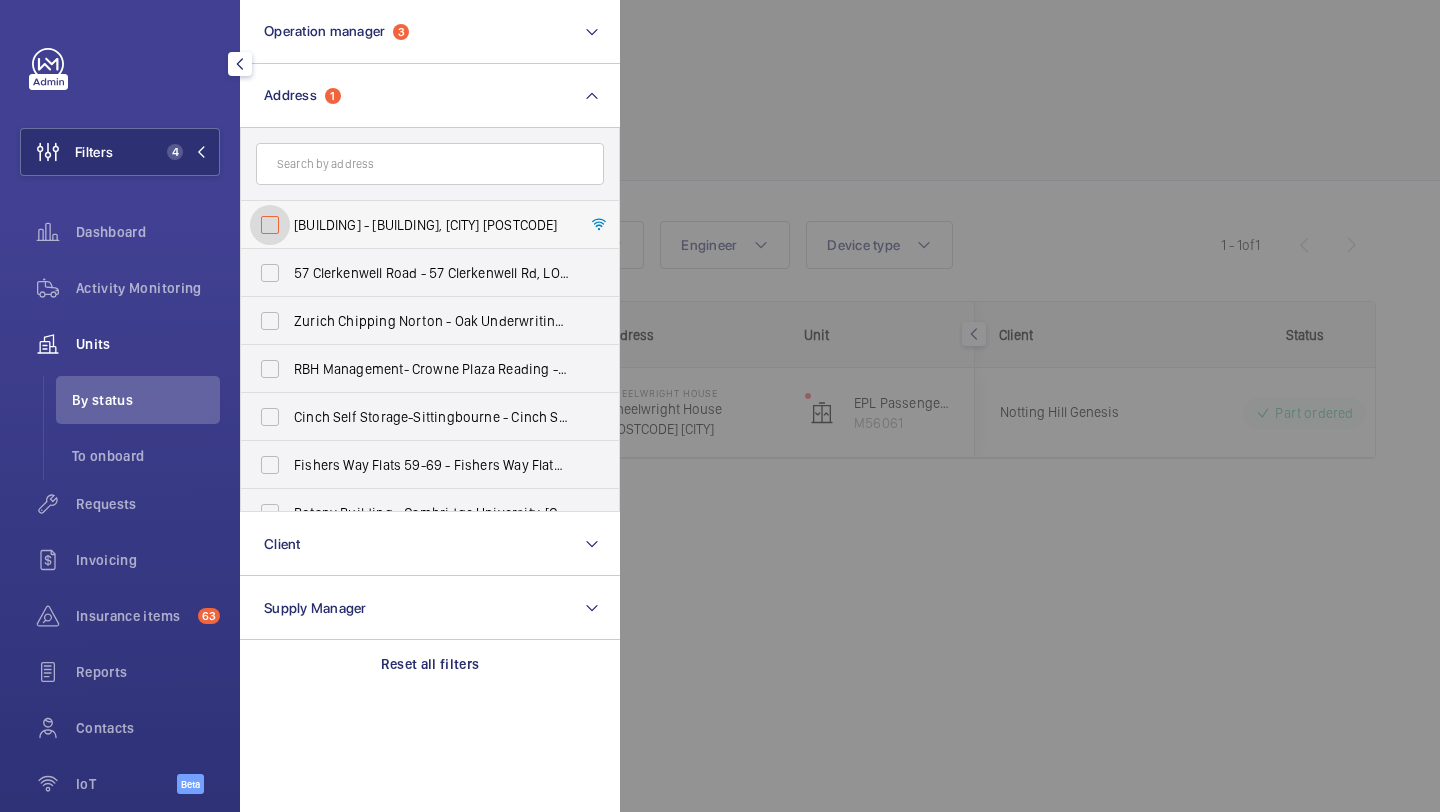checkbox on "false" 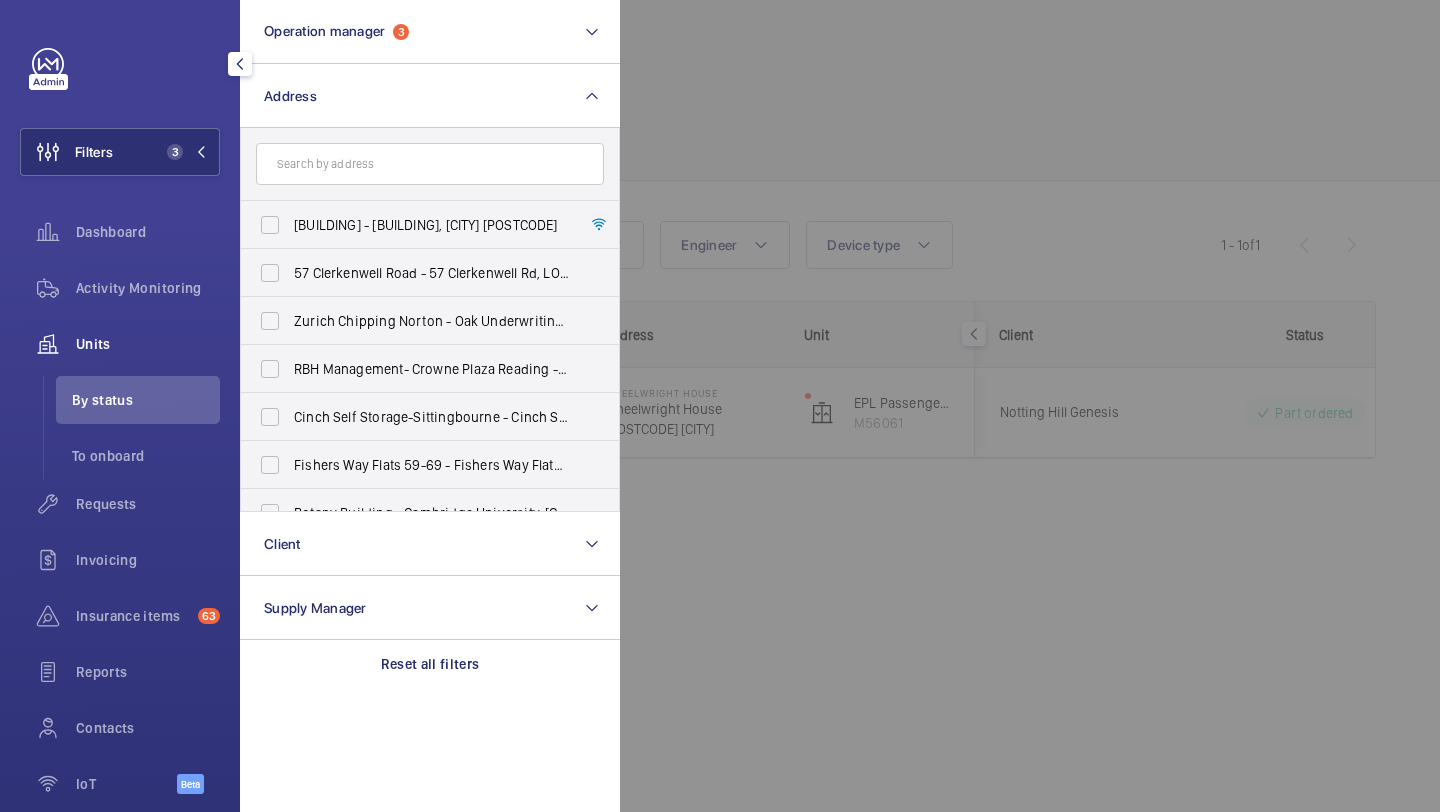 click 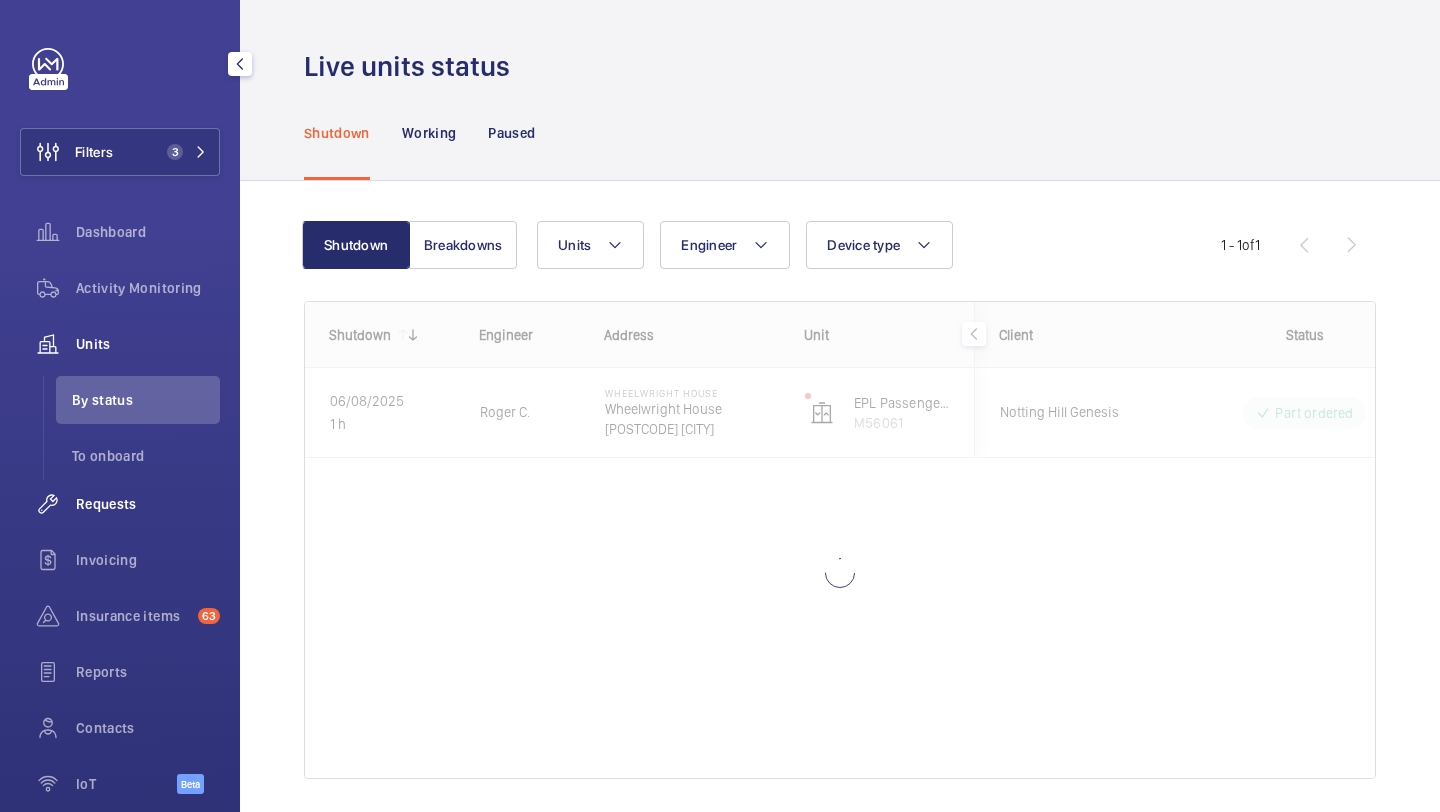 click on "Requests" 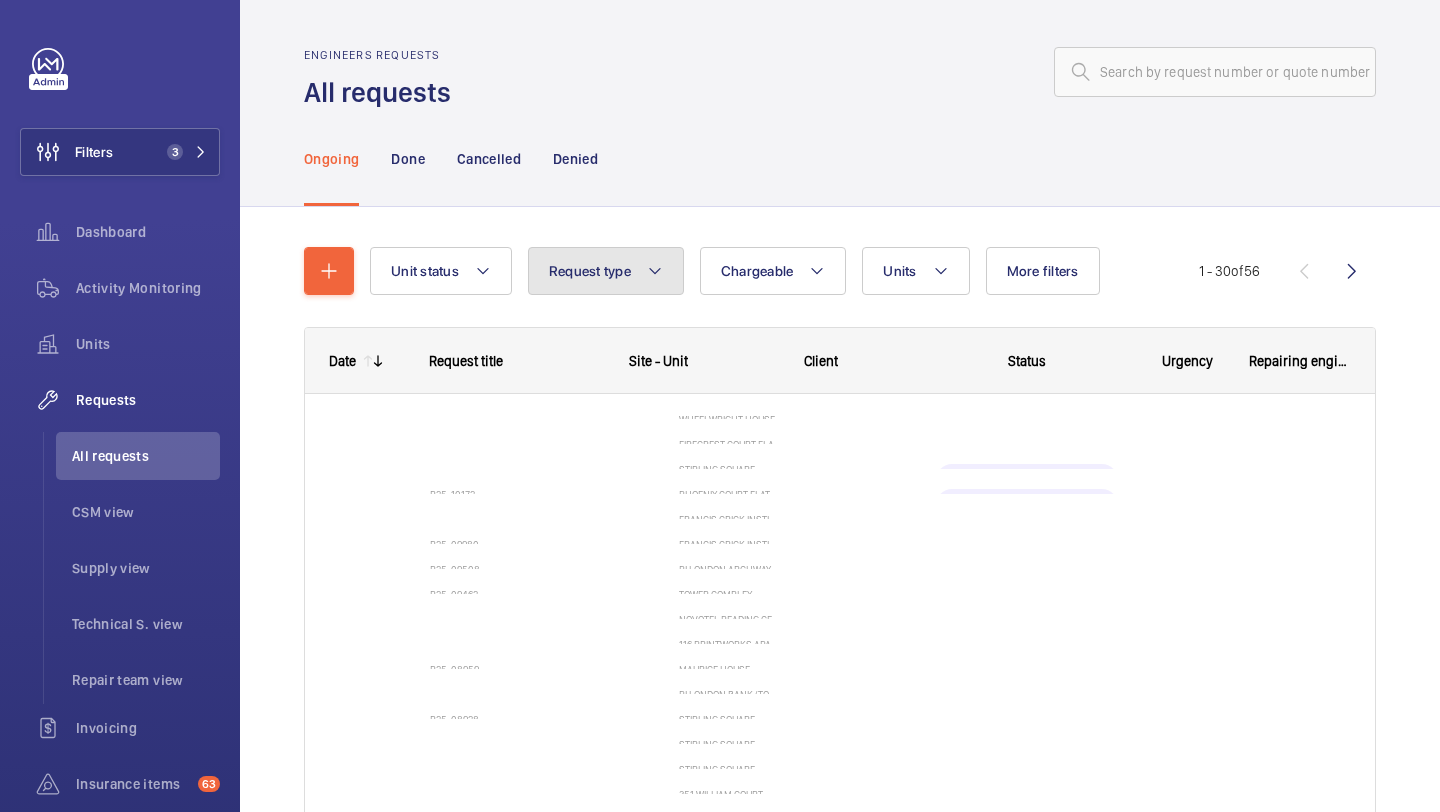 click on "Request type" 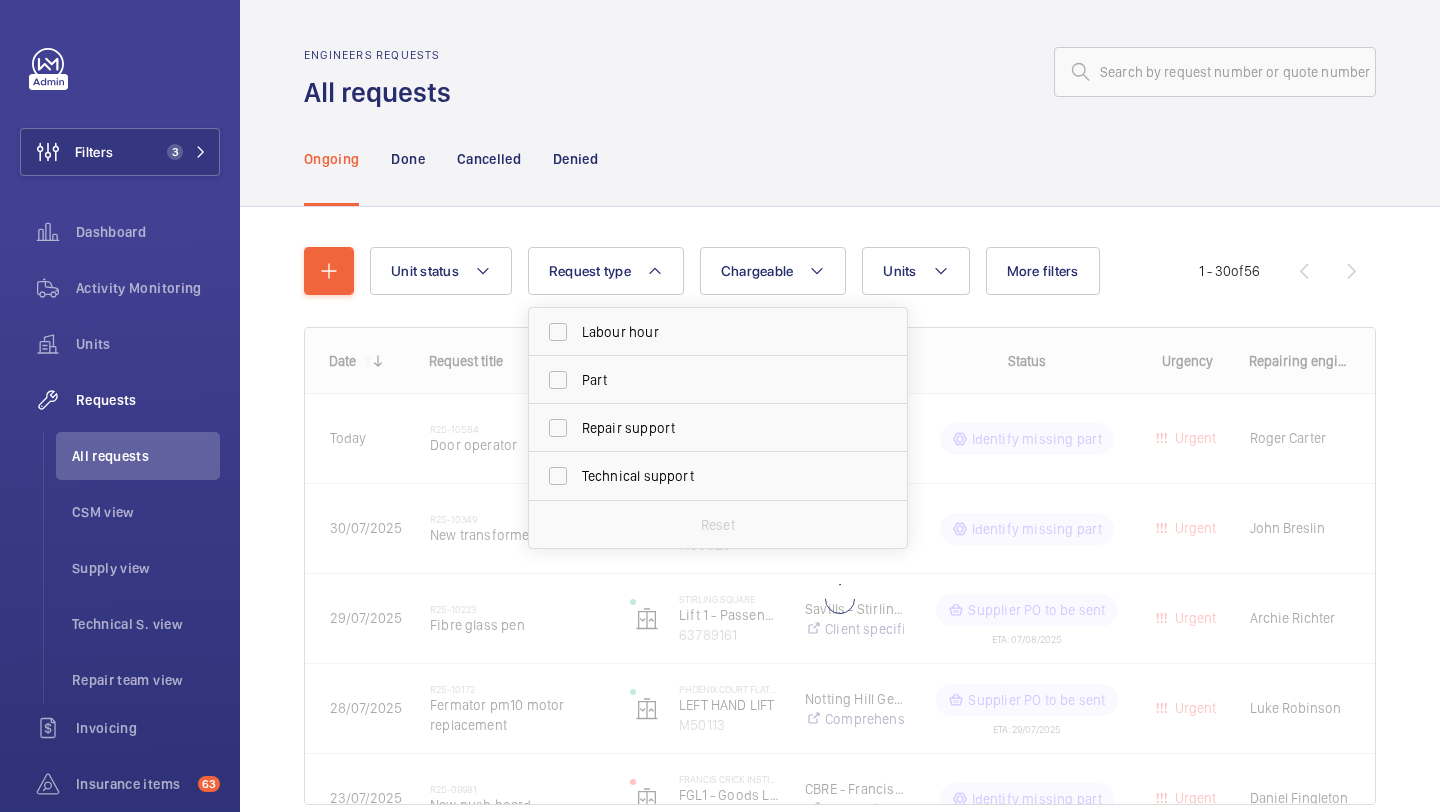 click on "Ongoing Done Cancelled Denied" 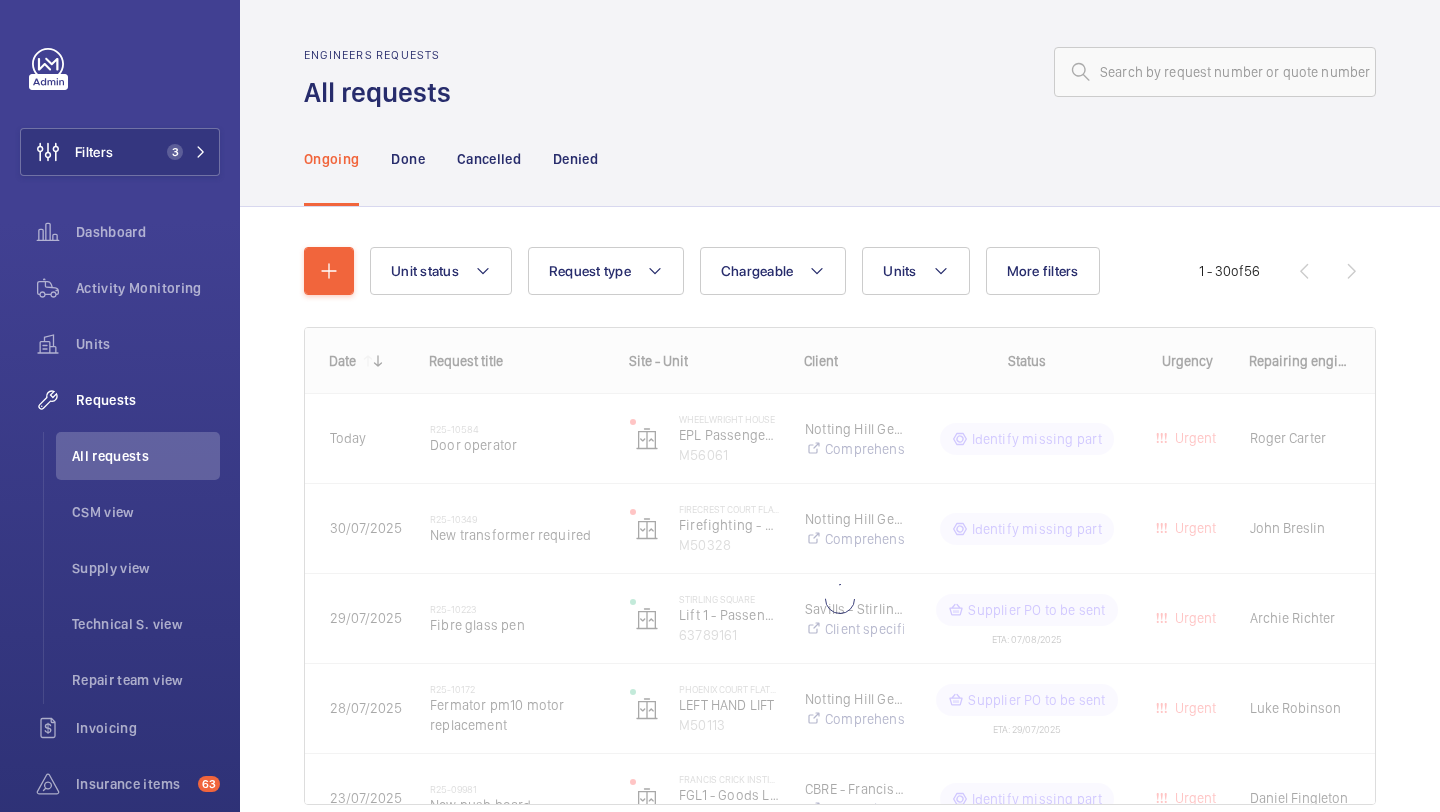 click on "Unit status Request type  Chargeable Units More filters Request status Urgency Repairing engineer Engineer Device type Reset all filters 1 - 30  of  56
Date
Request title
Site - Unit
to" 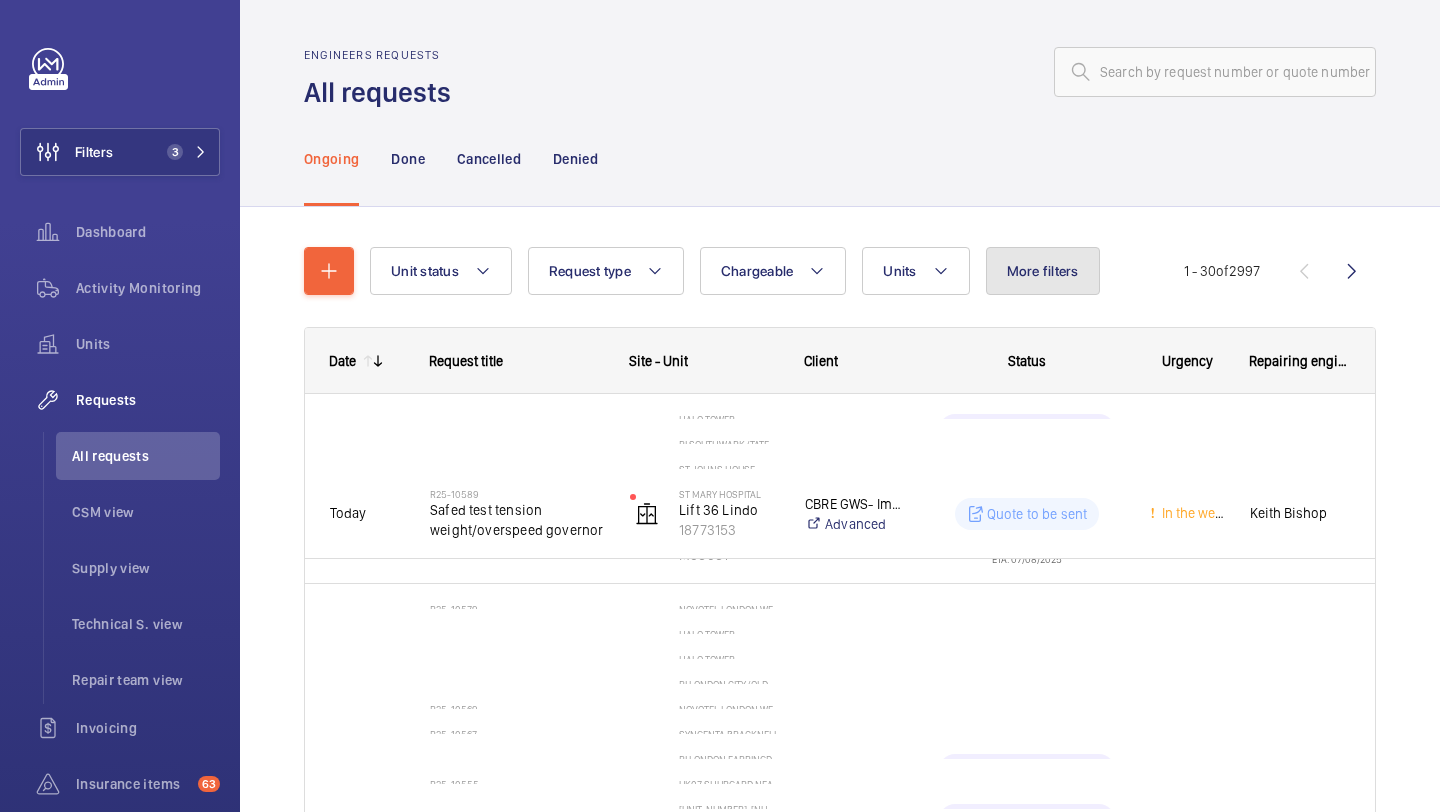click on "More filters" 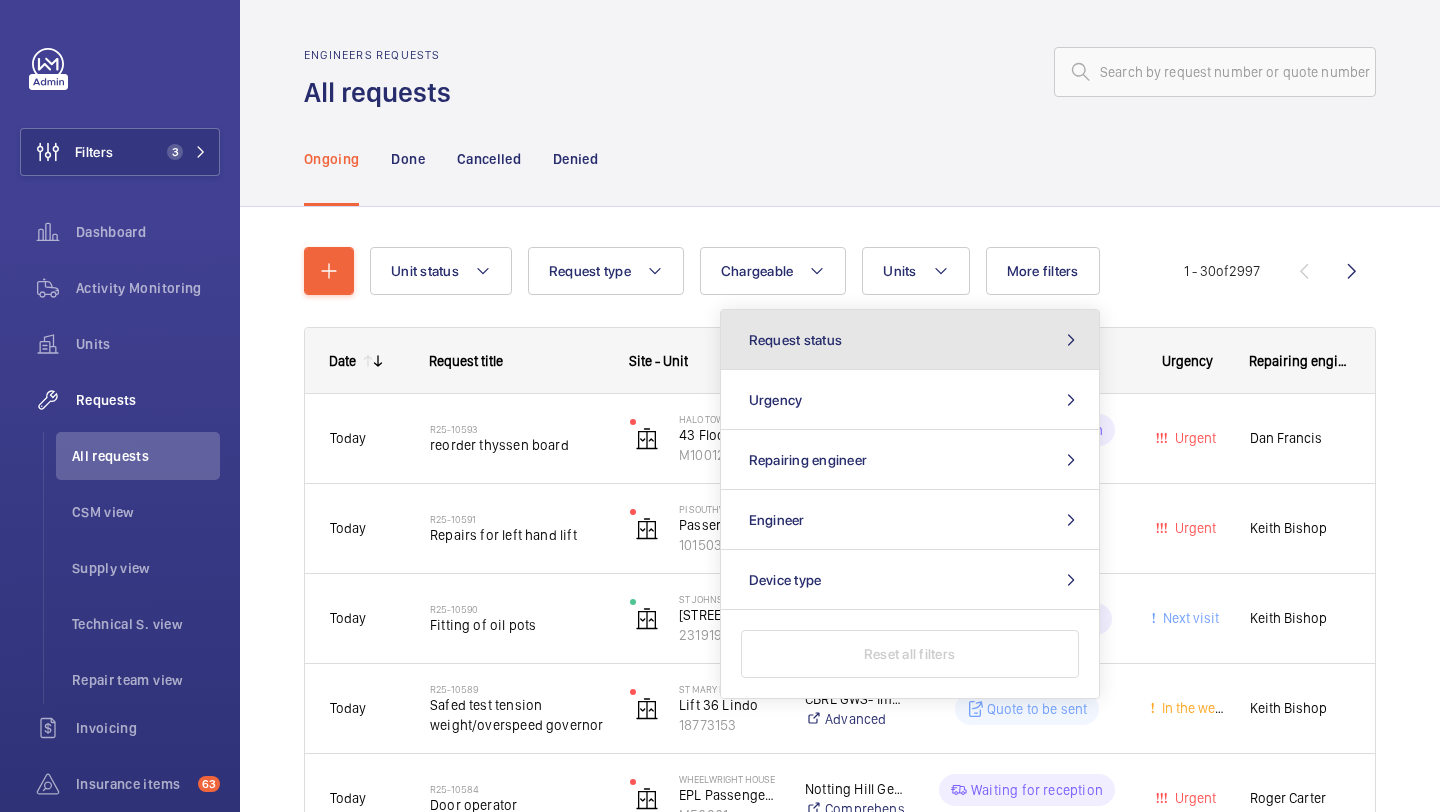 click on "Request status" 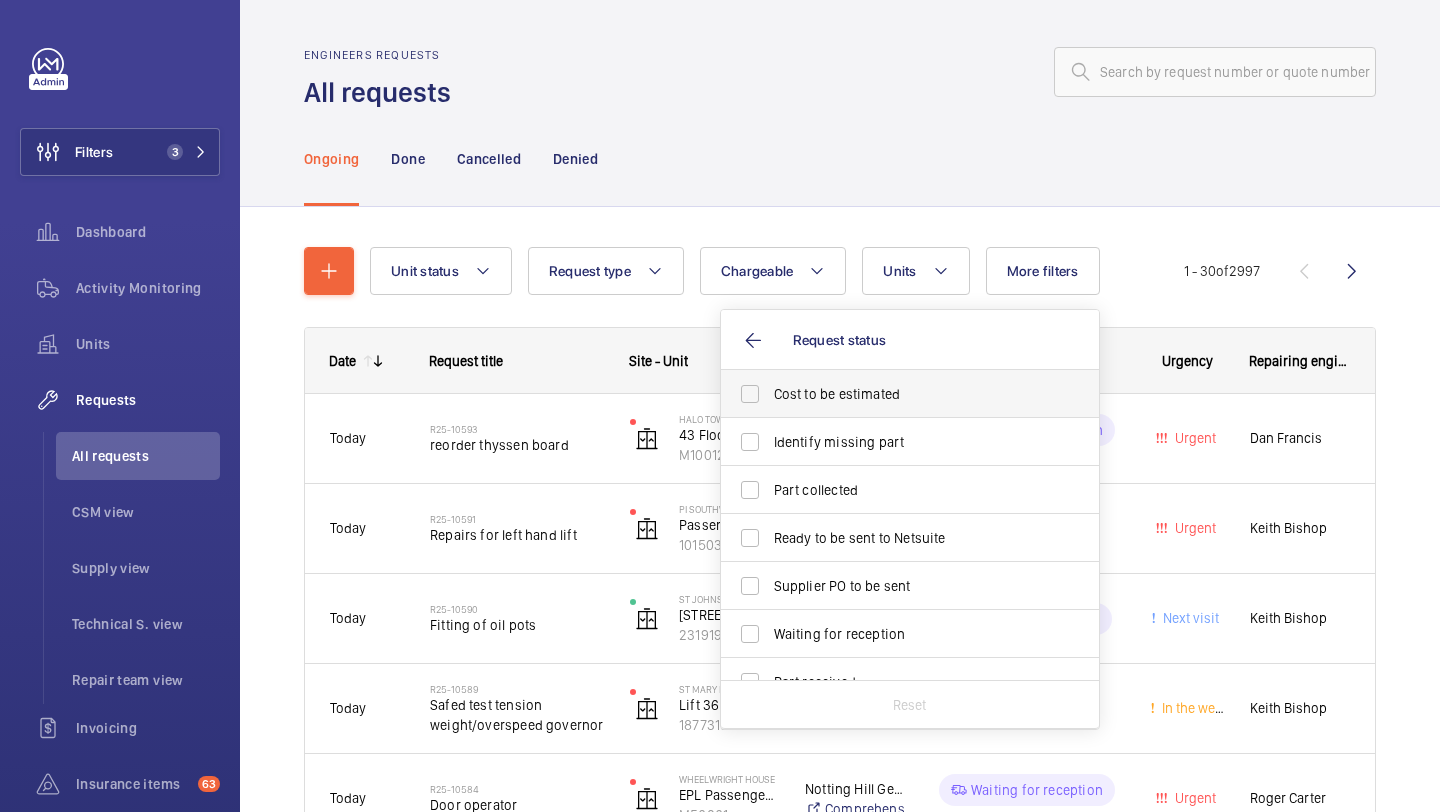 click on "Cost to be estimated" at bounding box center [911, 394] 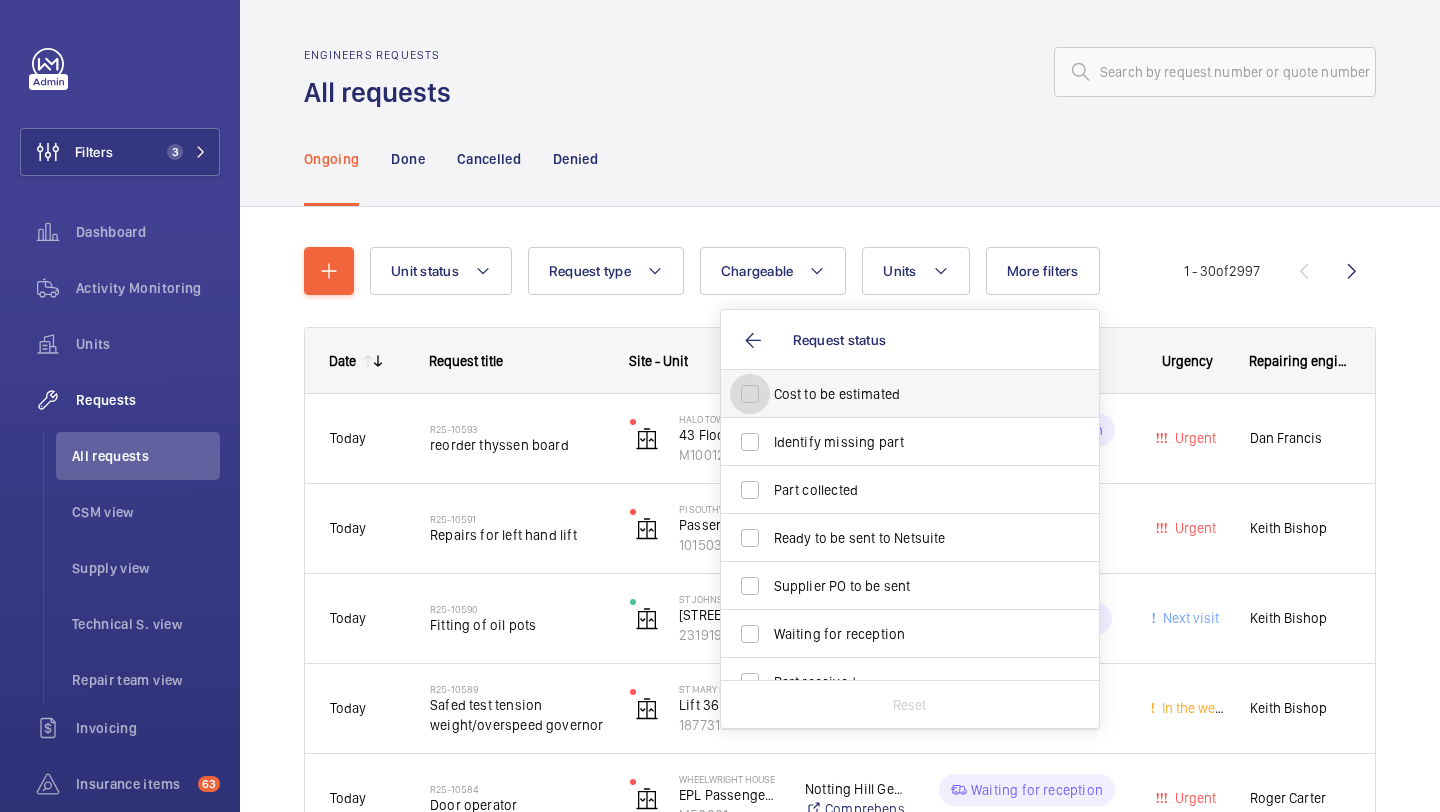 click on "Cost to be estimated" at bounding box center [750, 394] 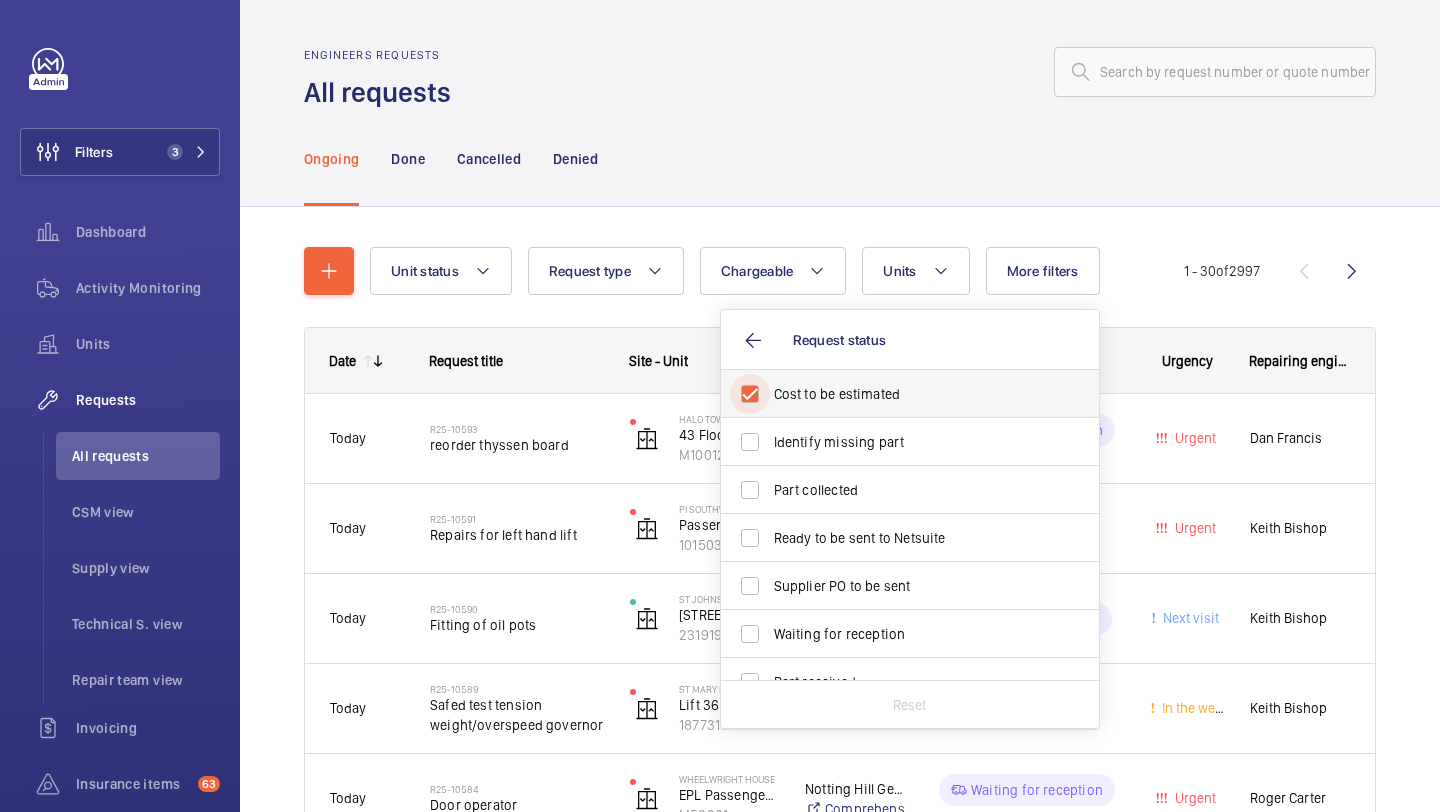 checkbox on "true" 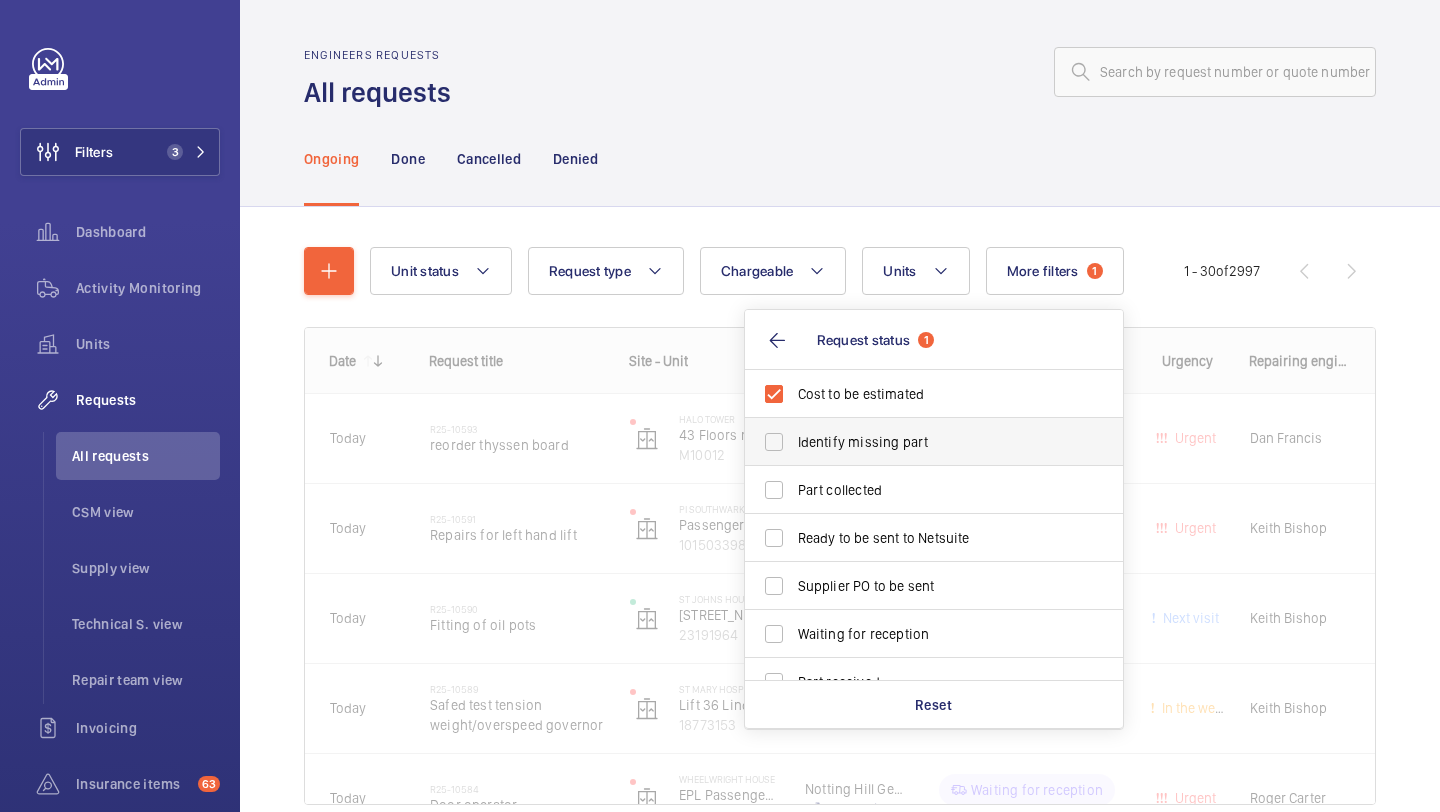 click on "Identify missing part" at bounding box center [935, 442] 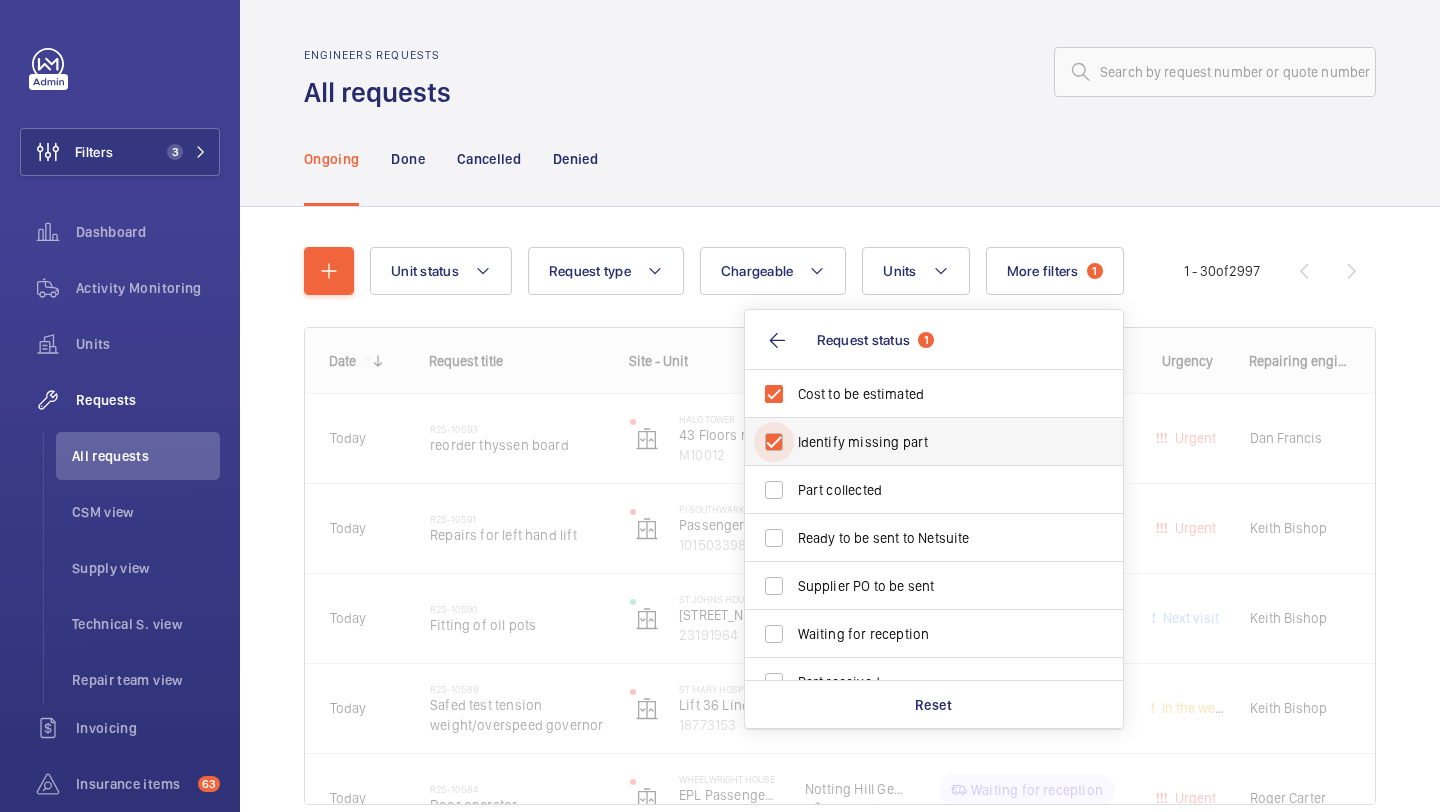 checkbox on "true" 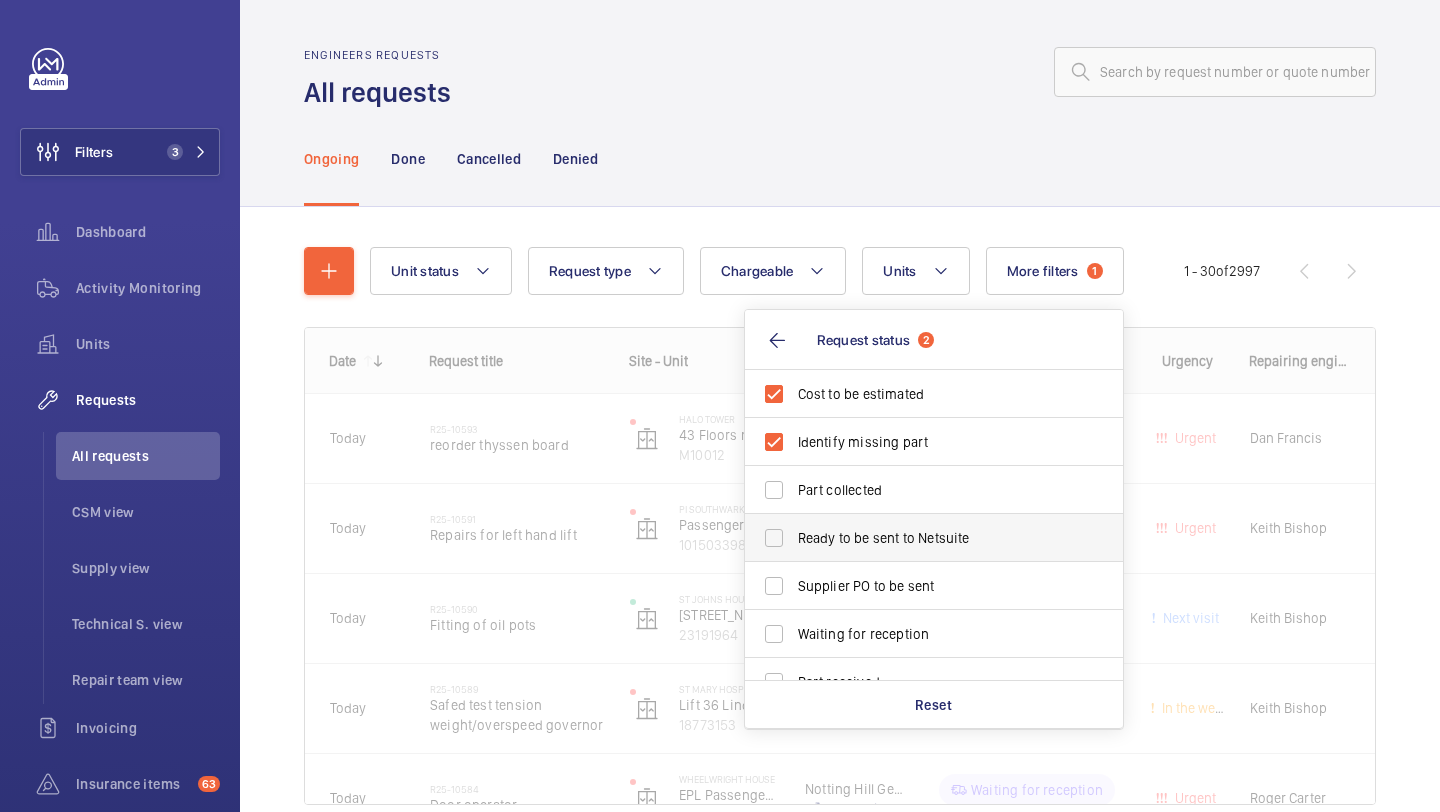 click on "Ready to be sent to Netsuite" at bounding box center [919, 538] 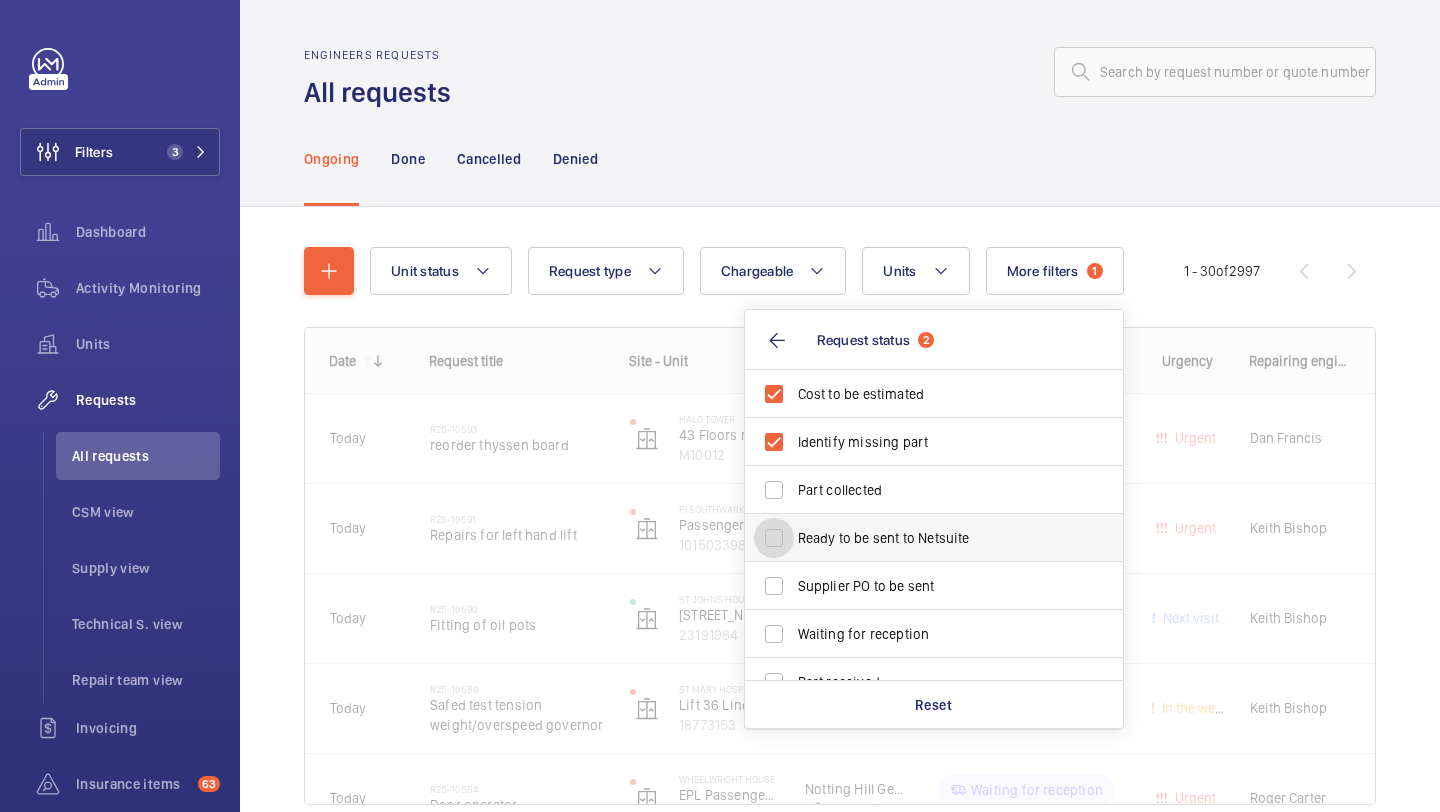 click on "Ready to be sent to Netsuite" at bounding box center (774, 538) 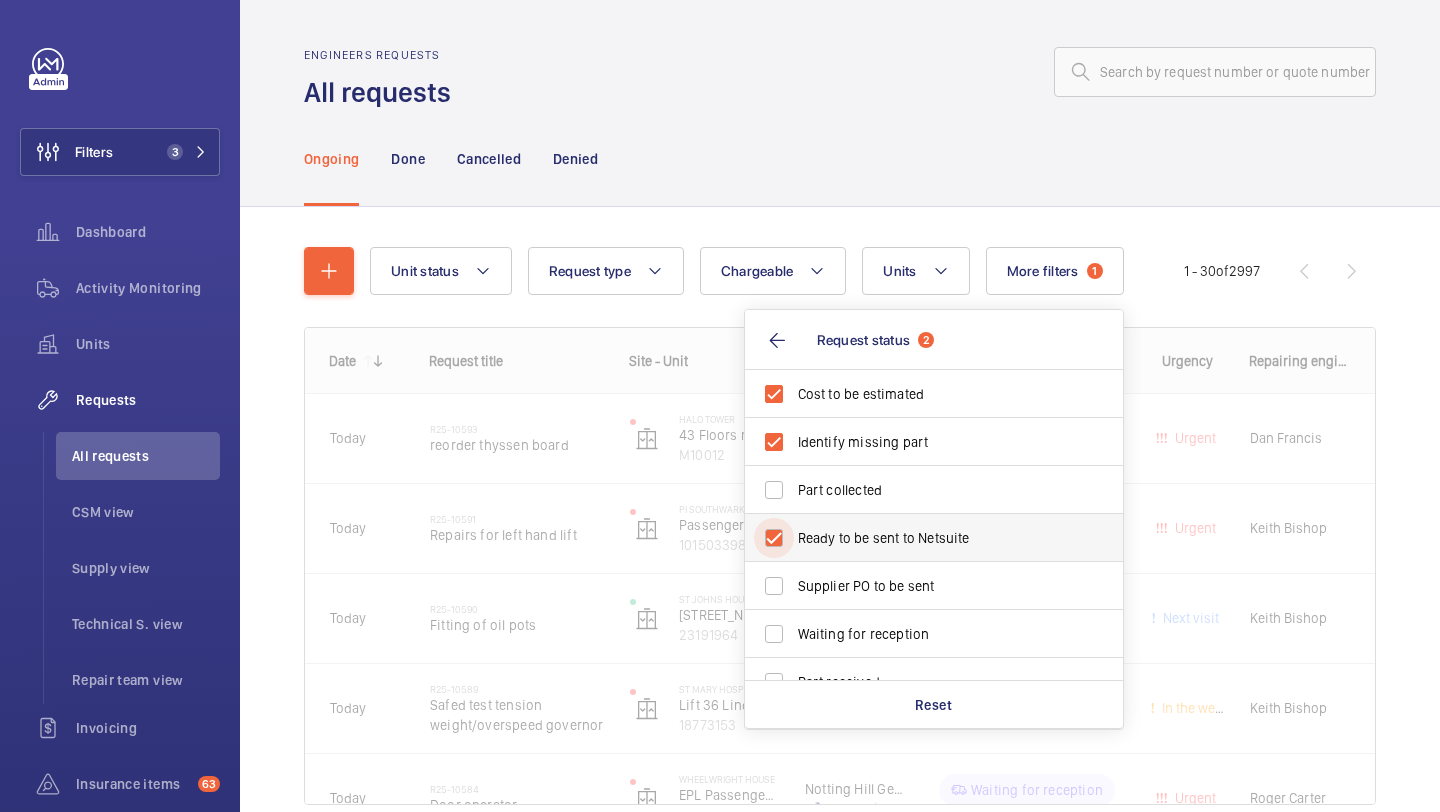 checkbox on "true" 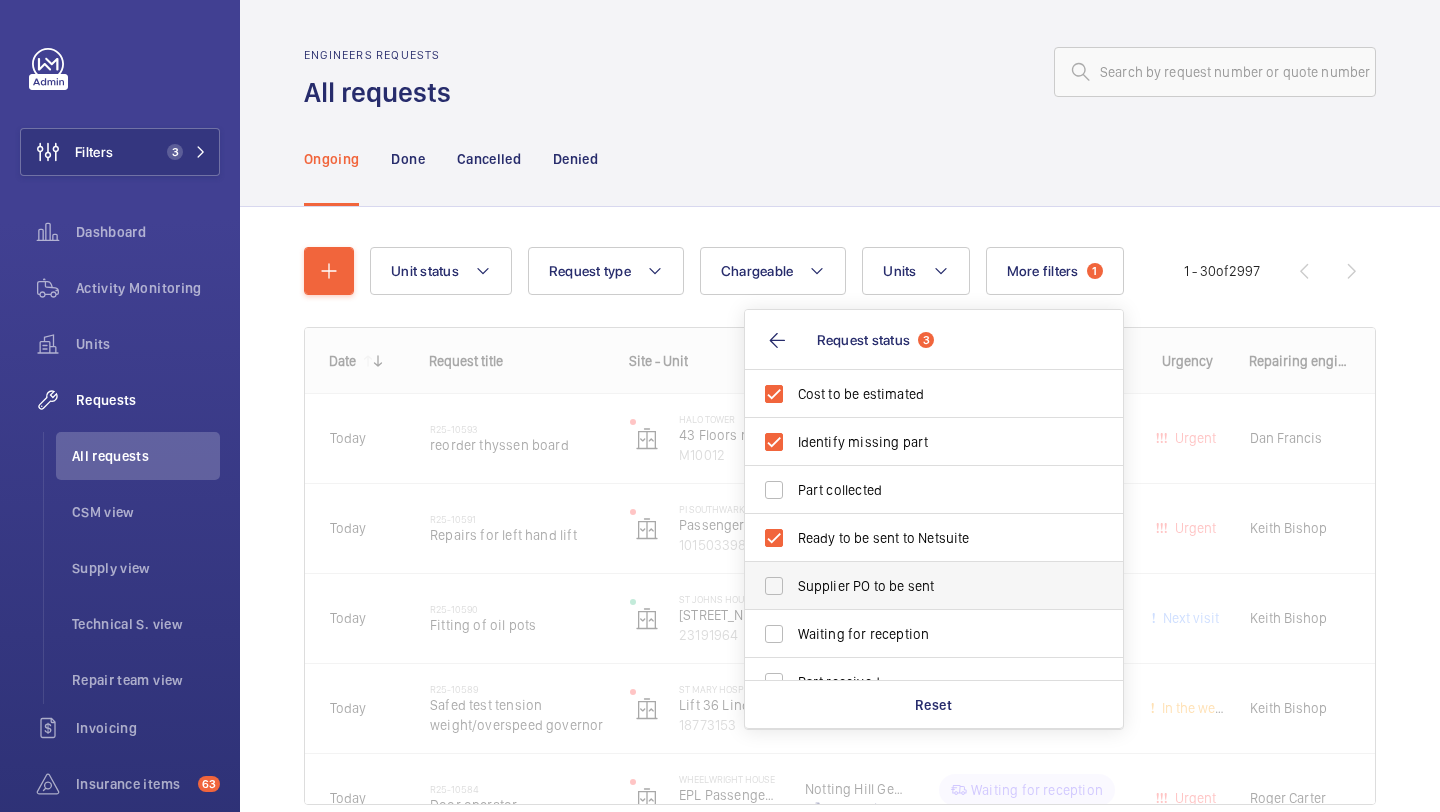 click on "Supplier PO to be sent" at bounding box center (935, 586) 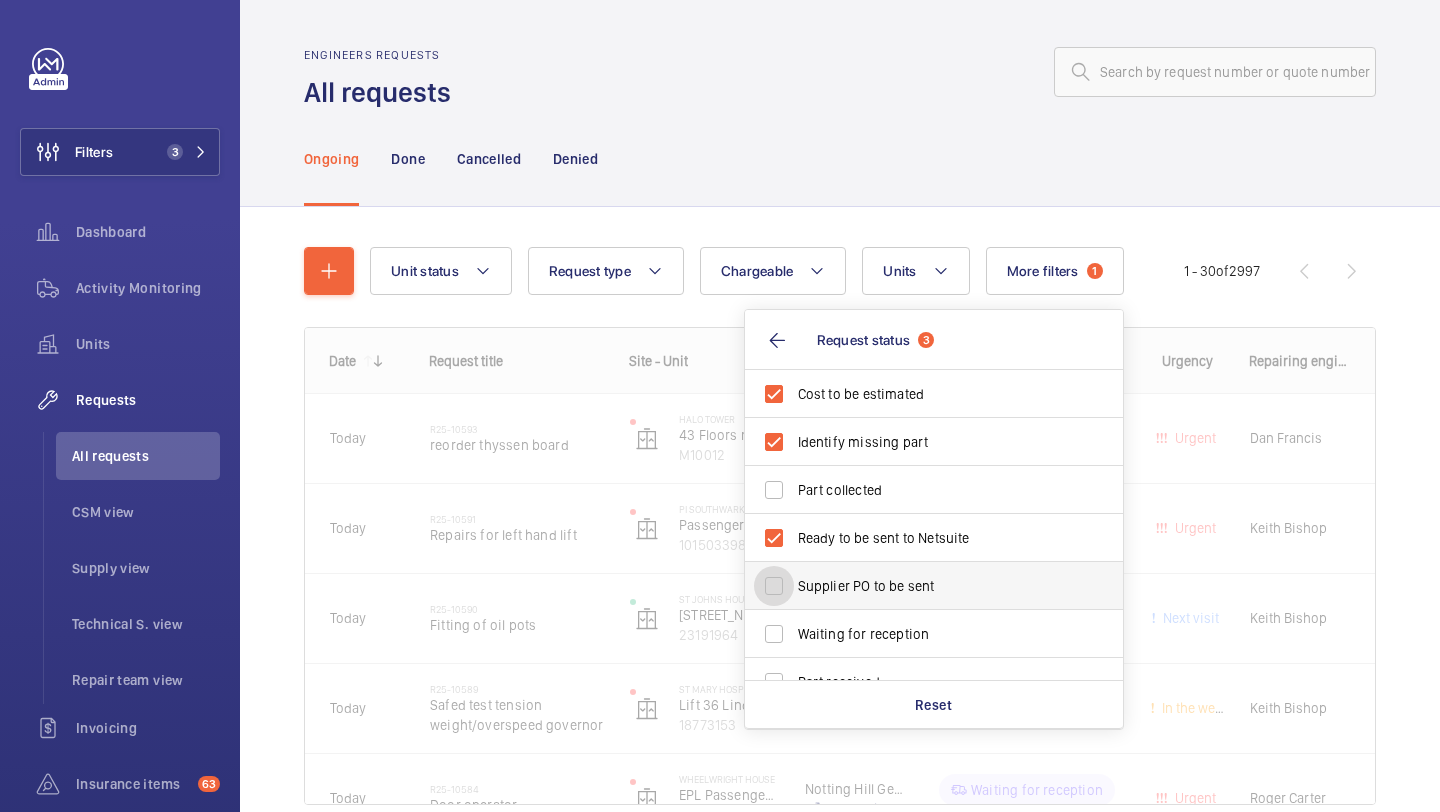 click on "Supplier PO to be sent" at bounding box center (774, 586) 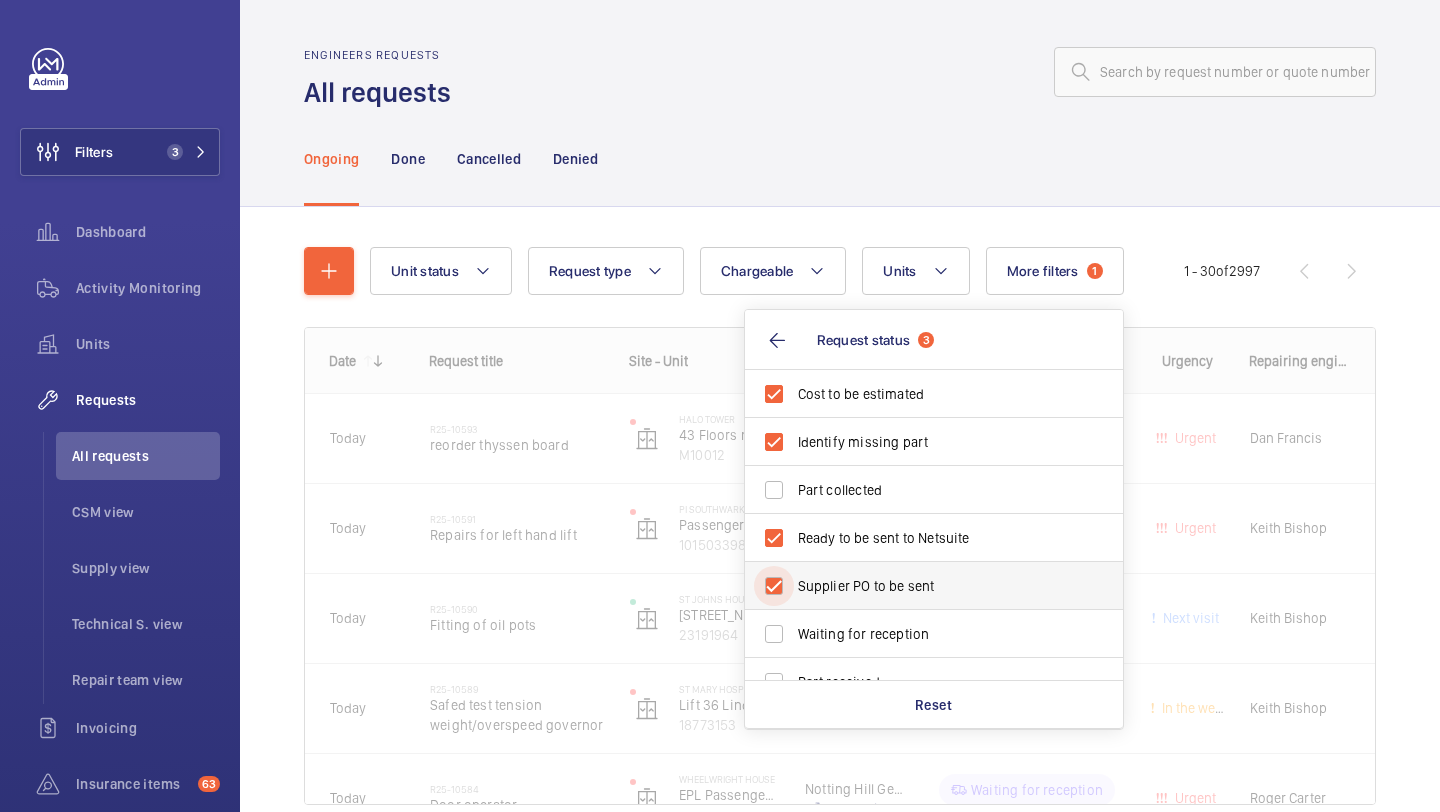 checkbox on "true" 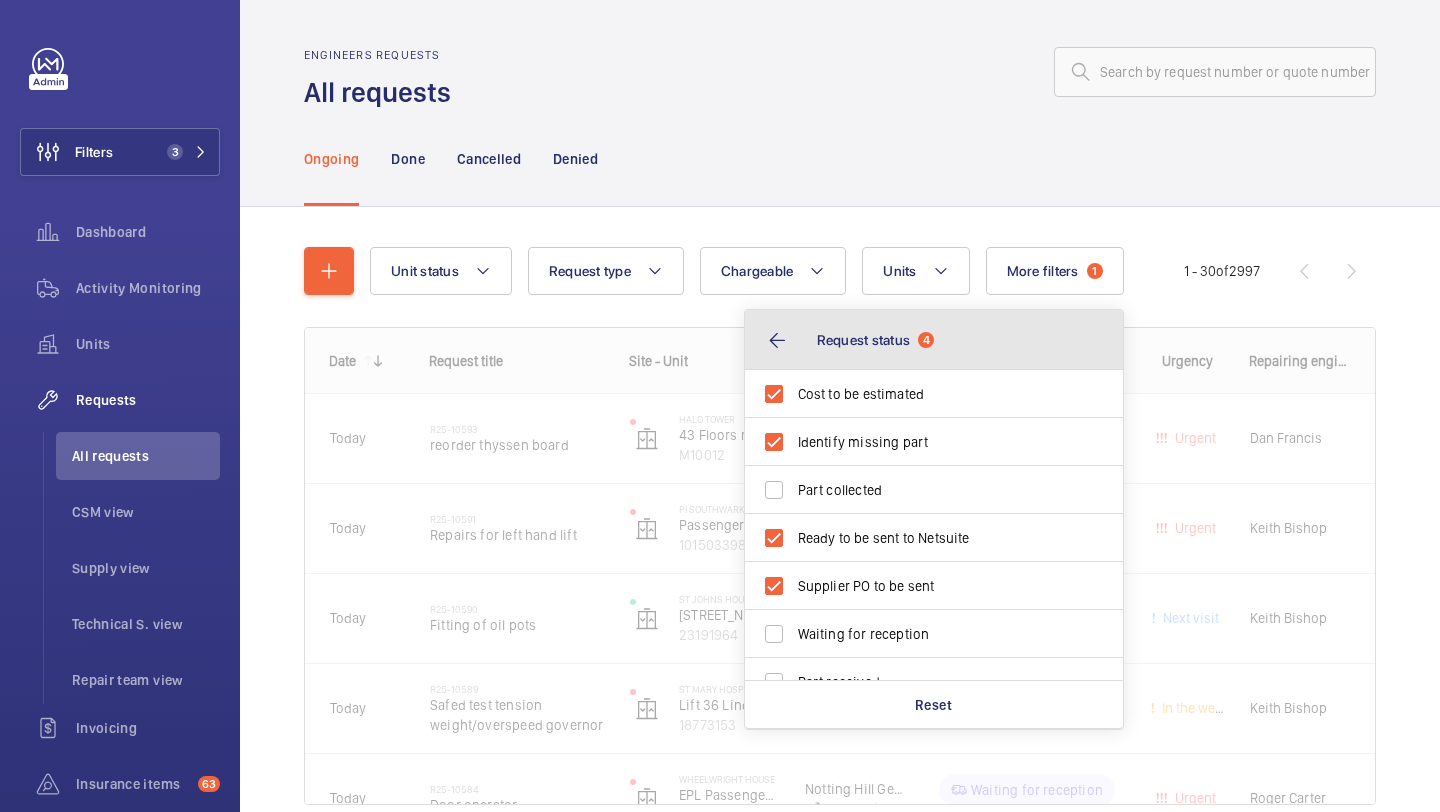 click on "Request status" 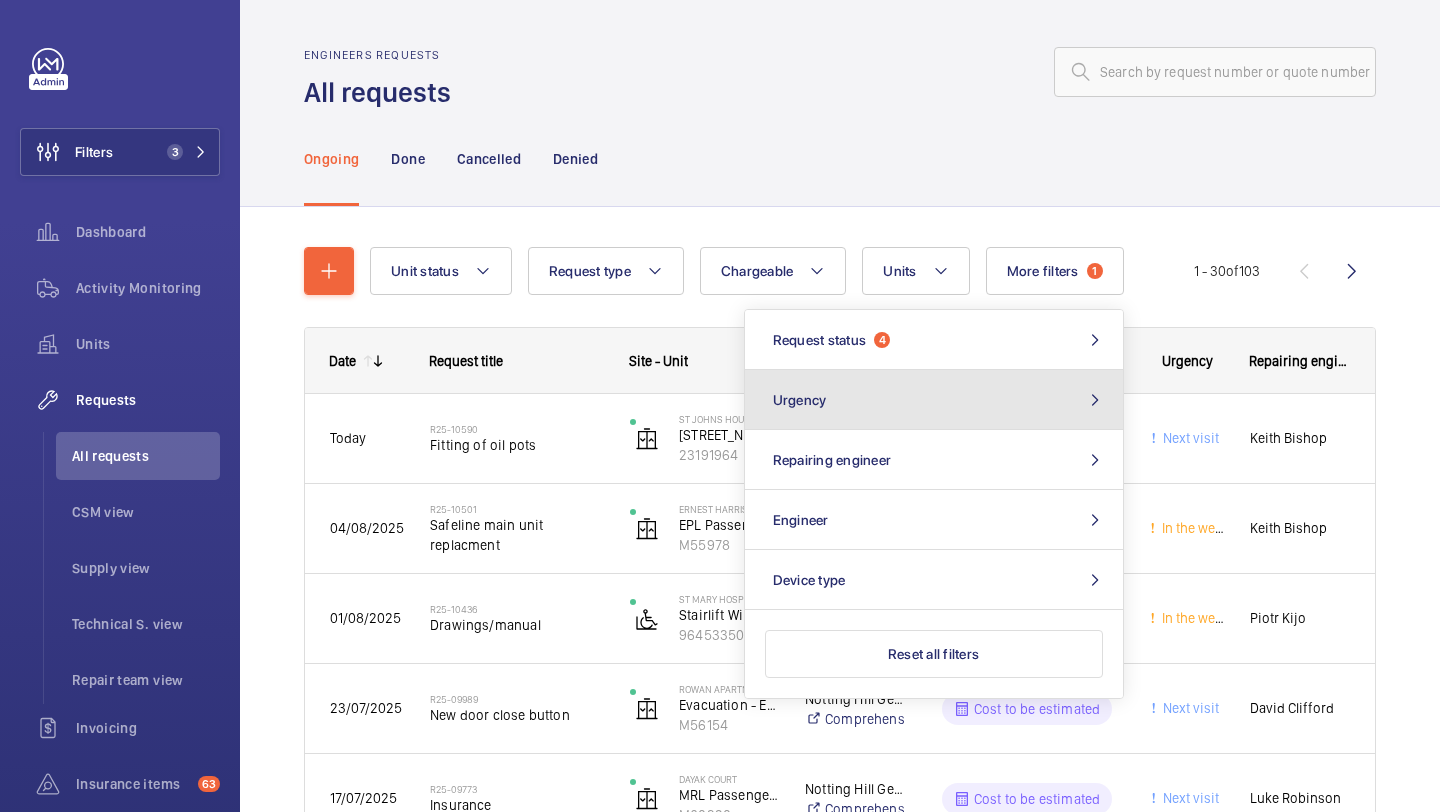 click on "Urgency" 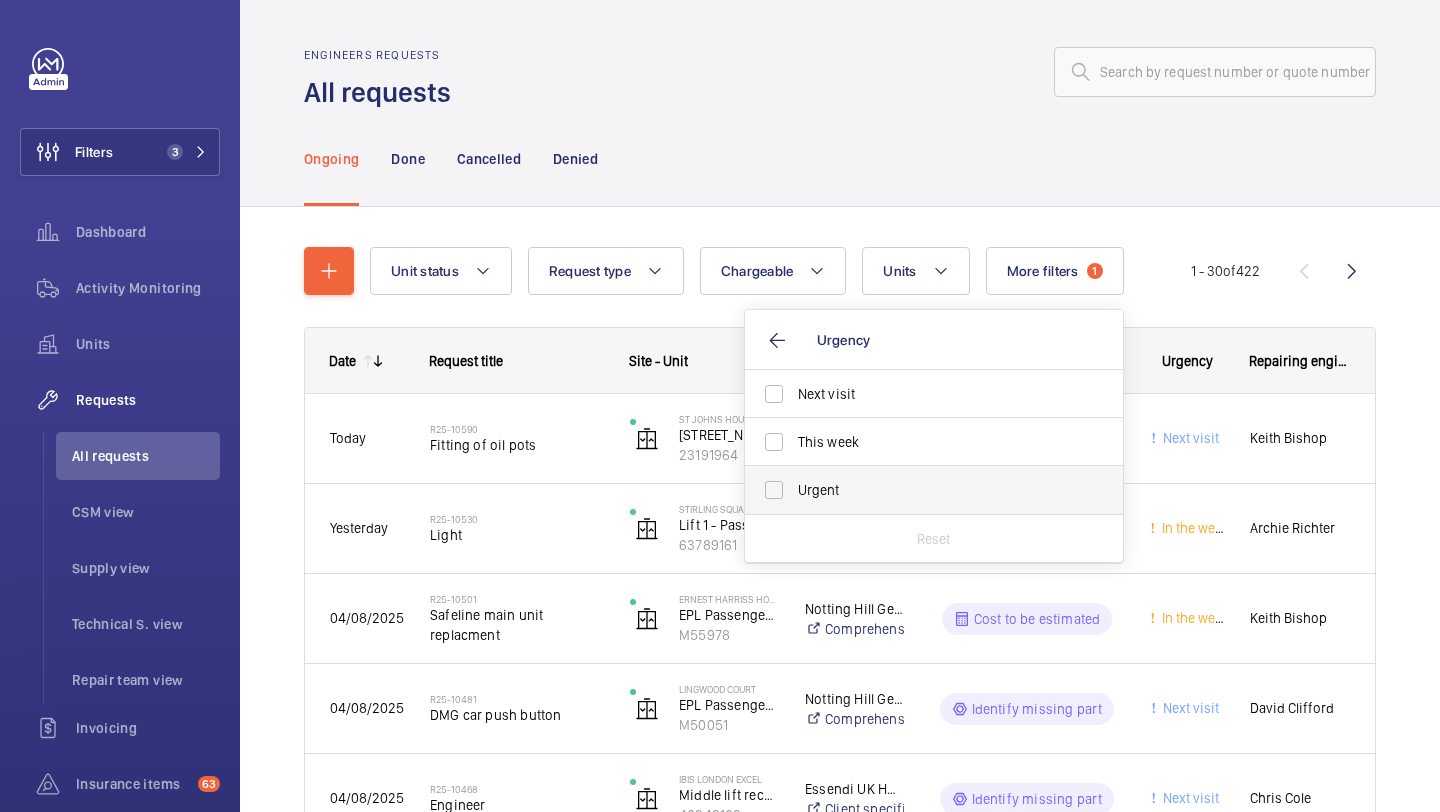 click on "Urgent" at bounding box center [935, 490] 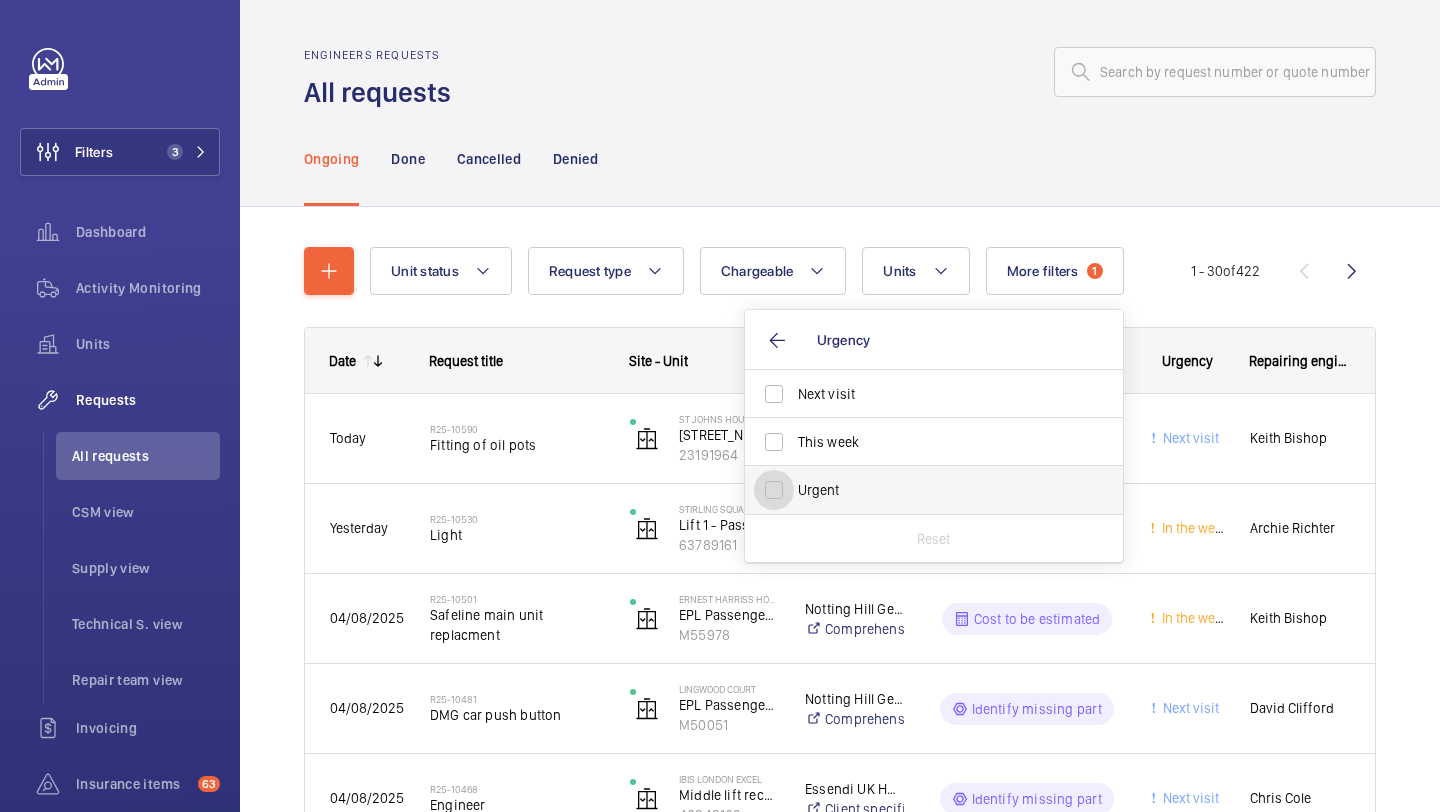 click on "Urgent" at bounding box center [774, 490] 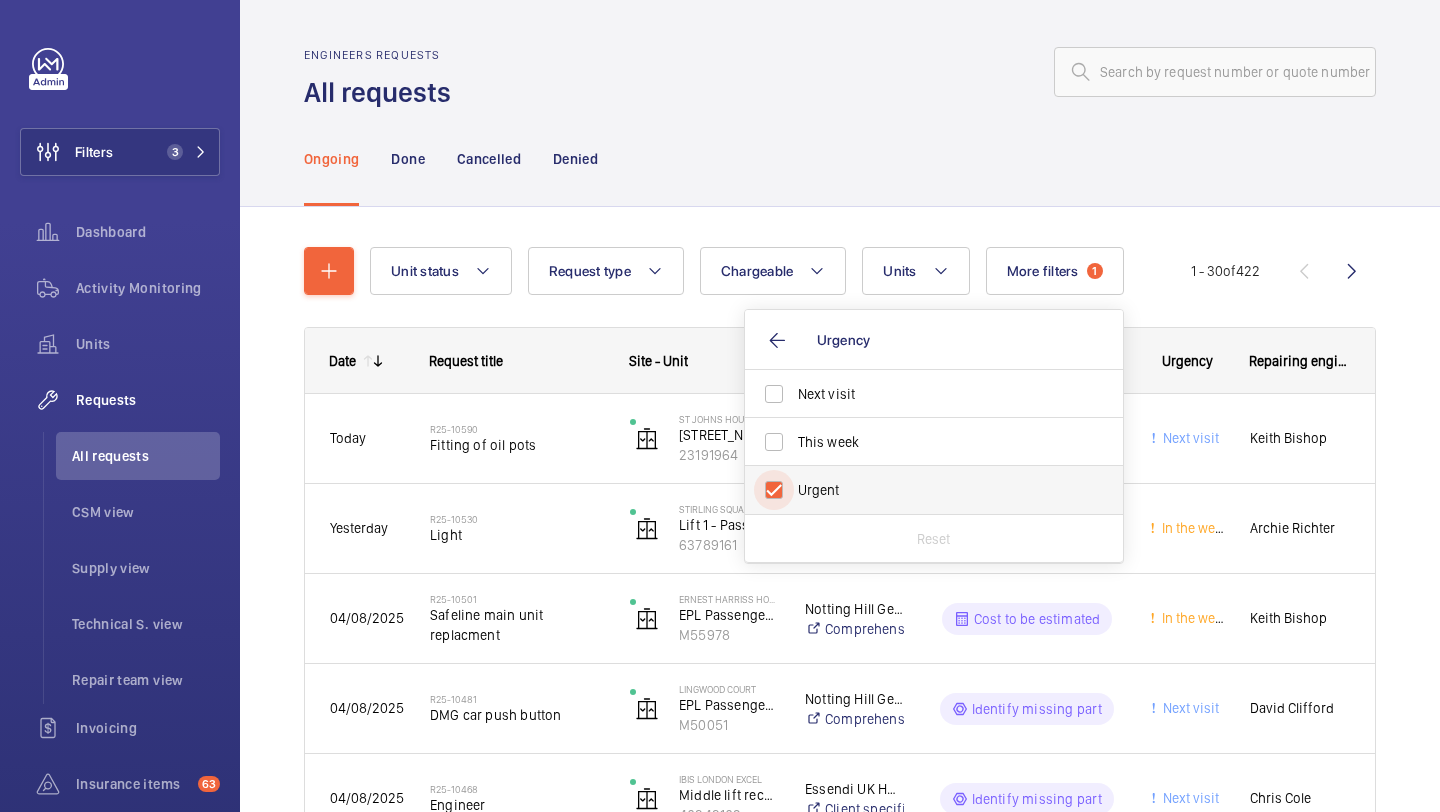 checkbox on "true" 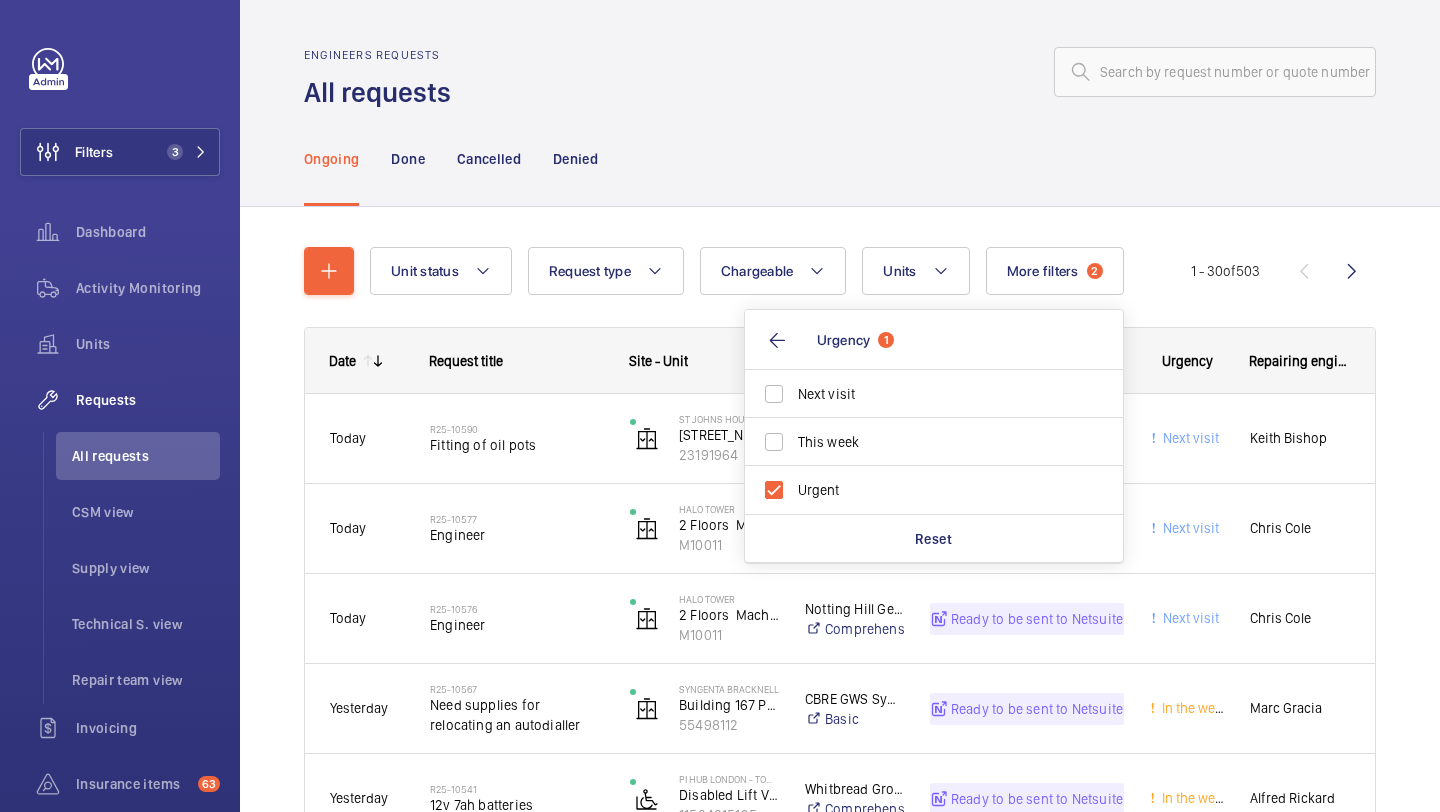 click on "Ongoing Done Cancelled Denied" 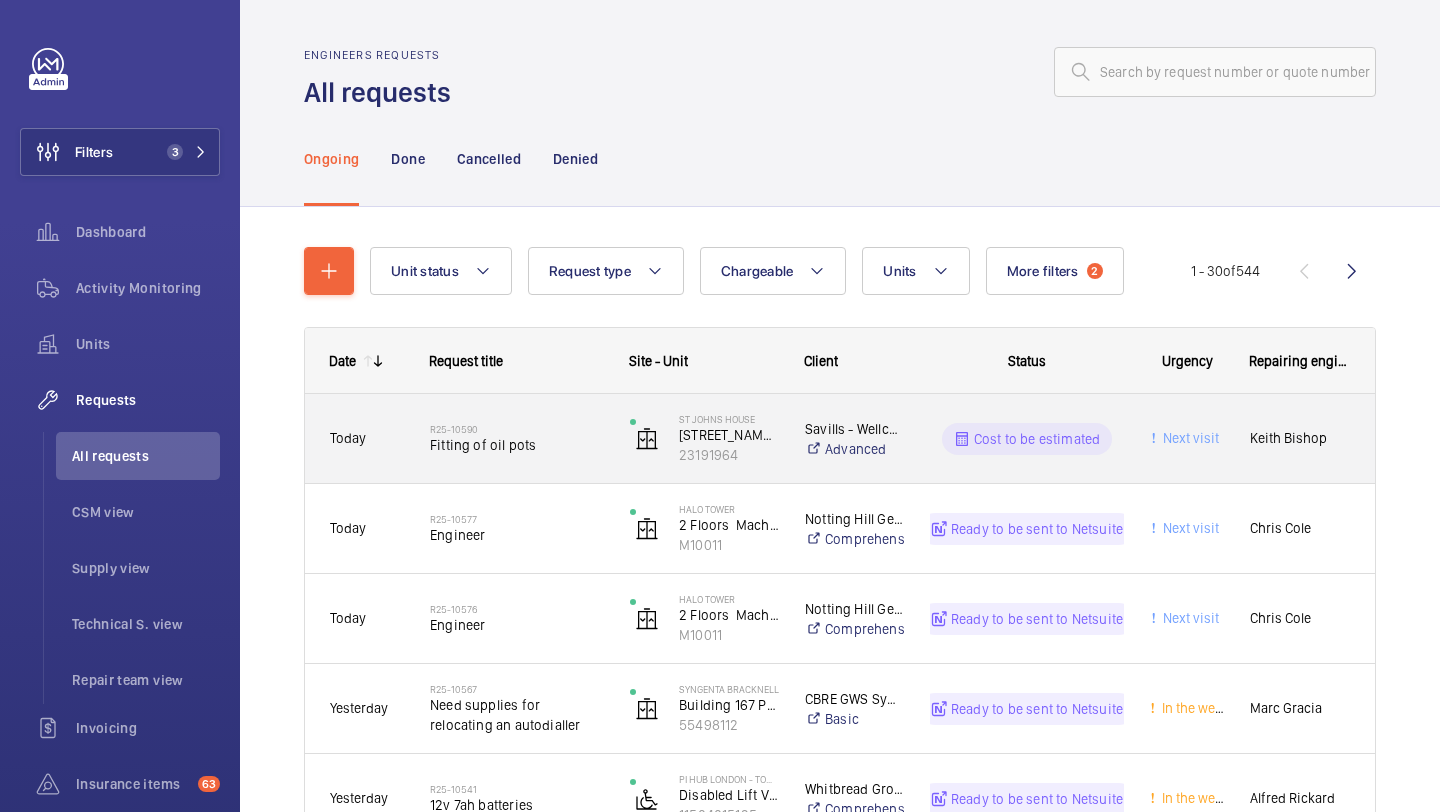 click on "R25-10590   Fitting of oil pots" 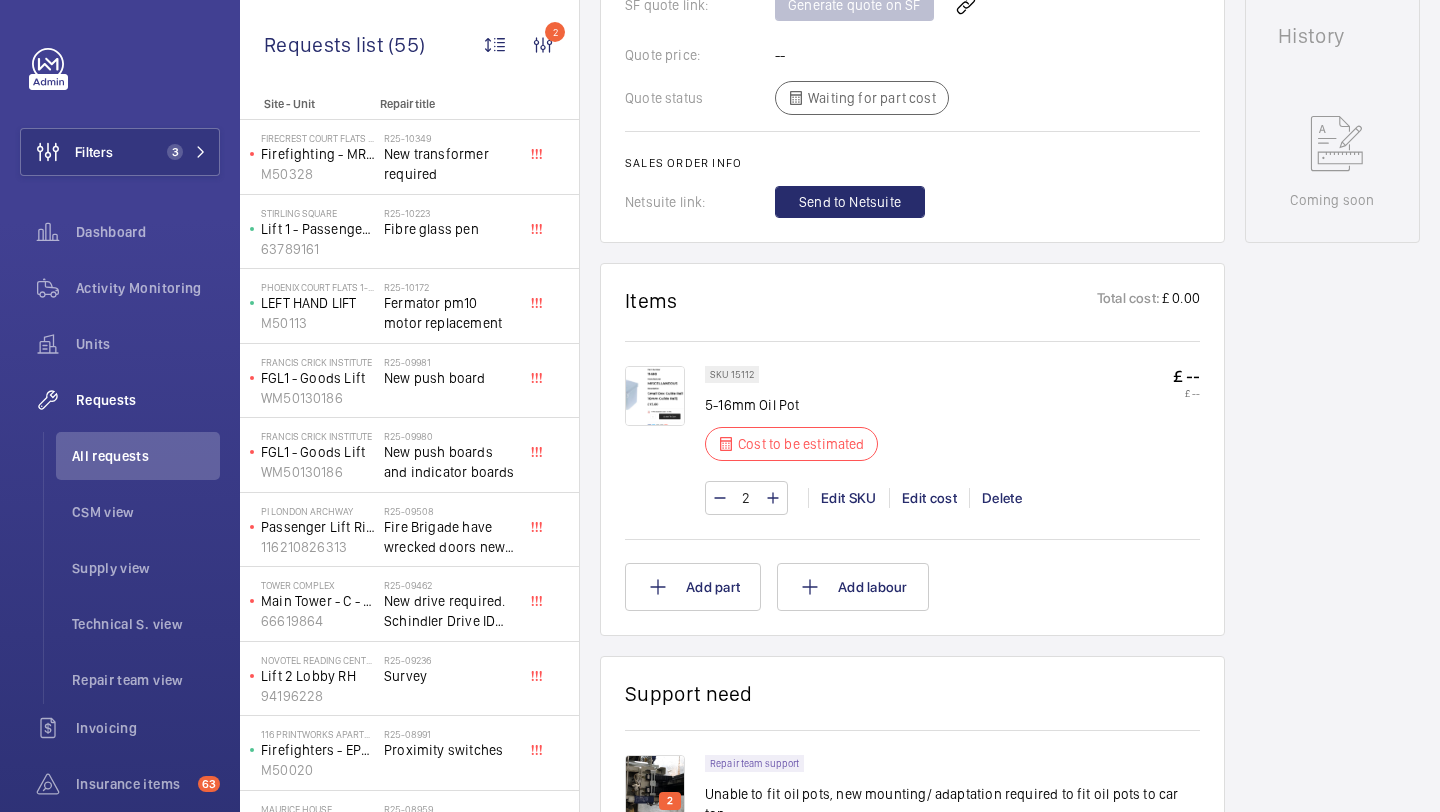 scroll, scrollTop: 917, scrollLeft: 0, axis: vertical 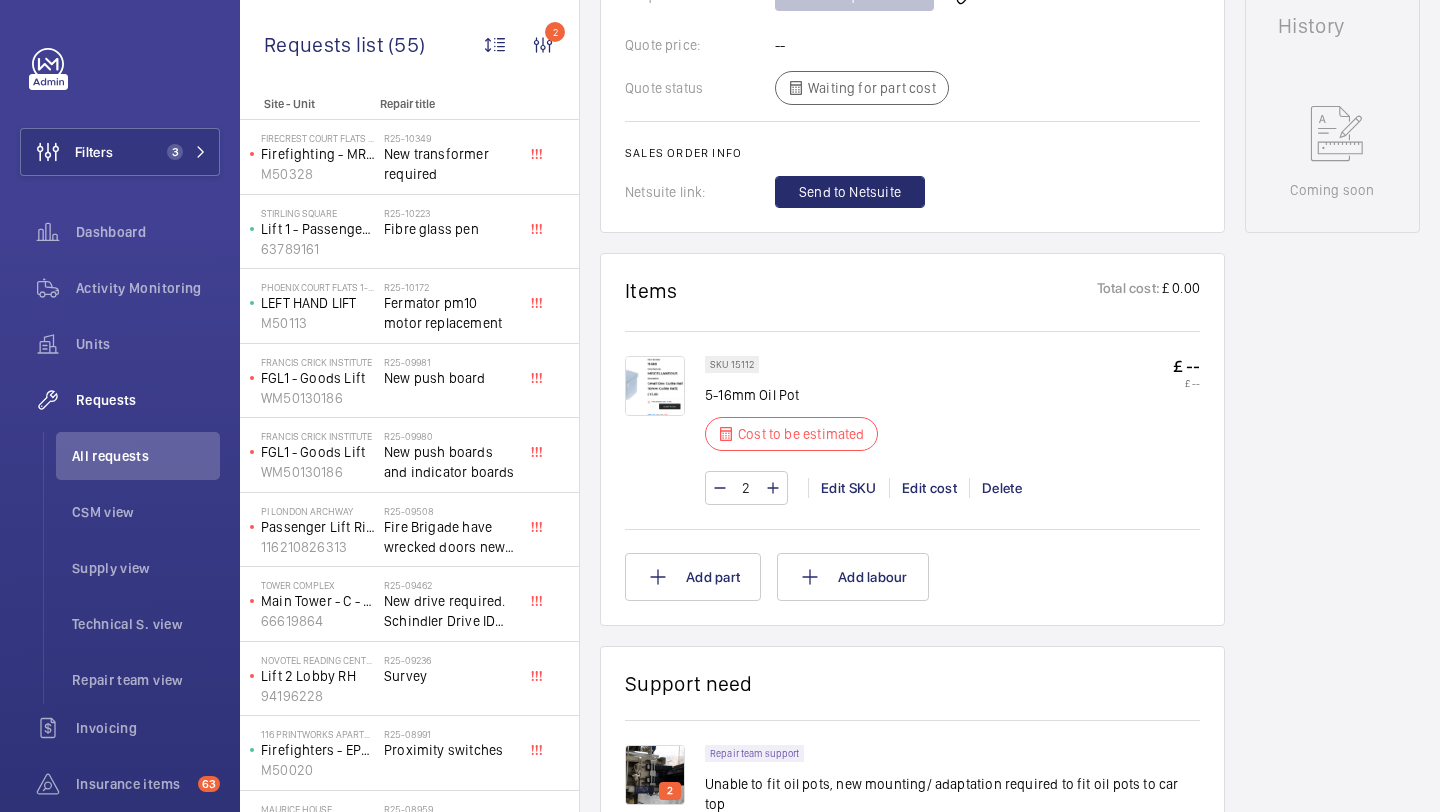 click 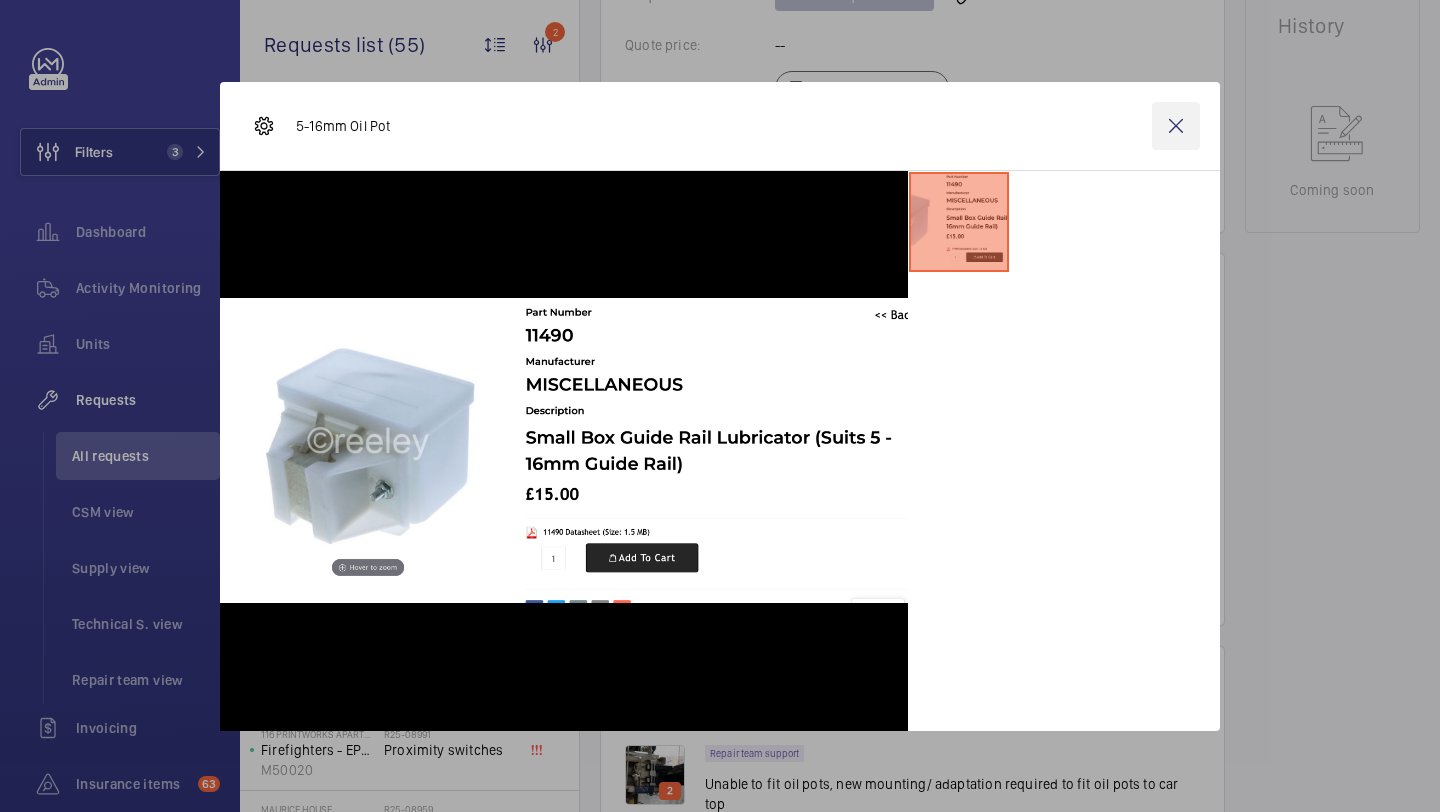click at bounding box center (1176, 126) 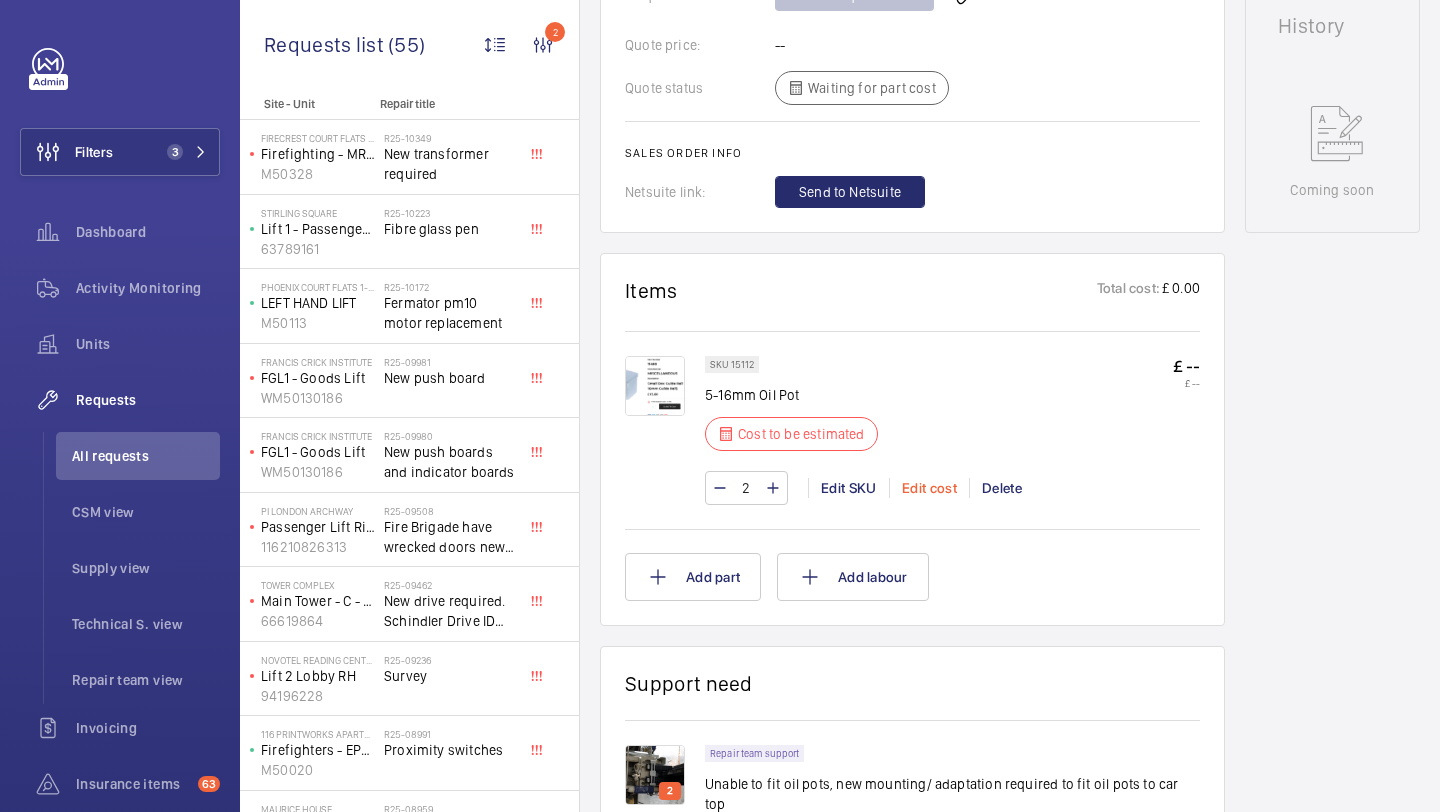 click on "Edit cost" 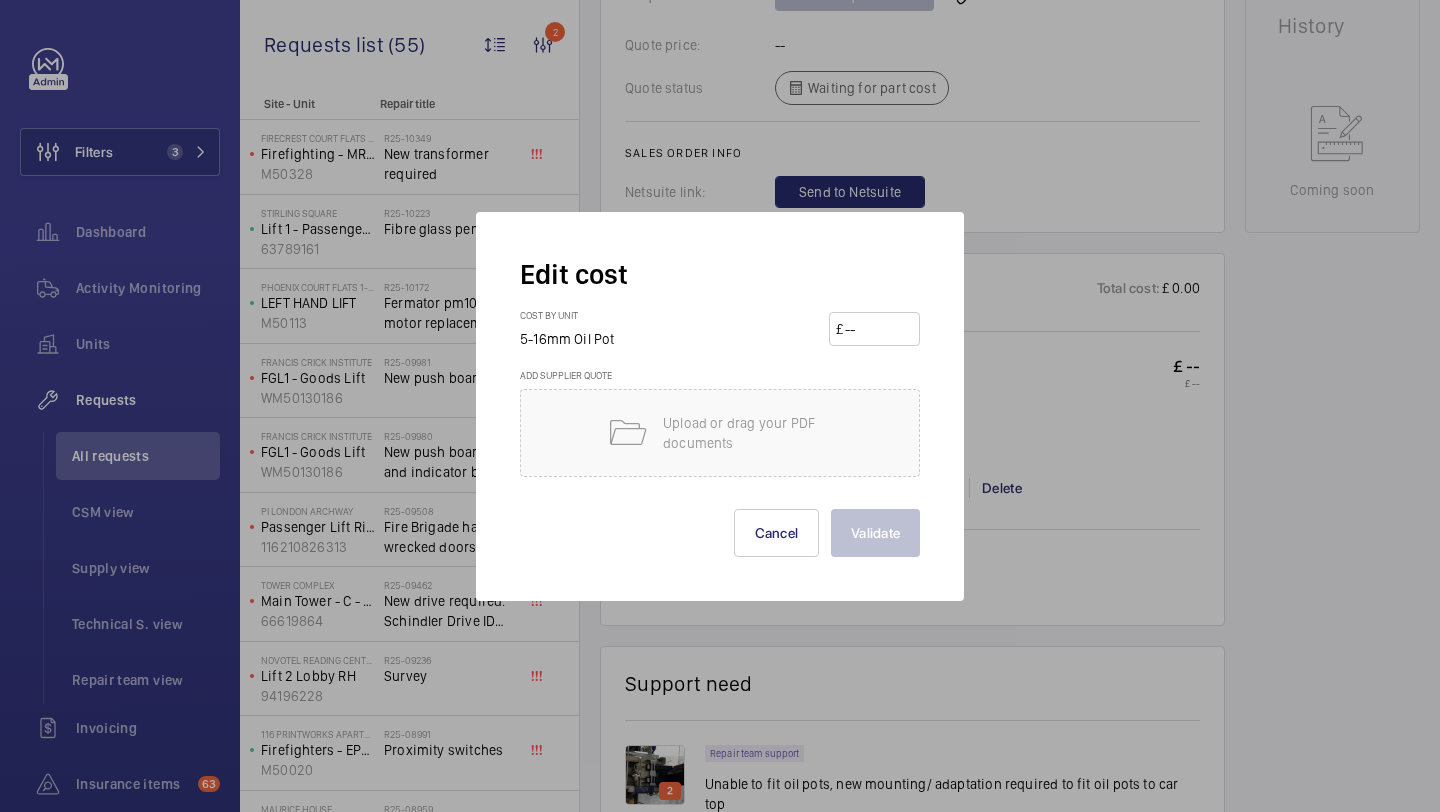 click at bounding box center [878, 329] 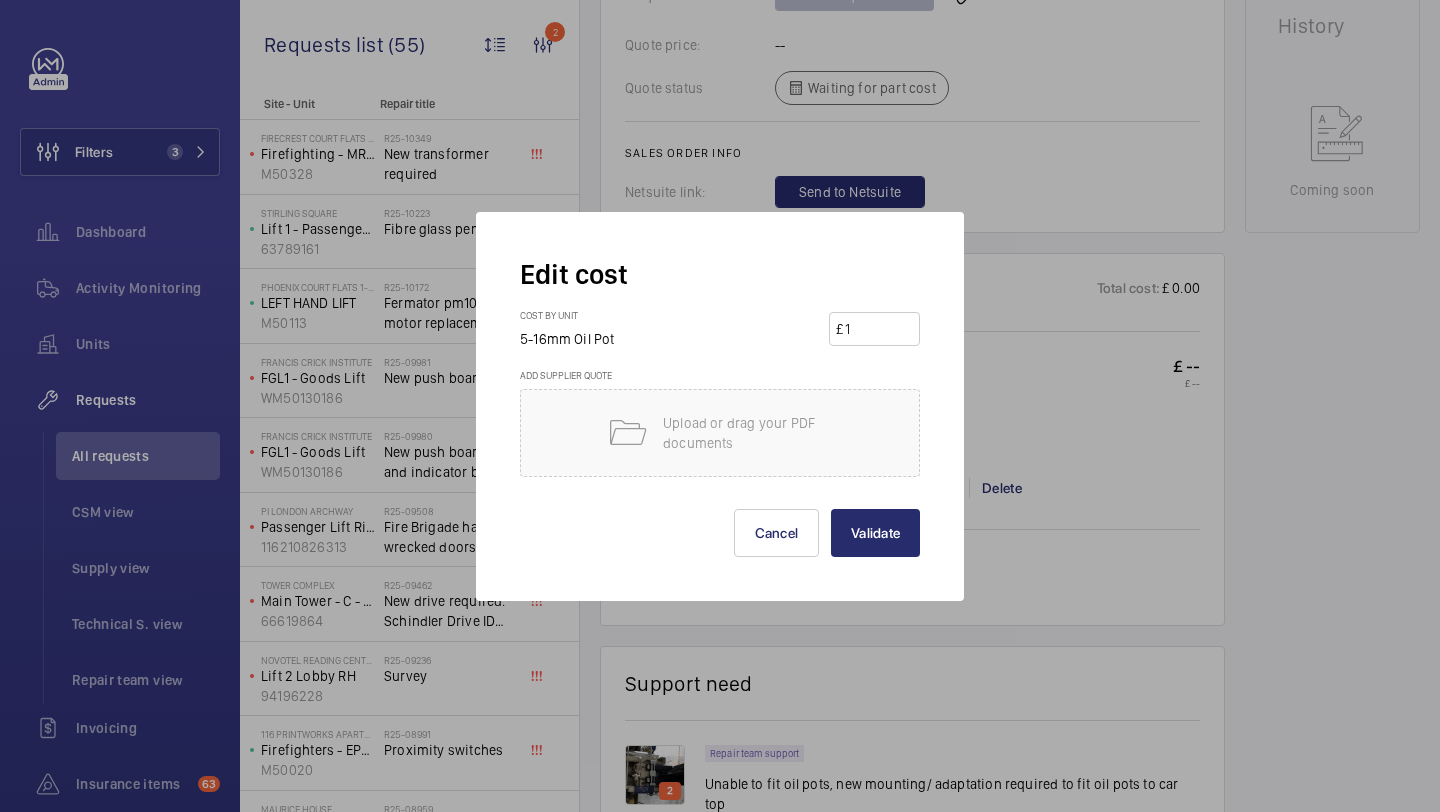 type on "15" 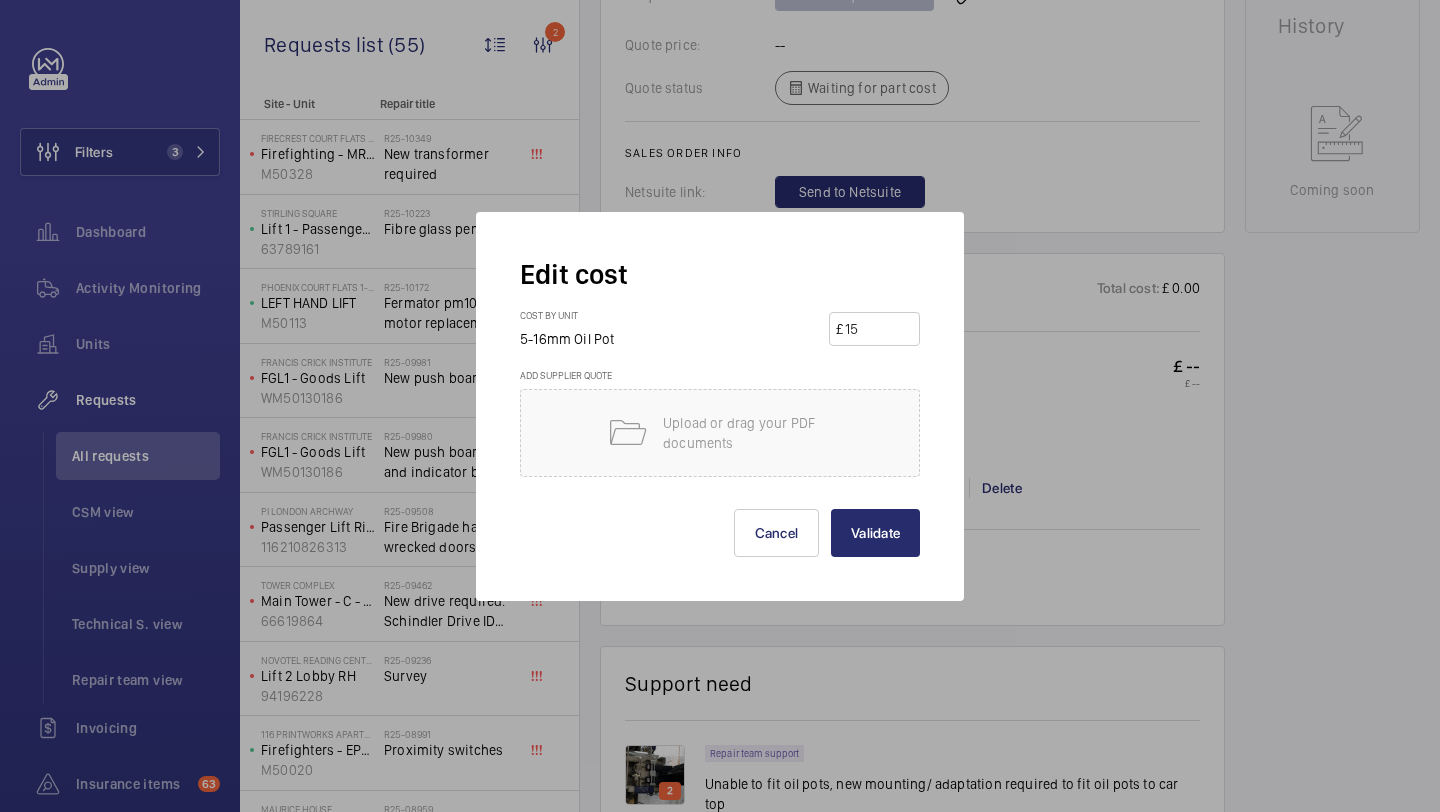 click on "Validate" at bounding box center (875, 533) 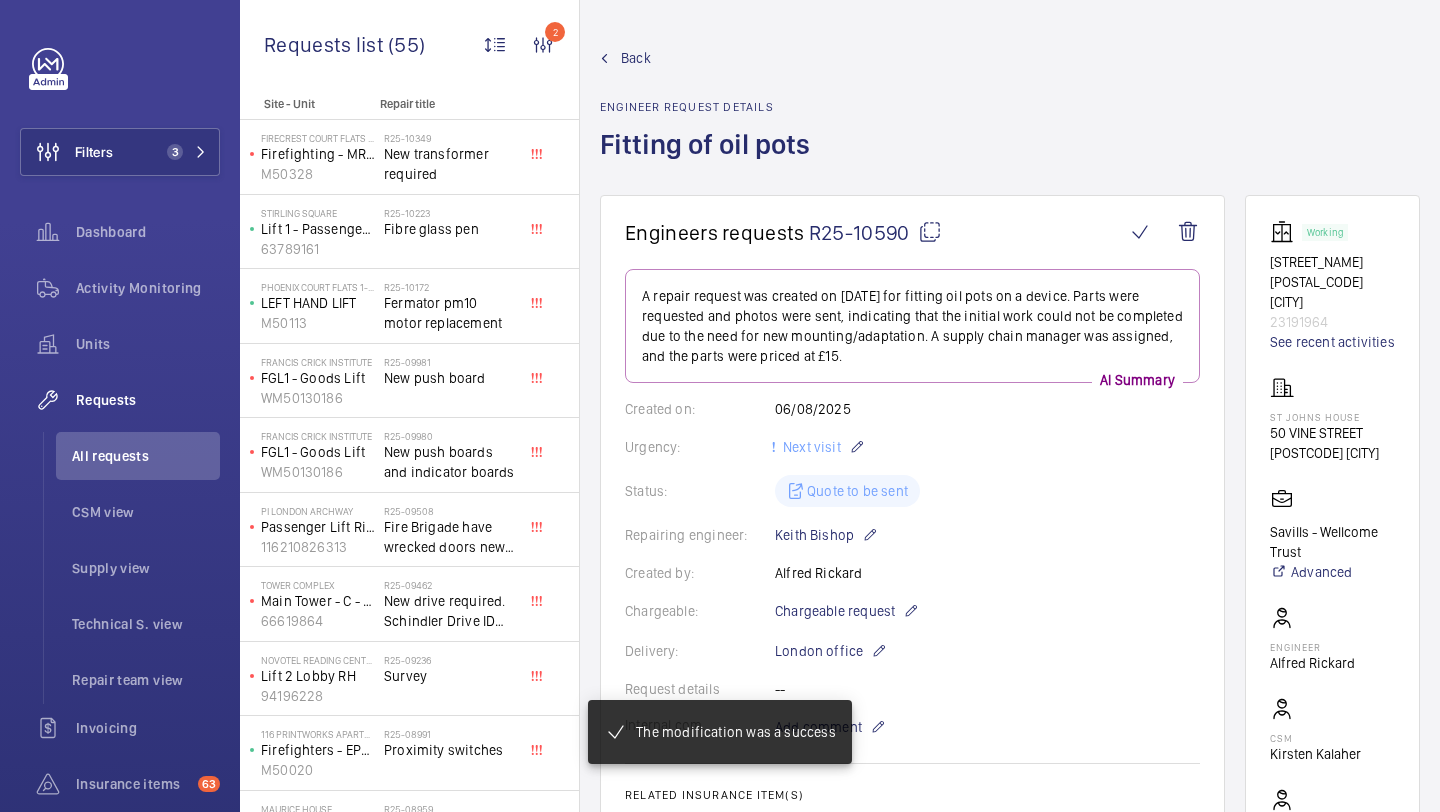 click on "New transformer required" 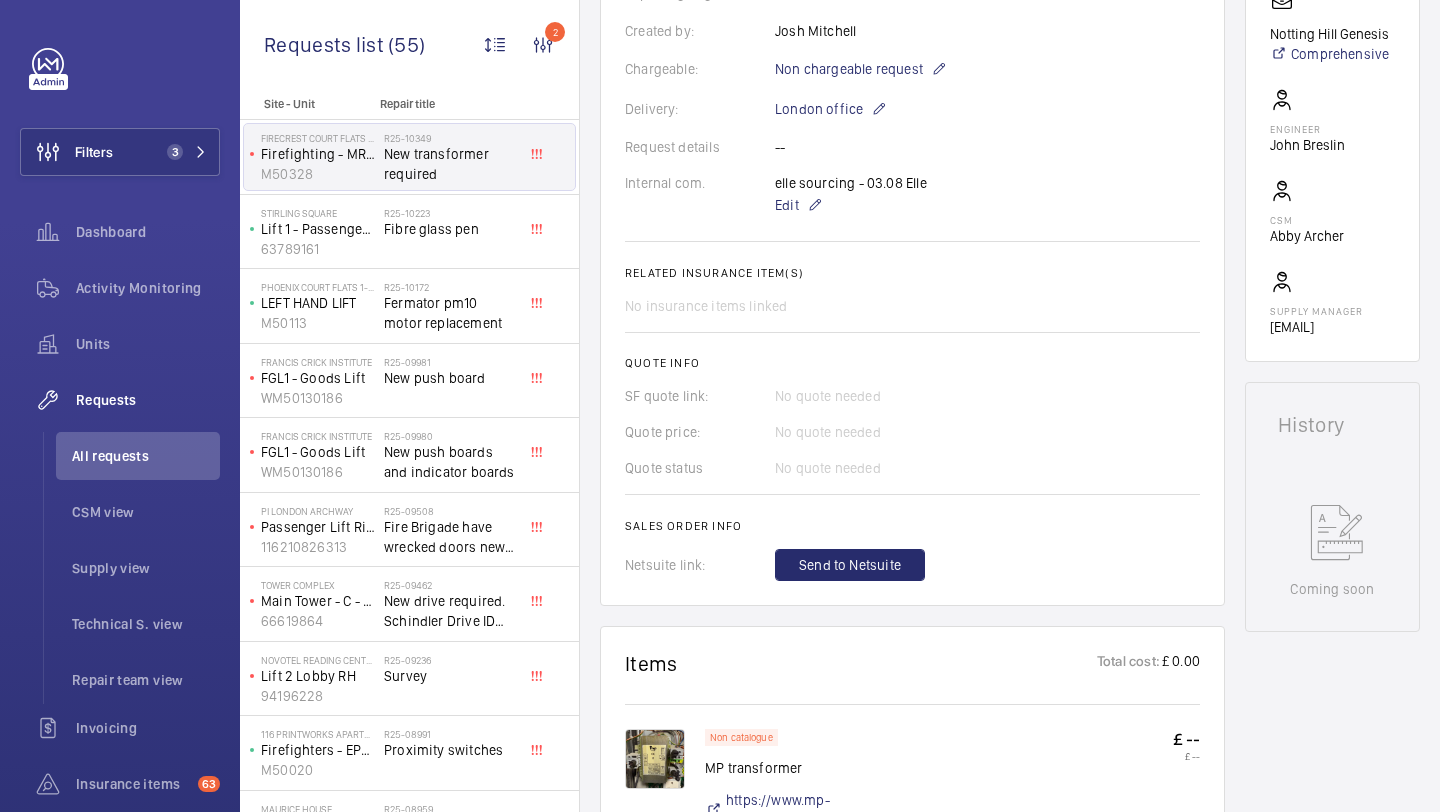 scroll, scrollTop: 523, scrollLeft: 0, axis: vertical 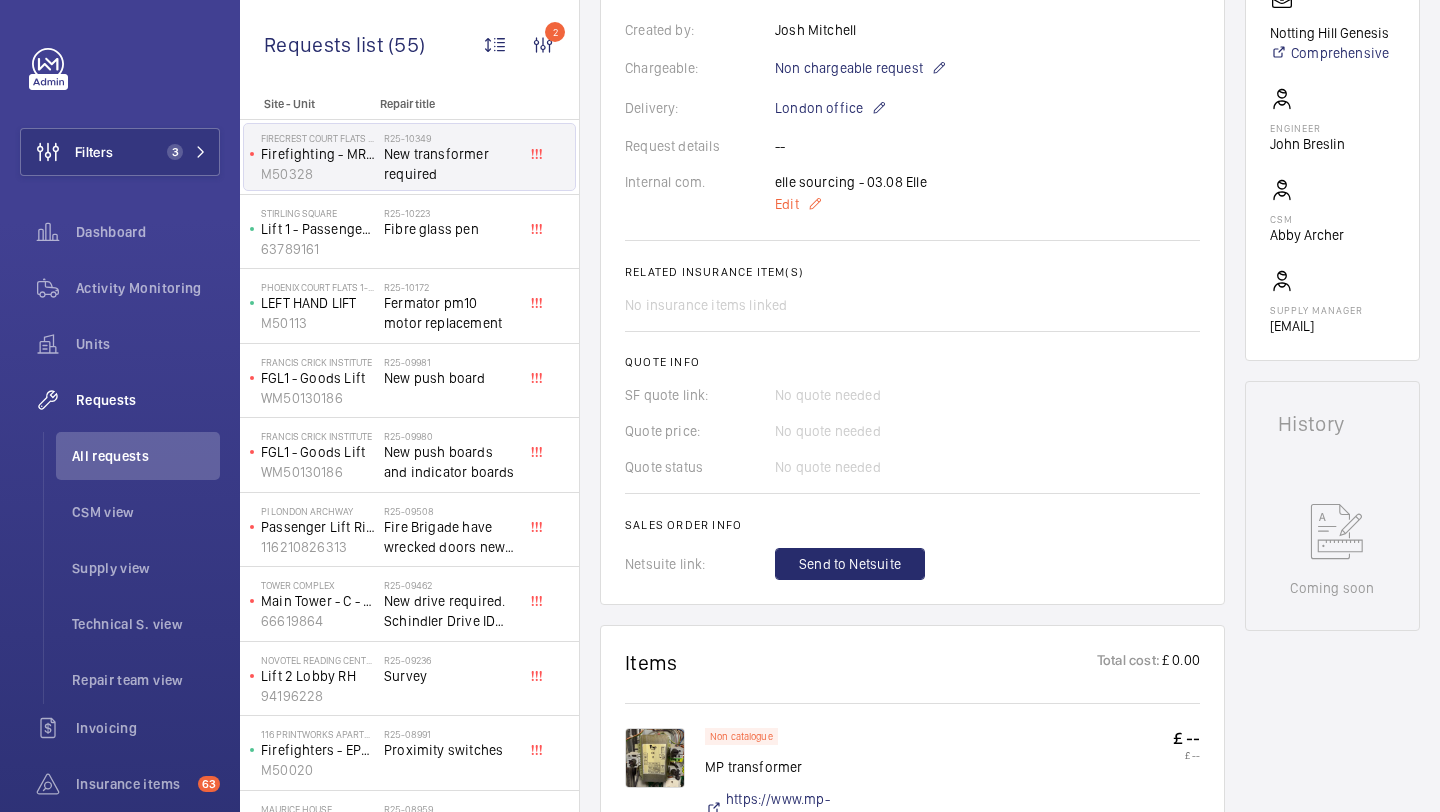 click 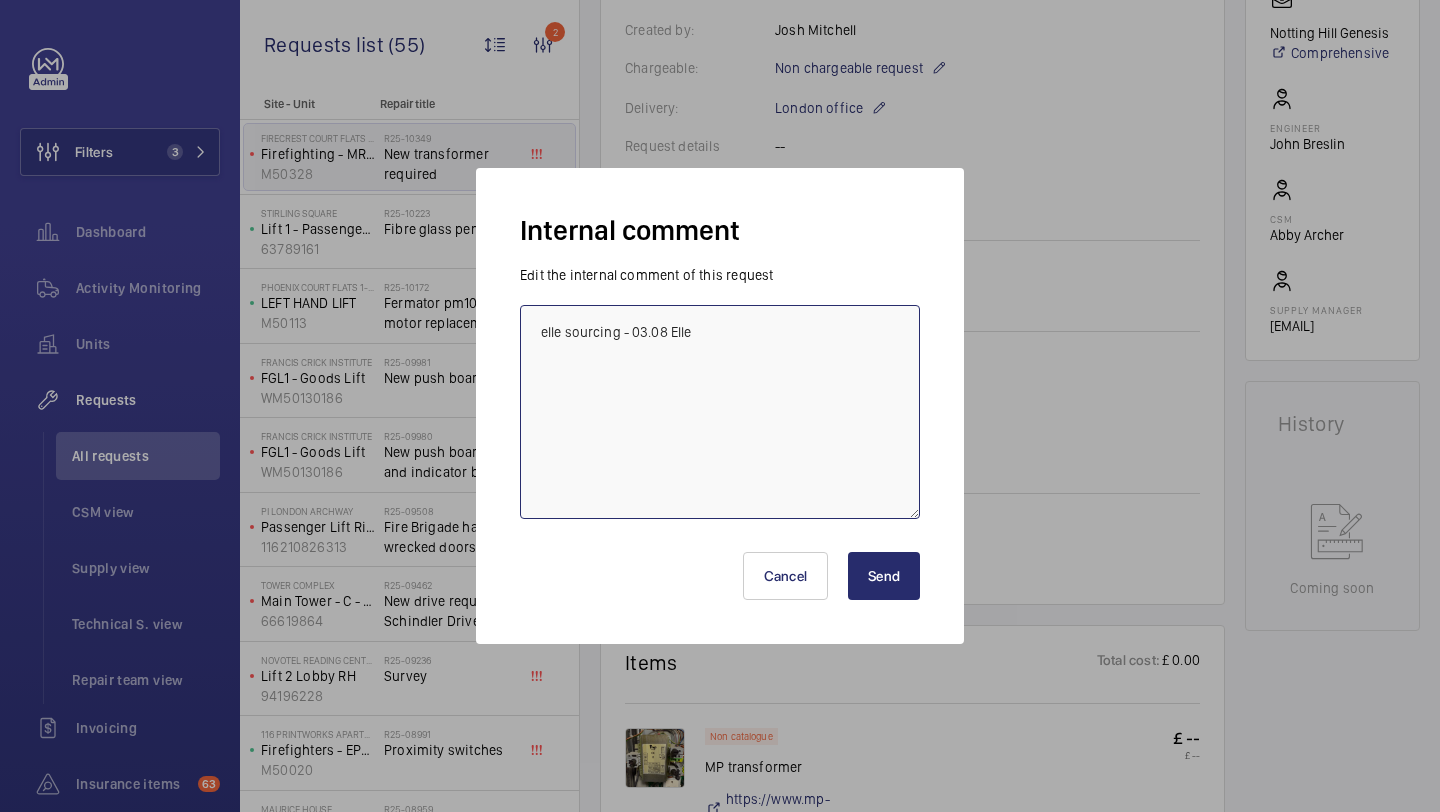 click on "elle sourcing - 03.08 Elle" at bounding box center [720, 412] 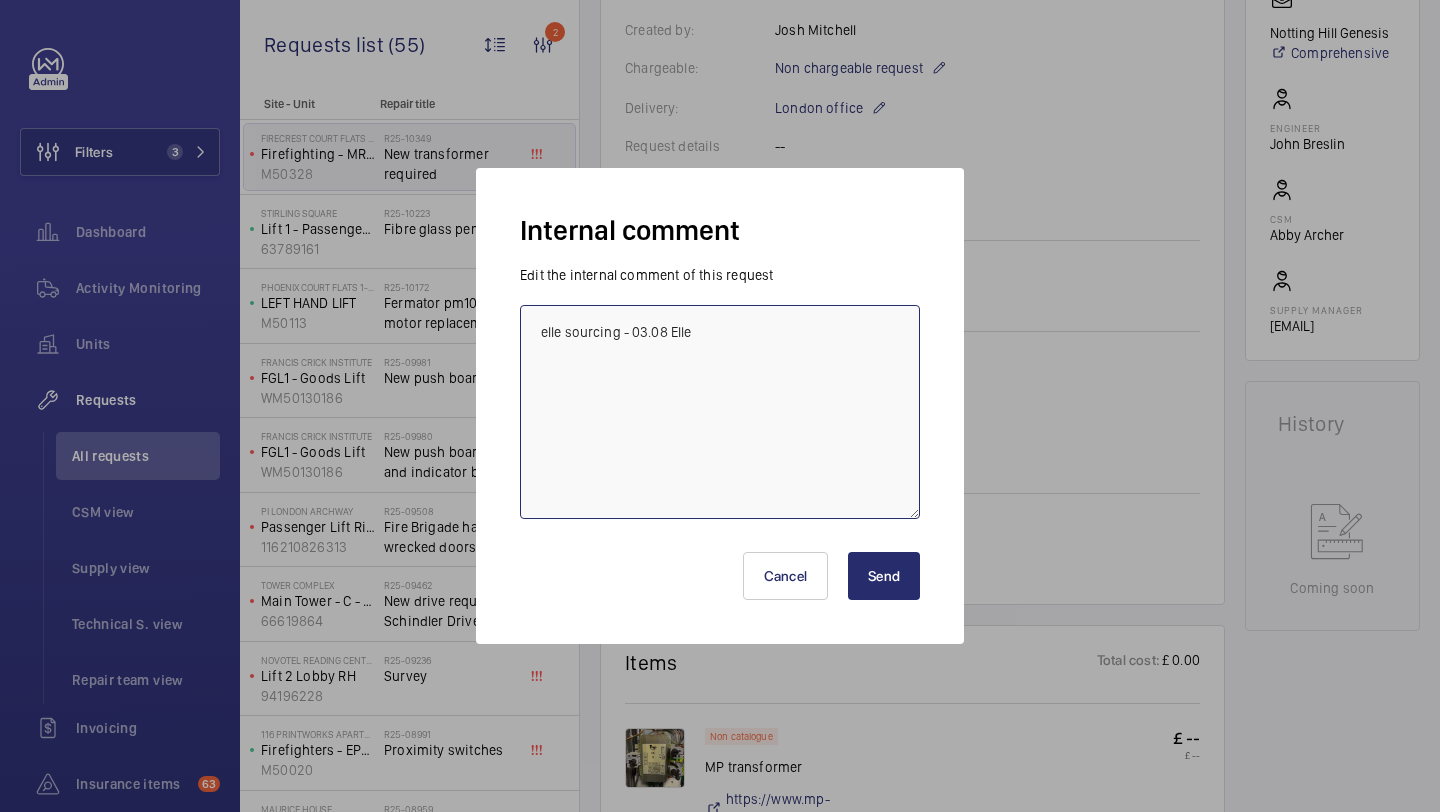click on "elle sourcing - 03.08 Elle" at bounding box center (720, 412) 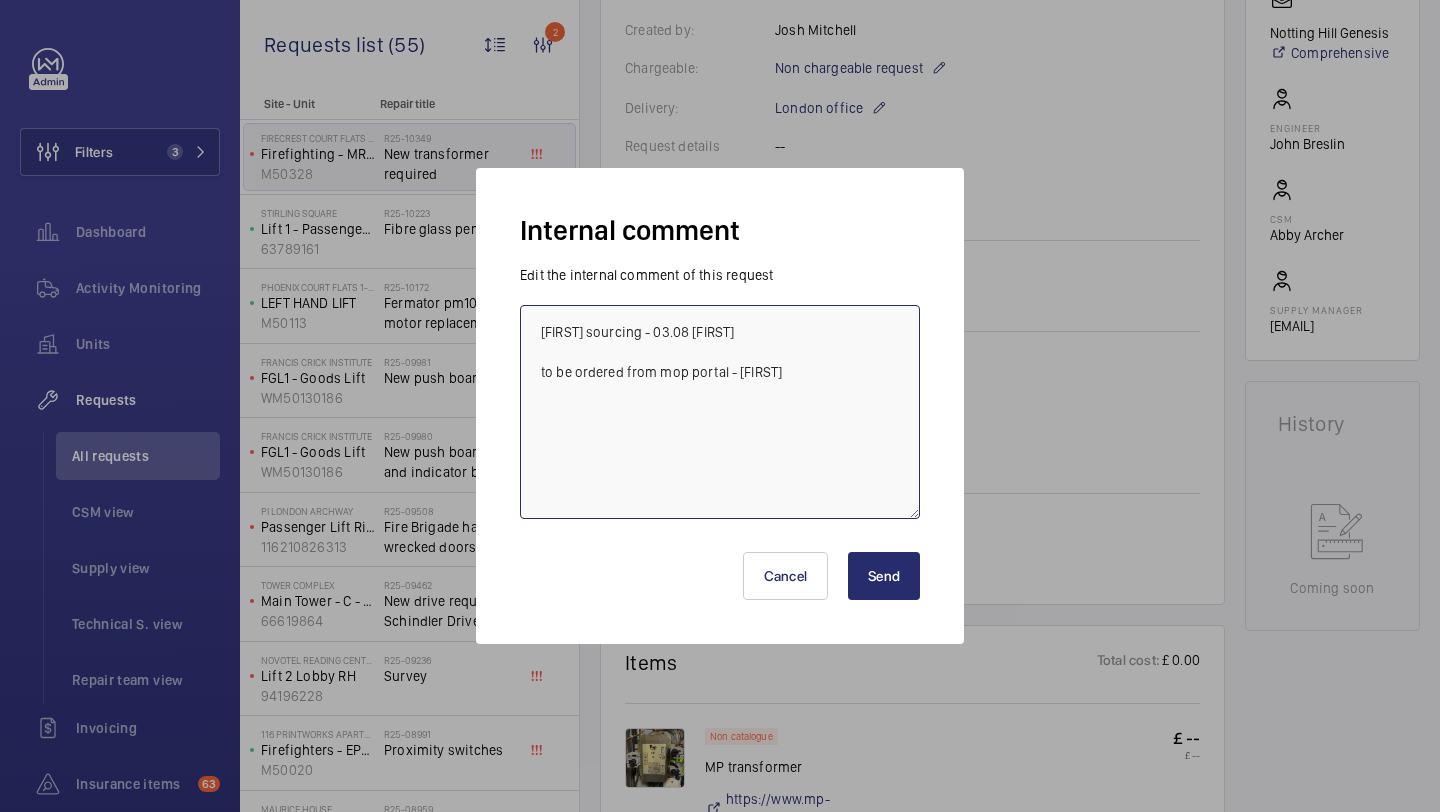 type on "elle sourcing - 03.08 Elle
to be ordered from mp portal - elle" 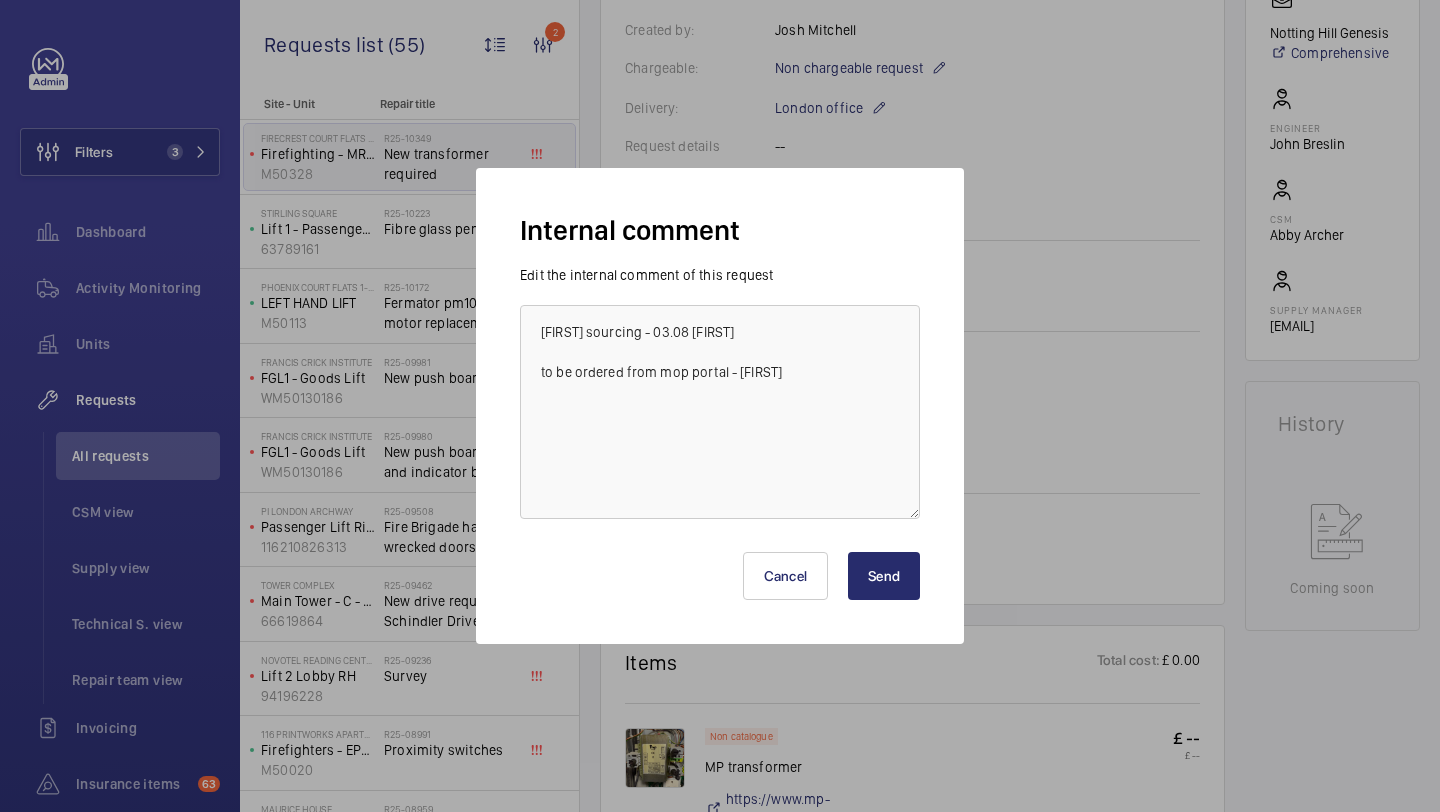 click on "Send" at bounding box center [884, 576] 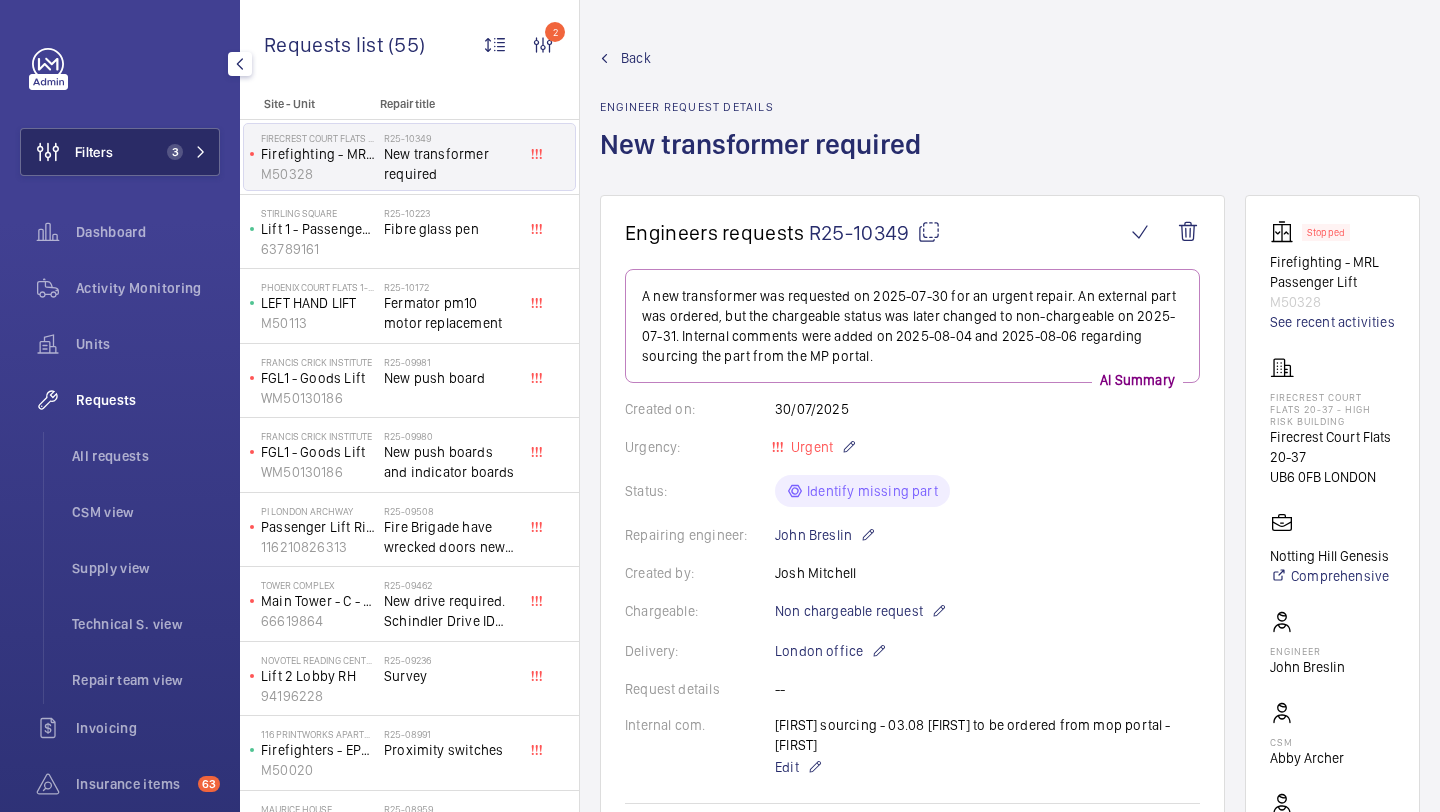 click 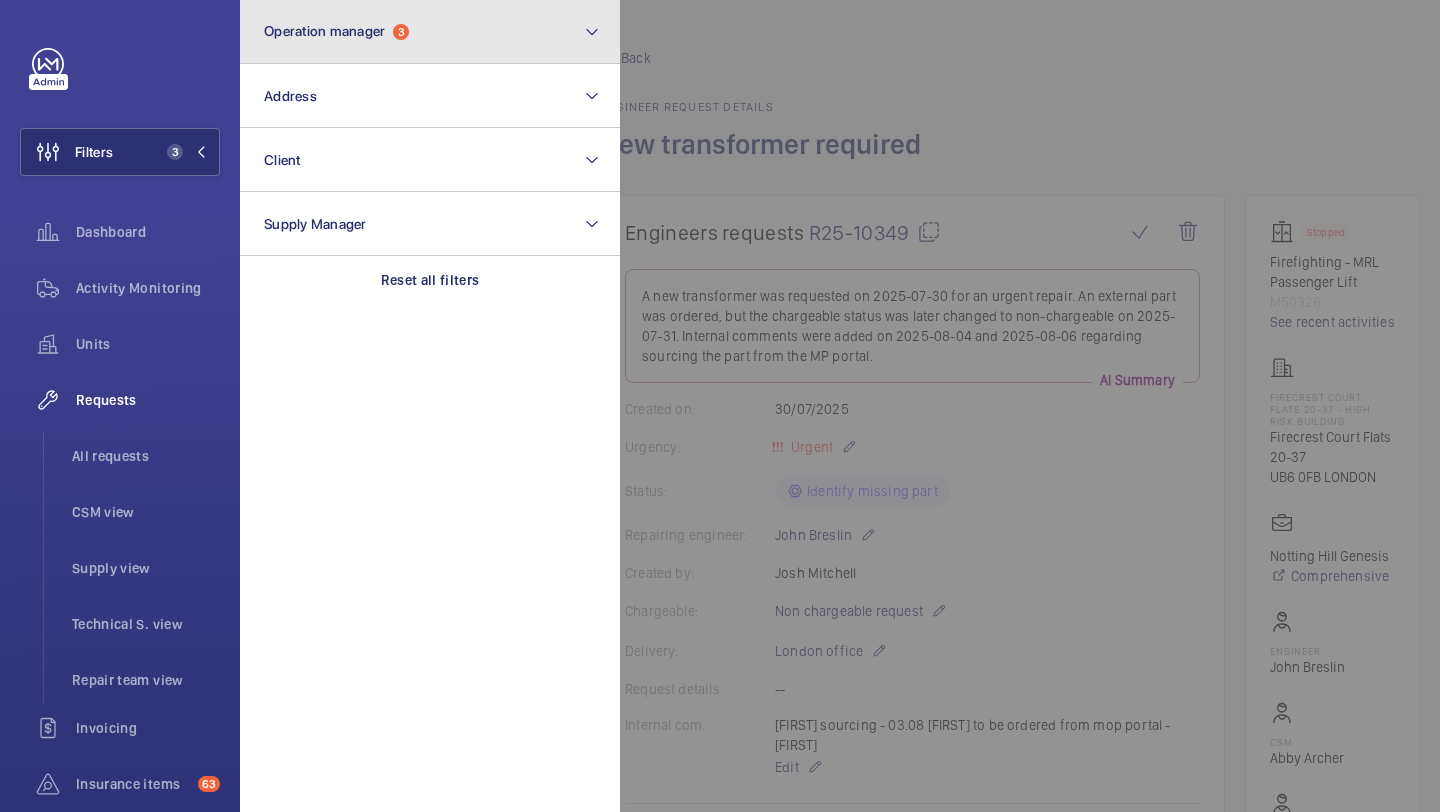 click on "Operation manager  3" 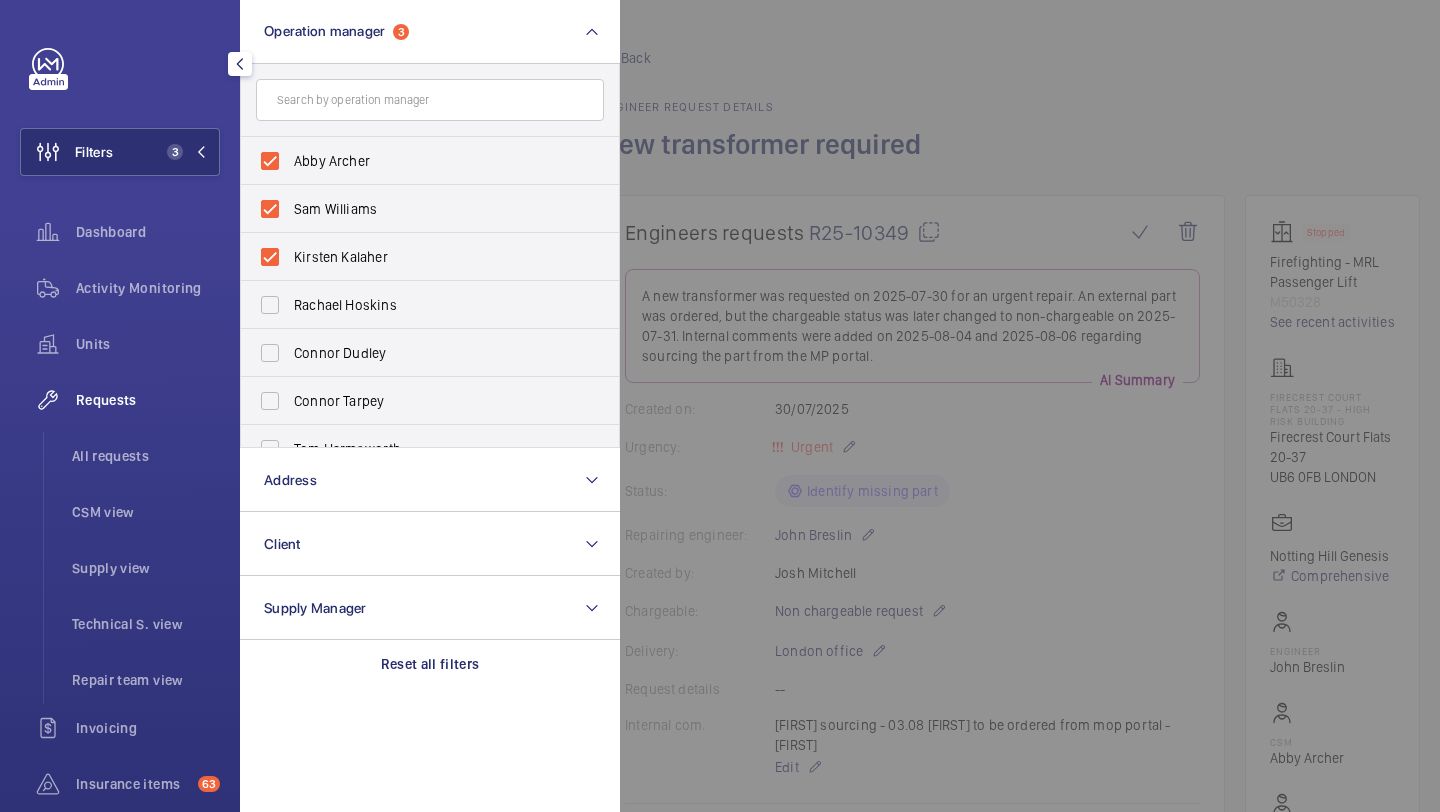 click 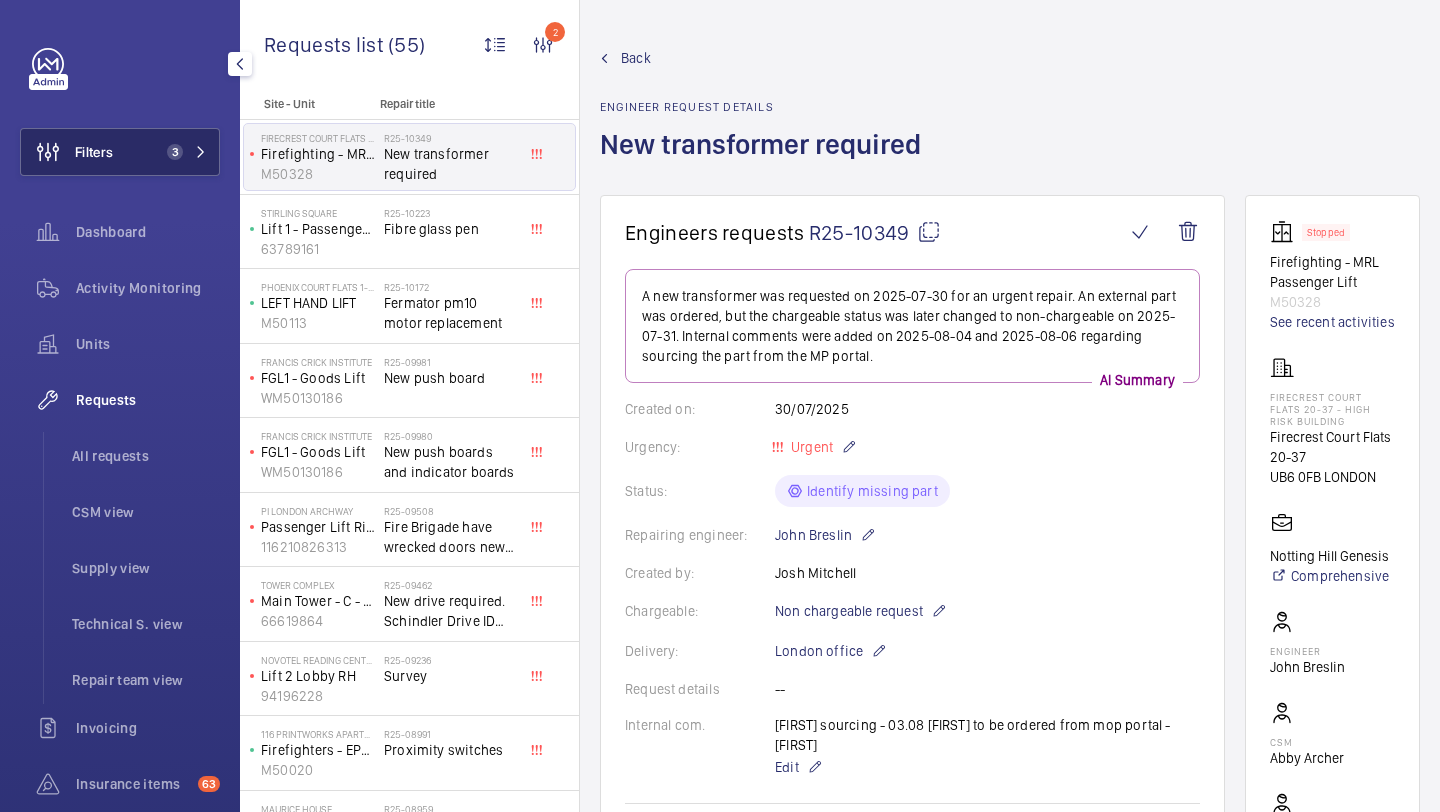 click on "Filters 3" 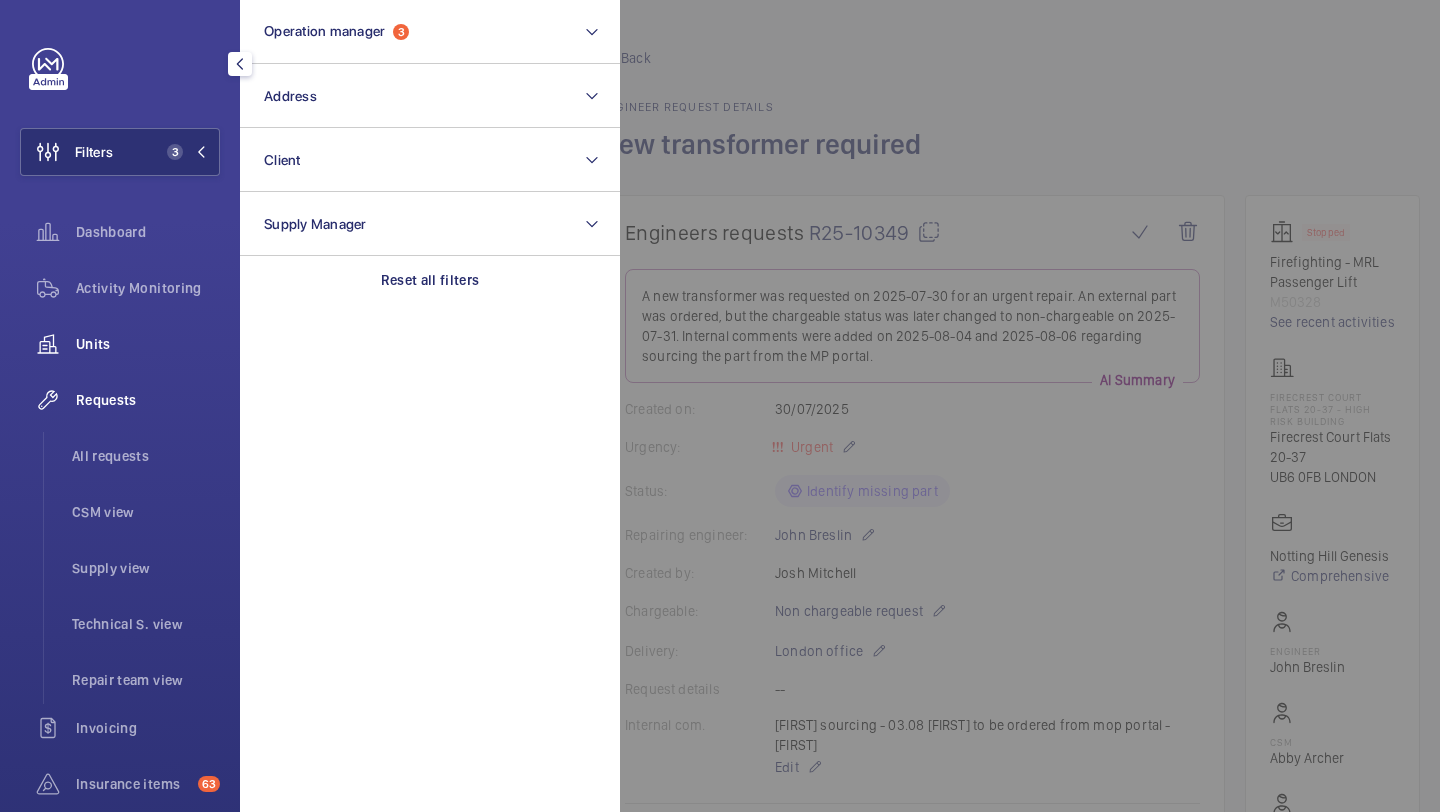 click on "Units" 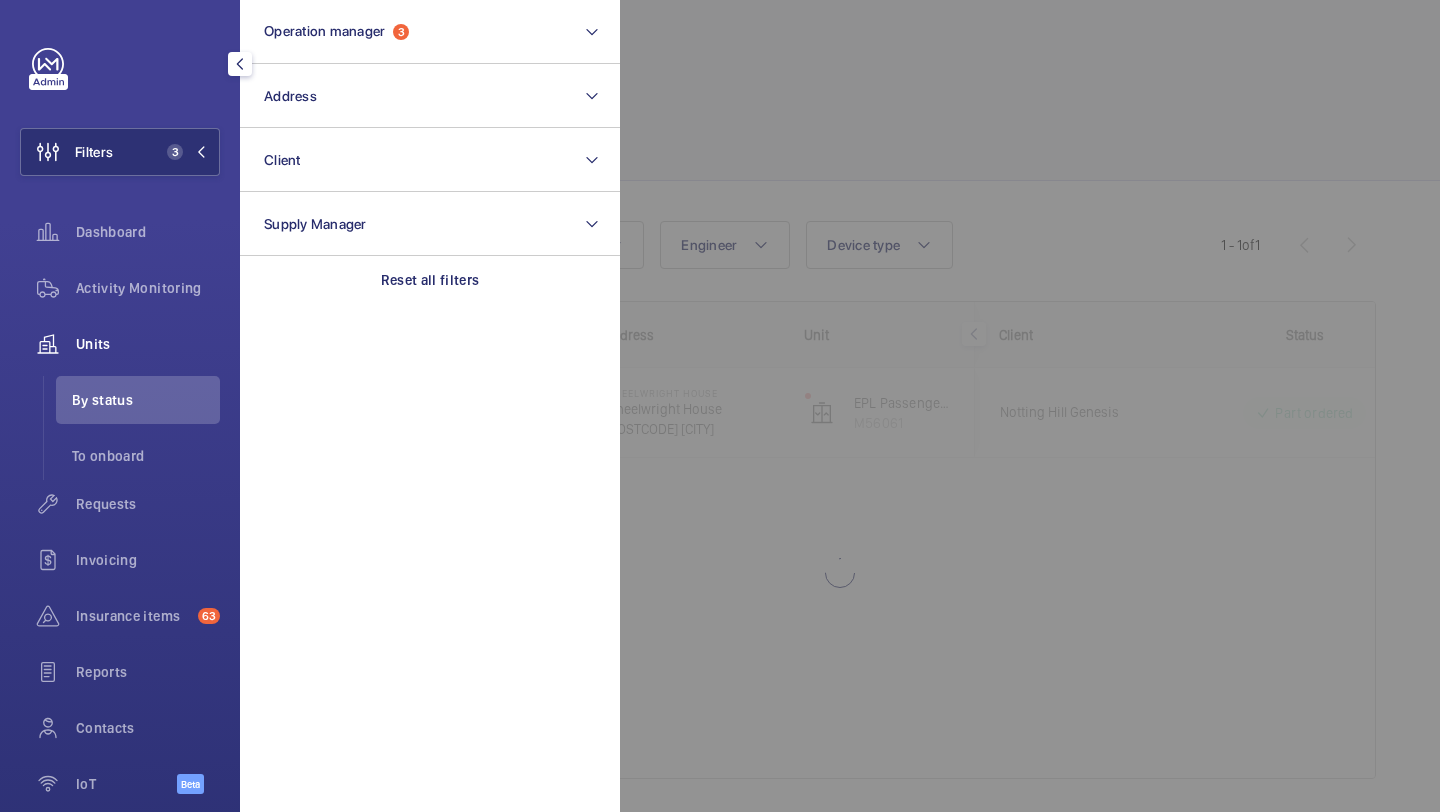 click 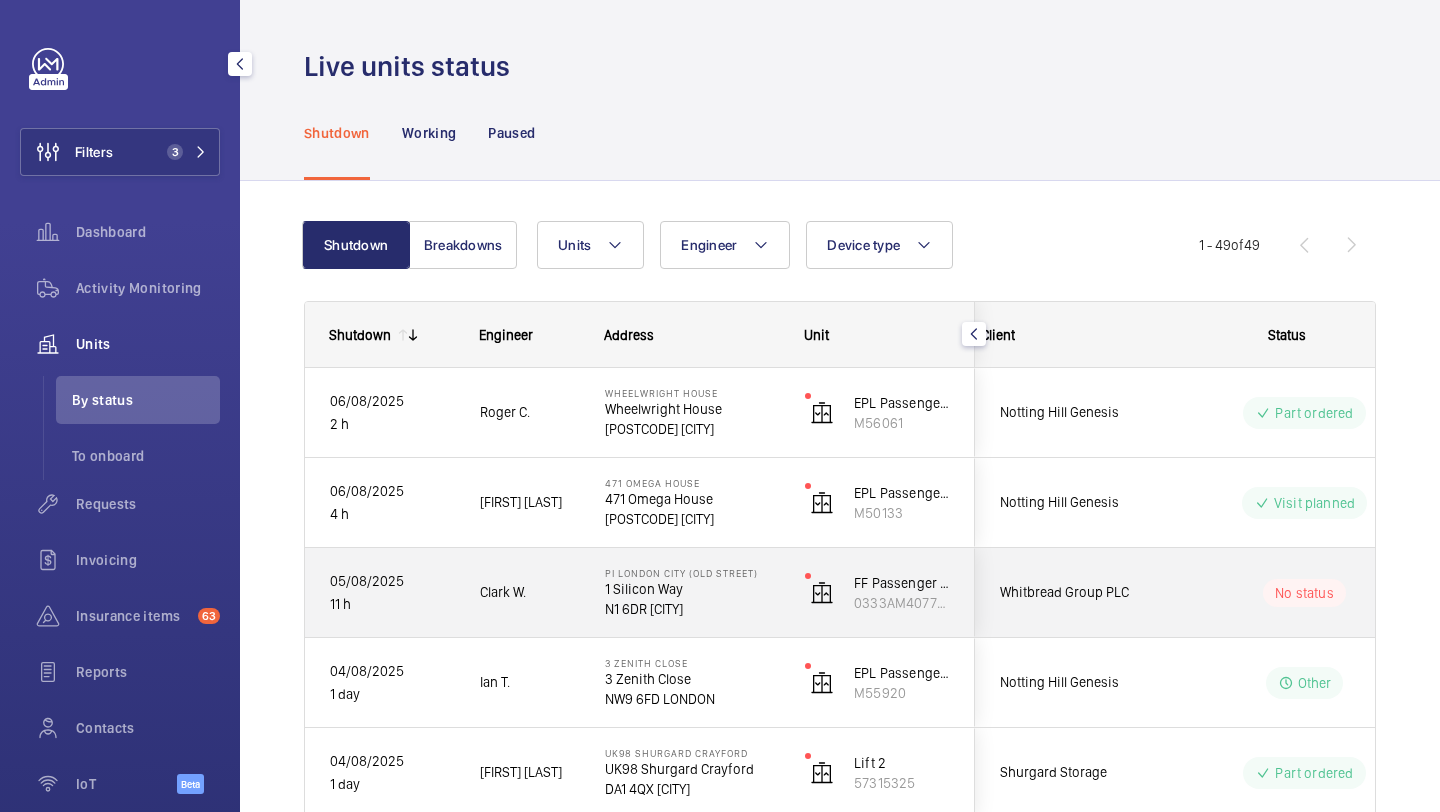 scroll, scrollTop: 0, scrollLeft: 245, axis: horizontal 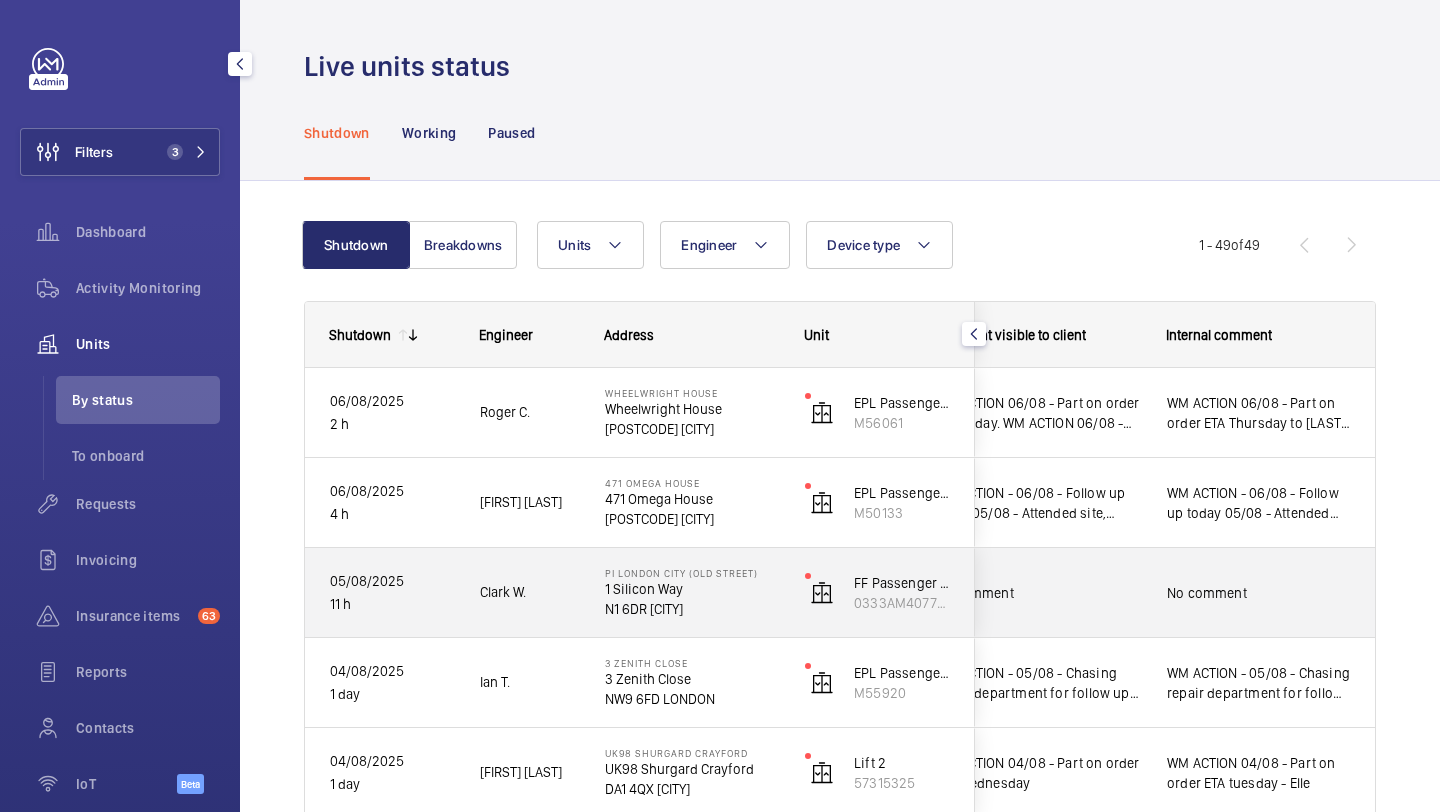 click on "No comment" 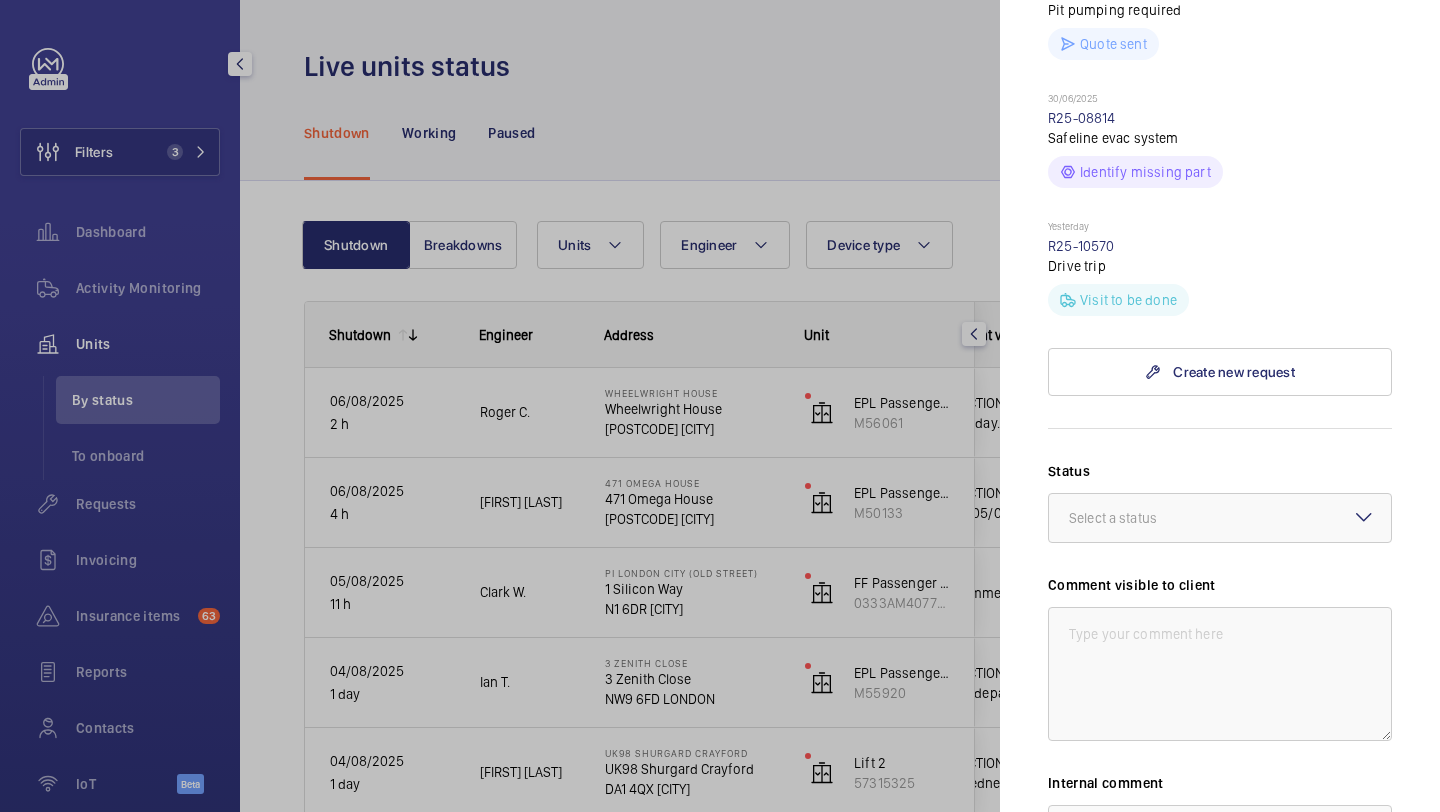 scroll, scrollTop: 253, scrollLeft: 0, axis: vertical 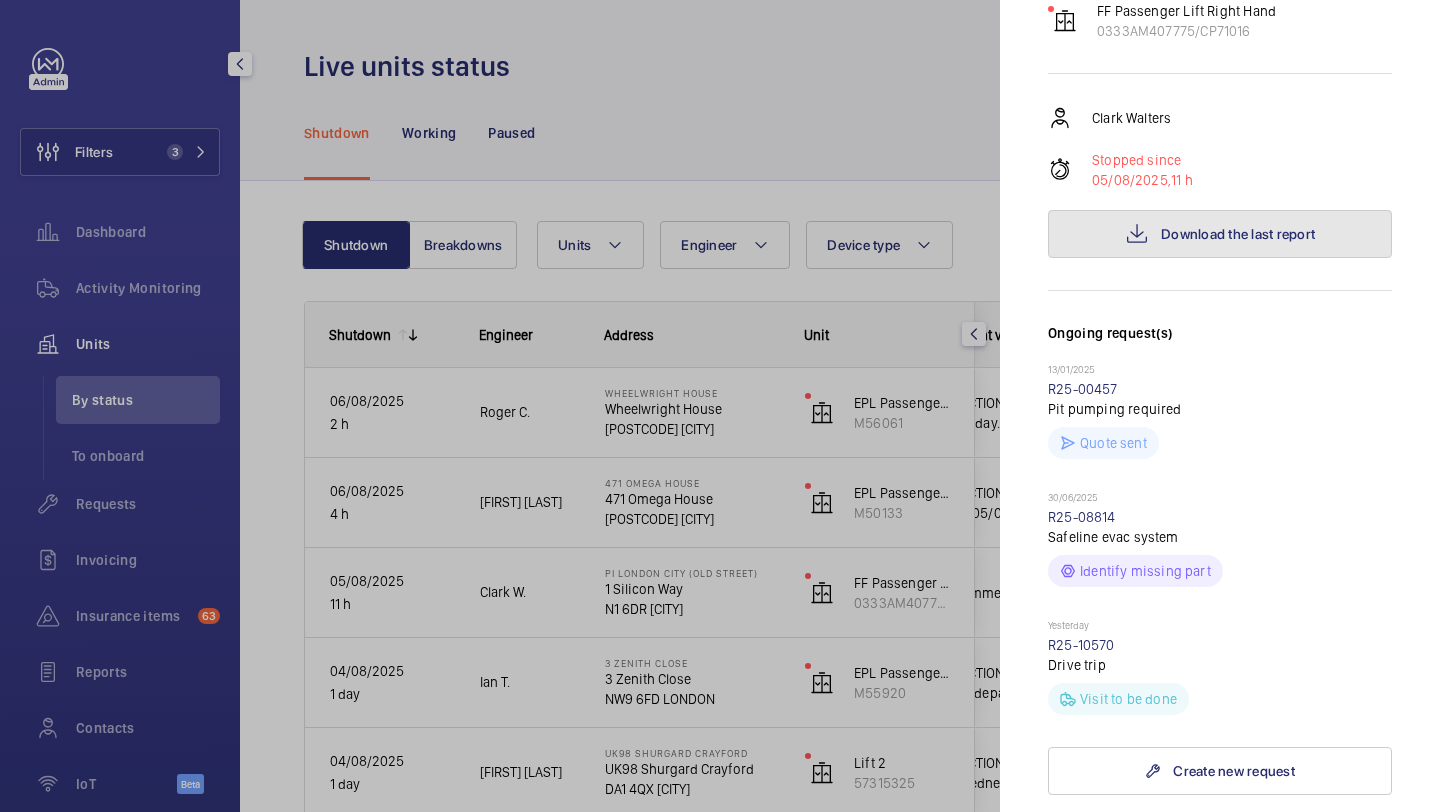 click on "Download the last report" 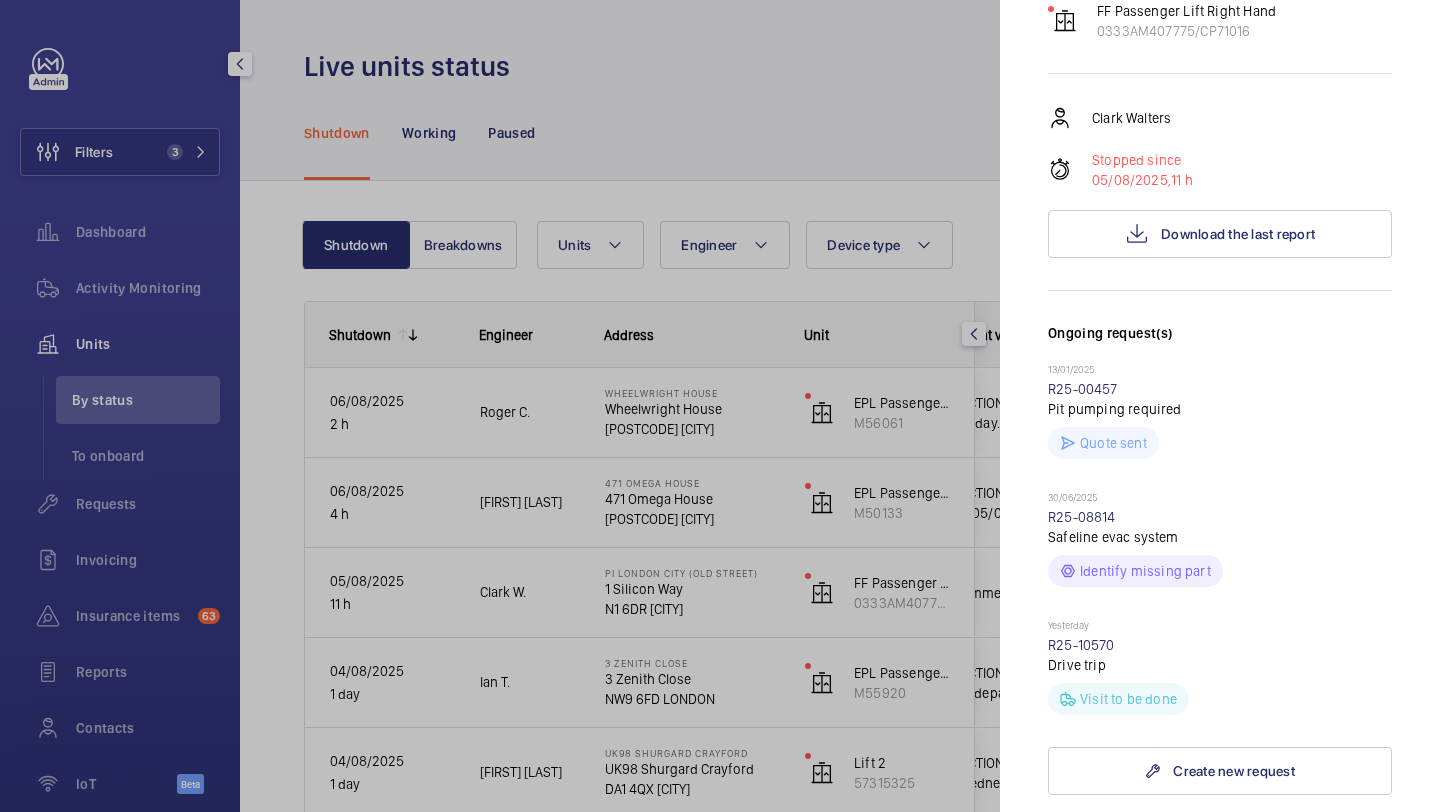 click 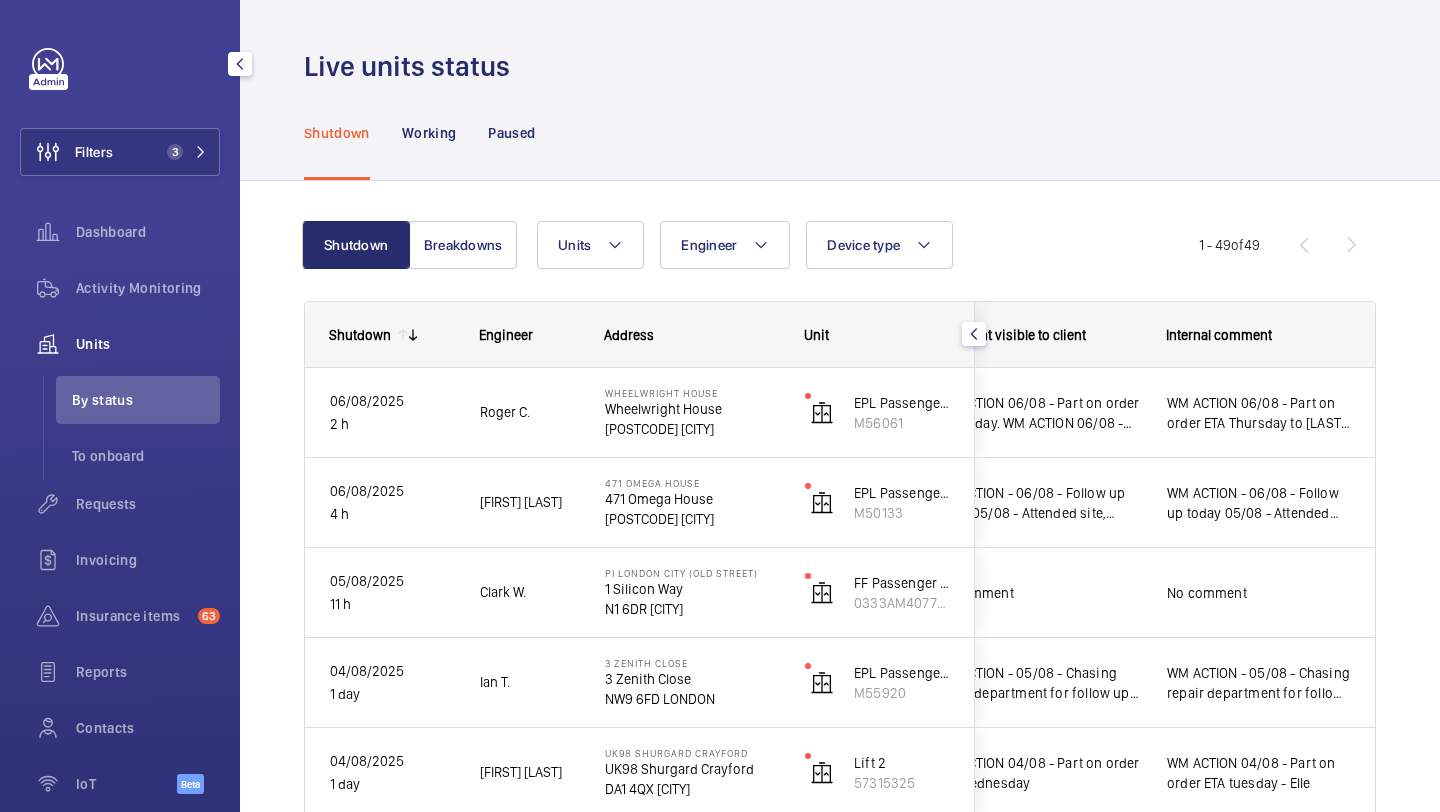scroll, scrollTop: 0, scrollLeft: 0, axis: both 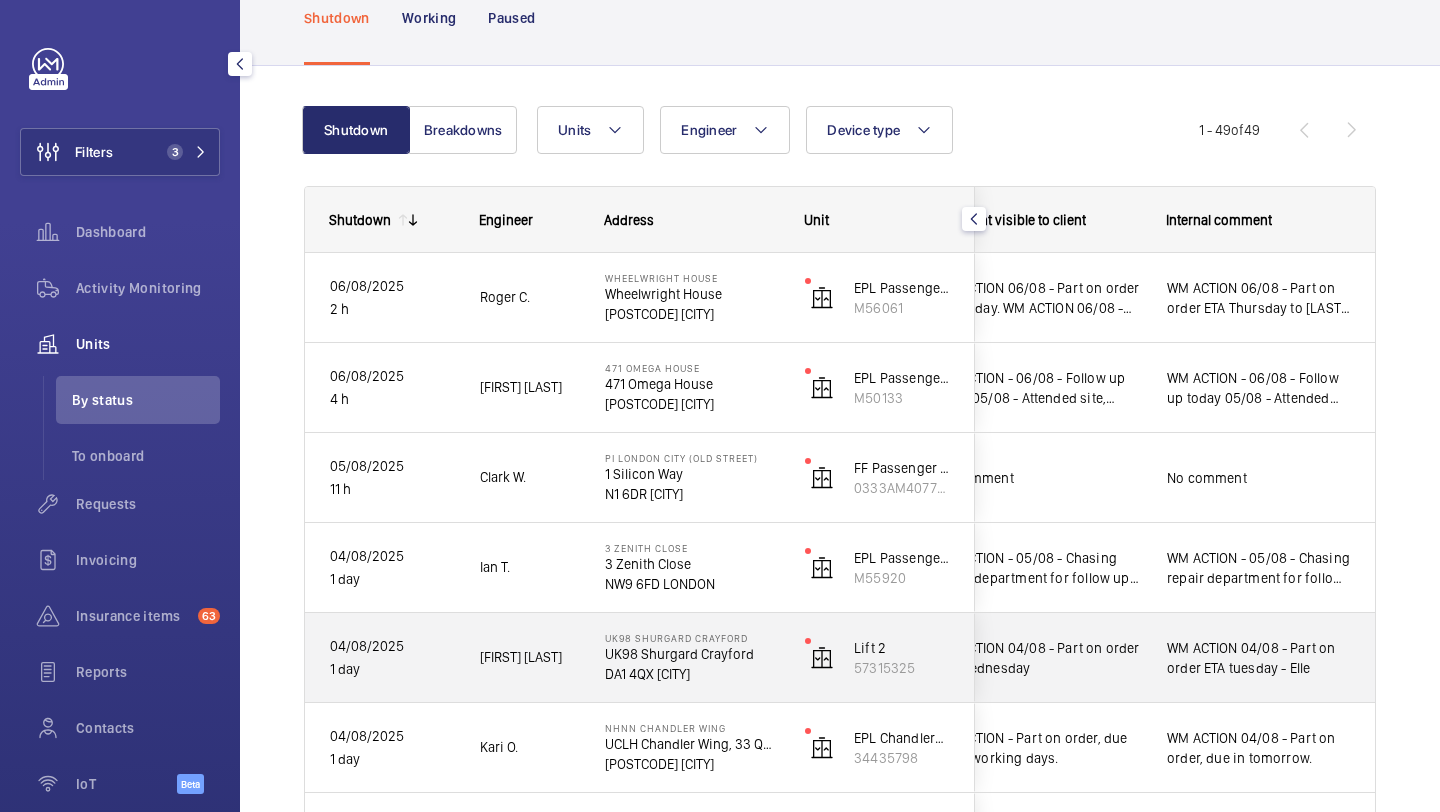 click on "WM ACTION 04/08 - Part on order ETA Wednesday" 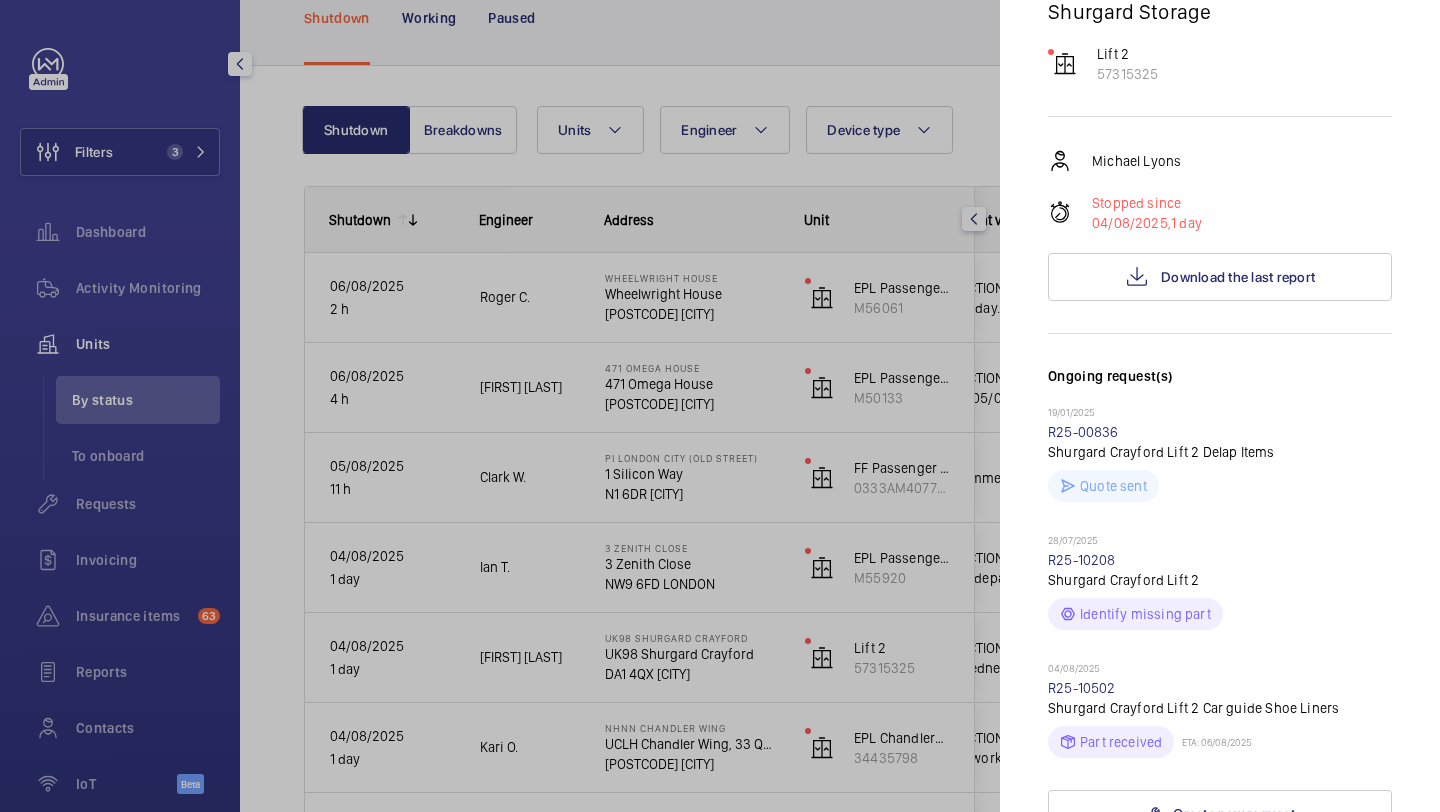scroll, scrollTop: 674, scrollLeft: 0, axis: vertical 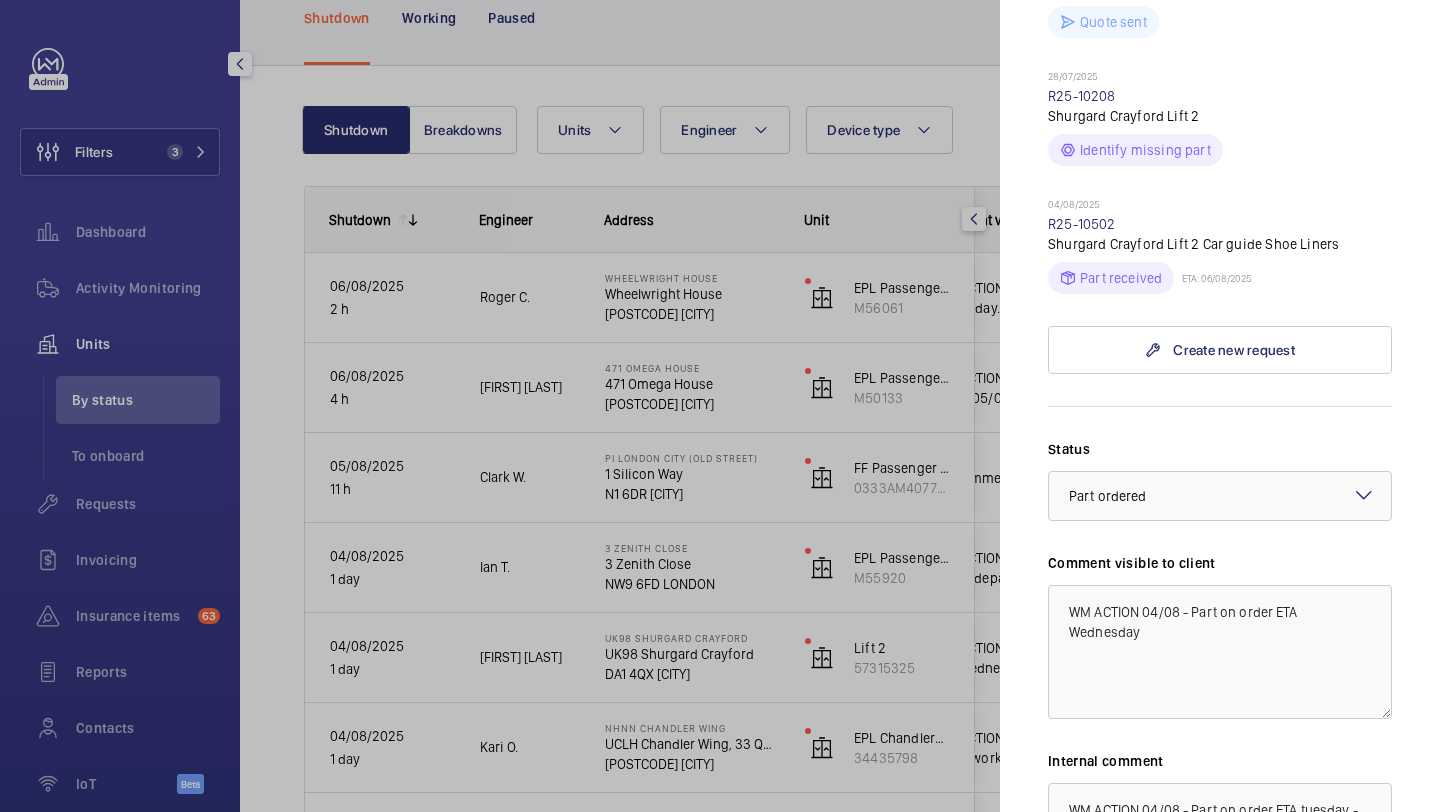 click 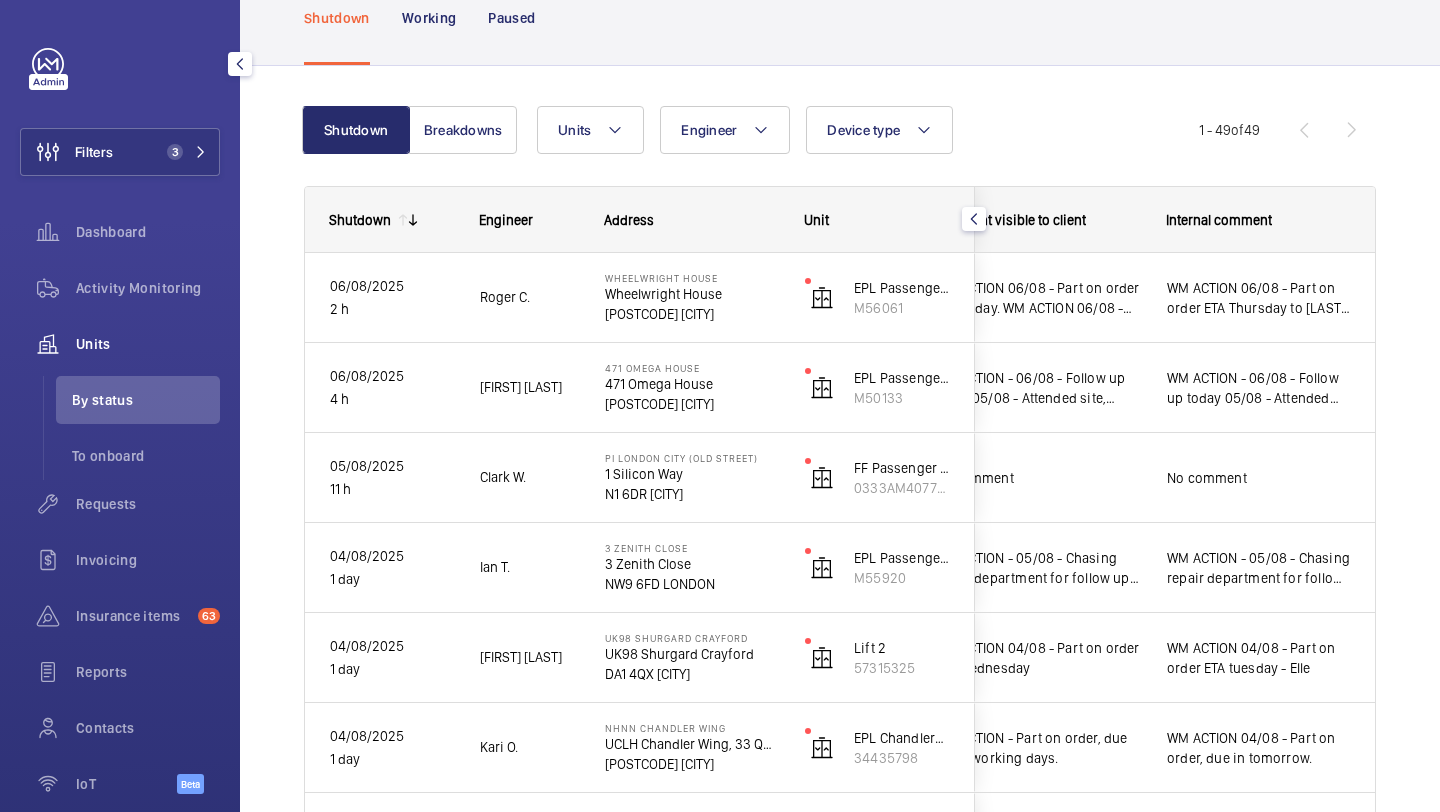 scroll, scrollTop: 0, scrollLeft: 0, axis: both 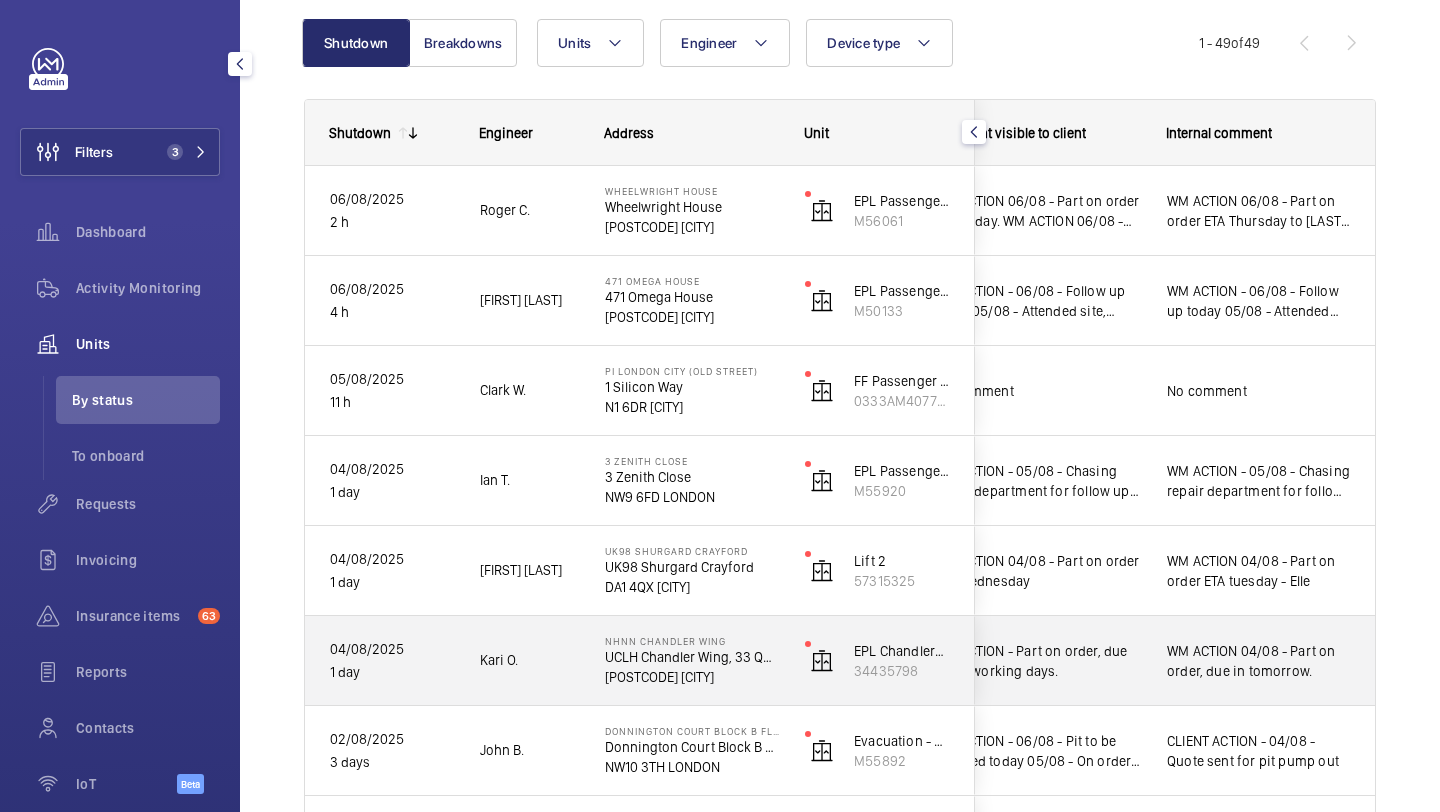 click on "WM ACTION - Part on order, due in 1-2 working days." 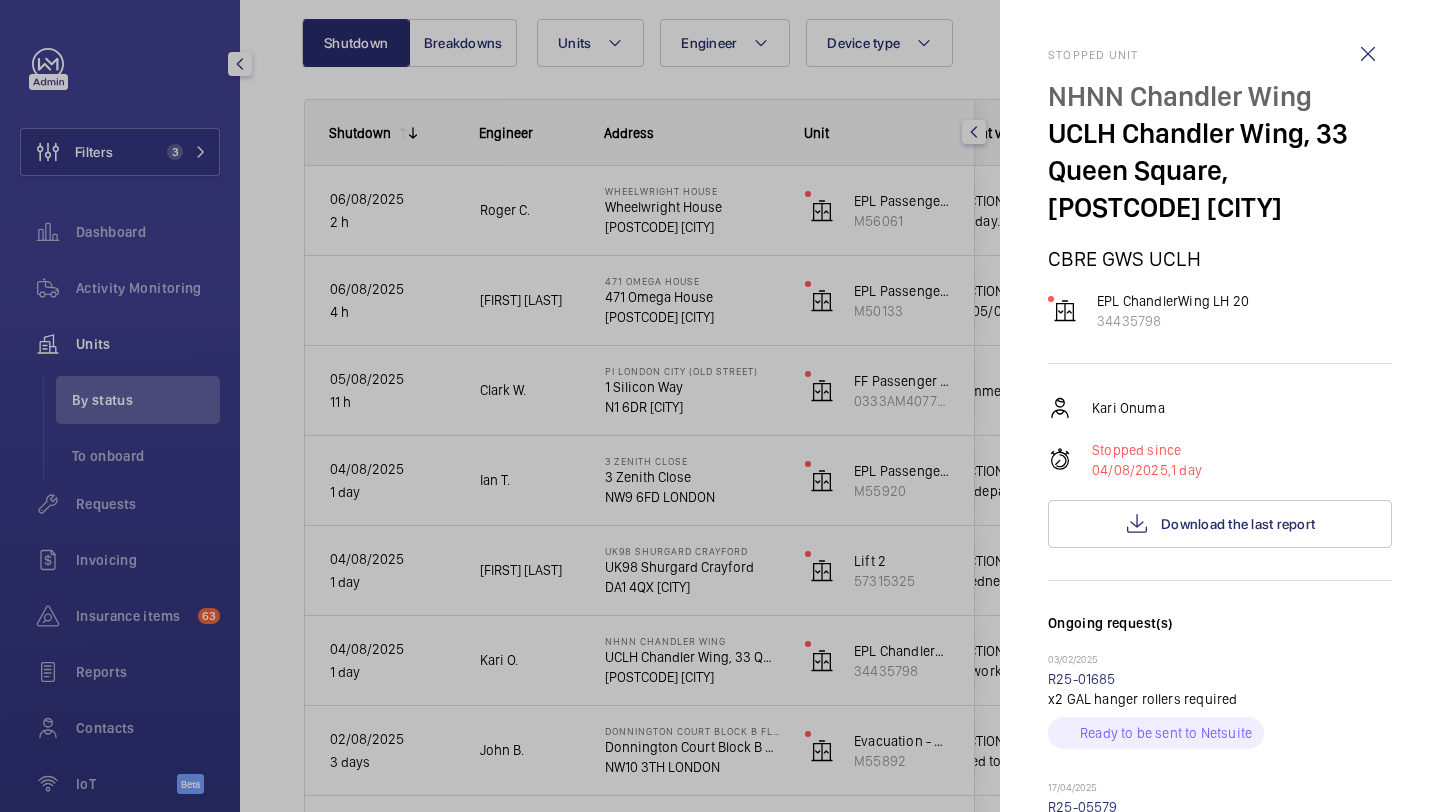 scroll, scrollTop: 525, scrollLeft: 0, axis: vertical 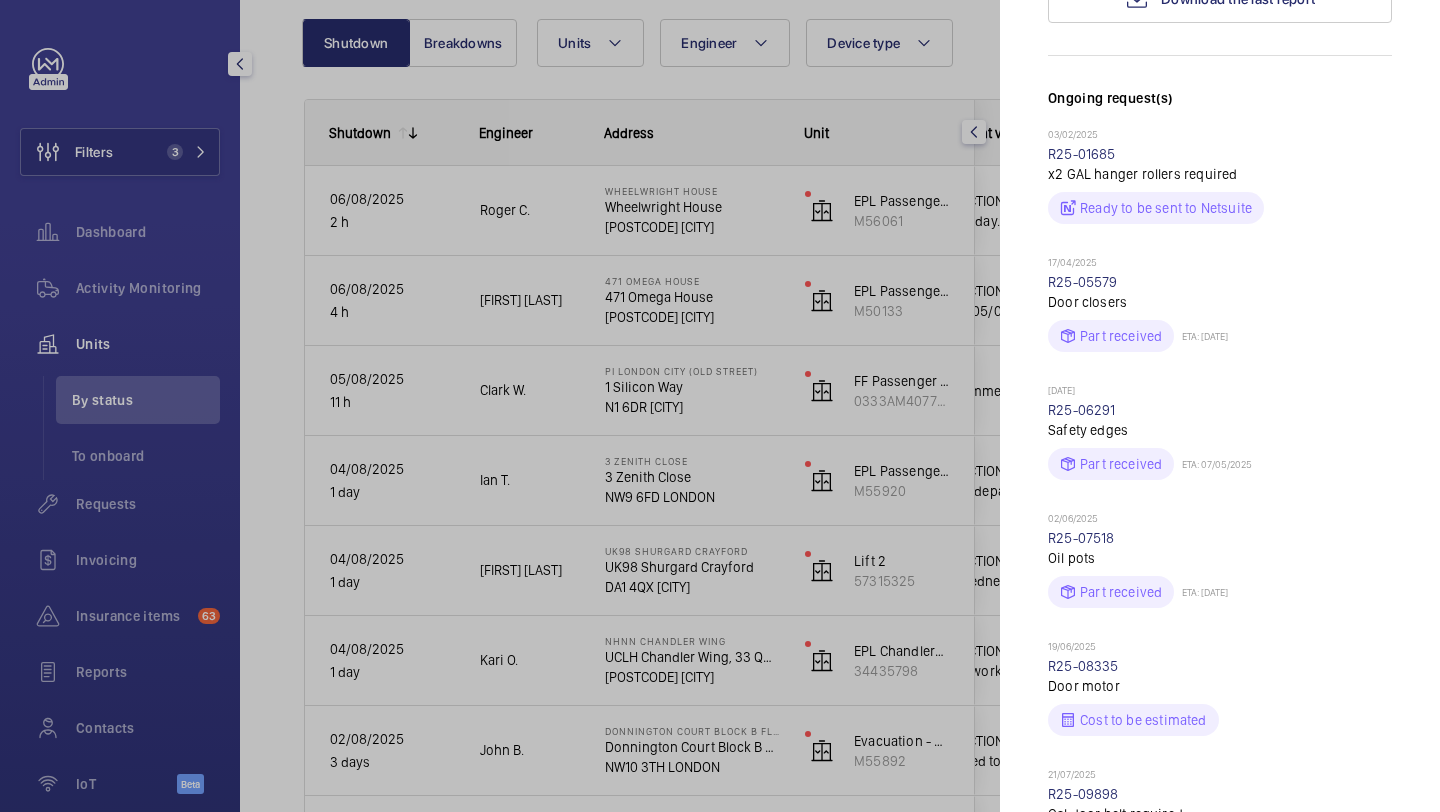 click 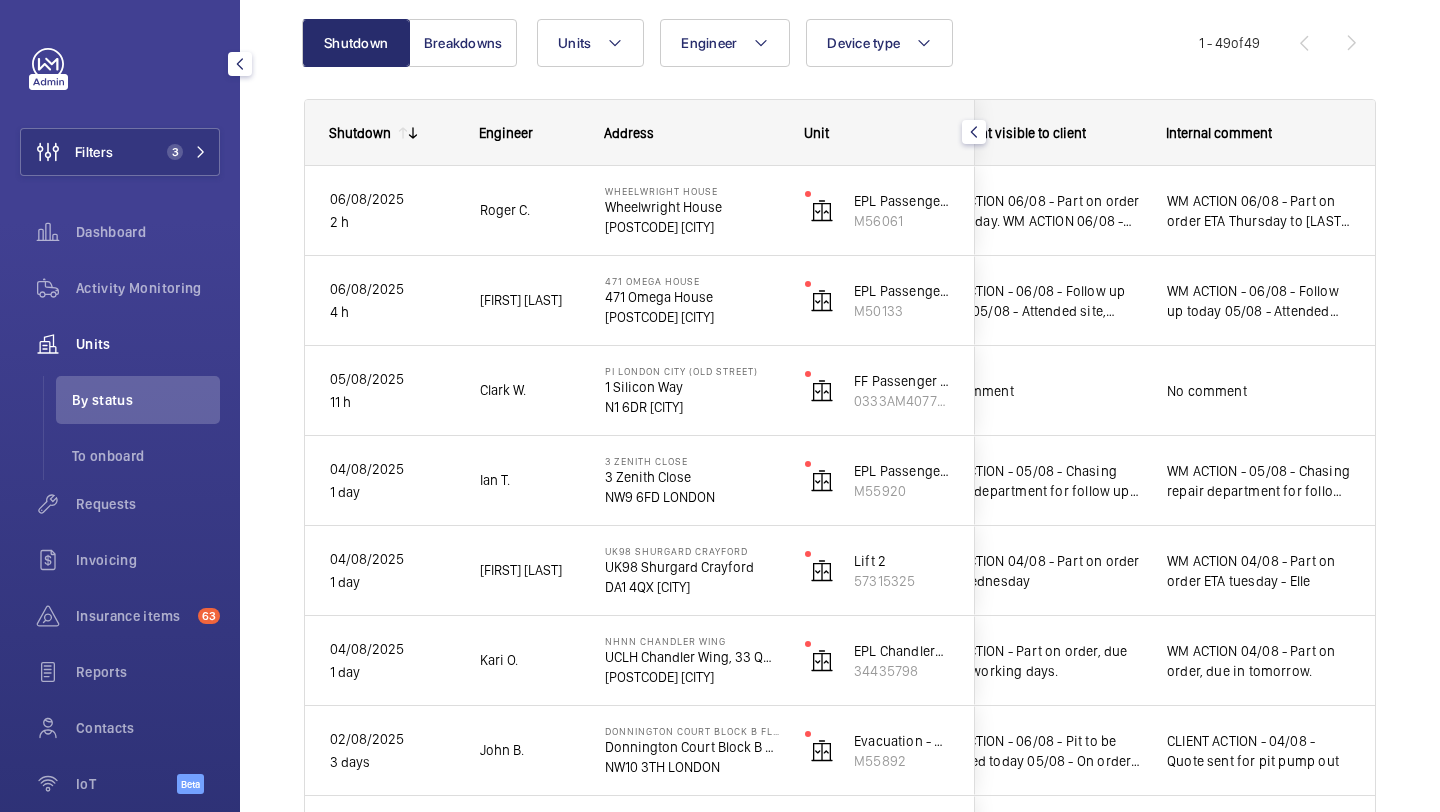 scroll, scrollTop: 0, scrollLeft: 0, axis: both 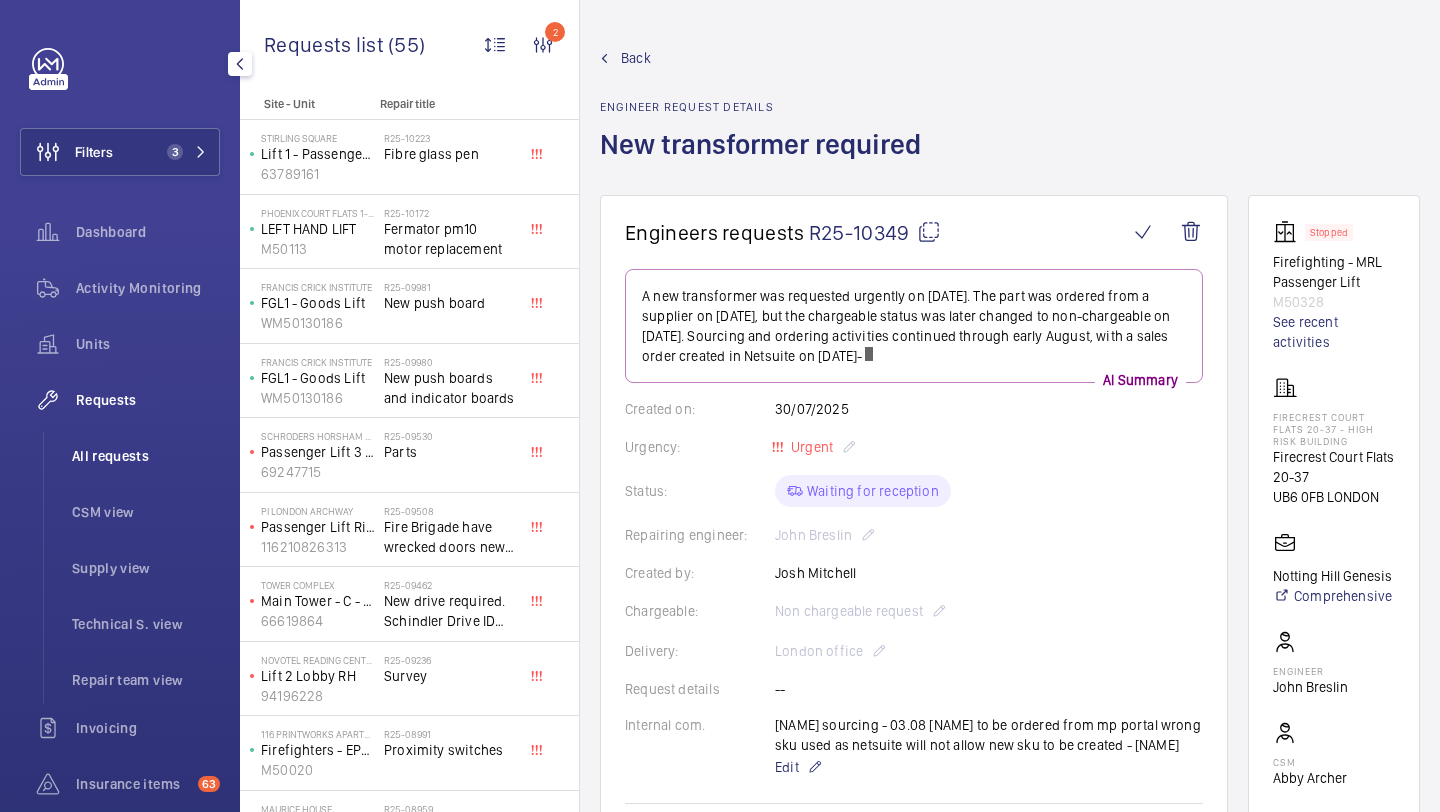 click on "All requests" 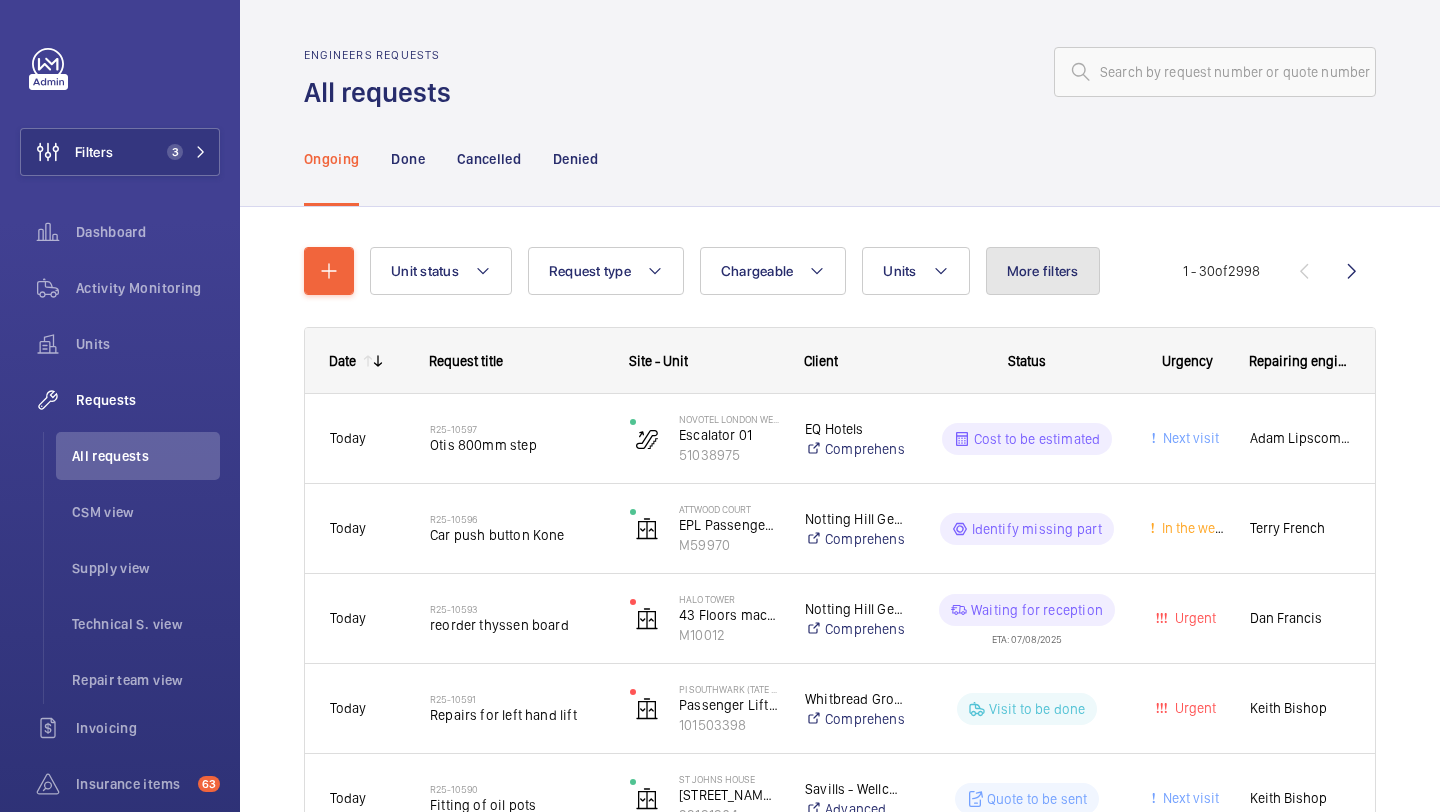 click on "More filters" 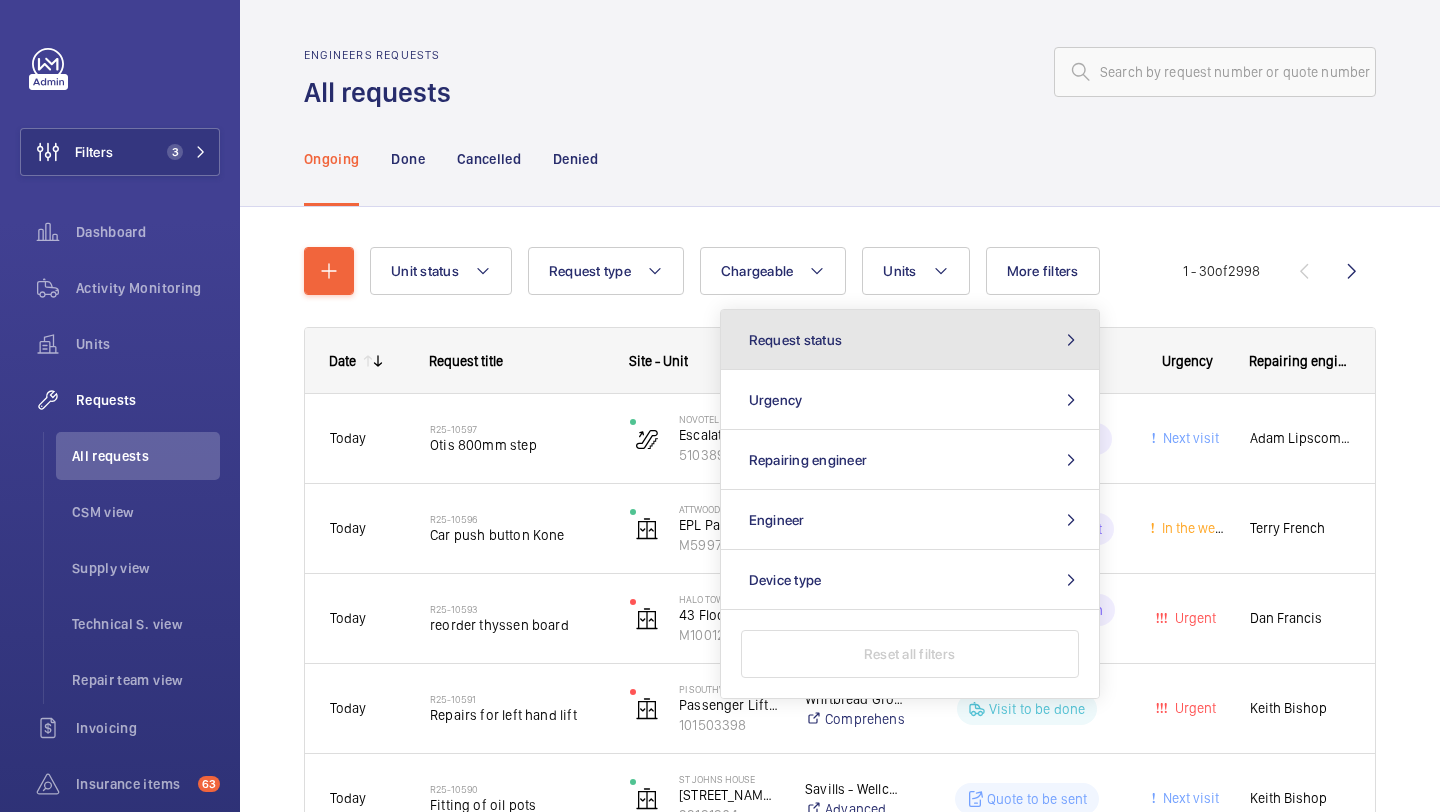 click on "Request status" 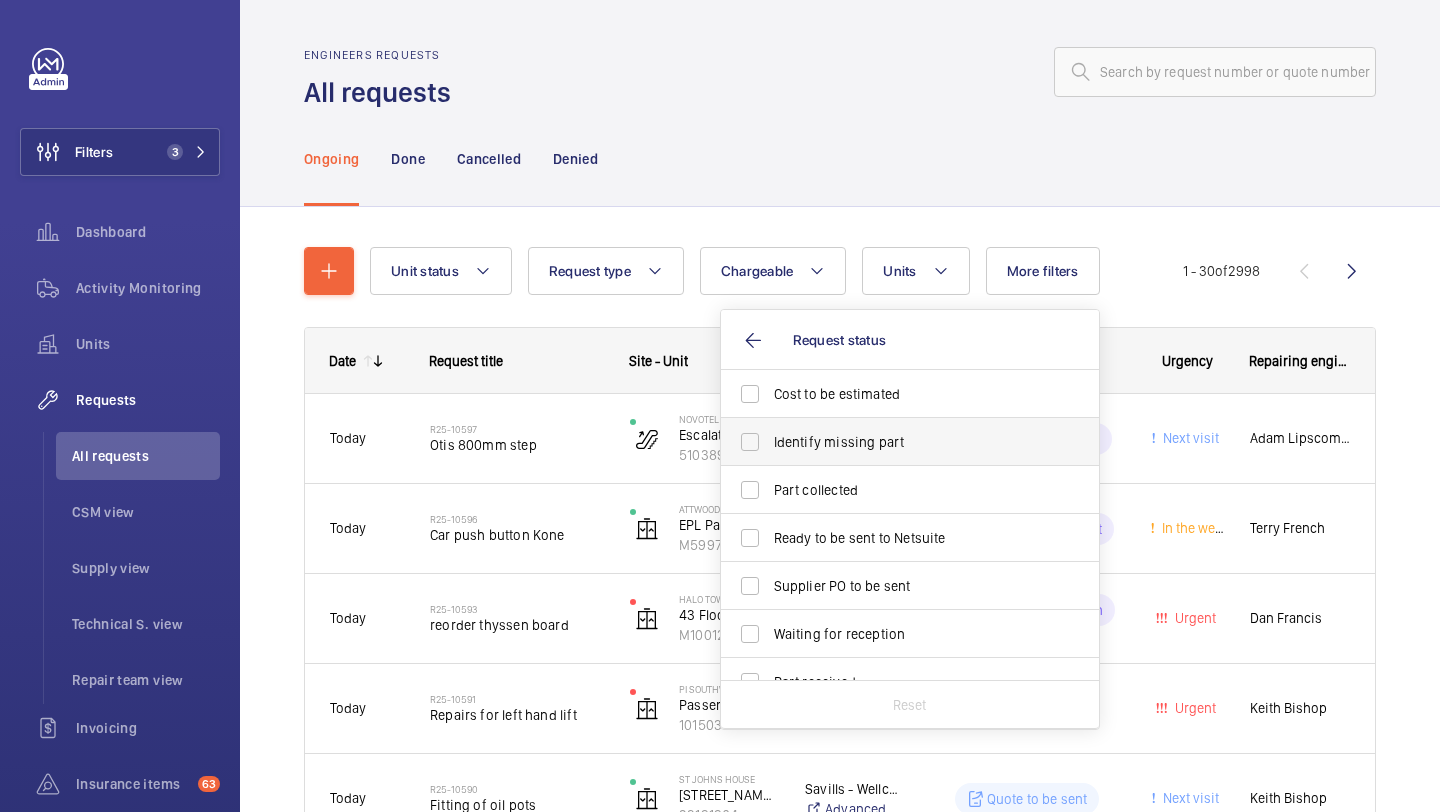 click on "Identify missing part" at bounding box center (911, 442) 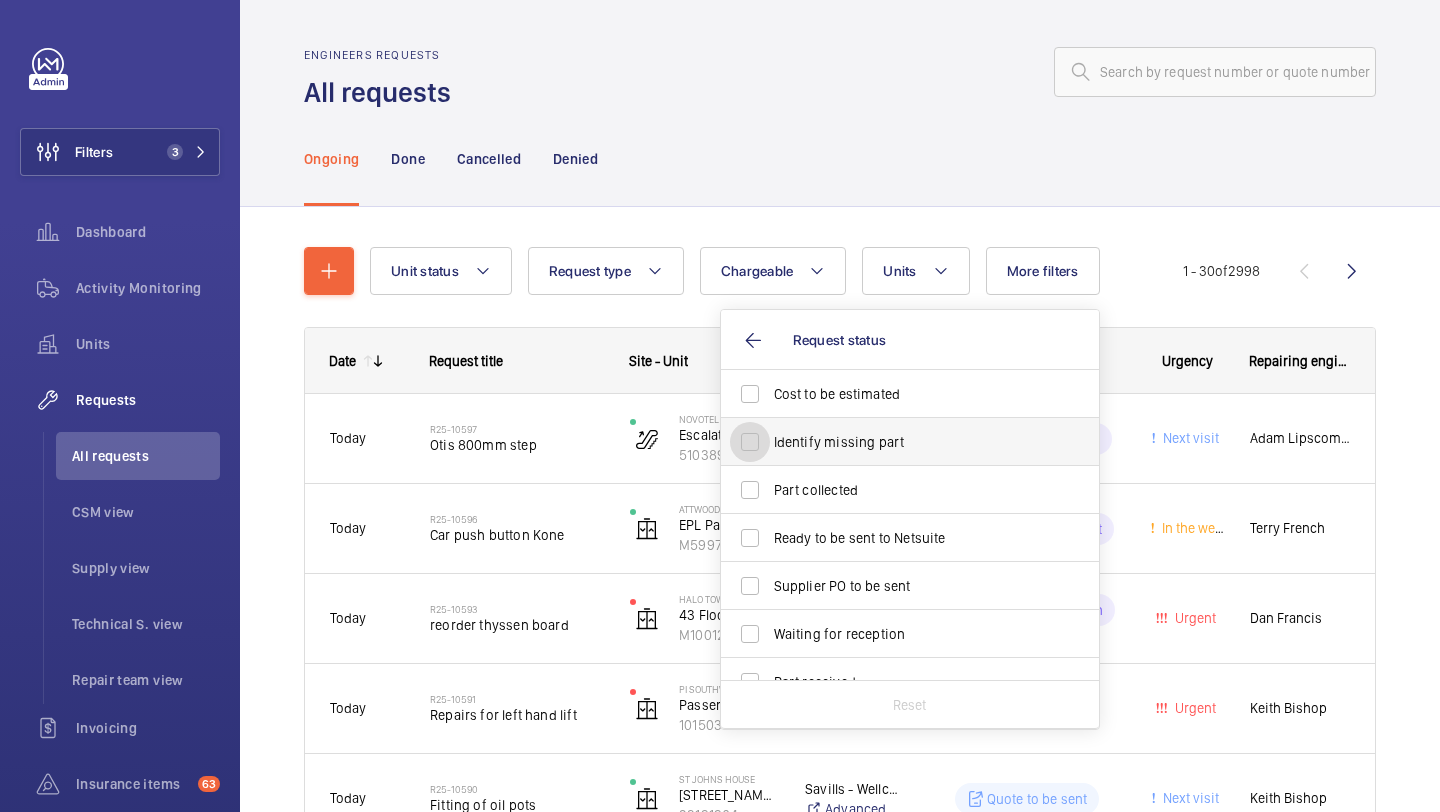 click on "Identify missing part" at bounding box center (750, 442) 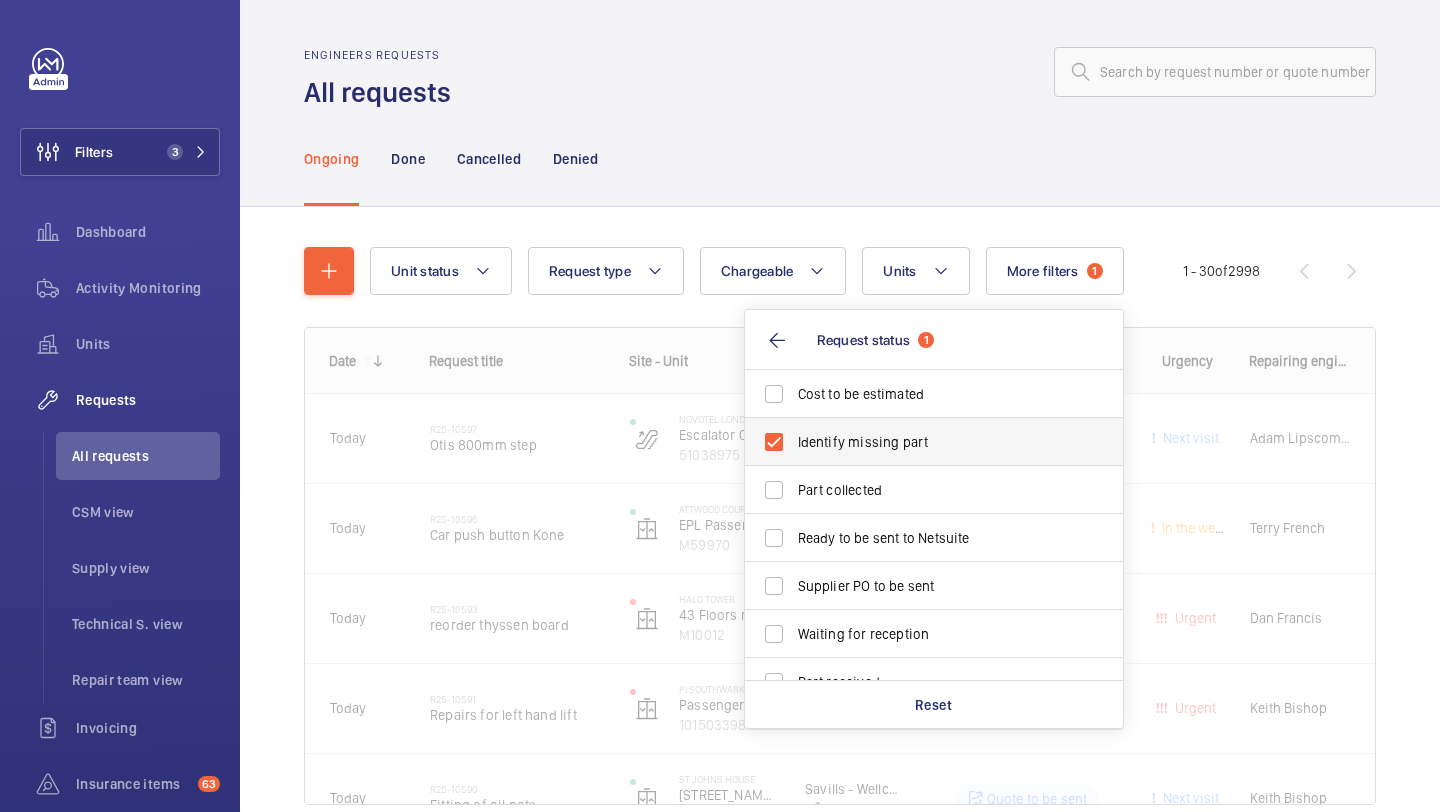 click on "Identify missing part" at bounding box center (919, 442) 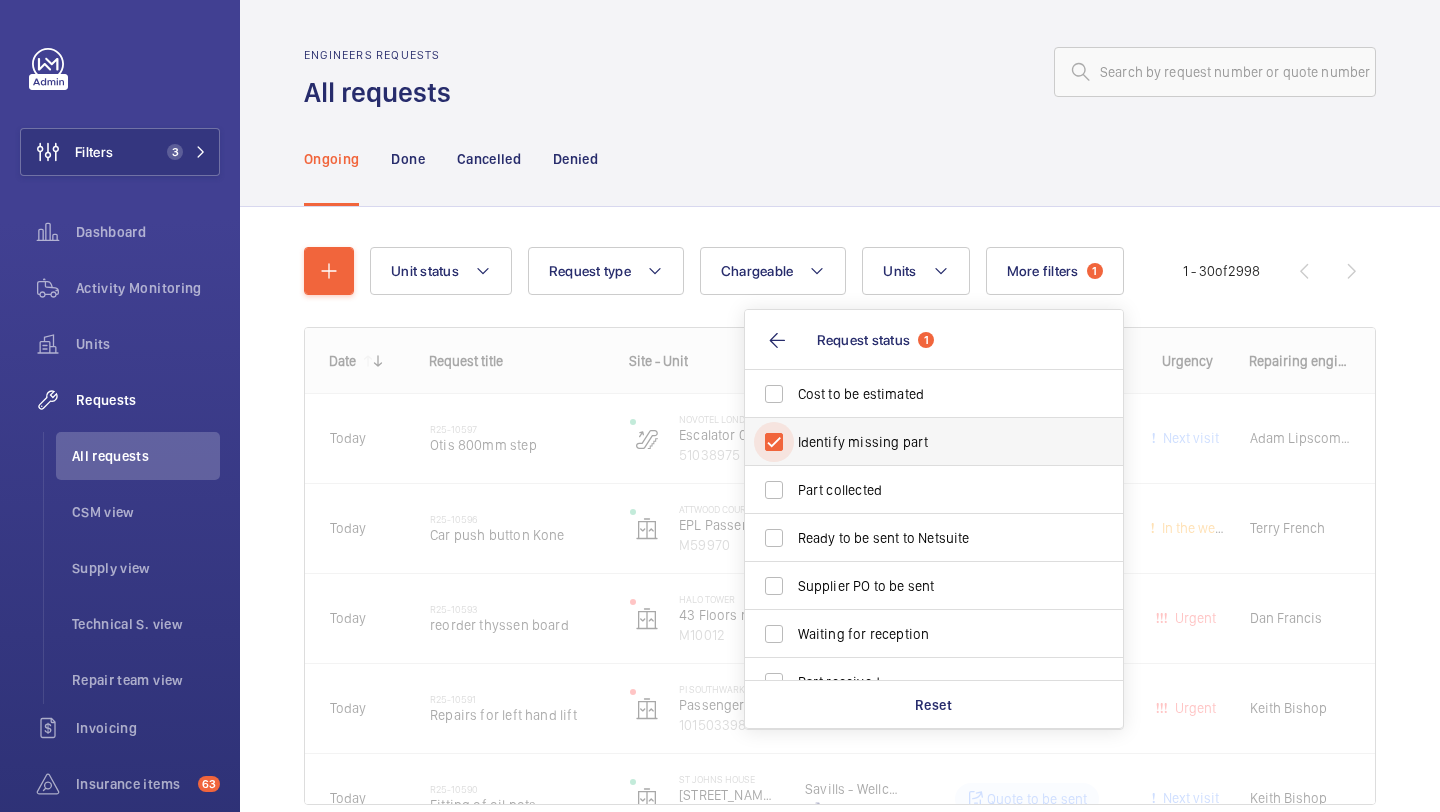 click on "Identify missing part" at bounding box center [774, 442] 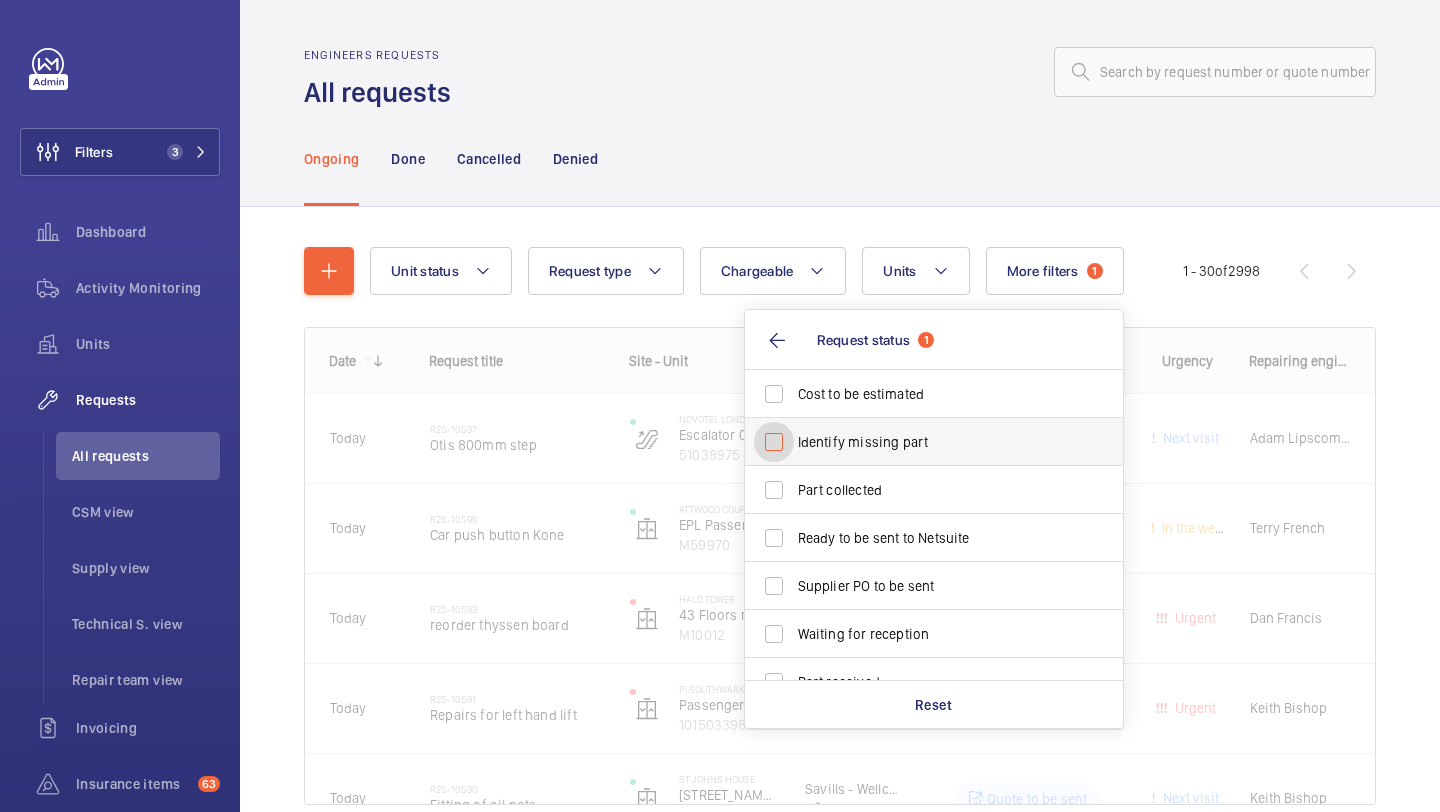 checkbox on "false" 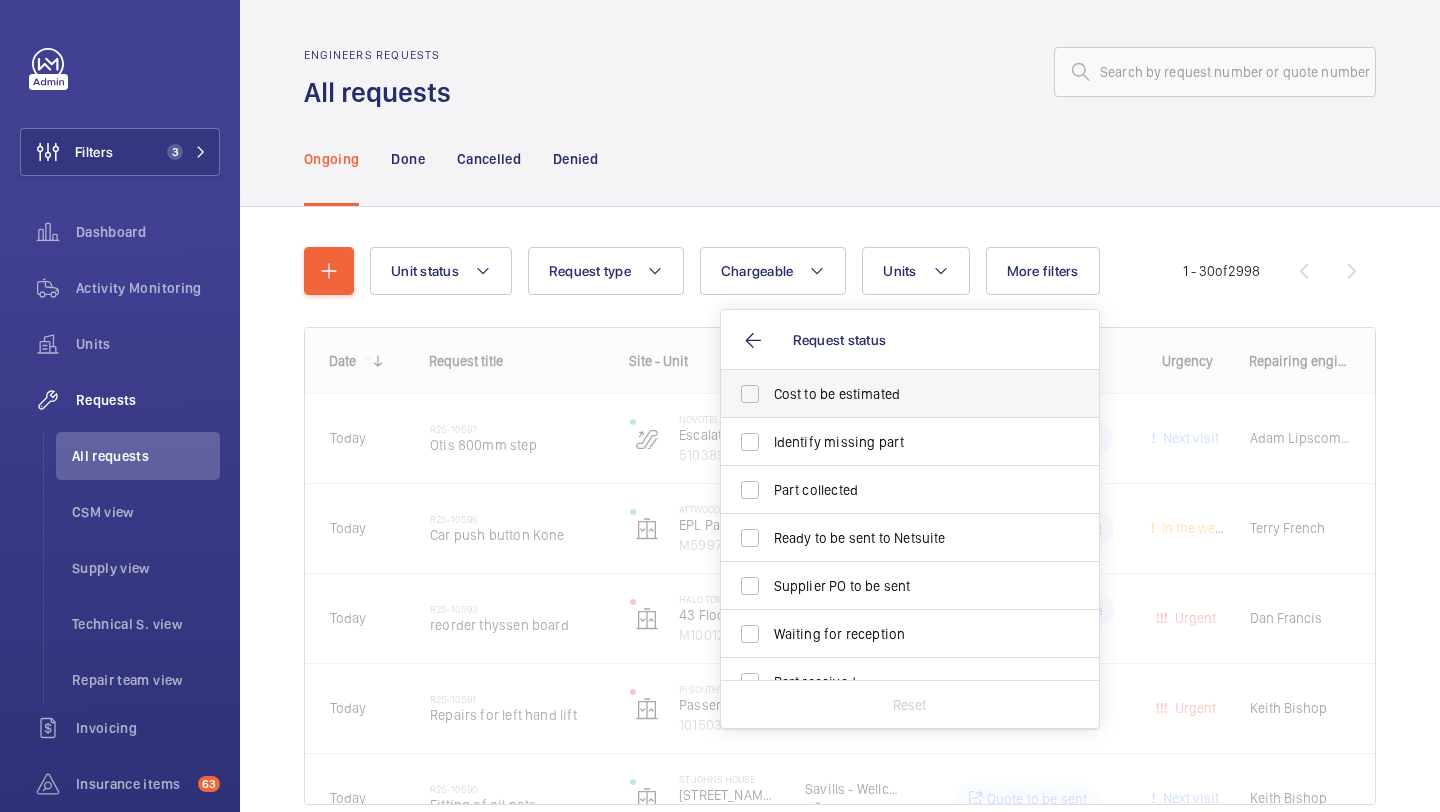 click on "Cost to be estimated" at bounding box center [895, 394] 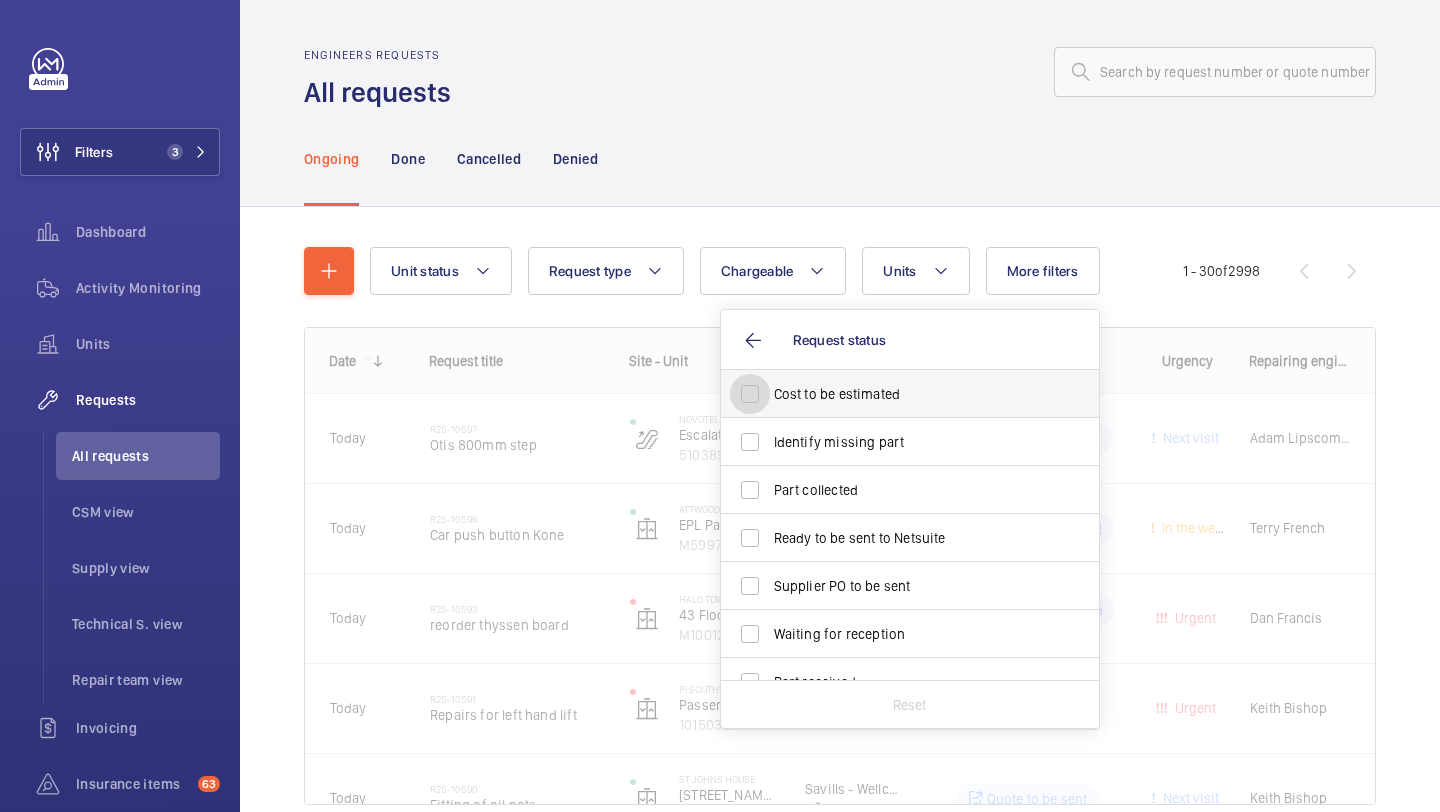 click on "Cost to be estimated" at bounding box center (750, 394) 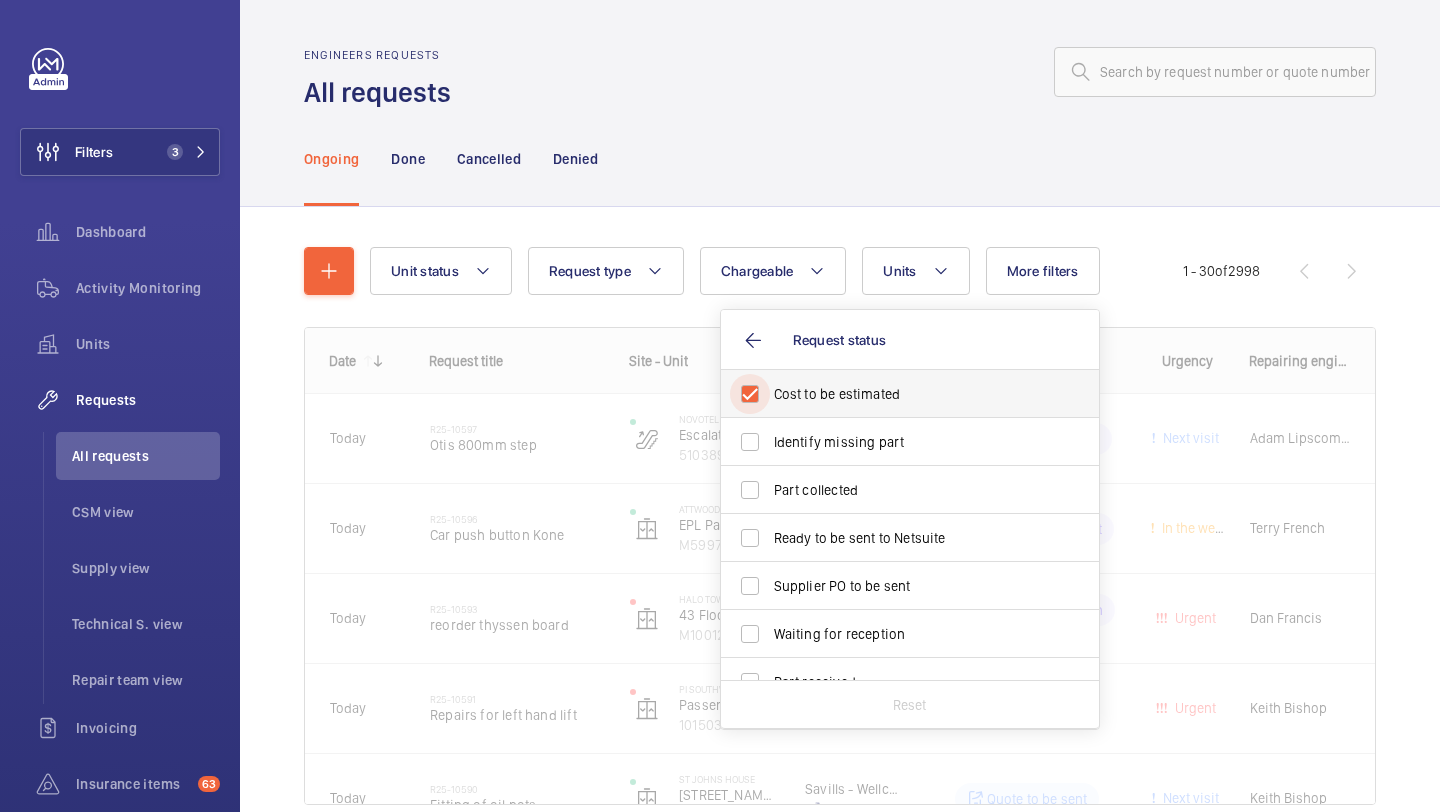 checkbox on "true" 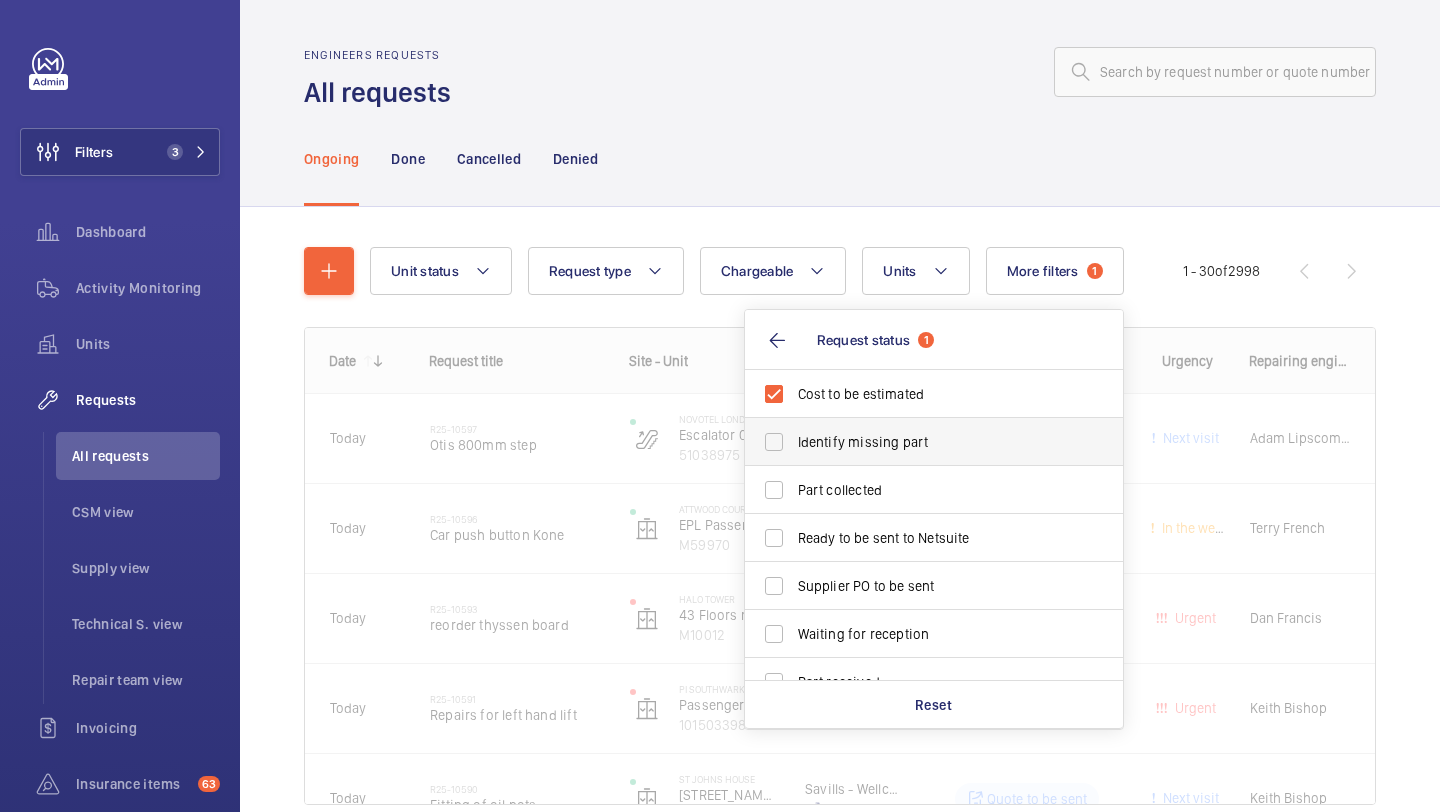 click on "Identify missing part" at bounding box center (935, 442) 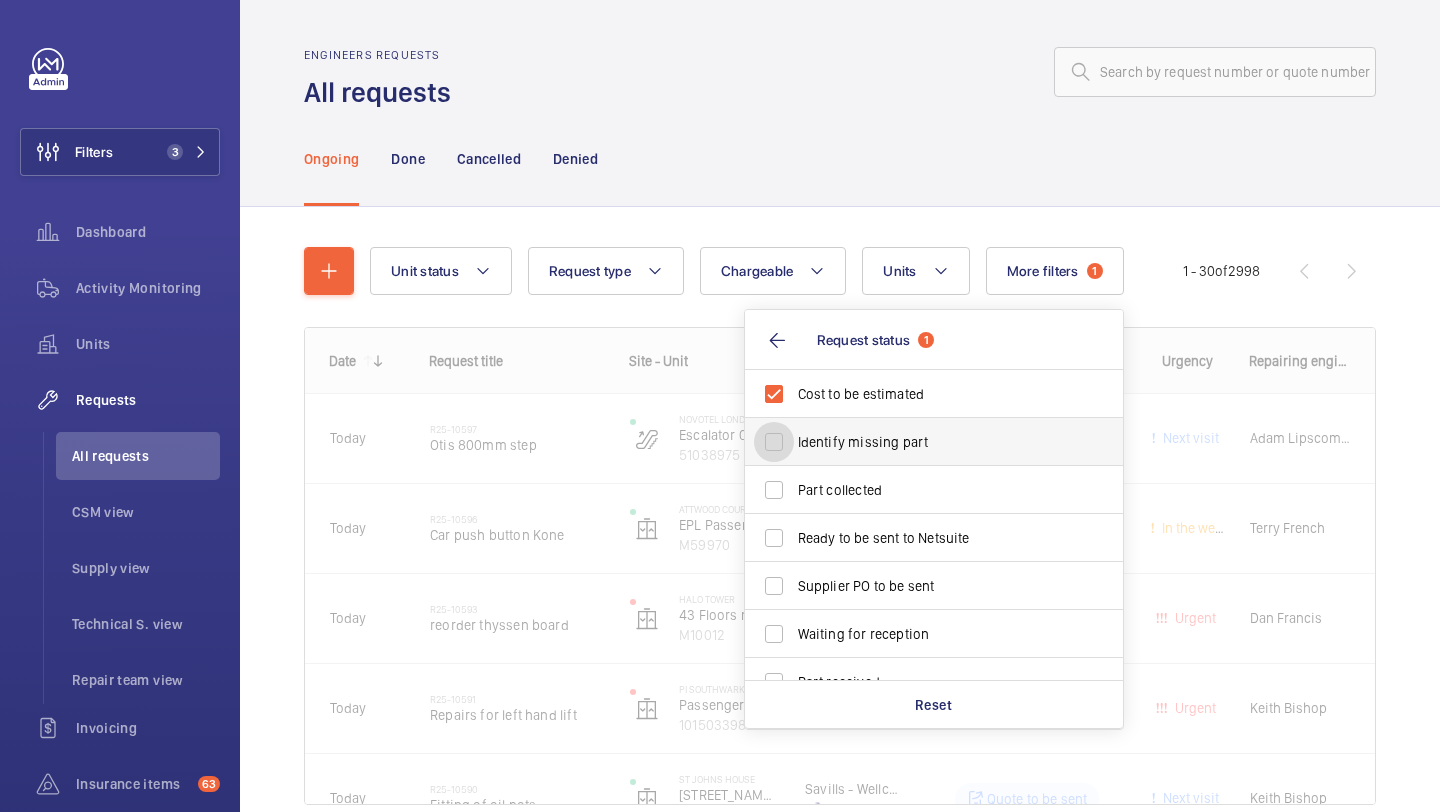 click on "Identify missing part" at bounding box center (774, 442) 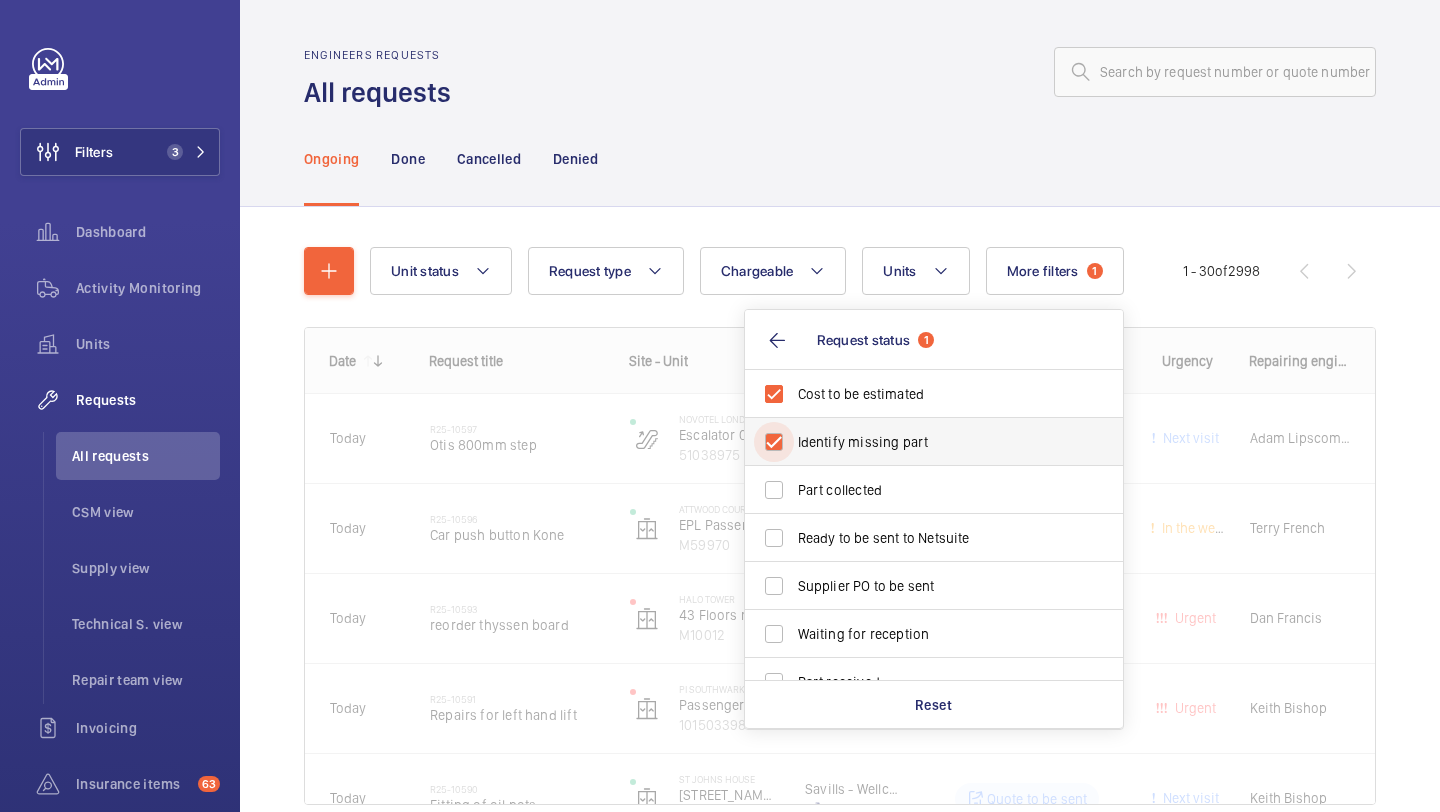 checkbox on "true" 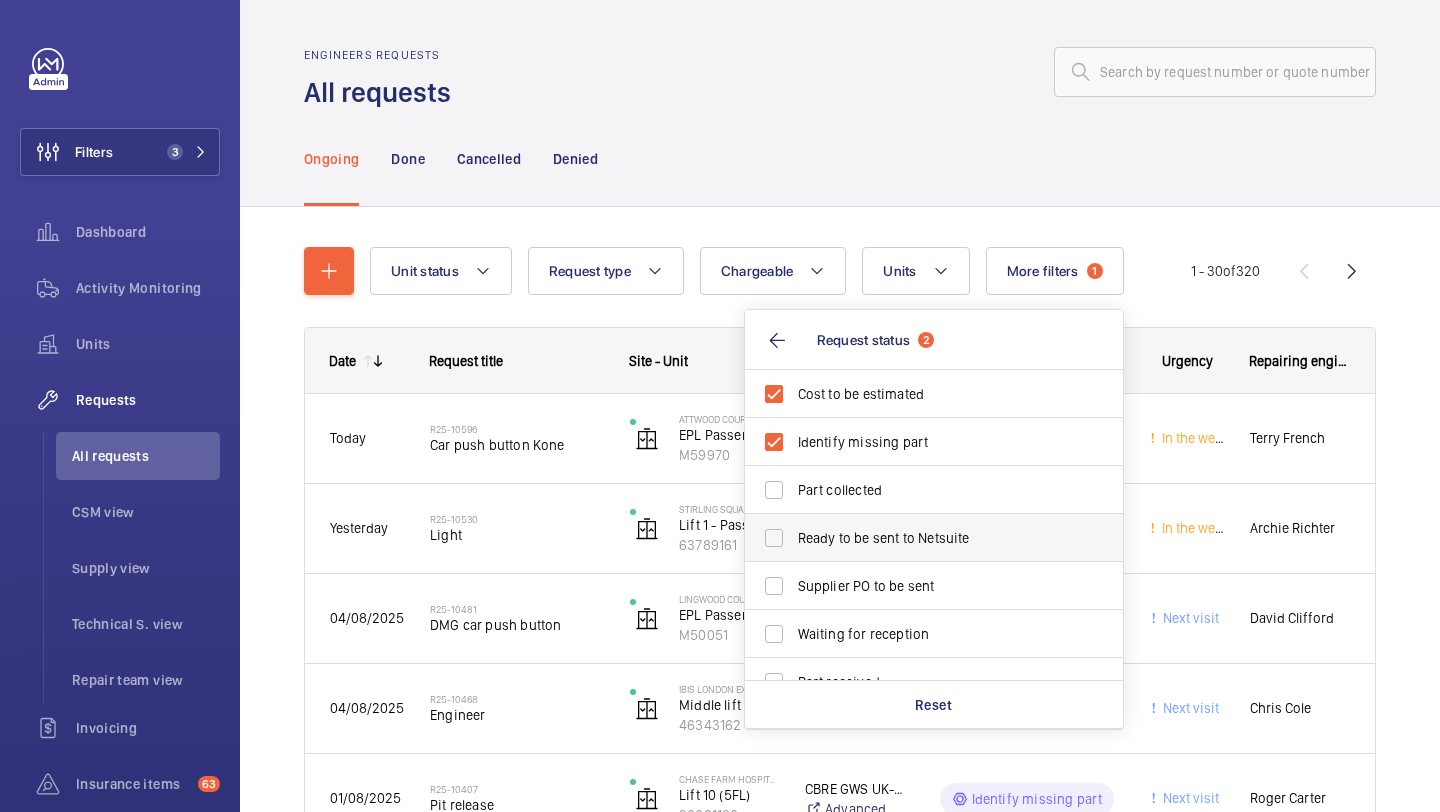 click on "Ready to be sent to Netsuite" at bounding box center [935, 538] 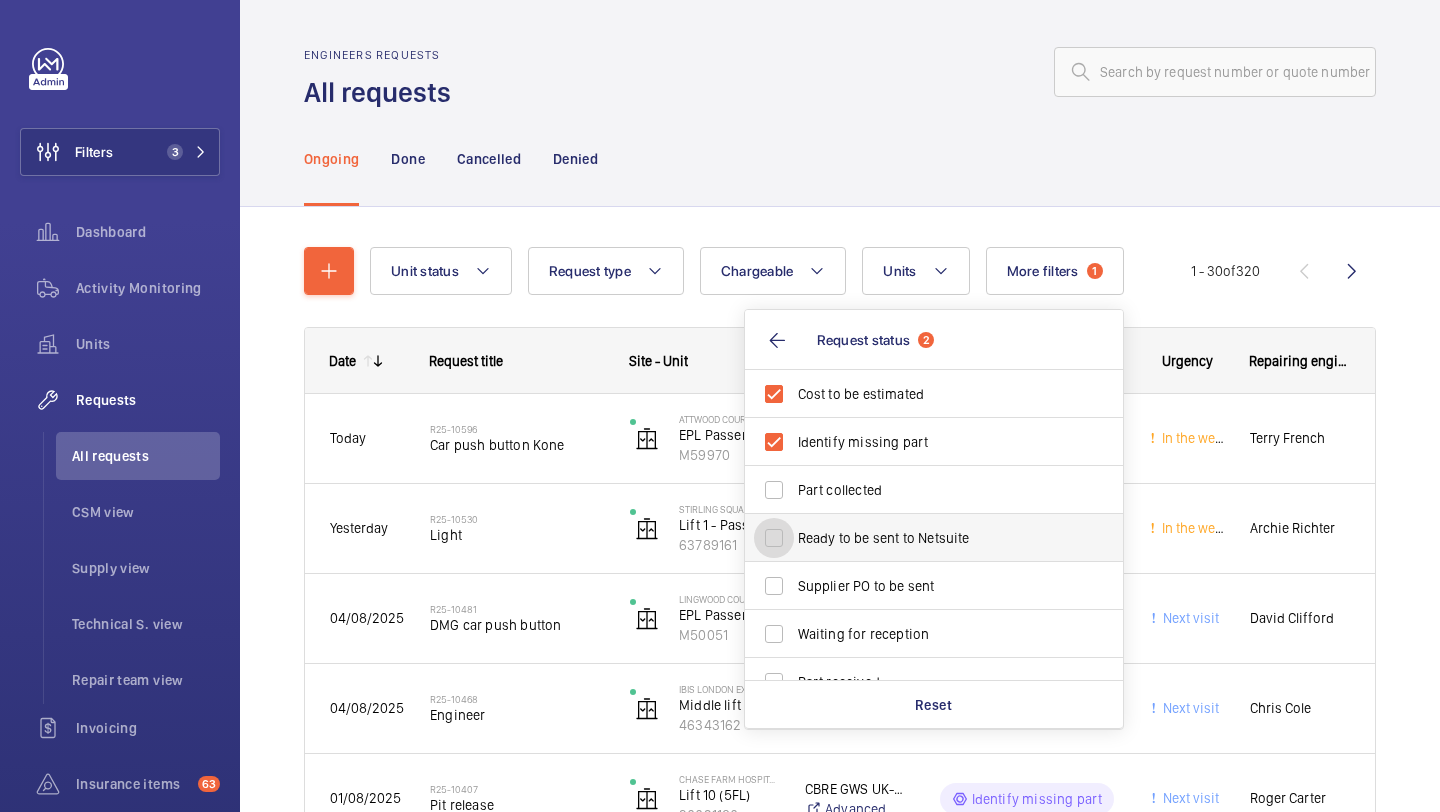 click on "Ready to be sent to Netsuite" at bounding box center [774, 538] 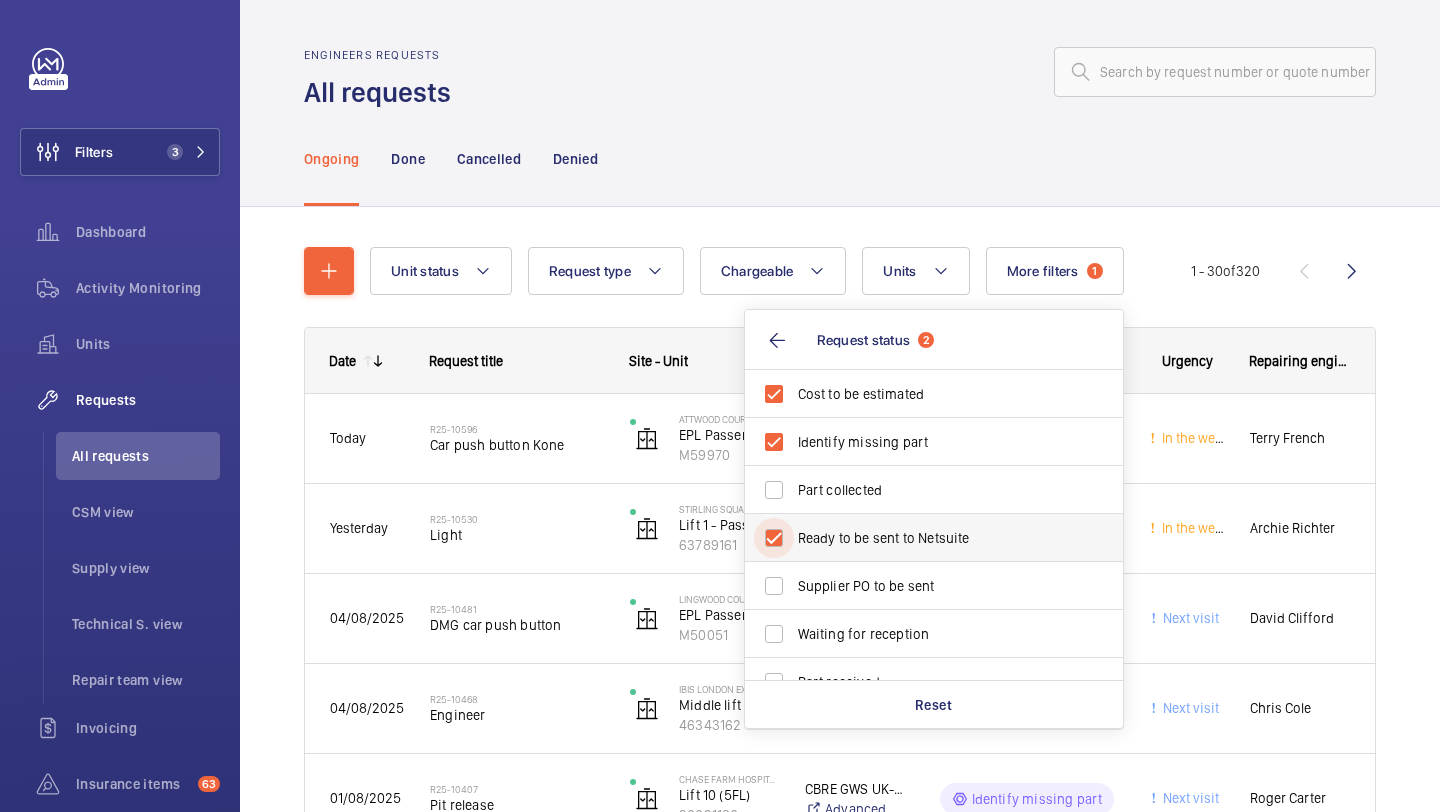 checkbox on "true" 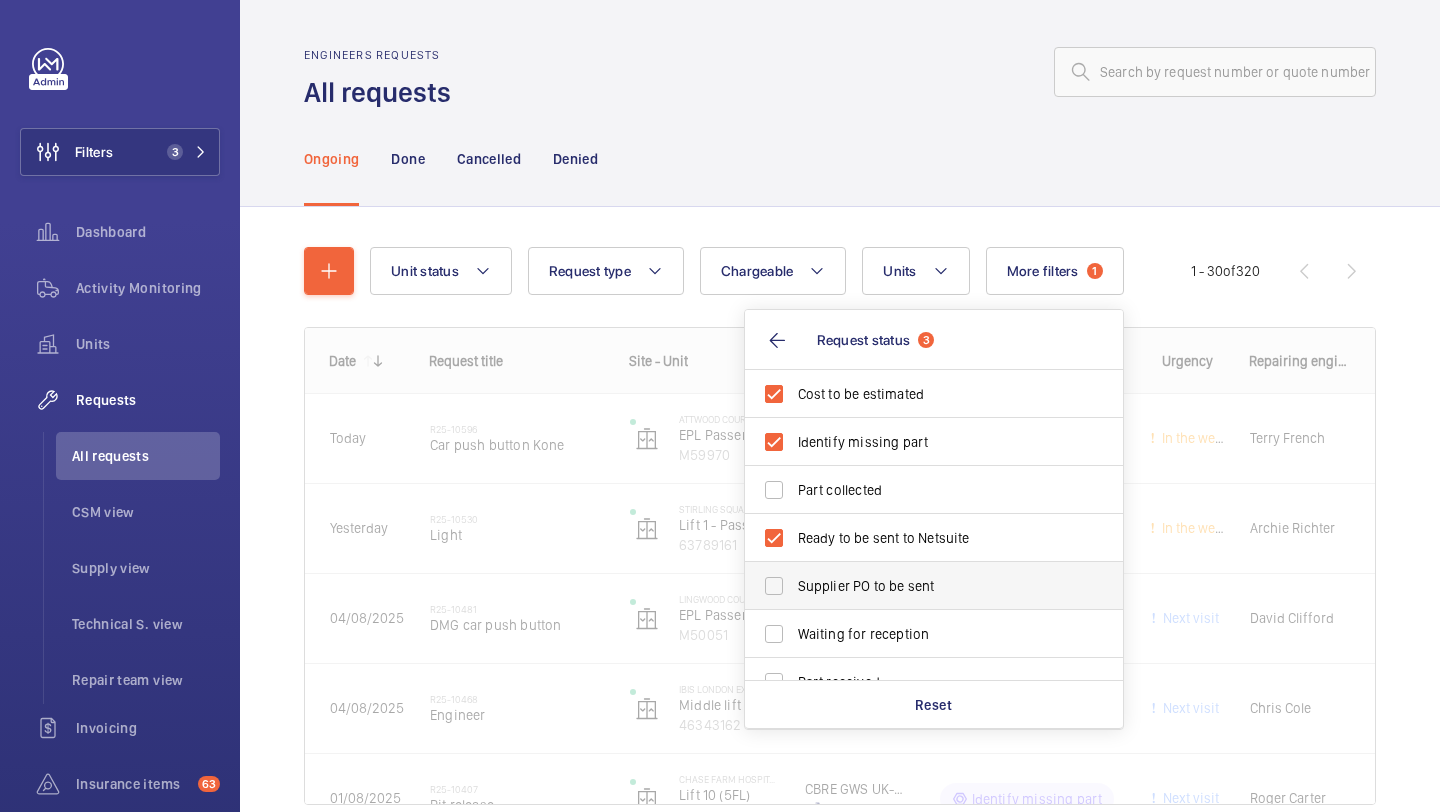 click on "Supplier PO to be sent" at bounding box center (935, 586) 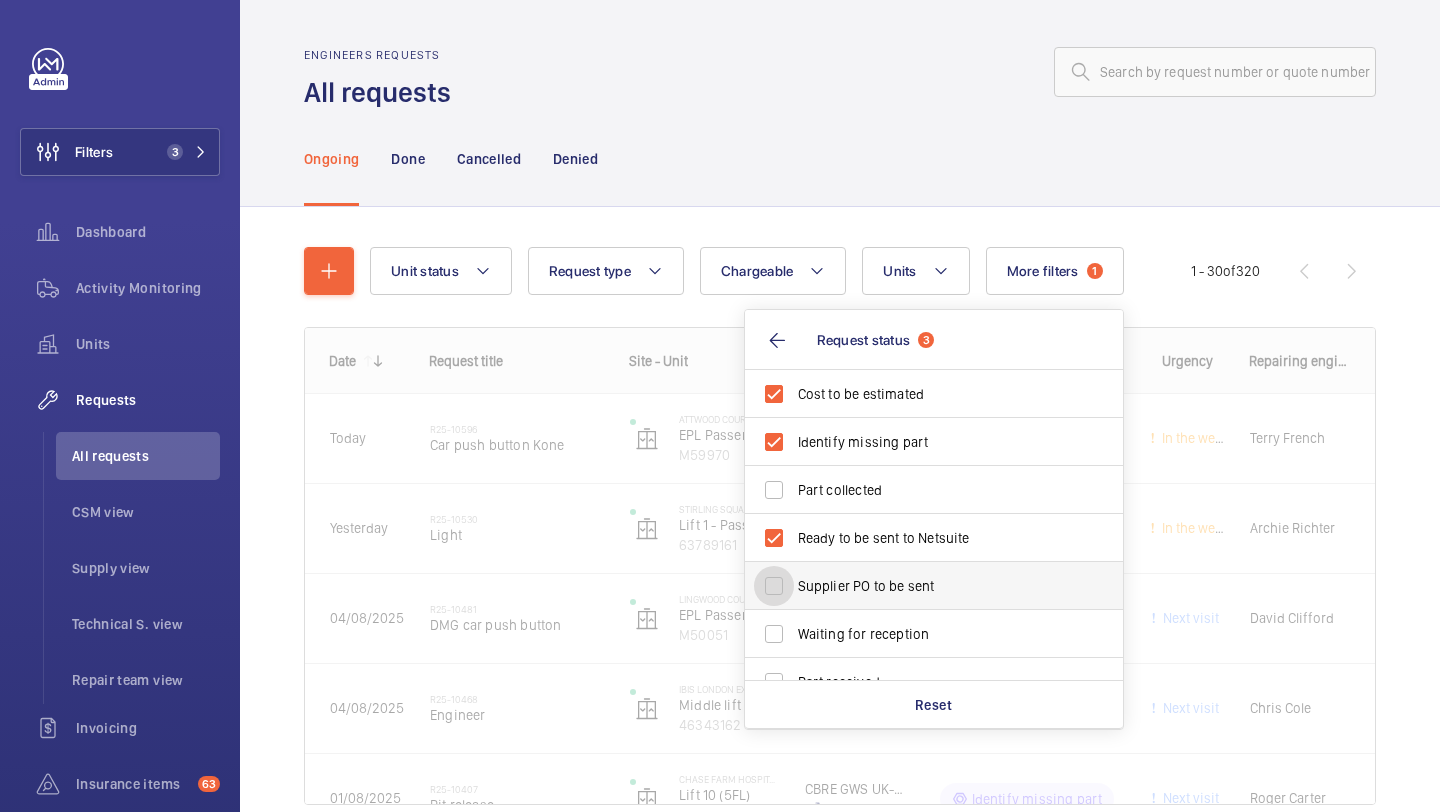 click on "Supplier PO to be sent" at bounding box center (774, 586) 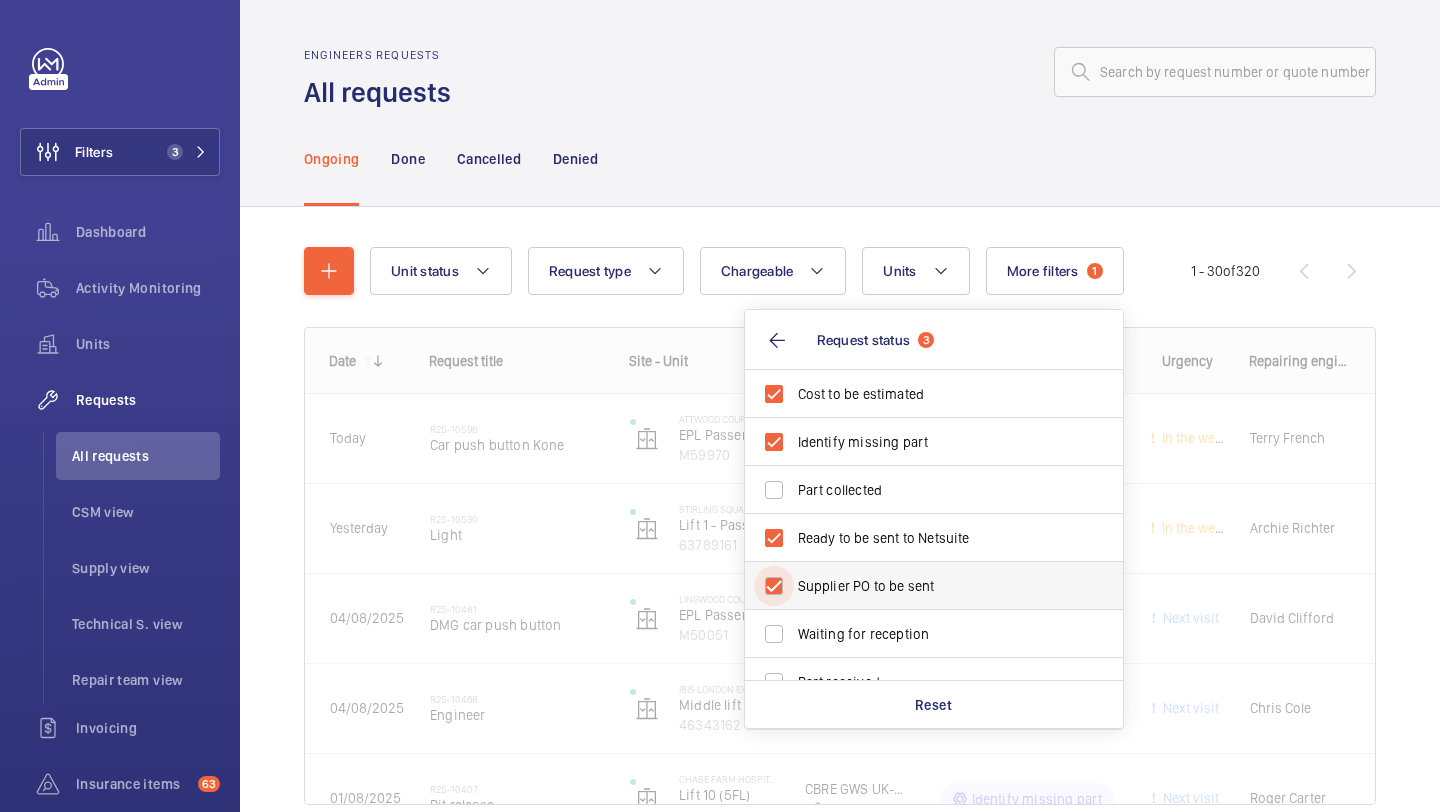 checkbox on "true" 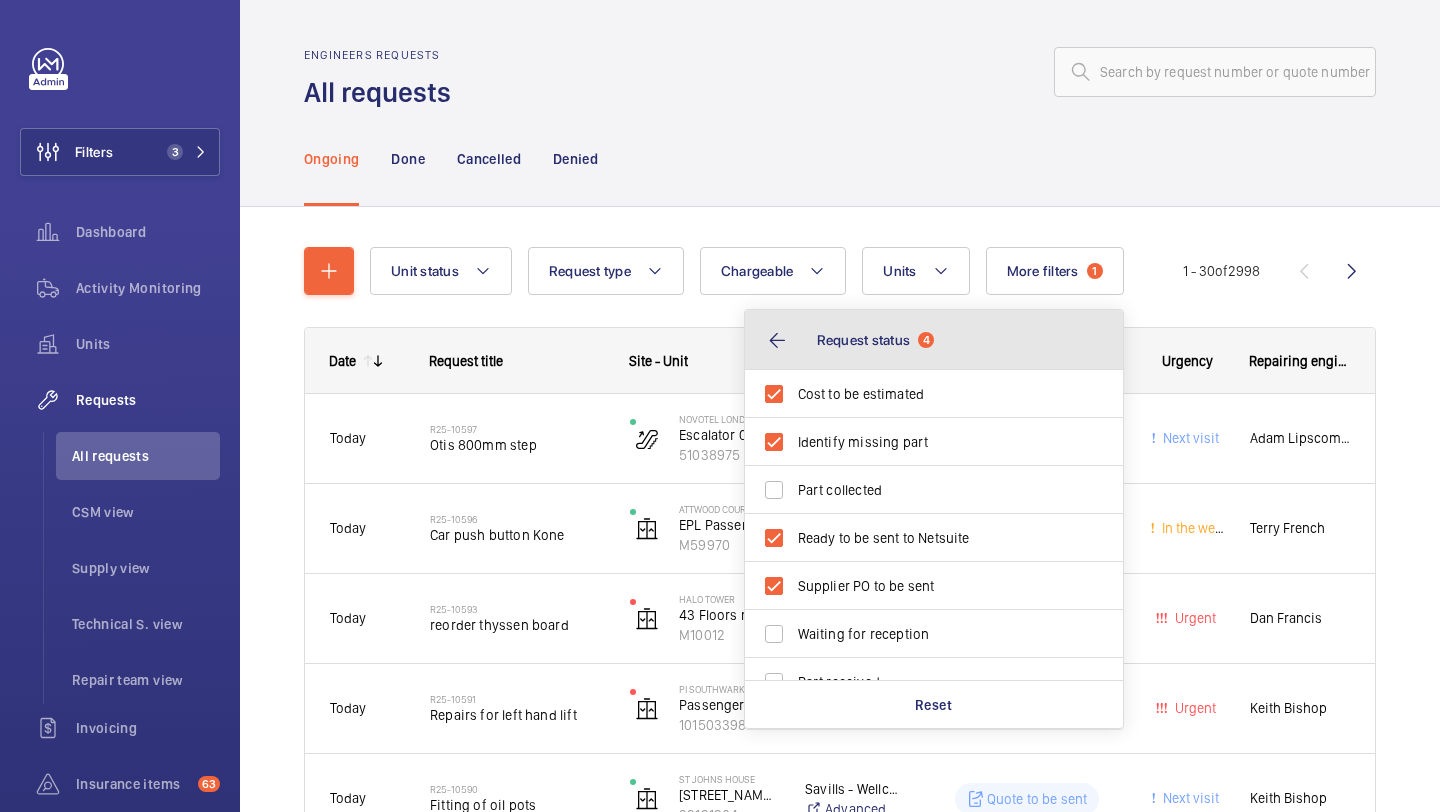 click on "Request status  4" 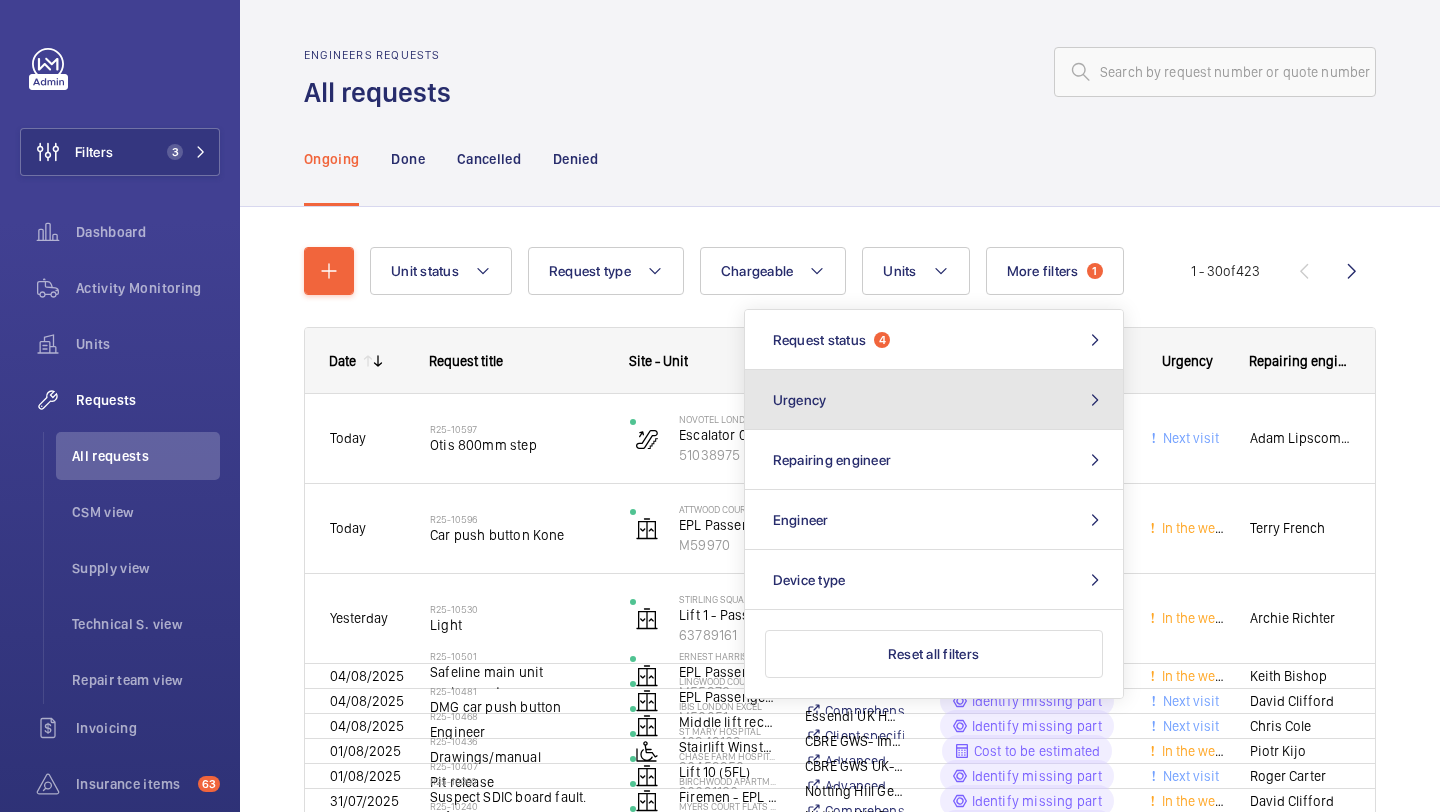 click on "Urgency" 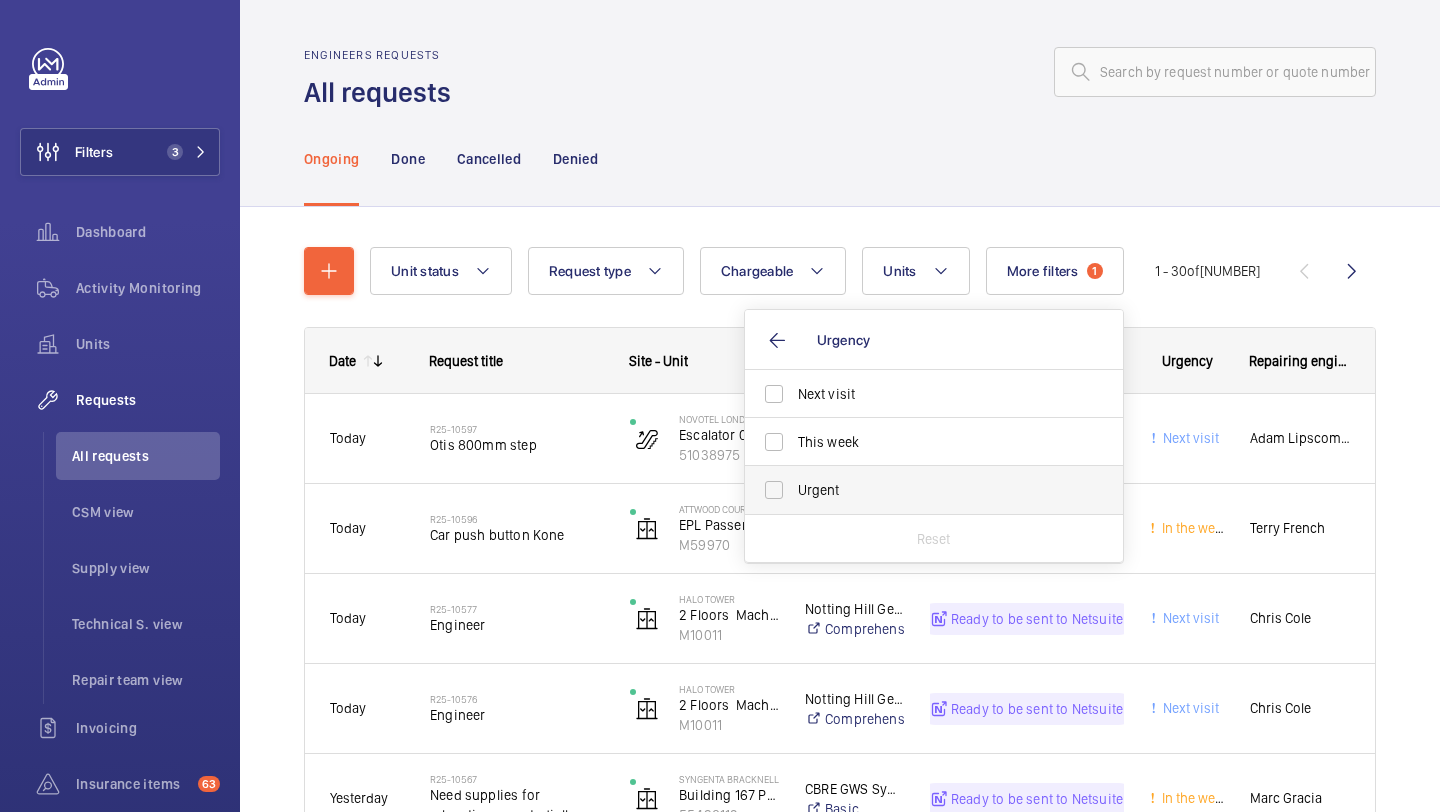click on "Urgent" at bounding box center (935, 490) 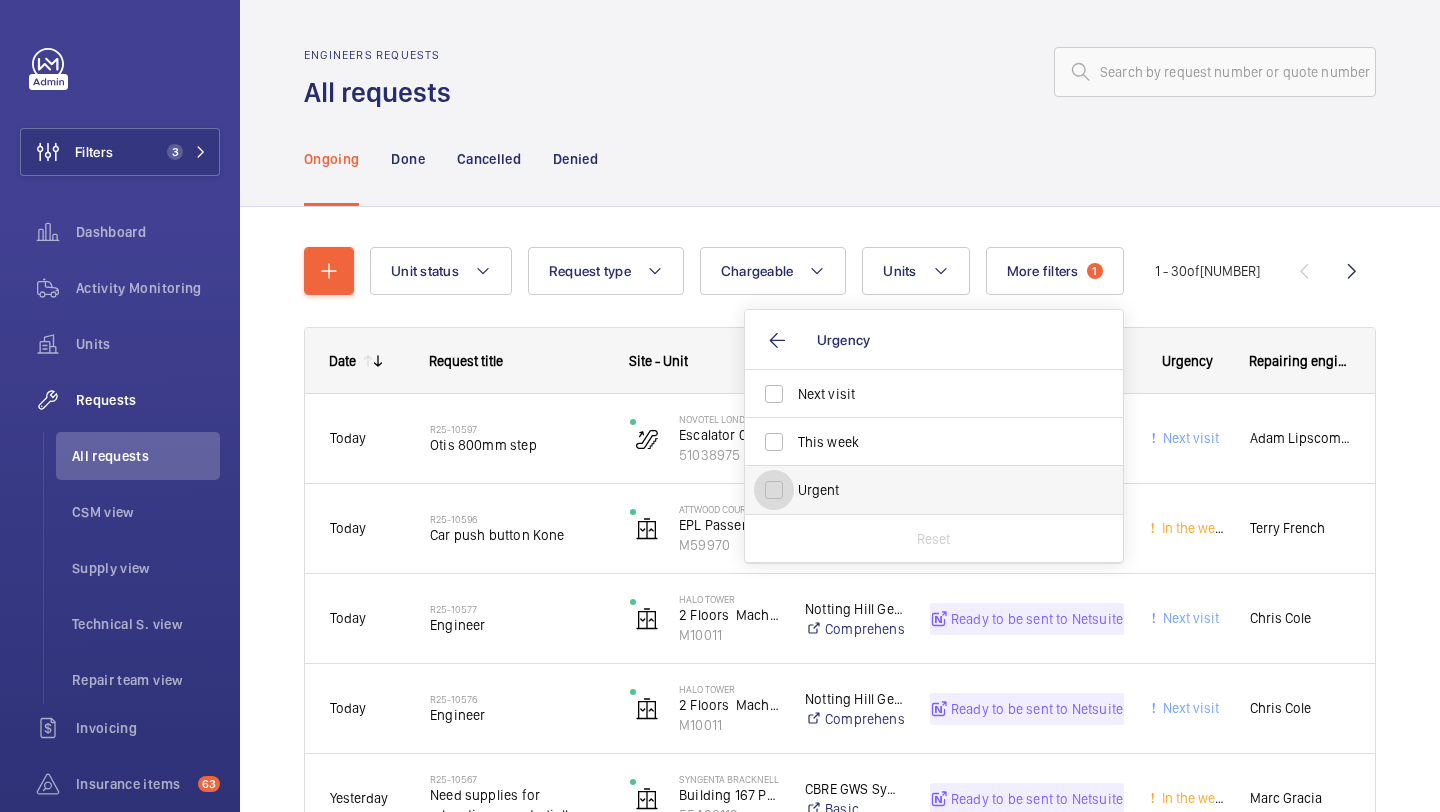 click on "Urgent" at bounding box center [774, 490] 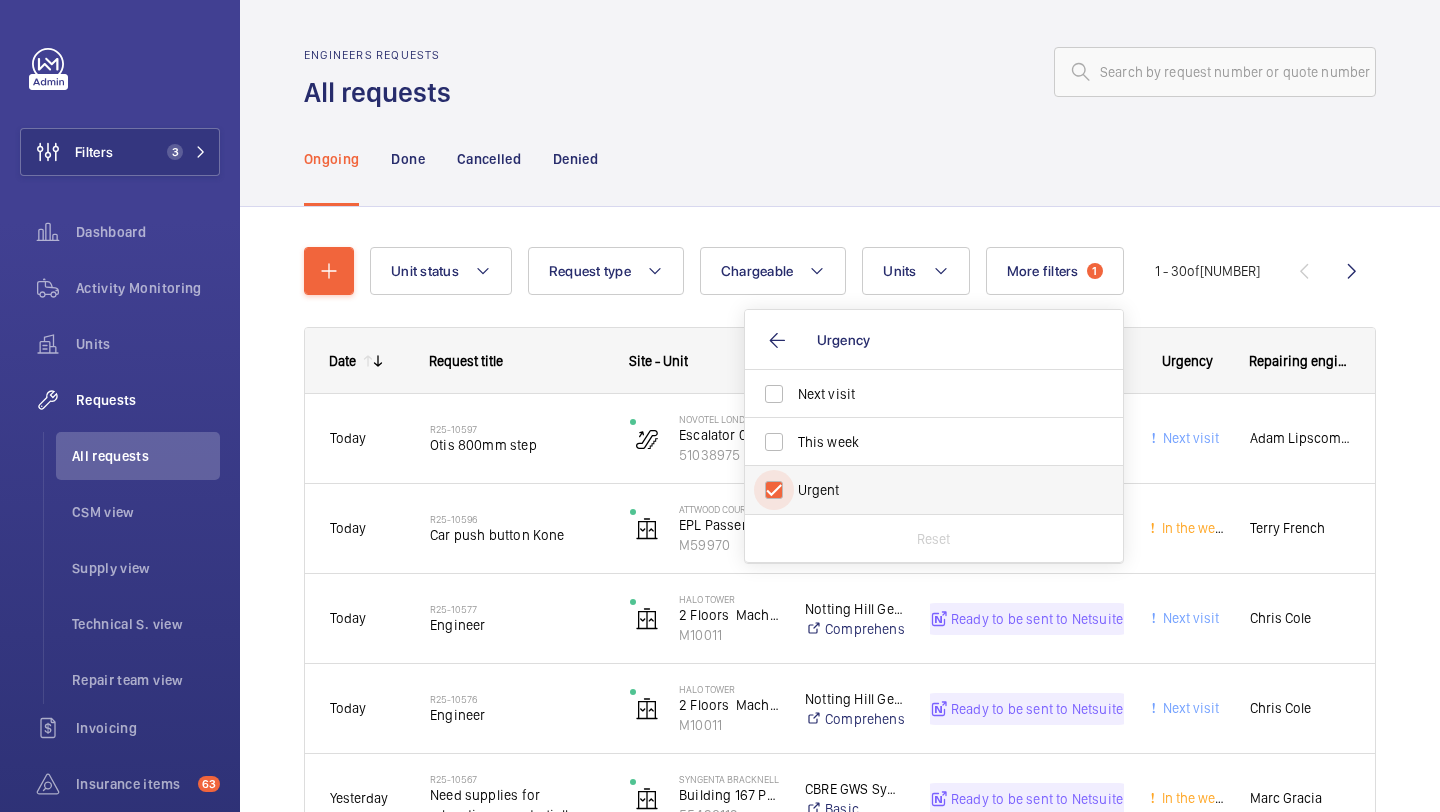 checkbox on "true" 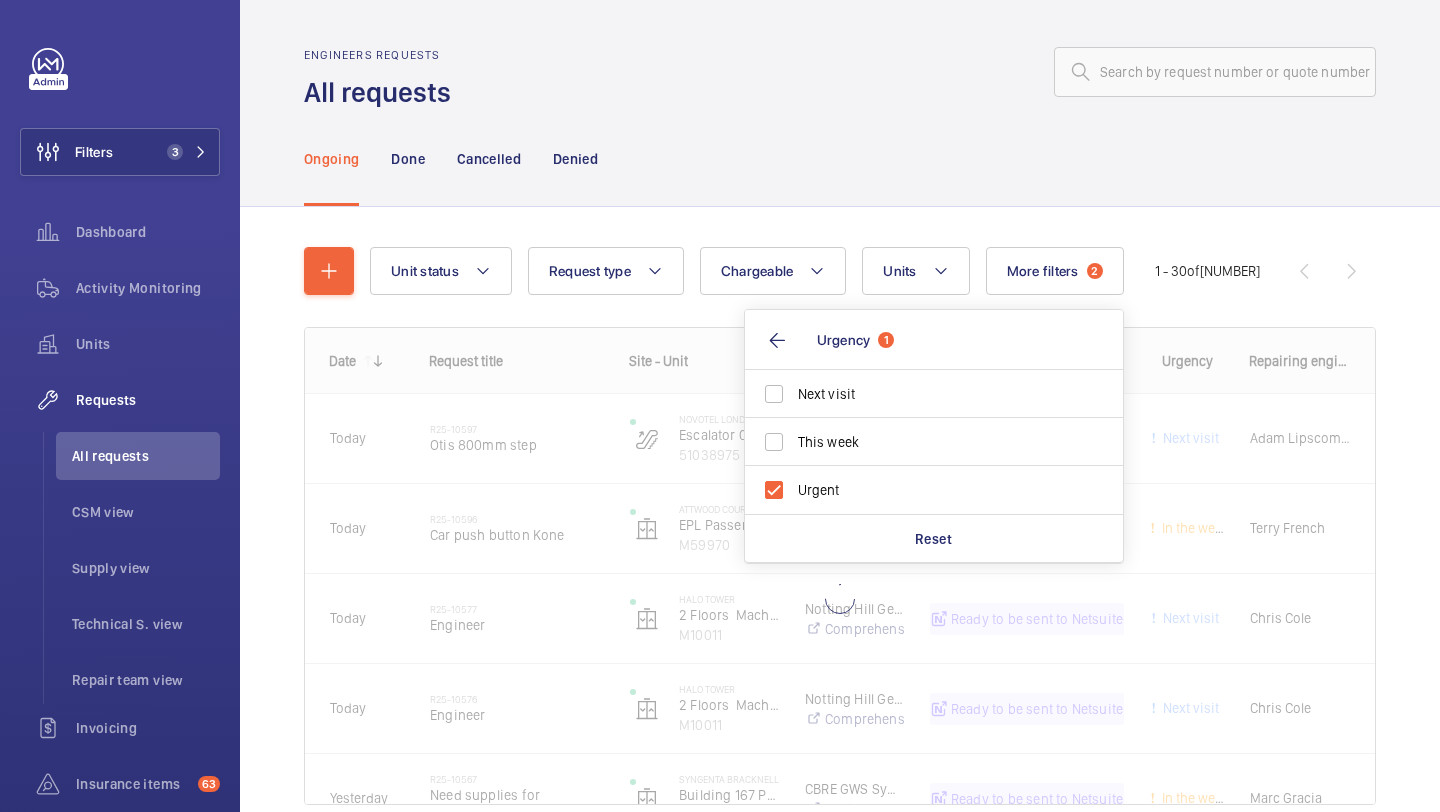 click on "Ongoing Done Cancelled Denied" 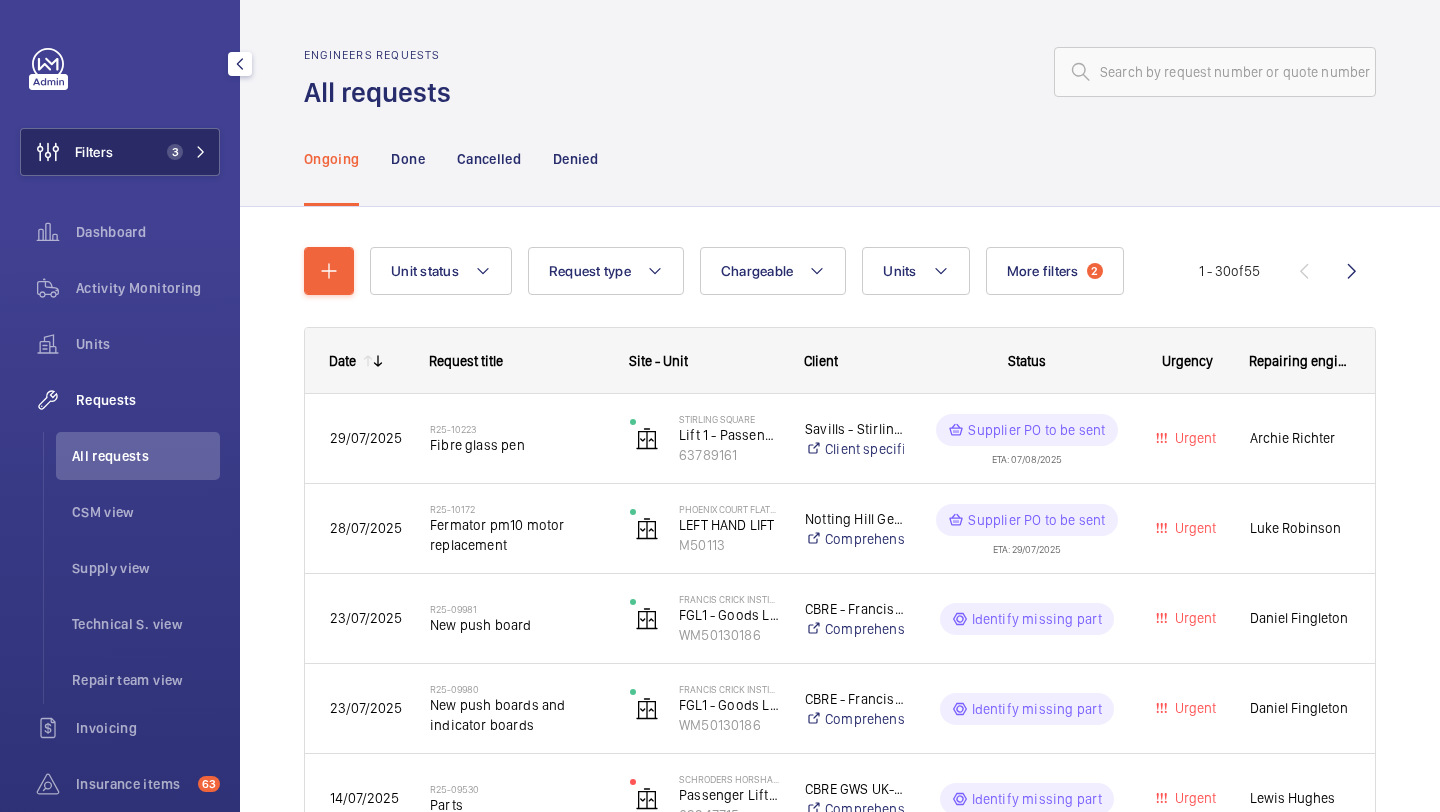 click on "Filters 3" 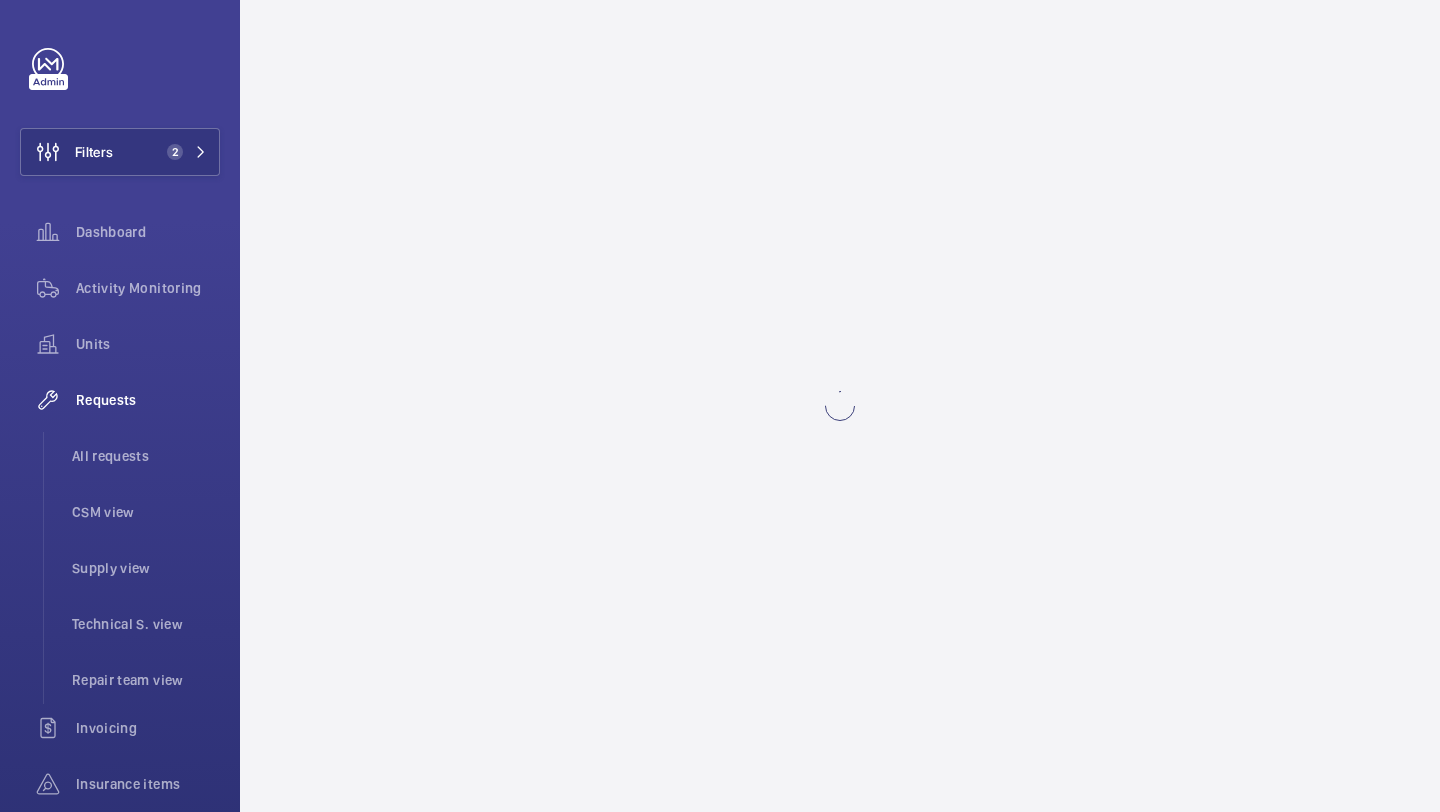 scroll, scrollTop: 0, scrollLeft: 0, axis: both 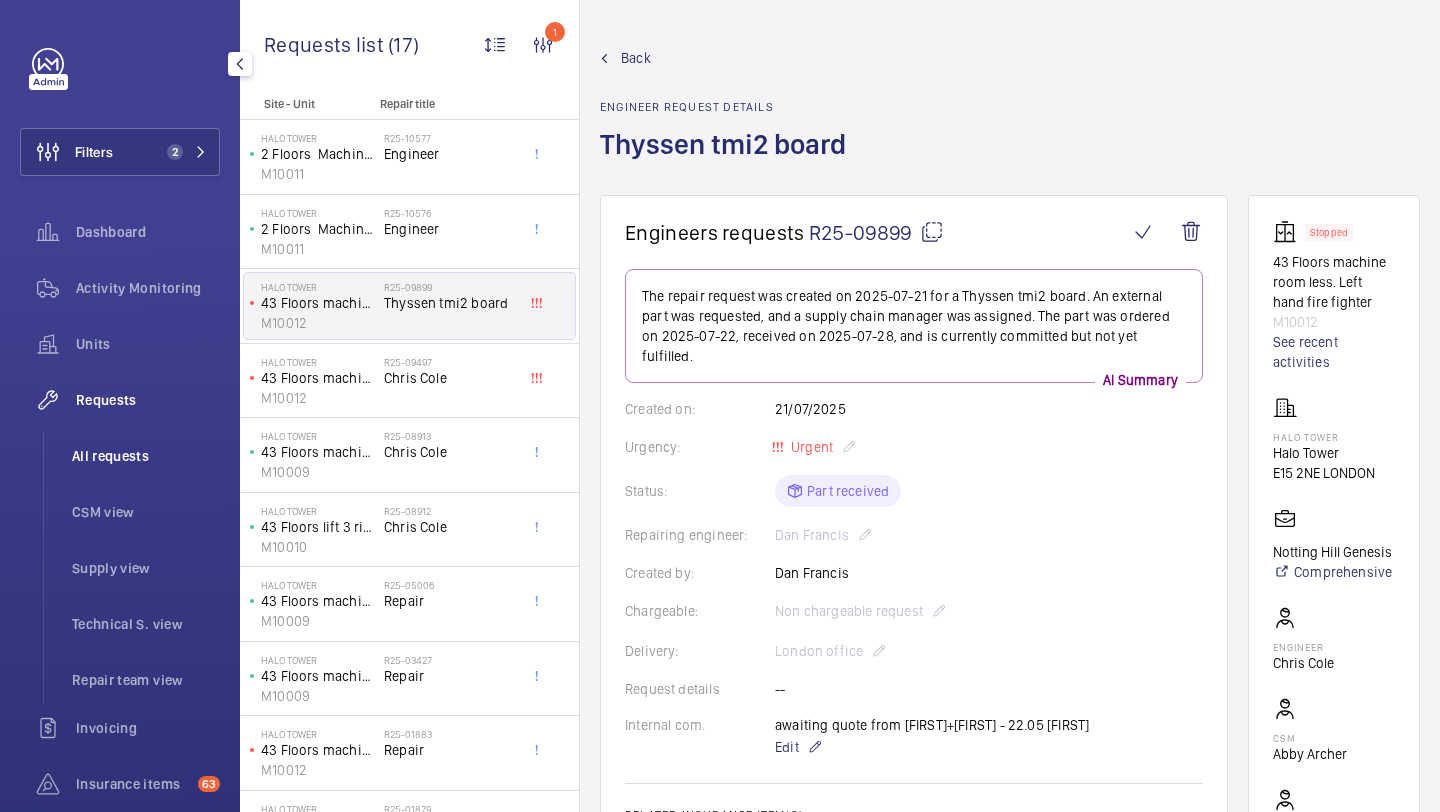 click on "All requests" 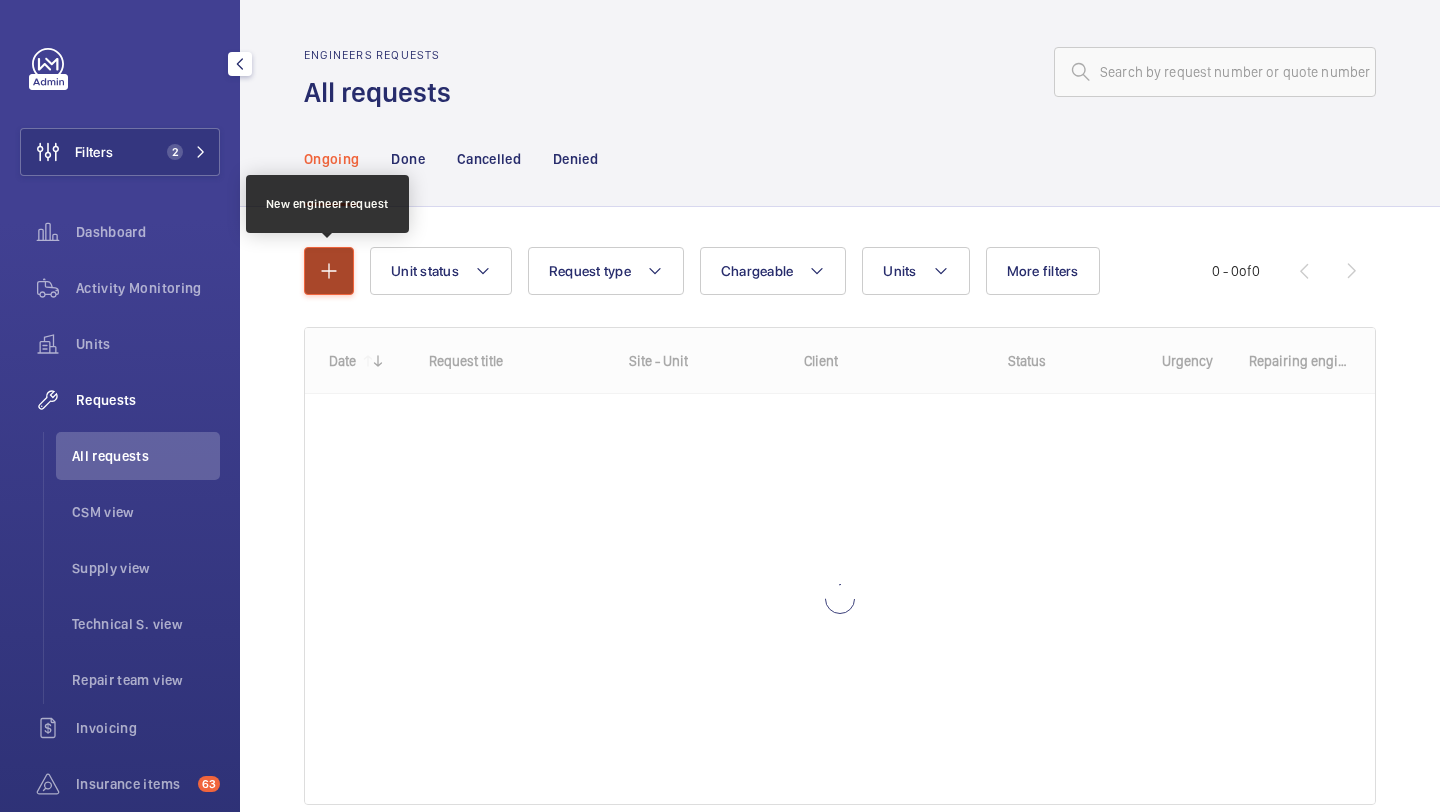 click 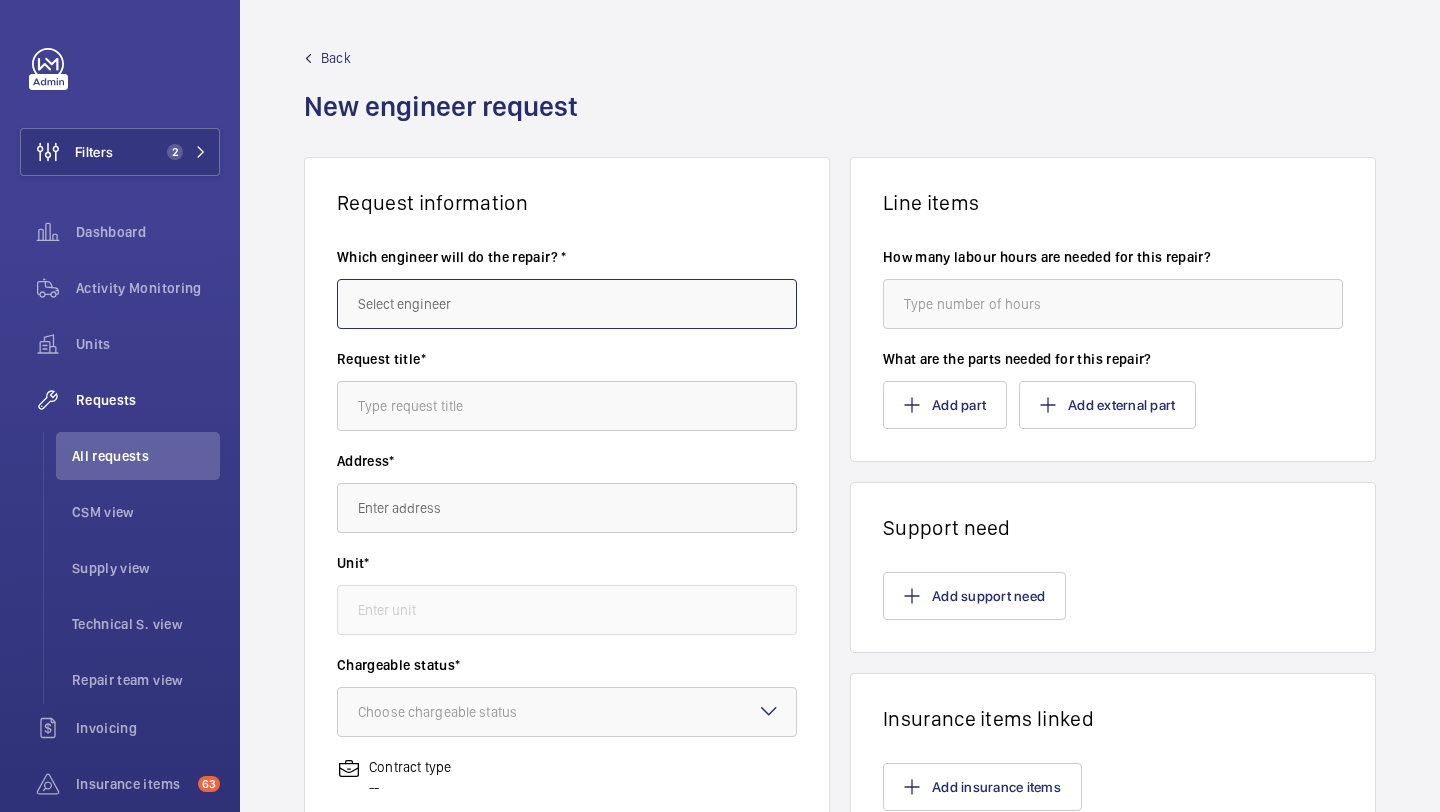 click at bounding box center [567, 304] 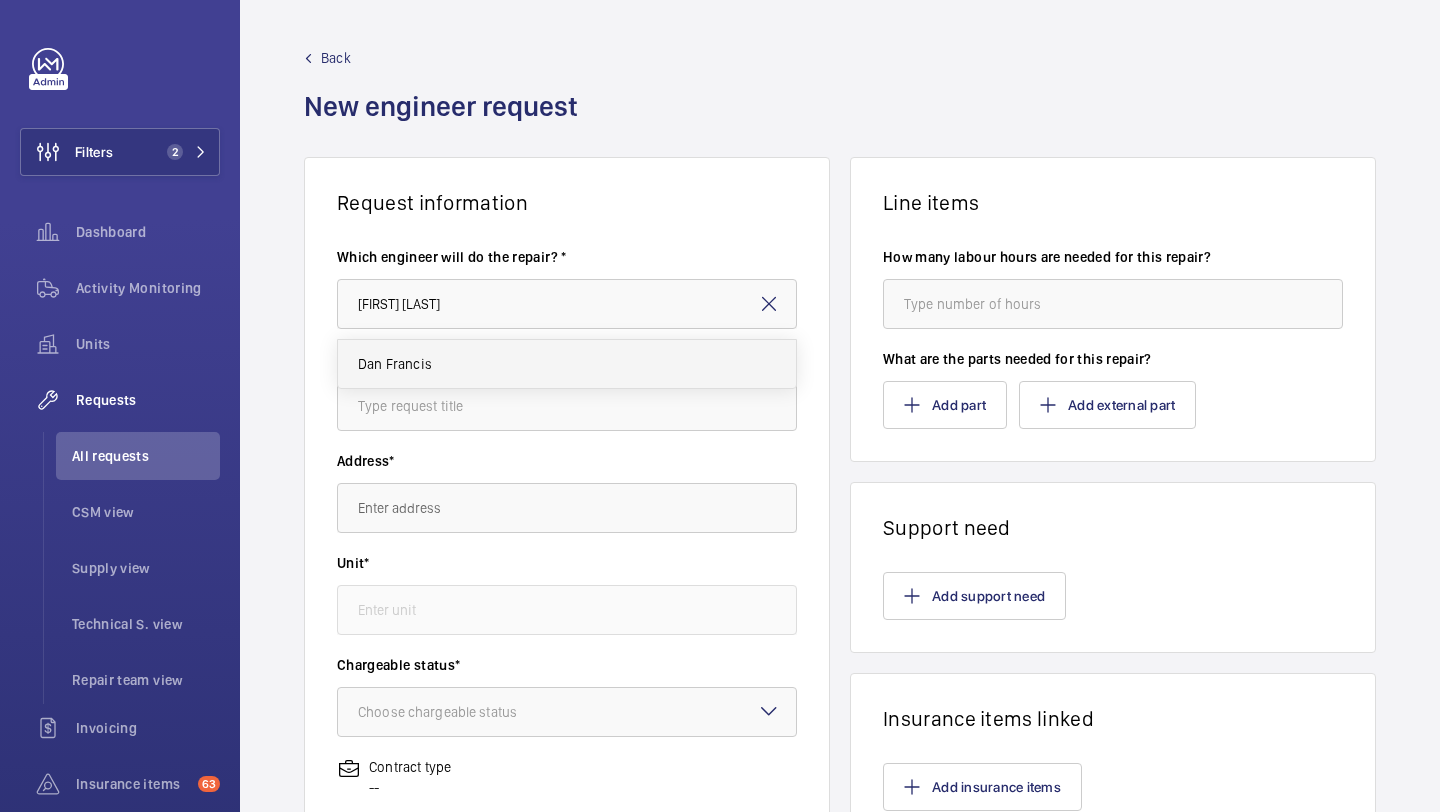 click on "Dan Francis" at bounding box center (567, 364) 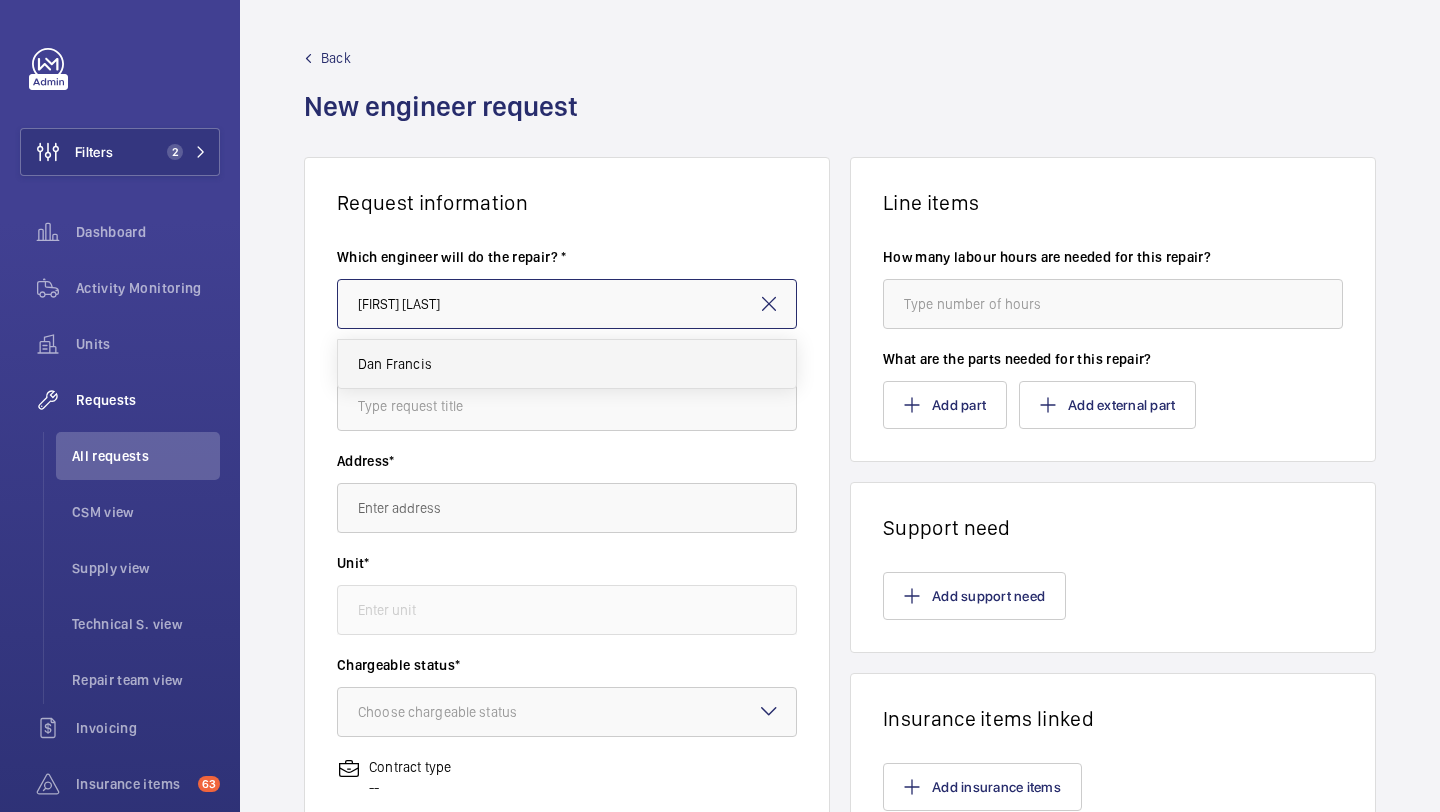 type on "Dan Francis" 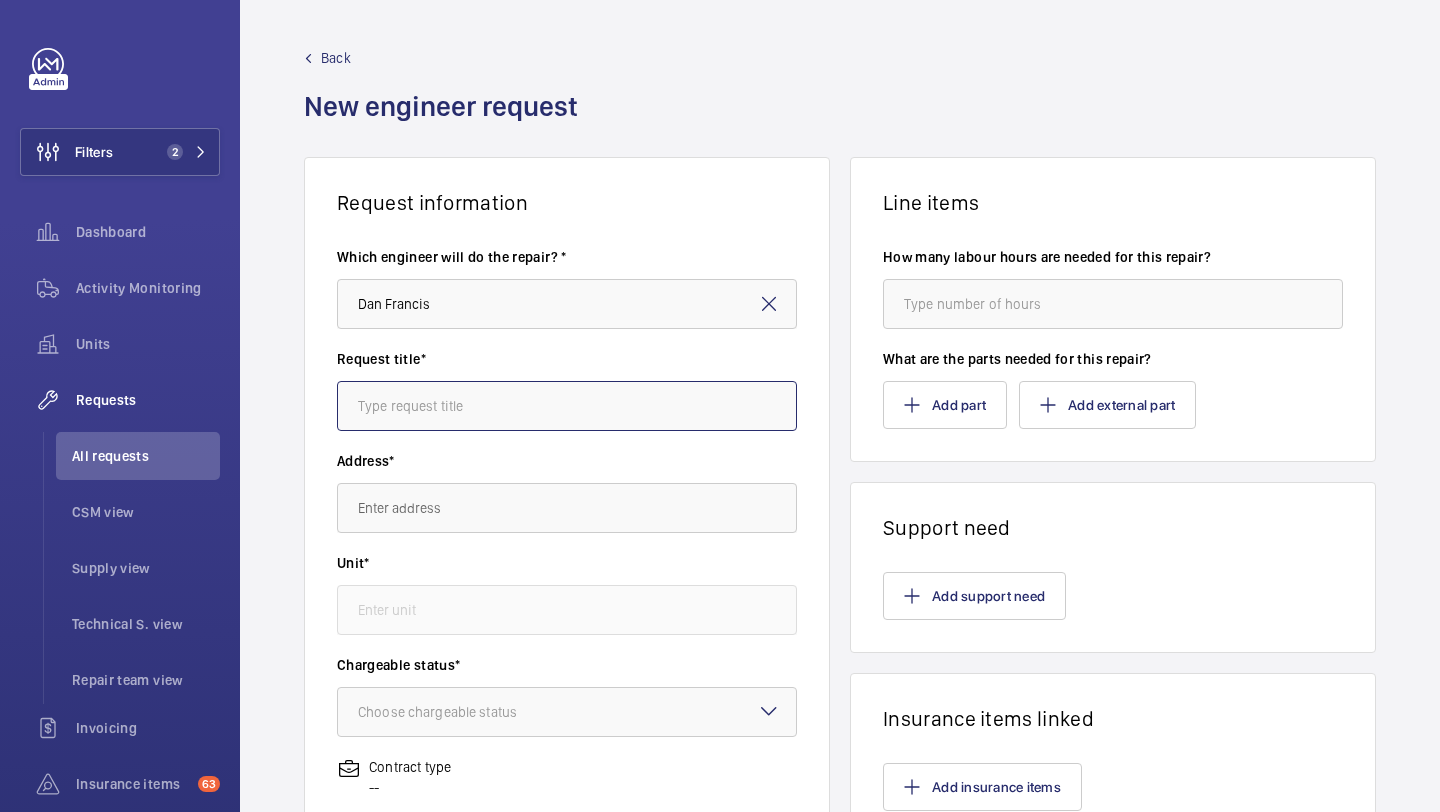 click 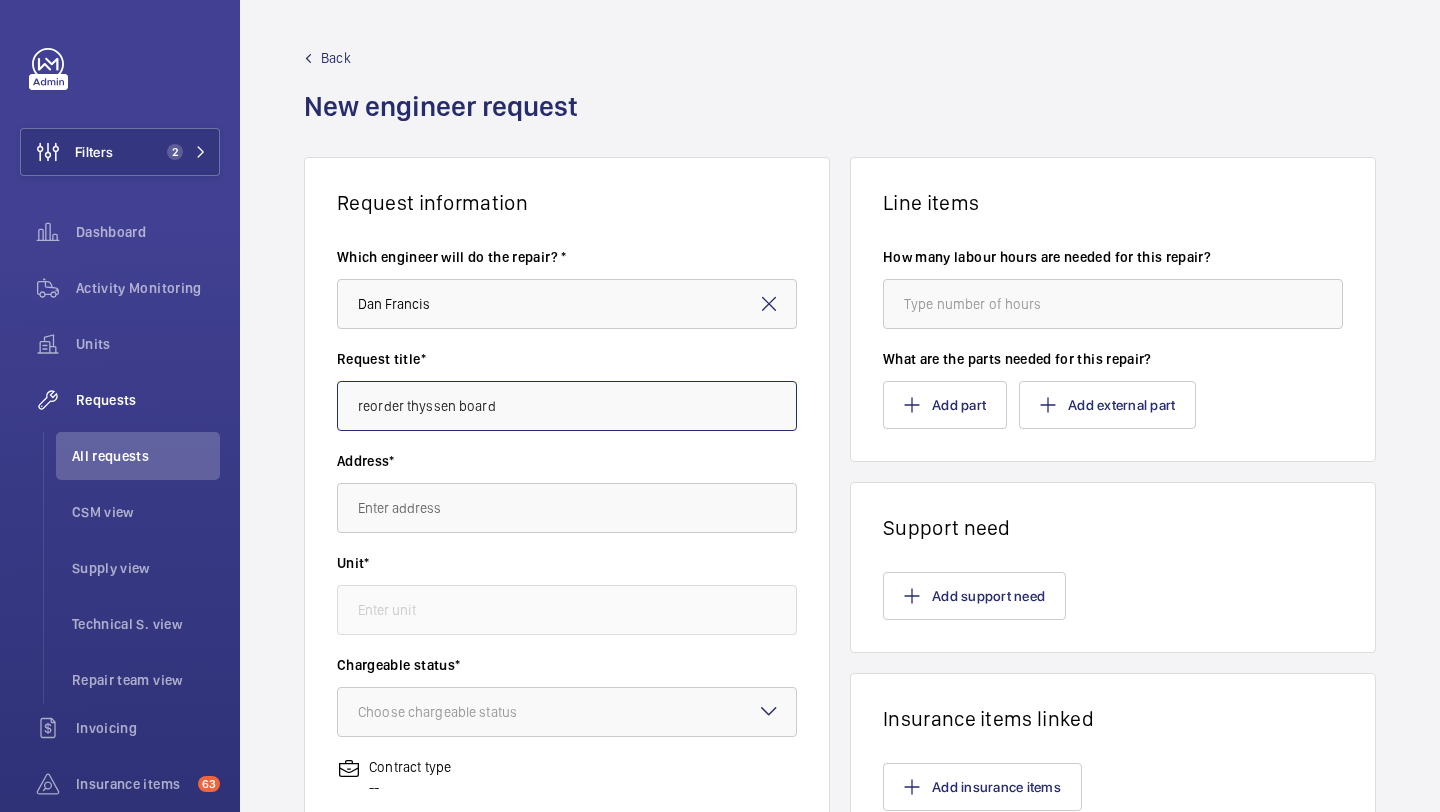 type on "reorder thyssen board" 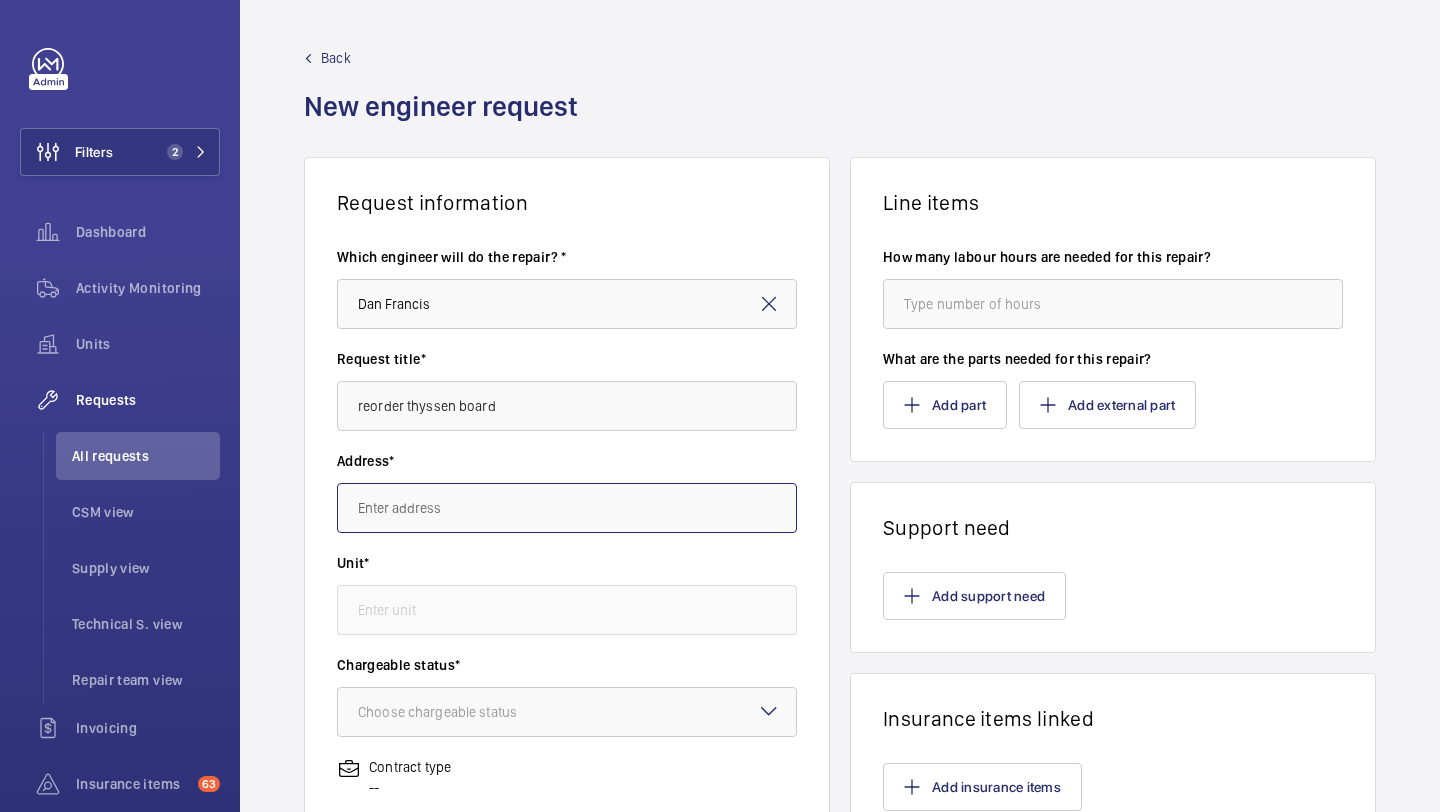 click at bounding box center [567, 508] 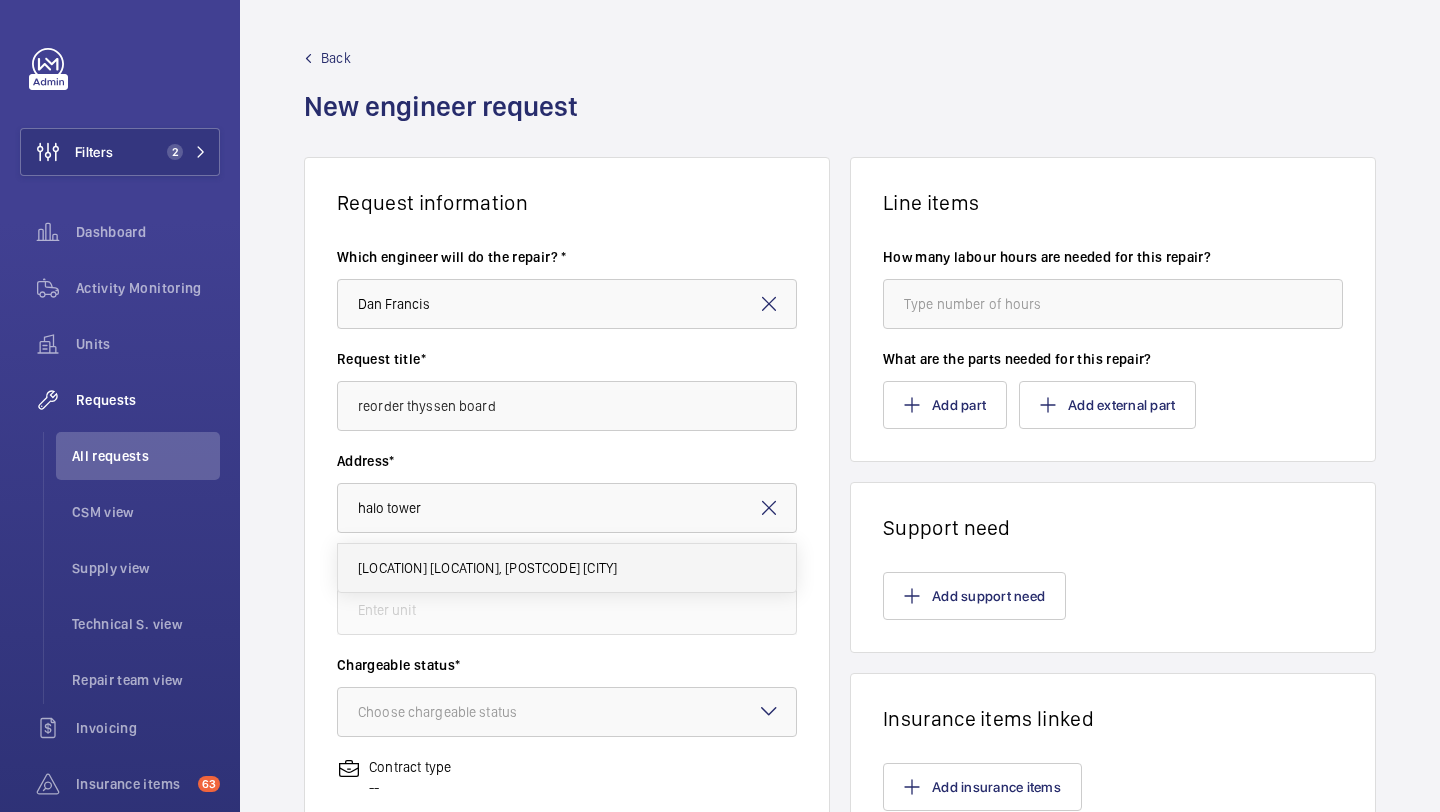 click on "[LOCATION] [LOCATION], [POSTCODE] [CITY]" at bounding box center (567, 568) 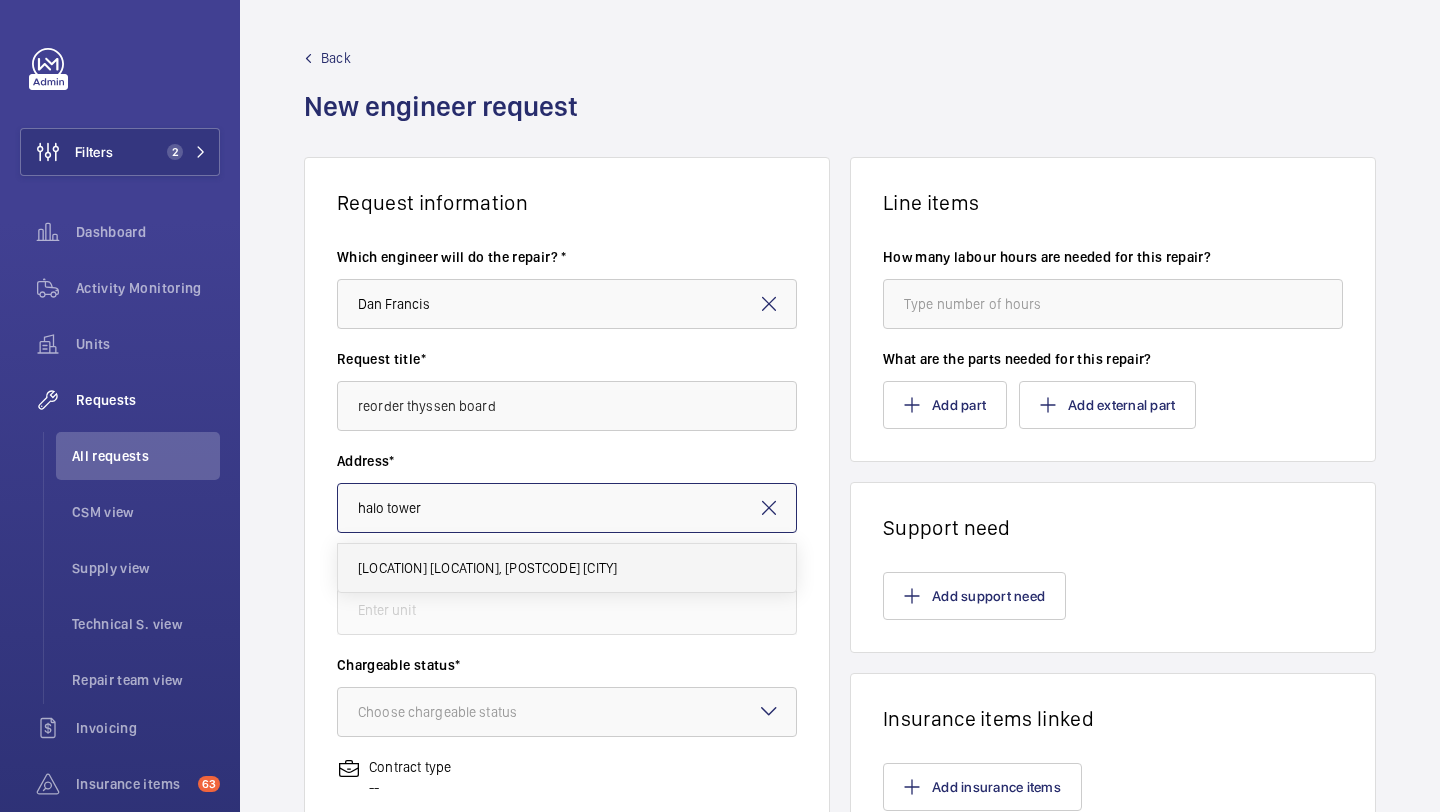 type on "[LOCATION] [LOCATION], [POSTCODE] [CITY]" 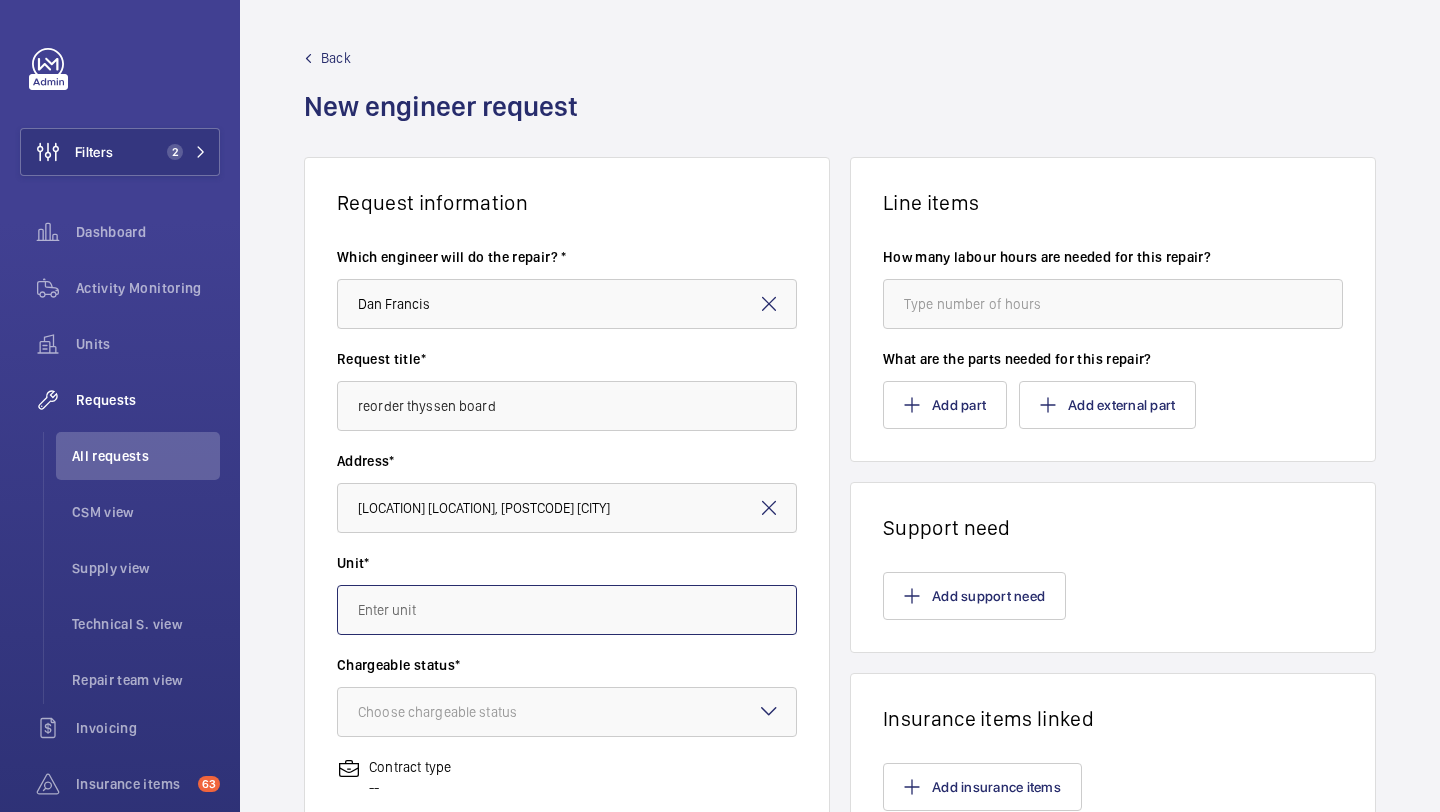 click at bounding box center (567, 610) 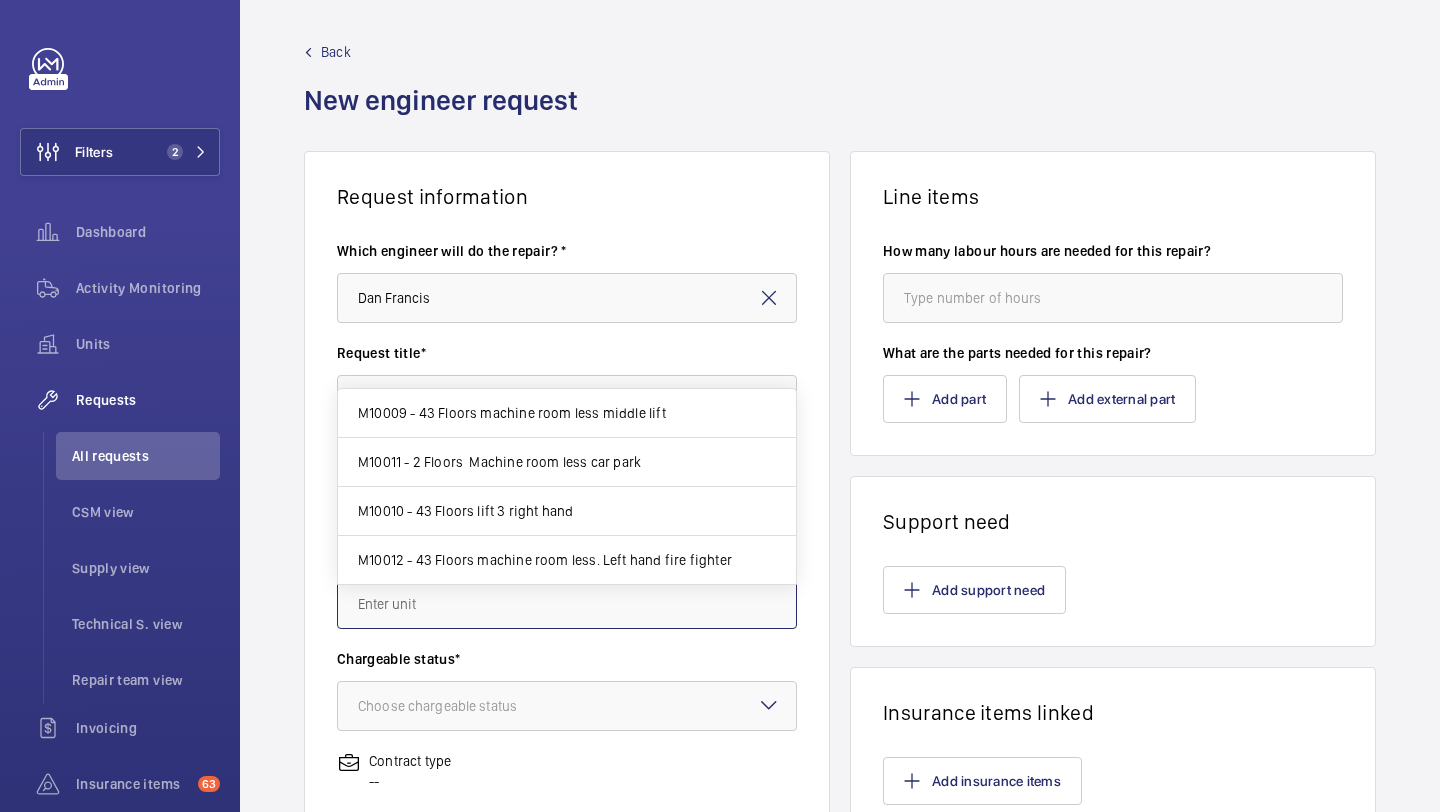 scroll, scrollTop: 9, scrollLeft: 0, axis: vertical 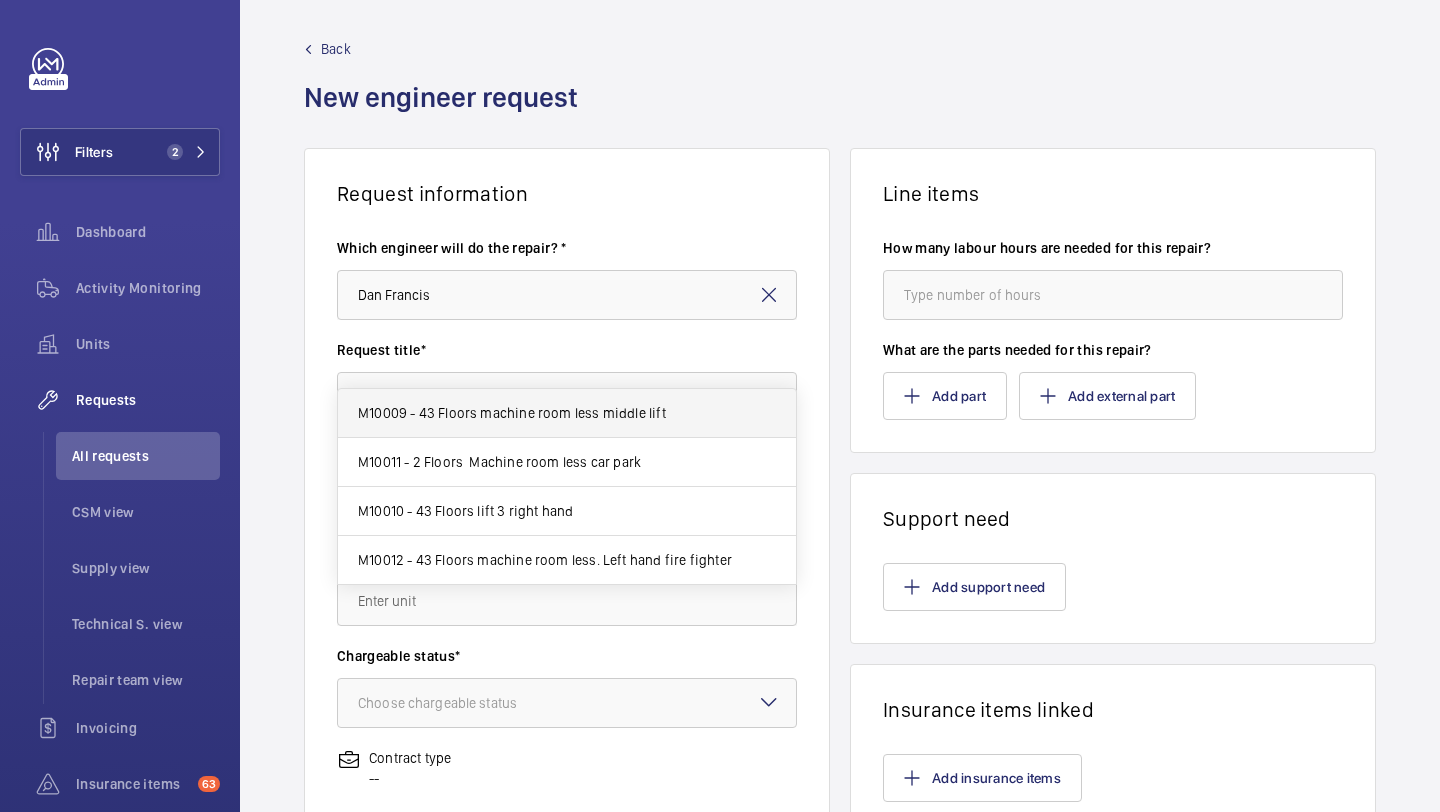click on "M10009 - 43 Floors machine room less middle lift" at bounding box center (512, 413) 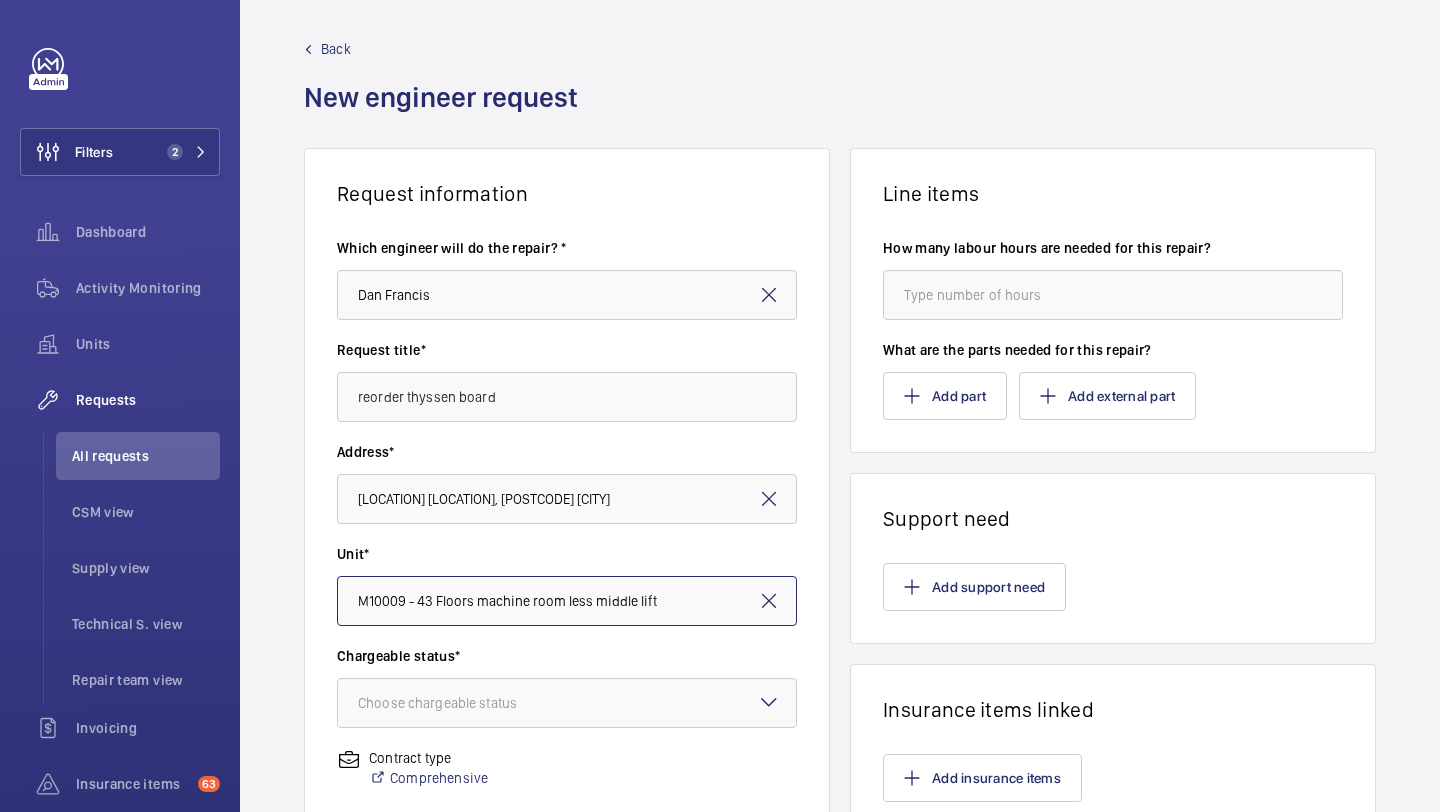 click on "M10009 - 43 Floors machine room less middle lift" at bounding box center (567, 601) 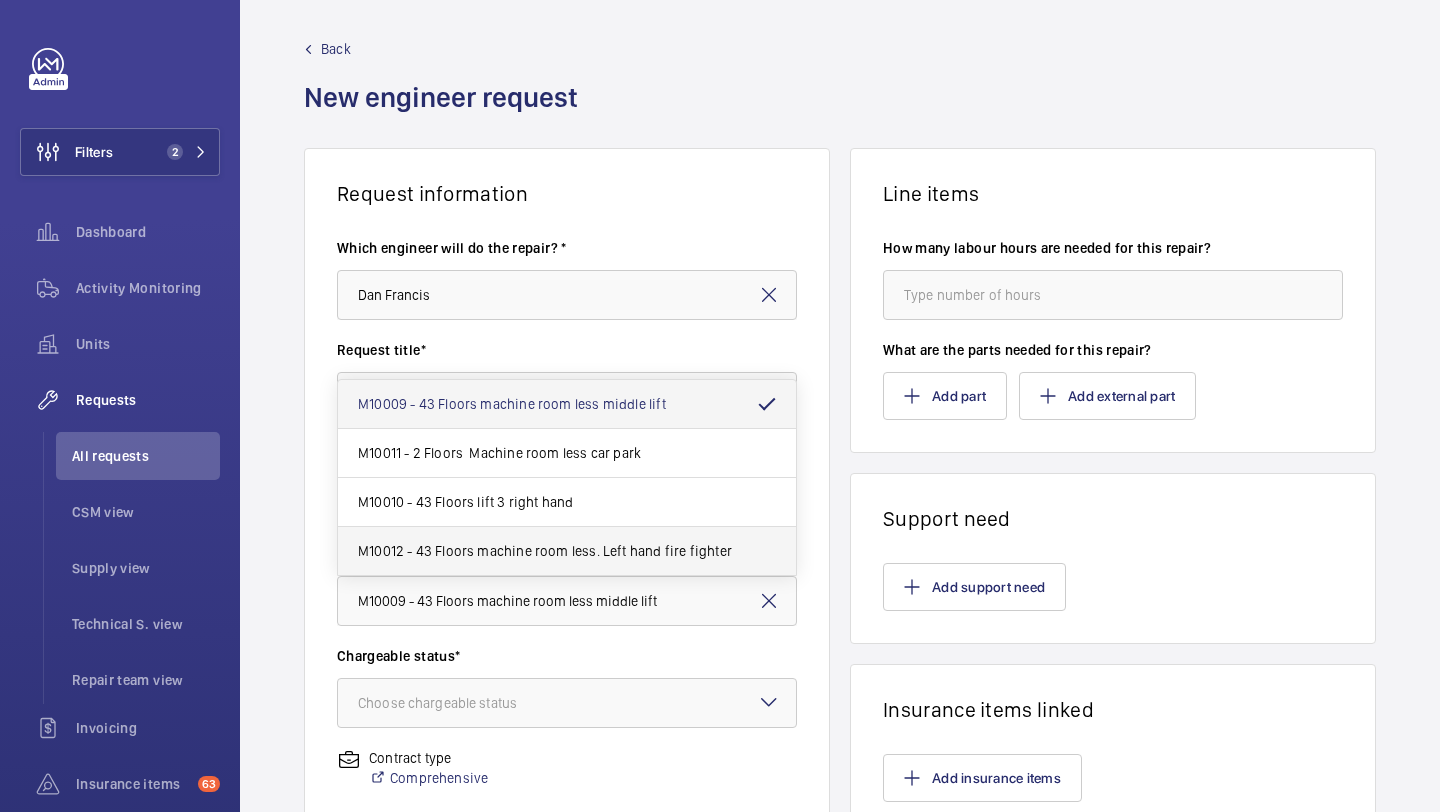 click on "M10012 - 43 Floors machine room less. Left hand fire fighter" at bounding box center (545, 551) 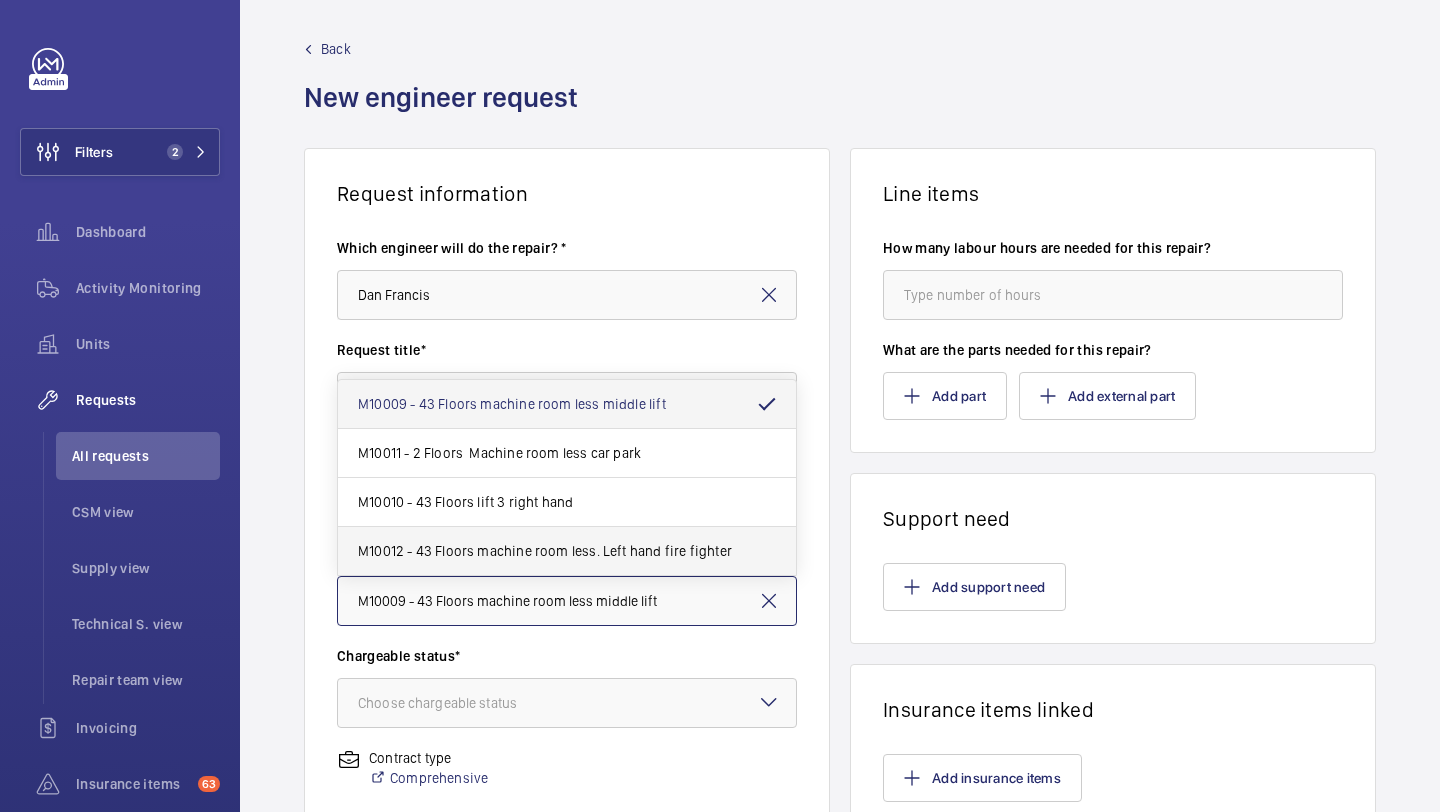type on "M10012 - 43 Floors machine room less. Left hand fire fighter" 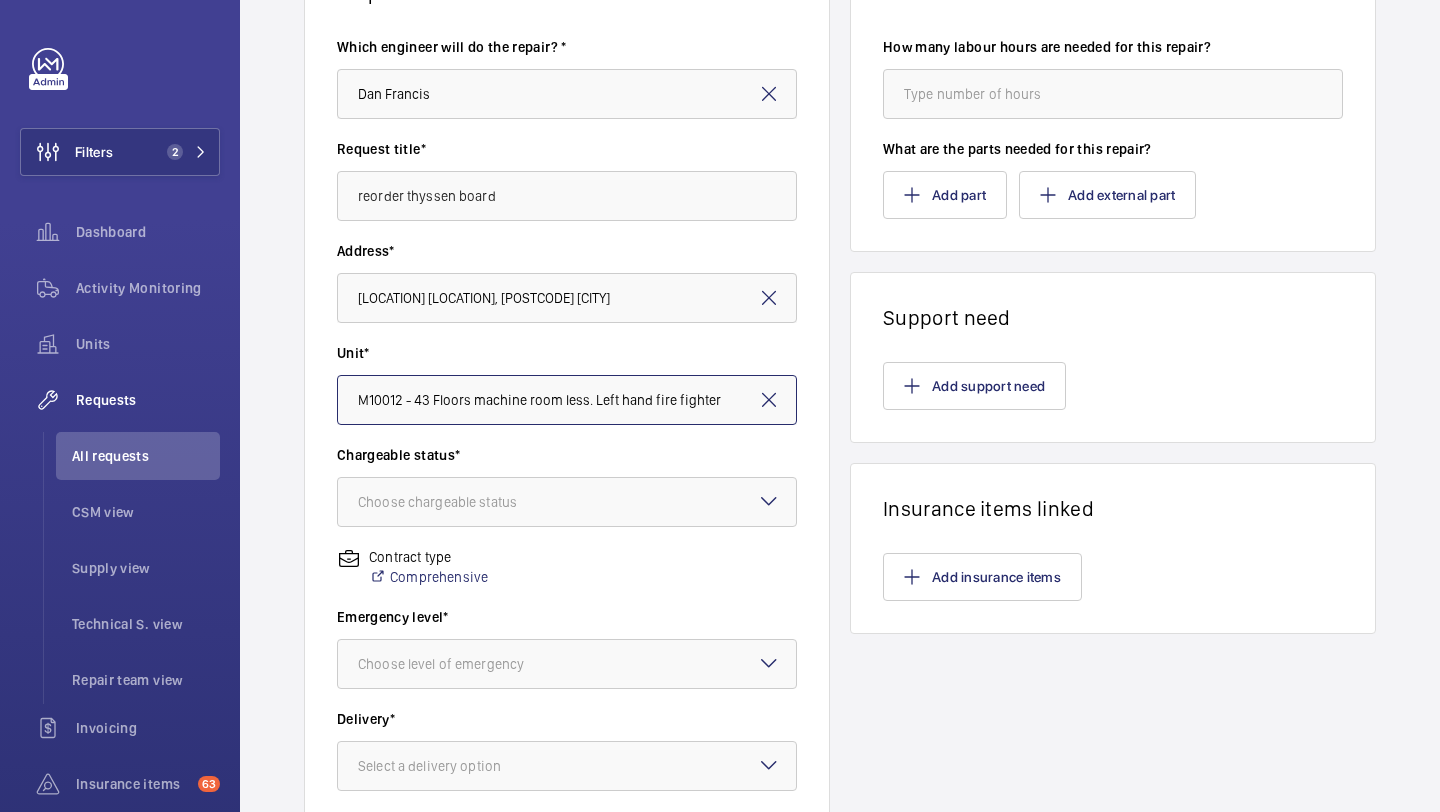 scroll, scrollTop: 232, scrollLeft: 0, axis: vertical 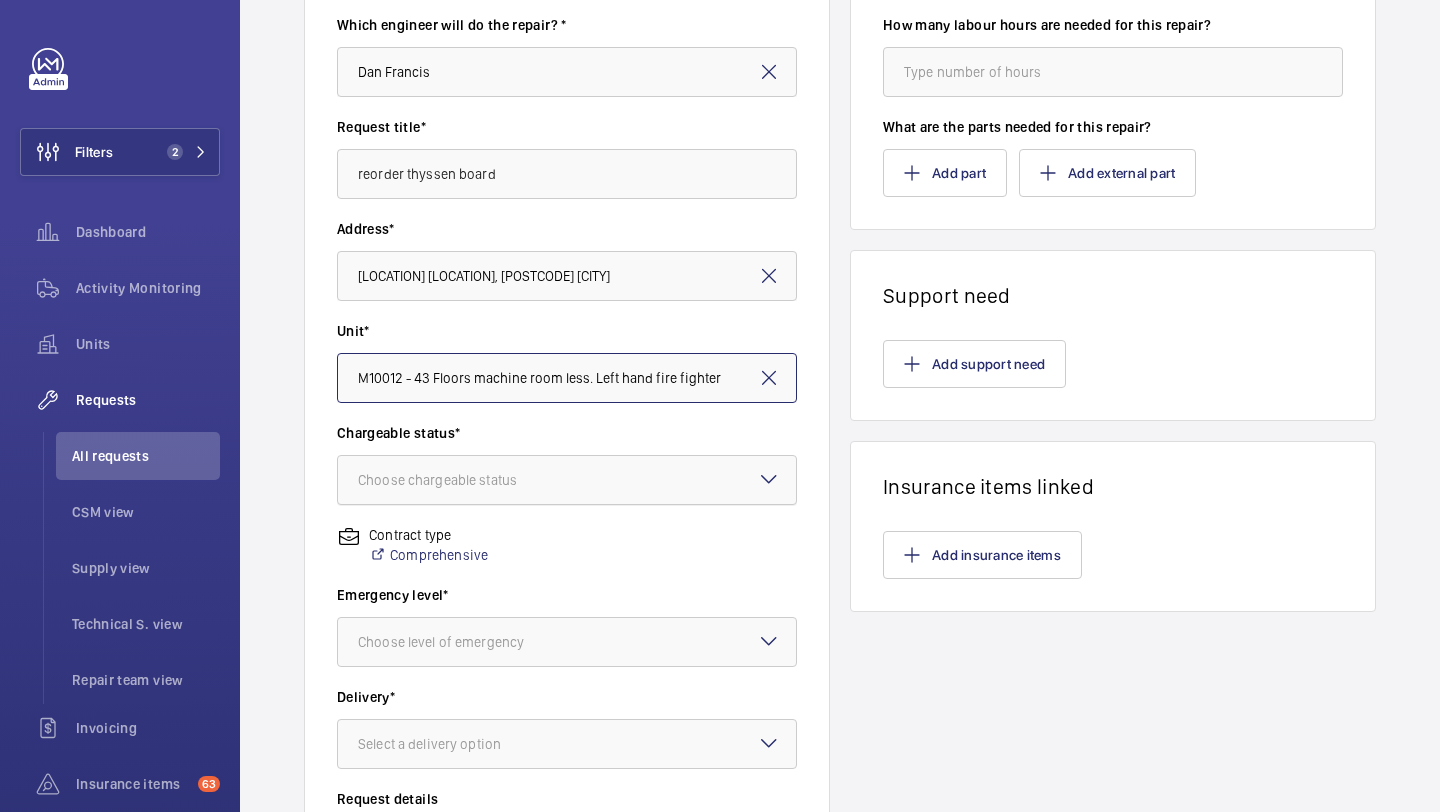 click at bounding box center (567, 480) 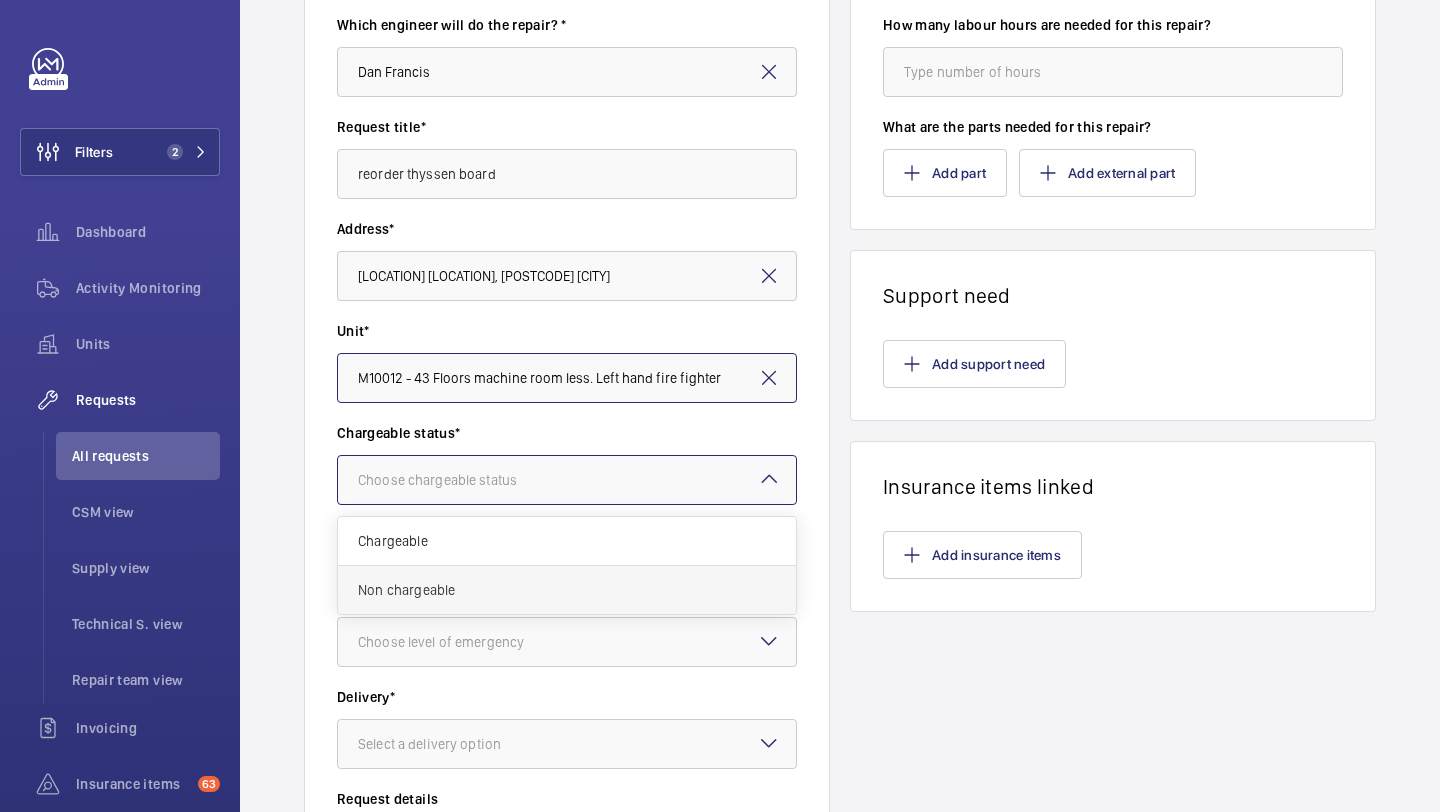 click on "Non chargeable" at bounding box center (567, 590) 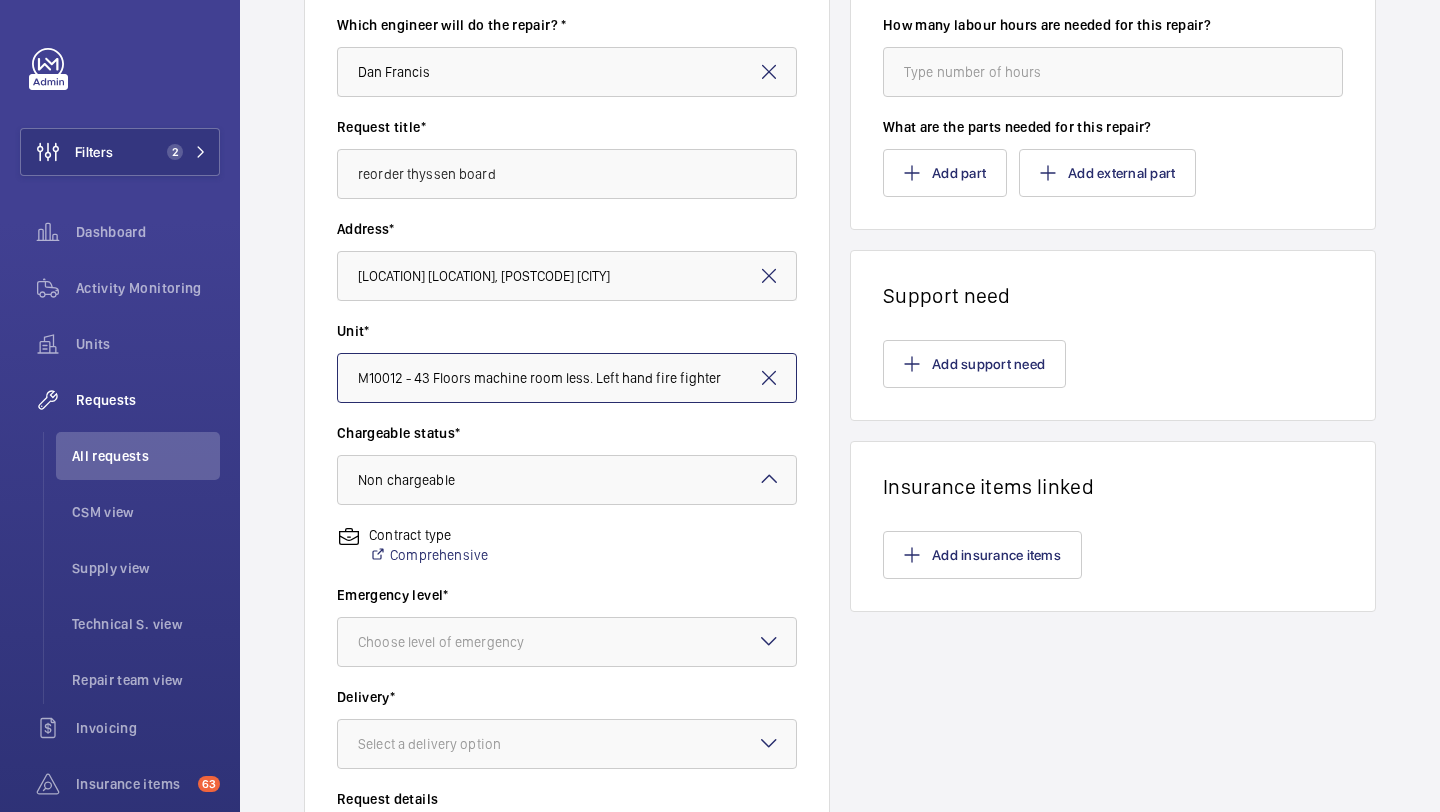 scroll, scrollTop: 380, scrollLeft: 0, axis: vertical 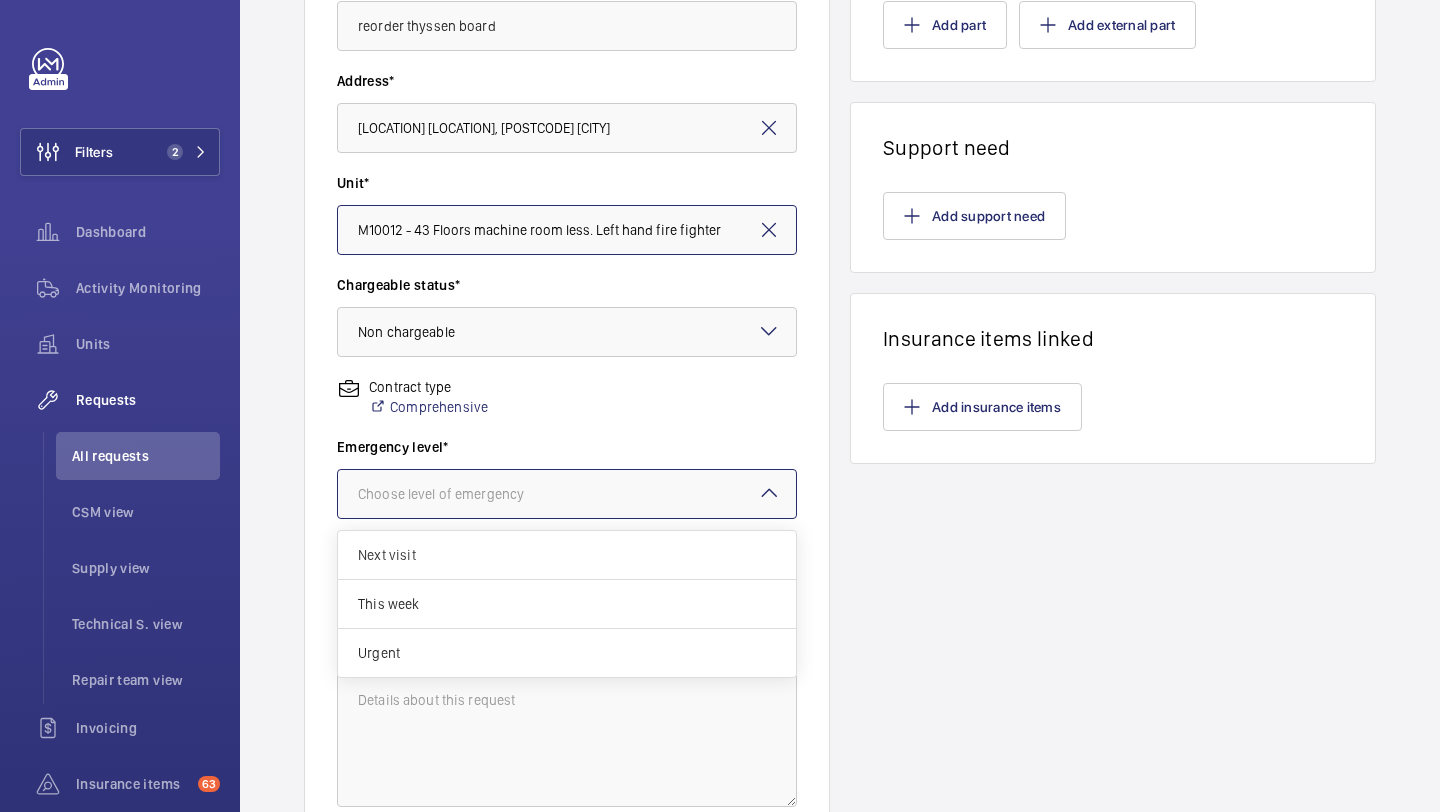 click on "Choose level of emergency" at bounding box center [466, 494] 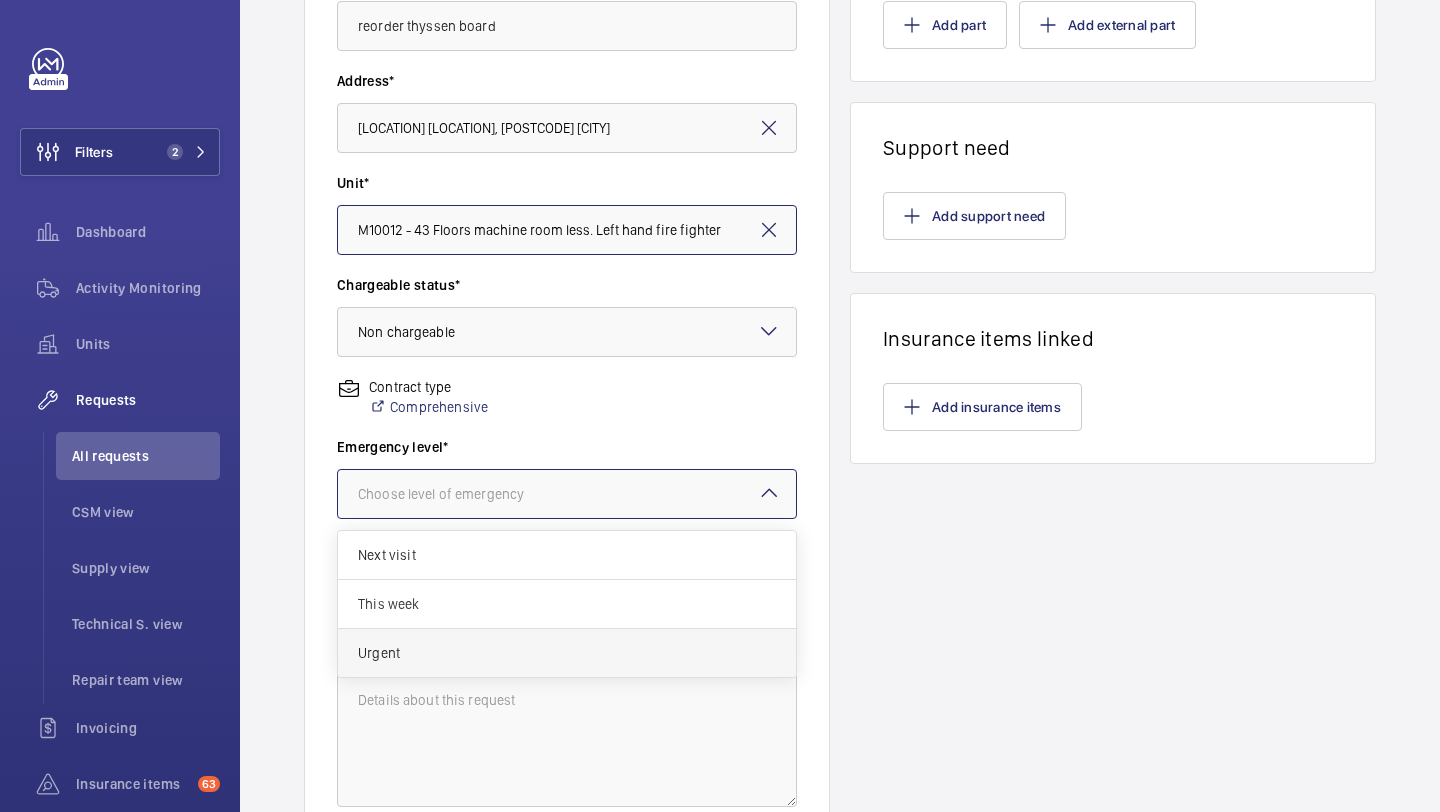 click on "Urgent" at bounding box center [567, 653] 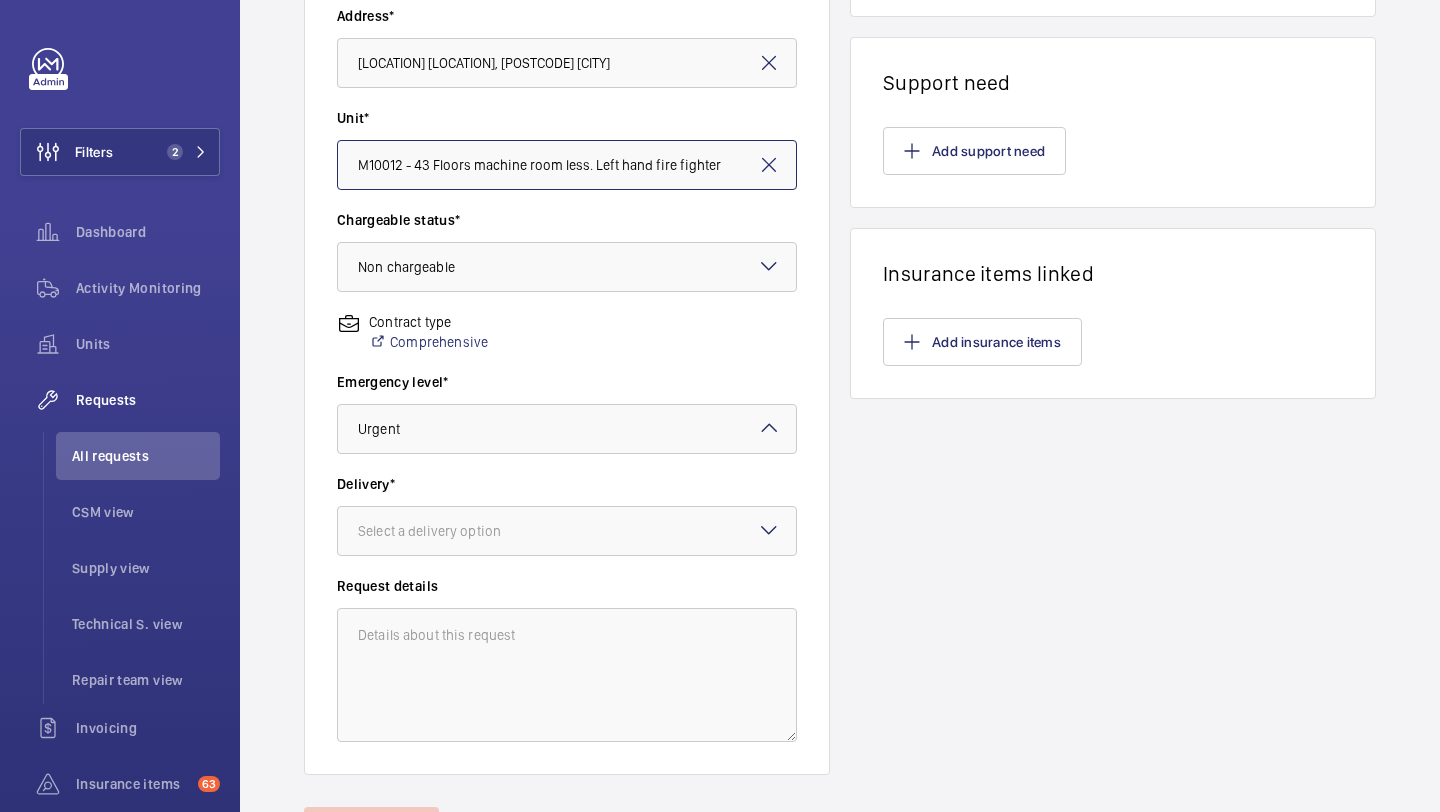 scroll, scrollTop: 511, scrollLeft: 0, axis: vertical 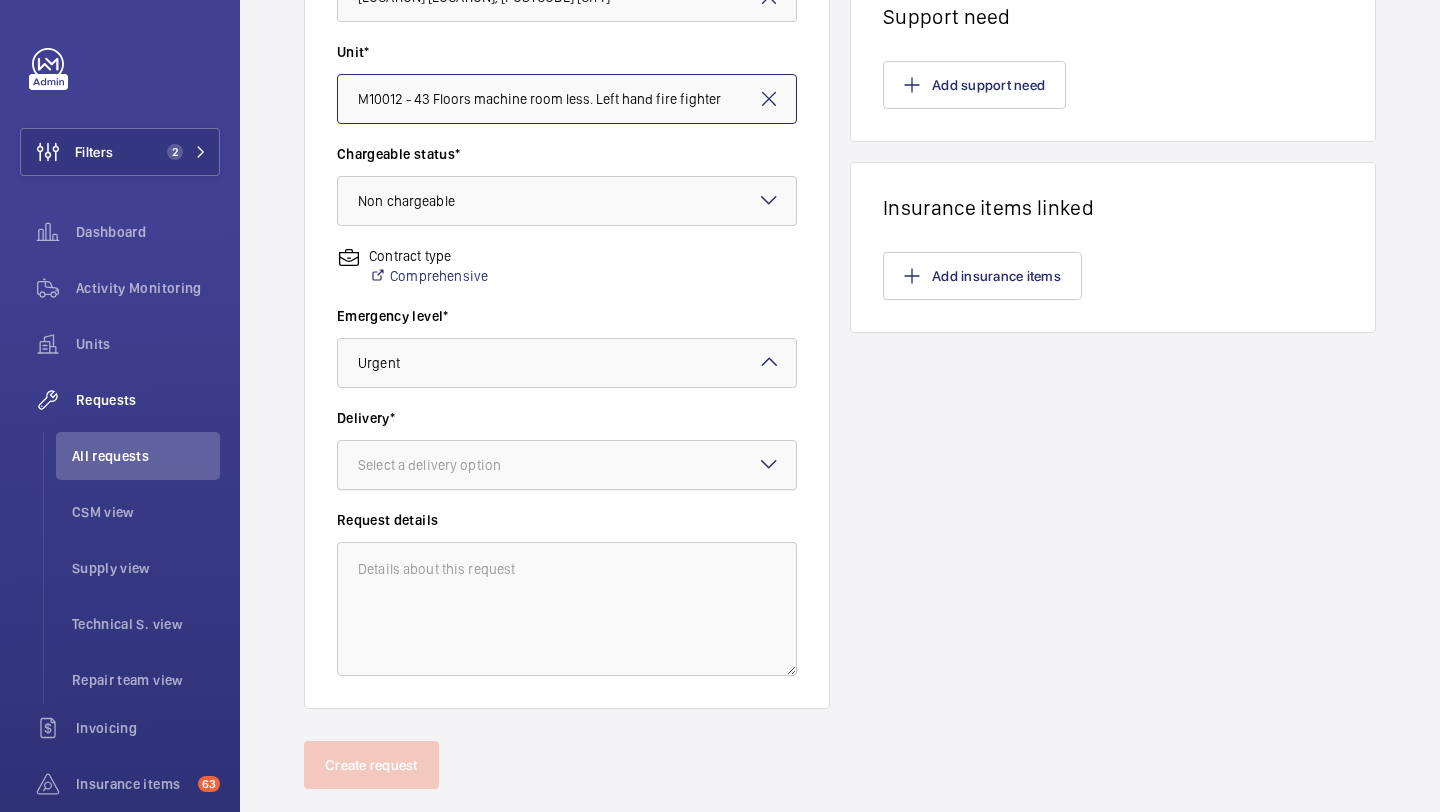 click on "Select a delivery option" at bounding box center (454, 465) 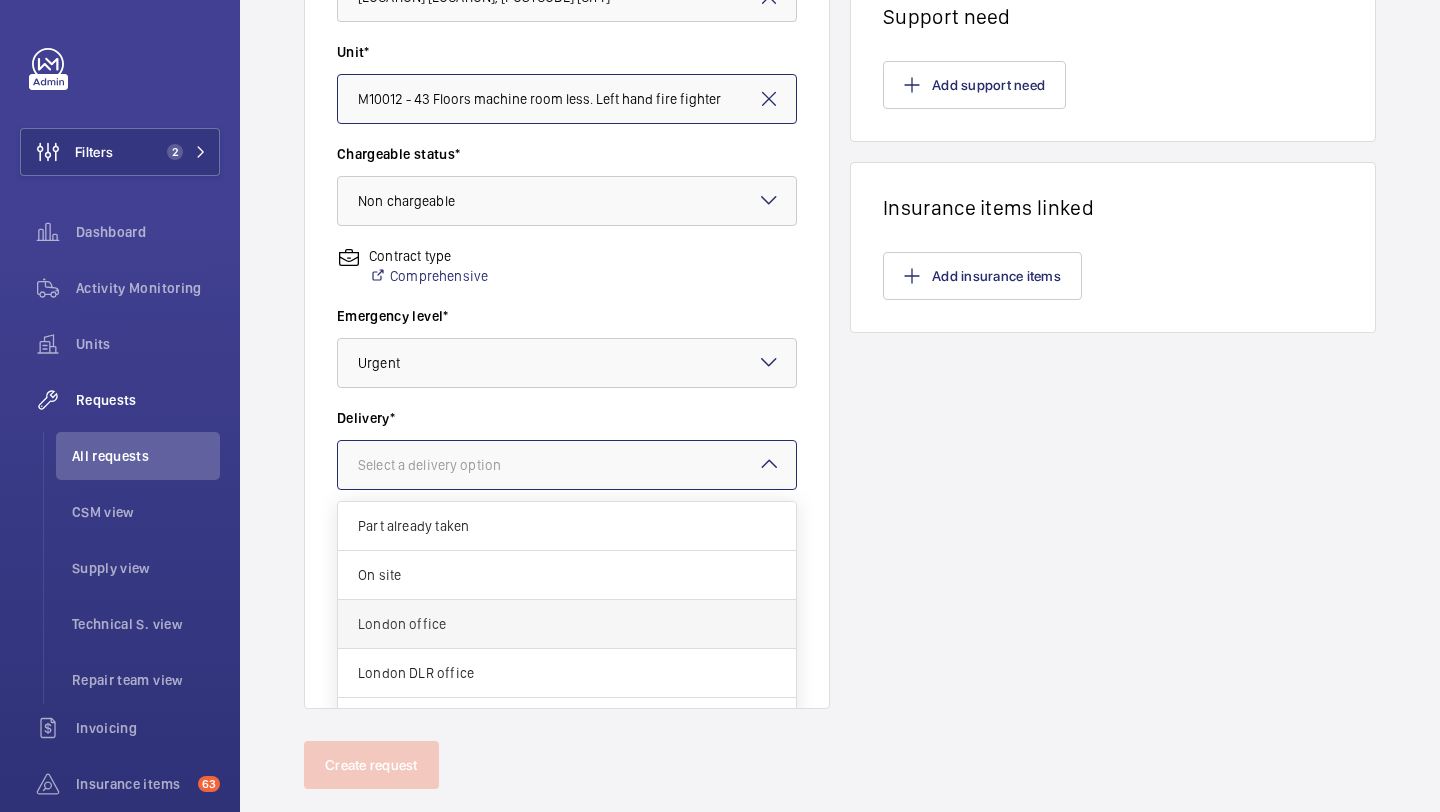 click on "London office" at bounding box center (567, 624) 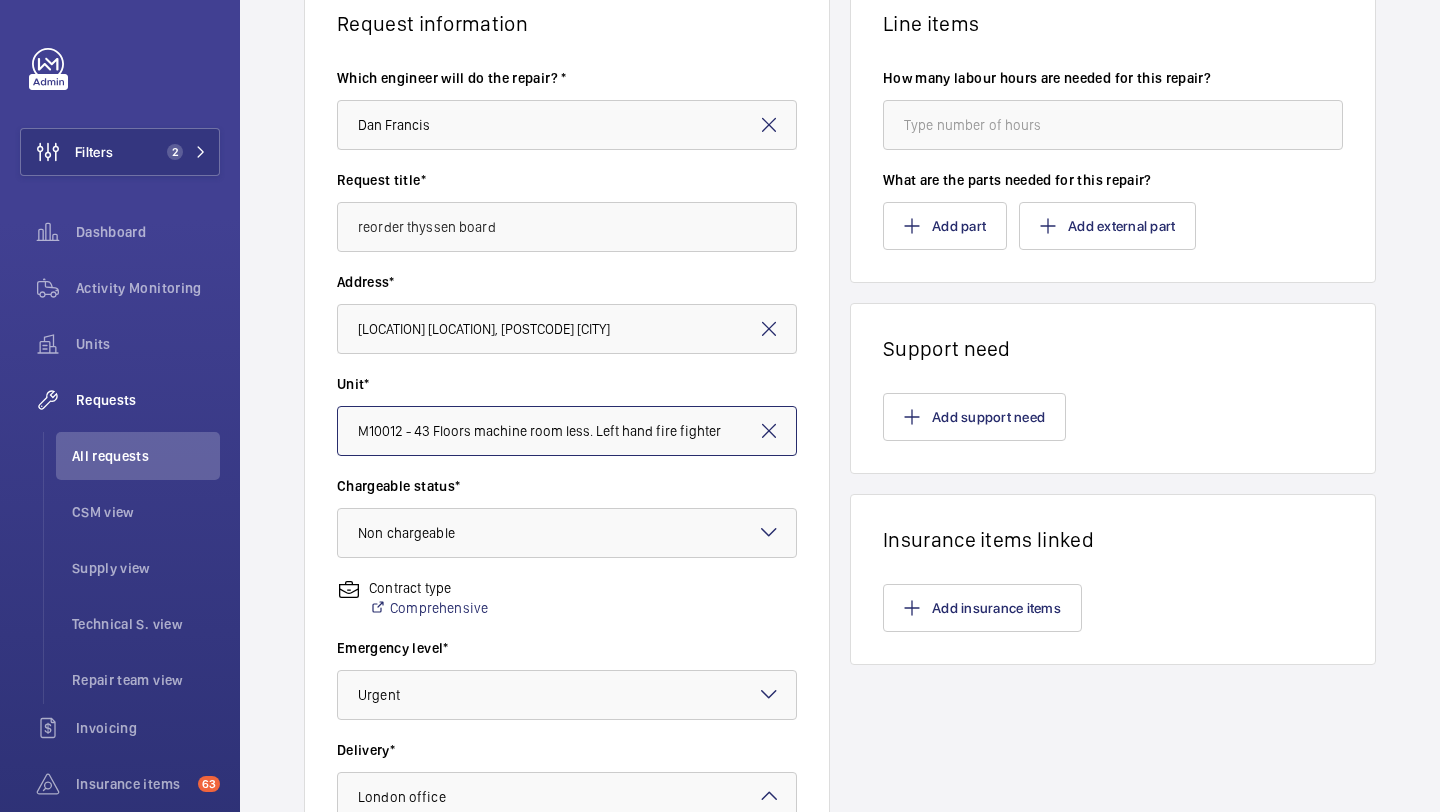 scroll, scrollTop: 0, scrollLeft: 0, axis: both 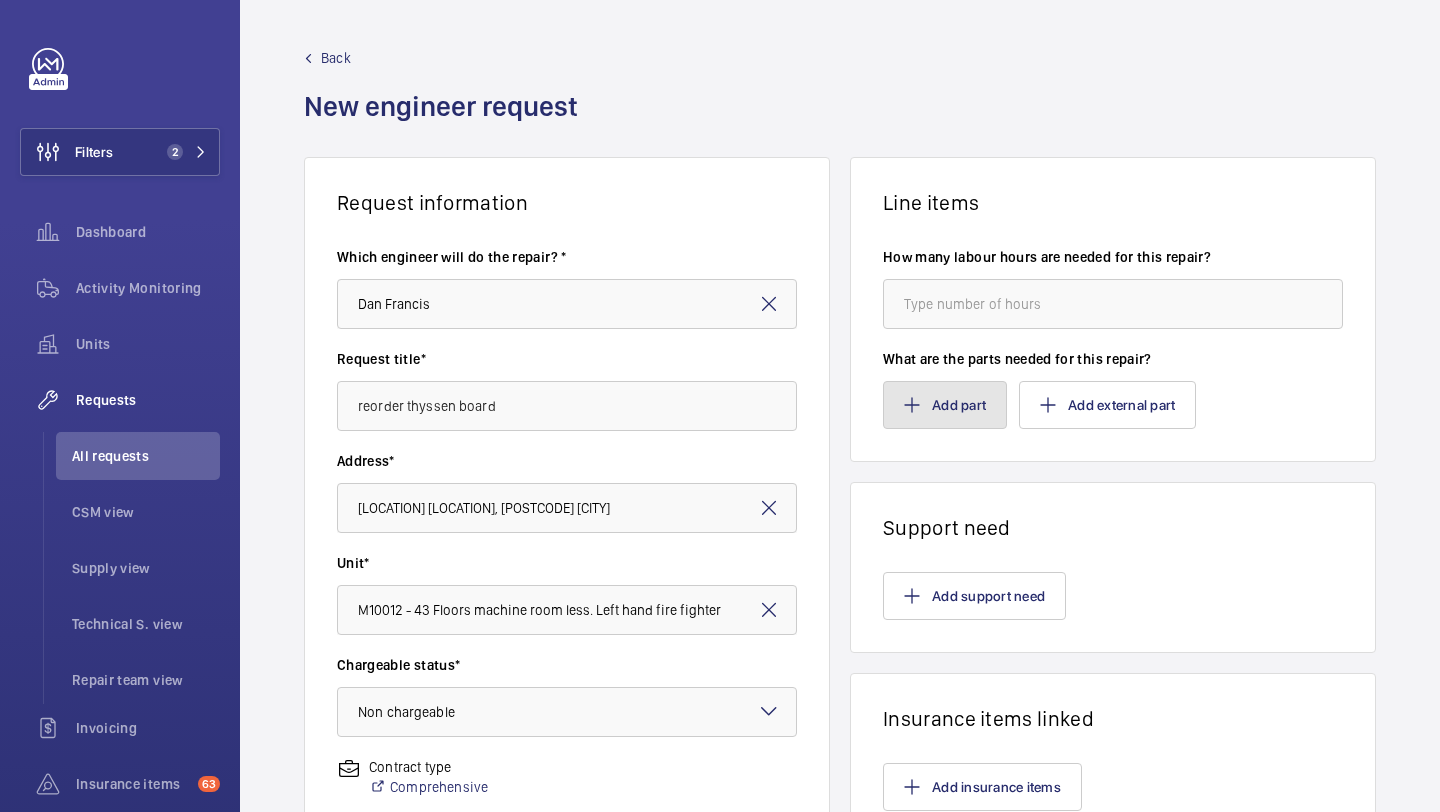 click on "Add part" 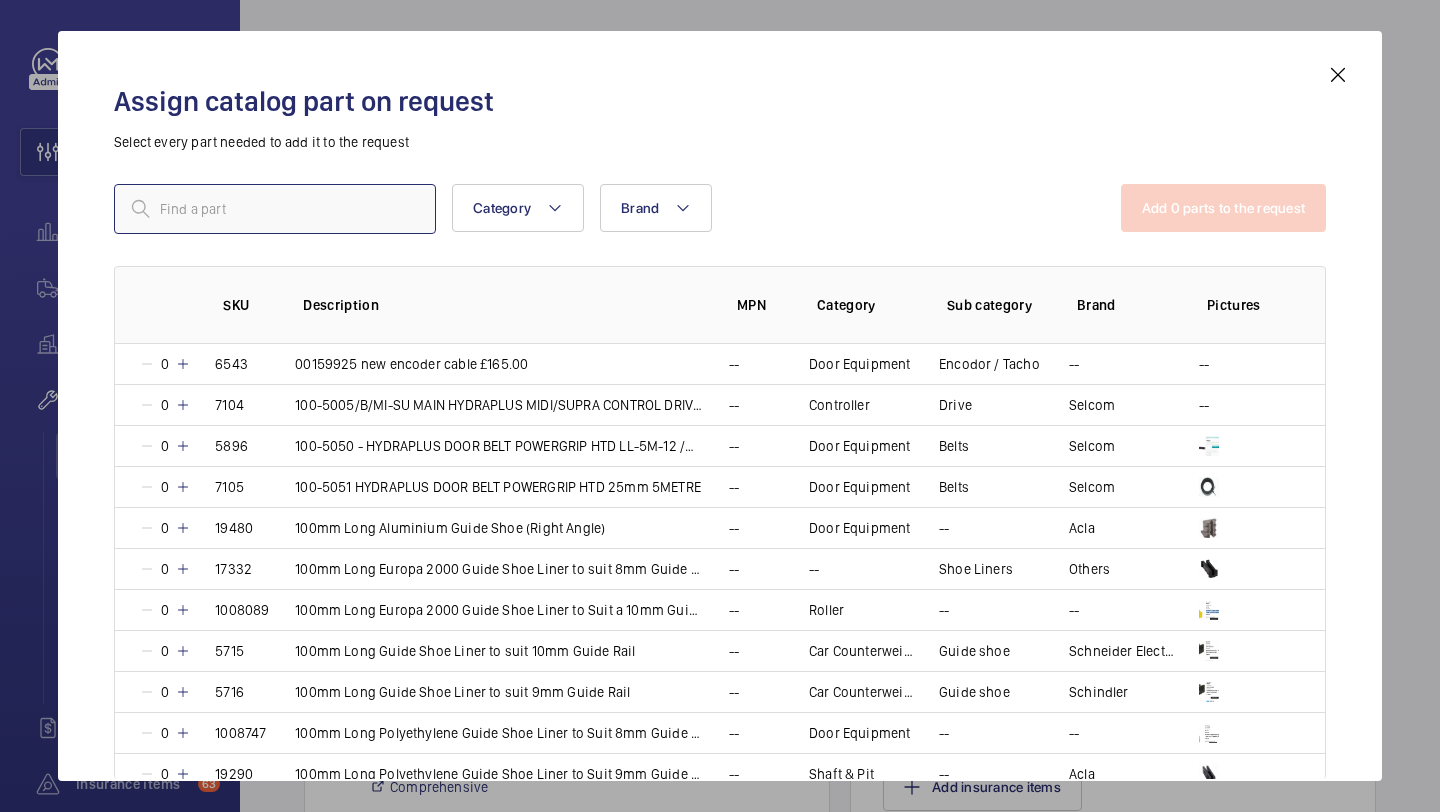 click at bounding box center (275, 209) 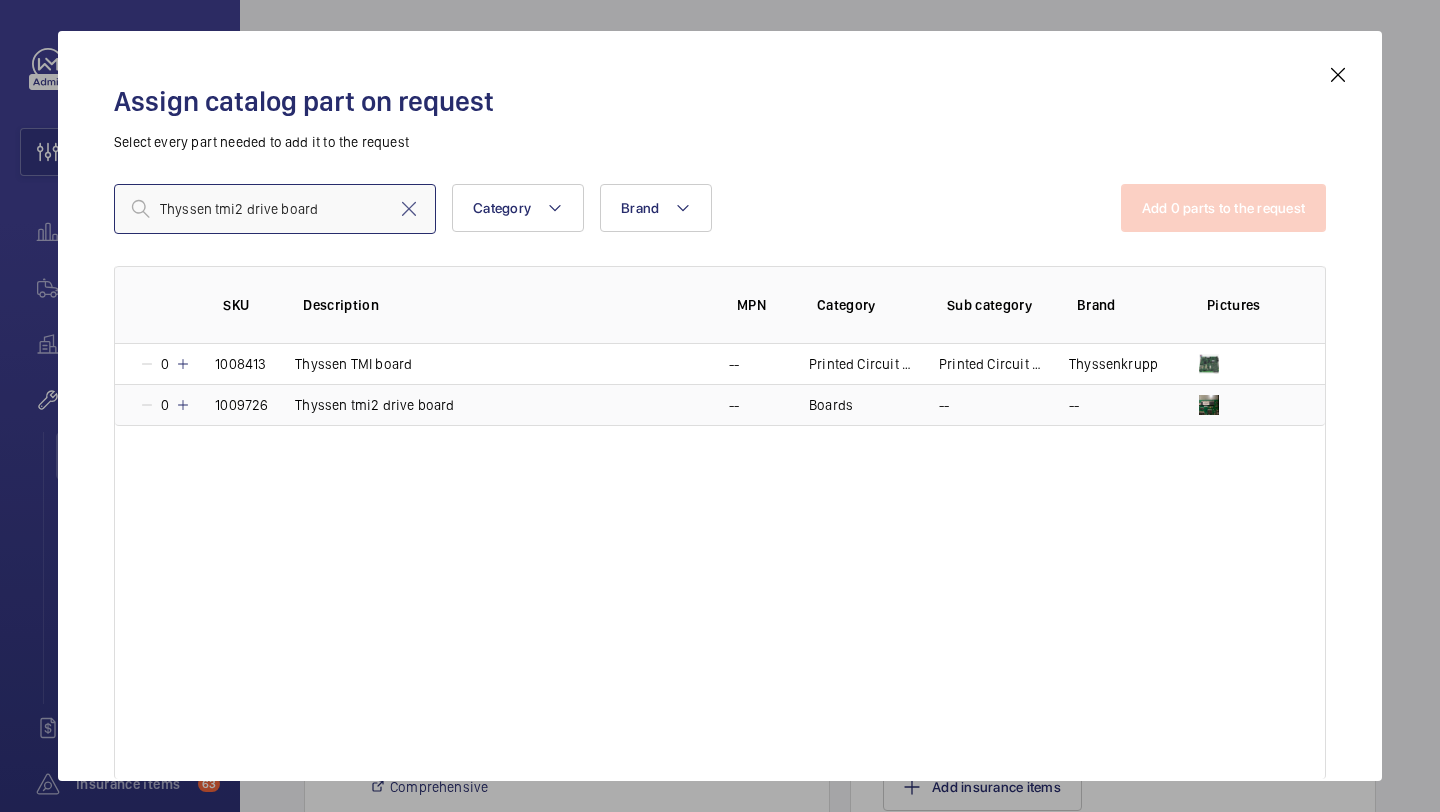 type on "Thyssen tmi2 drive board" 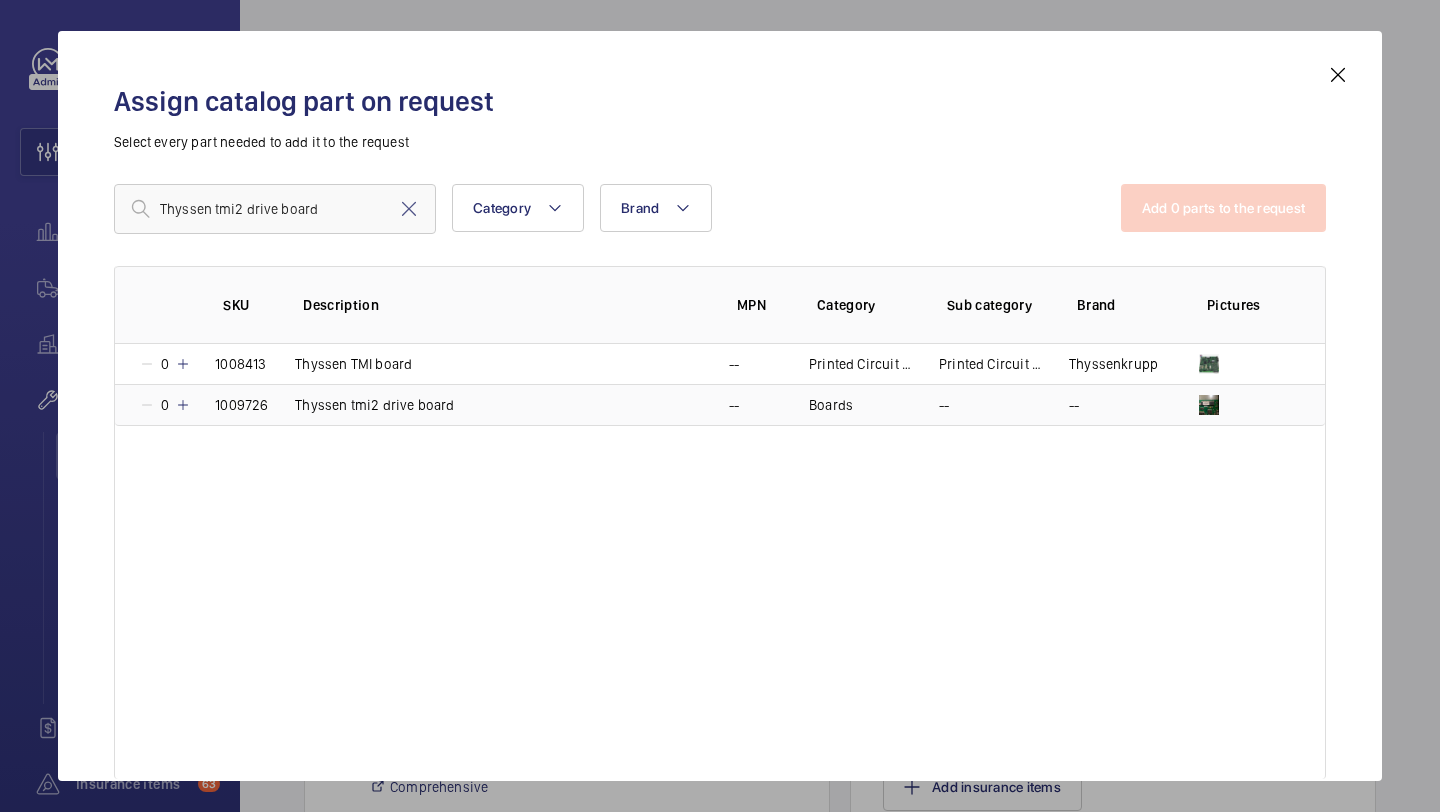click at bounding box center [183, 405] 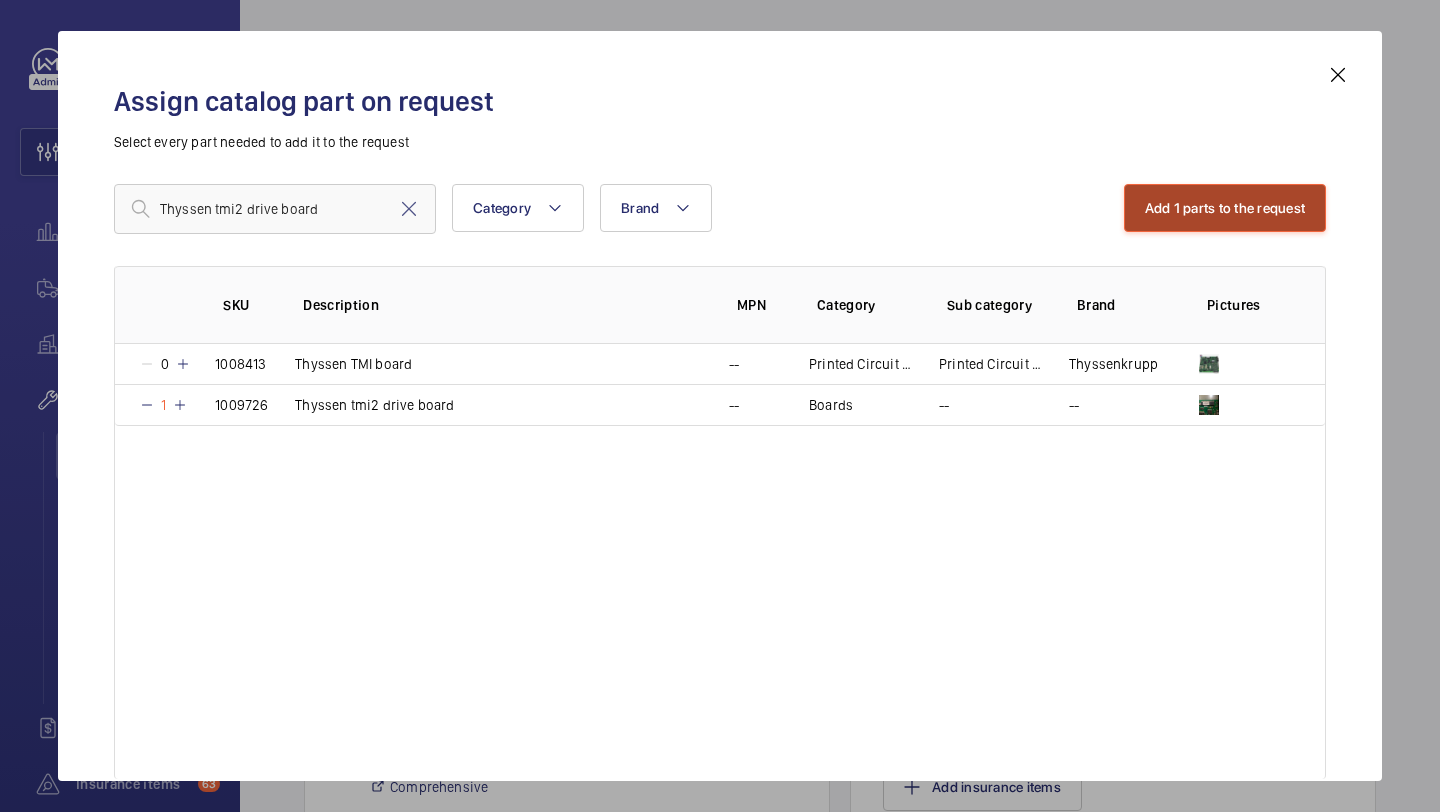 click on "Add 1 parts to the request" at bounding box center [1225, 208] 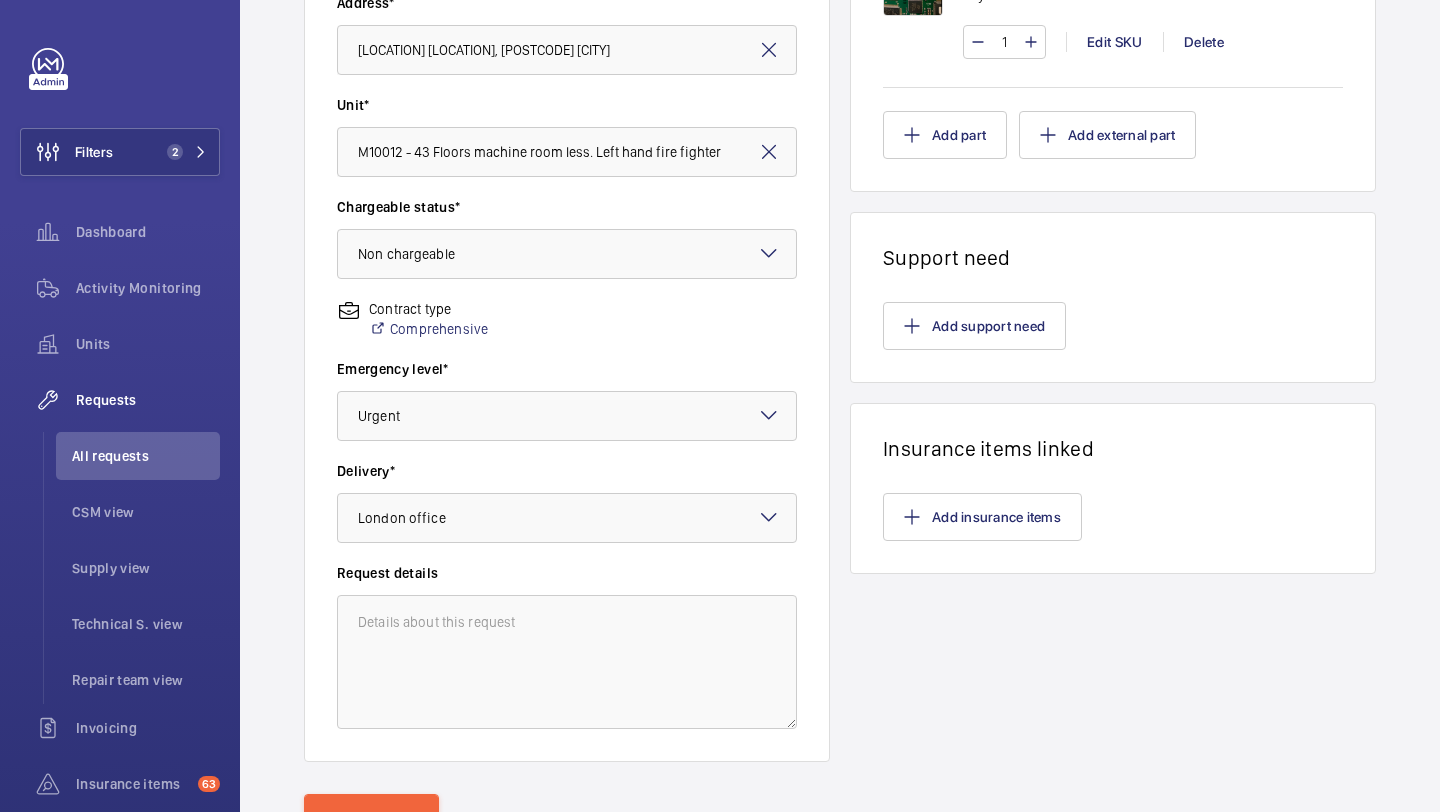 scroll, scrollTop: 552, scrollLeft: 0, axis: vertical 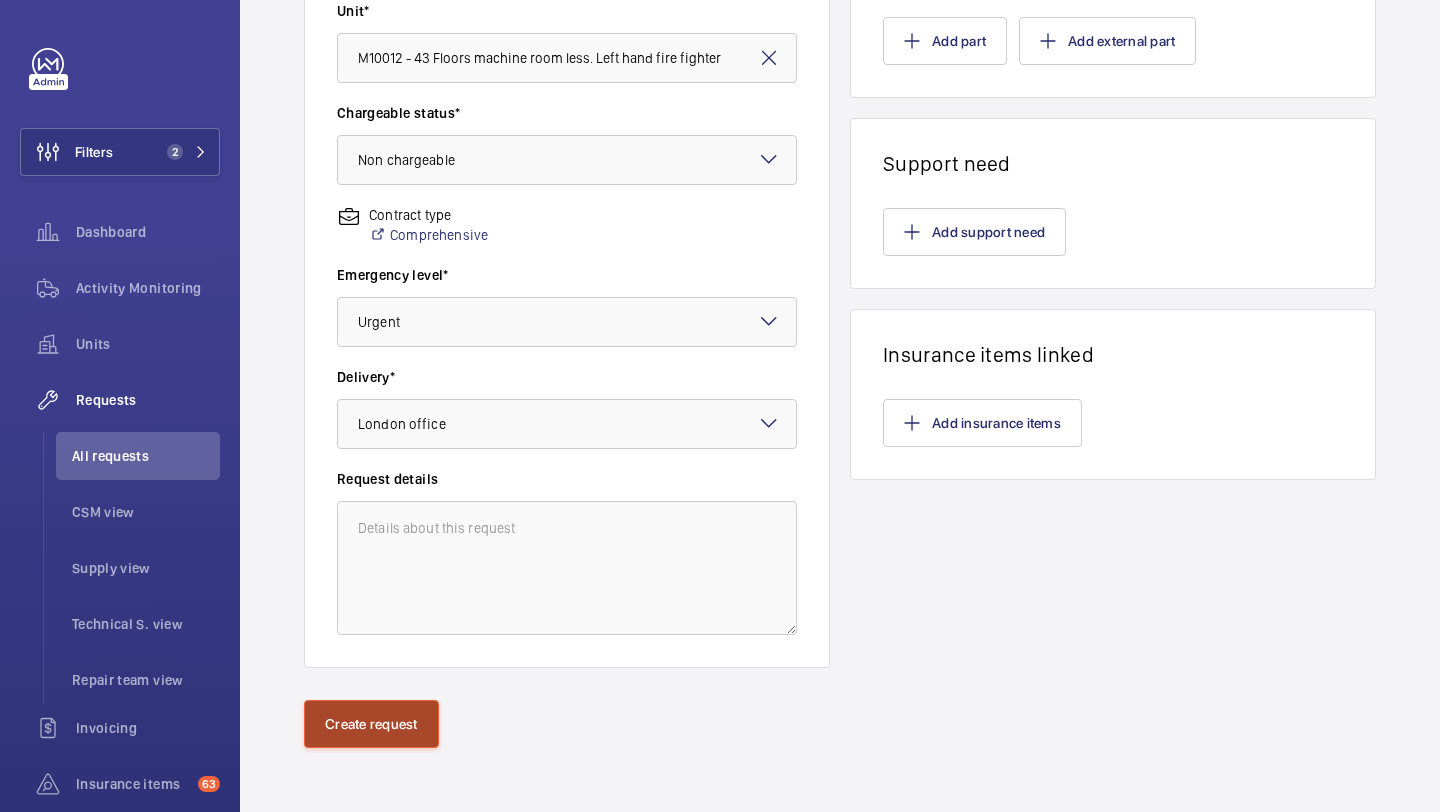 click on "Create request" 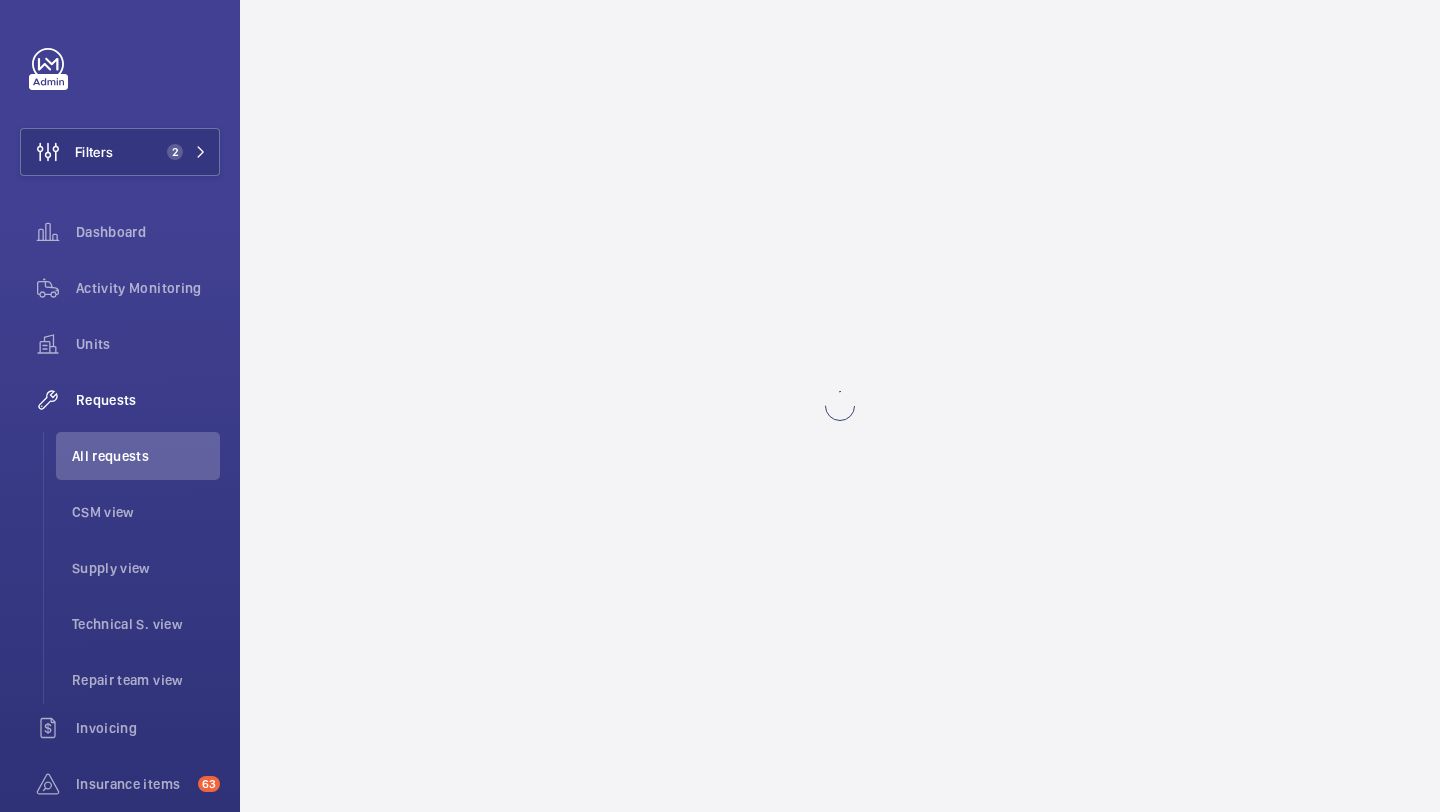 scroll, scrollTop: 0, scrollLeft: 0, axis: both 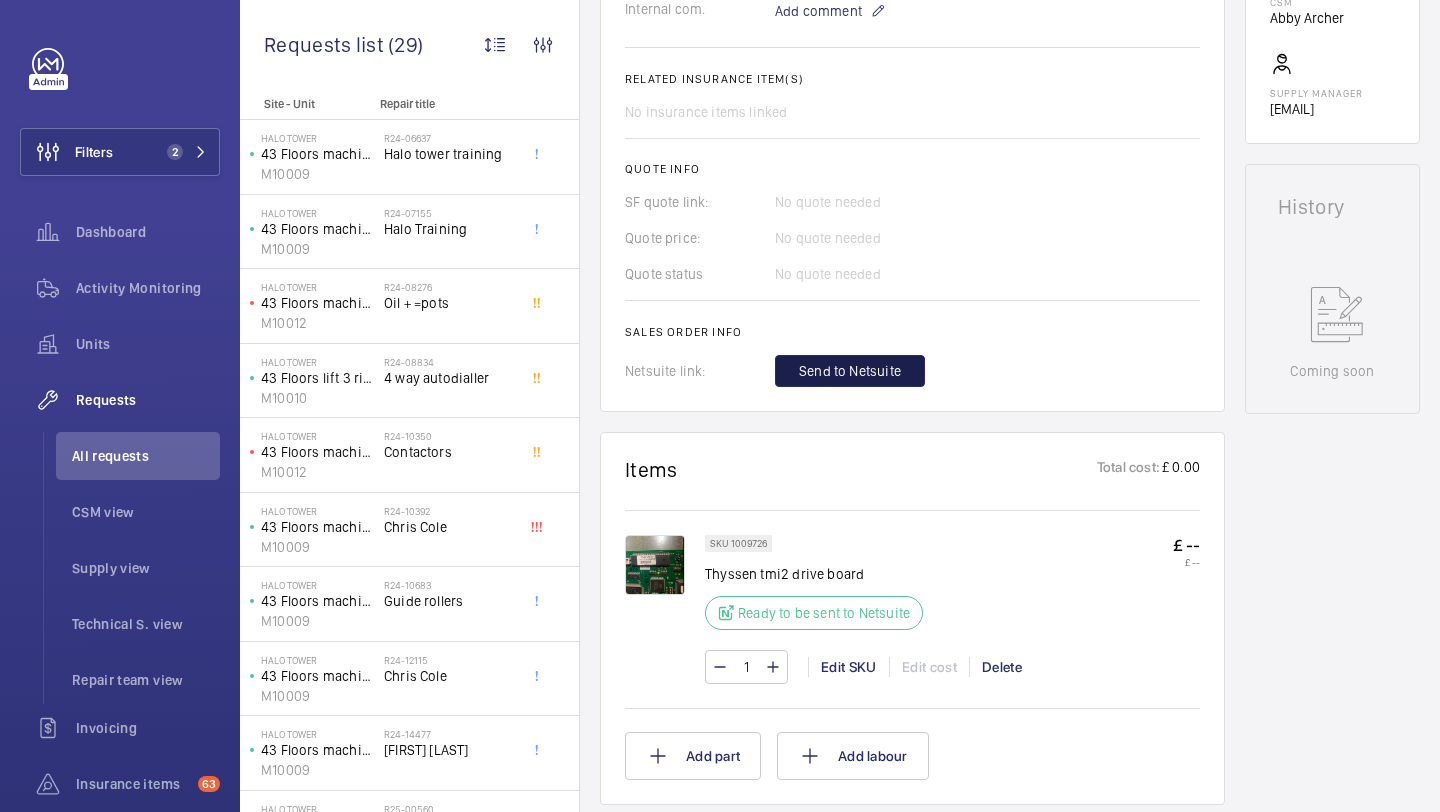 click on "Send to Netsuite" 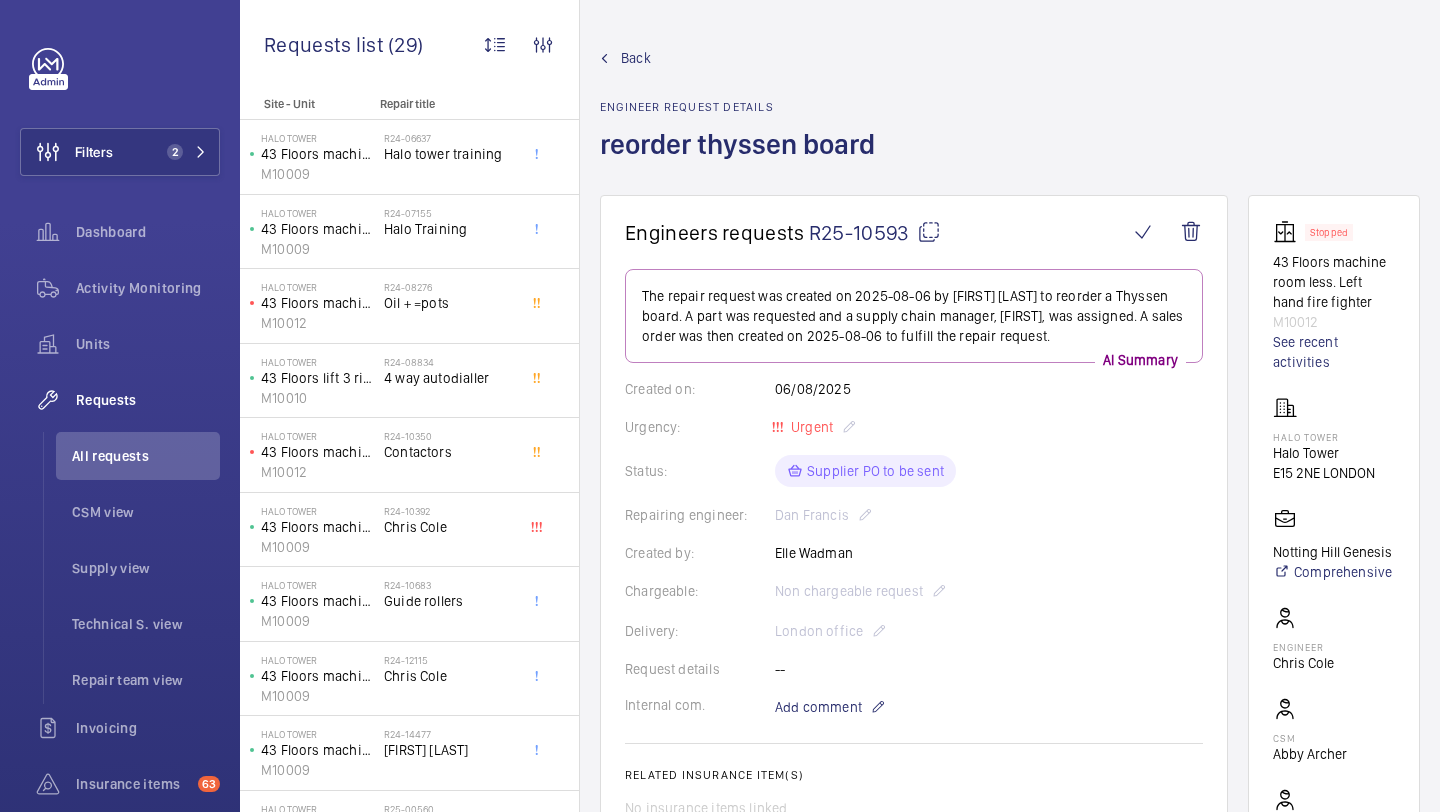 scroll, scrollTop: 699, scrollLeft: 0, axis: vertical 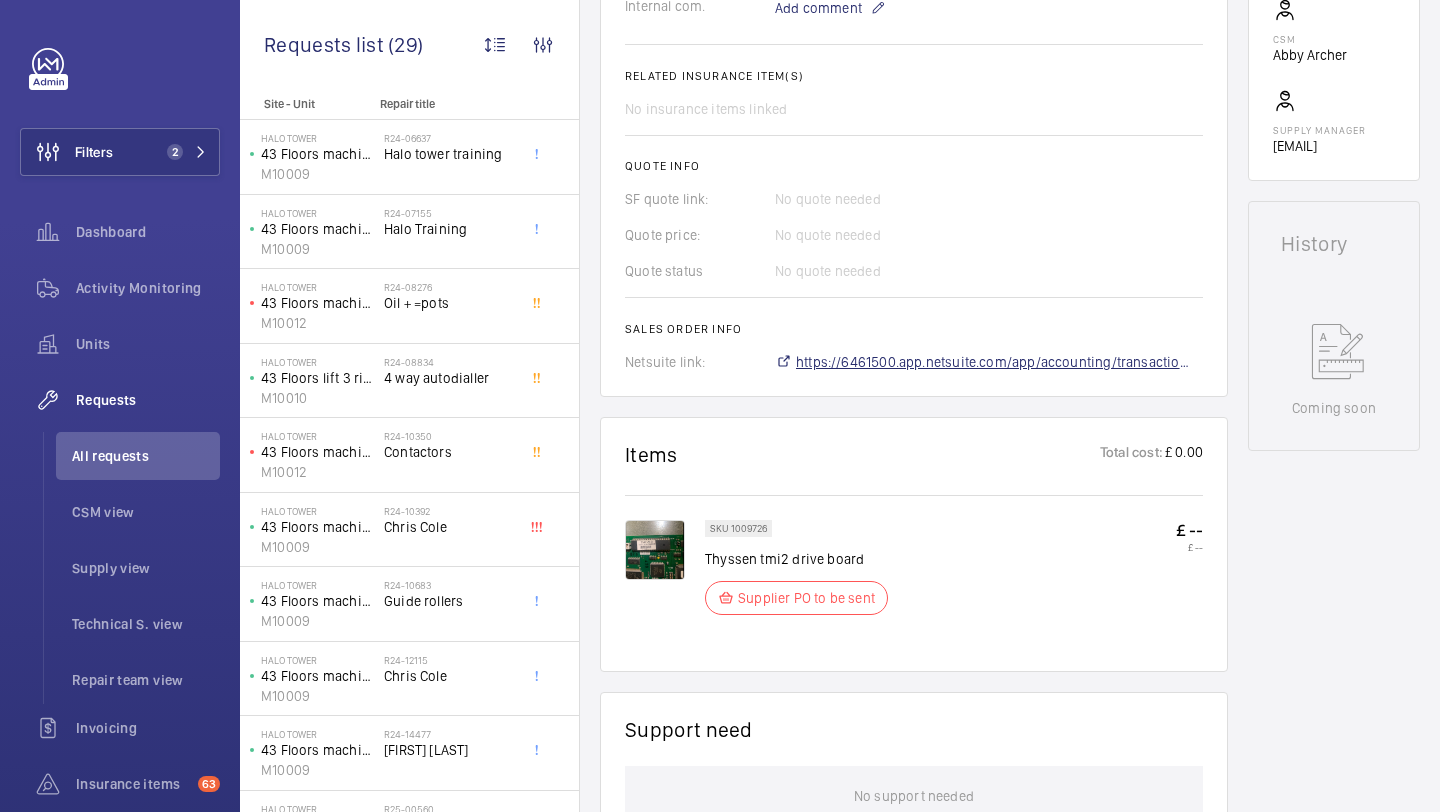 click on "https://6461500.app.netsuite.com/app/accounting/transactions/salesord.nl?id=2881858" 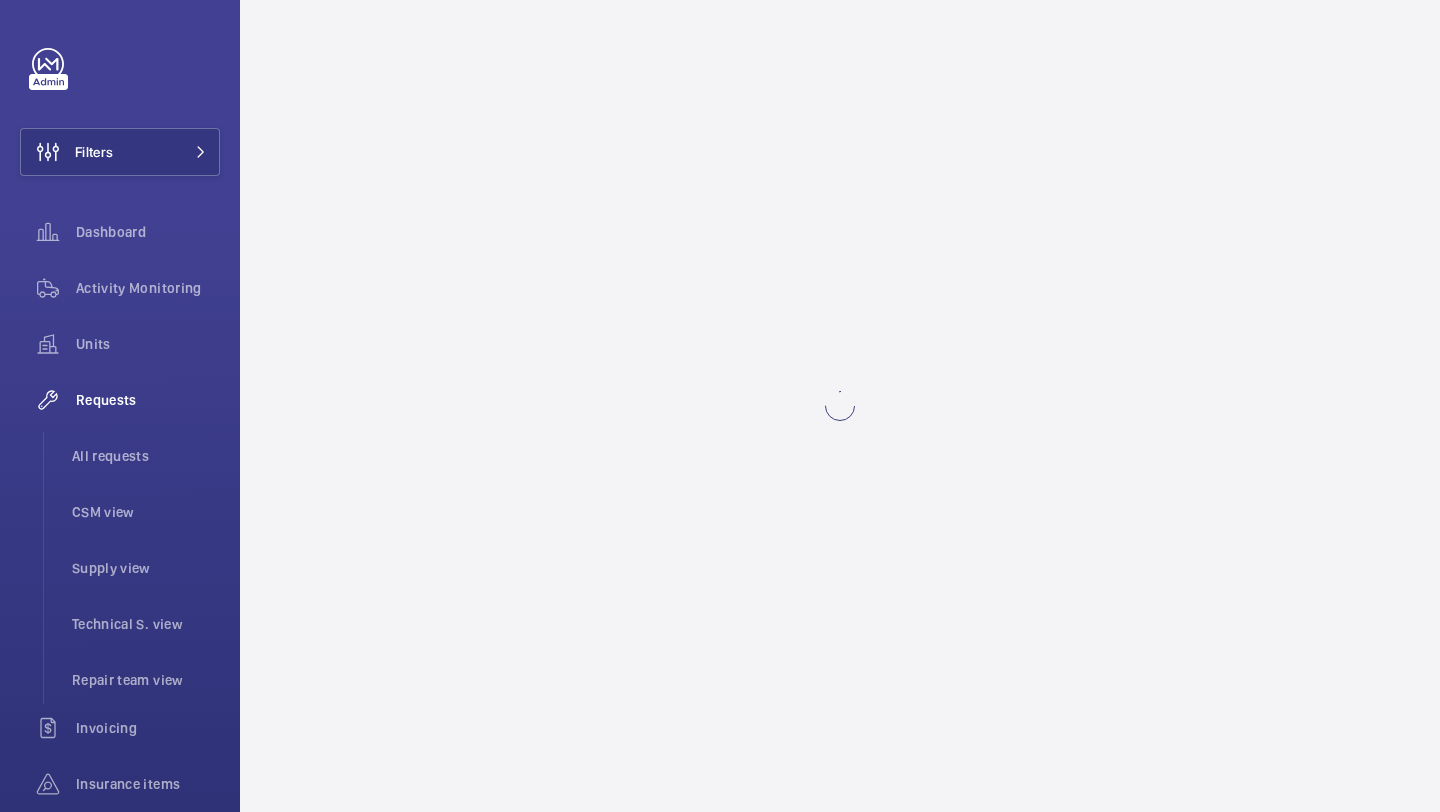 scroll, scrollTop: 0, scrollLeft: 0, axis: both 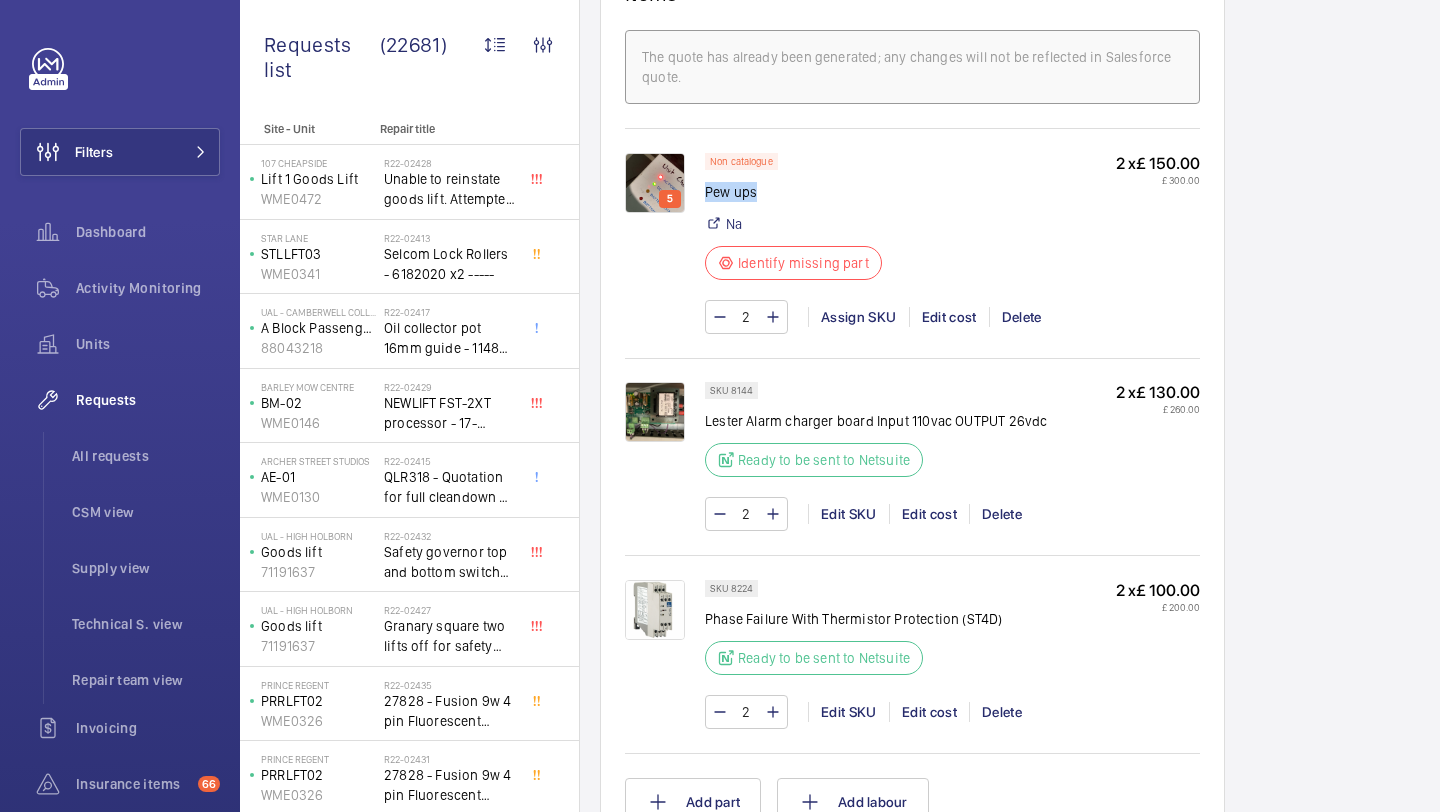 drag, startPoint x: 755, startPoint y: 196, endPoint x: 705, endPoint y: 196, distance: 50 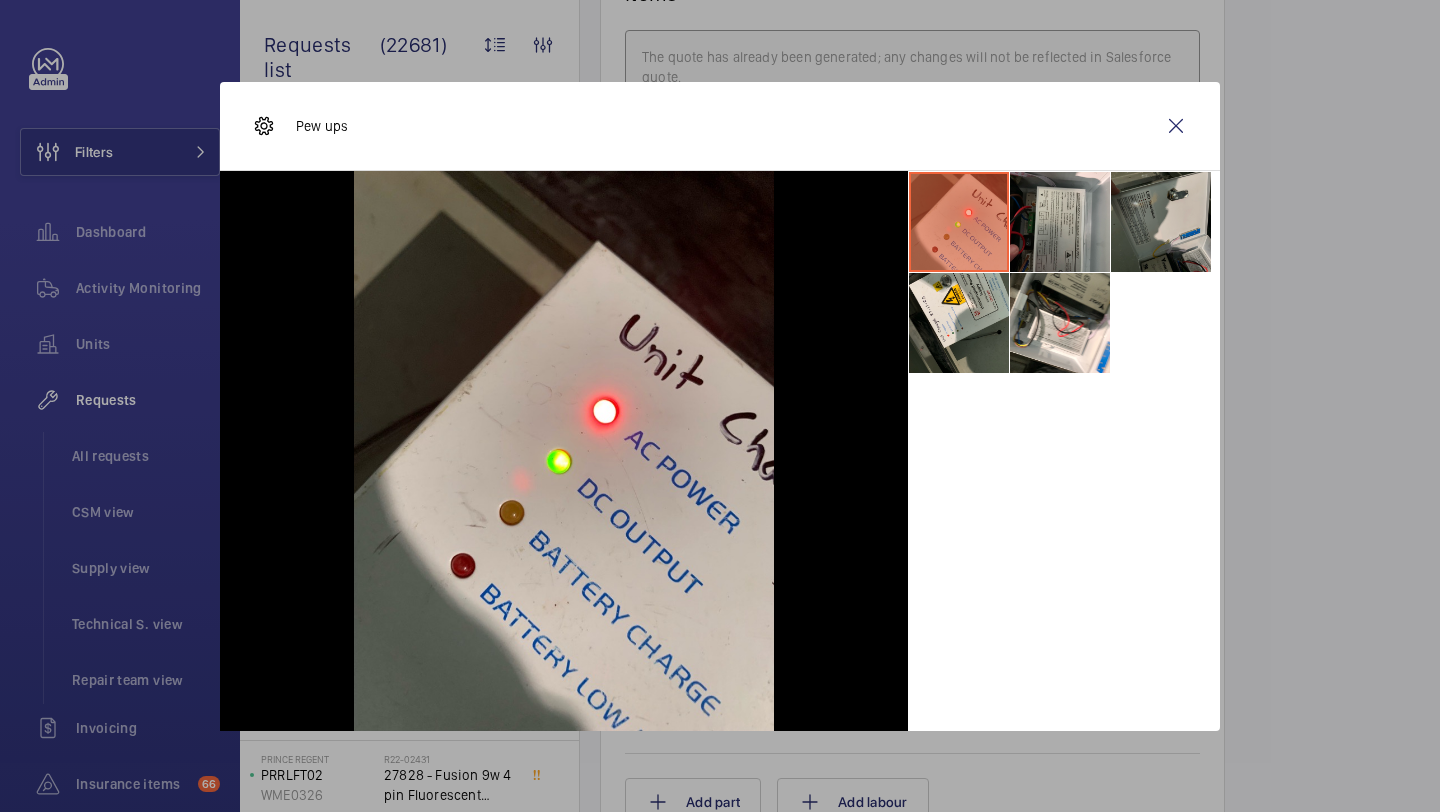 click at bounding box center [1161, 222] 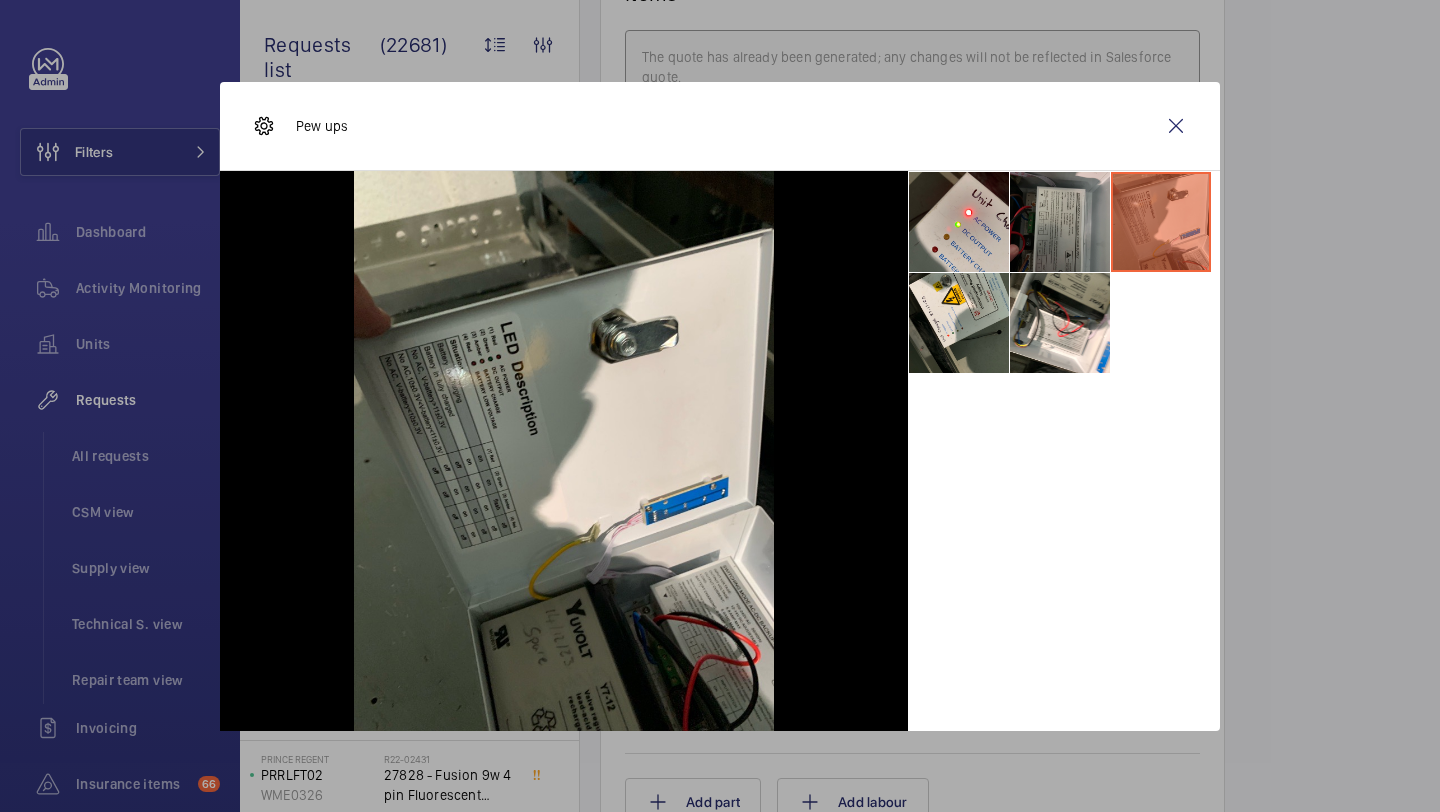 click at bounding box center (1060, 222) 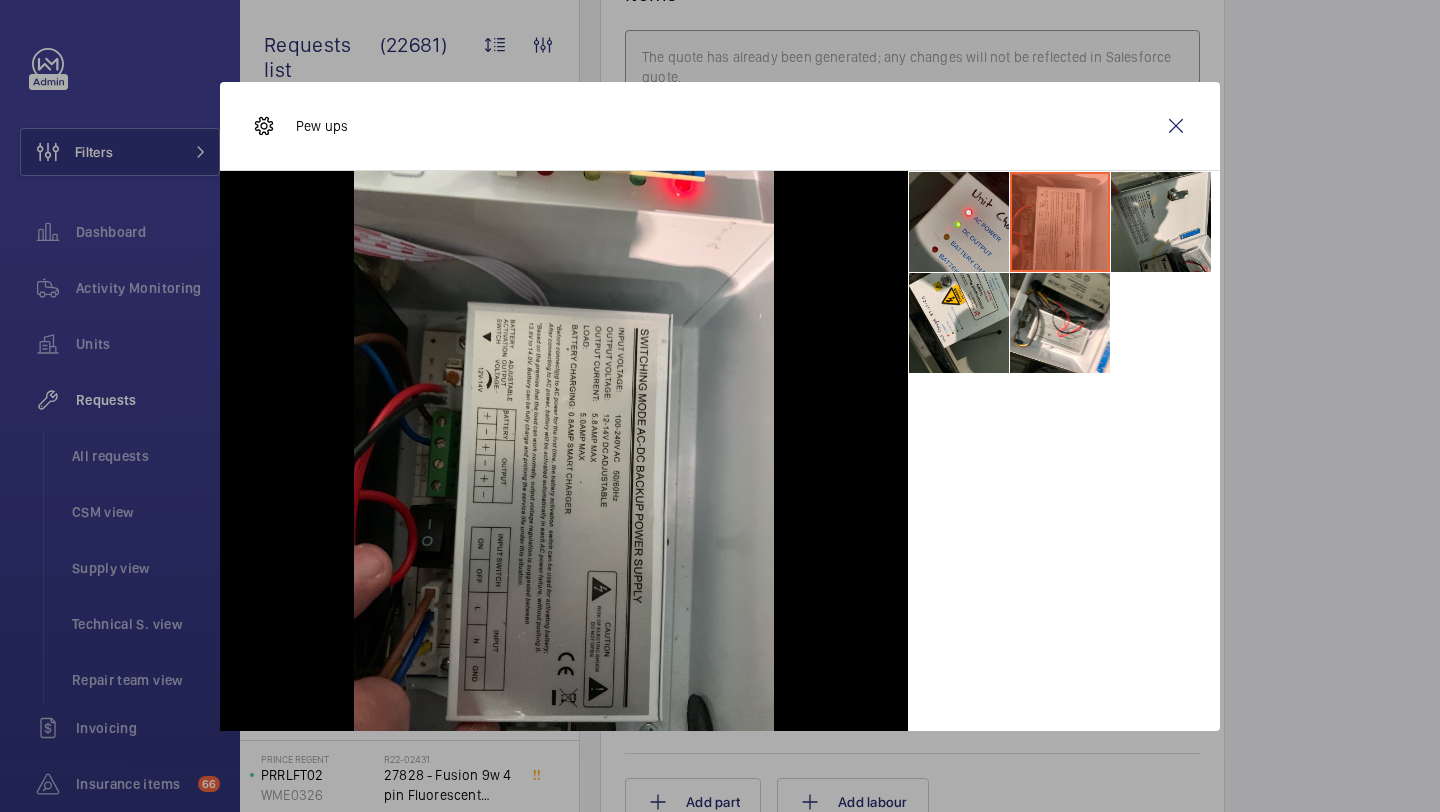 click at bounding box center (959, 222) 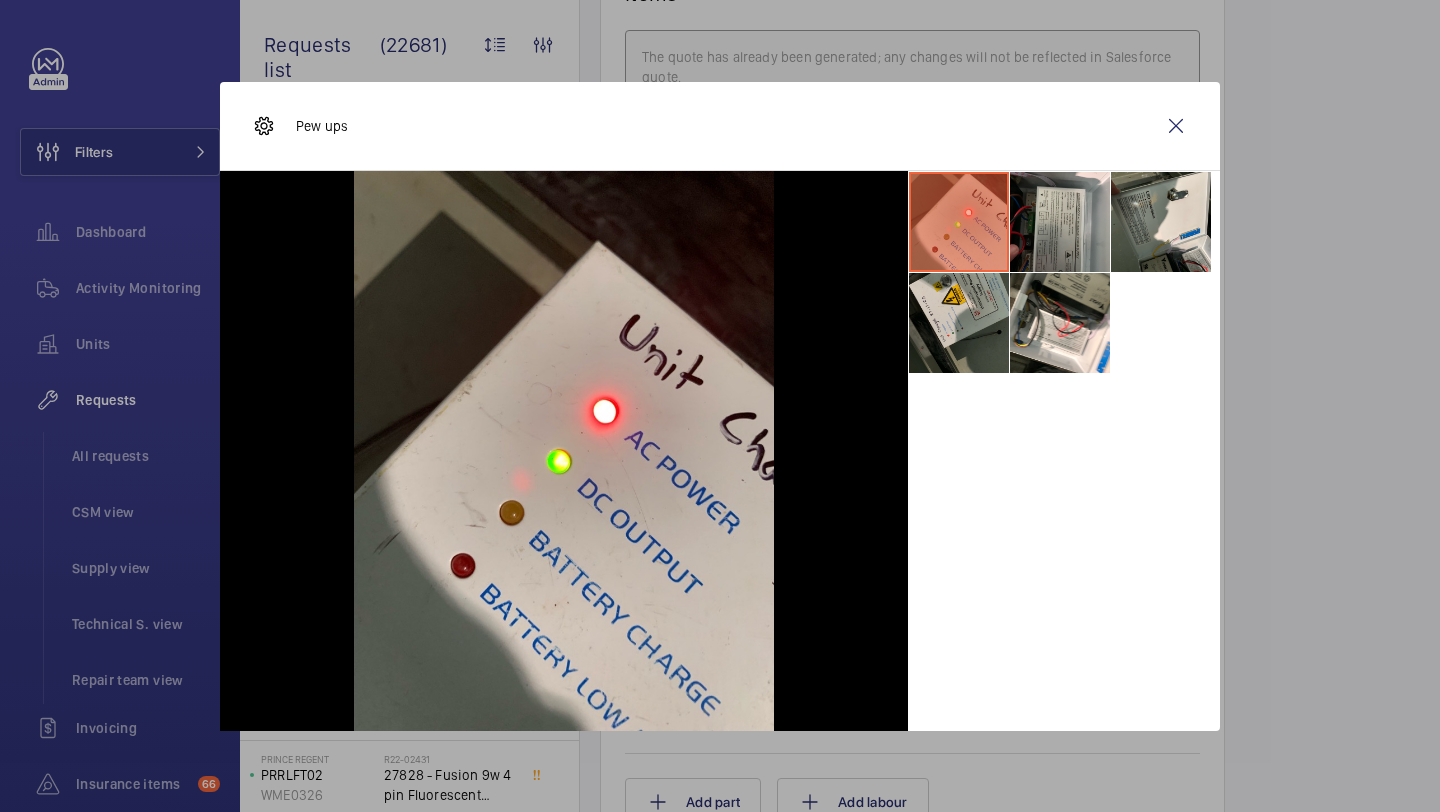 click at bounding box center (959, 323) 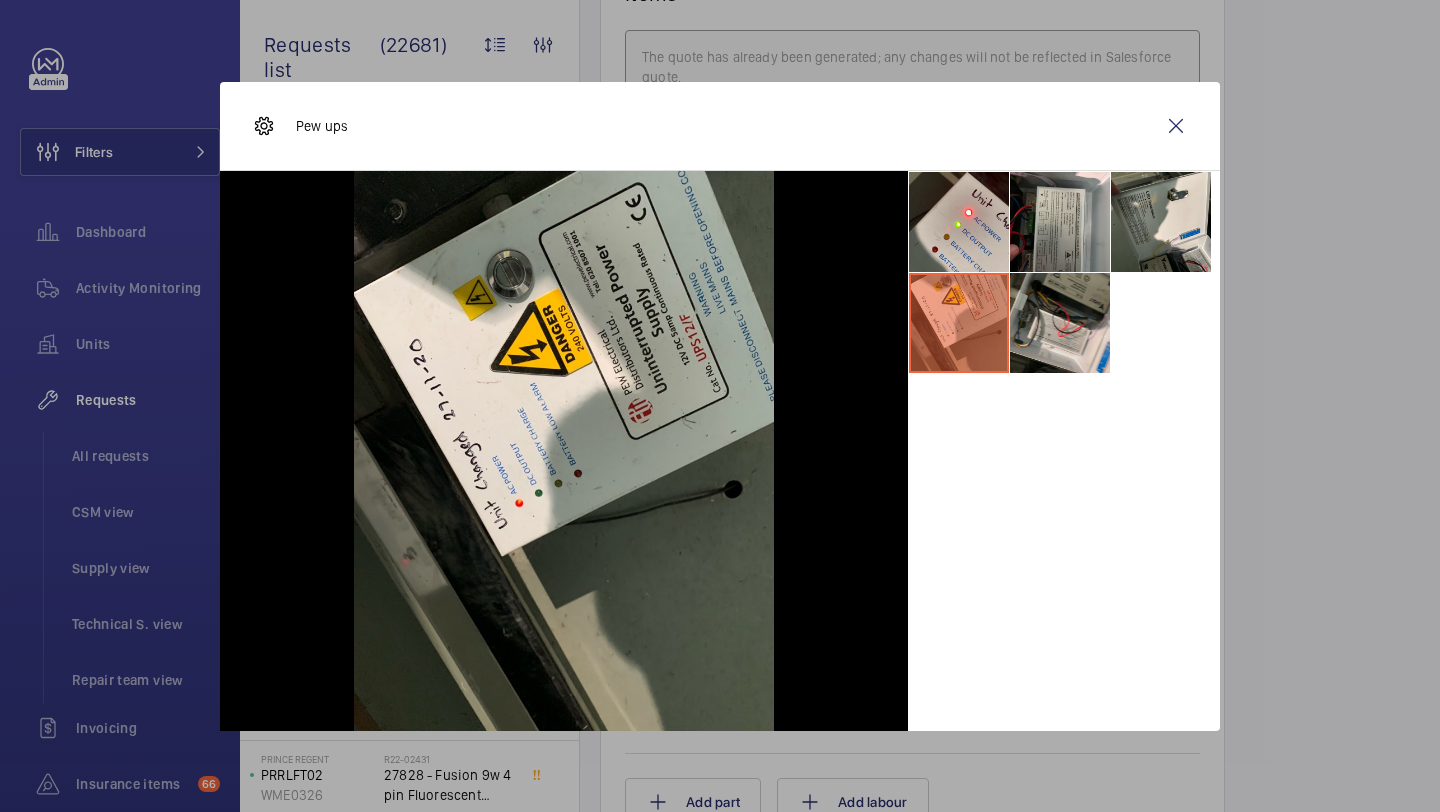 click at bounding box center (1060, 323) 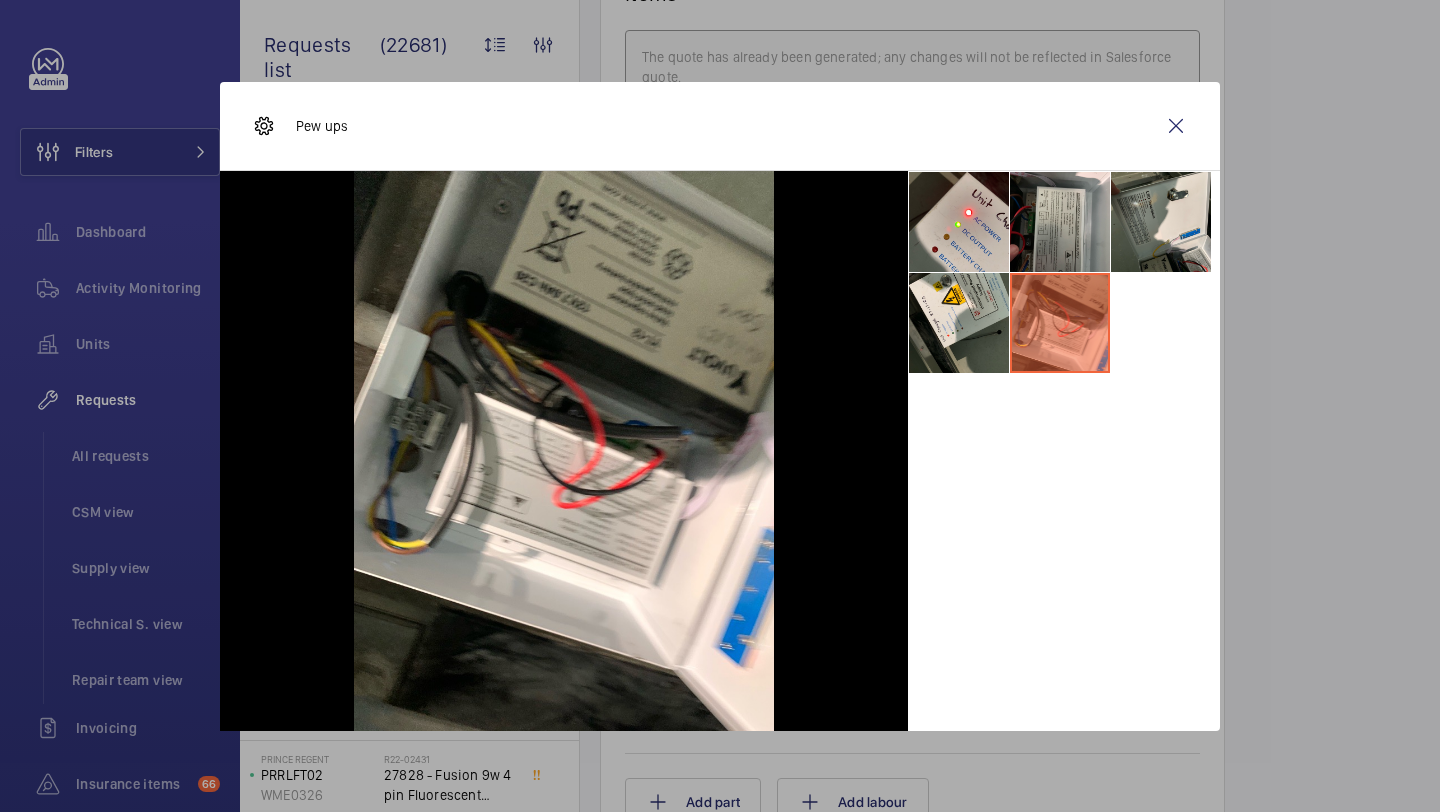 click at bounding box center [1060, 323] 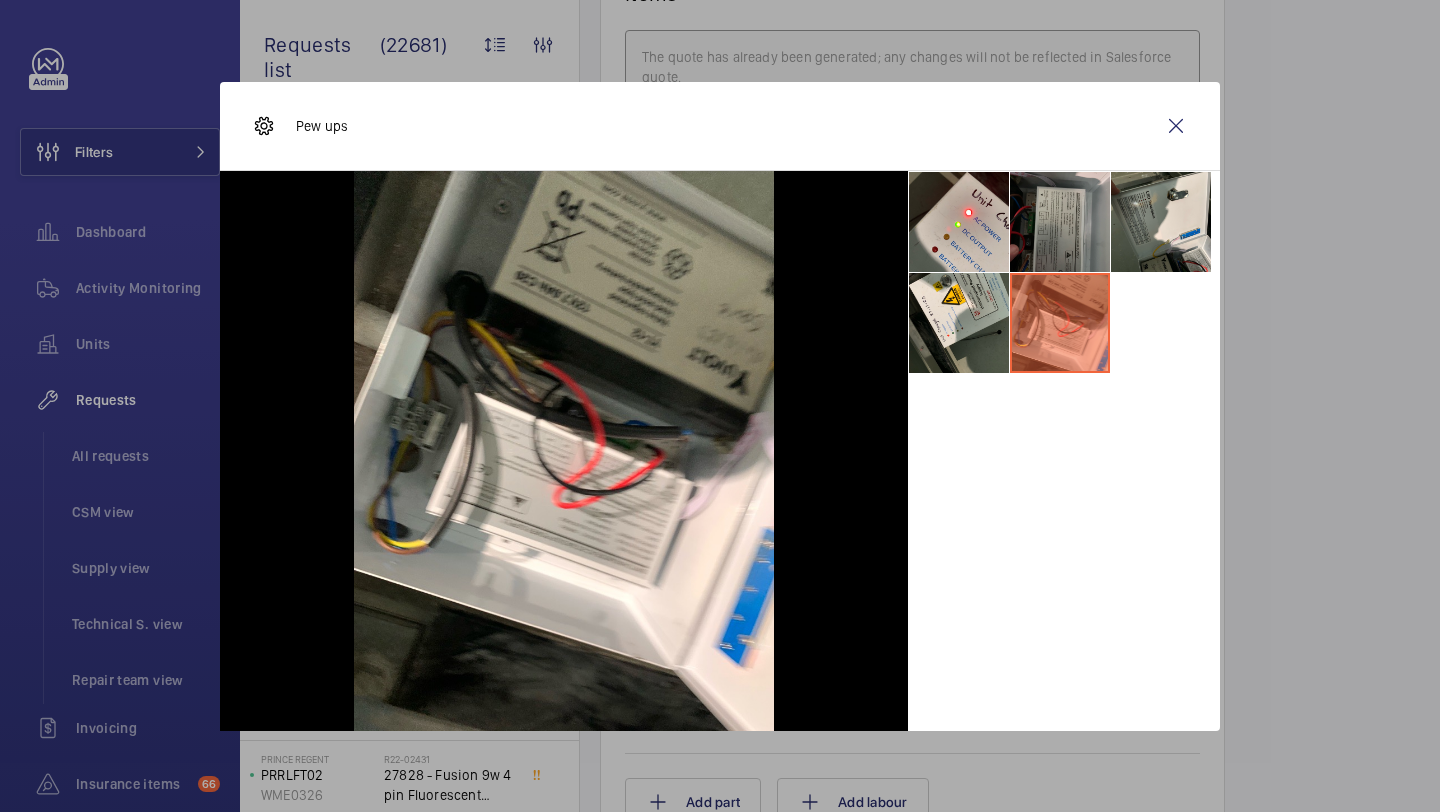 click at bounding box center (1060, 222) 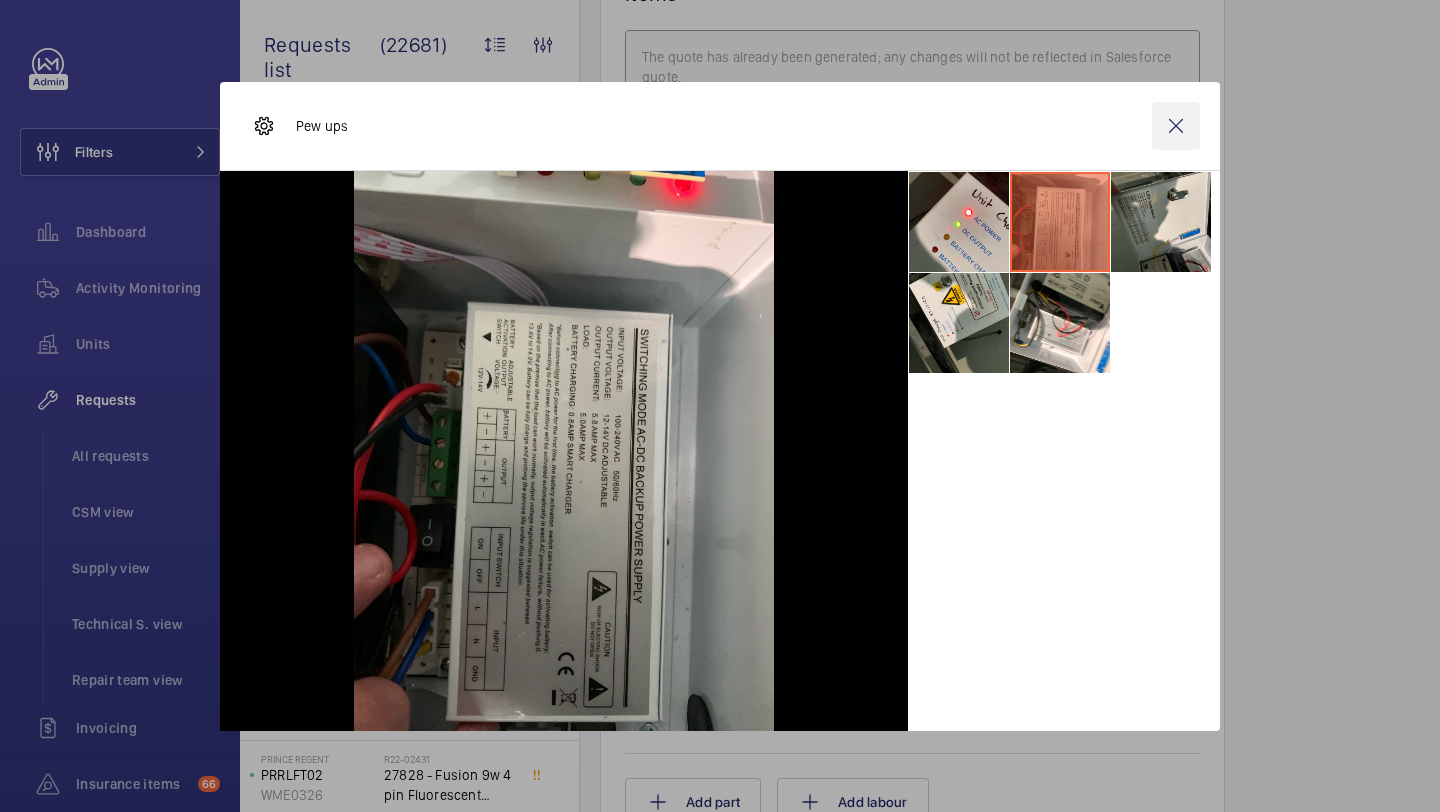 click at bounding box center (1176, 126) 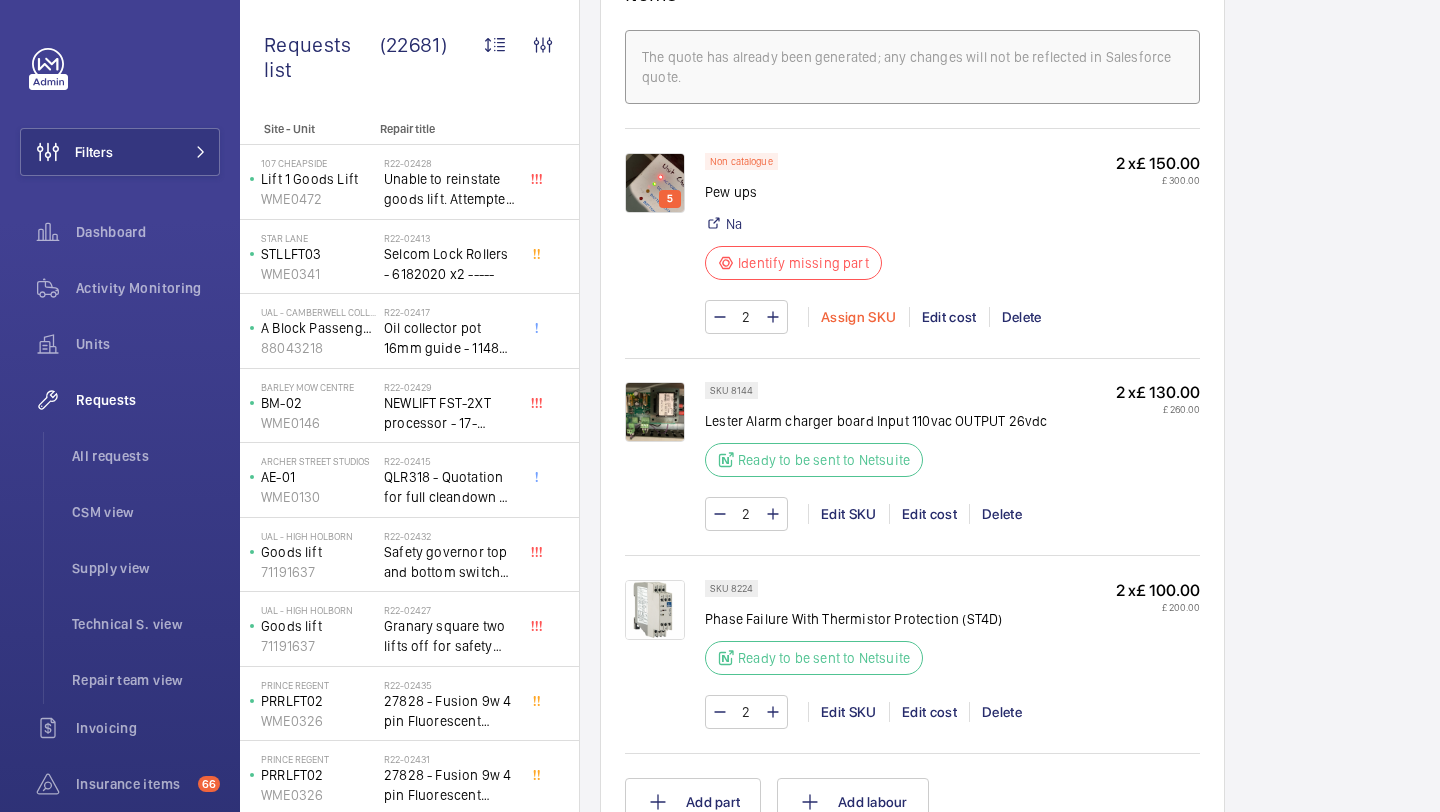 click on "Assign SKU" 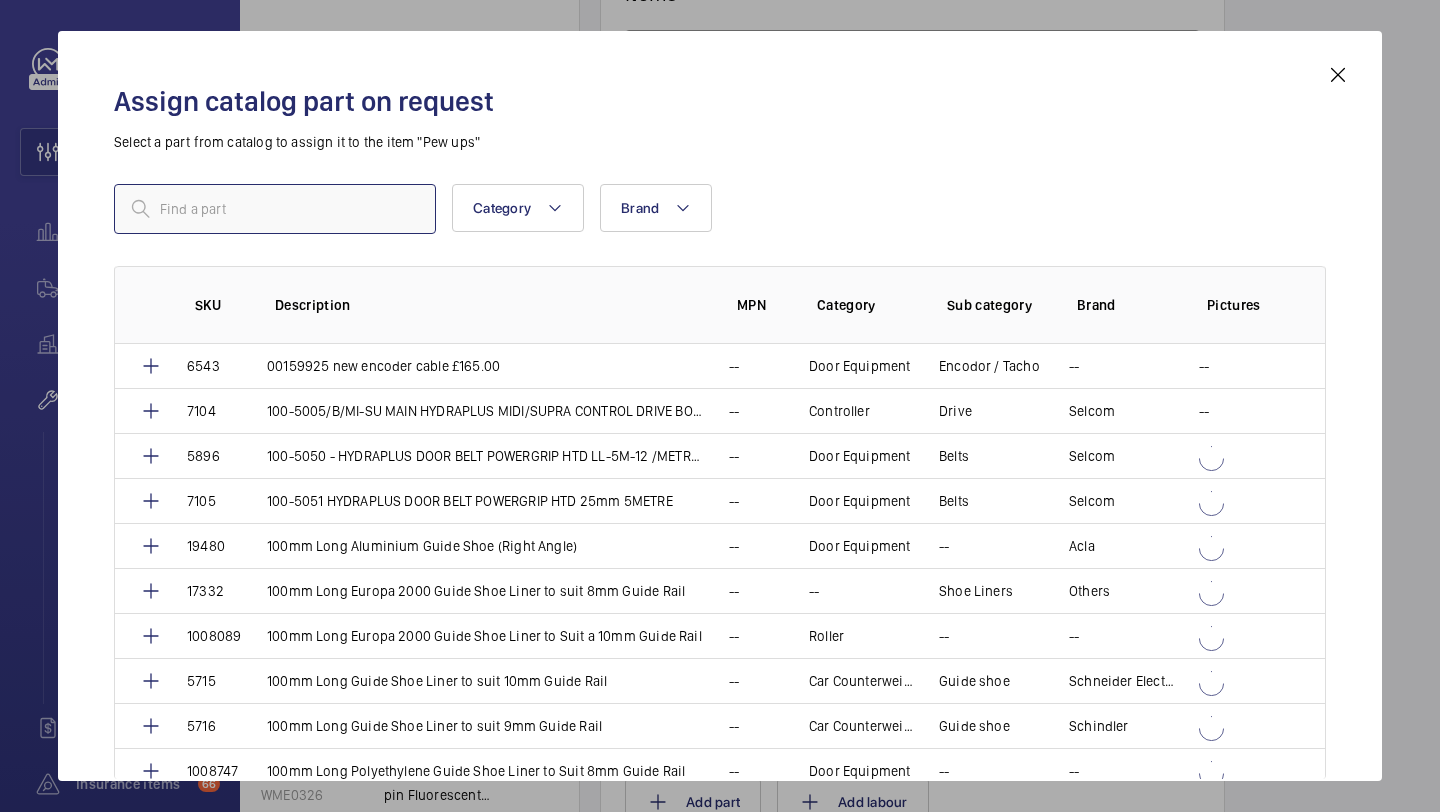 click at bounding box center (275, 209) 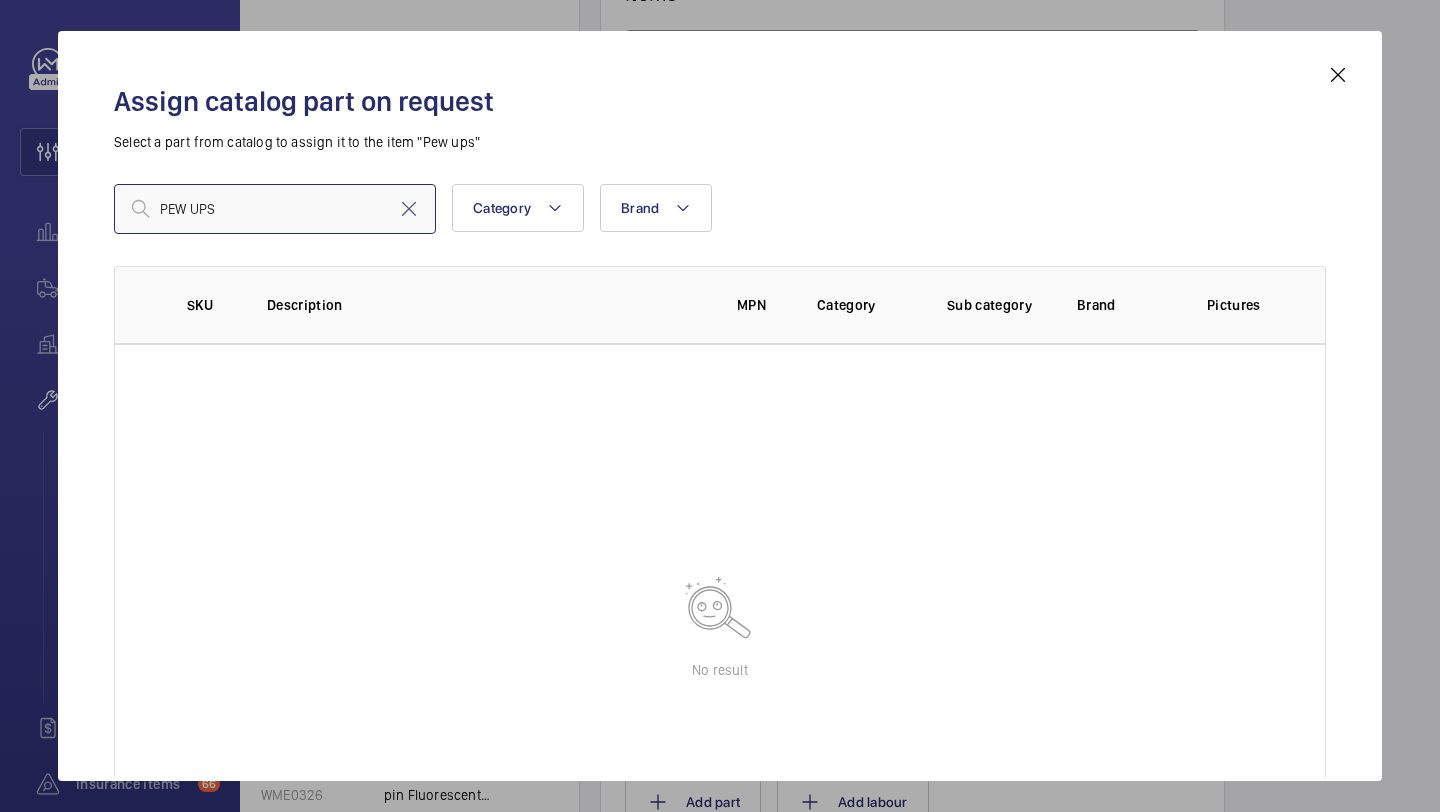 type on "PEW UPS" 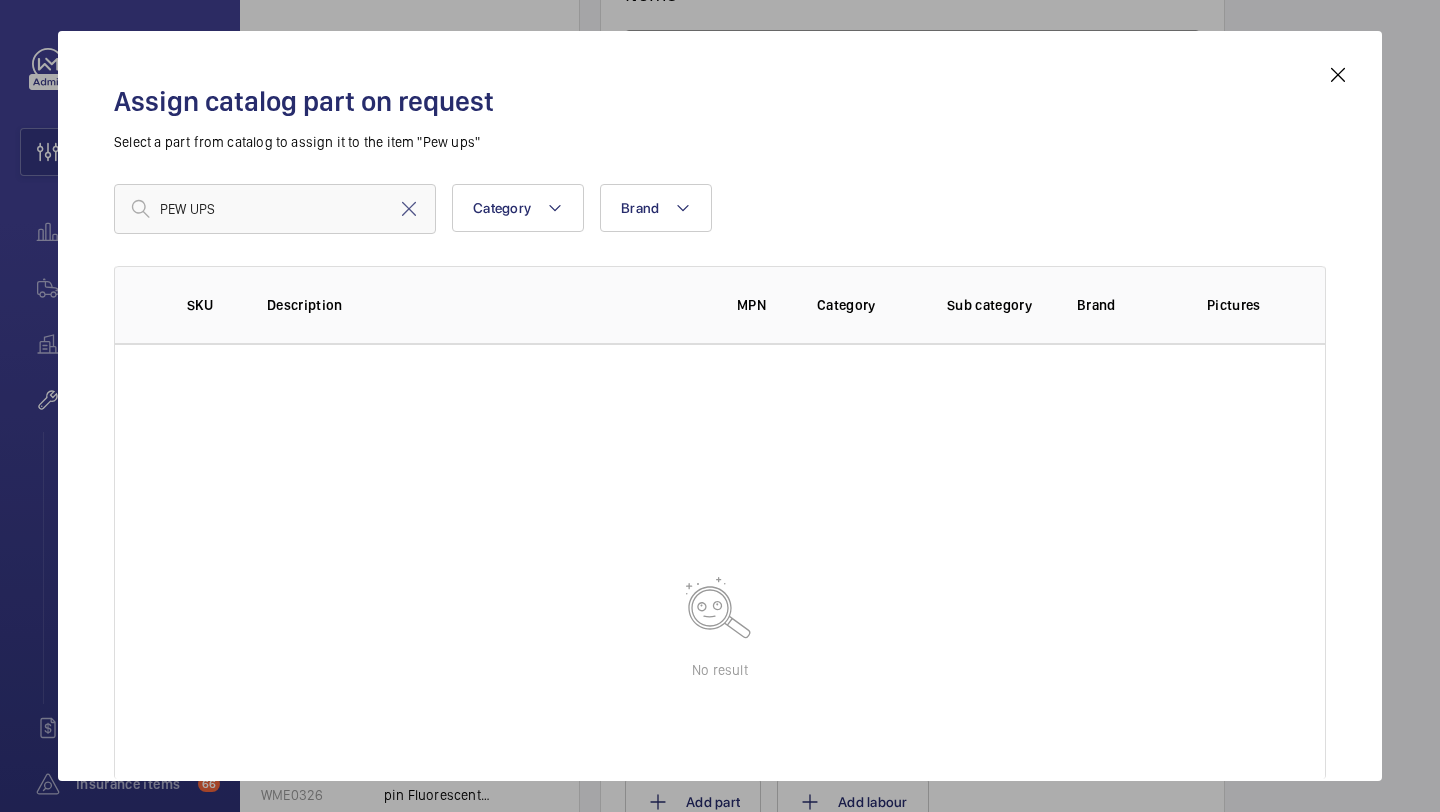 click at bounding box center (1338, 75) 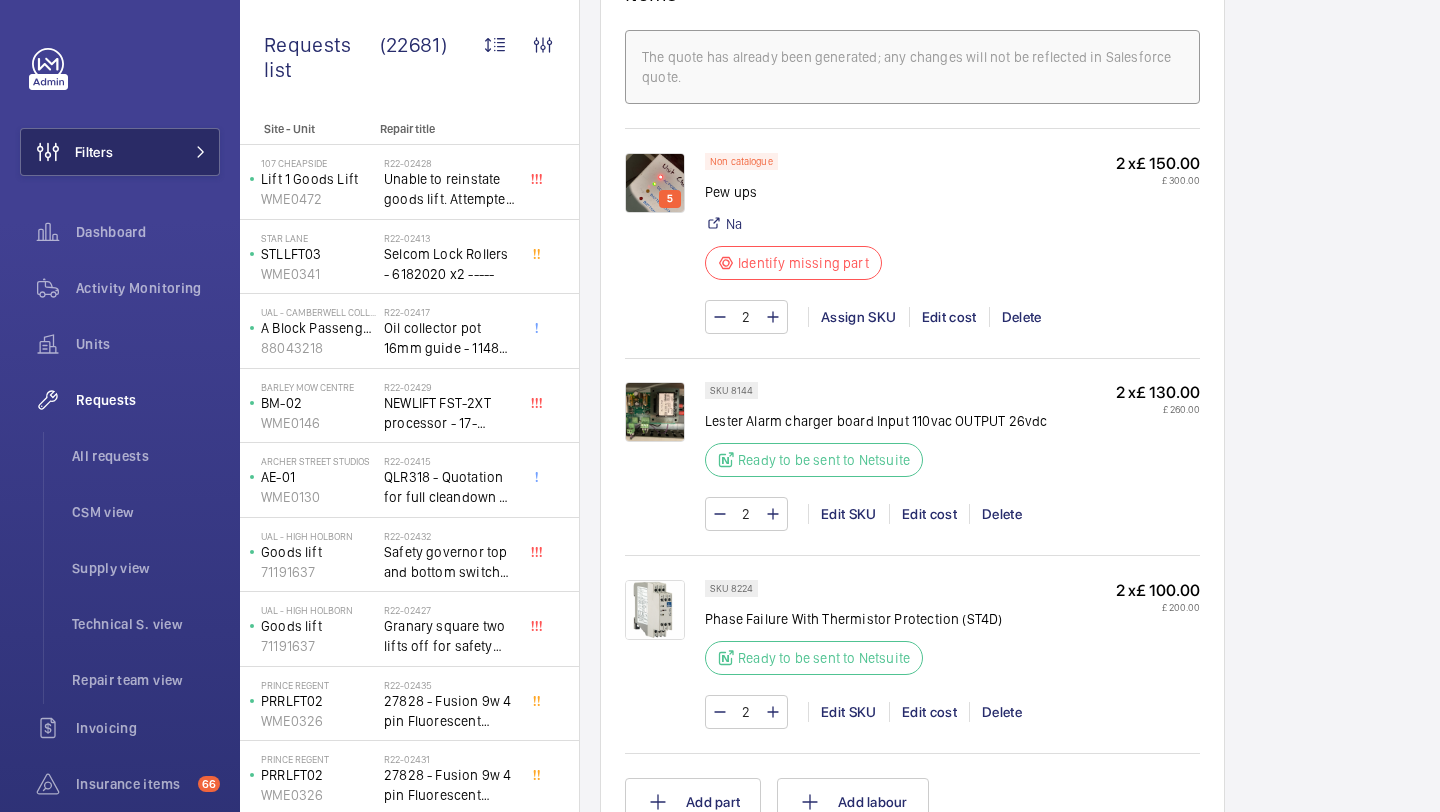 click on "Filters" 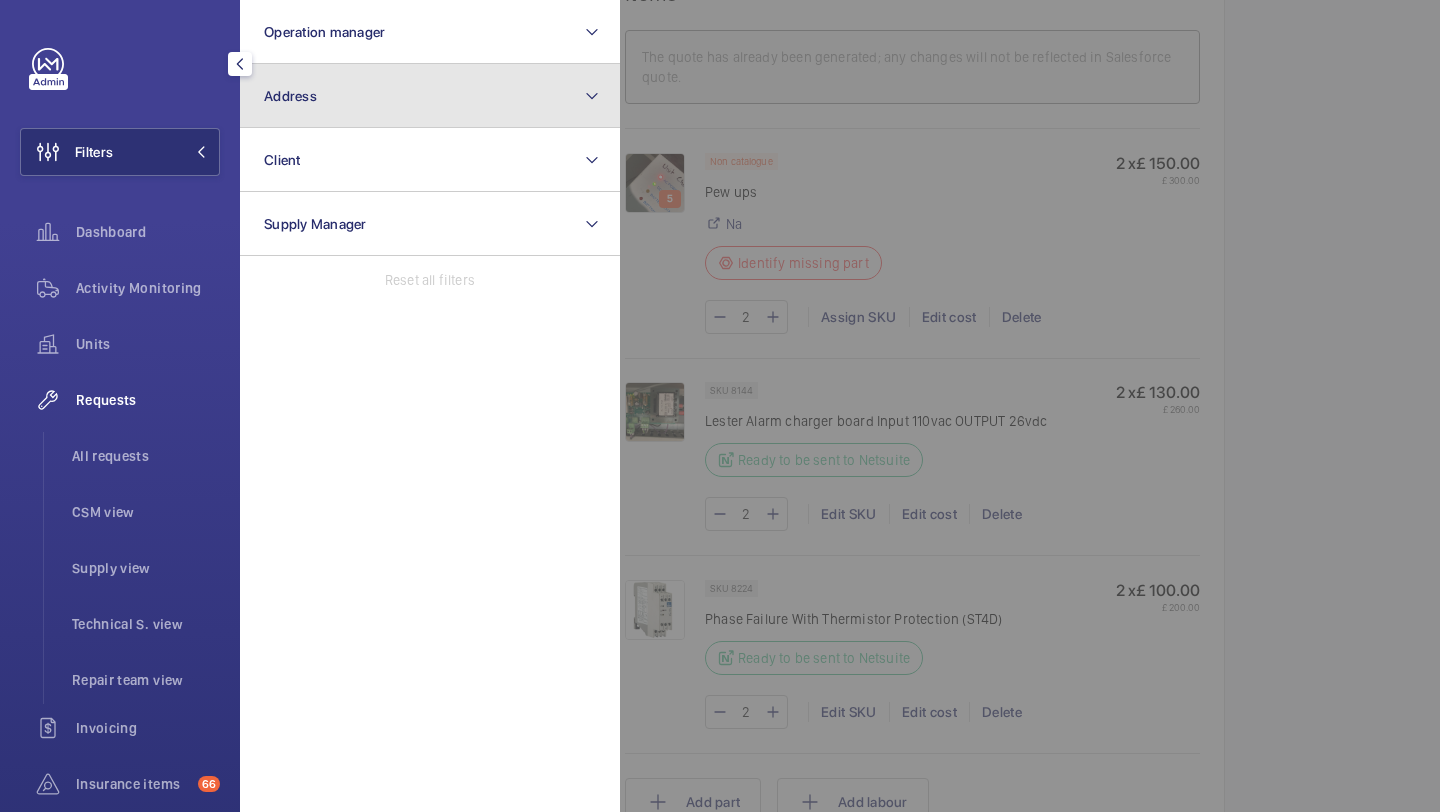 click on "Address" 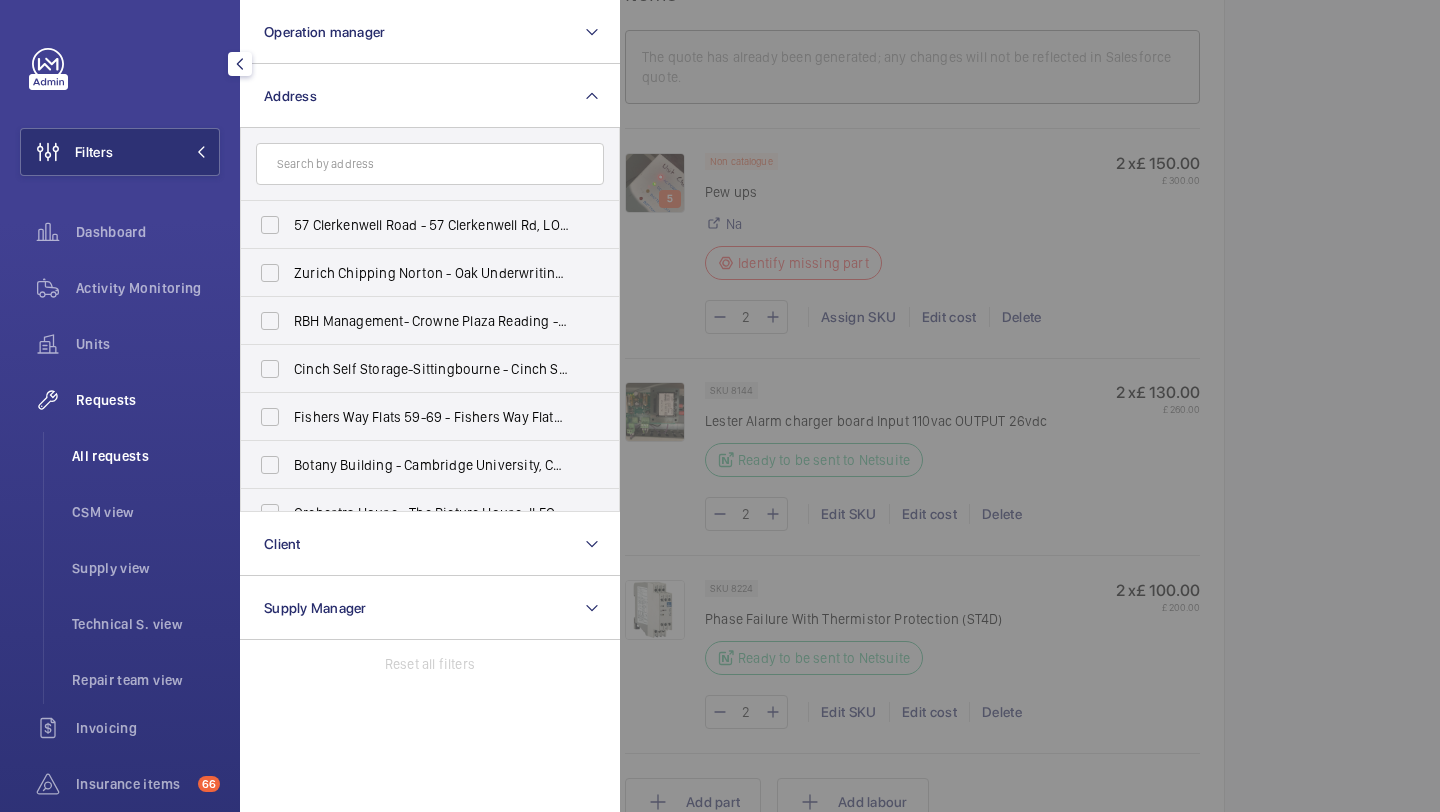 click on "All requests" 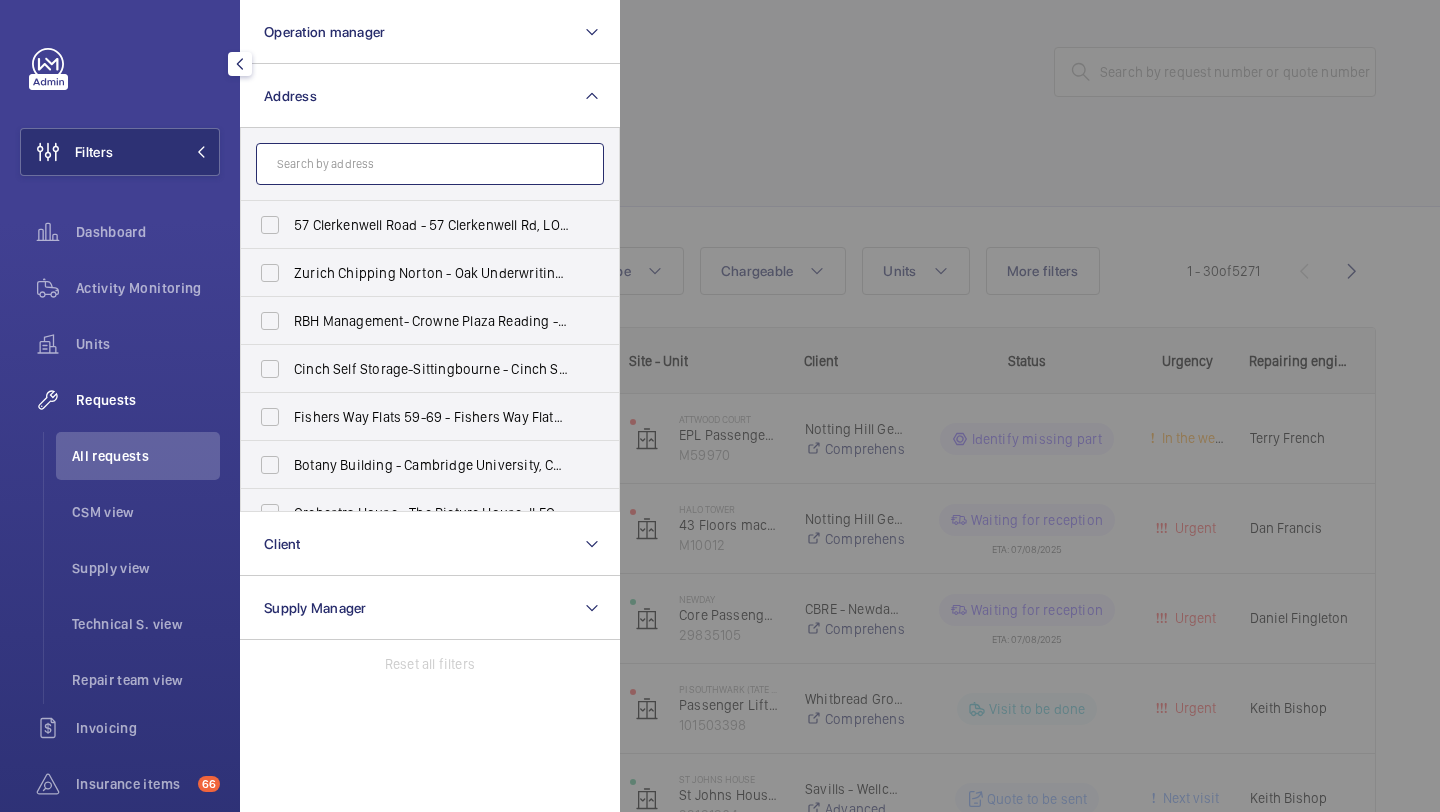 click 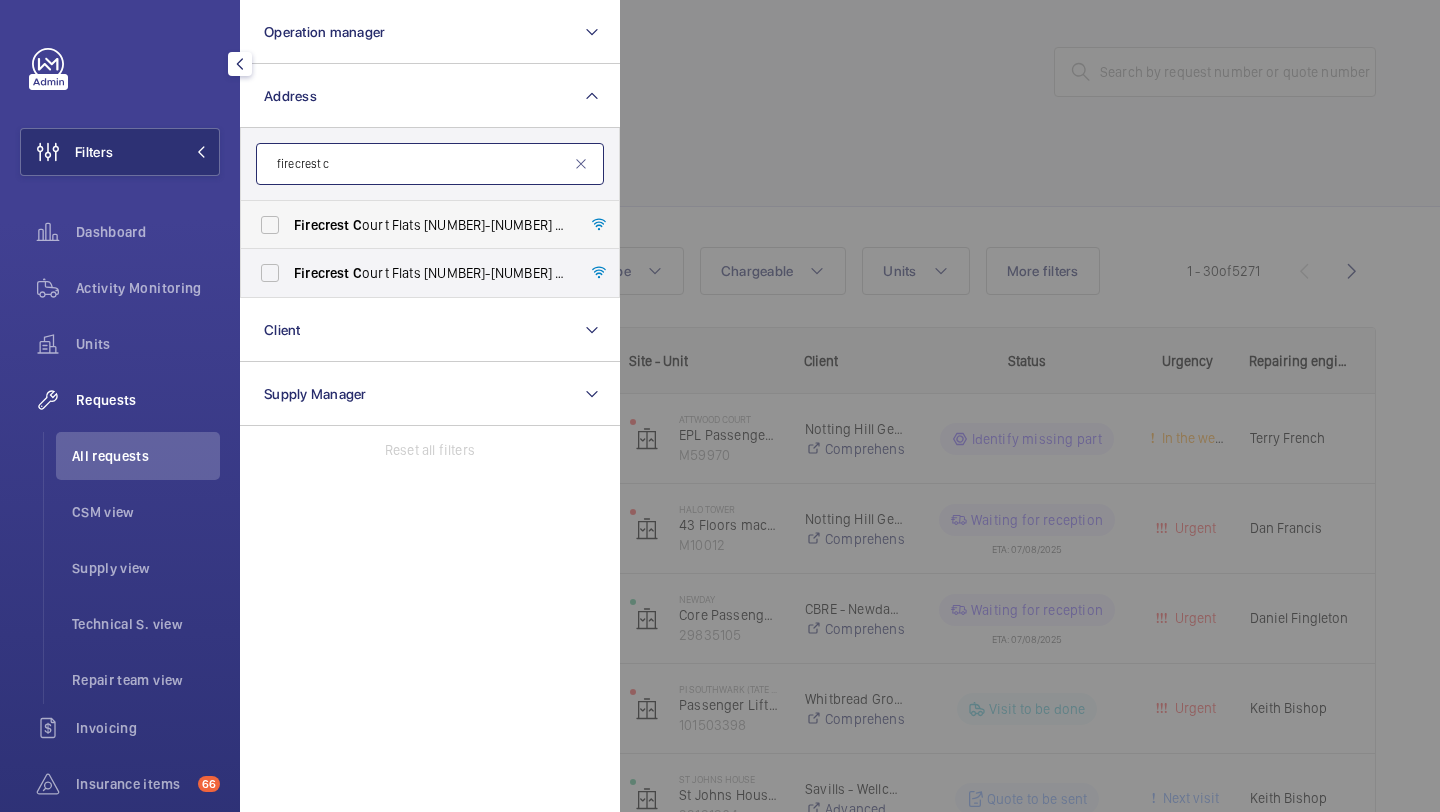 type on "firecrest c" 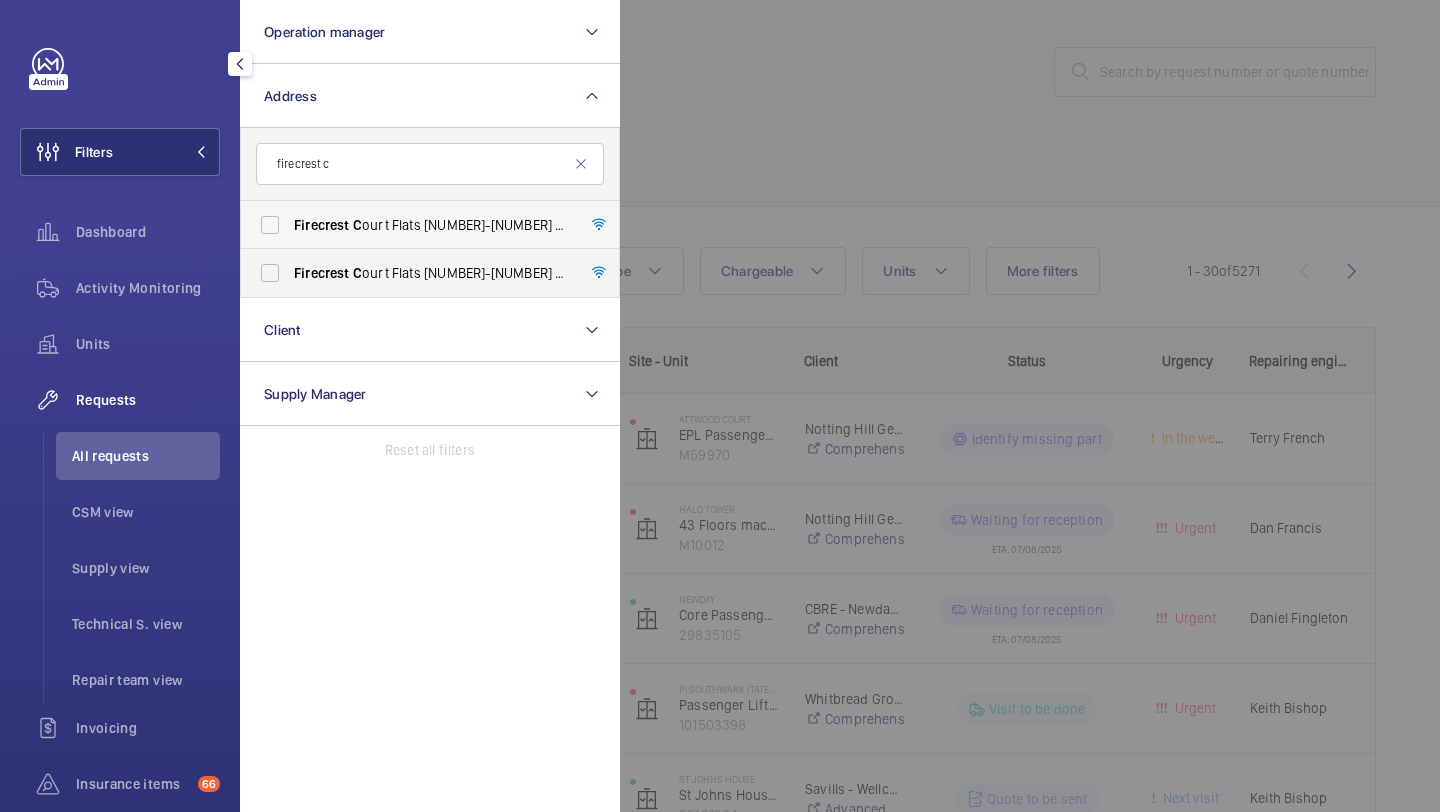 click on "Firecrest   C ourt Flats 20-37 - High Risk Building -  Firecrest   C ourt Flats 20-37, LONDON UB6 0FB" at bounding box center [431, 225] 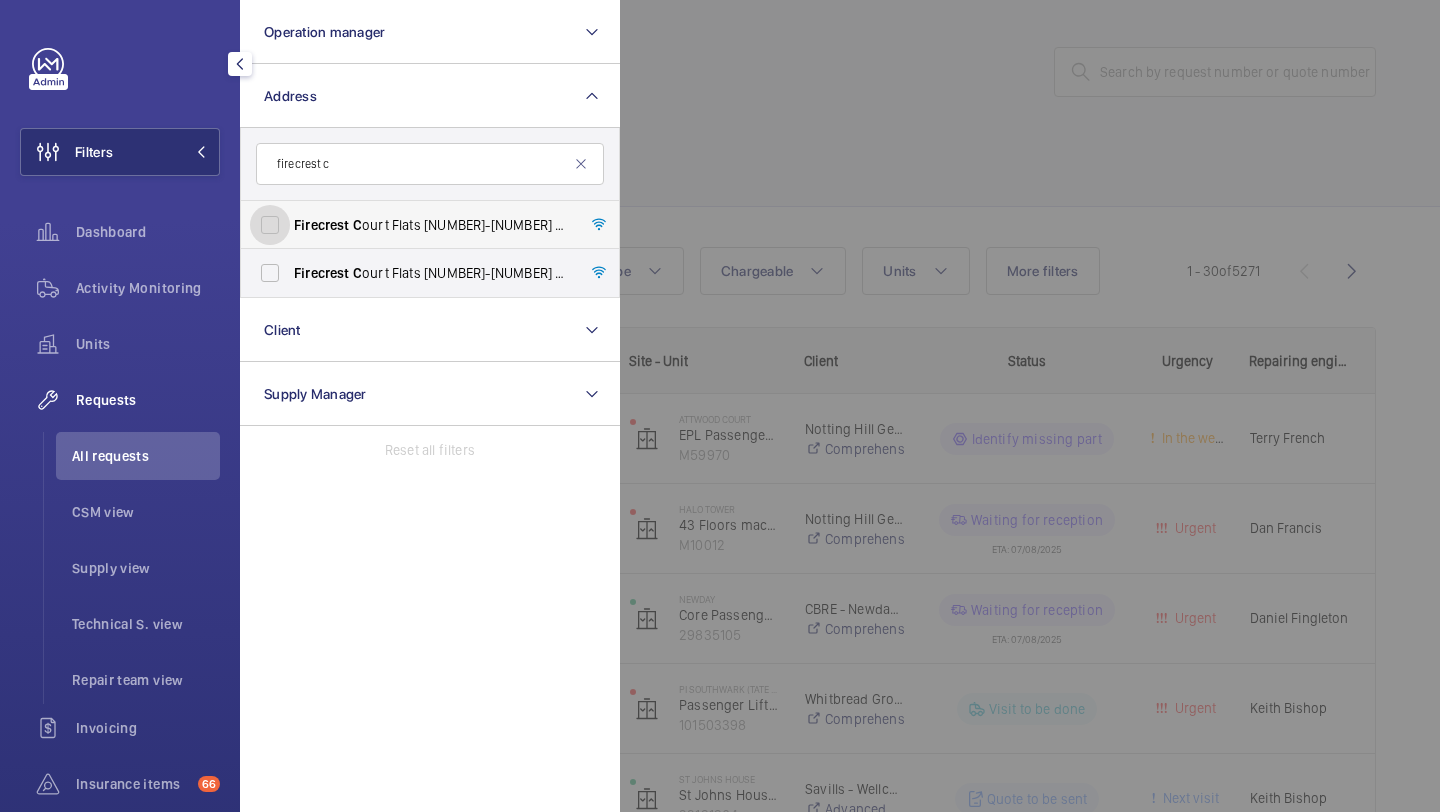 click on "Firecrest   C ourt Flats 20-37 - High Risk Building -  Firecrest   C ourt Flats 20-37, LONDON UB6 0FB" at bounding box center (270, 225) 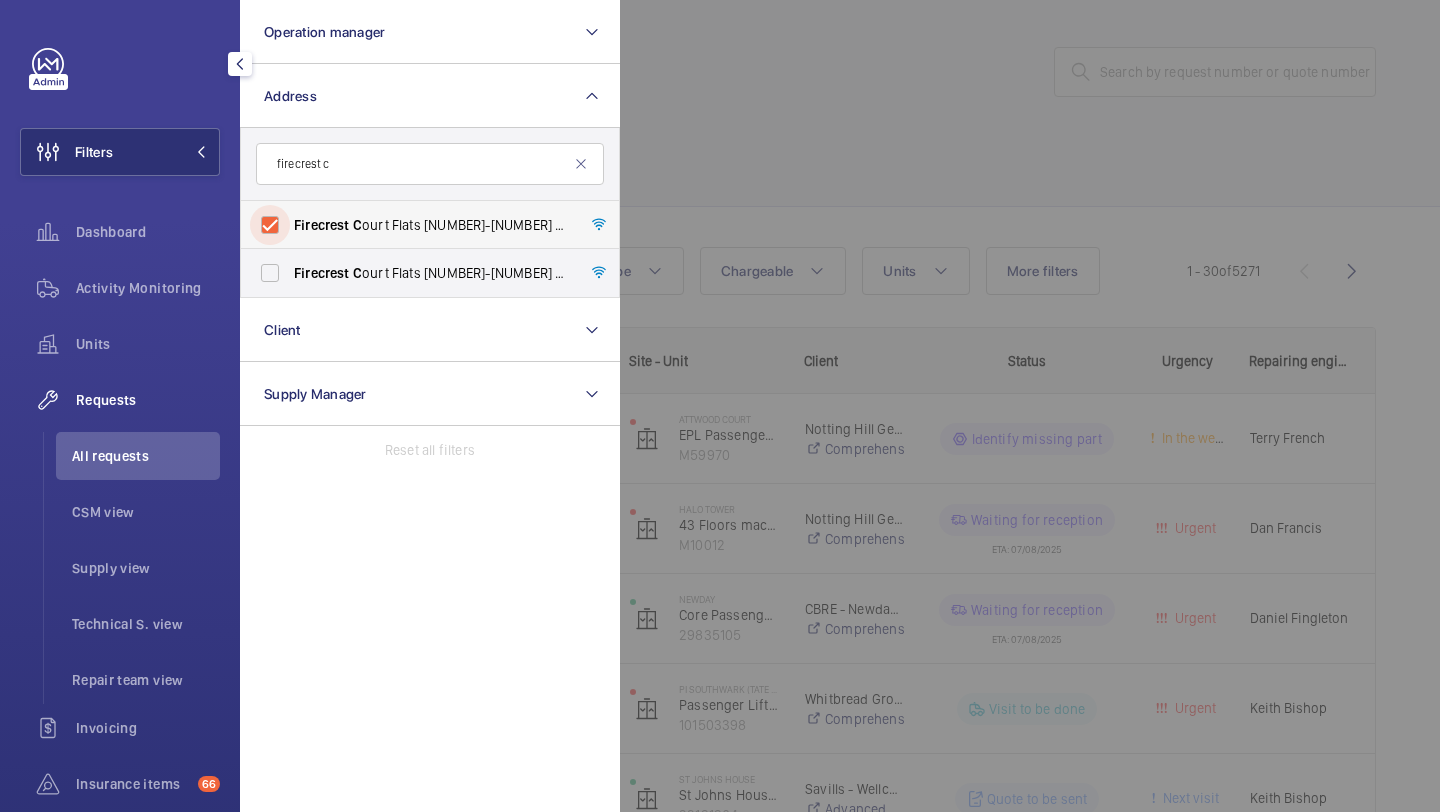 checkbox on "true" 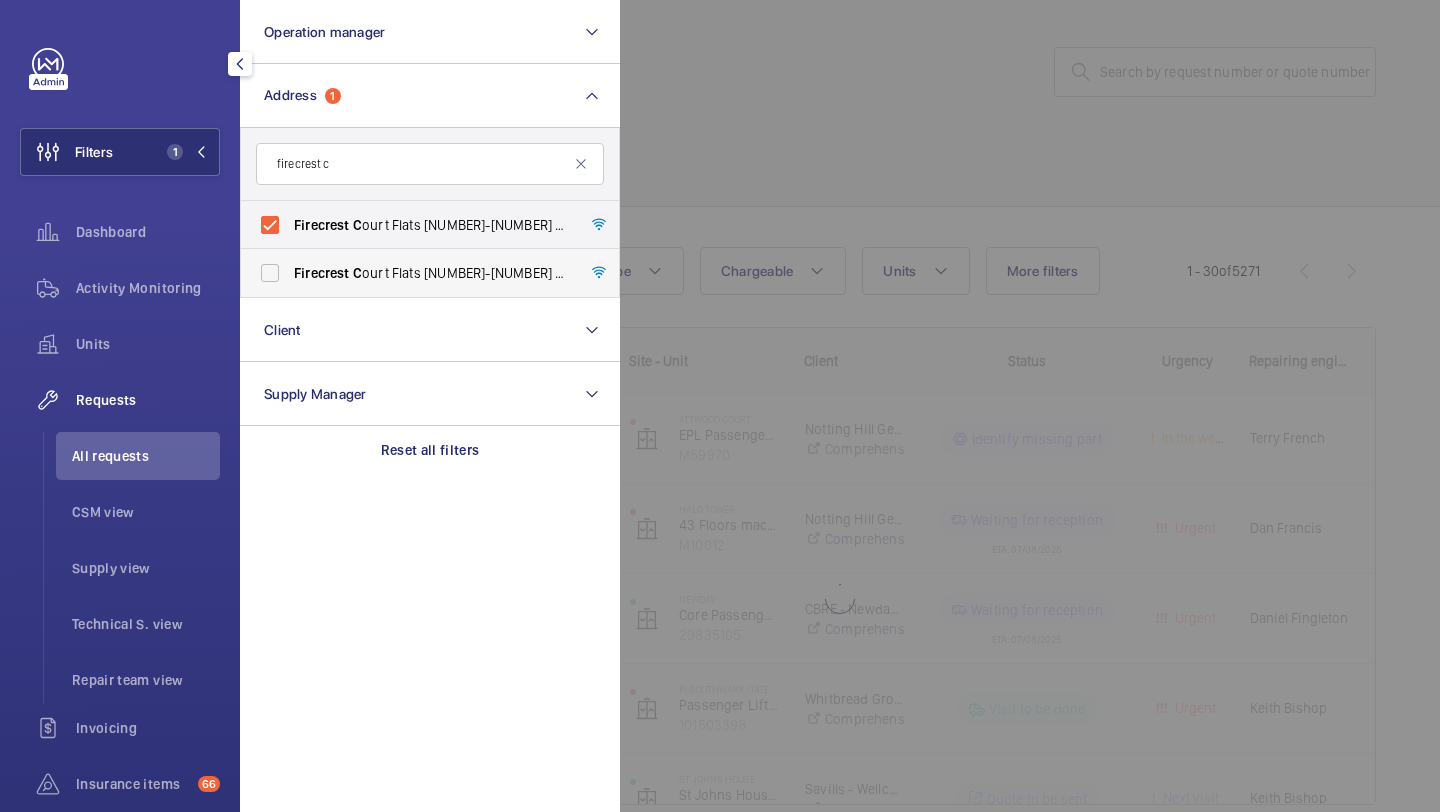 click on "Firecrest   C ourt Flats 5-18 -  Firecrest   C ourt Flats 5-18, LONDON UB6 0FB" at bounding box center (415, 273) 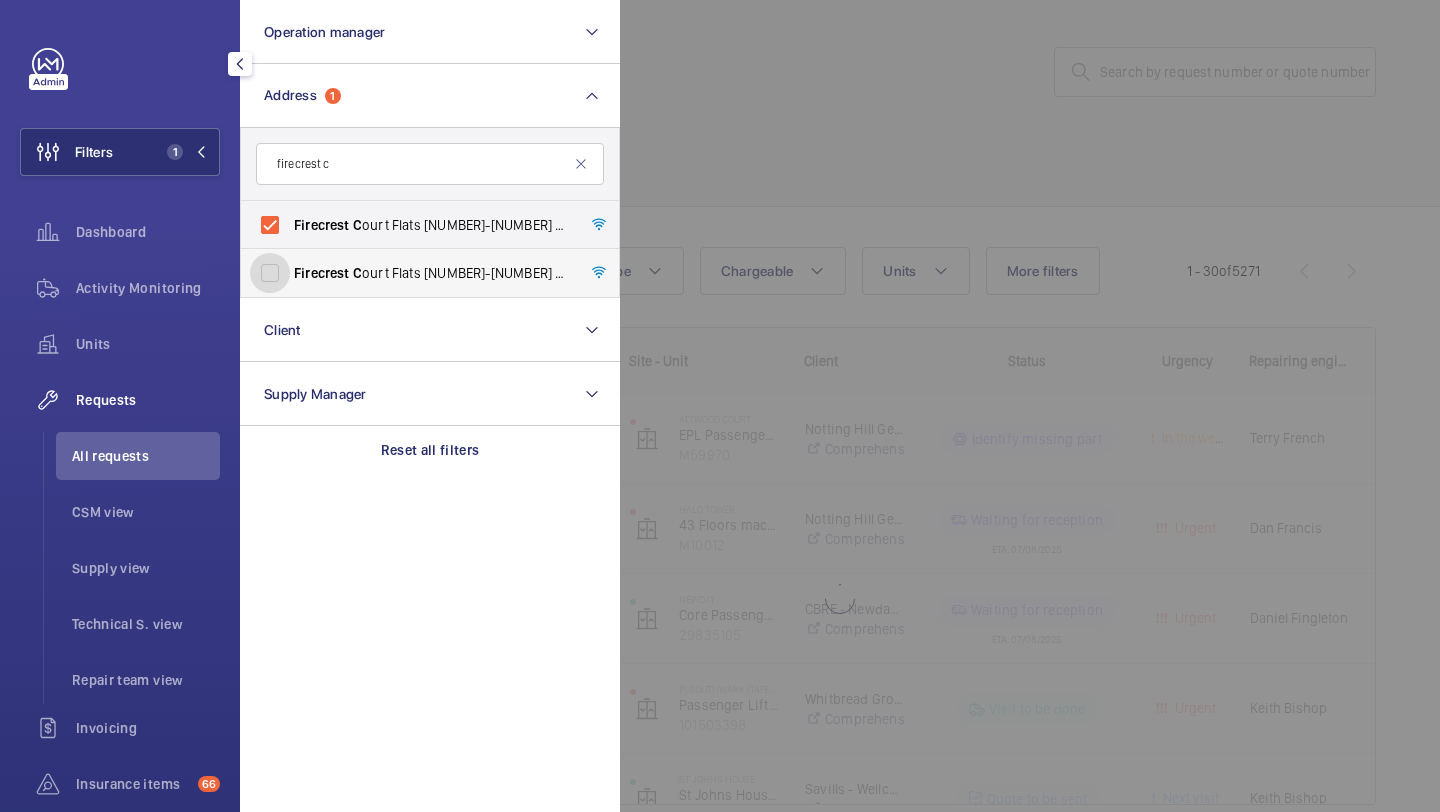 click on "Firecrest   C ourt Flats 5-18 -  Firecrest   C ourt Flats 5-18, LONDON UB6 0FB" at bounding box center [270, 273] 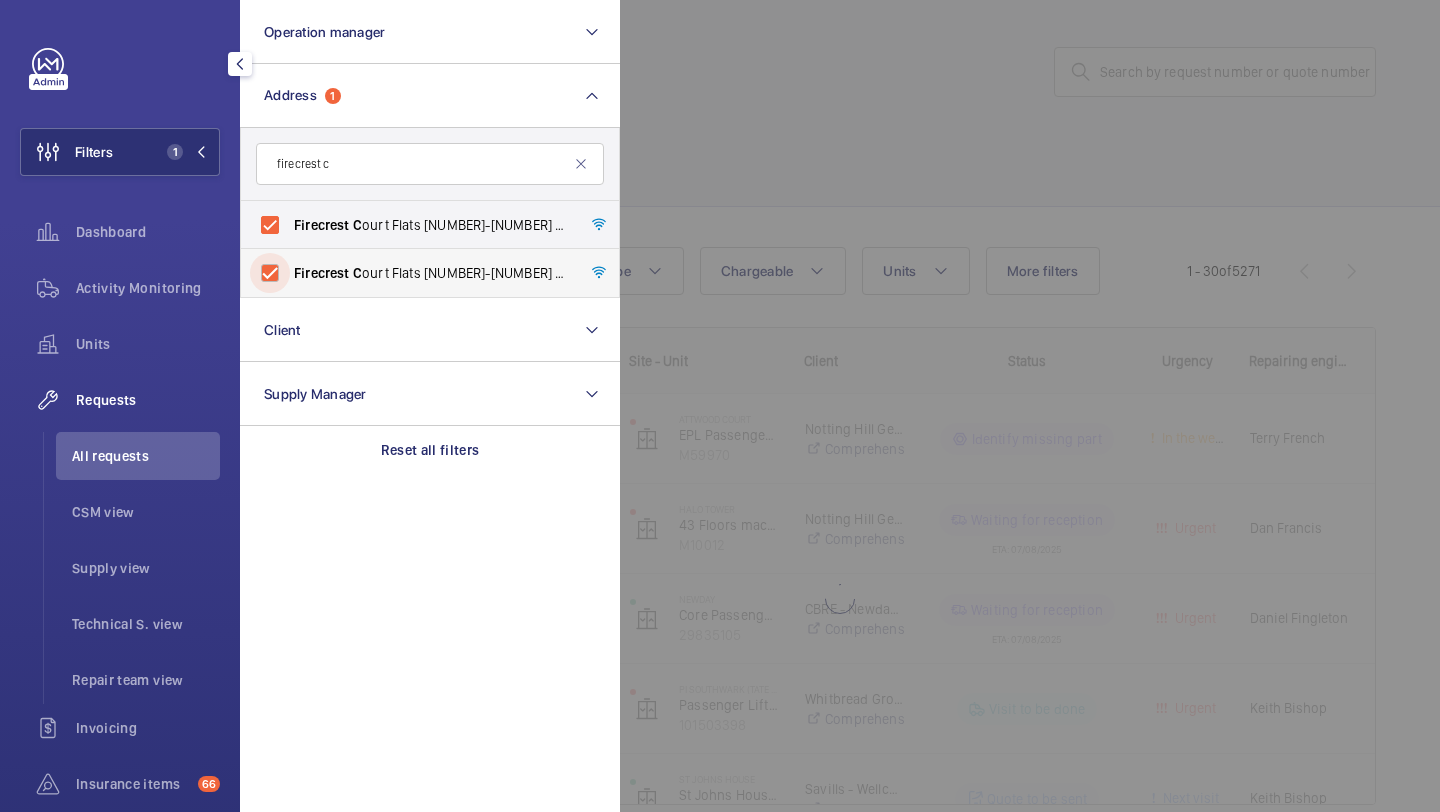 checkbox on "true" 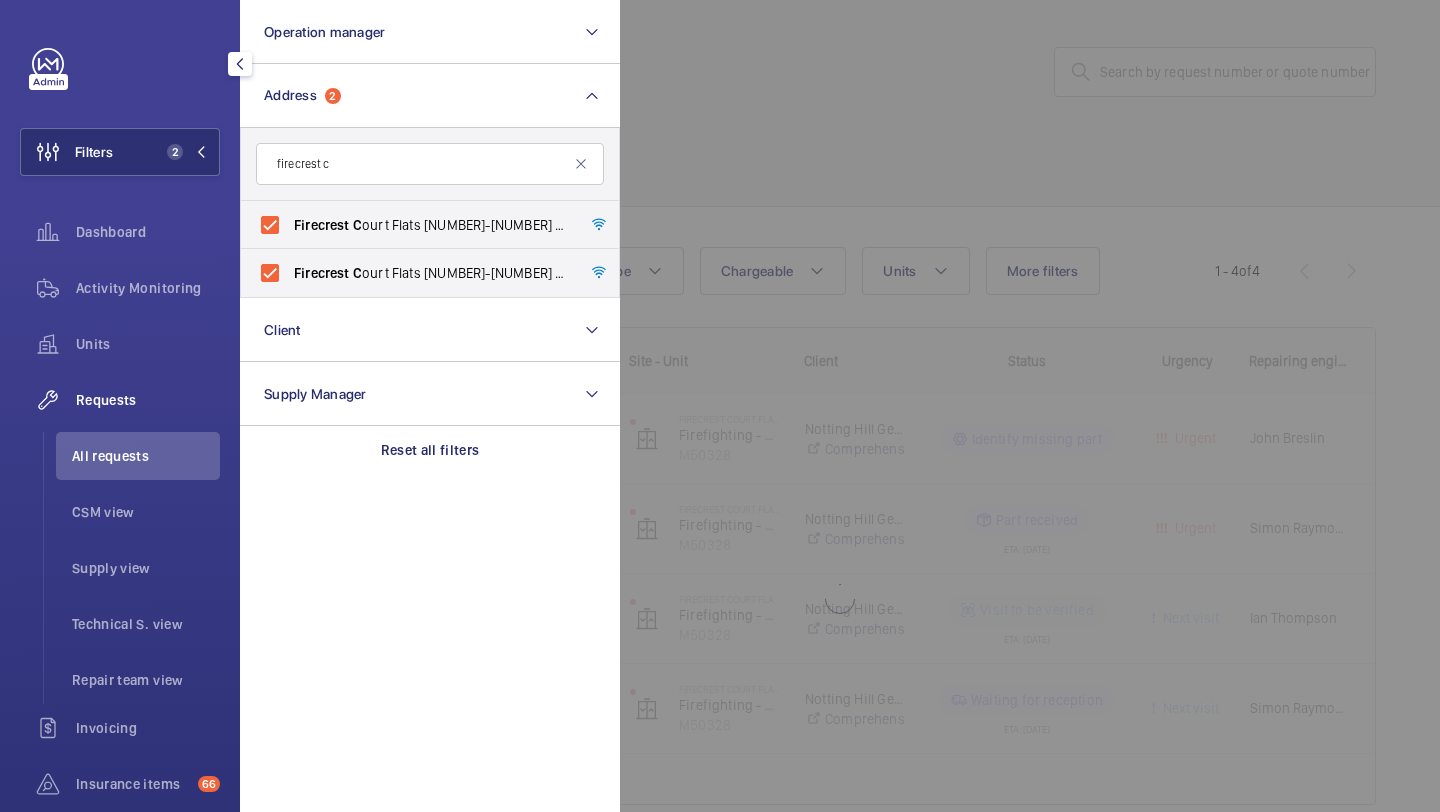 click 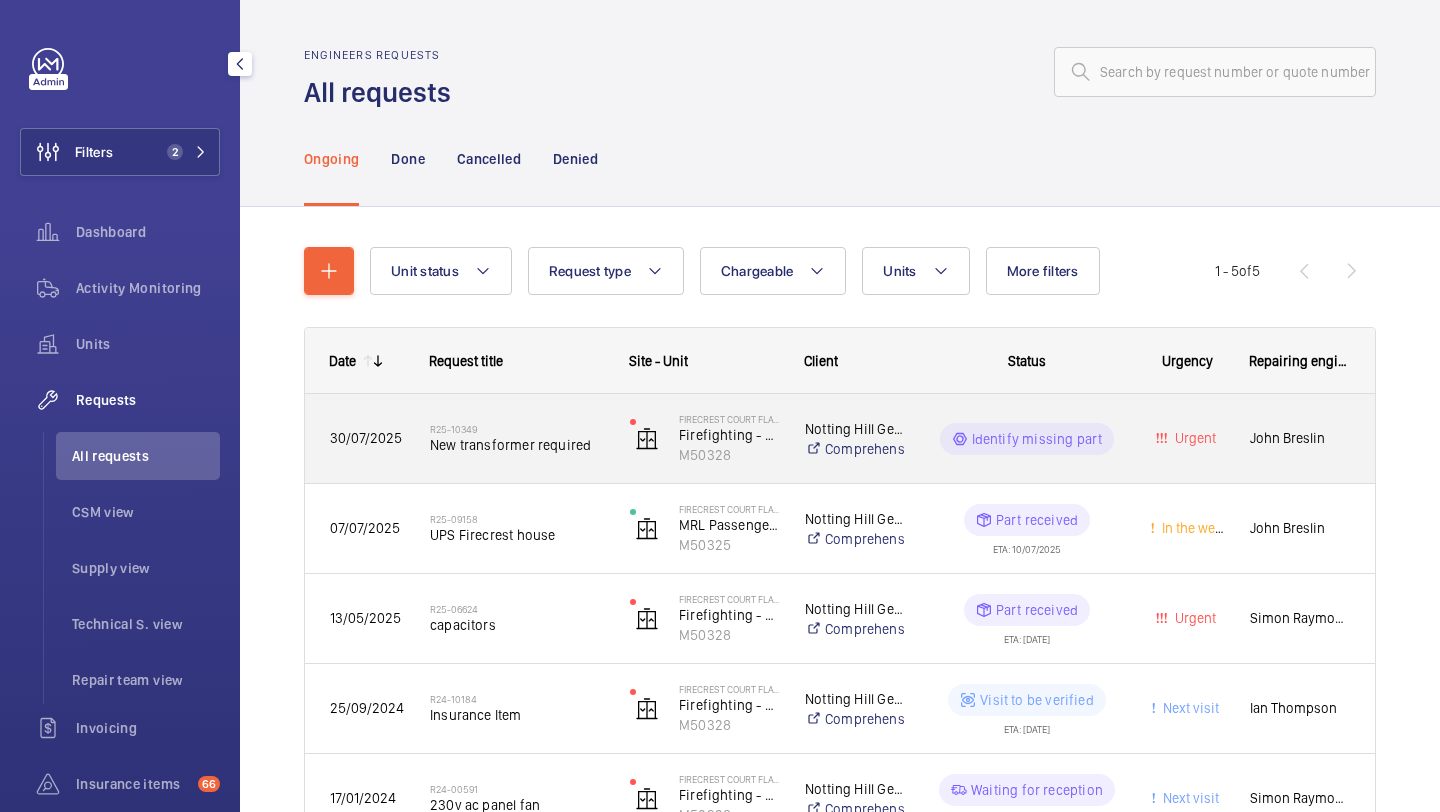 click on "R25-10349   New transformer required" 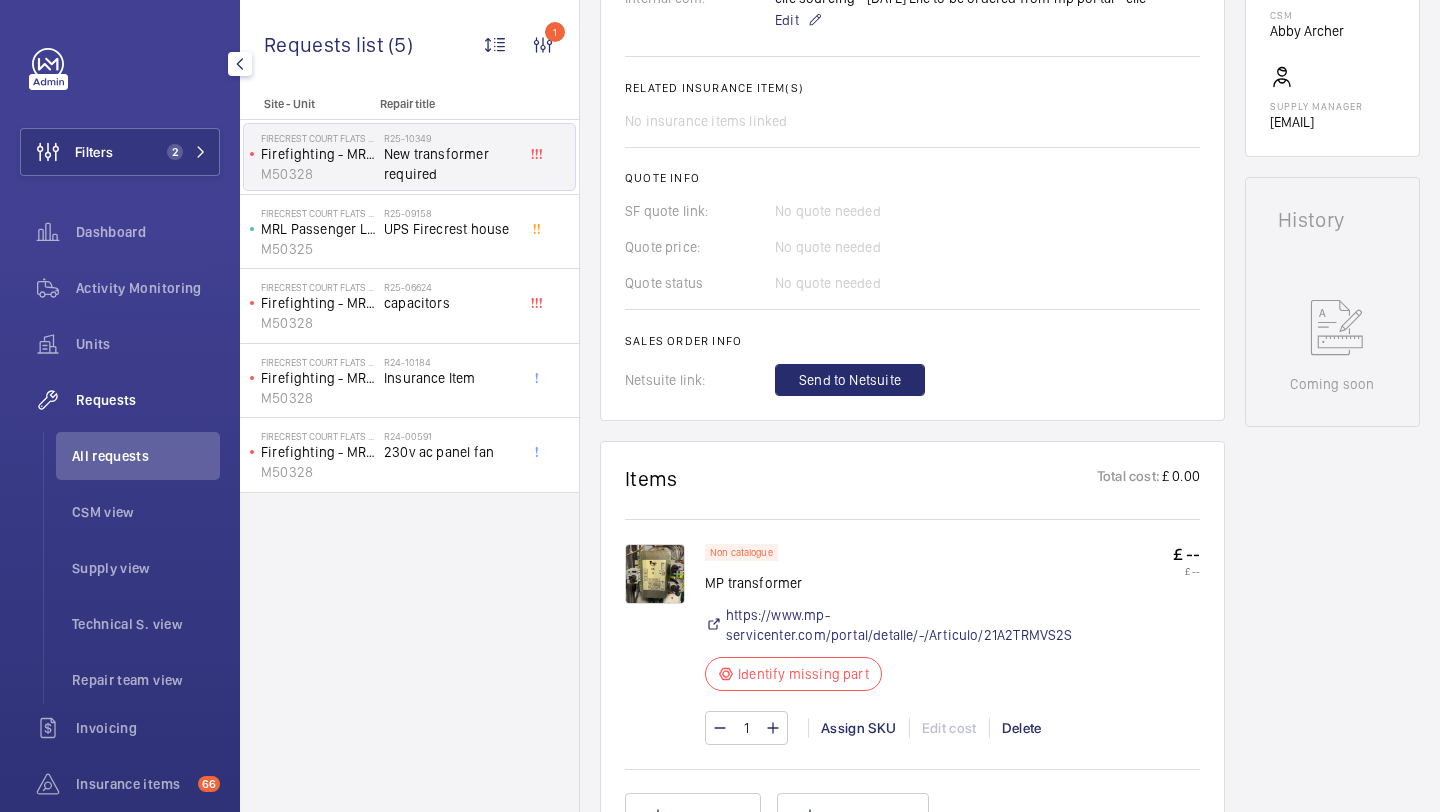scroll, scrollTop: 426, scrollLeft: 0, axis: vertical 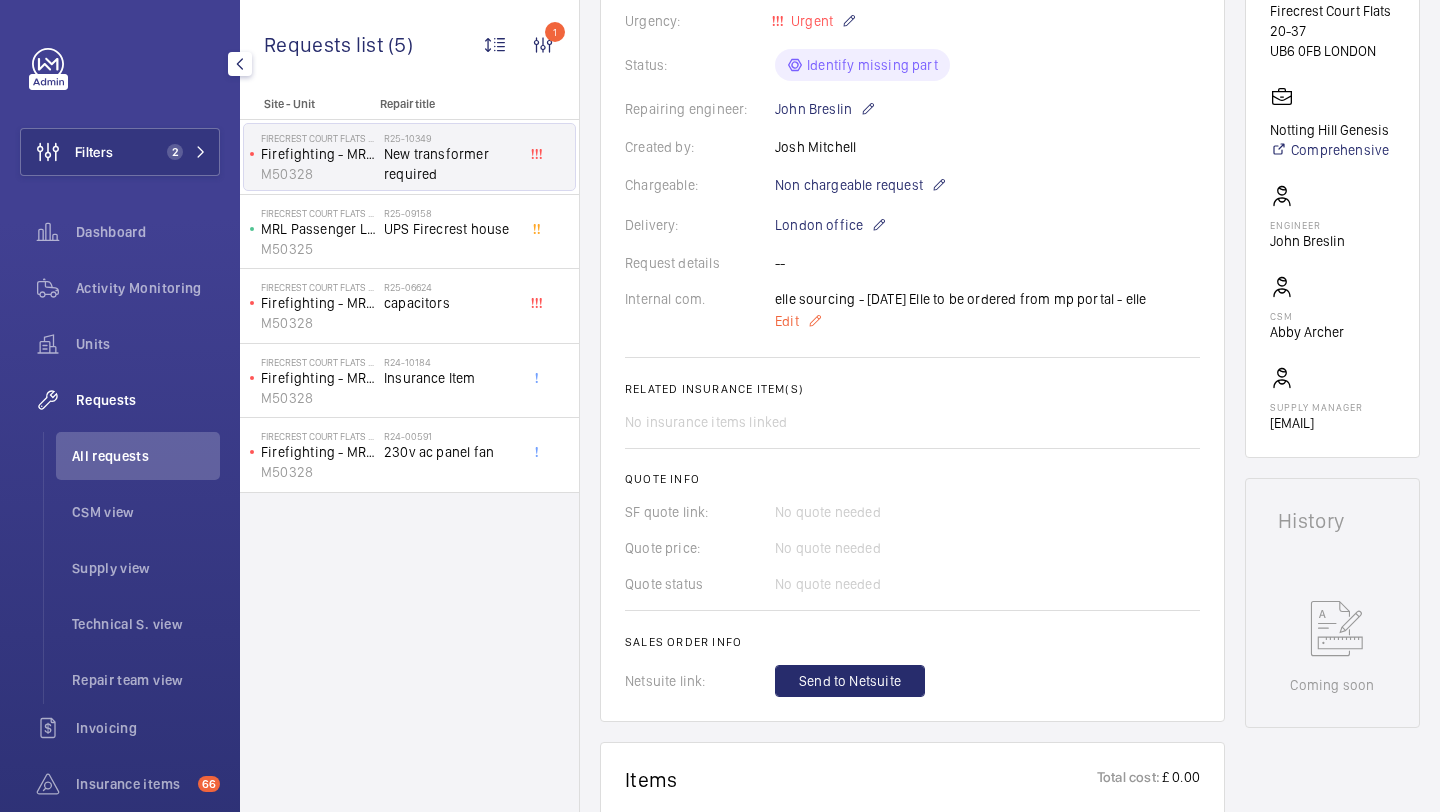 click 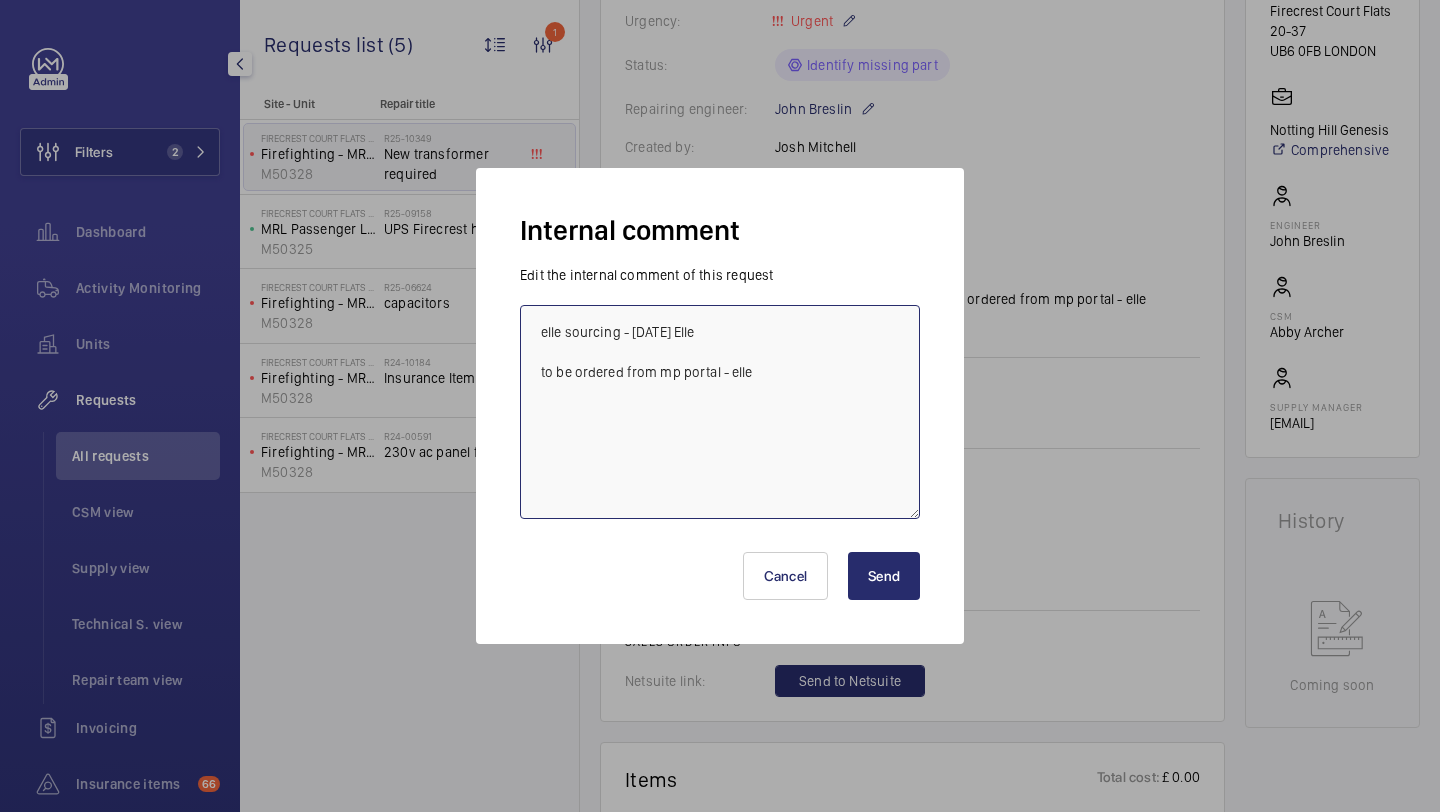 click on "elle sourcing - 03.08 Elle
to be ordered from mp portal - elle" at bounding box center (720, 412) 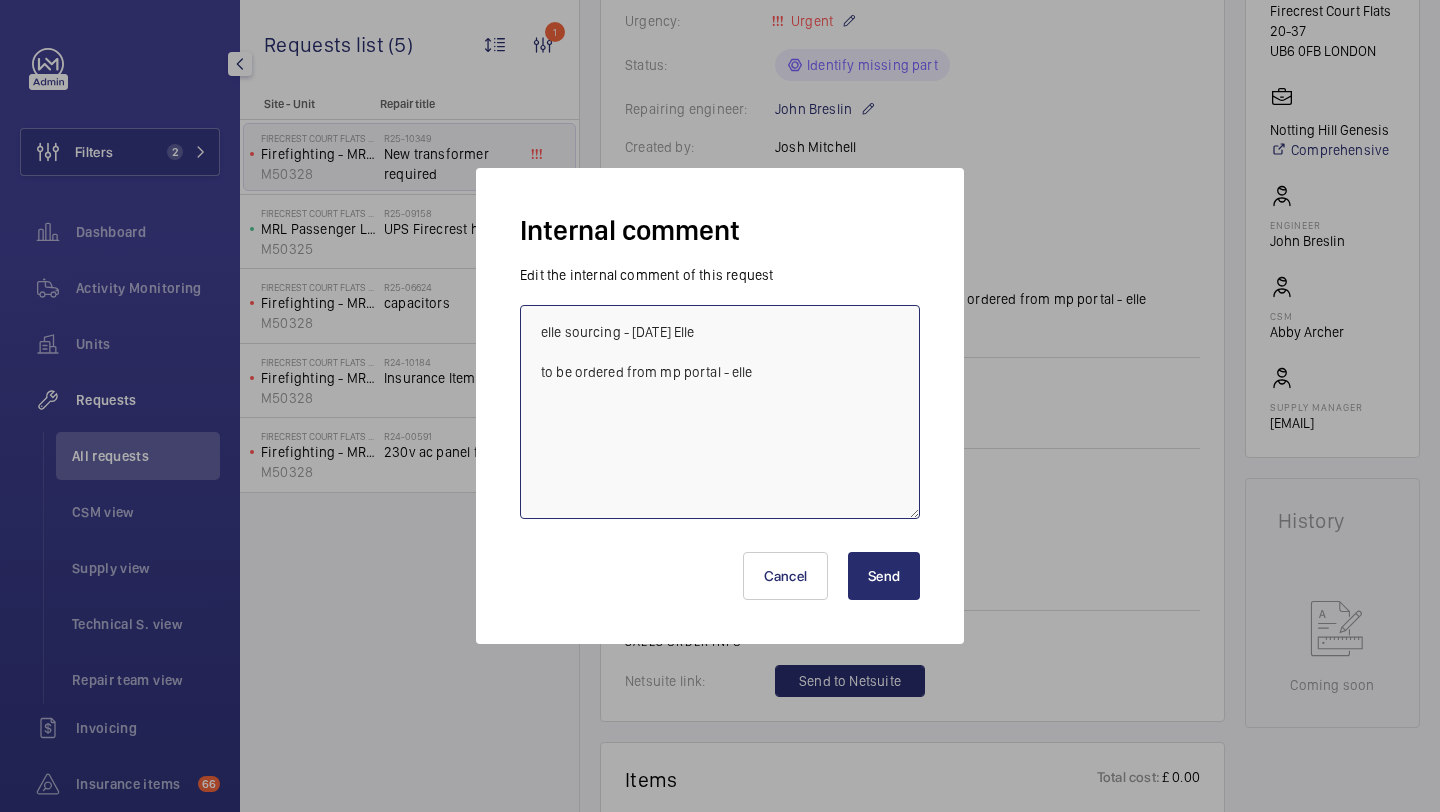 click on "elle sourcing - 03.08 Elle
to be ordered from mp portal - elle" at bounding box center [720, 412] 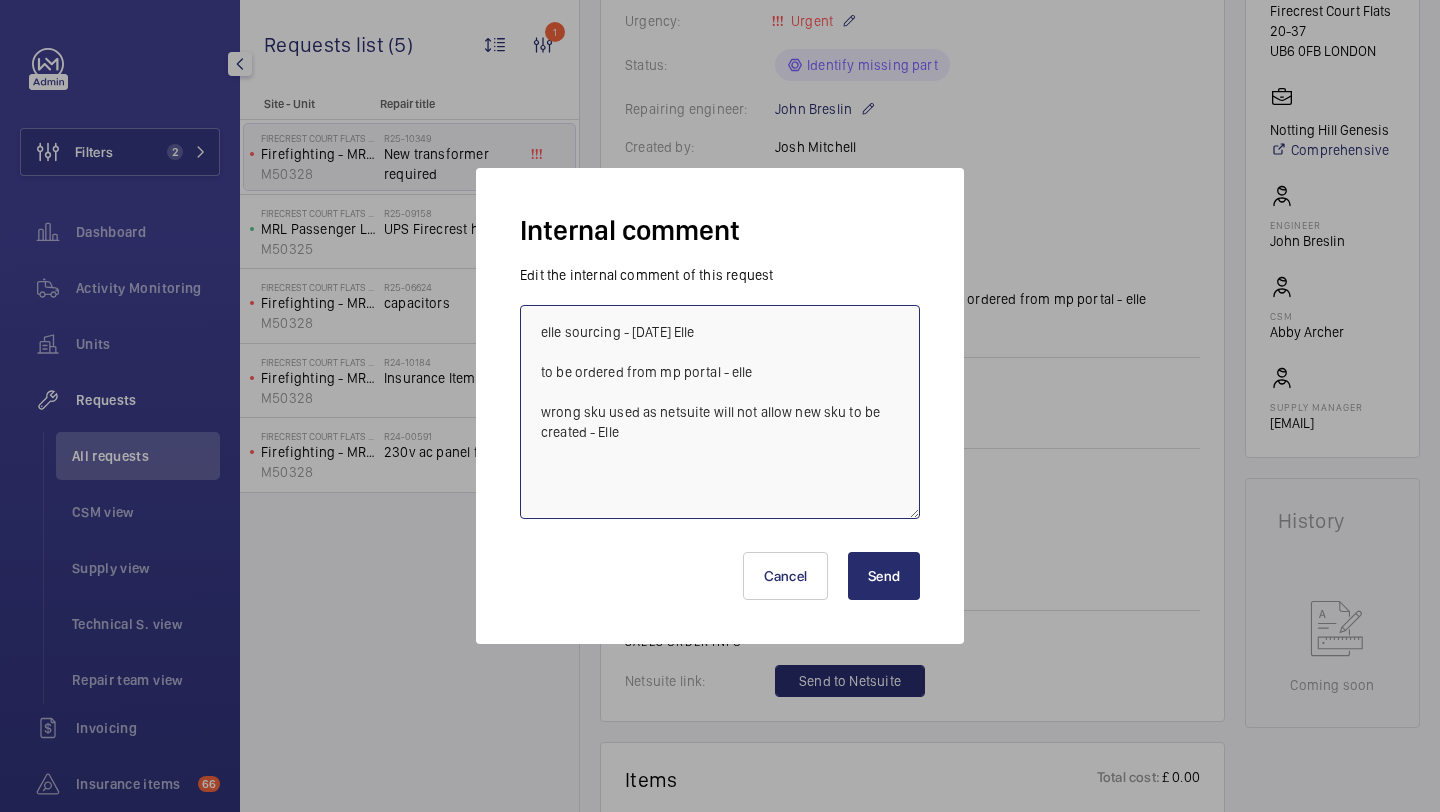 type on "elle sourcing - 03.08 Elle
to be ordered from mp portal - elle
wrong sku used as netsuite will not allow new sku to be created - Elle" 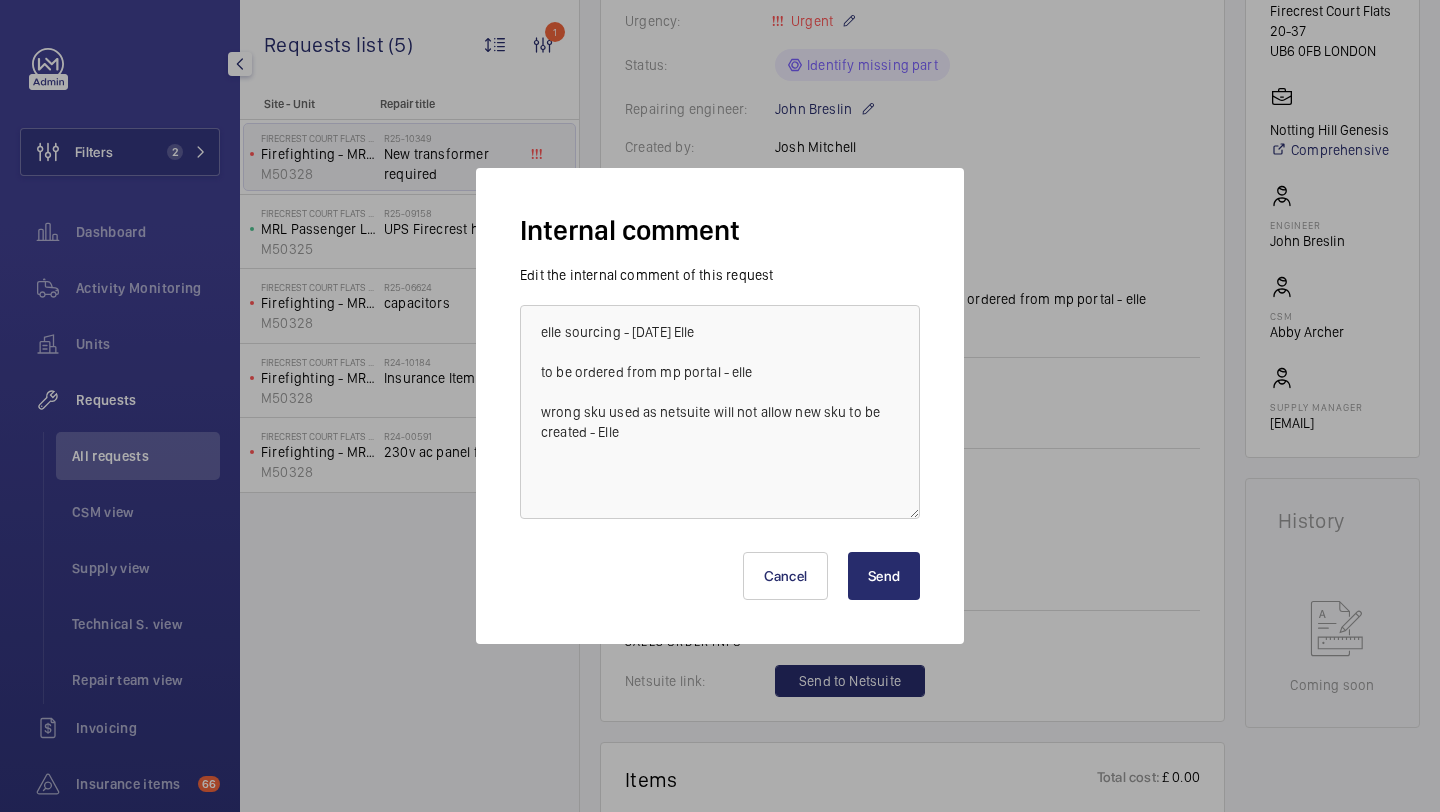 click on "Send" at bounding box center [884, 576] 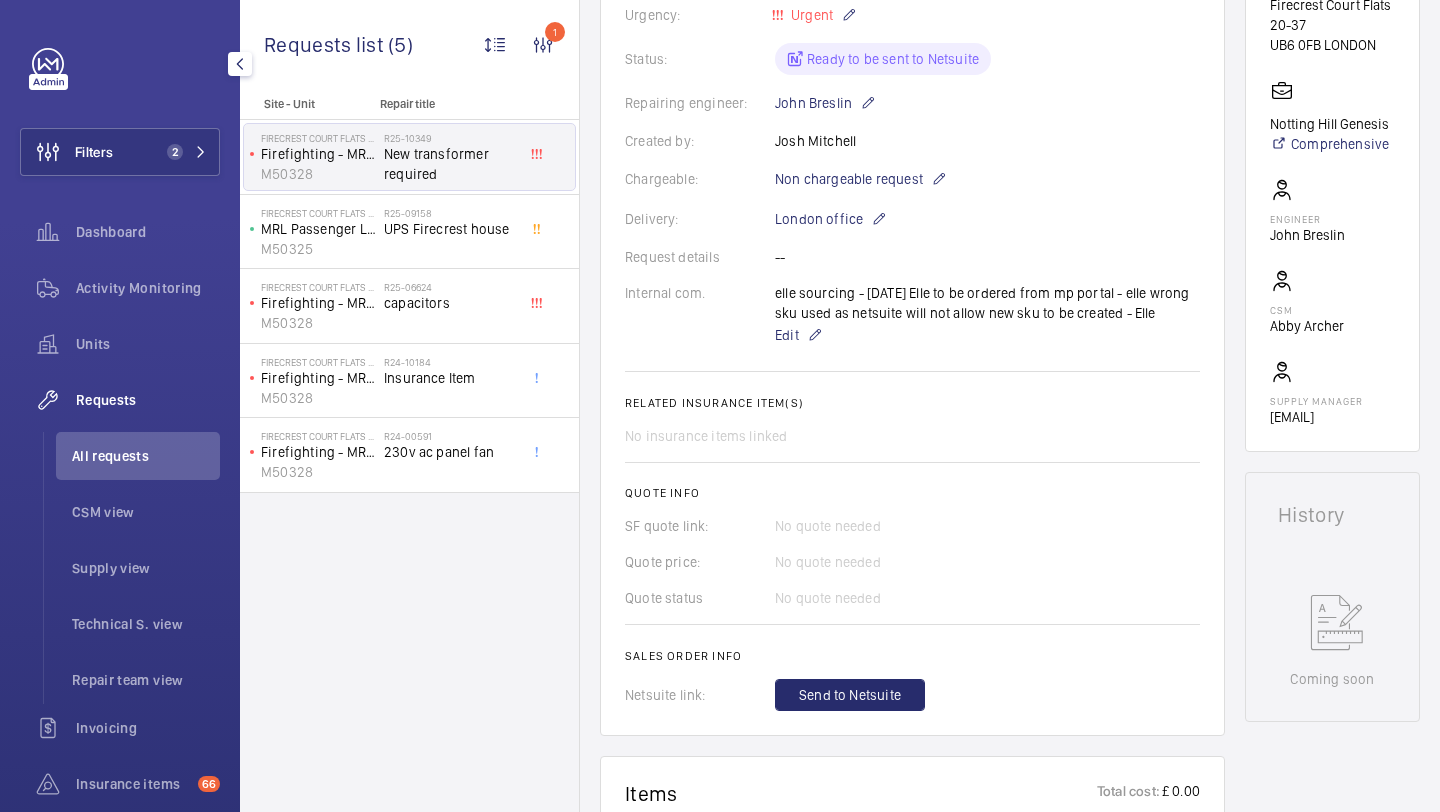 scroll, scrollTop: 434, scrollLeft: 0, axis: vertical 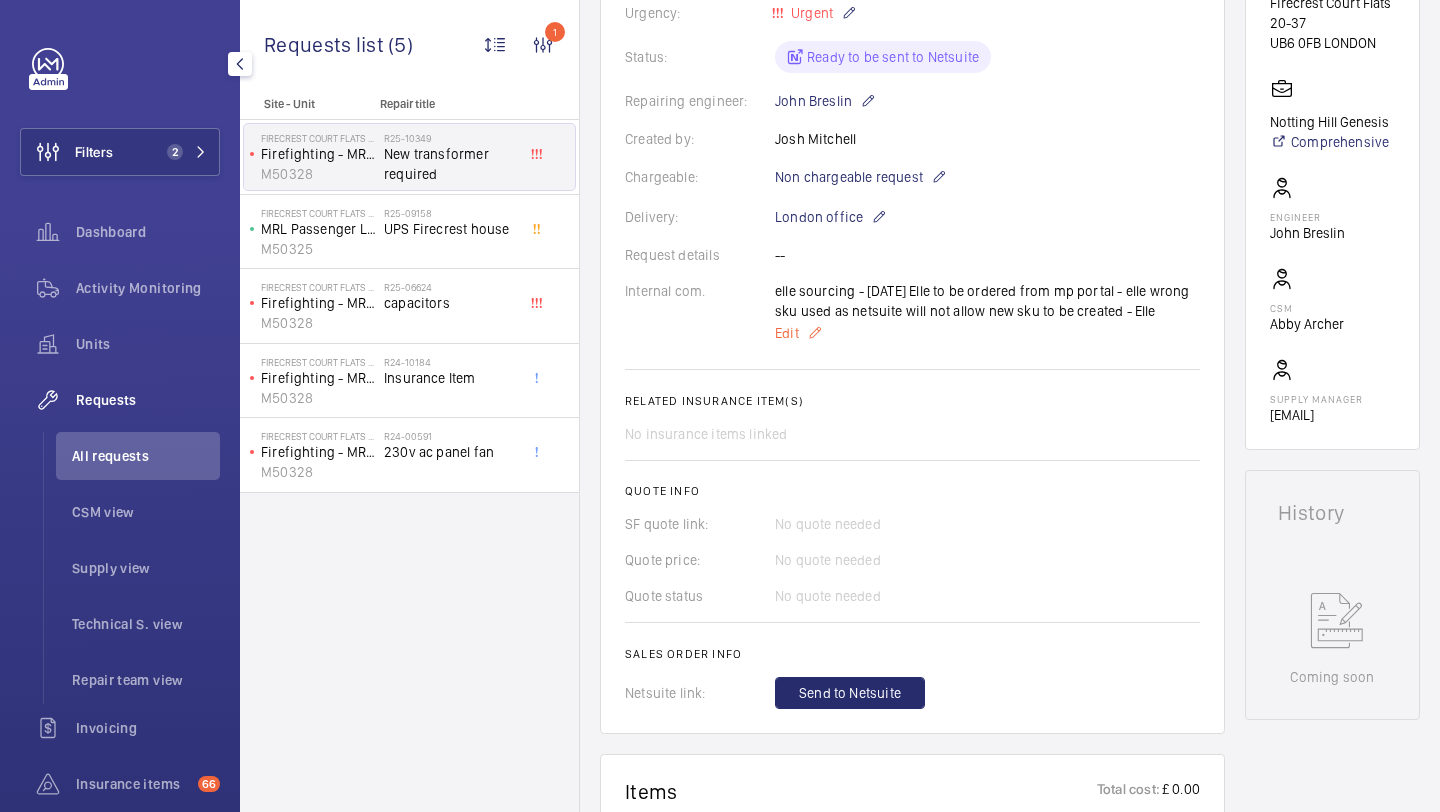 click 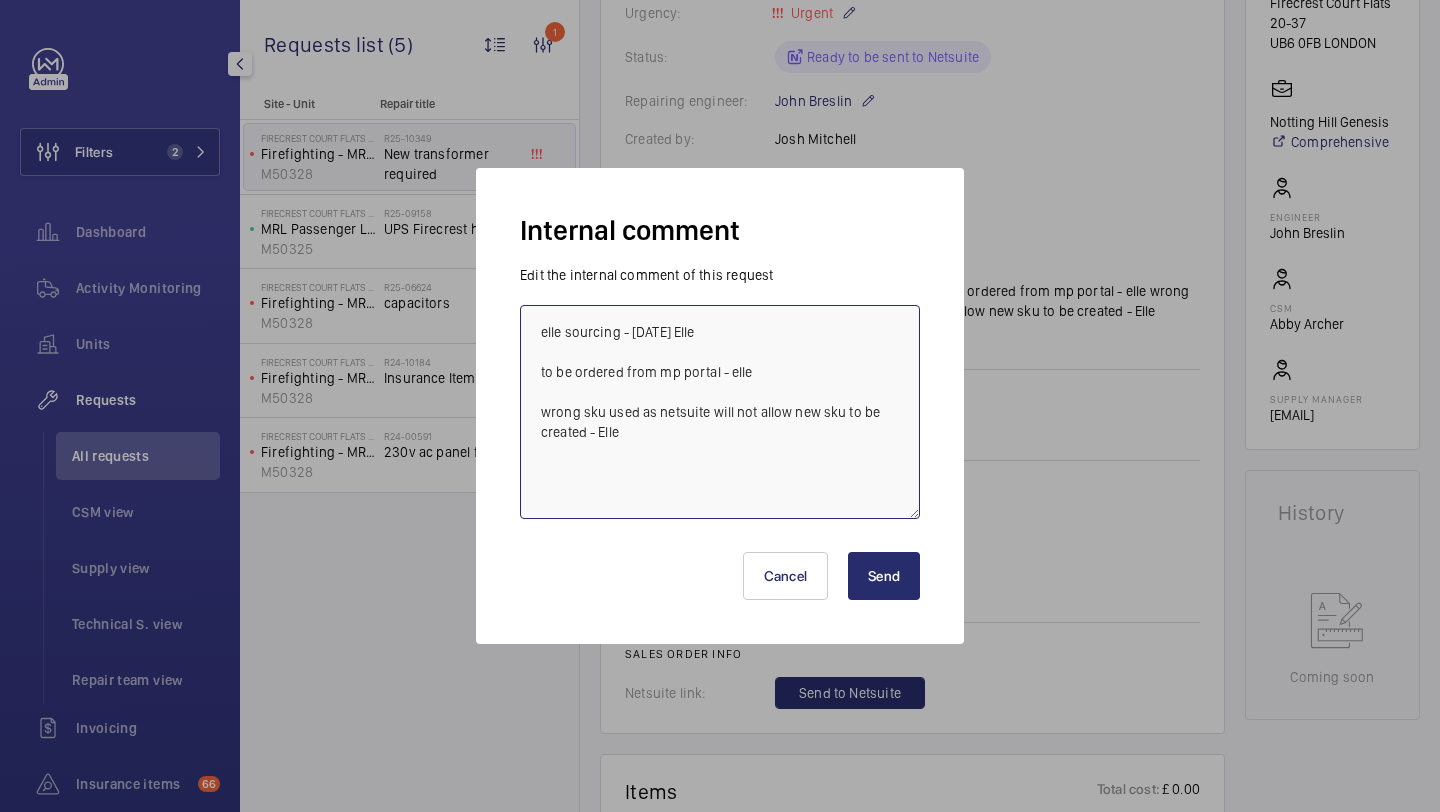 click on "elle sourcing - 03.08 Elle
to be ordered from mp portal - elle
wrong sku used as netsuite will not allow new sku to be created - Elle" at bounding box center [720, 412] 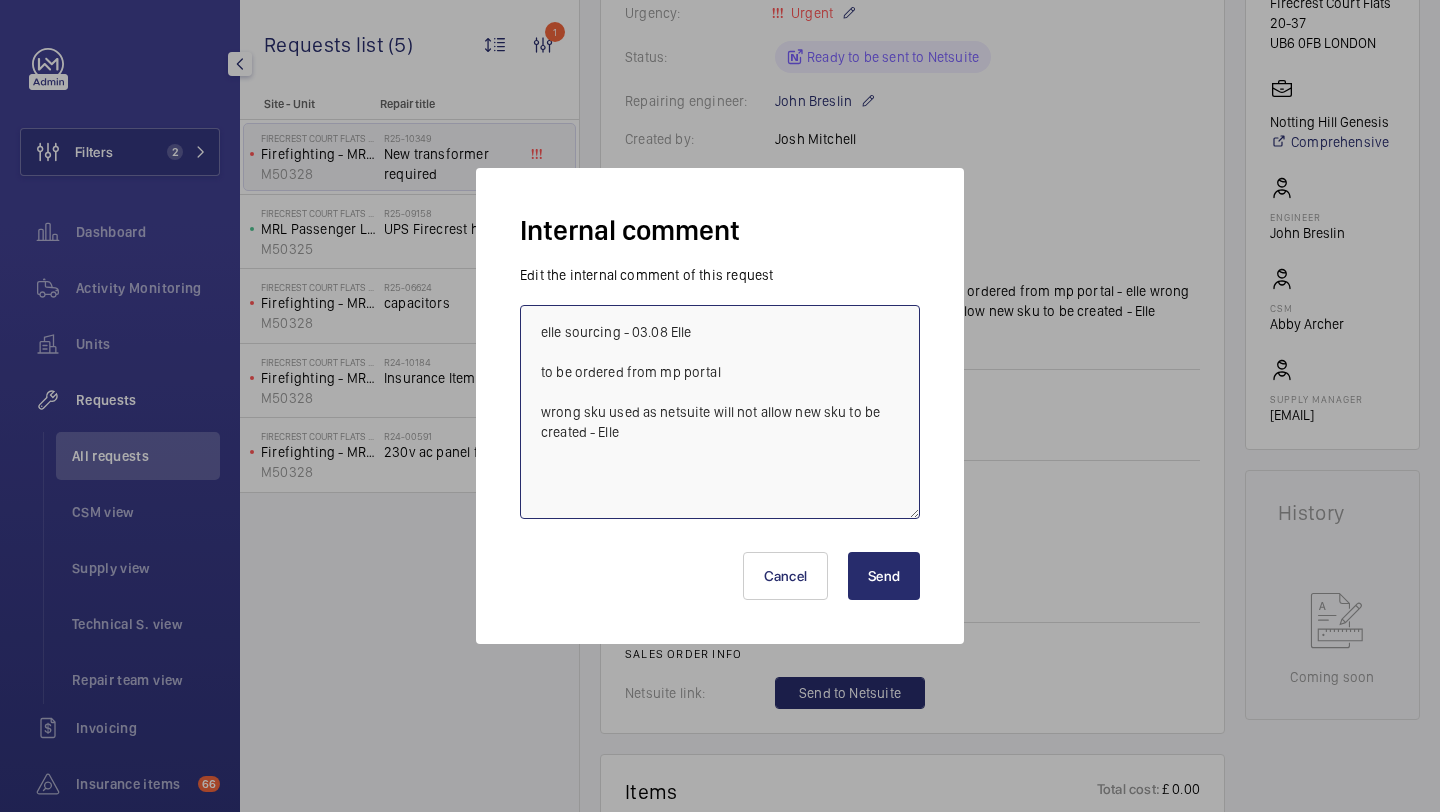 type on "elle sourcing - 03.08 Elle
to be ordered from mp portal
wrong sku used as netsuite will not allow new sku to be created - Elle" 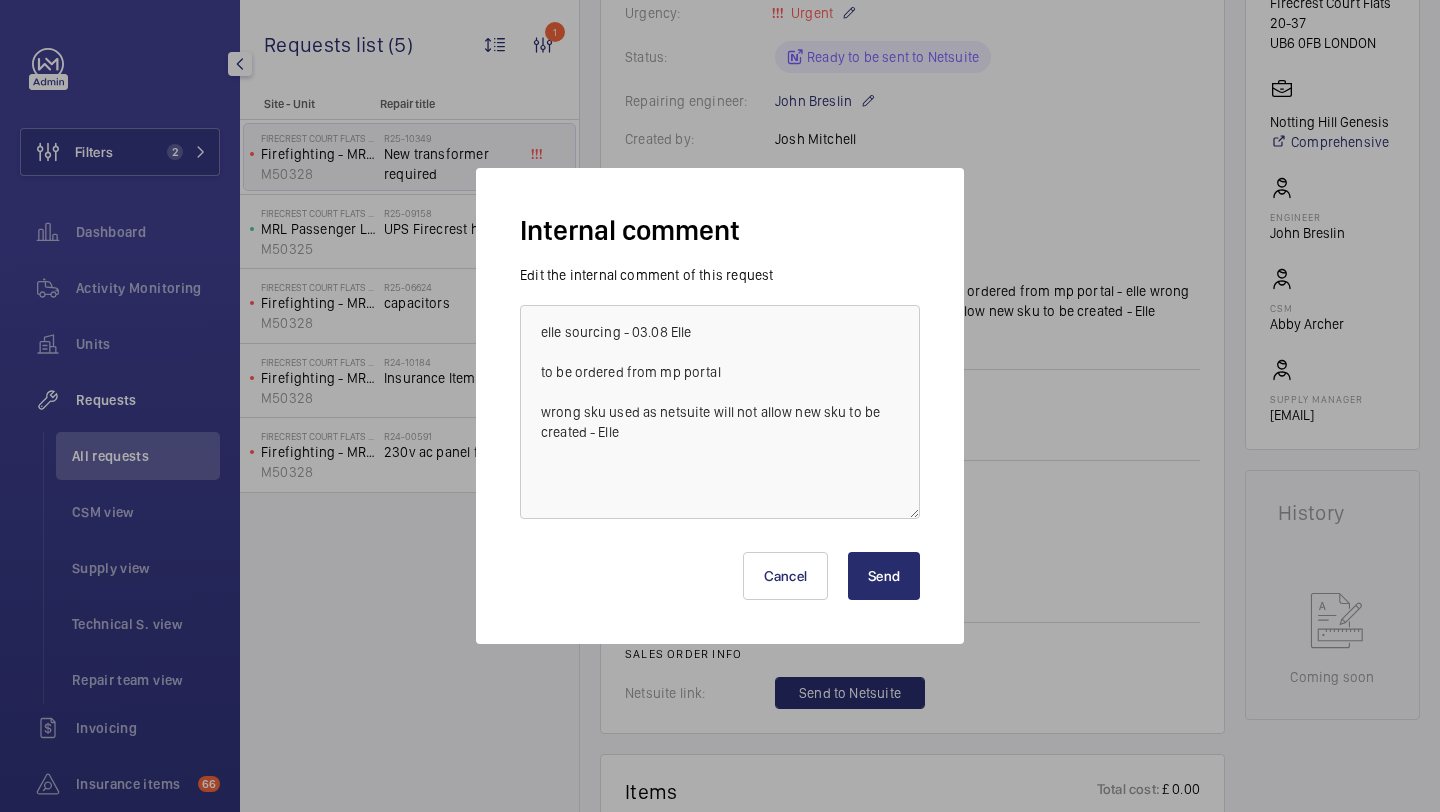 click on "Send" at bounding box center [884, 576] 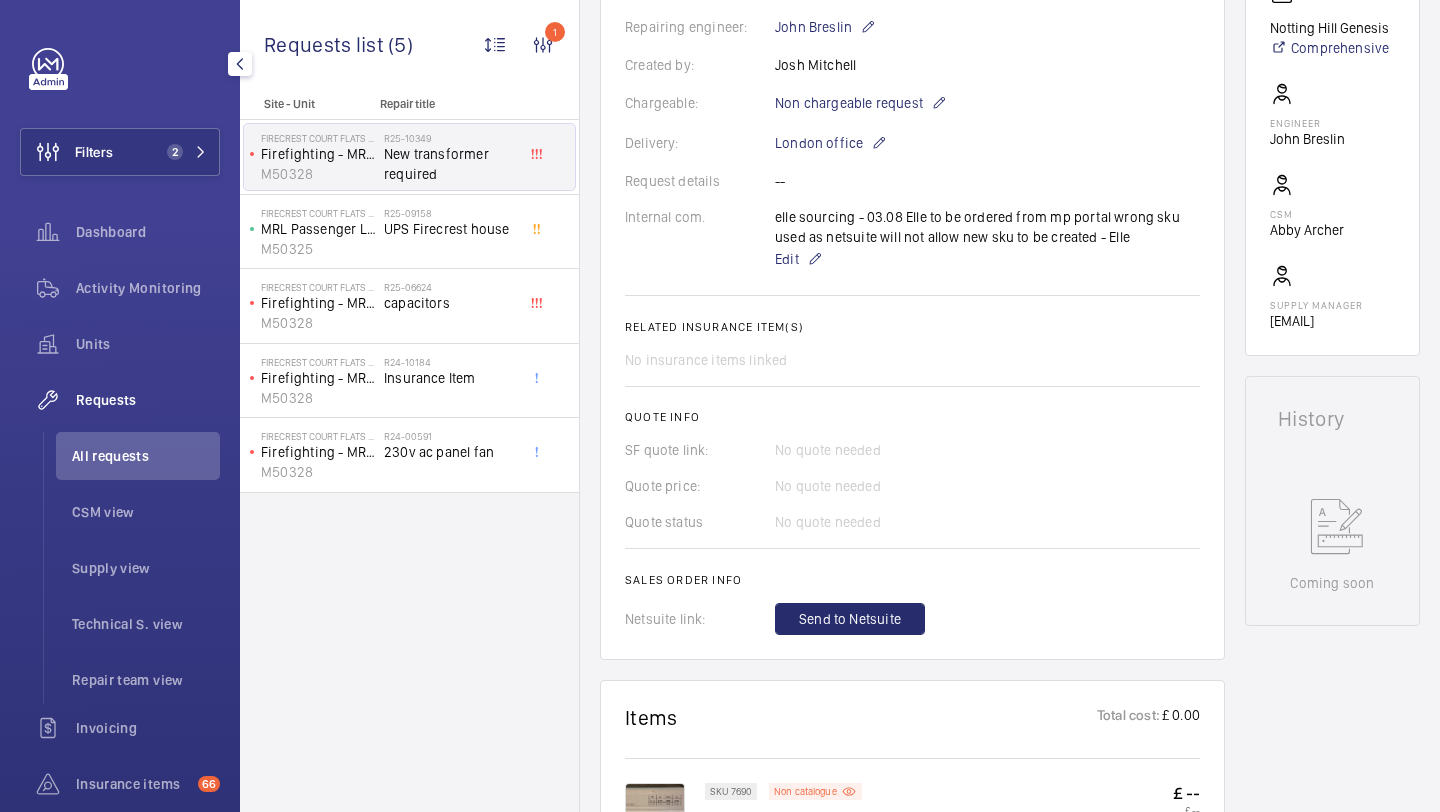 scroll, scrollTop: 576, scrollLeft: 0, axis: vertical 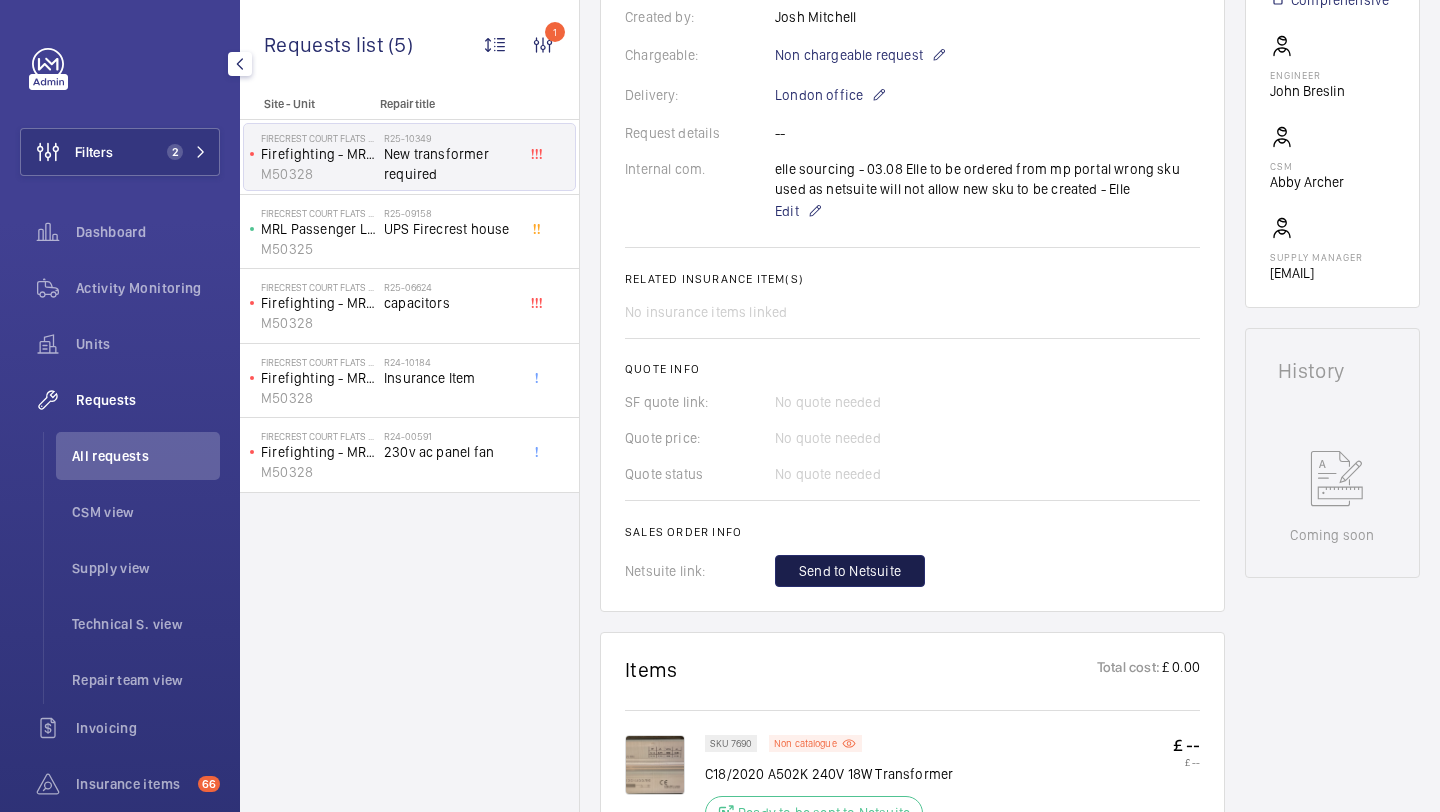 click on "Send to Netsuite" 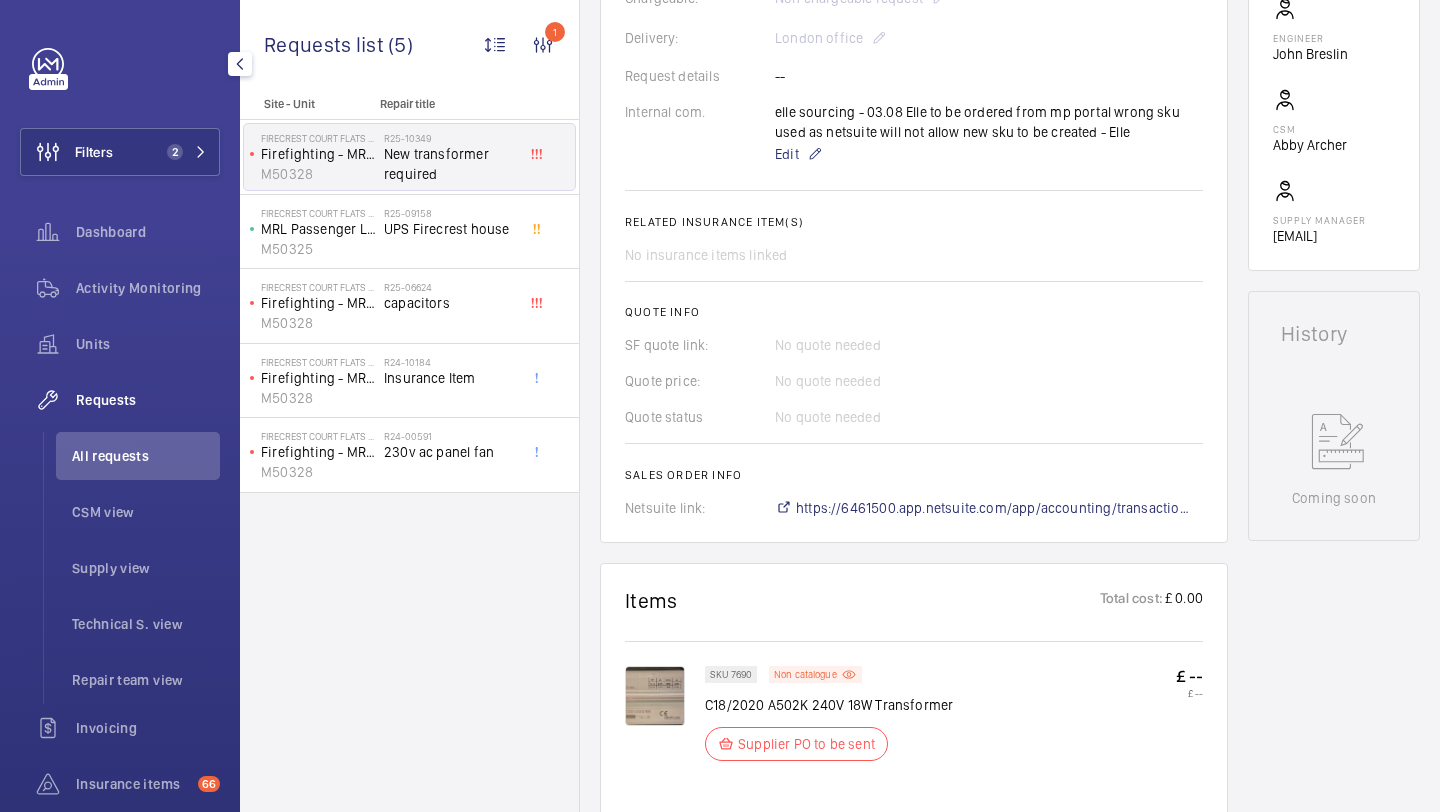 scroll, scrollTop: 704, scrollLeft: 0, axis: vertical 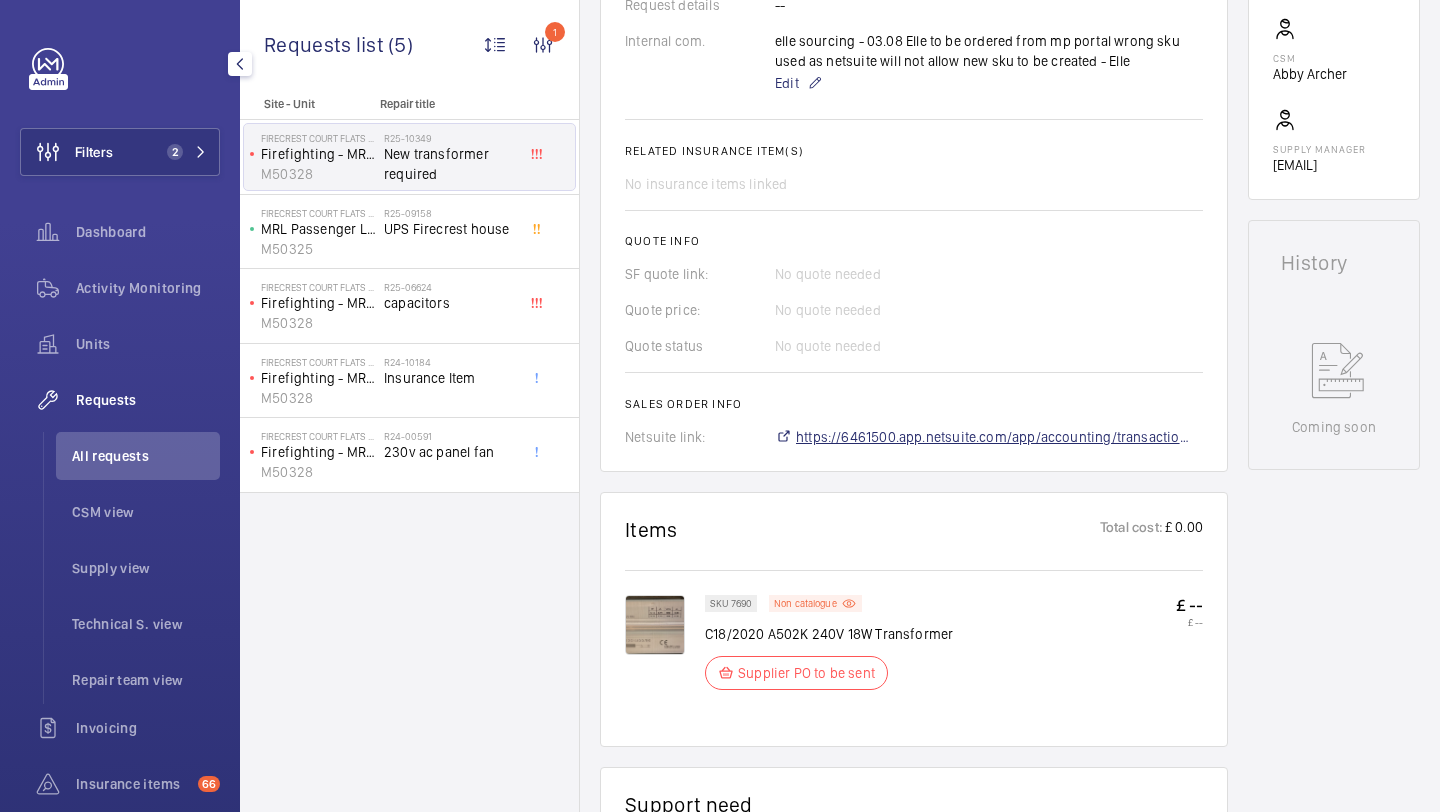 click on "https://6461500.app.netsuite.com/app/accounting/transactions/salesord.nl?id=2881862" 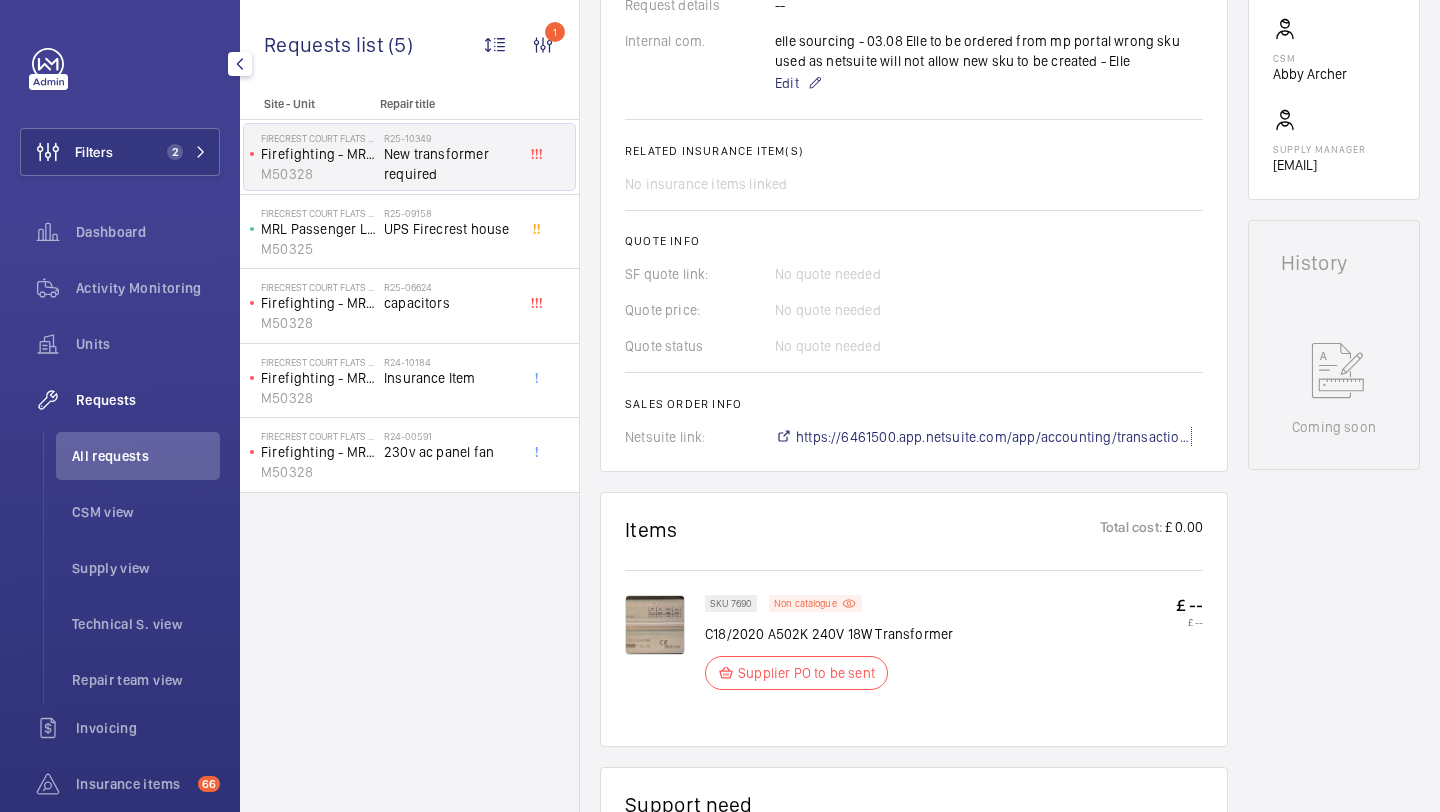 scroll, scrollTop: 379, scrollLeft: 0, axis: vertical 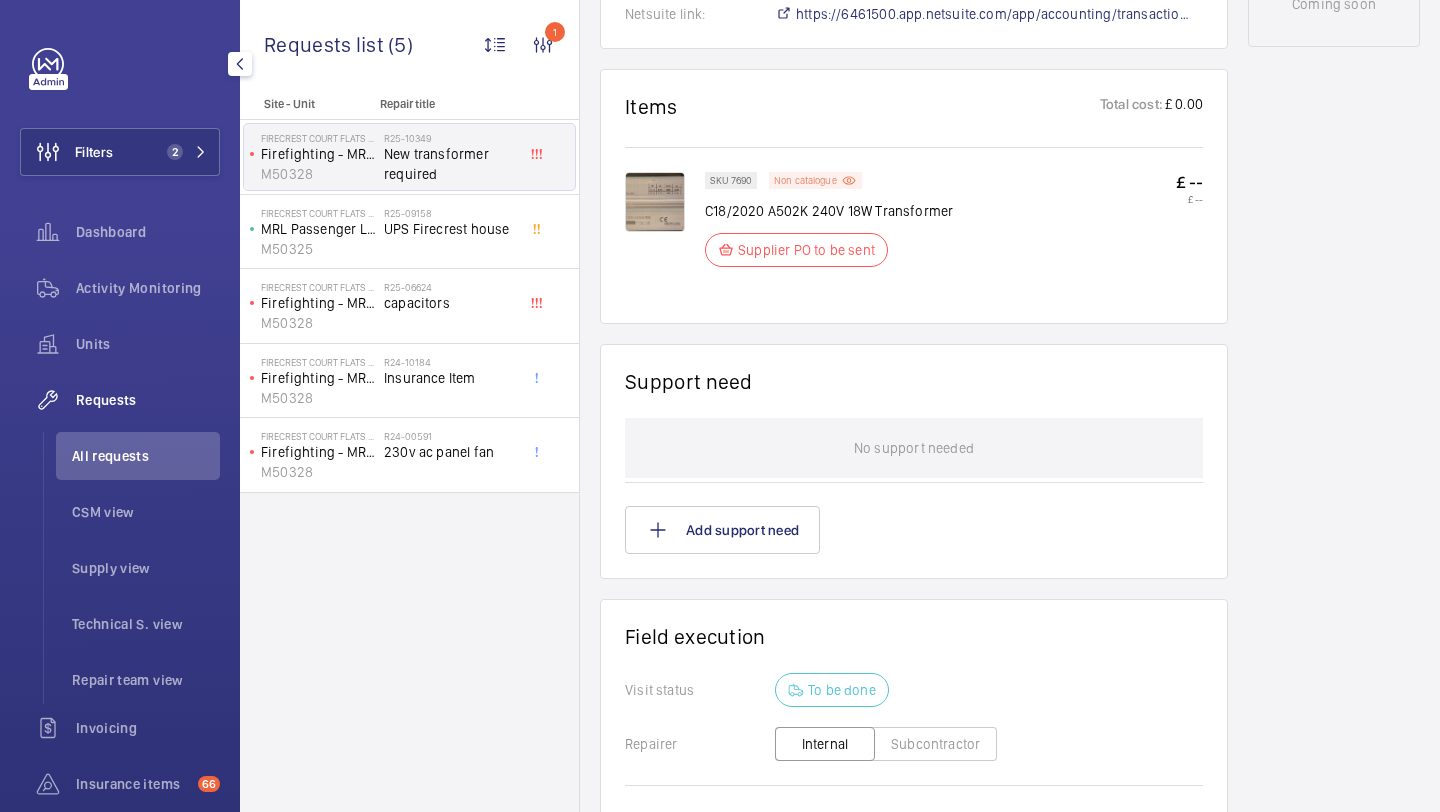 click on "Non catalogue" 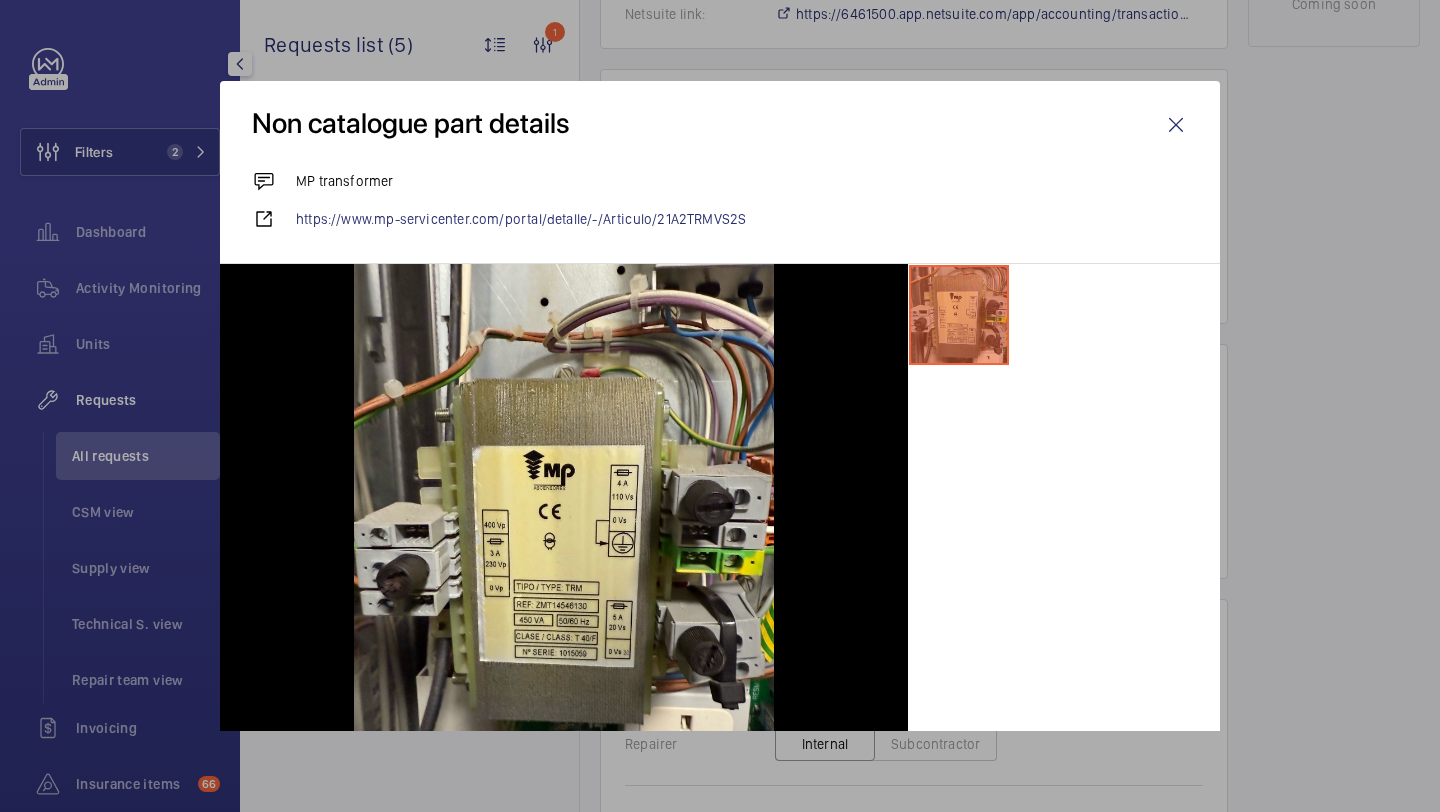 drag, startPoint x: 409, startPoint y: 183, endPoint x: 298, endPoint y: 179, distance: 111.07205 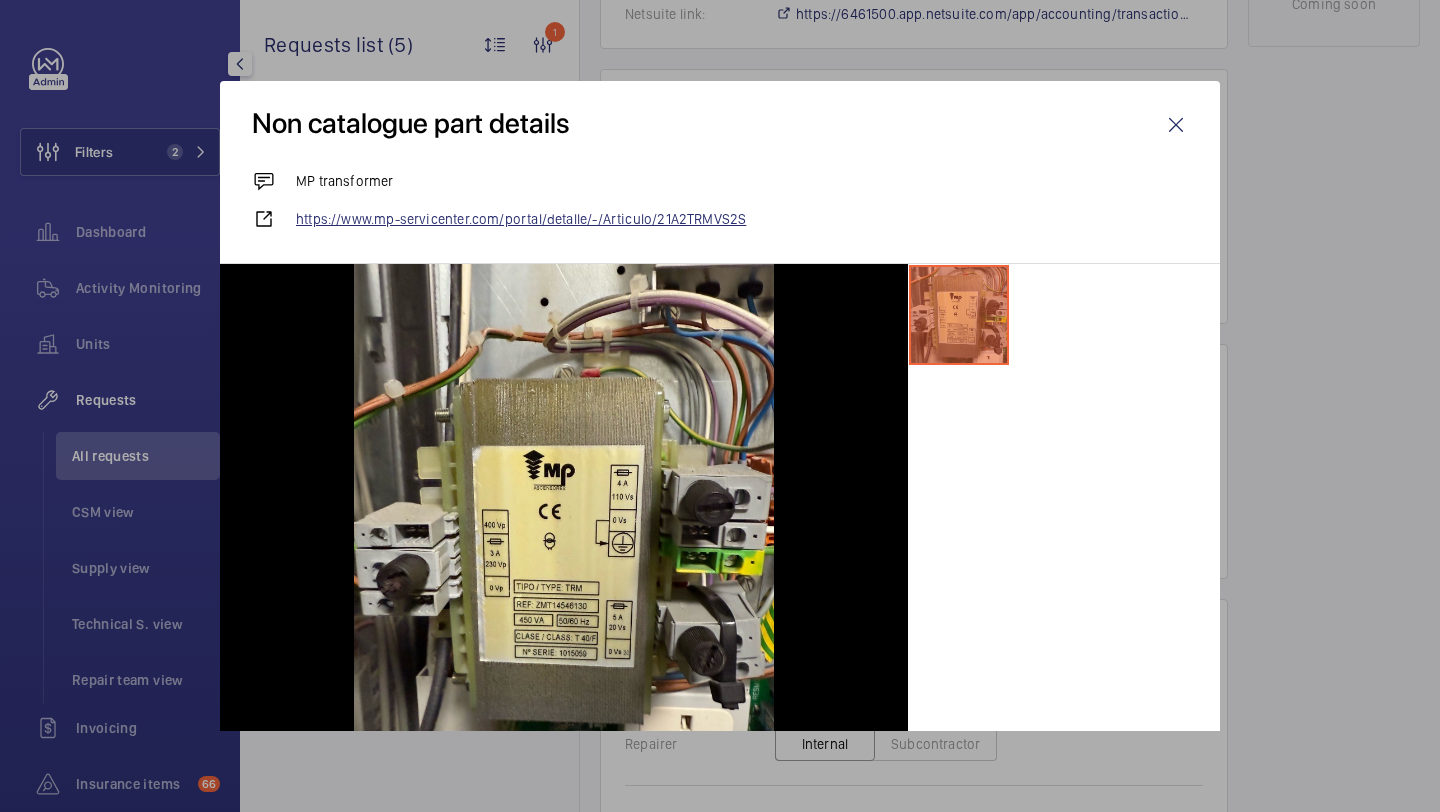 click on "https://www.mp-servicenter.com/portal/detalle/-/Articulo/21A2TRMVS2S" at bounding box center [742, 219] 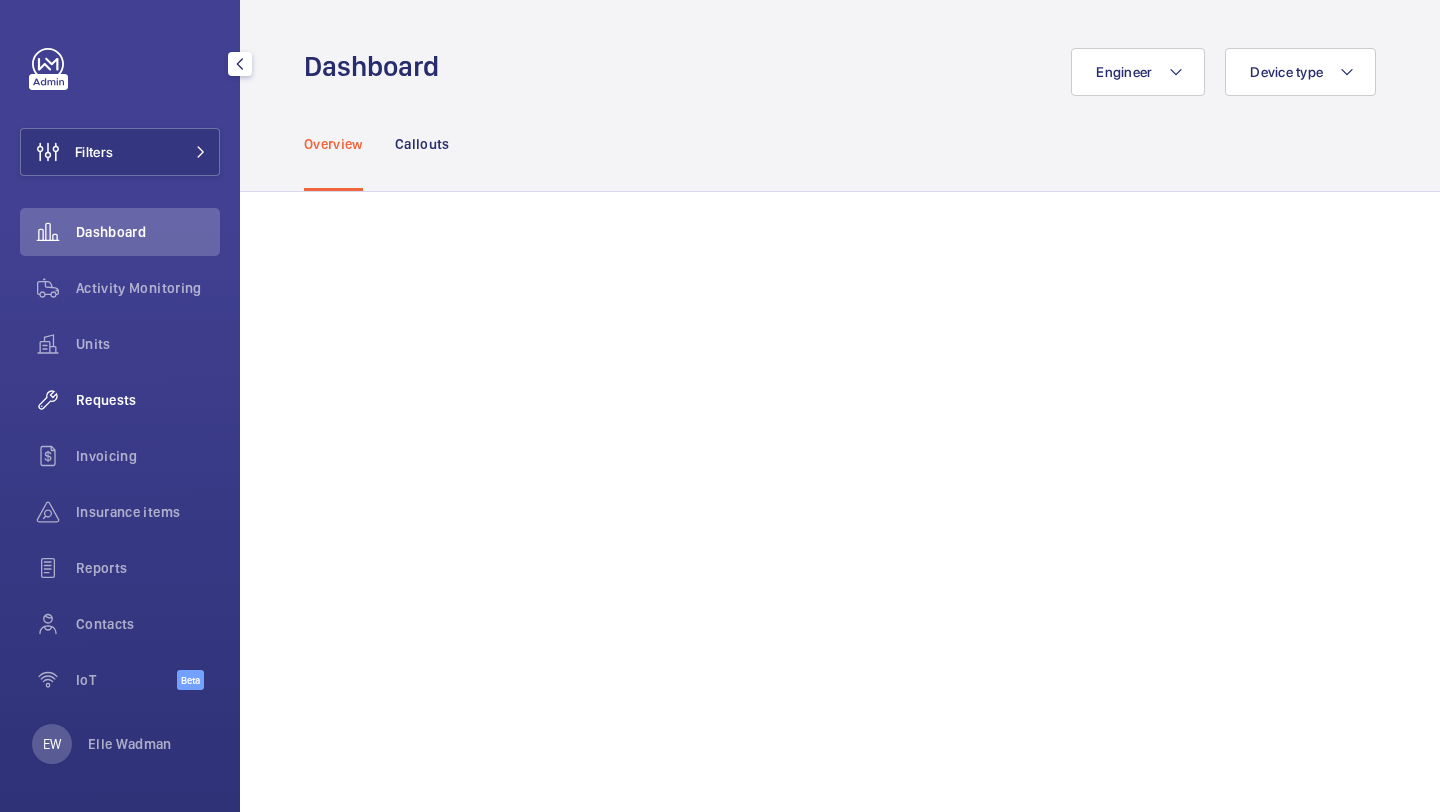scroll, scrollTop: 0, scrollLeft: 0, axis: both 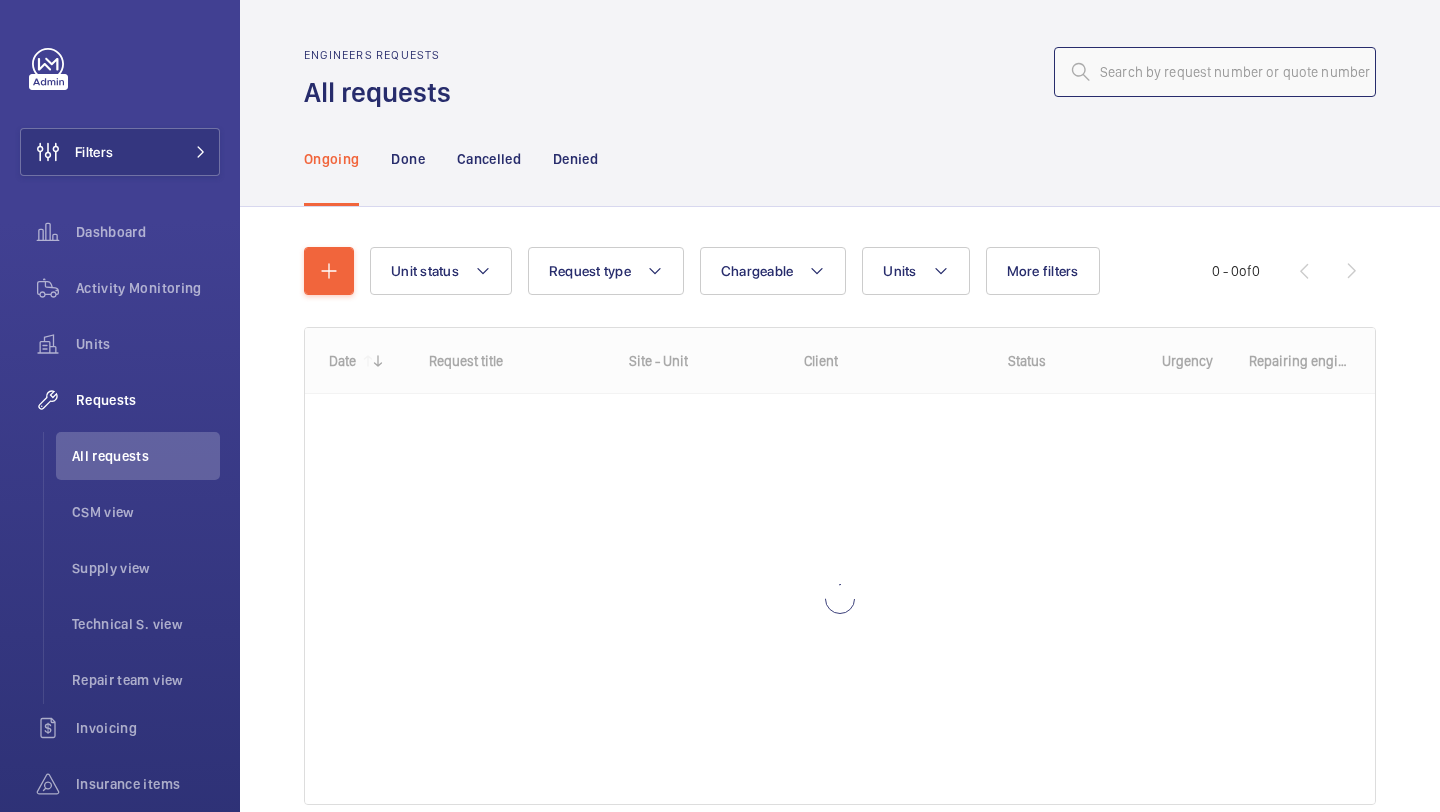 click 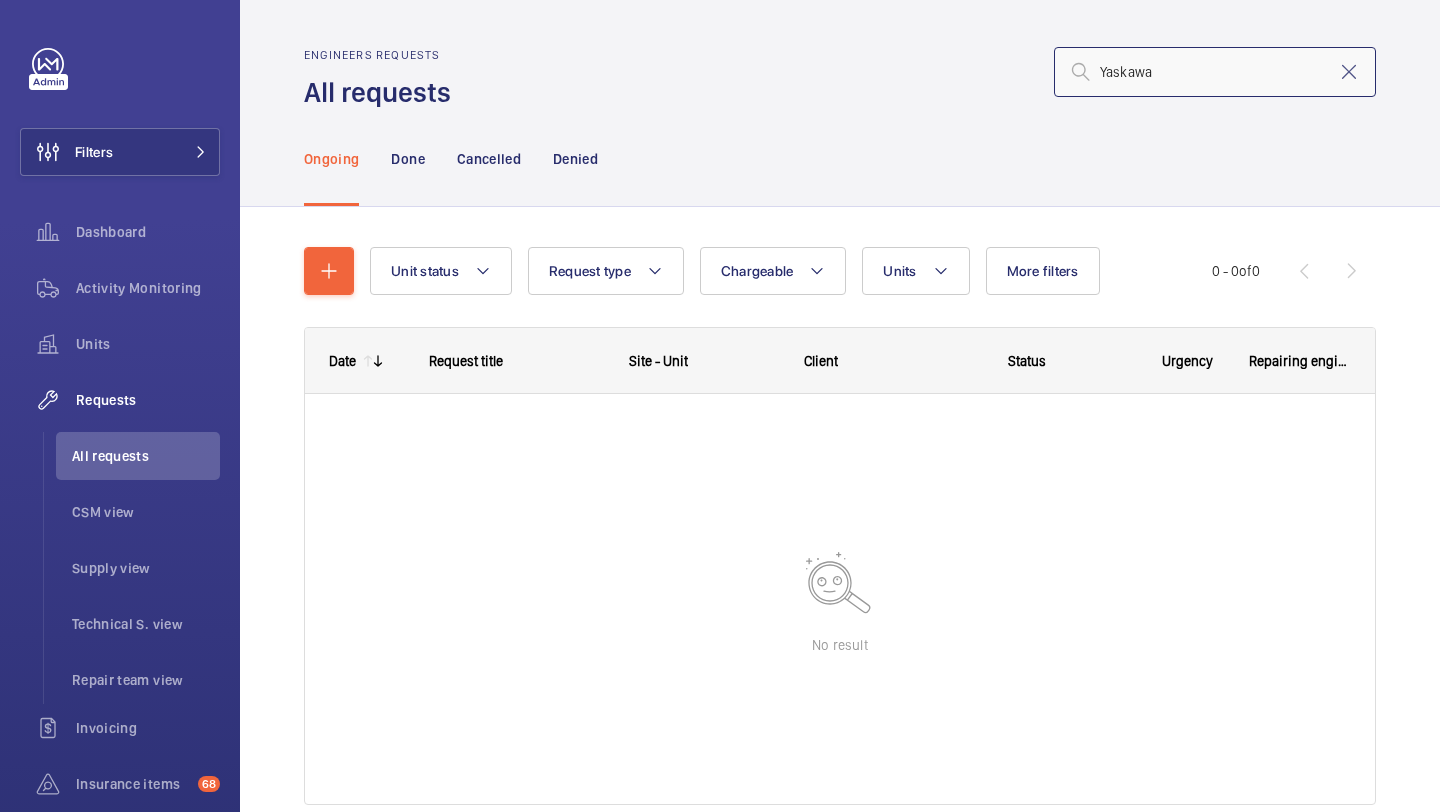 click on "Yaskawa" 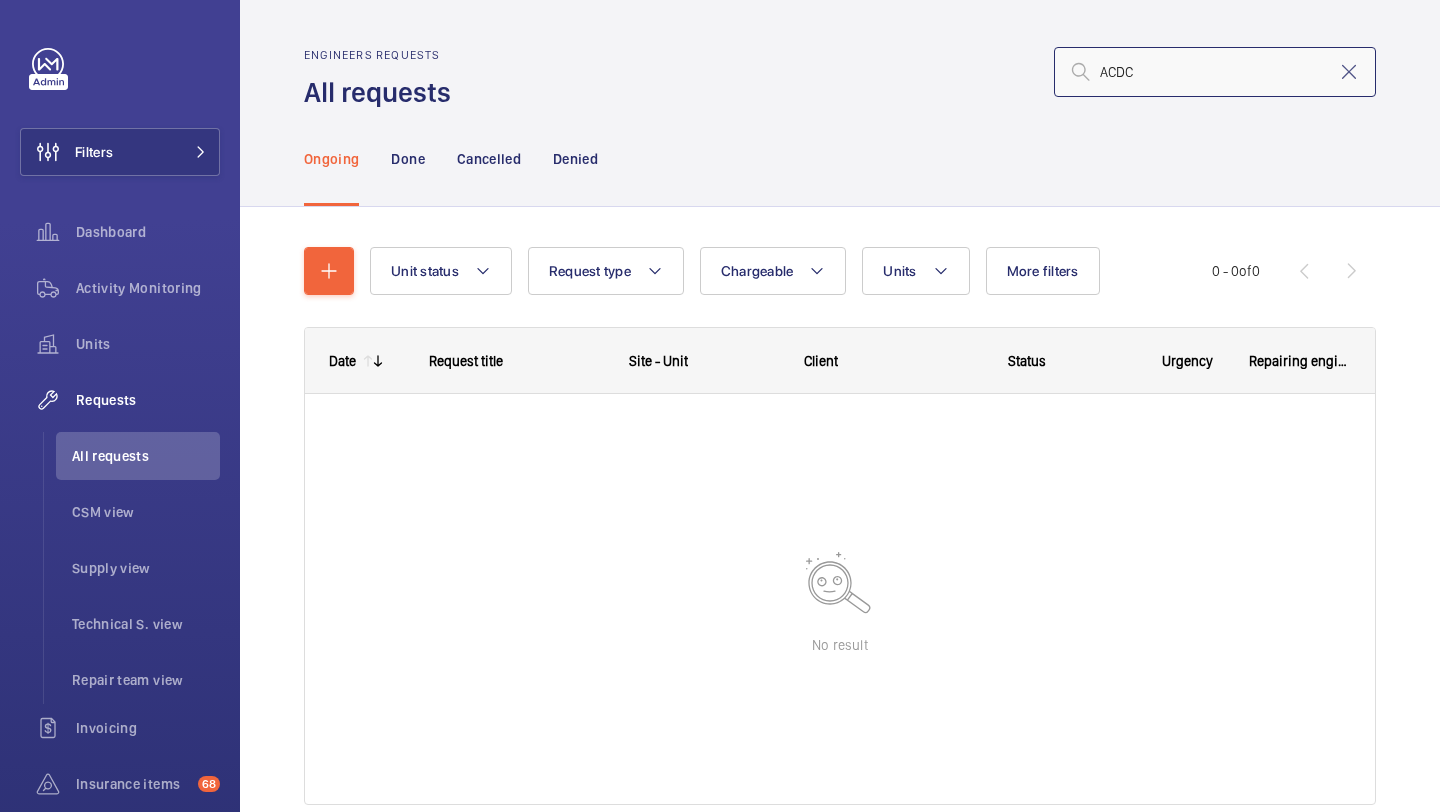 type on "ACDC" 